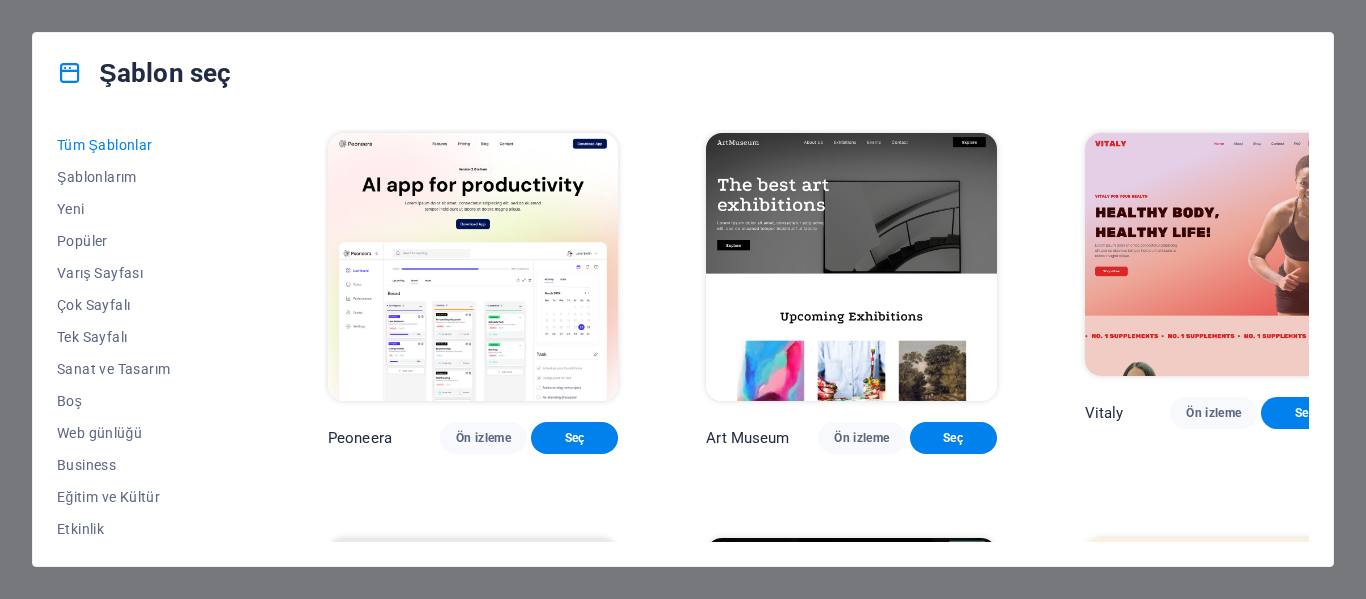 scroll, scrollTop: 0, scrollLeft: 0, axis: both 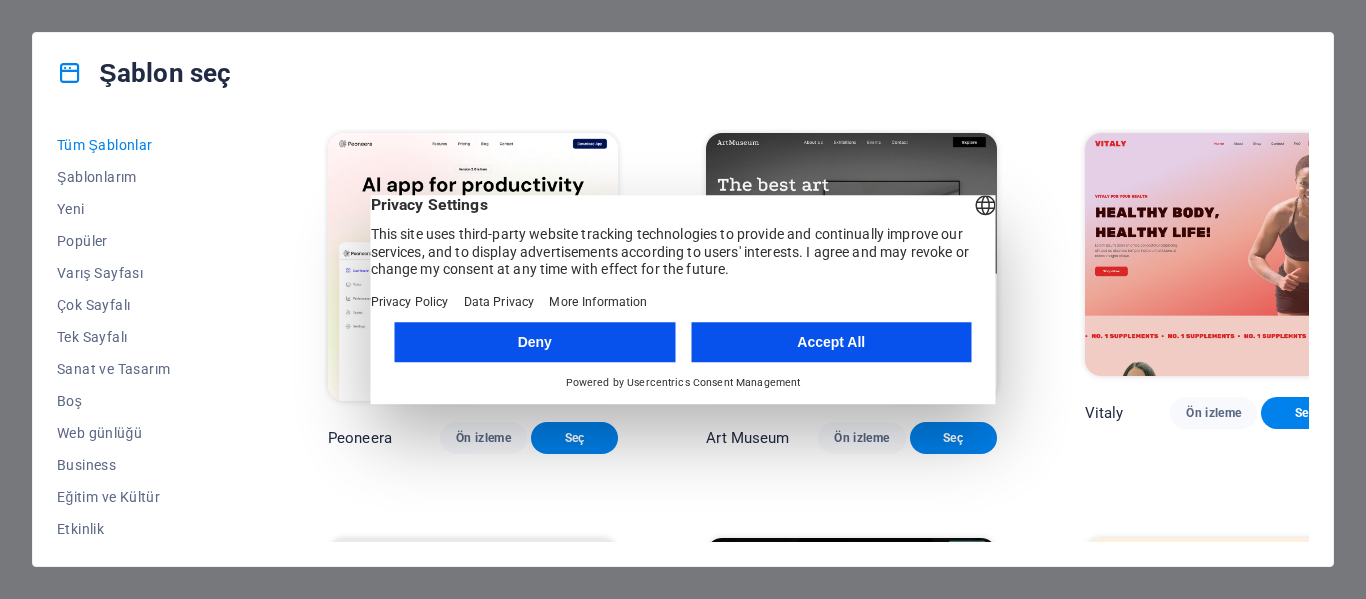 click on "Accept All" at bounding box center (831, 342) 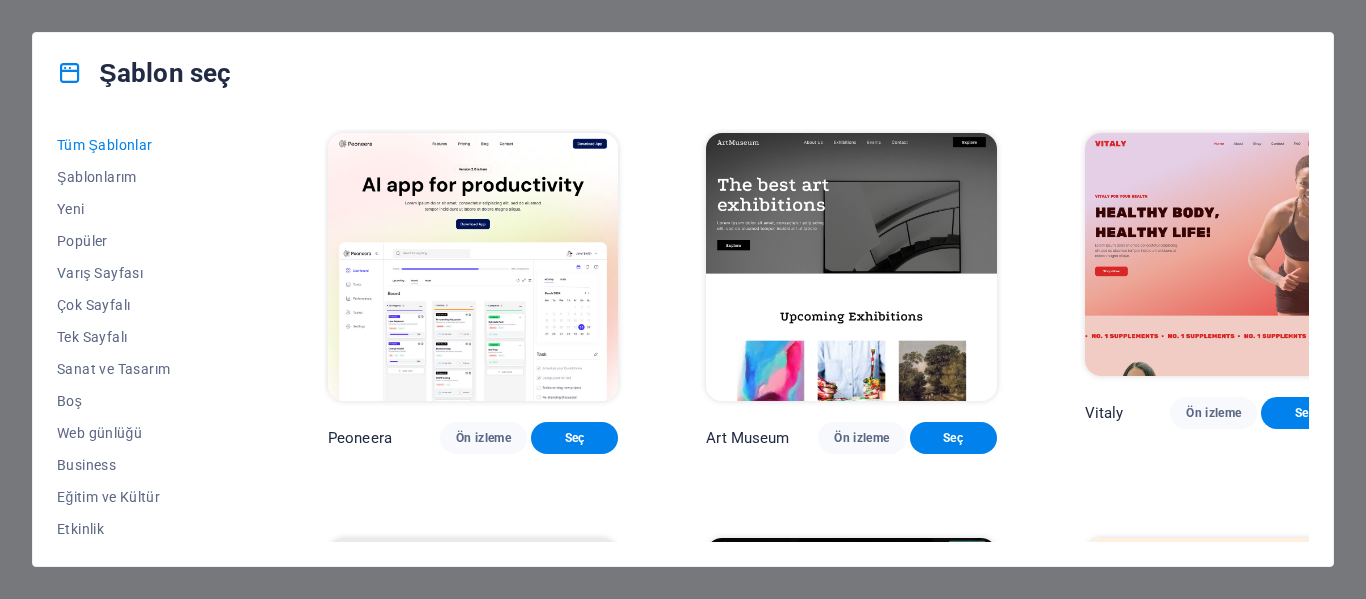drag, startPoint x: 1309, startPoint y: 137, endPoint x: 1310, endPoint y: 154, distance: 17.029387 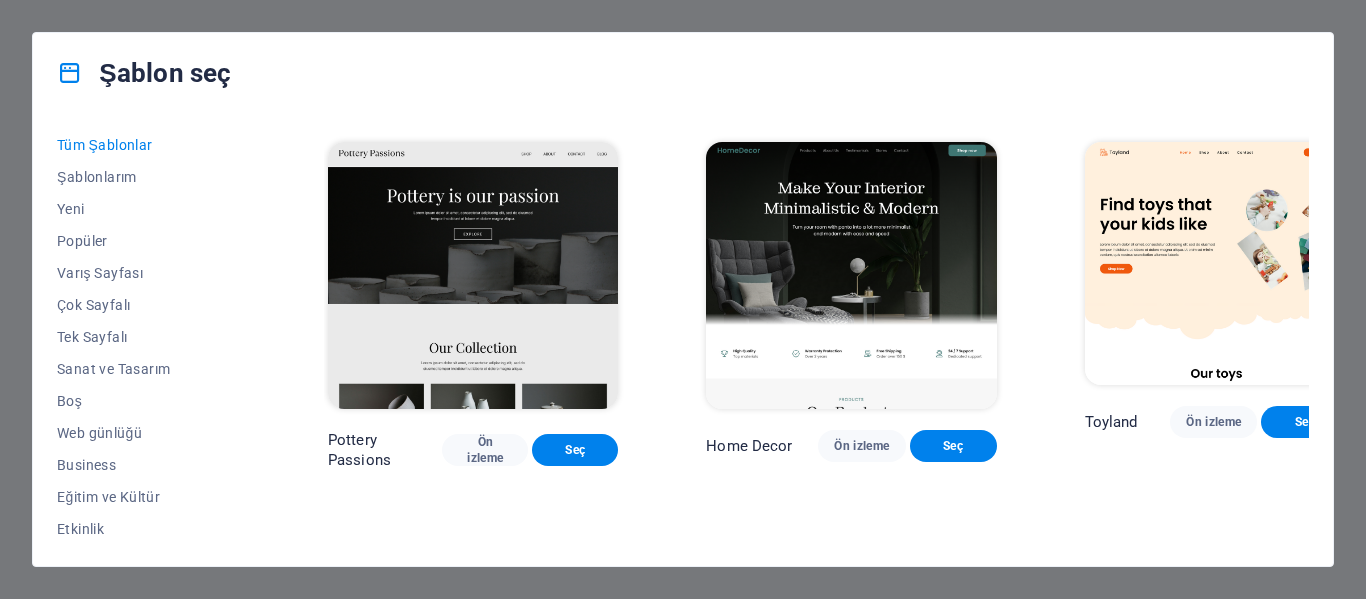 scroll, scrollTop: 0, scrollLeft: 0, axis: both 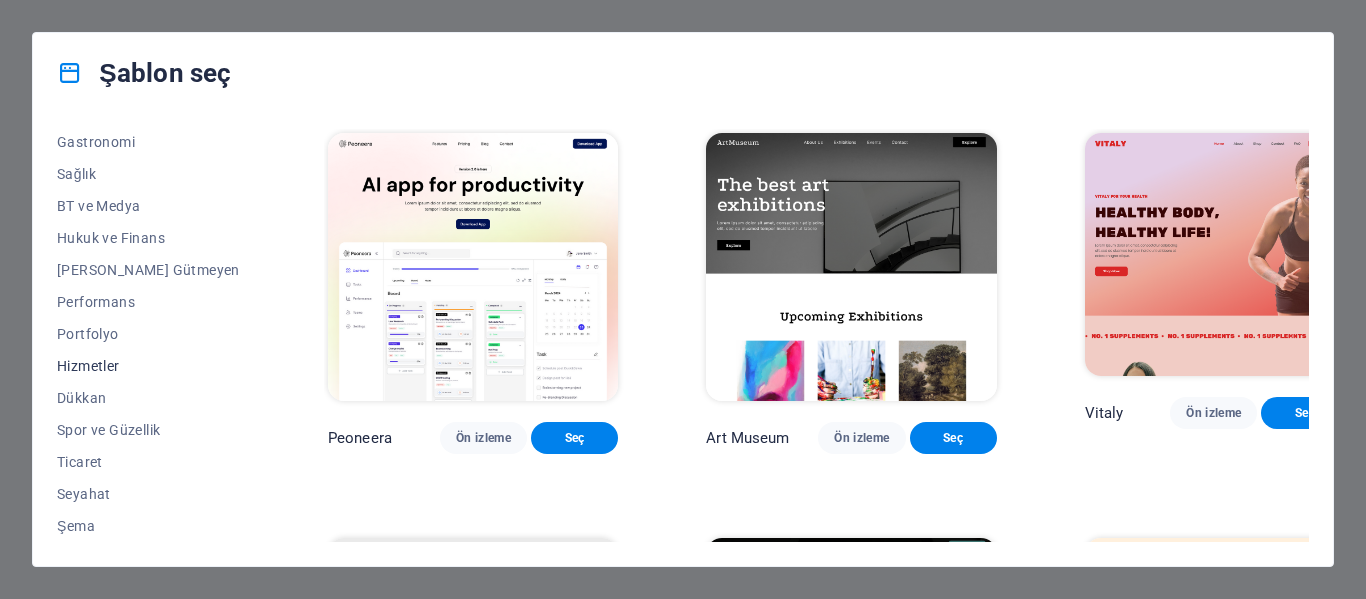 click on "Hizmetler" at bounding box center (148, 366) 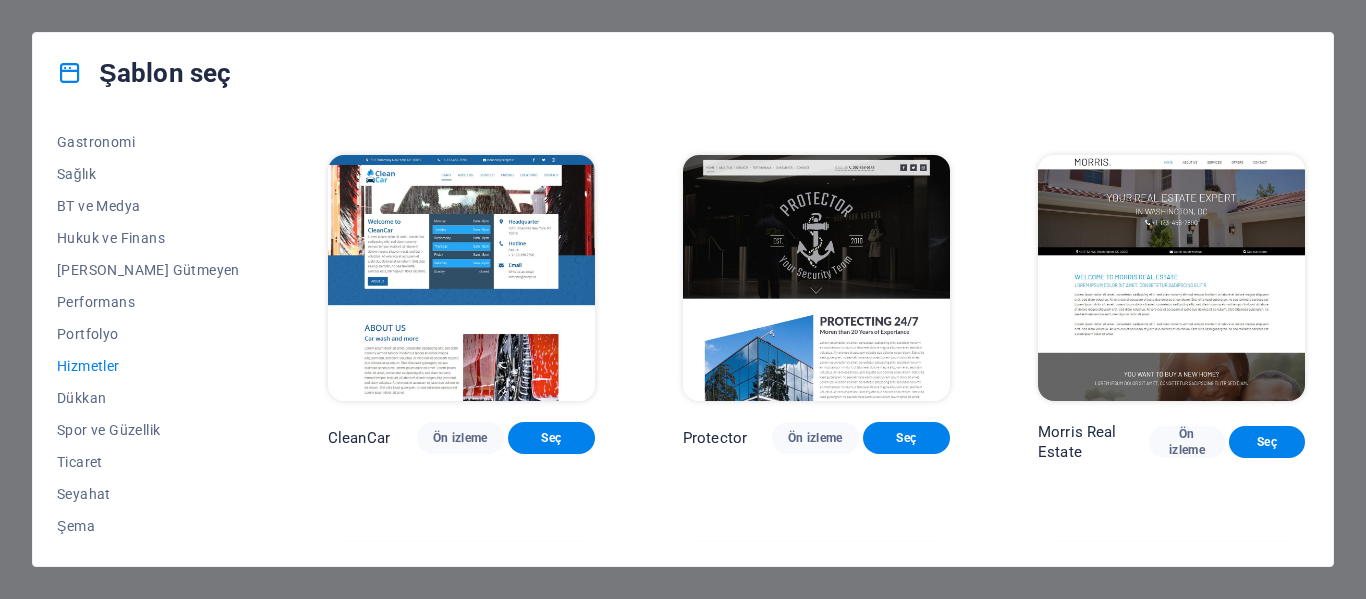 scroll, scrollTop: 1102, scrollLeft: 0, axis: vertical 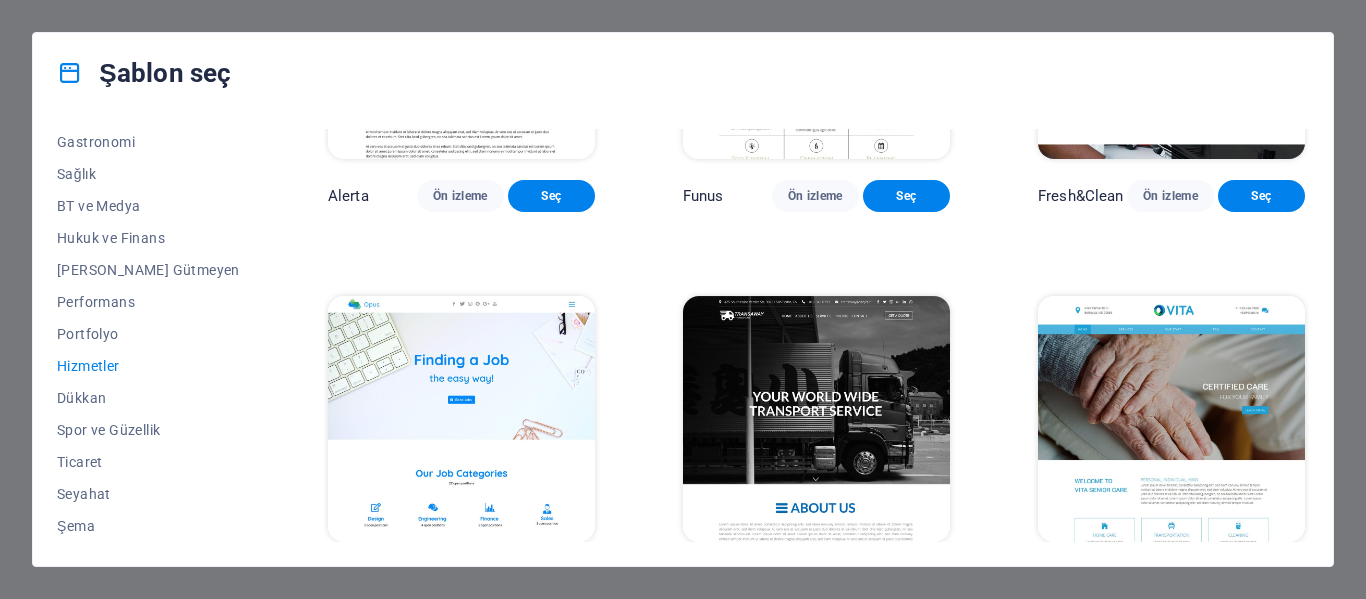 drag, startPoint x: 1310, startPoint y: 416, endPoint x: 1312, endPoint y: 427, distance: 11.18034 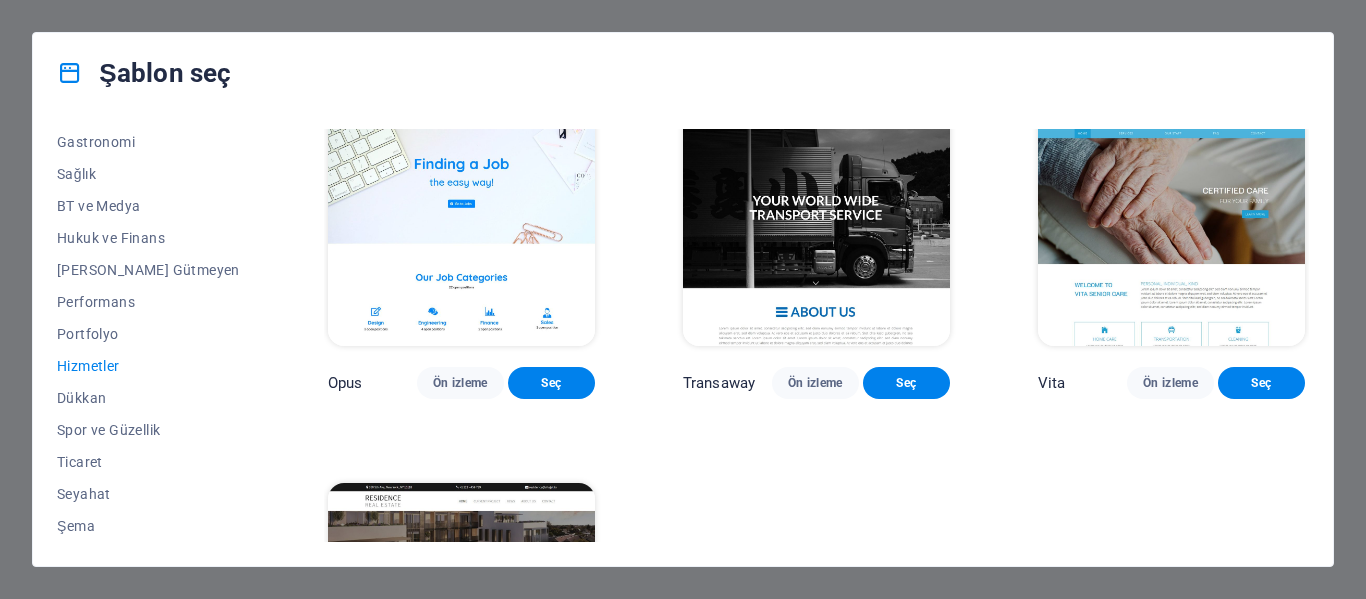 scroll, scrollTop: 1943, scrollLeft: 0, axis: vertical 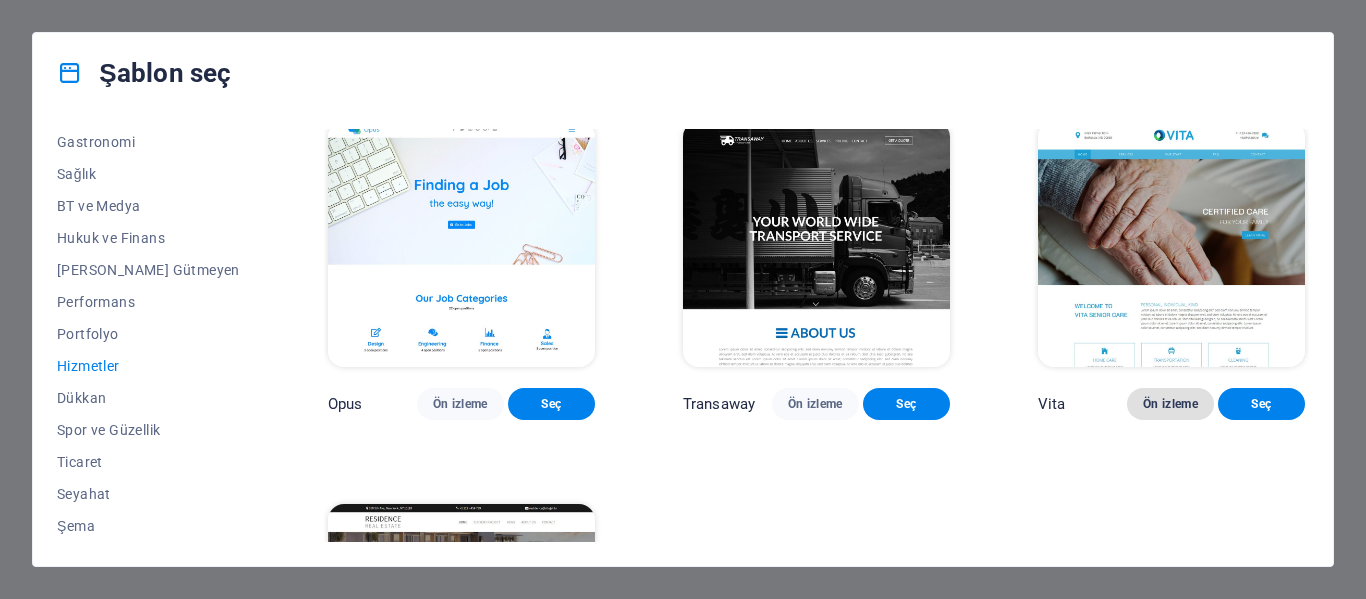 click on "Ön izleme" at bounding box center (1170, 404) 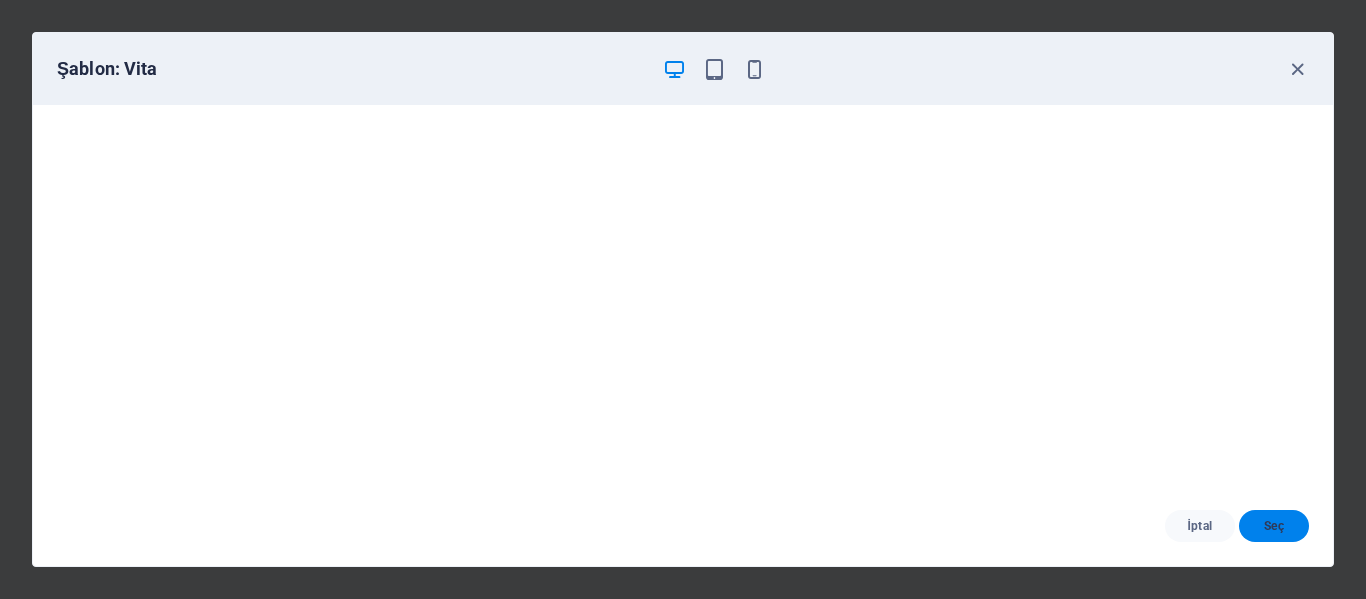 click on "Seç" at bounding box center (1274, 526) 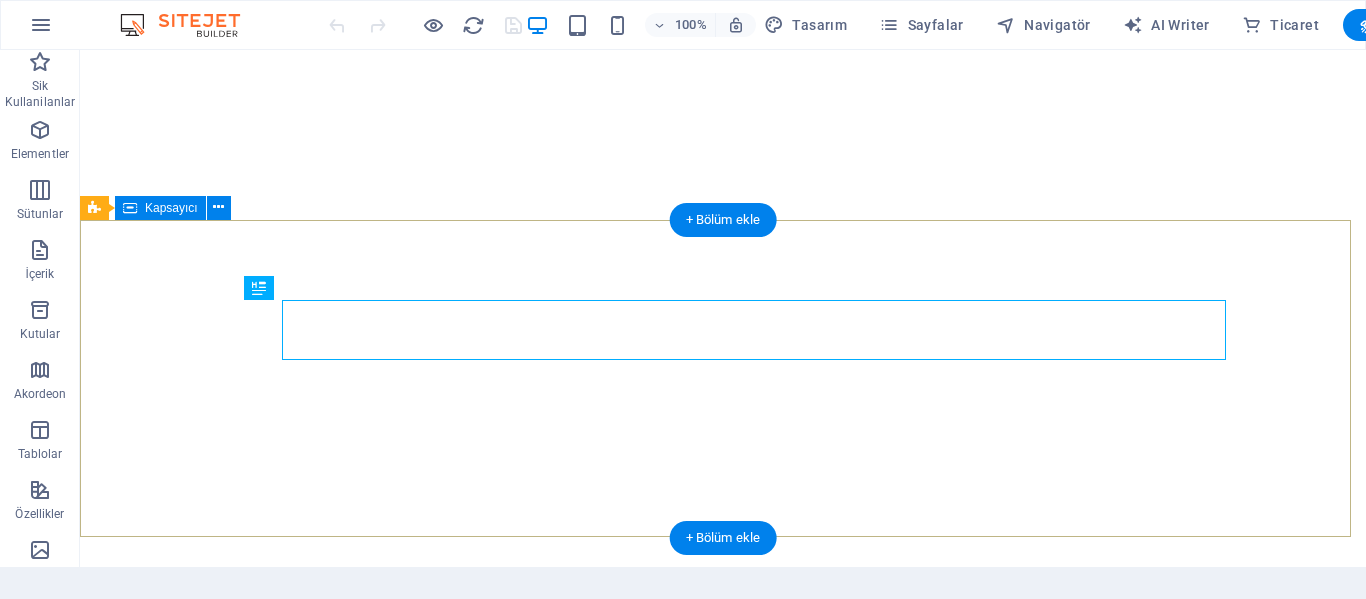 scroll, scrollTop: 0, scrollLeft: 0, axis: both 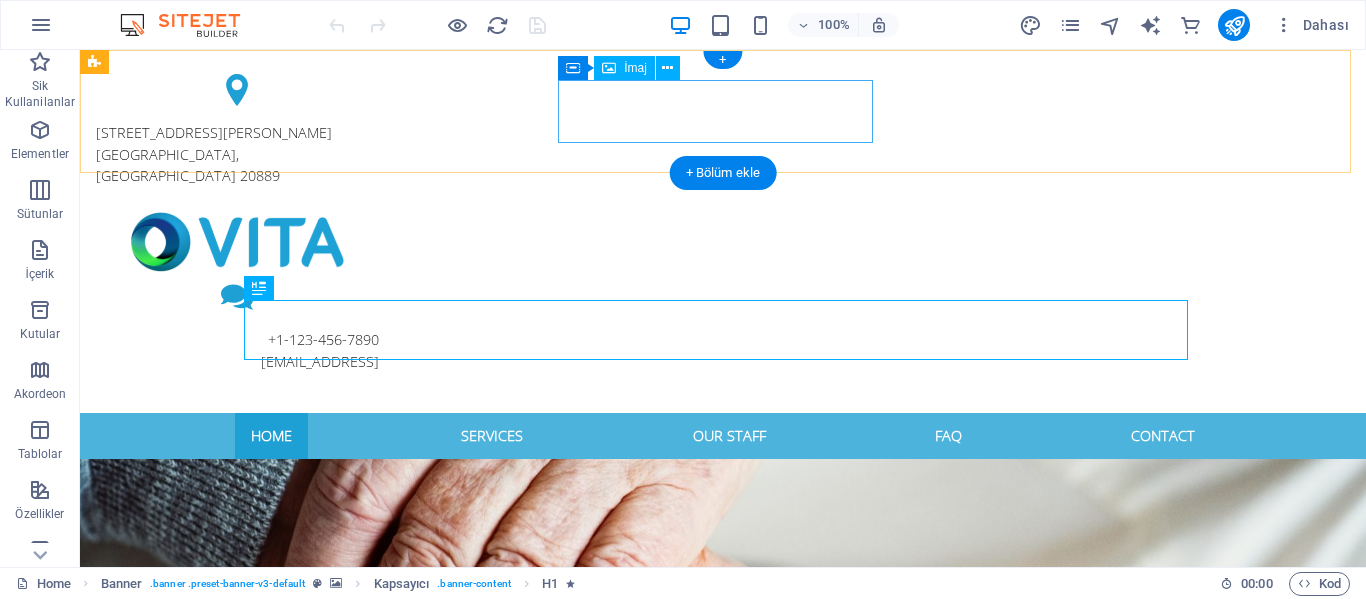 click at bounding box center [237, 242] 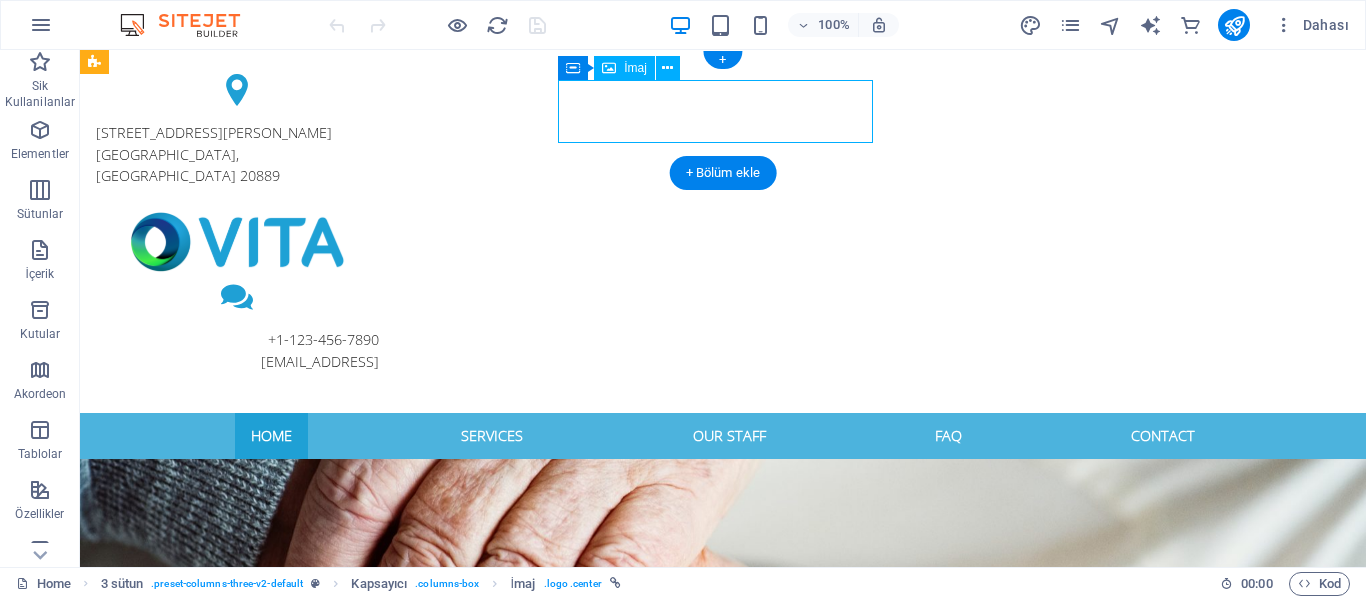 click at bounding box center [237, 242] 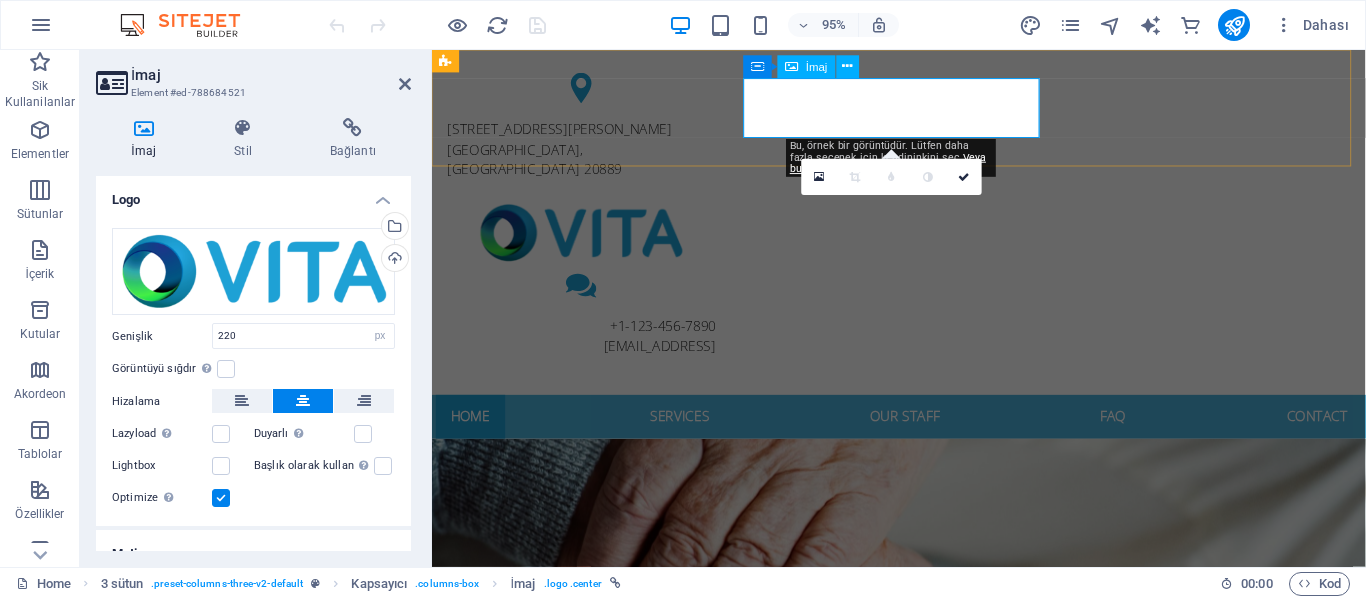 click at bounding box center (589, 242) 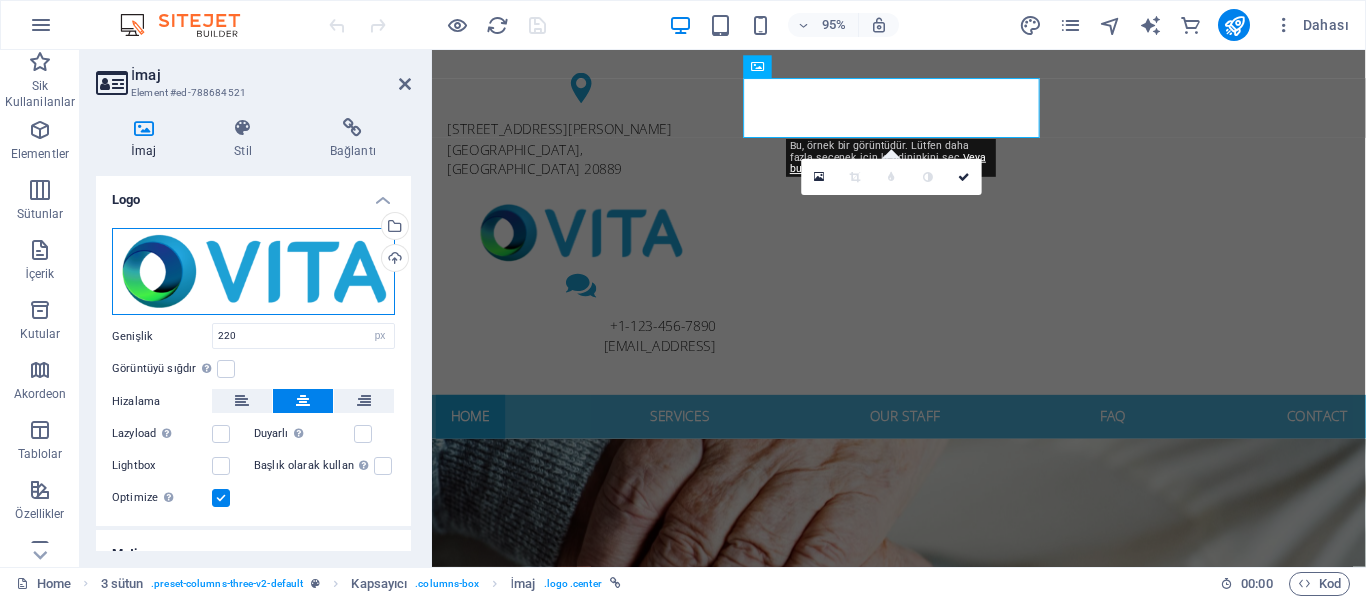 click on "Dosyaları buraya sürükleyin, dosyaları seçmek için tıklayın veya Dosyalardan ya da ücretsiz stok fotoğraf ve videolarımızdan dosyalar seçin" at bounding box center [253, 272] 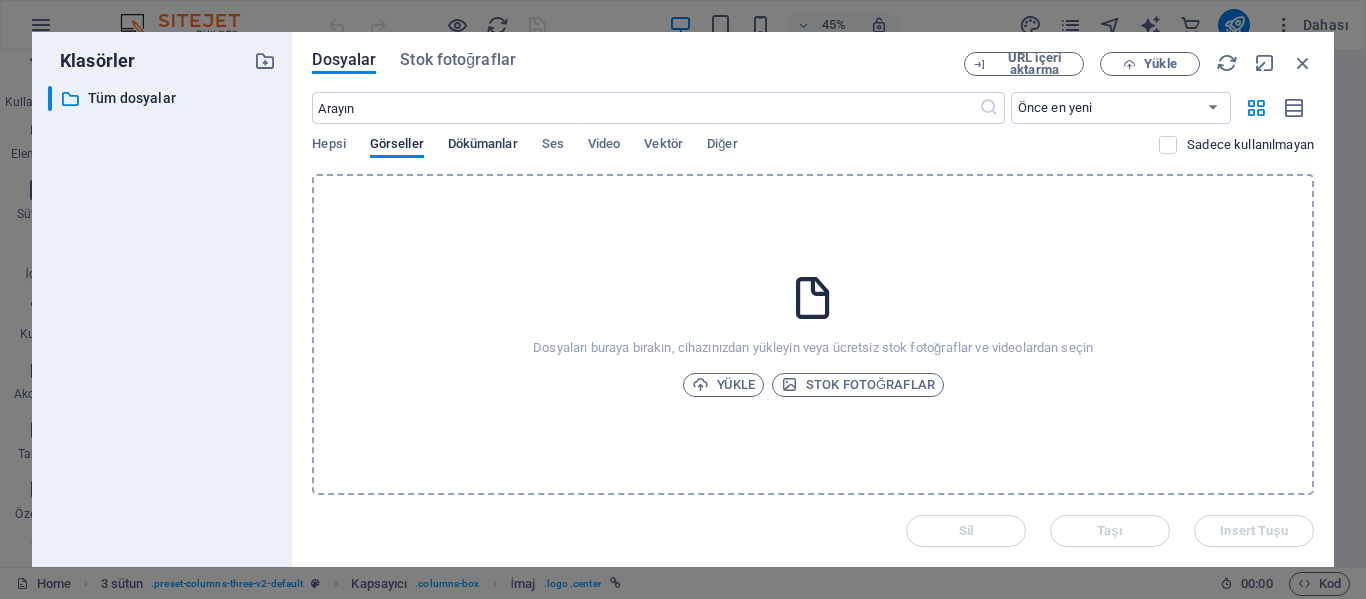 click on "Dökümanlar" at bounding box center [483, 146] 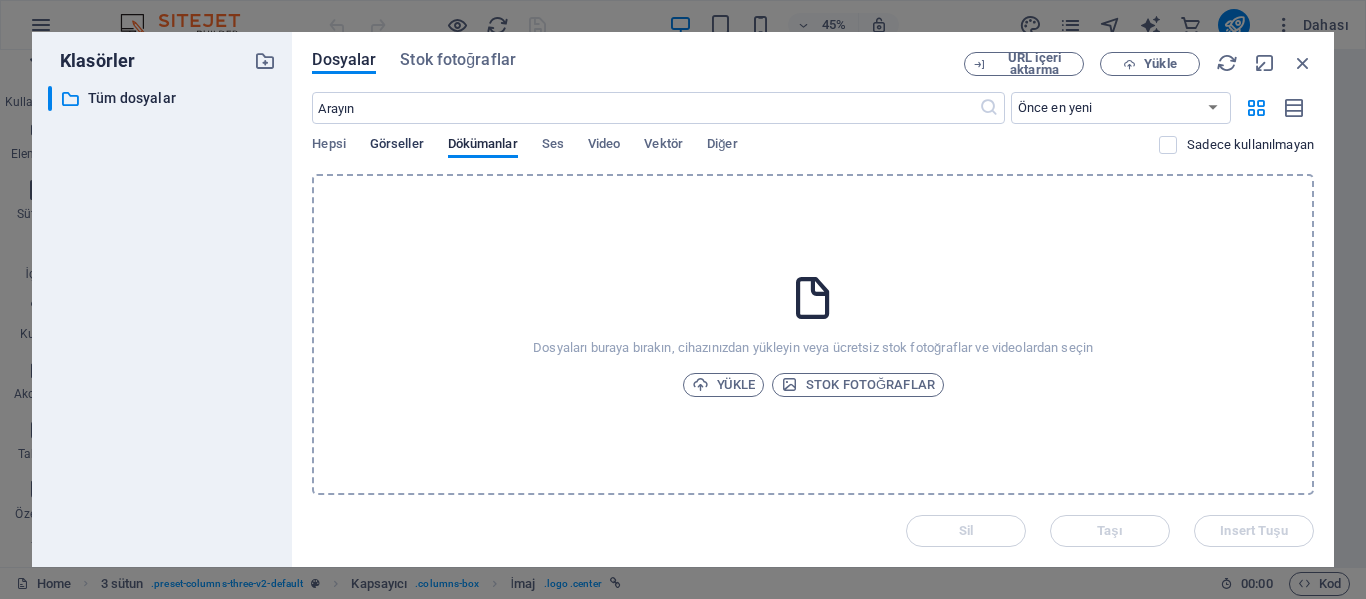 click on "Görseller" at bounding box center [397, 146] 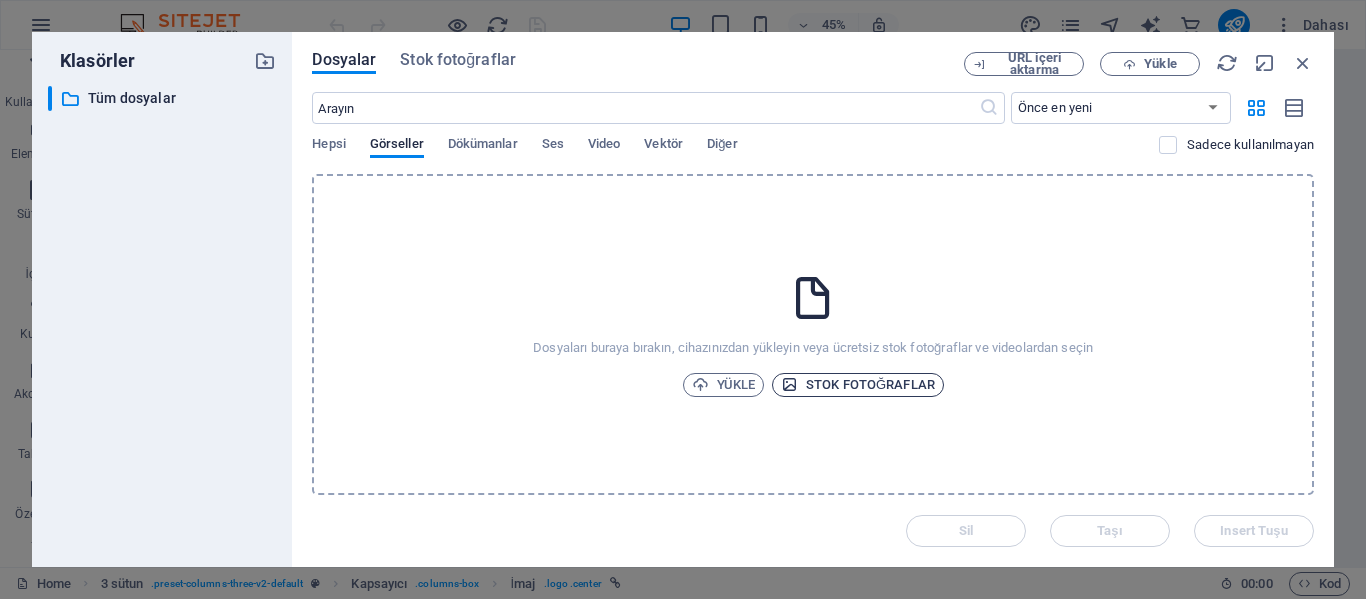 click on "Stok fotoğraflar" at bounding box center [858, 385] 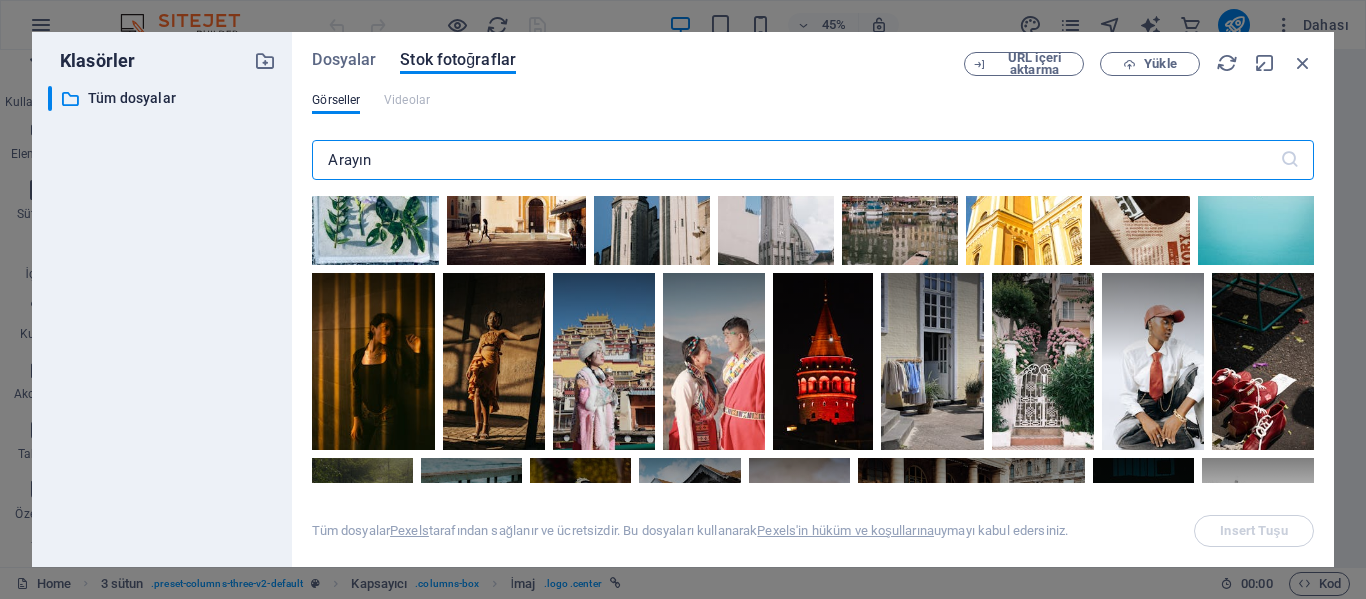 scroll, scrollTop: 0, scrollLeft: 0, axis: both 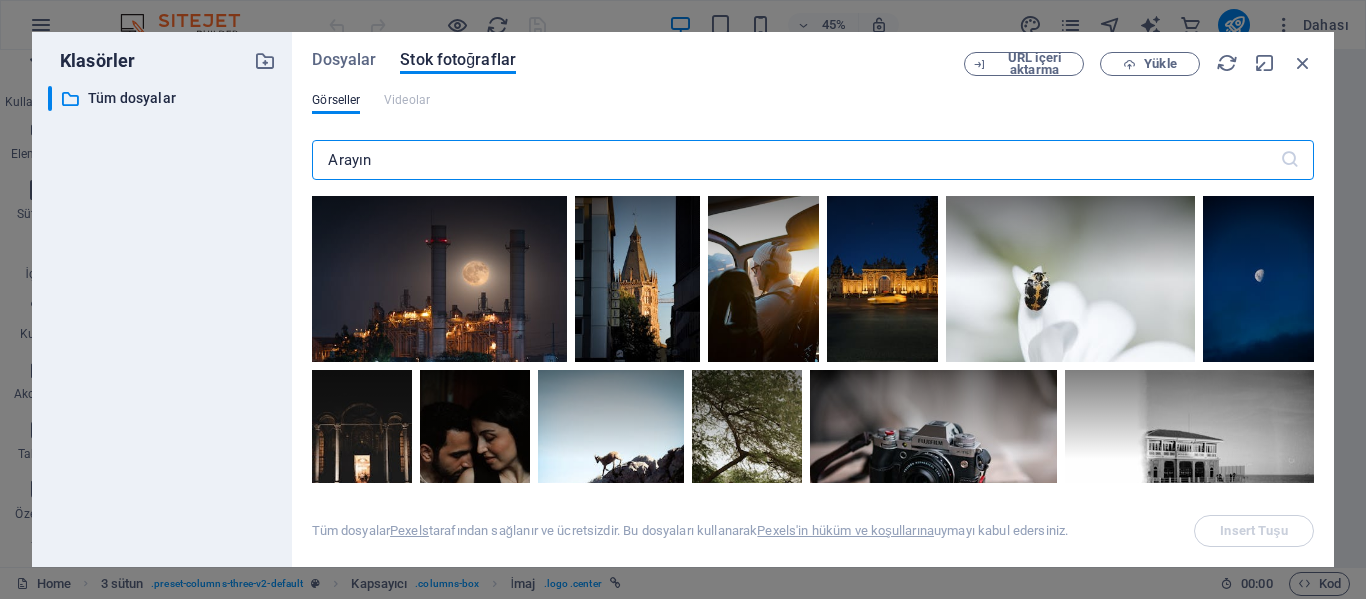 click on "Dosyalar Stok fotoğraflar URL içeri aktarma Yükle Görseller Videolar ​ Tüm dosyalar  Pexels  tarafından sağlanır ve ücretsizdir. Bu dosyaları kullanarak  Pexels'in hüküm ve koşullarına  uymayı kabul edersiniz. Insert Tuşu" at bounding box center (813, 299) 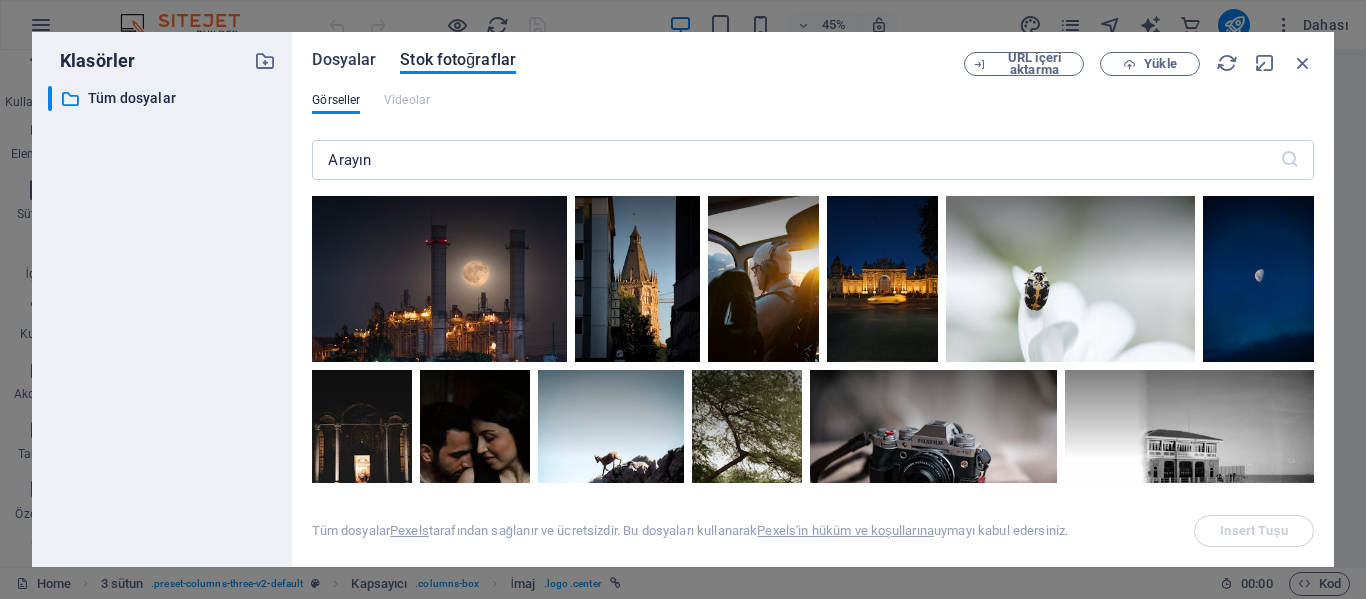 click on "Dosyalar" at bounding box center [344, 60] 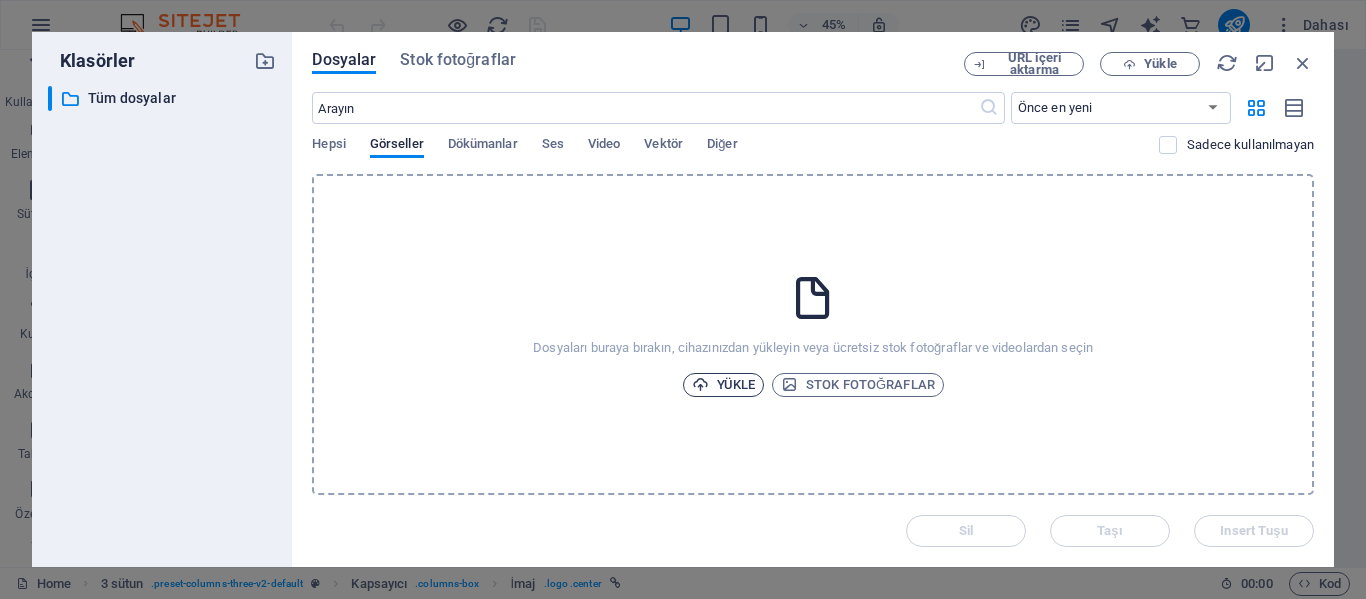 click on "Yükle" at bounding box center [724, 385] 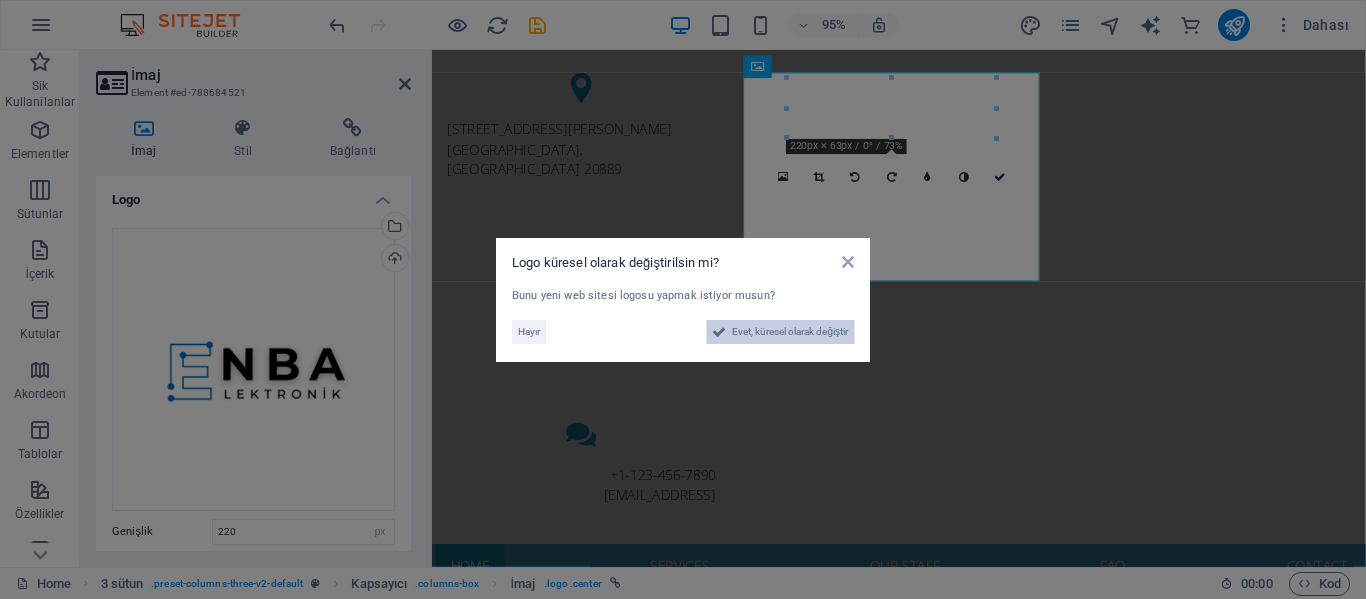 click on "Evet, küresel olarak değiştir" at bounding box center [790, 332] 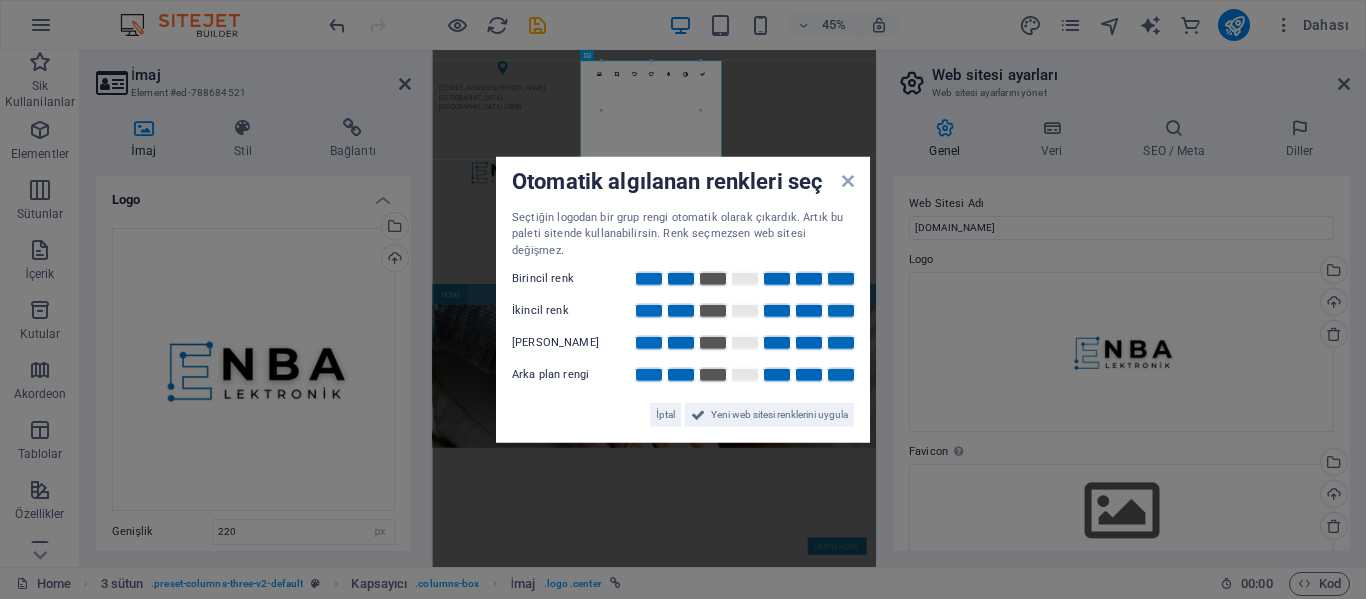 click on "Otomatik algılanan renkleri seç Seçtiğin logodan bir grup rengi otomatik olarak çıkardık. Artık bu paleti sitende kullanabilirsin. Renk seçmezsen web sitesi değişmez. Birincil renk İkincil renk Metin rengi Arka plan rengi İptal Yeni web sitesi renklerini uygula" at bounding box center (683, 299) 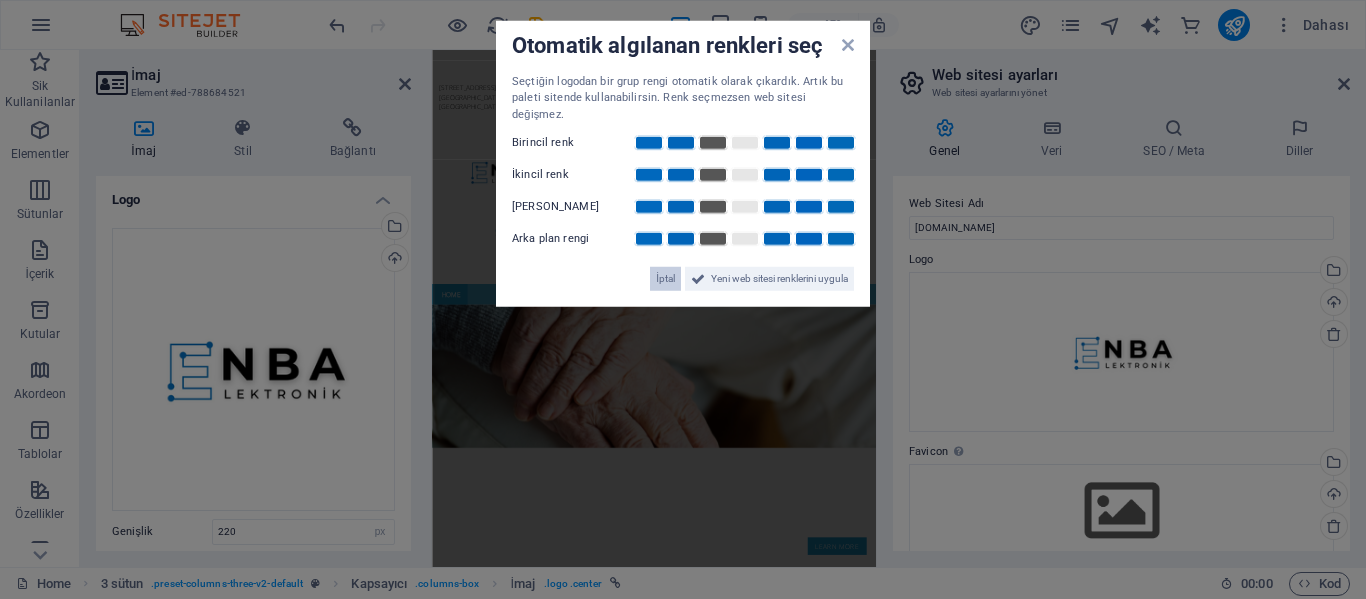 click on "İptal" at bounding box center [665, 279] 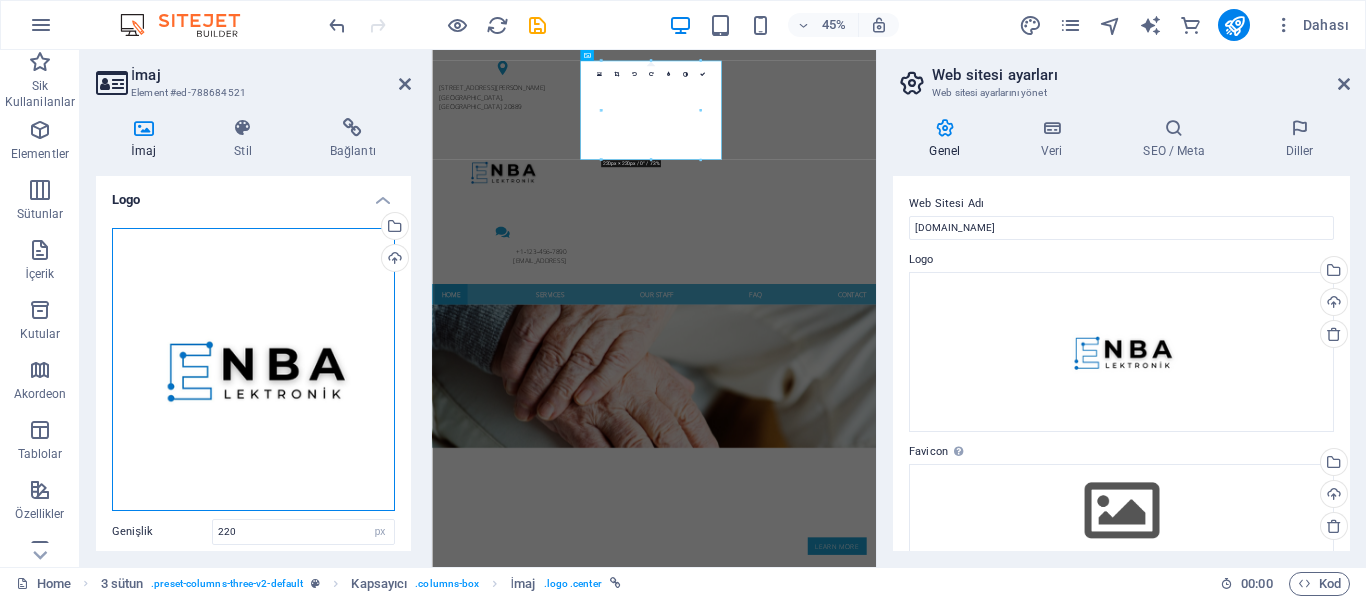 click on "Dosyaları buraya sürükleyin, dosyaları seçmek için tıklayın veya Dosyalardan ya da ücretsiz stok fotoğraf ve videolarımızdan dosyalar seçin" at bounding box center [253, 369] 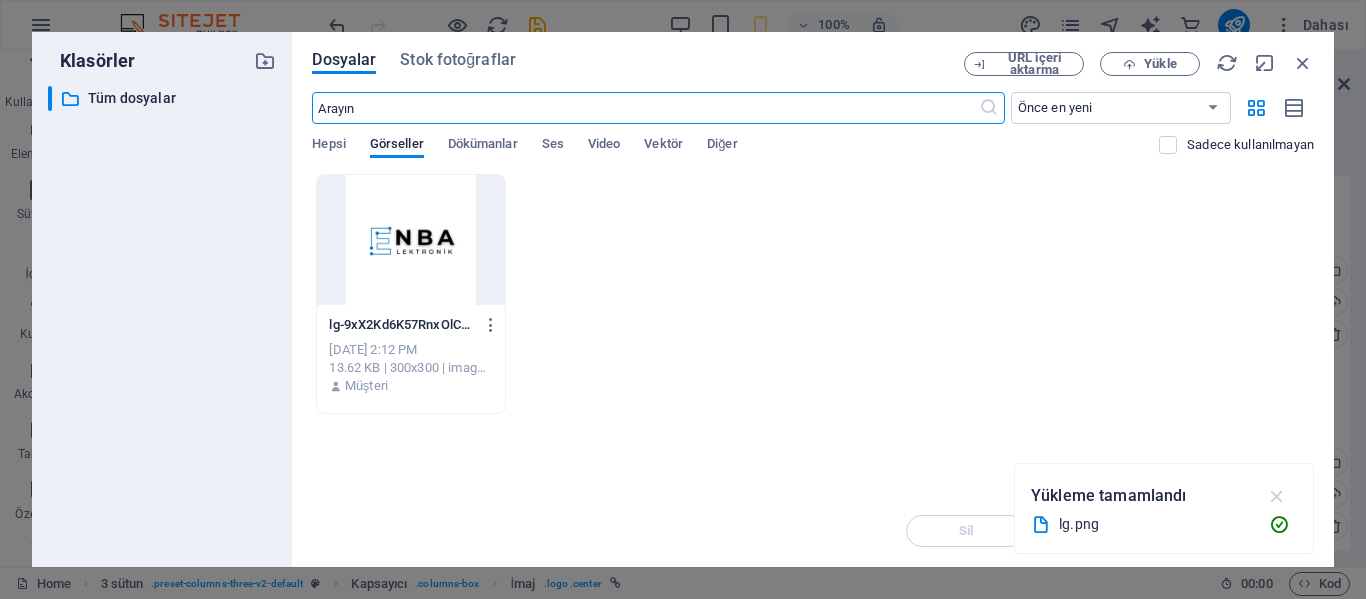 click at bounding box center [1277, 496] 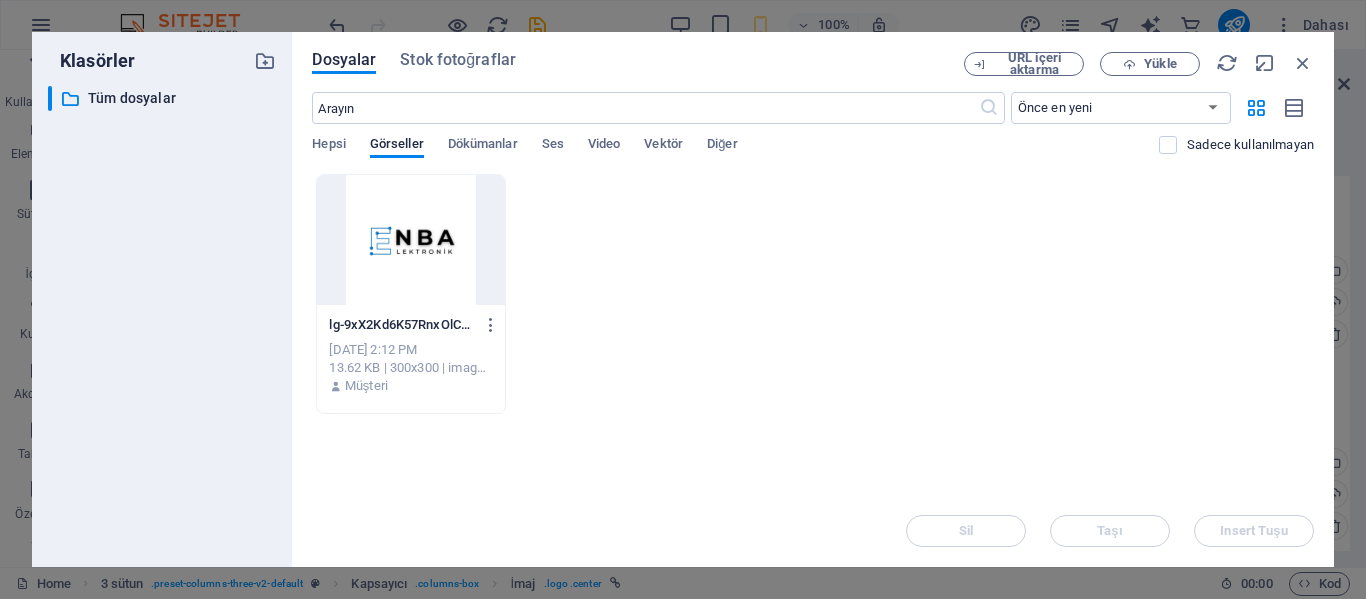 click at bounding box center [410, 240] 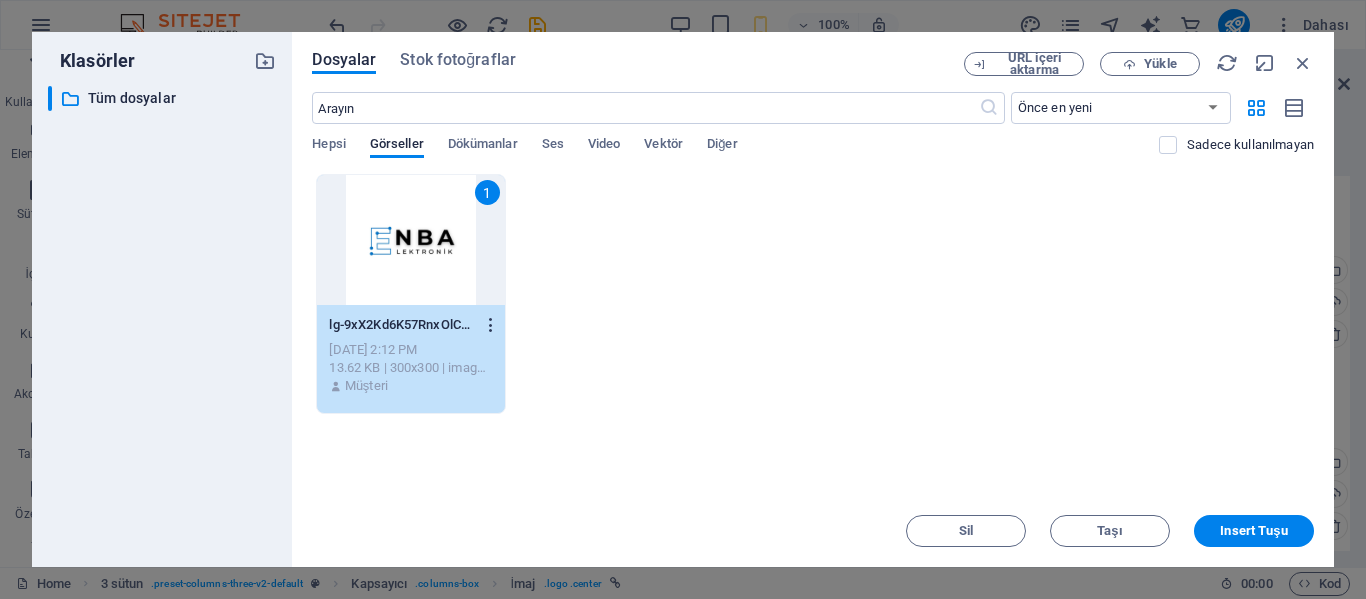click at bounding box center [491, 325] 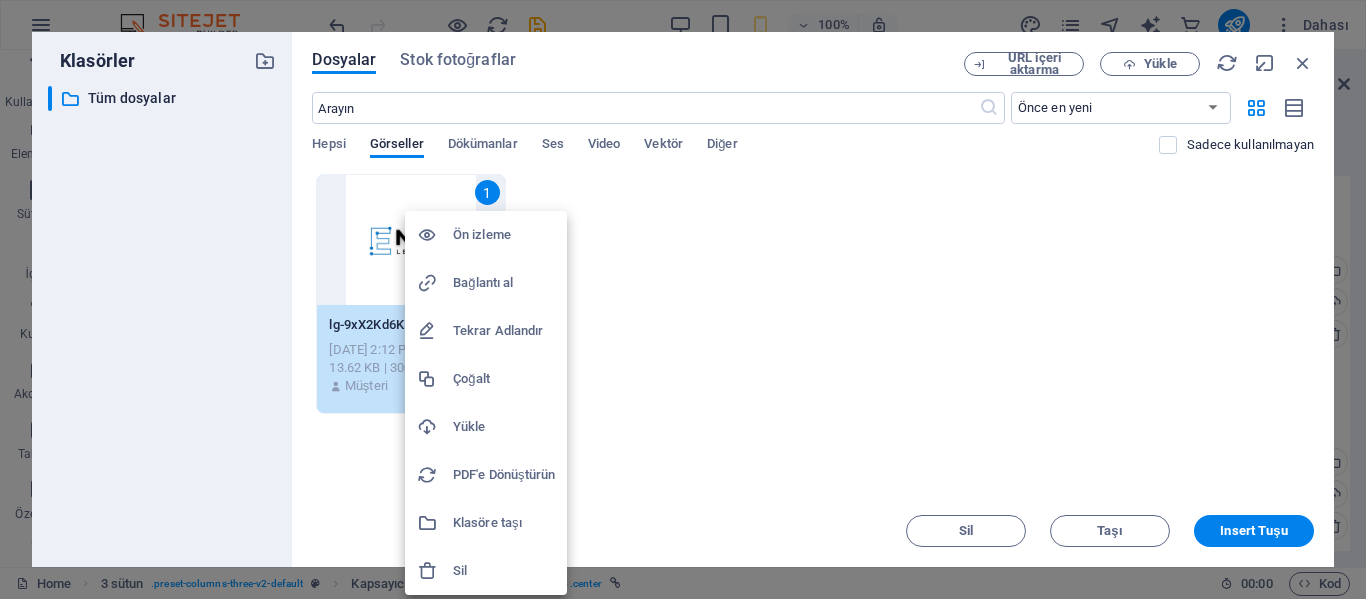 click at bounding box center [683, 299] 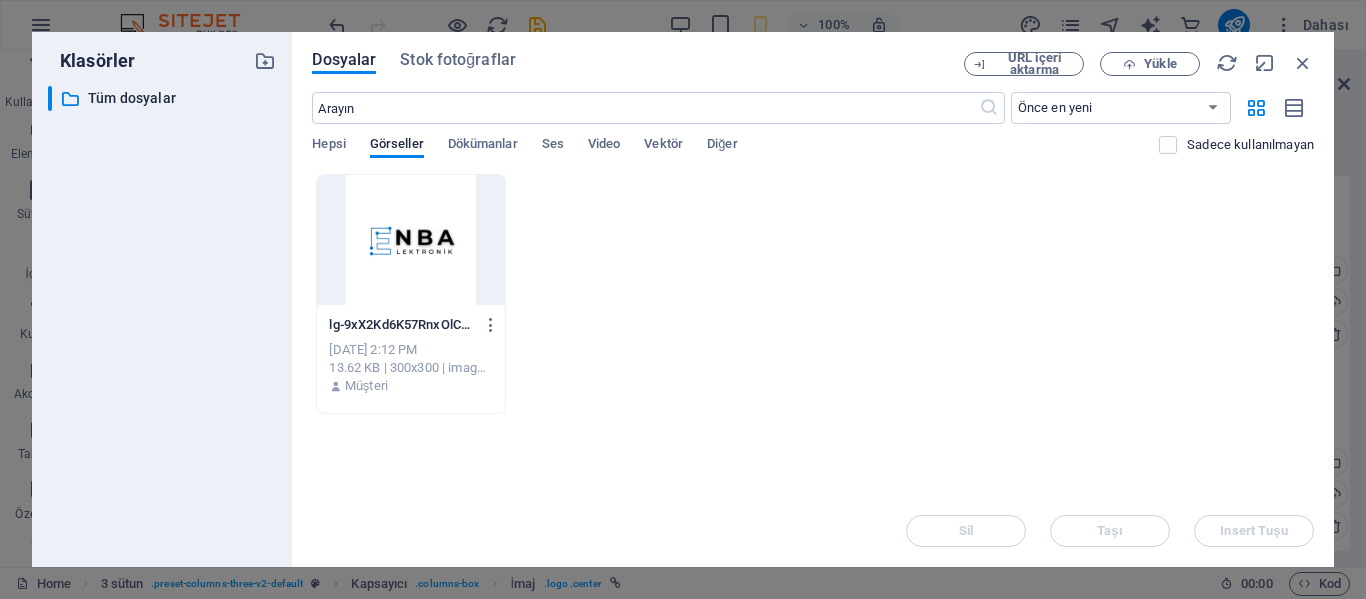 click on "lg-9xX2Kd6K57RnxOlCy6tTig.png lg-9xX2Kd6K57RnxOlCy6tTig.png [DATE] 2:12 PM 13.62 KB | 300x300 | image/png Müşteri" at bounding box center (410, 356) 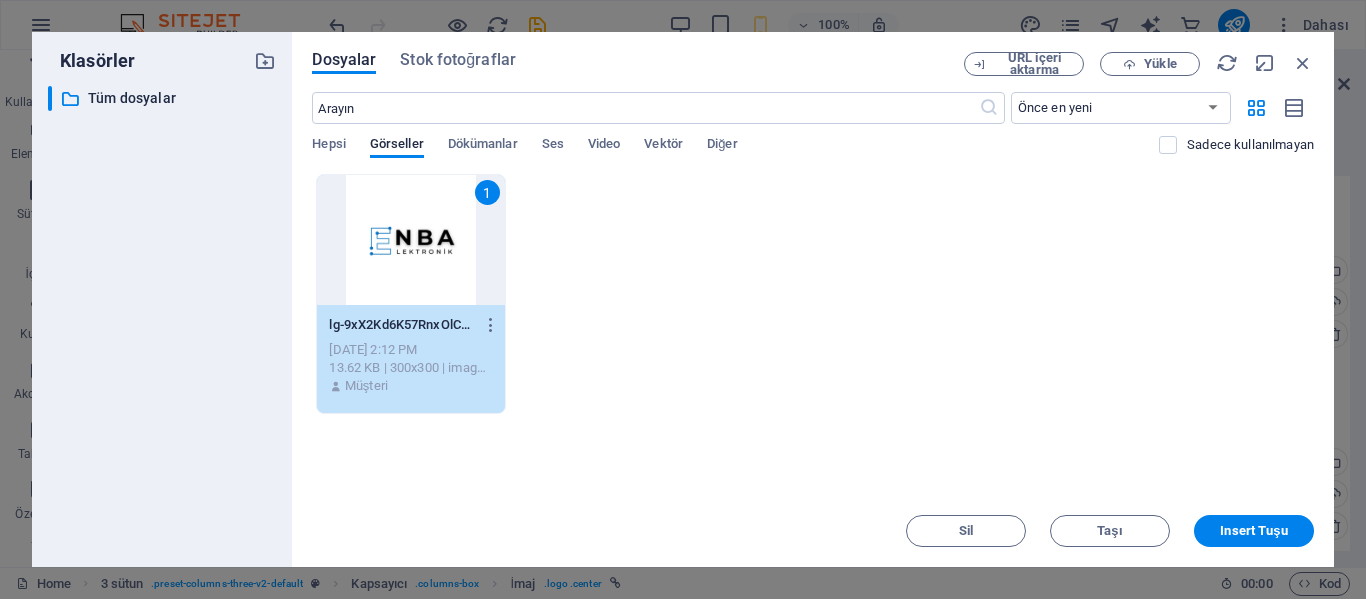 click on "Dosyalar Stok fotoğraflar URL içeri aktarma Yükle ​ Önce en yeni Önce en eski Ad (A-Z) Ad (Z-A) Boyut (0-9) Boyut (9-0) Çözünürlük (0-9) Çözünürlük (9-0) Hepsi Görseller Dökümanlar Ses Video Vektör Diğer Sadece kullanılmayan Anında yüklemek için dosyaları buraya bırakın 1 lg-9xX2Kd6K57RnxOlCy6tTig.png lg-9xX2Kd6K57RnxOlCy6tTig.png [DATE] 2:12 PM 13.62 KB | 300x300 | image/png Müşteri Sil Taşı Insert Tuşu" at bounding box center [813, 299] 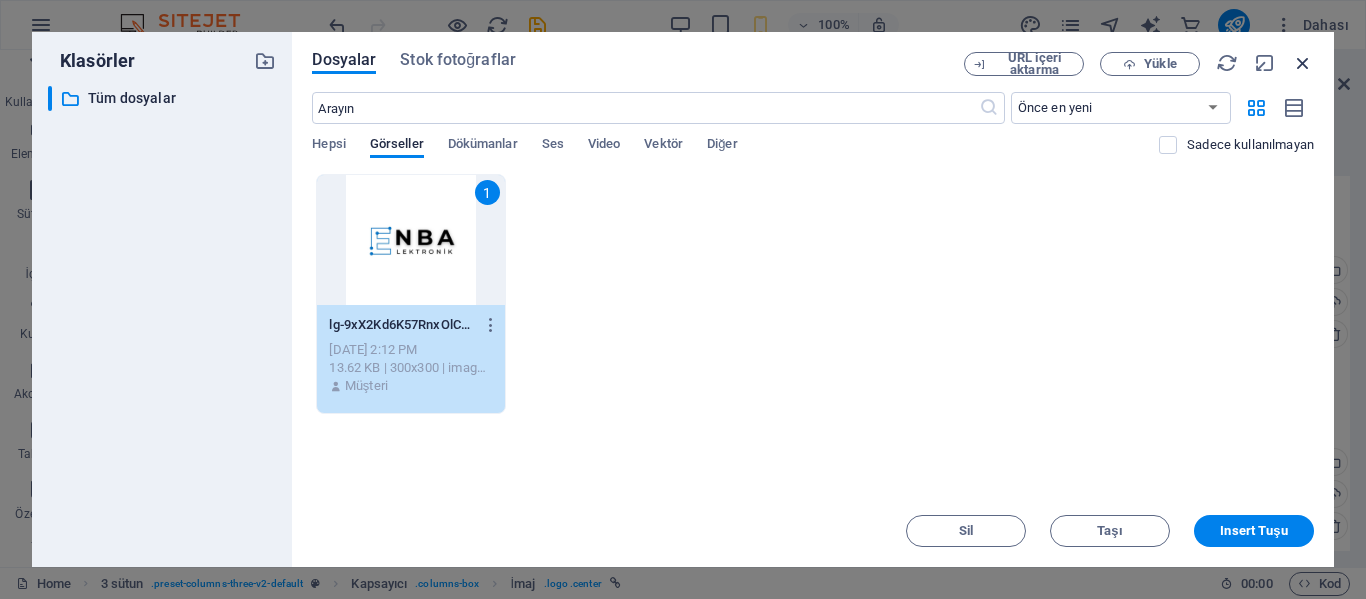 click at bounding box center [1303, 63] 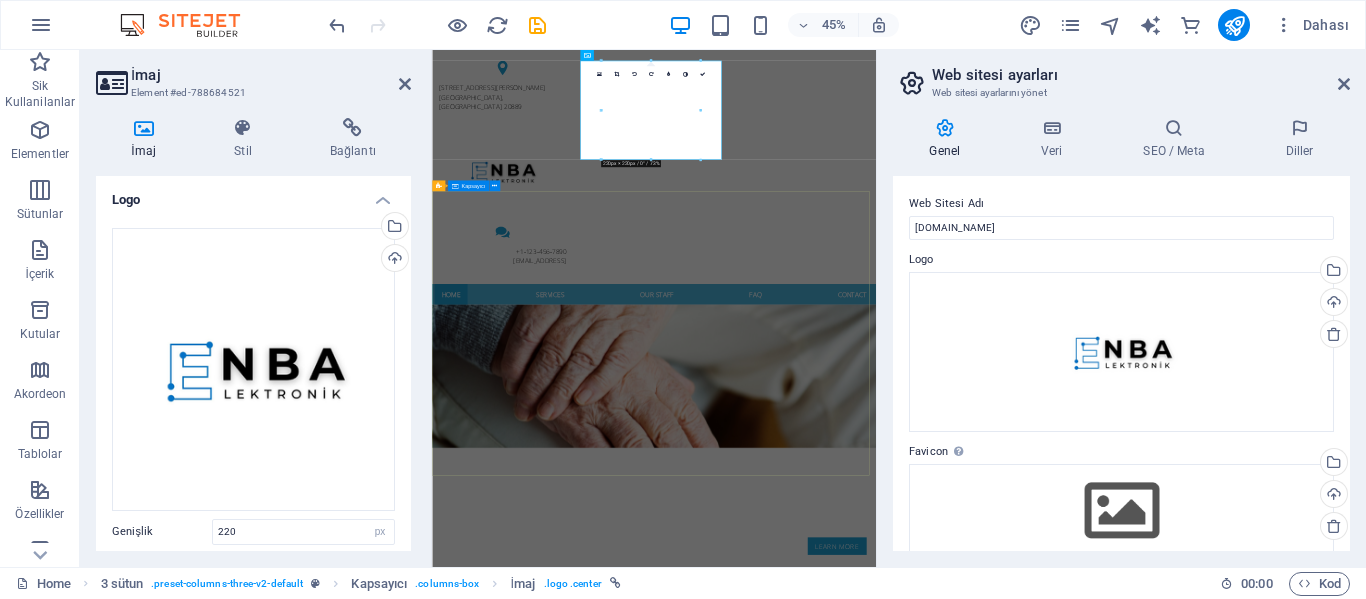 click on "Certified Care For your family Learn more" at bounding box center (925, 1093) 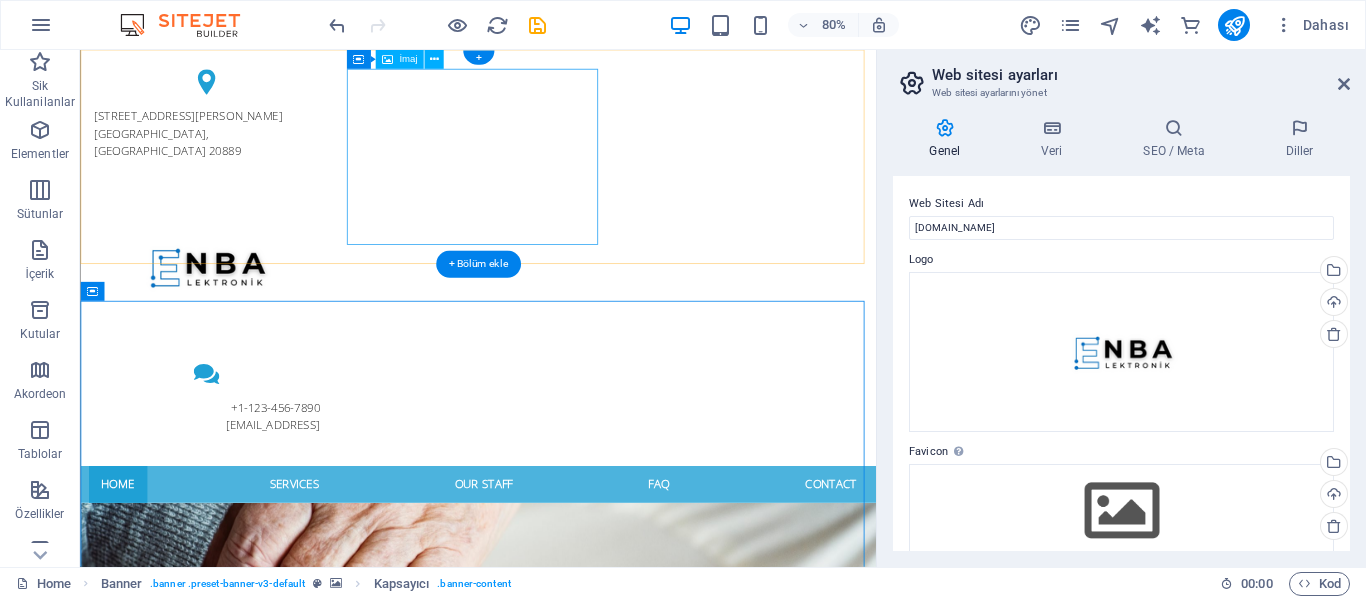 click at bounding box center [237, 321] 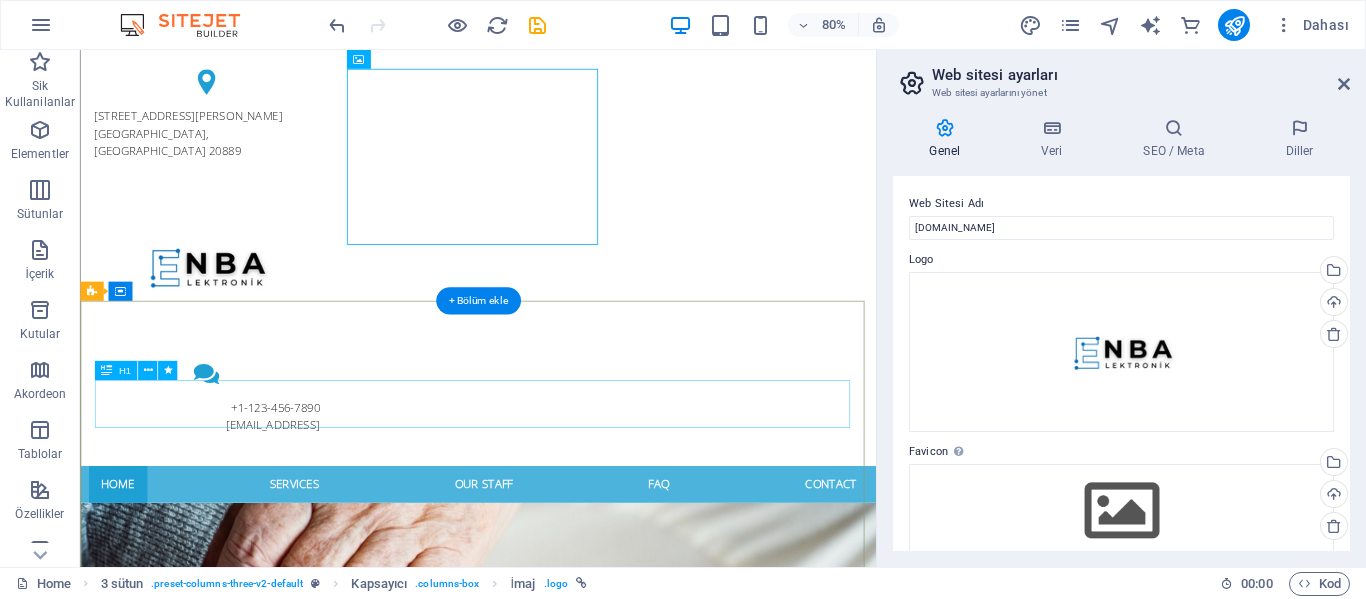 click on "Certified Care" at bounding box center (578, 1044) 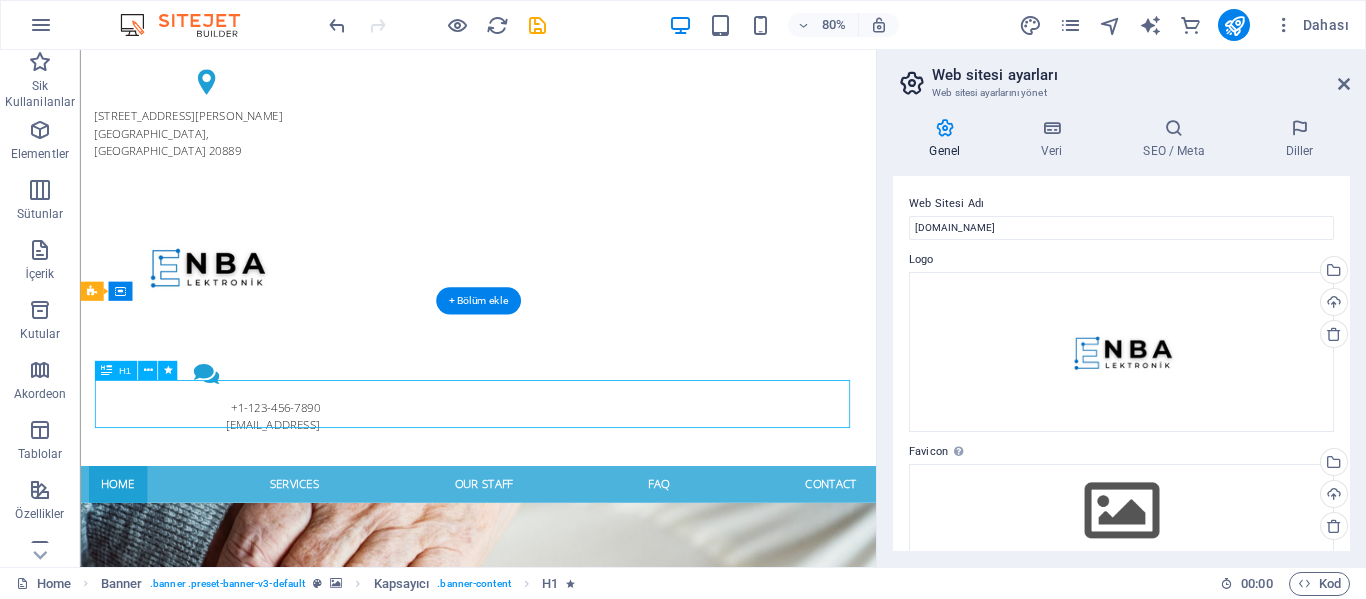 click on "Certified Care" at bounding box center [578, 1044] 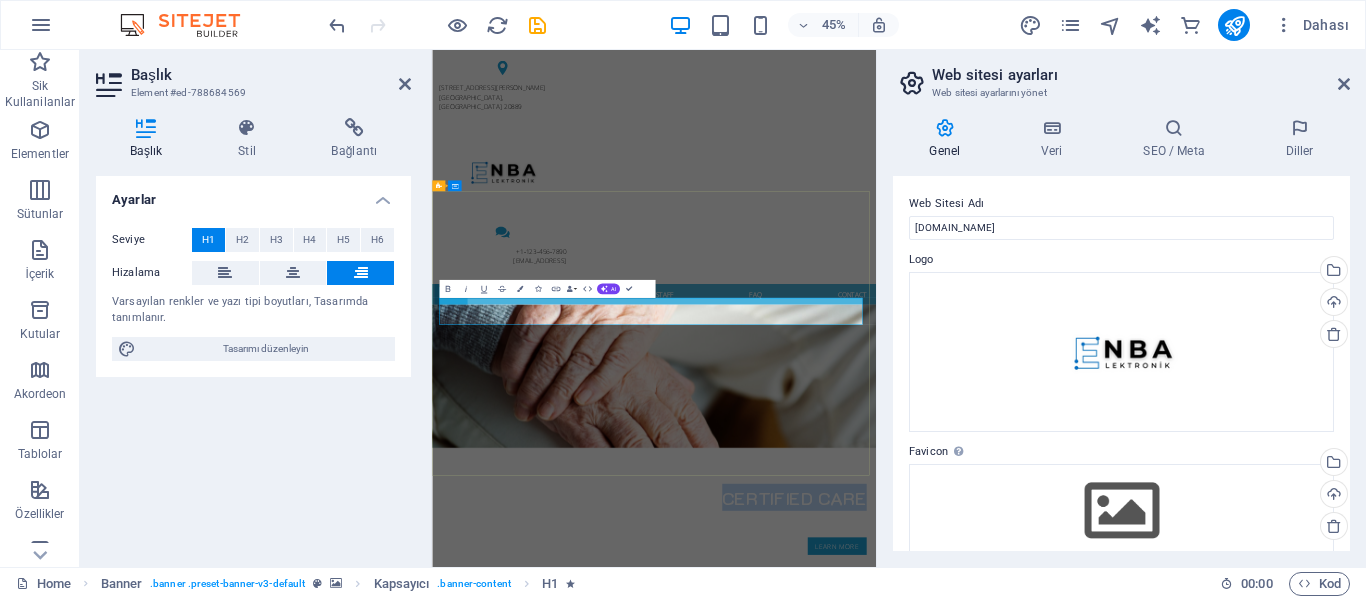 click on "Certified Care" at bounding box center [1237, 1044] 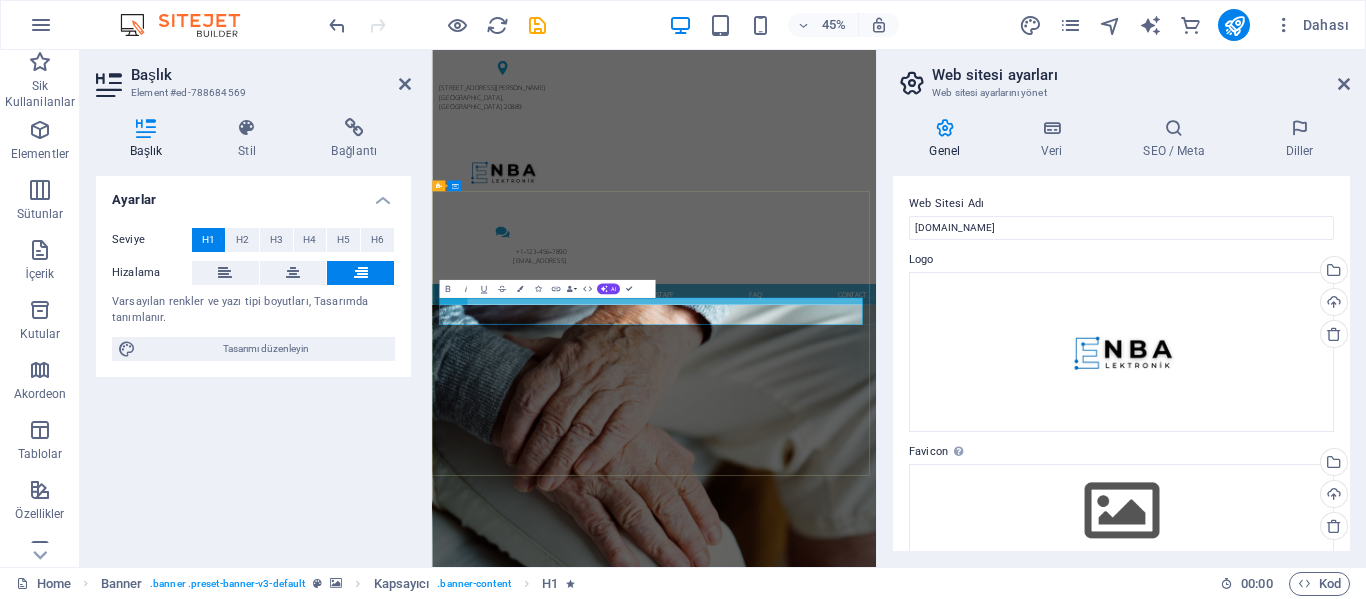 type 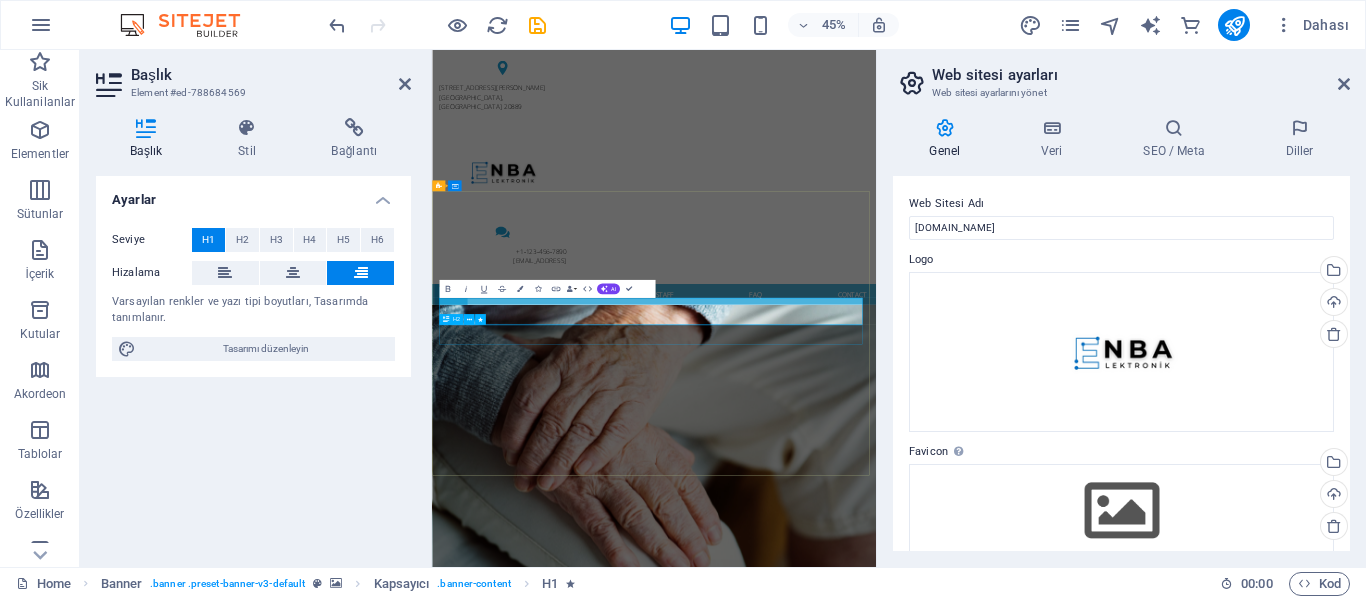 click on "For your family" at bounding box center [926, 1409] 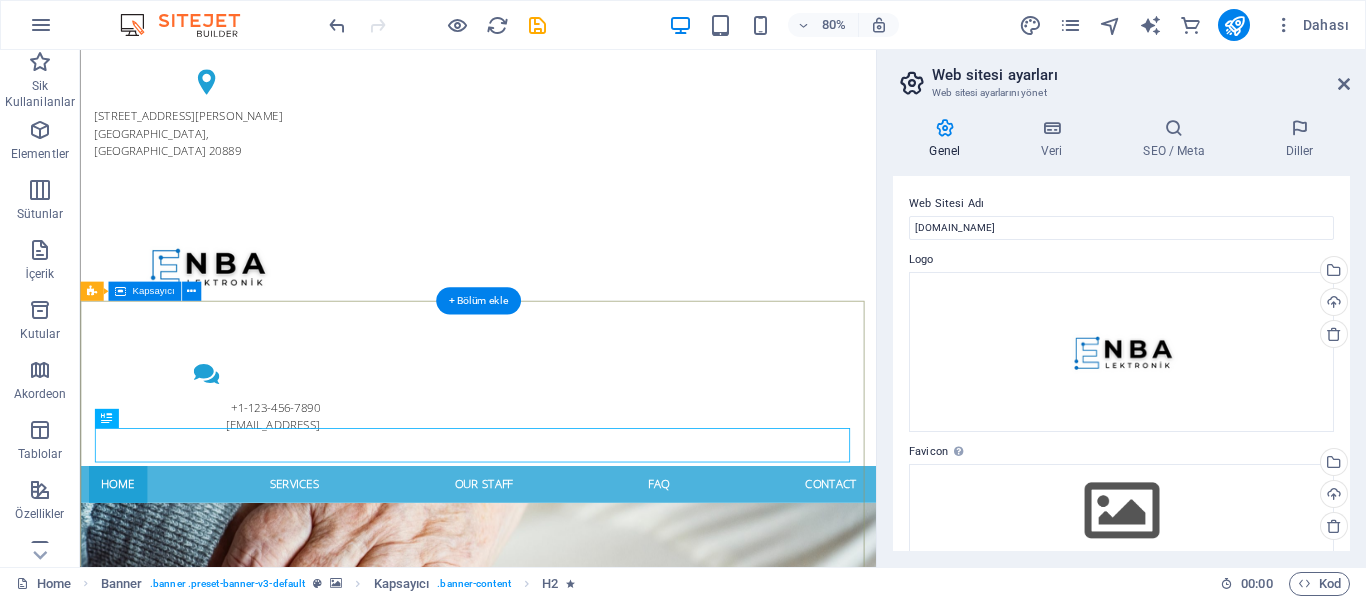 click on "sitemiz bakım aşamasındadır For your family Learn more" at bounding box center (577, 1130) 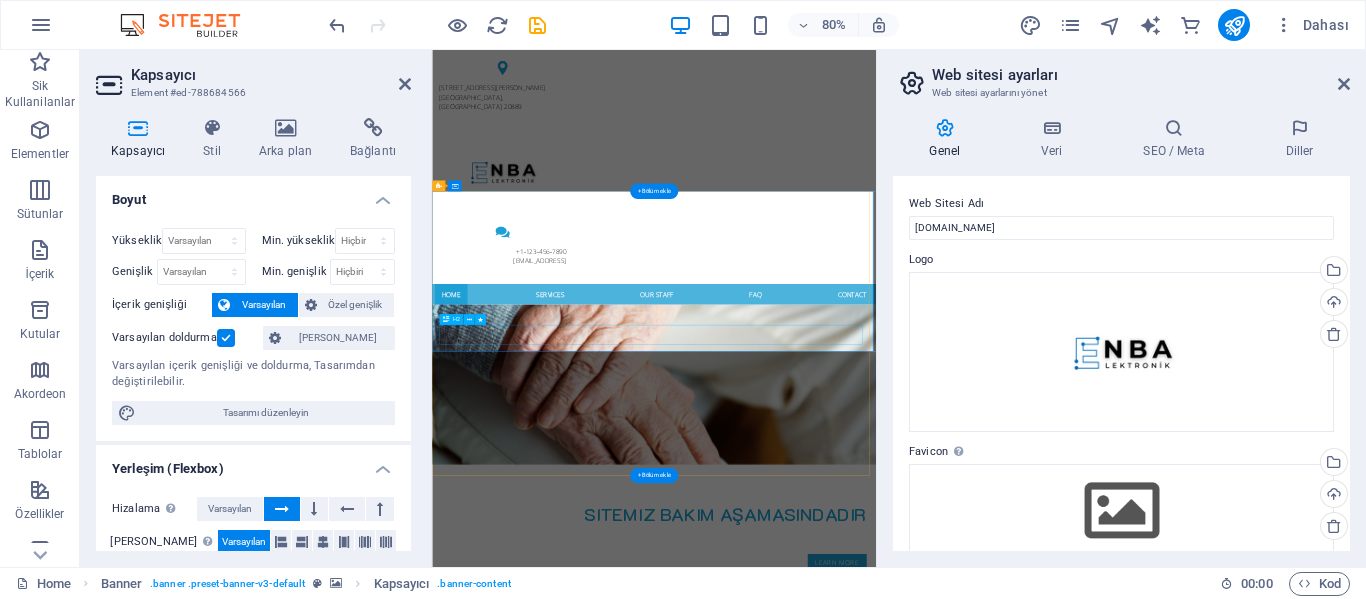 click on "For your family" at bounding box center [926, 1132] 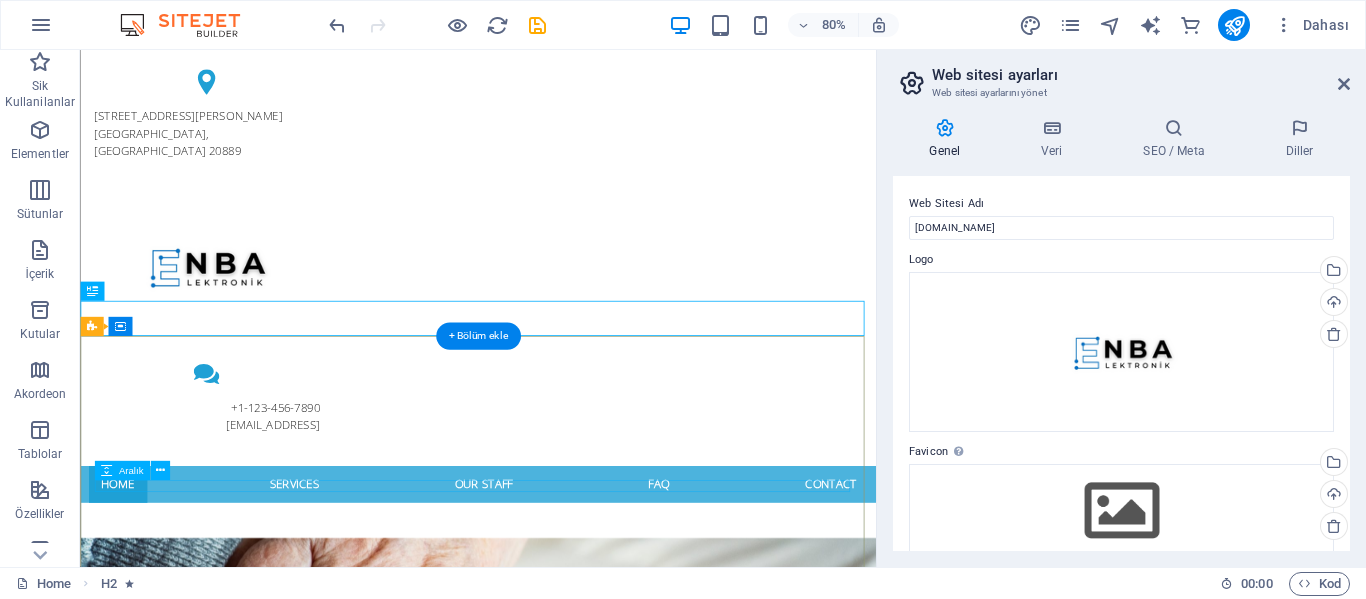 click at bounding box center [578, 1162] 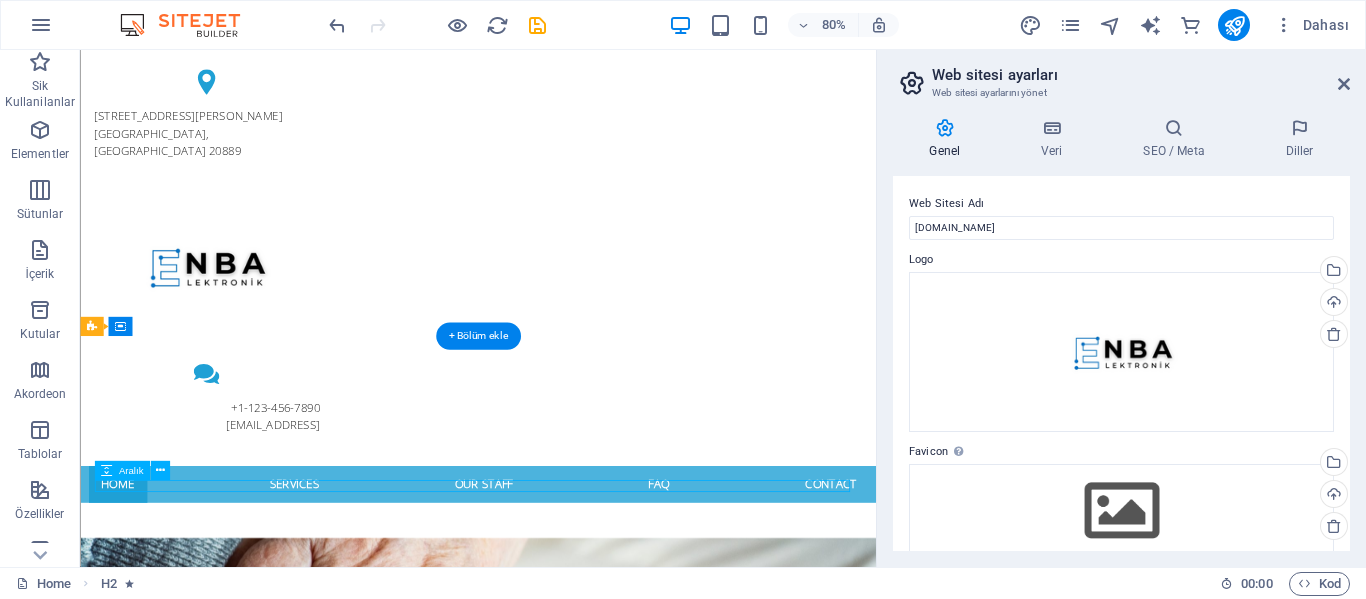 click at bounding box center [578, 1162] 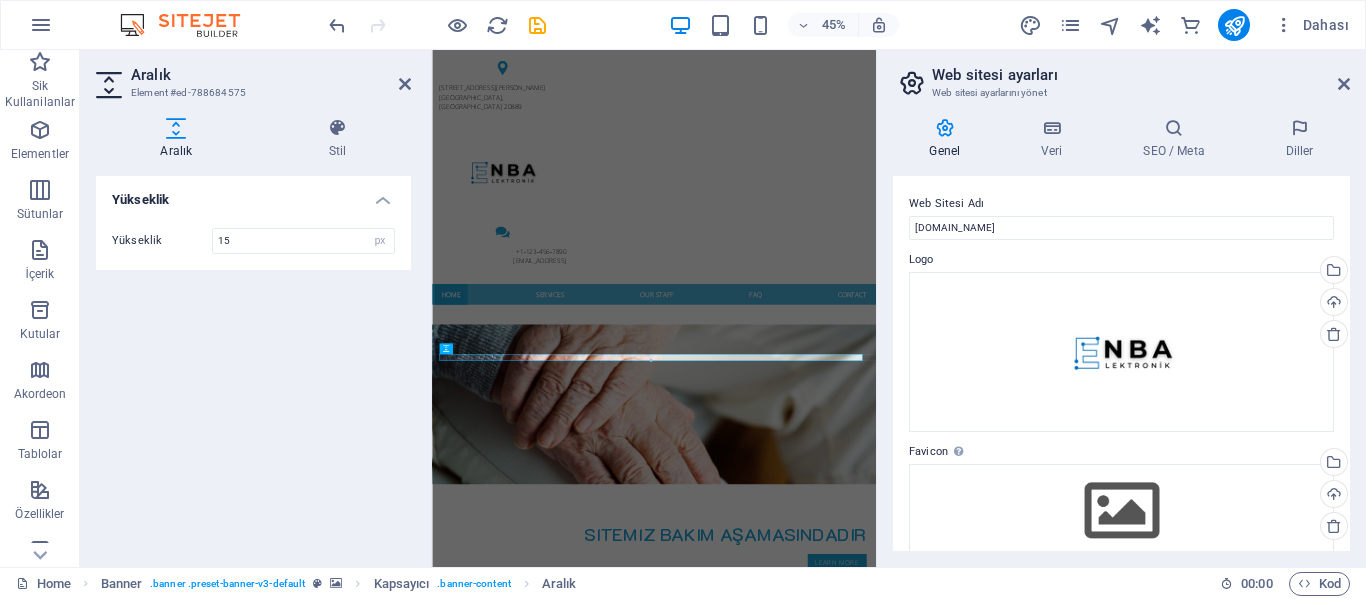 click on "Yükseklik Yükseklik 15 px rem vh vw" at bounding box center [253, 363] 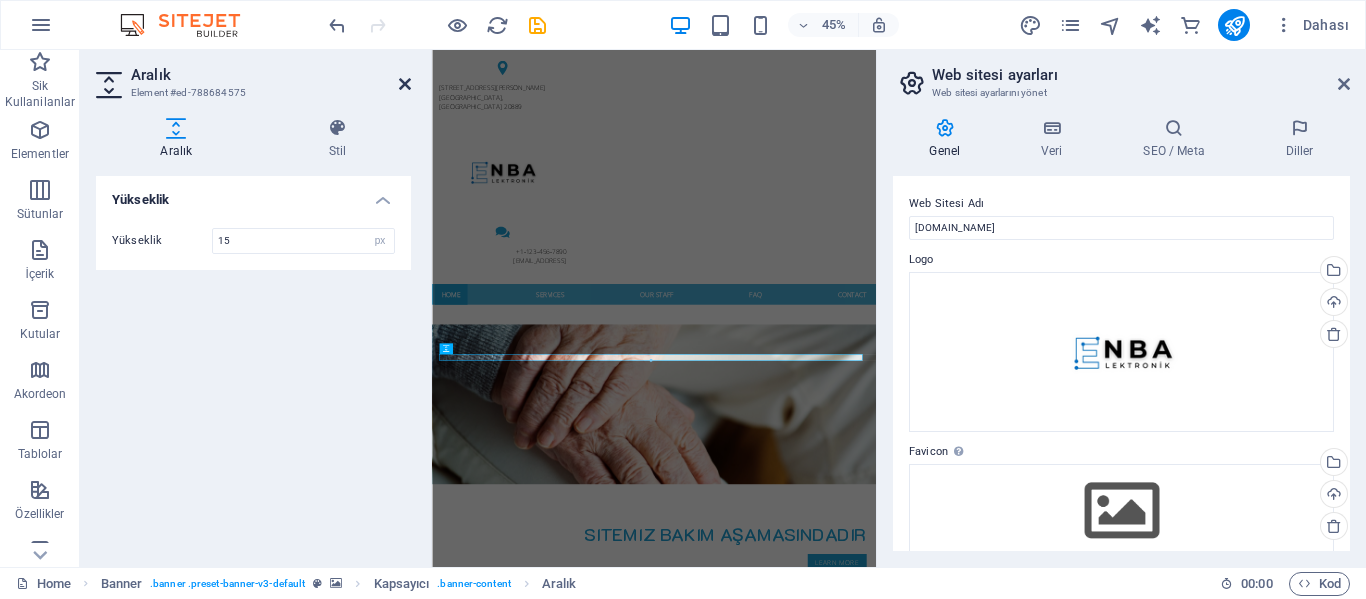 click at bounding box center [405, 84] 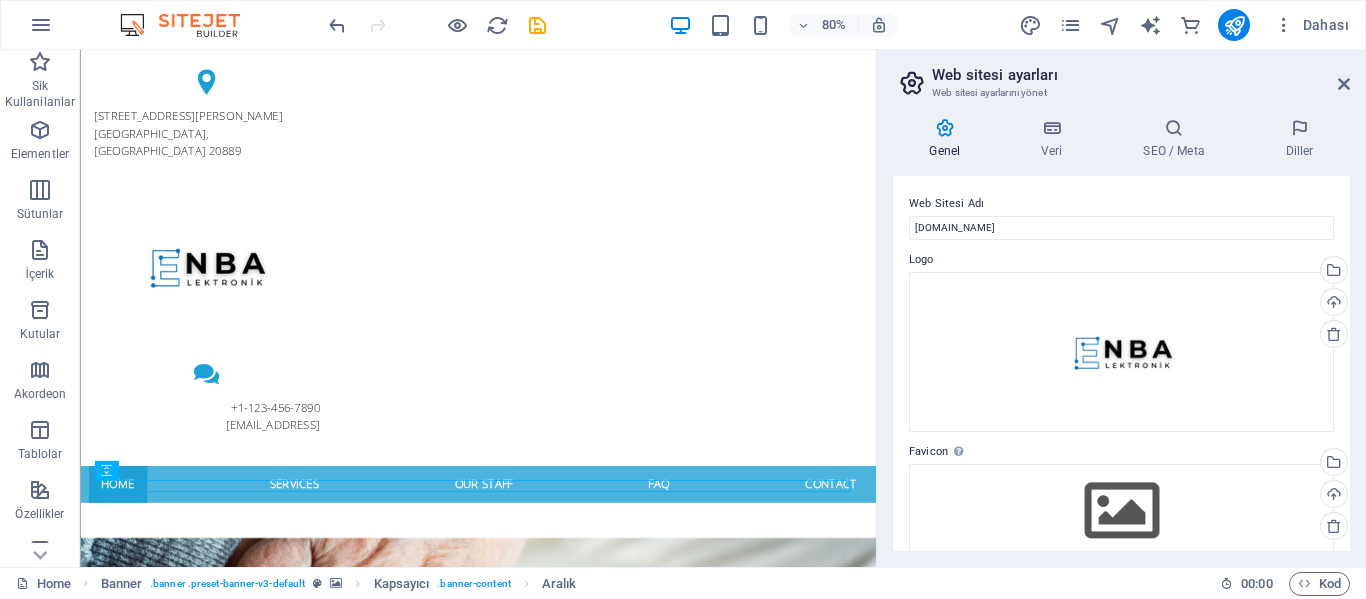 click on "80% Dahası" at bounding box center [683, 25] 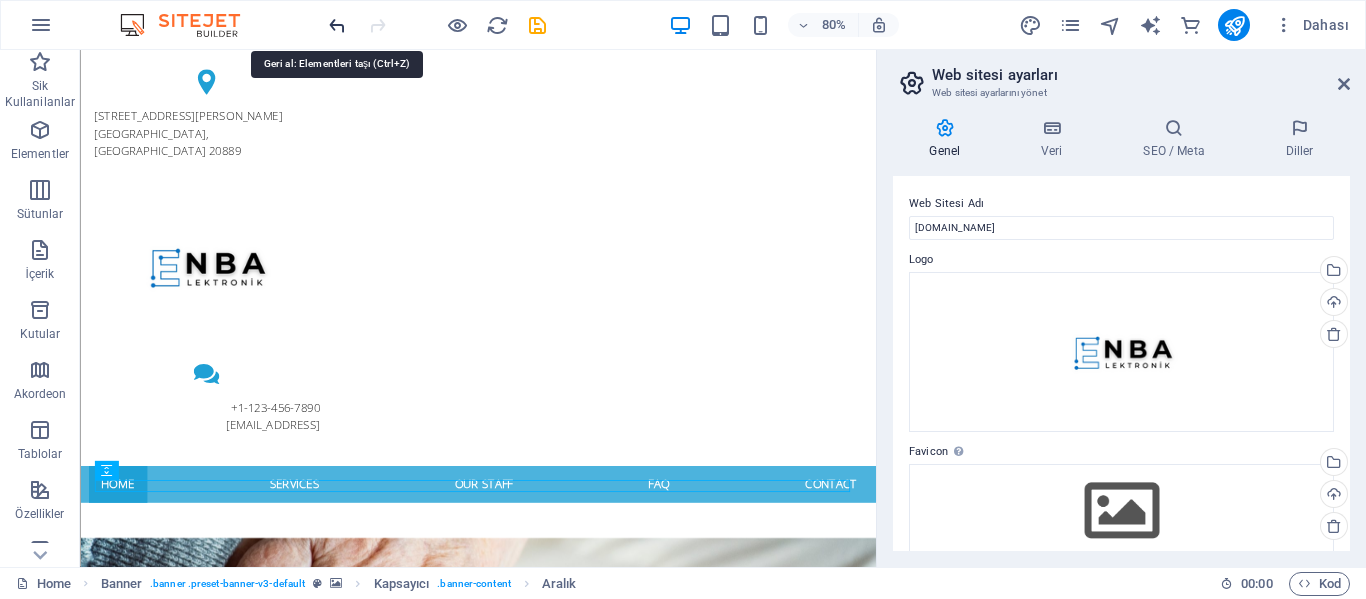 click at bounding box center (337, 25) 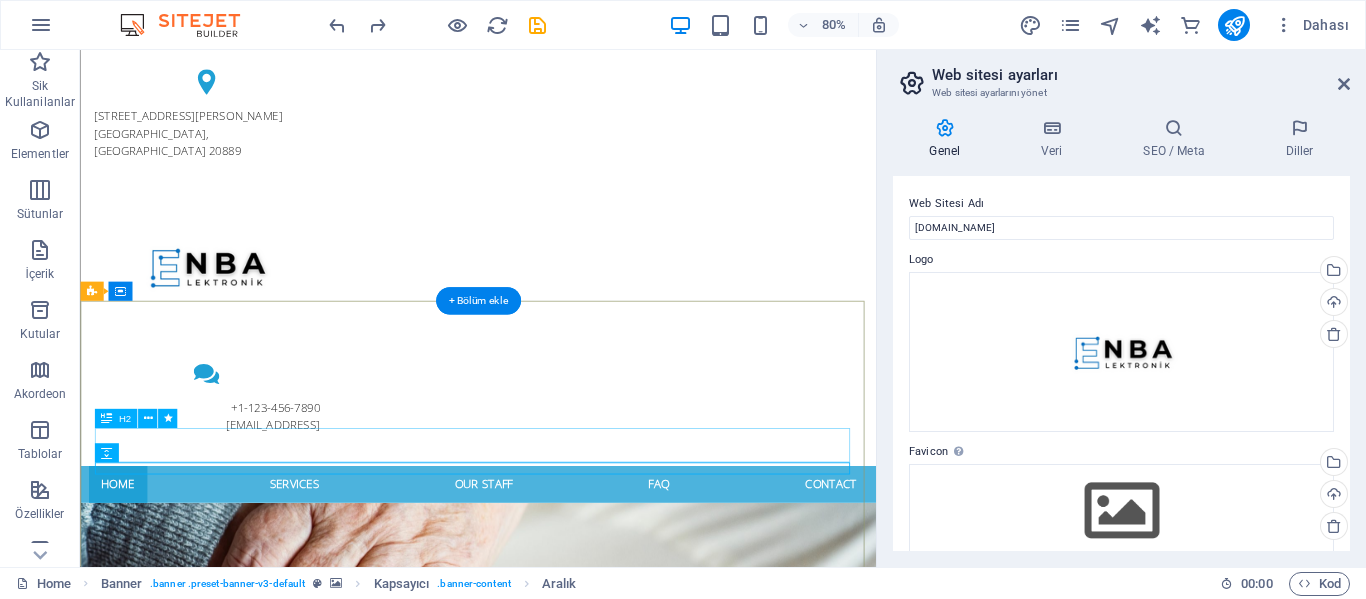 click on "For your family" at bounding box center [578, 1132] 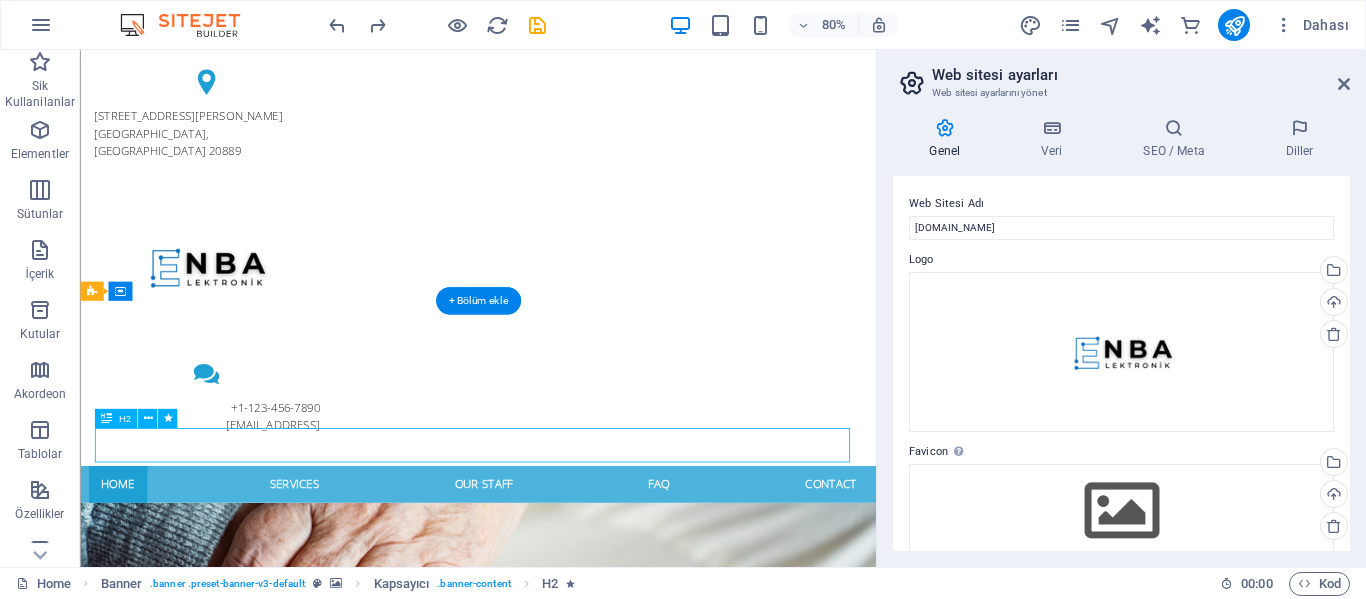 click on "For your family" at bounding box center [578, 1132] 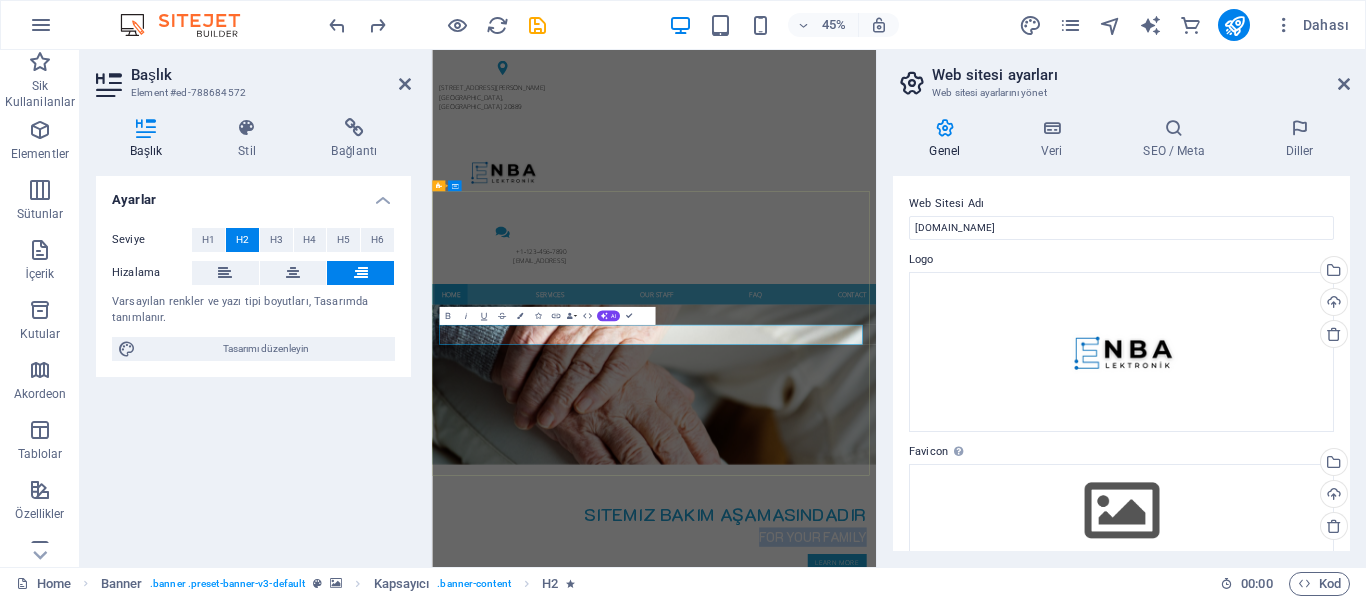 click on "For your family" at bounding box center (1278, 1132) 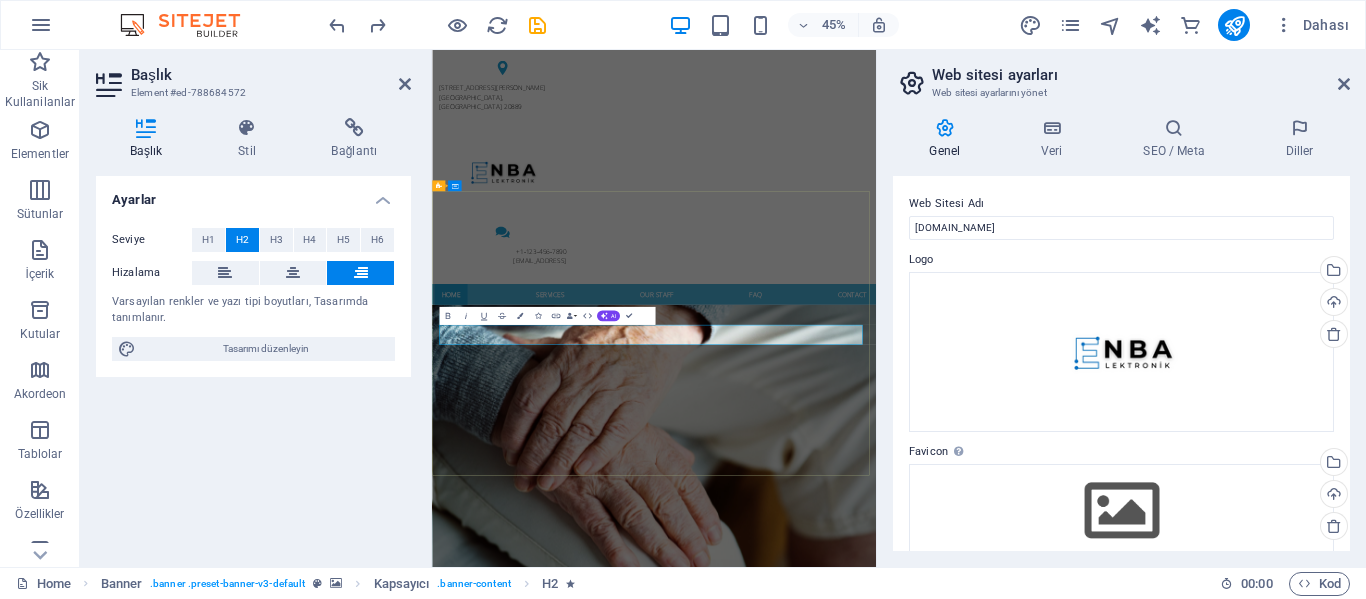type 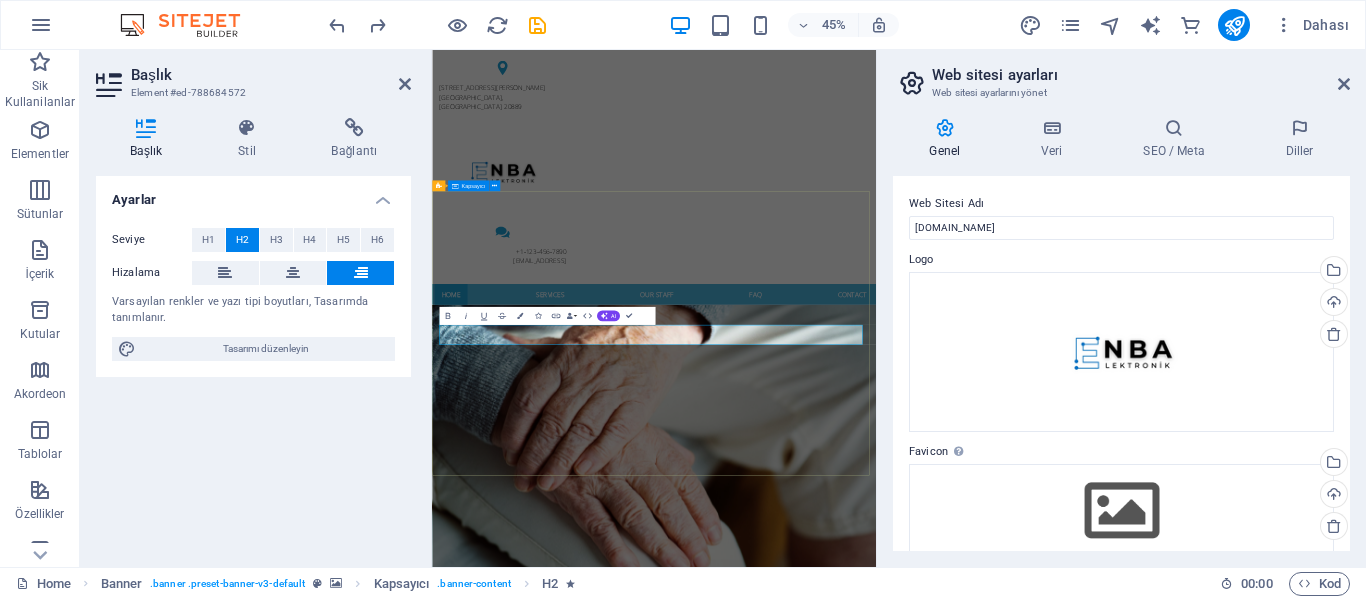 click on "sitemiz bakım aşamasındadır yakında burdayız Learn more" at bounding box center (925, 1407) 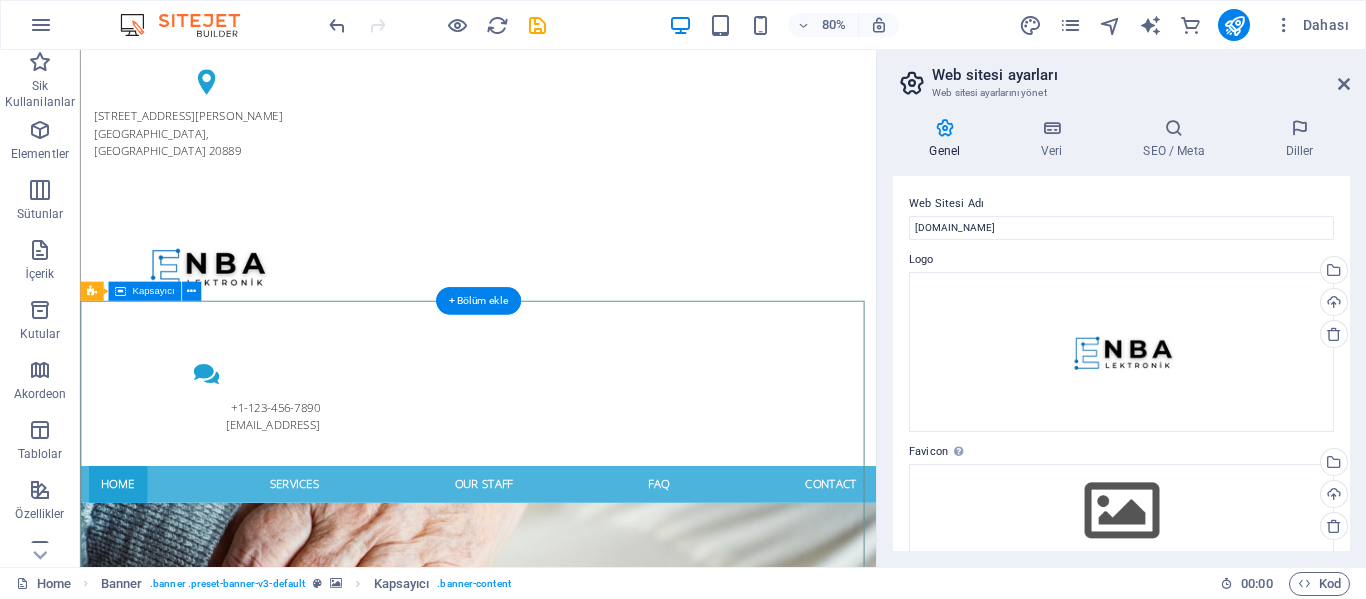 click on "sitemiz bakım aşamasındadır yakında burdayız Learn more" at bounding box center [577, 1130] 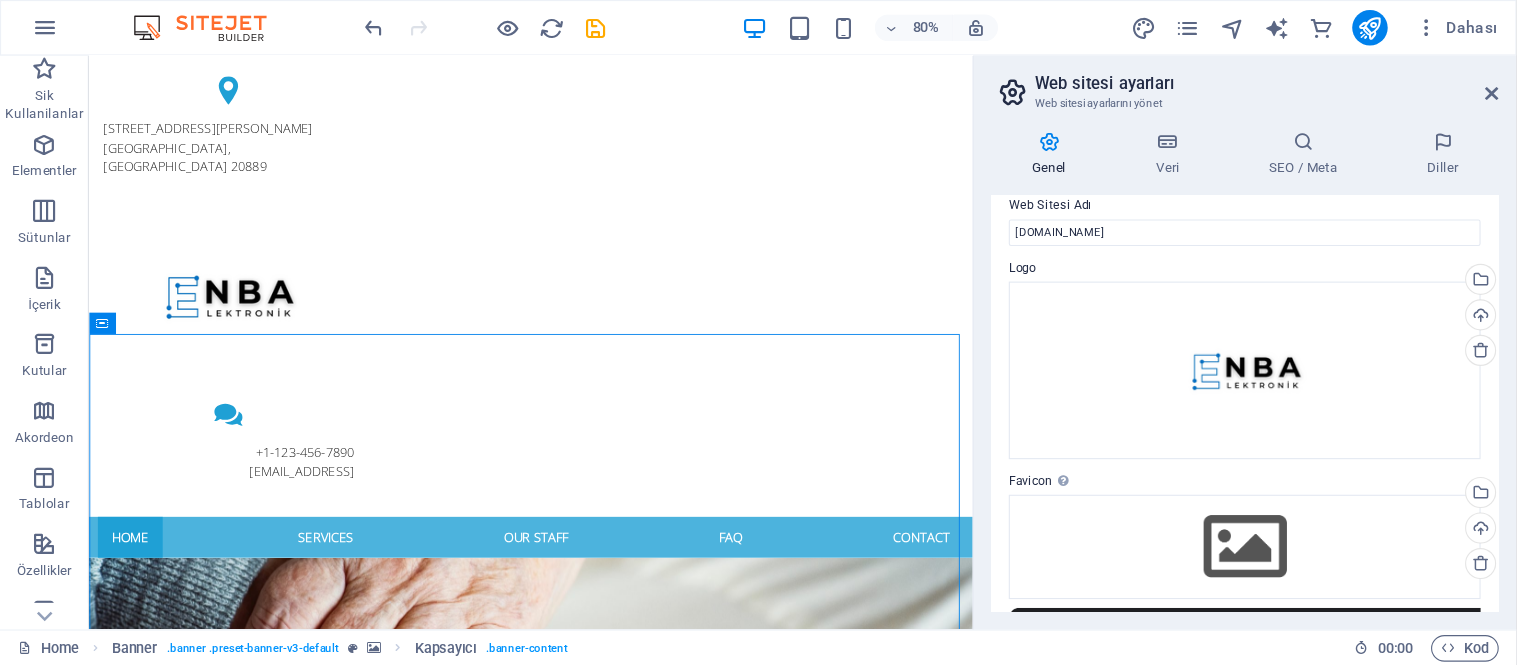 scroll, scrollTop: 0, scrollLeft: 0, axis: both 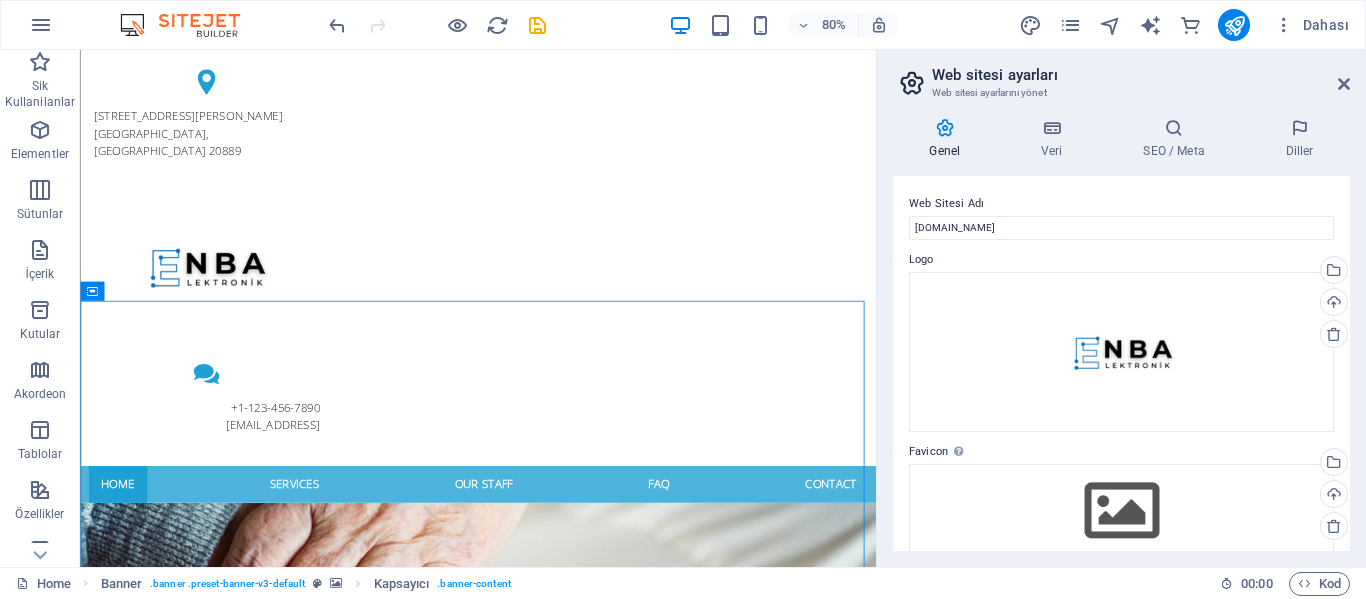 click on "Web sitesi ayarları Web sitesi ayarlarını yönet  Genel  Veri  SEO / Meta  Diller Web Sitesi Adı [DOMAIN_NAME] Logo Dosyaları buraya sürükleyin, dosyaları seçmek için tıklayın veya Dosyalardan ya da ücretsiz stok fotoğraf ve videolarımızdan dosyalar seçin Dosya yöneticisinden, stok fotoğraflardan dosyalar seçin veya dosya(lar) yükleyin Yükle Favicon Web sitenin favicon'unu buradan ayarla. Favicon, tarayıcı sekmesinde web sitenin başlığının yanında gösterilen küçük bir simgedir. Ziyaretçilerin web siteni tanımlamasına yardımcı olur. Dosyaları buraya sürükleyin, dosyaları seçmek için tıklayın veya Dosyalardan ya da ücretsiz stok fotoğraf ve videolarımızdan dosyalar seçin Dosya yöneticisinden, stok fotoğraflardan dosyalar seçin veya dosya(lar) yükleyin Yükle Ön İzleme Görüntüsü (Açık Grafik) Bu görüntü, web sitesi sosyal ağlarda paylaşıldığında gösterilir Dosyaları buraya sürükleyin, dosyaları seçmek için tıklayın veya Cep" at bounding box center (1121, 308) 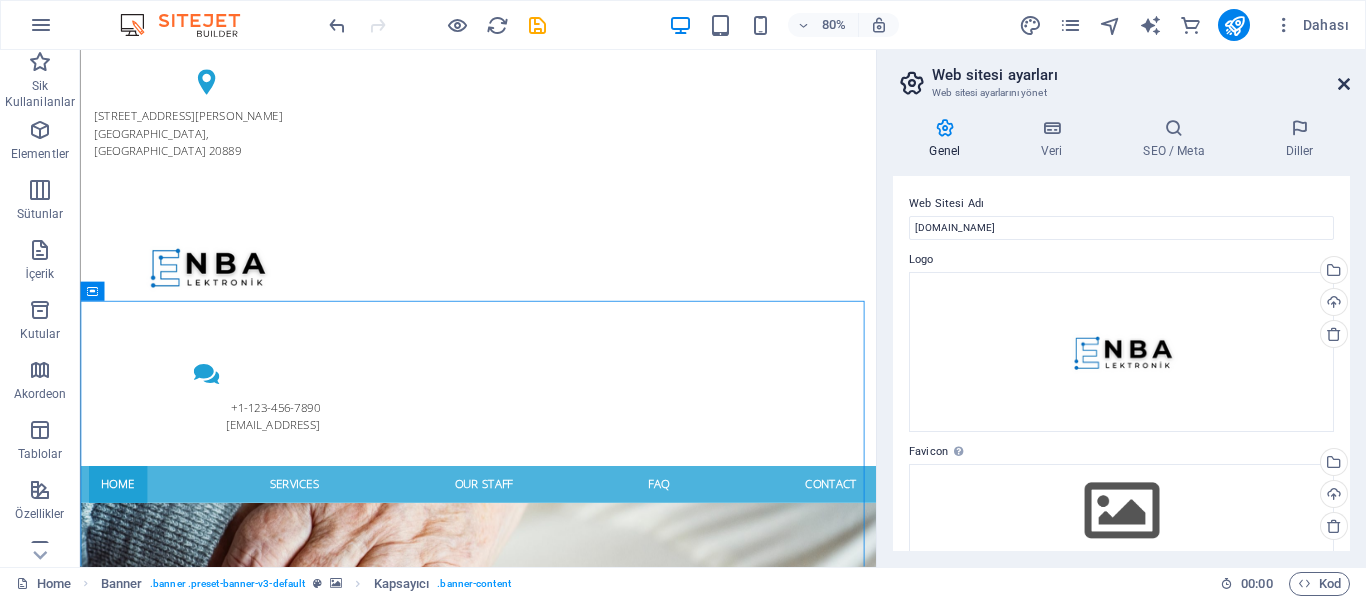click at bounding box center (1344, 84) 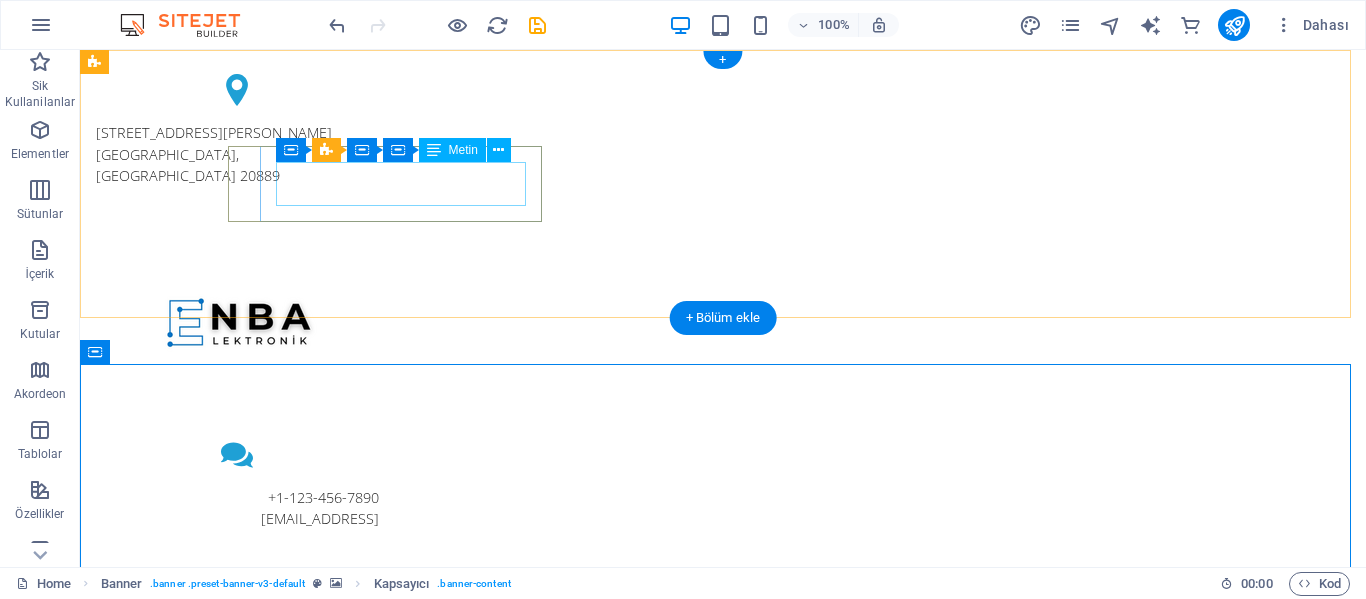 click on "[STREET_ADDRESS][PERSON_NAME]" at bounding box center [237, 154] 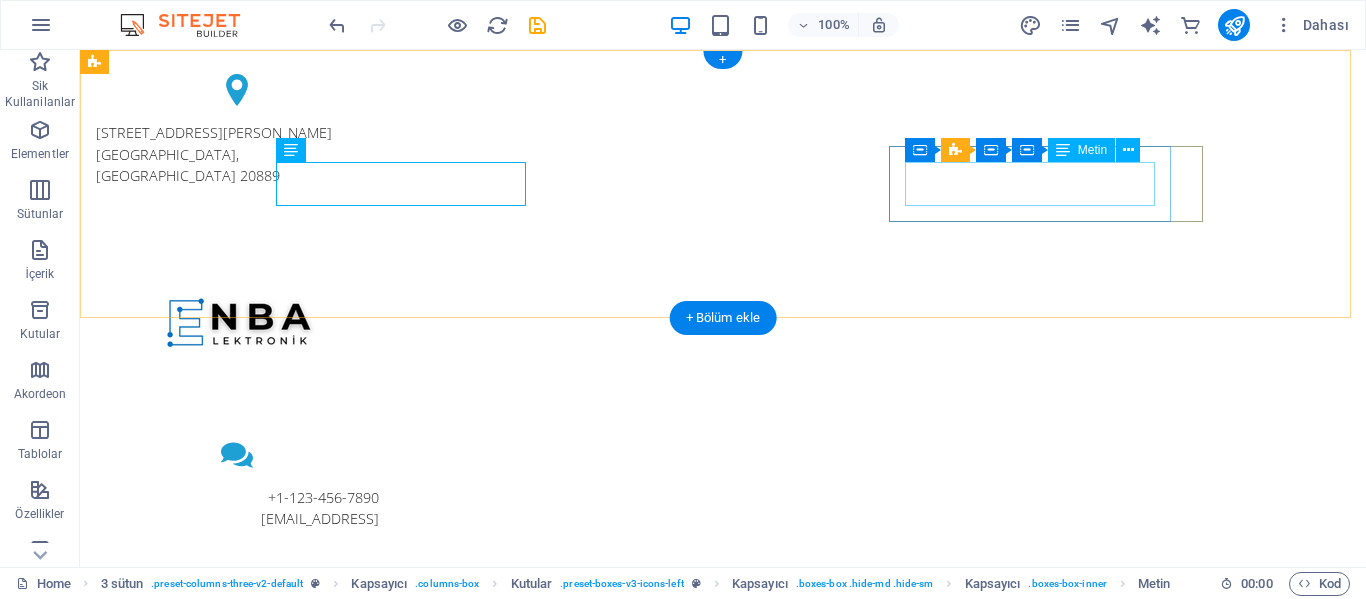 click on "+1-123-456-7890 [EMAIL_ADDRESS]" at bounding box center (237, 508) 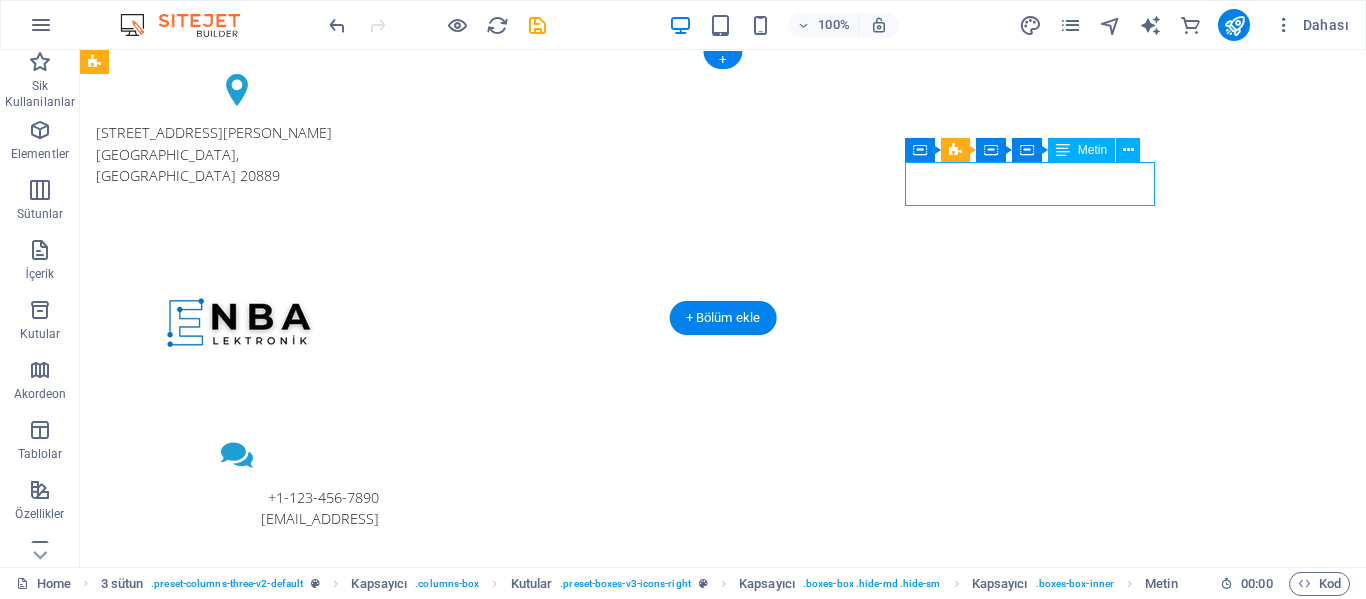 click on "+1-123-456-7890 [EMAIL_ADDRESS]" at bounding box center [237, 508] 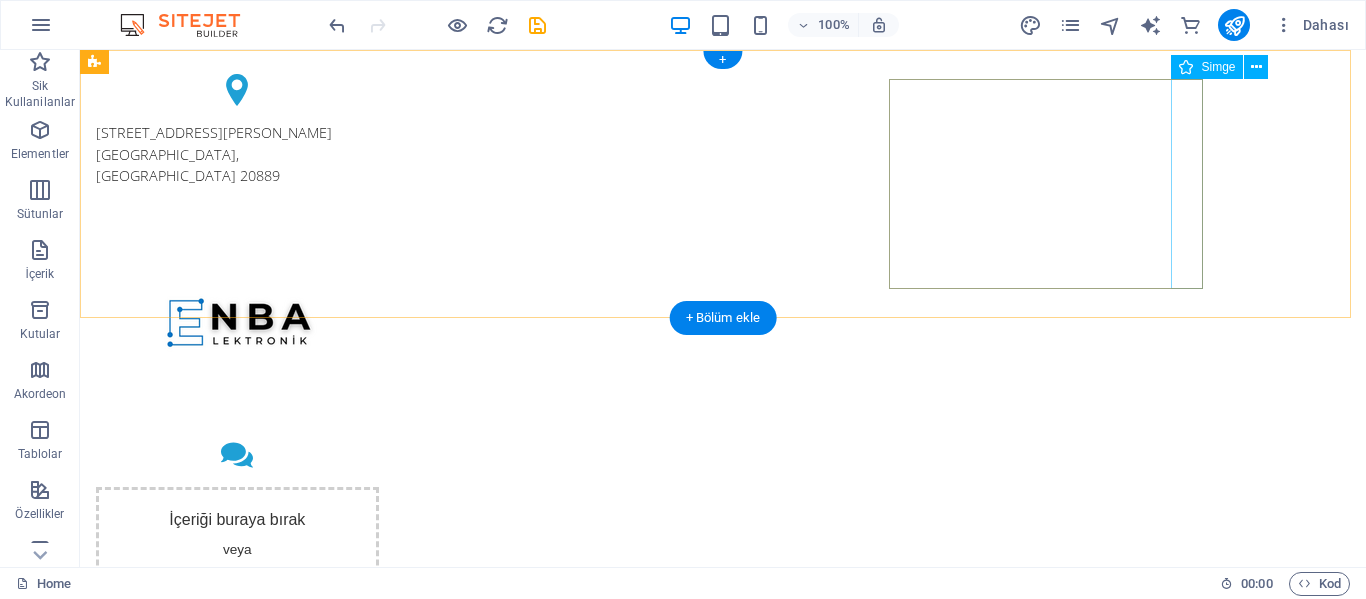 click at bounding box center (237, 455) 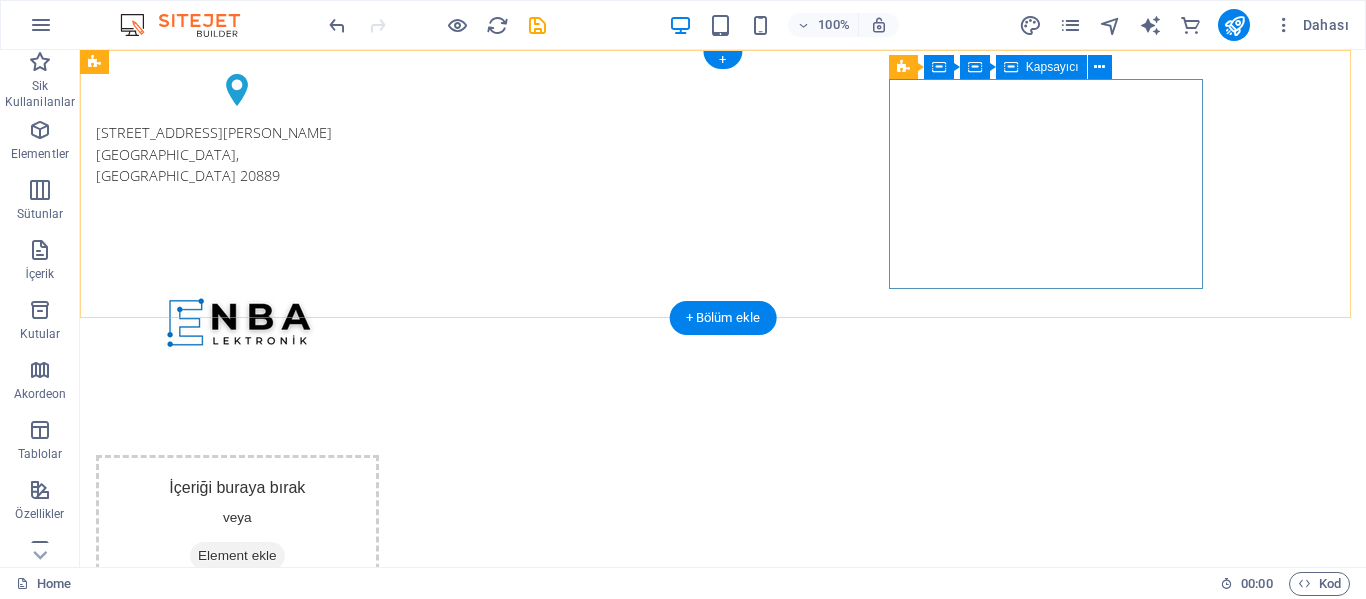 click on "İçeriği buraya bırak veya  Element ekle  Panoyu yapıştır" at bounding box center (237, 544) 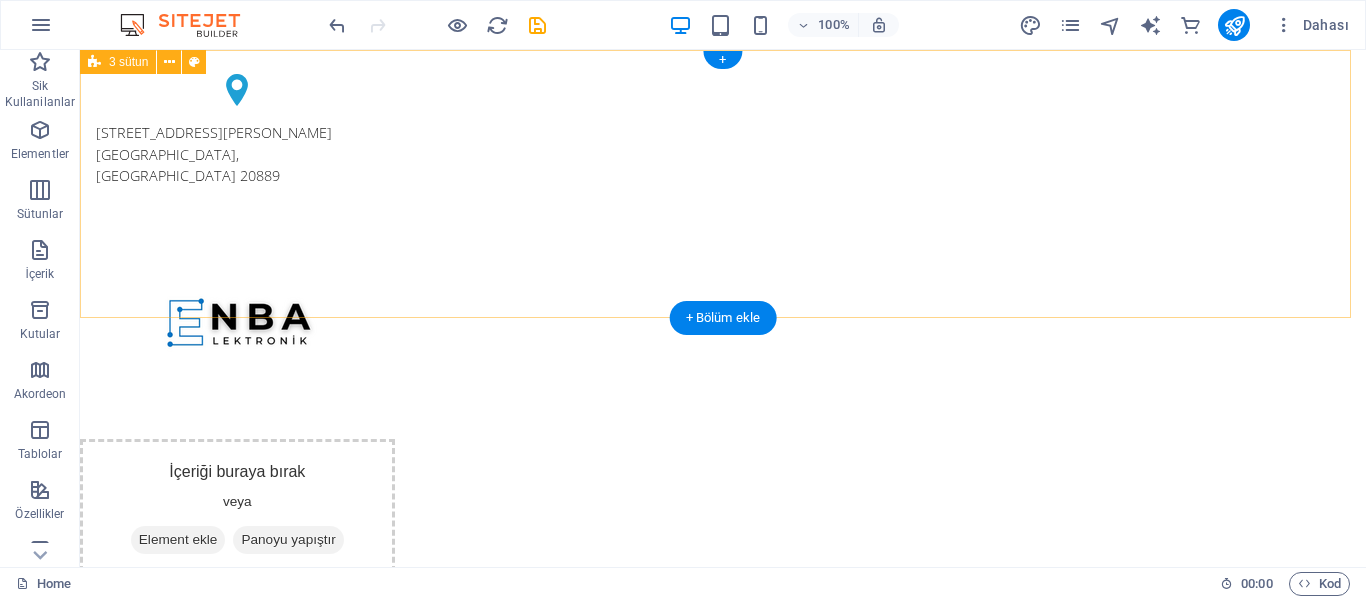 click on "[STREET_ADDRESS][PERSON_NAME] İçeriği buraya bırak veya  Element ekle  Panoyu yapıştır" at bounding box center [723, 327] 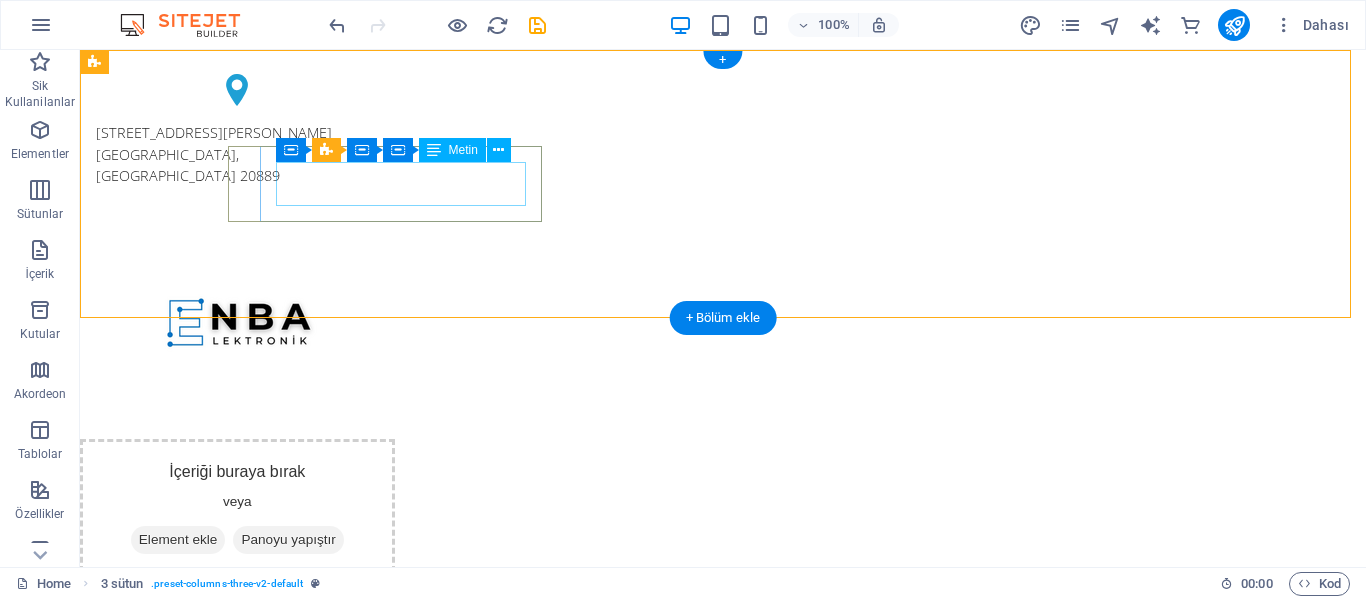 click on "[STREET_ADDRESS][PERSON_NAME]" at bounding box center (237, 154) 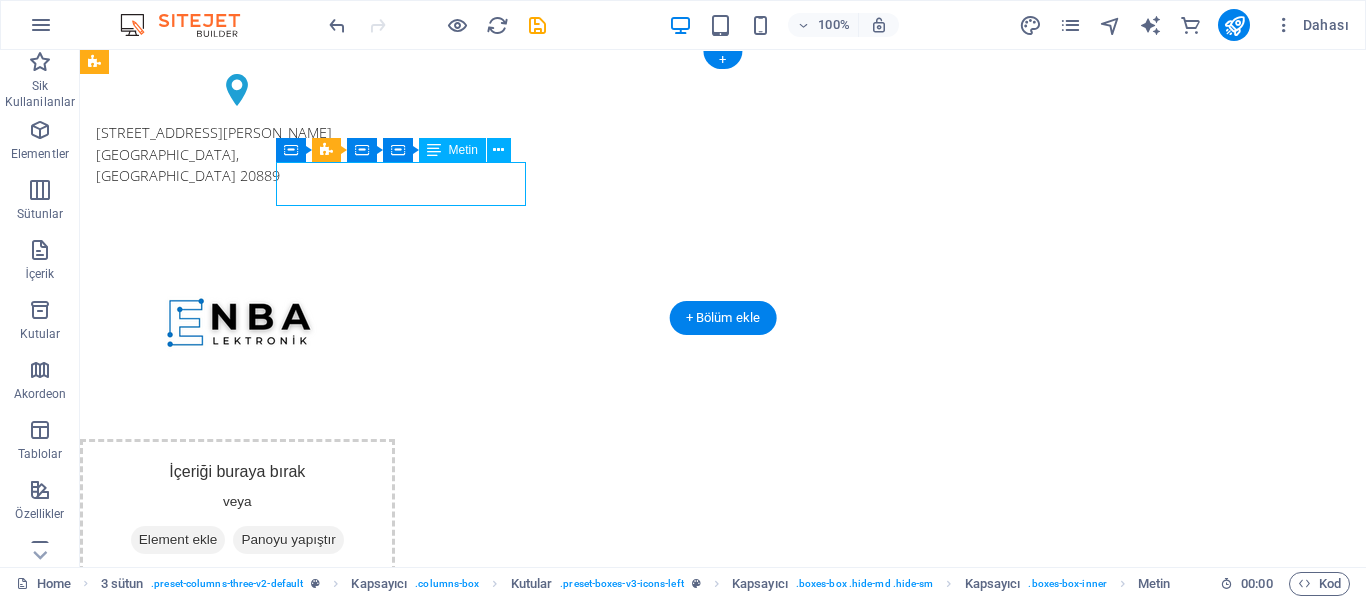 click on "[STREET_ADDRESS][PERSON_NAME]" at bounding box center [237, 154] 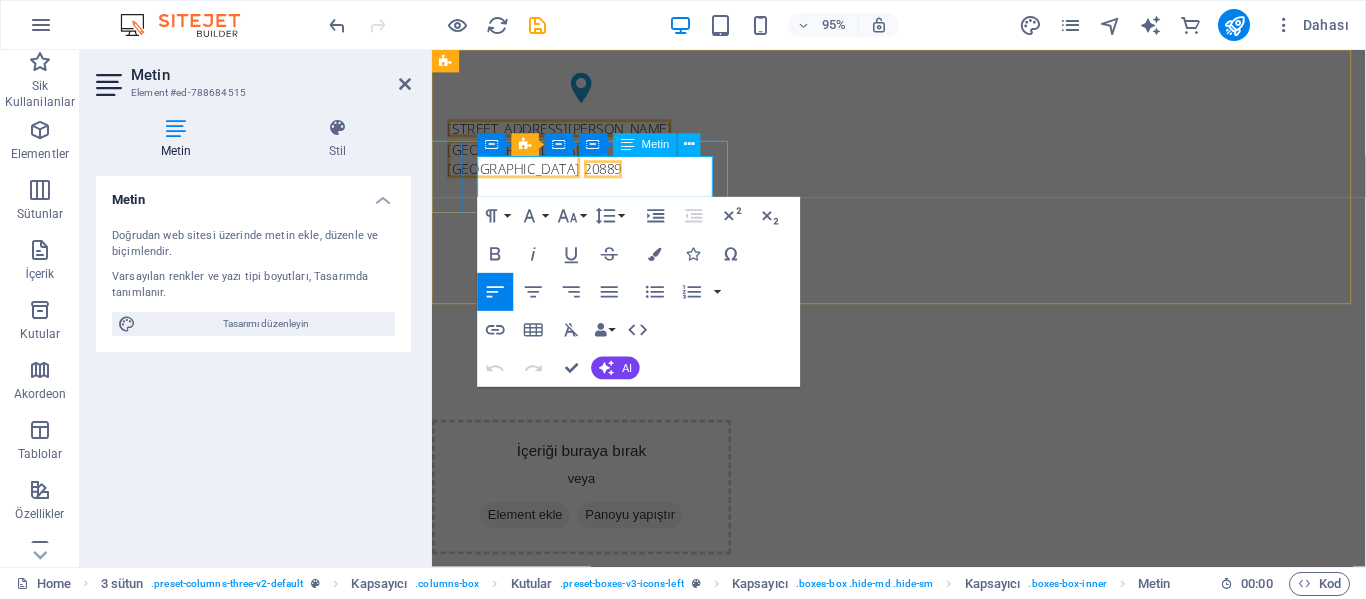 click on "[STREET_ADDRESS][PERSON_NAME]" at bounding box center [566, 132] 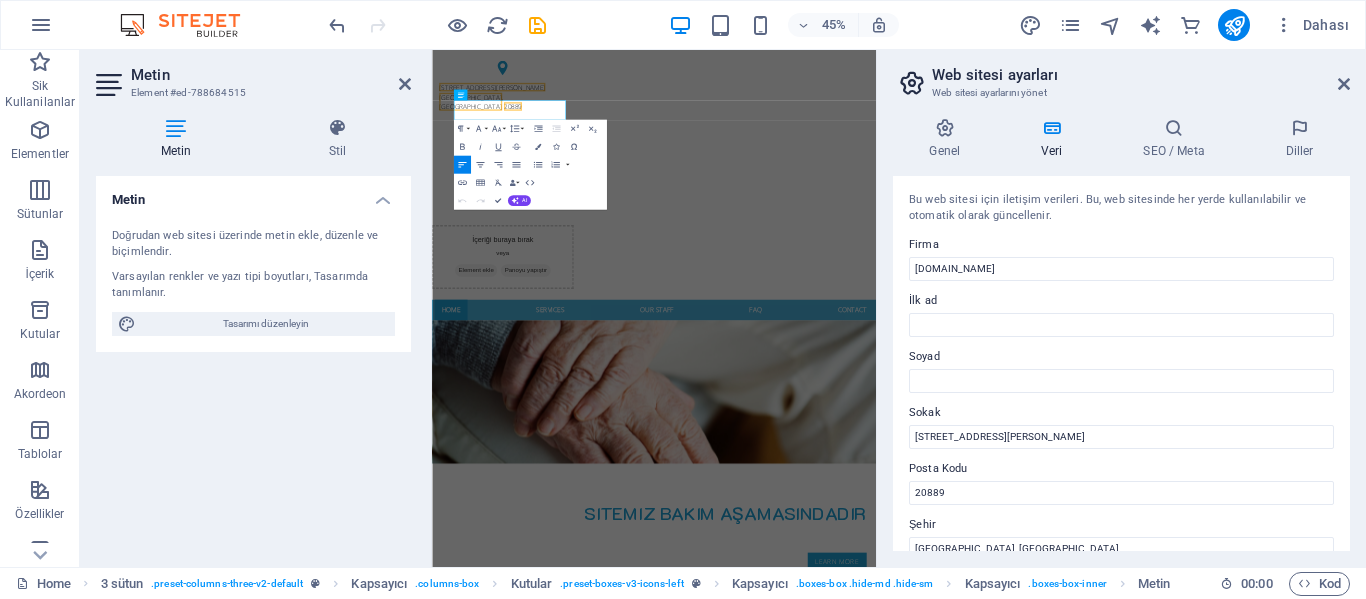 click on "Metin" at bounding box center [180, 139] 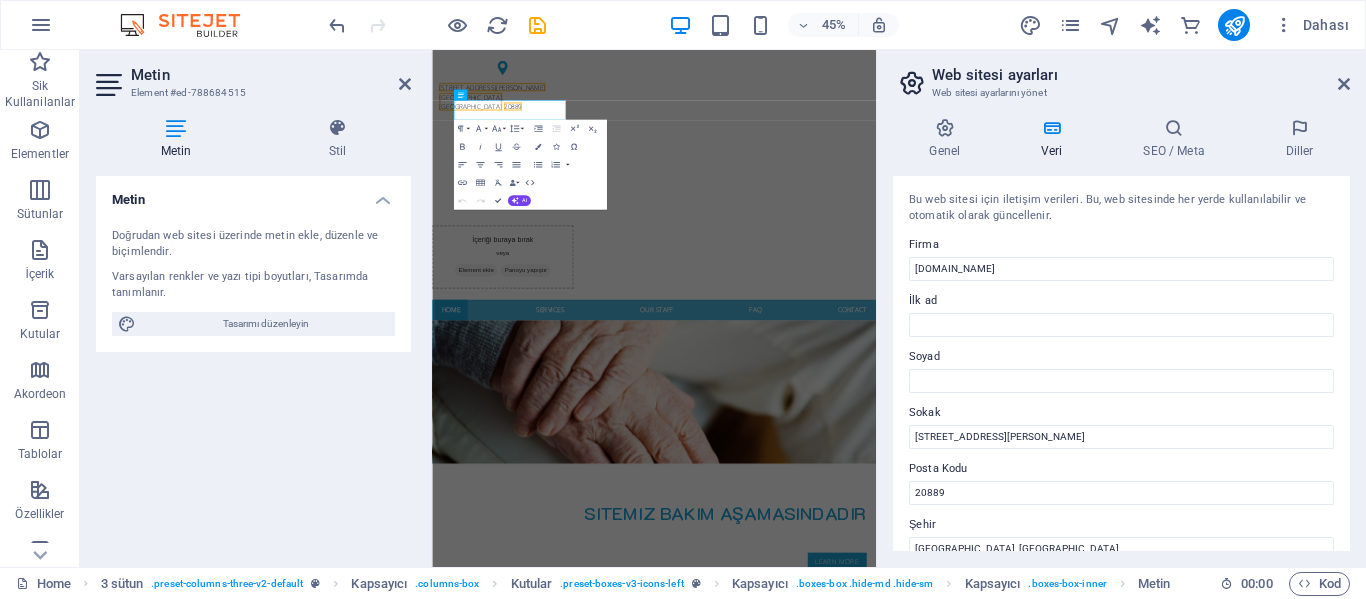 click on "Metin" at bounding box center (253, 194) 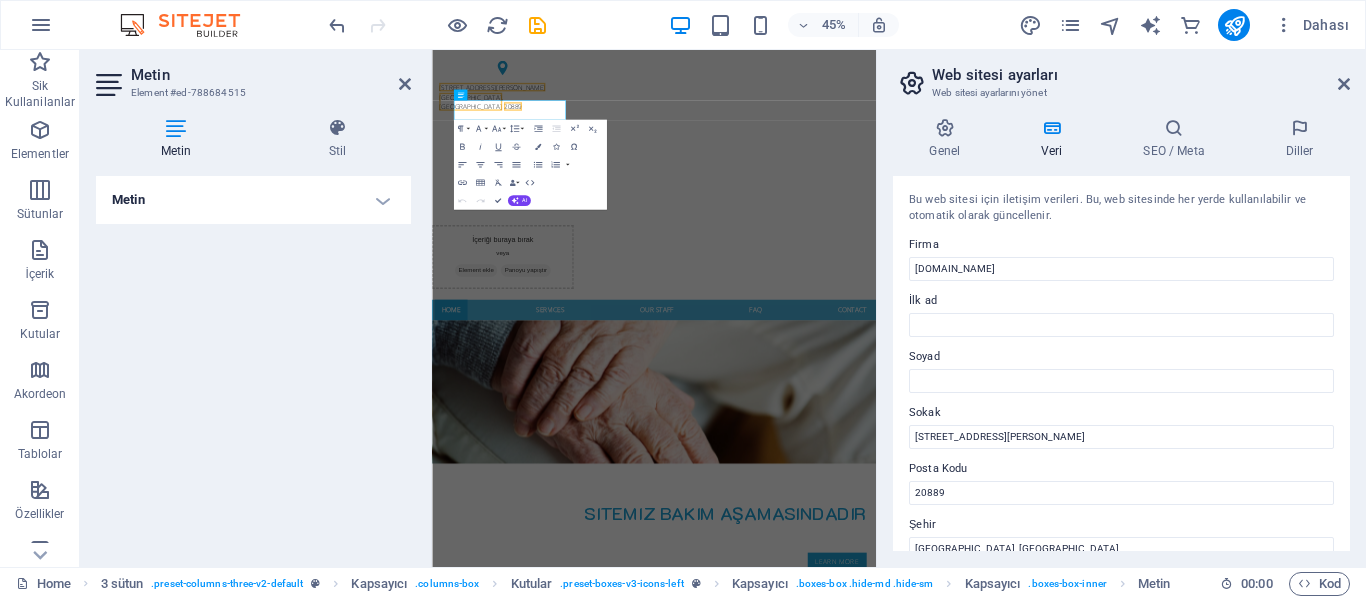 click on "Metin" at bounding box center (253, 200) 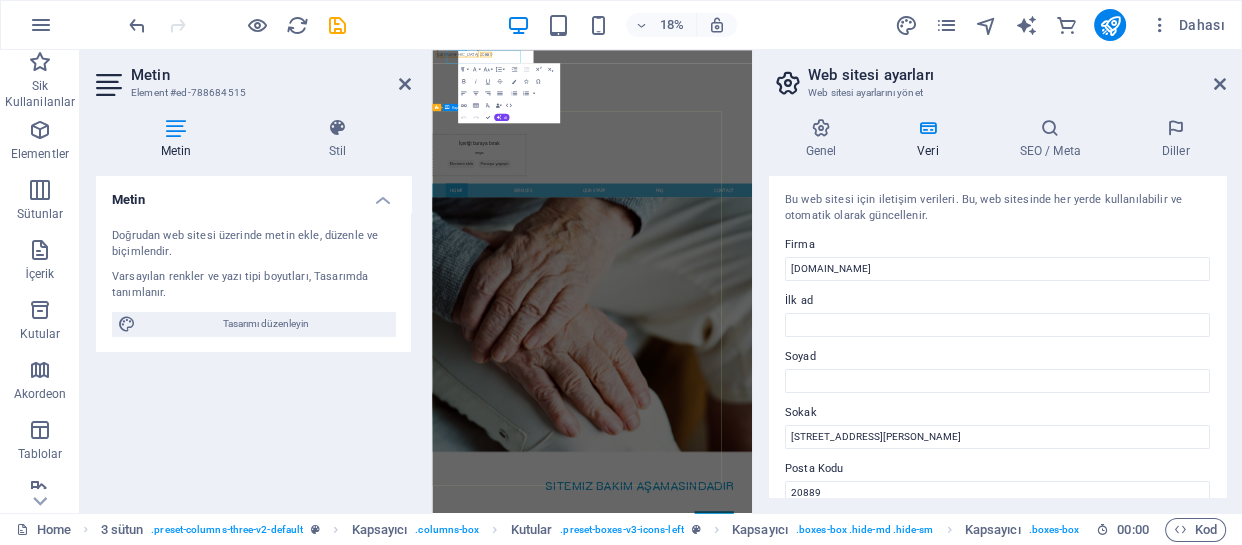 scroll, scrollTop: 110, scrollLeft: 0, axis: vertical 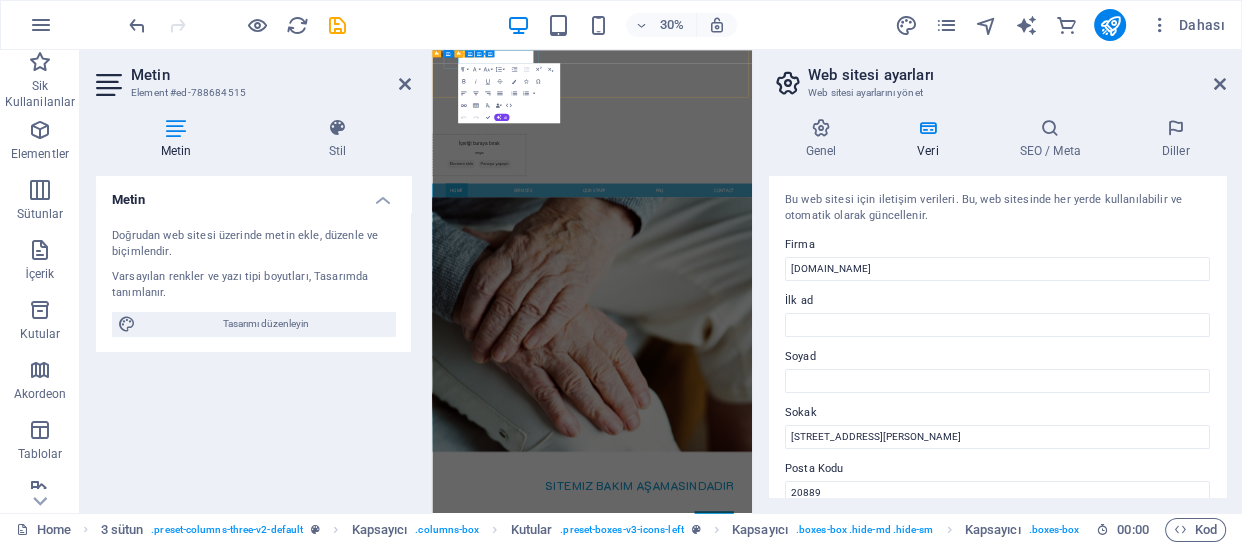 click on "[GEOGRAPHIC_DATA], MD   20889" at bounding box center (589, 55) 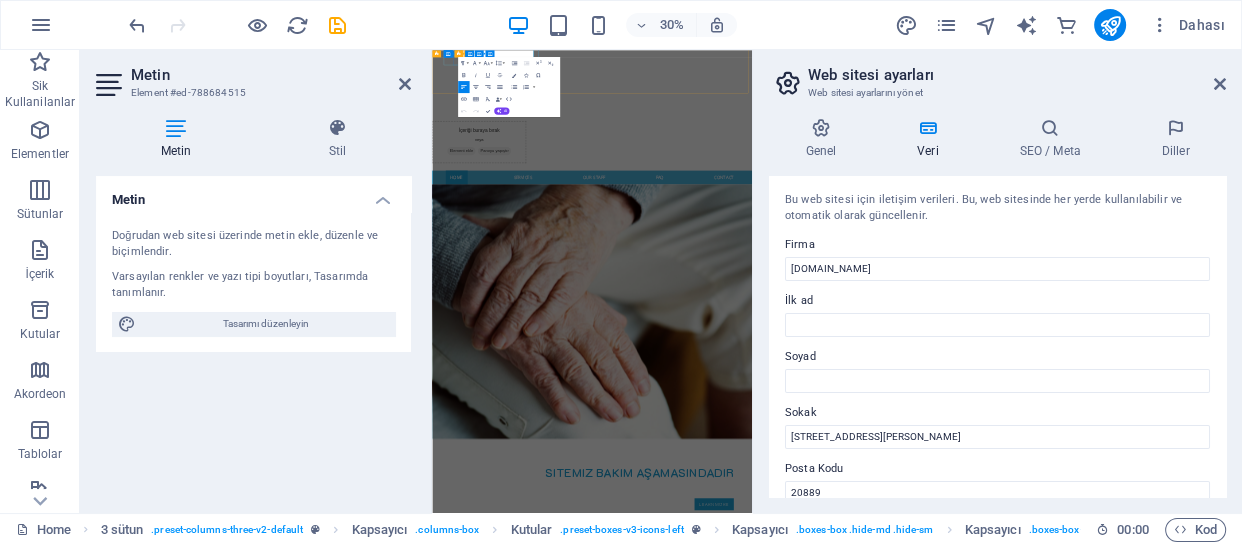 scroll, scrollTop: 121, scrollLeft: 0, axis: vertical 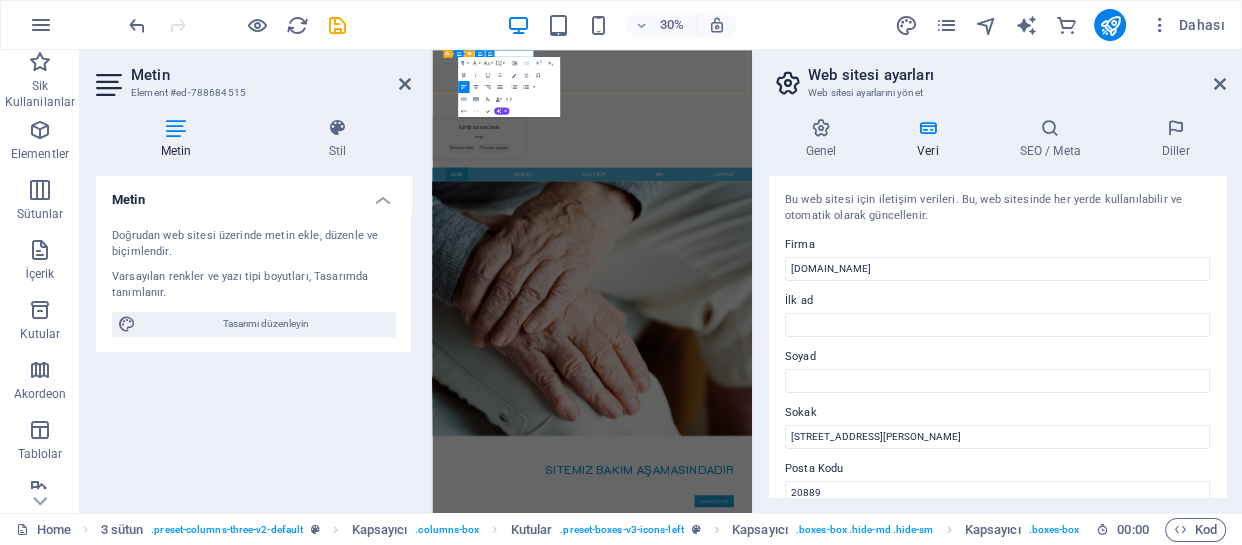 type 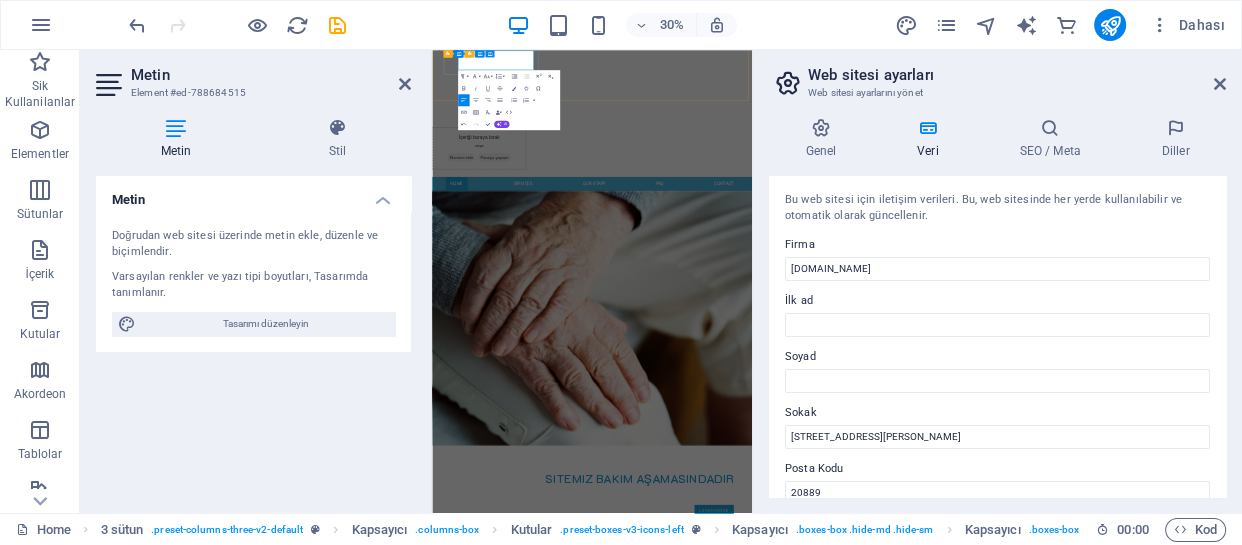 scroll, scrollTop: 100, scrollLeft: 0, axis: vertical 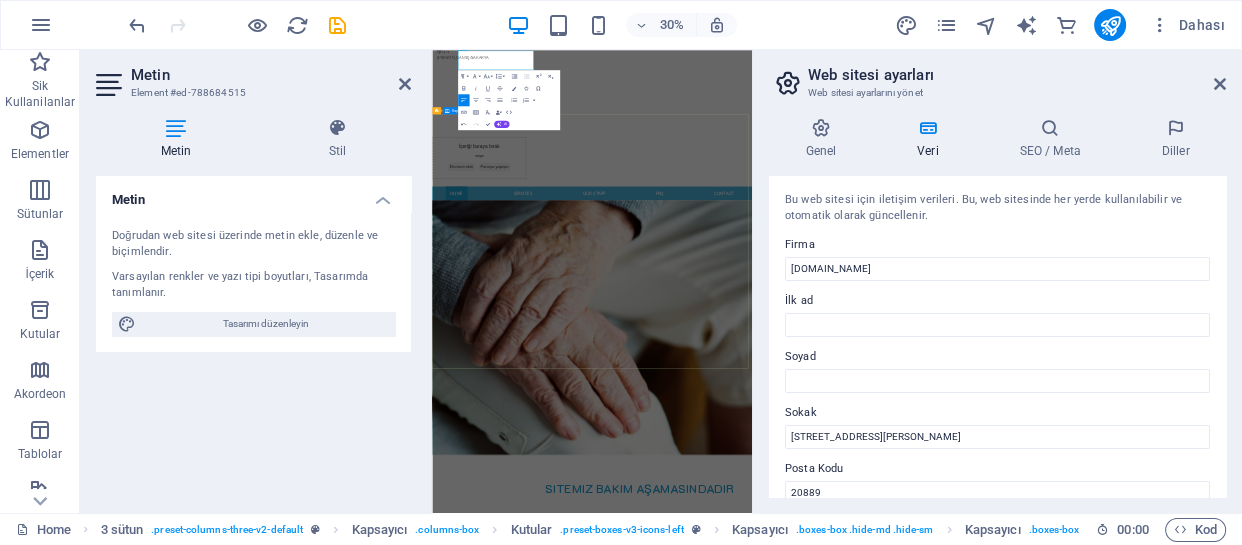 drag, startPoint x: 992, startPoint y: 401, endPoint x: 928, endPoint y: 244, distance: 169.5435 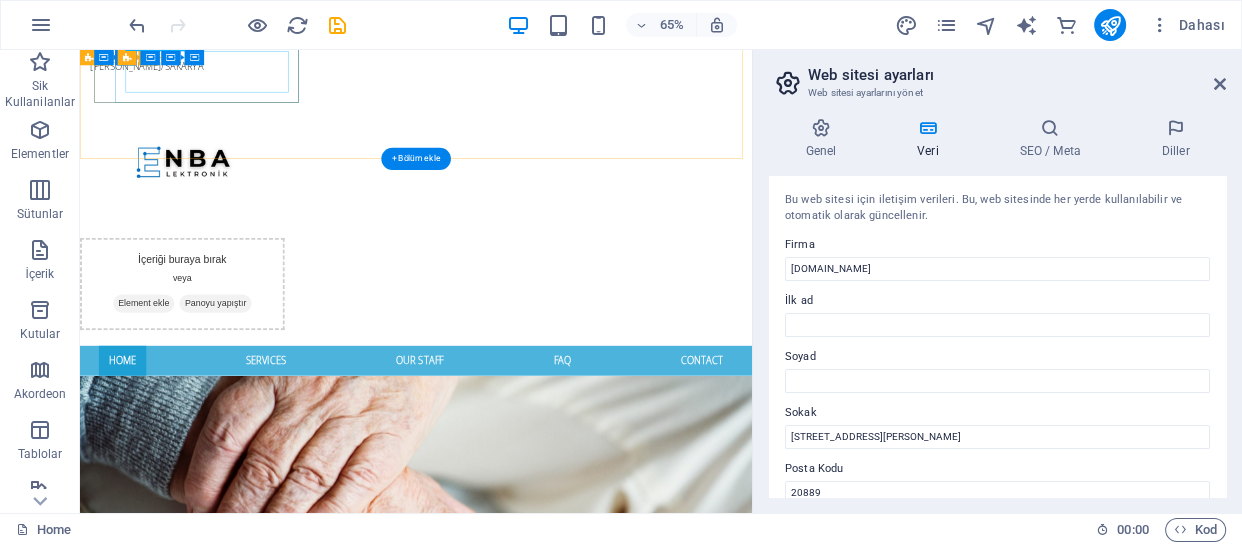 click on "Atatürk Cad. [PERSON_NAME]. Keskinoğlu [PERSON_NAME]/SAKARYA" at bounding box center [237, 54] 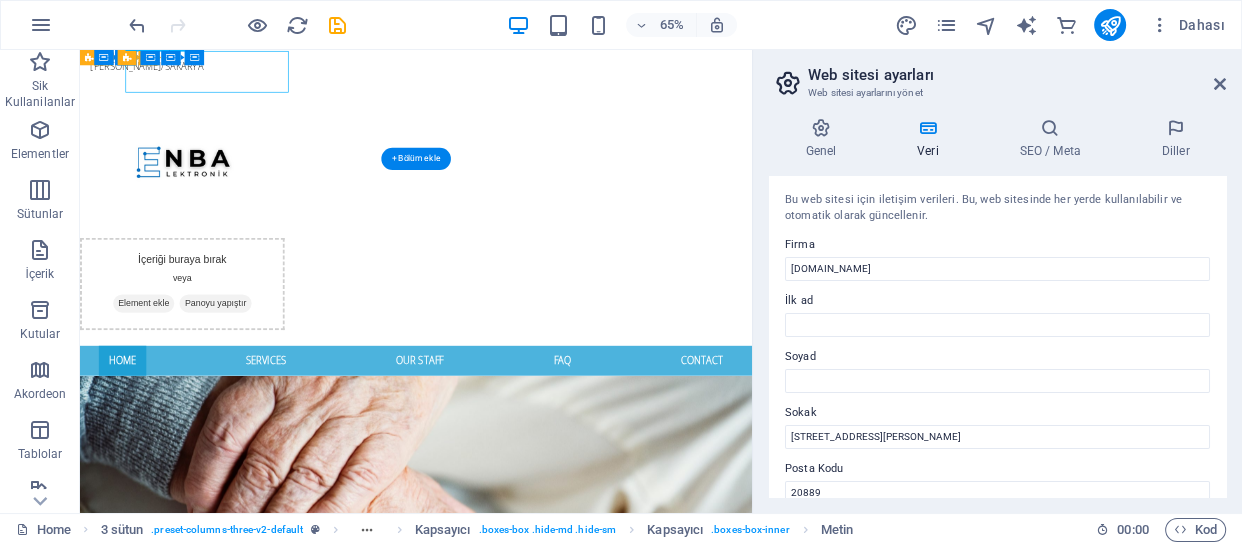 click on "Atatürk Cad. [PERSON_NAME]. Keskinoğlu [PERSON_NAME]/SAKARYA" at bounding box center [237, 54] 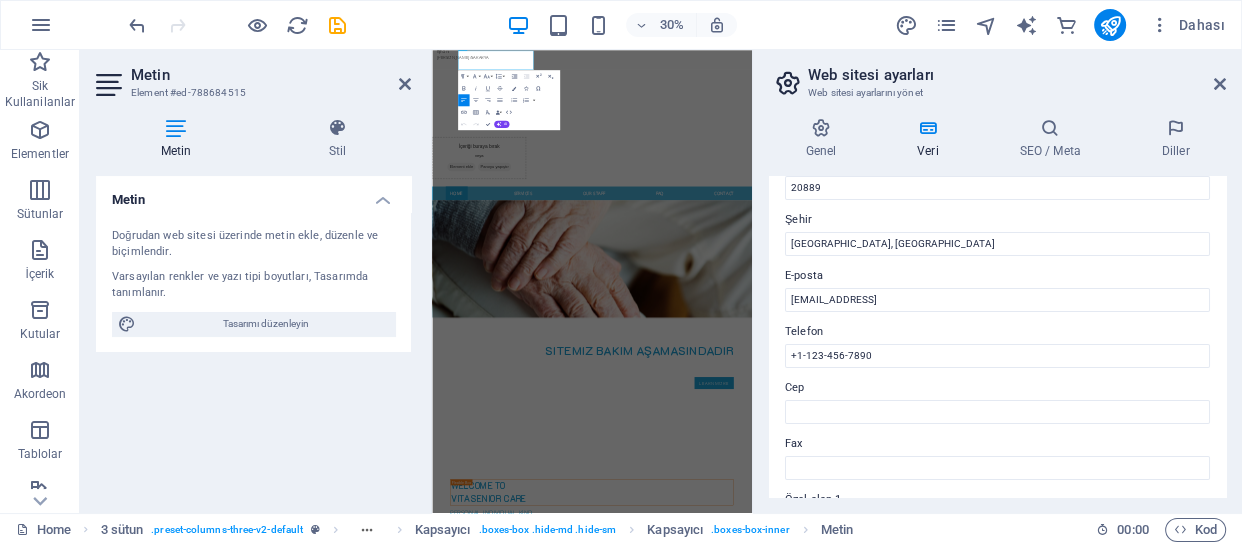 scroll, scrollTop: 313, scrollLeft: 0, axis: vertical 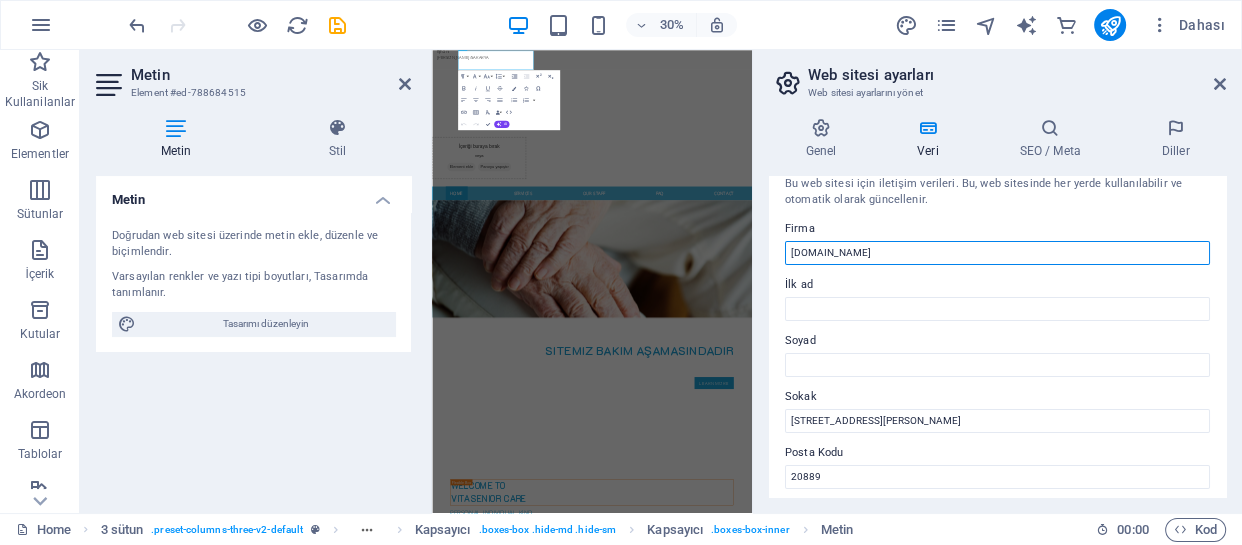 drag, startPoint x: 945, startPoint y: 253, endPoint x: 776, endPoint y: 245, distance: 169.18924 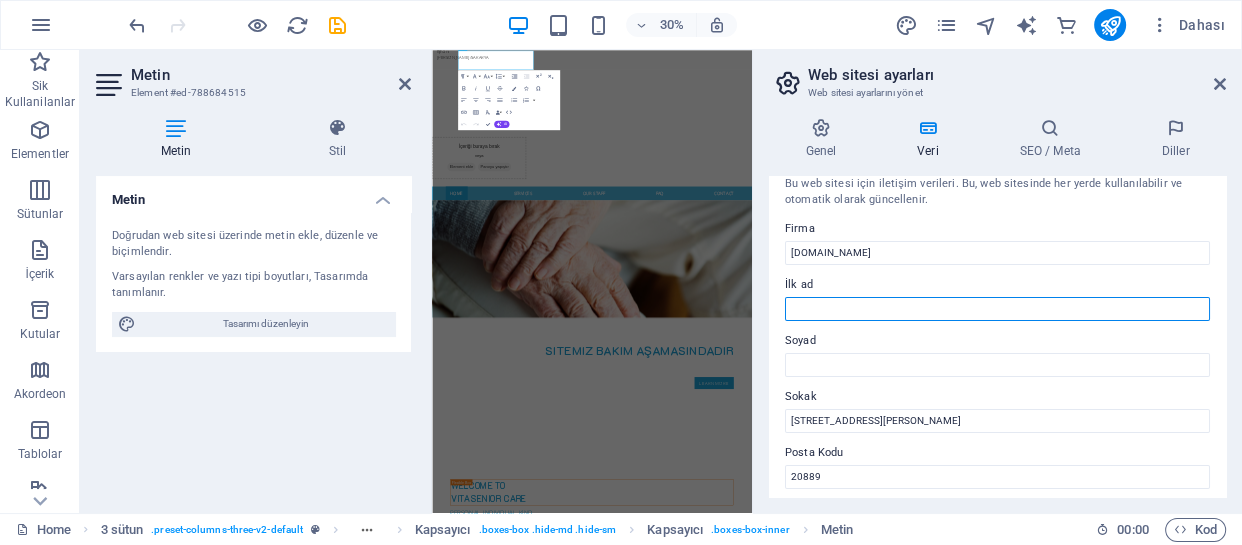 click on "İlk ad" at bounding box center (997, 309) 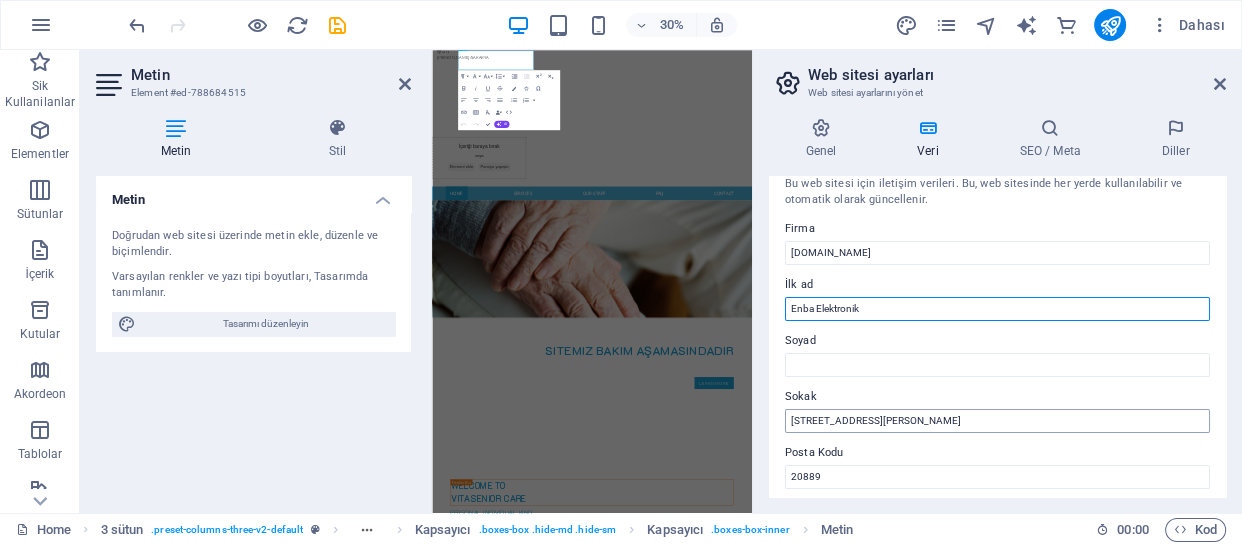 type on "Enba Elektronik" 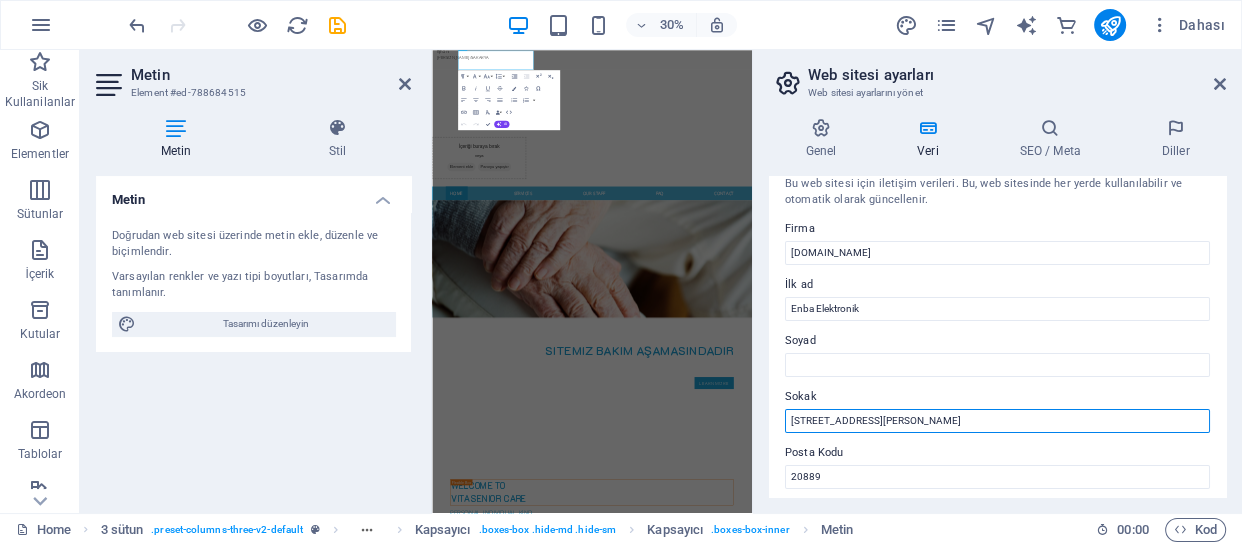 click on "[STREET_ADDRESS][PERSON_NAME]" at bounding box center (997, 421) 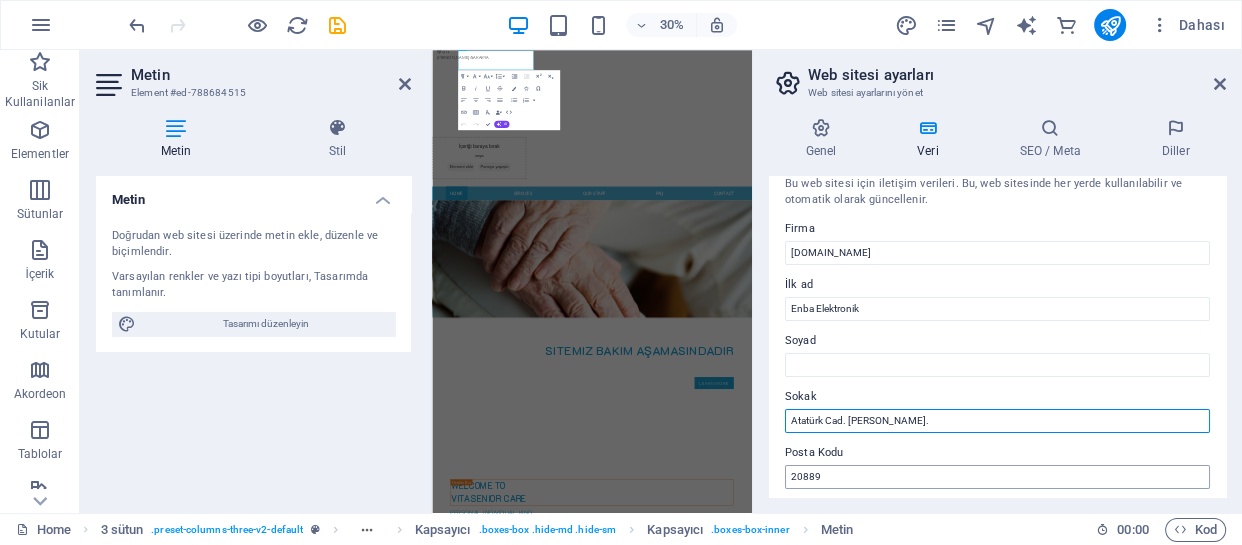 type on "Atatürk Cad. [PERSON_NAME]." 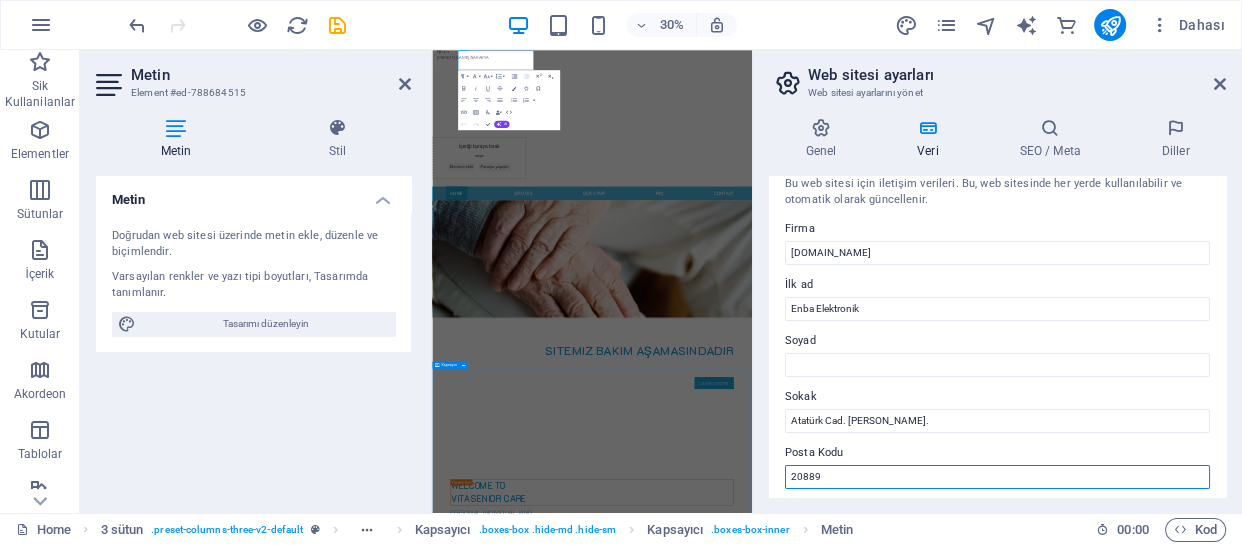 drag, startPoint x: 1302, startPoint y: 519, endPoint x: 1461, endPoint y: 1437, distance: 931.66785 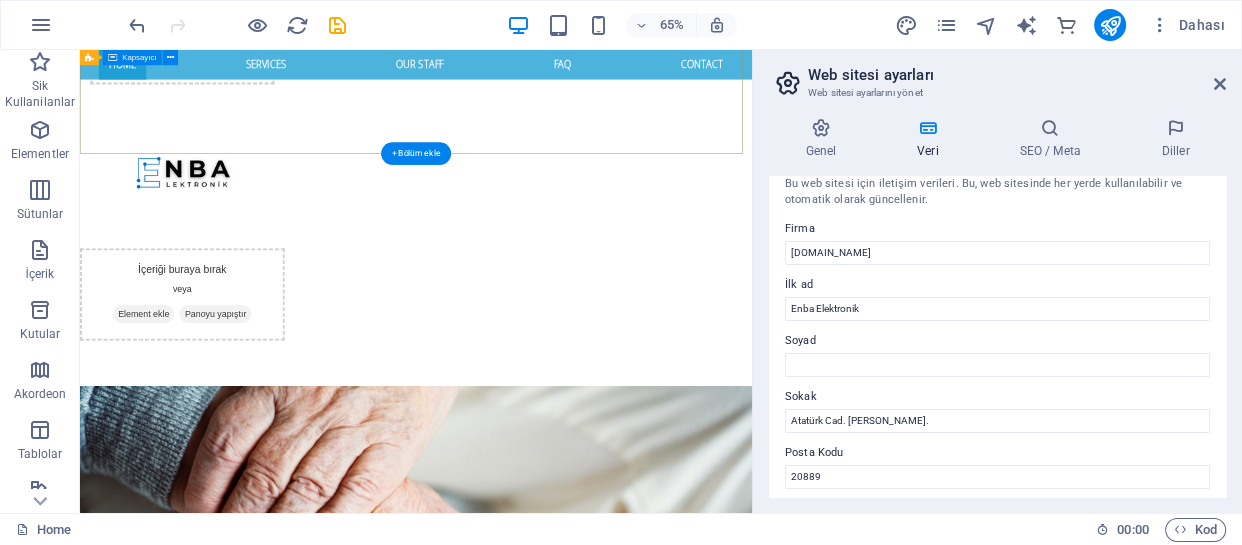 scroll, scrollTop: 545, scrollLeft: 0, axis: vertical 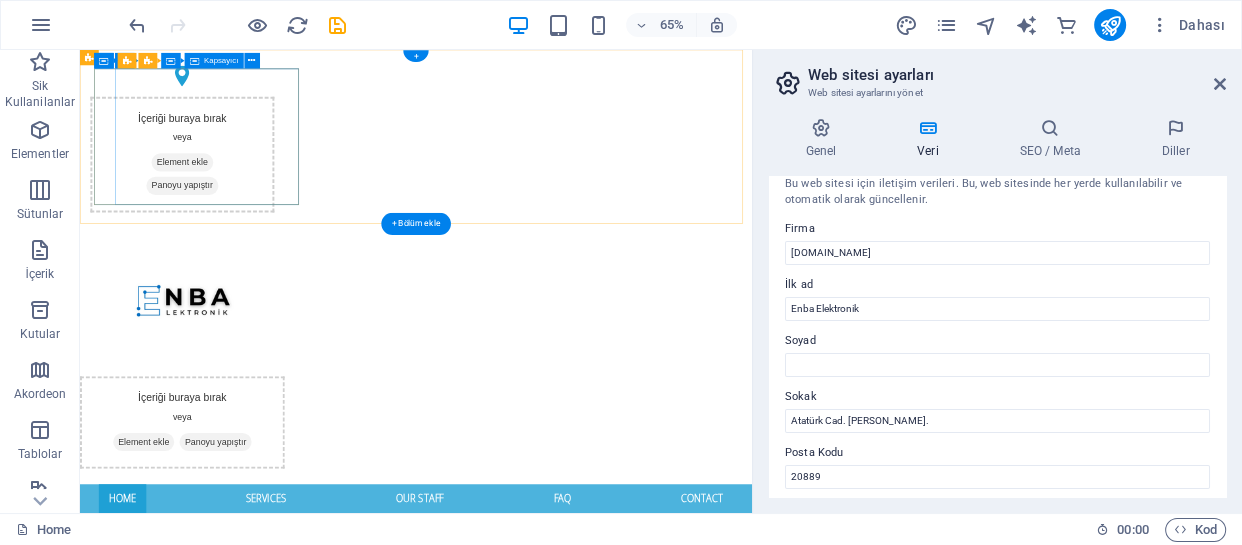 click on "İçeriği buraya bırak veya  Element ekle  Panoyu yapıştır" at bounding box center (237, 211) 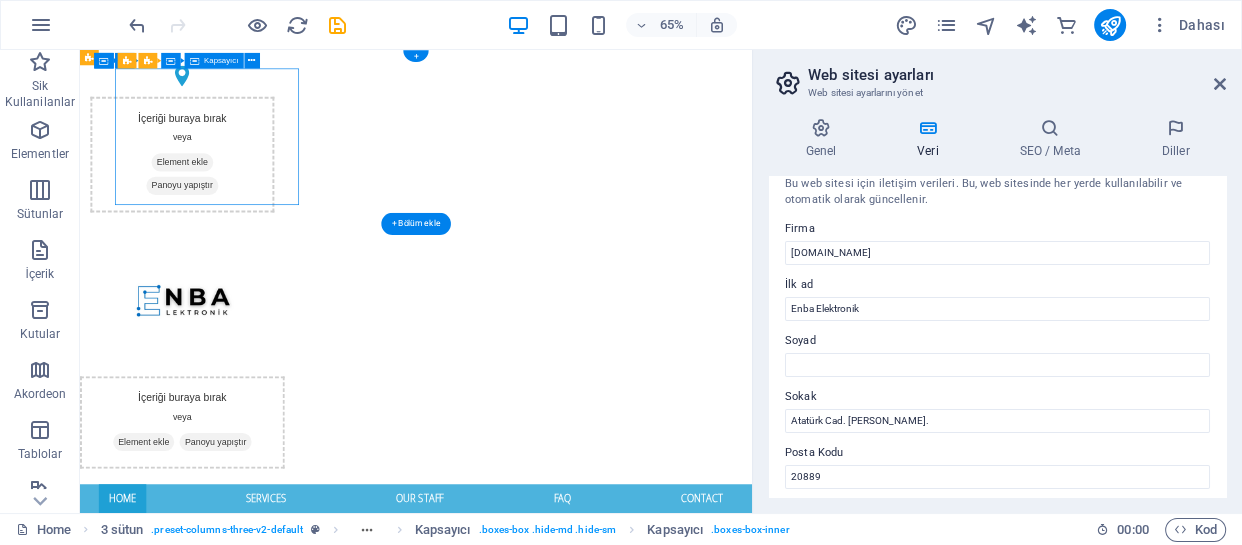 click on "İçeriği buraya bırak veya  Element ekle  Panoyu yapıştır" at bounding box center [237, 211] 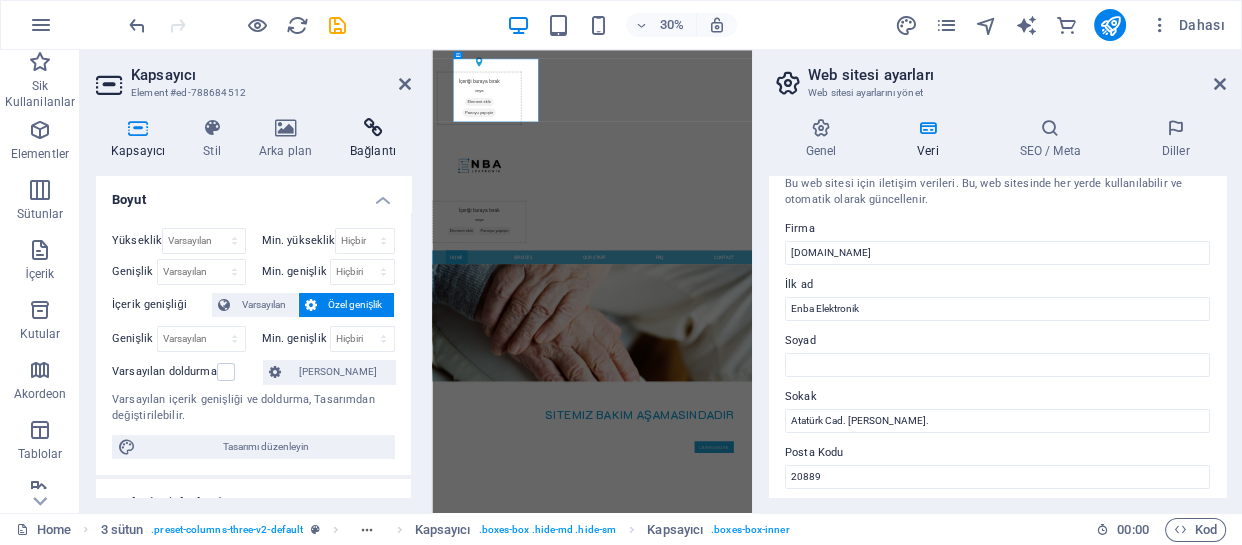 click on "Bağlantı" at bounding box center [373, 139] 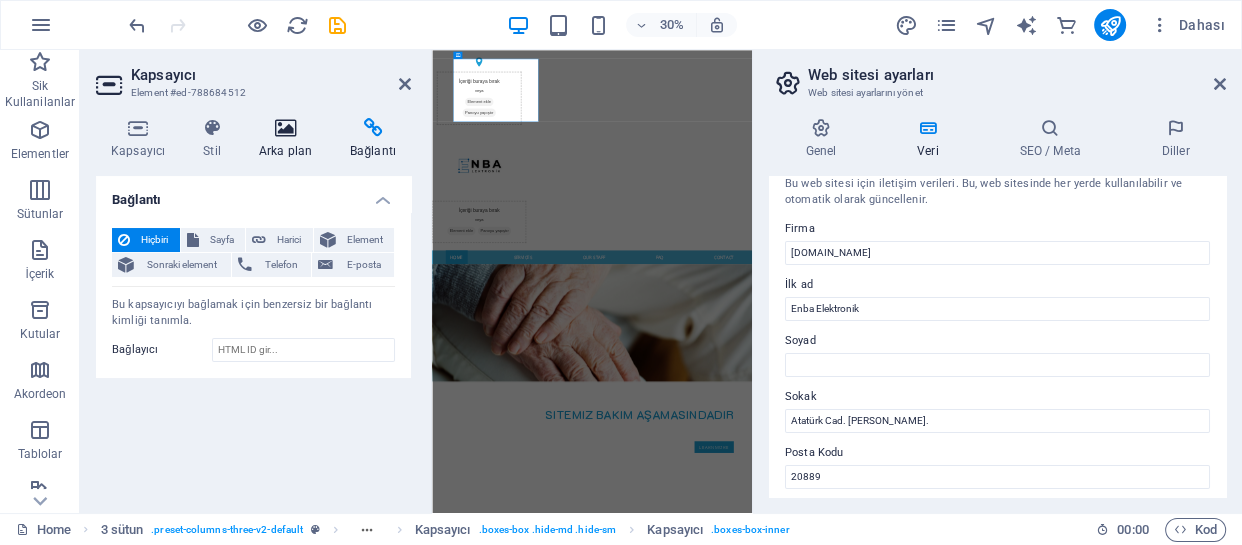 click at bounding box center (285, 128) 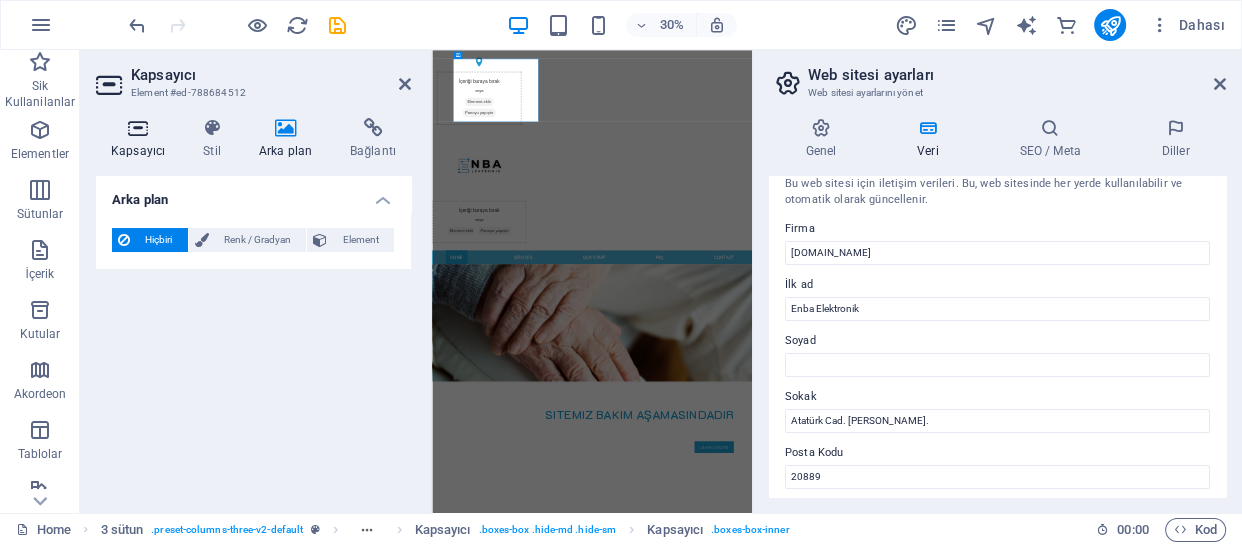 click on "Kapsayıcı" at bounding box center [142, 139] 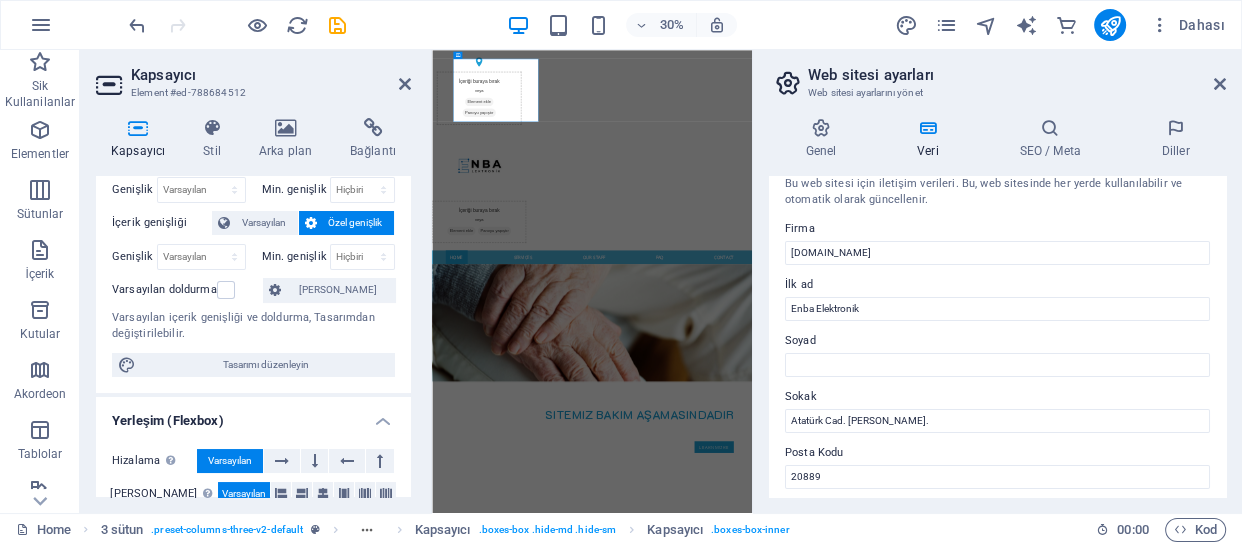 scroll, scrollTop: 0, scrollLeft: 0, axis: both 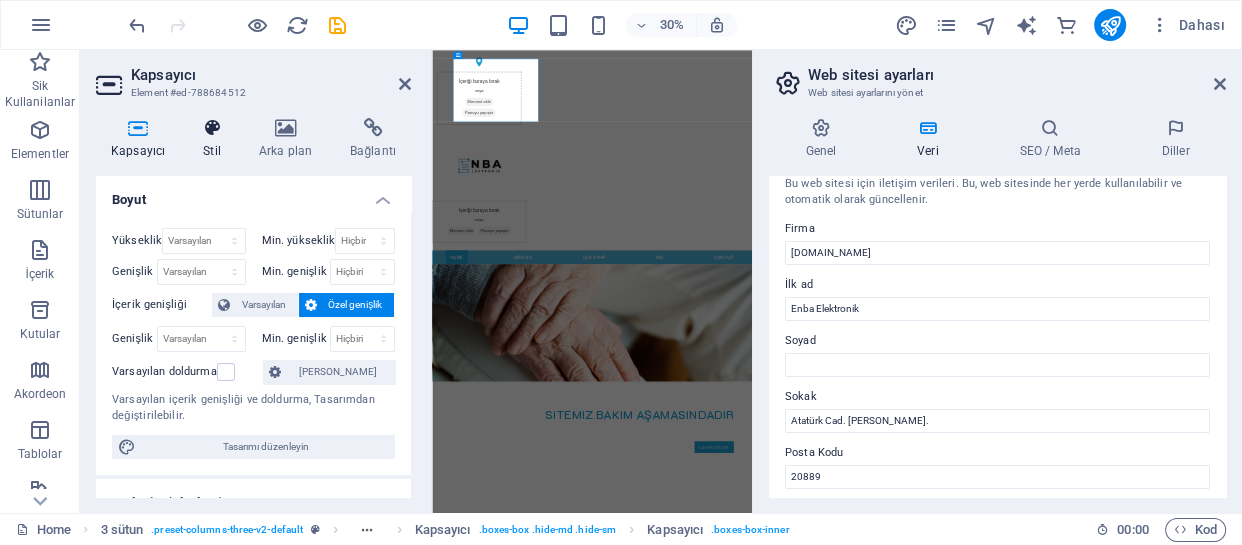 click at bounding box center [212, 128] 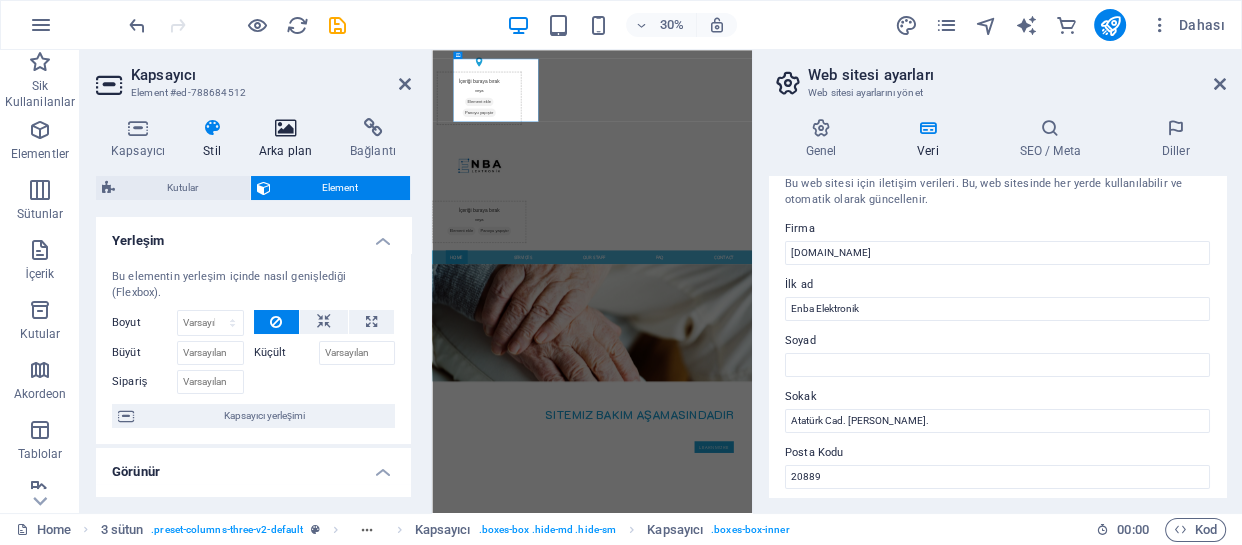click on "Arka plan" at bounding box center (289, 139) 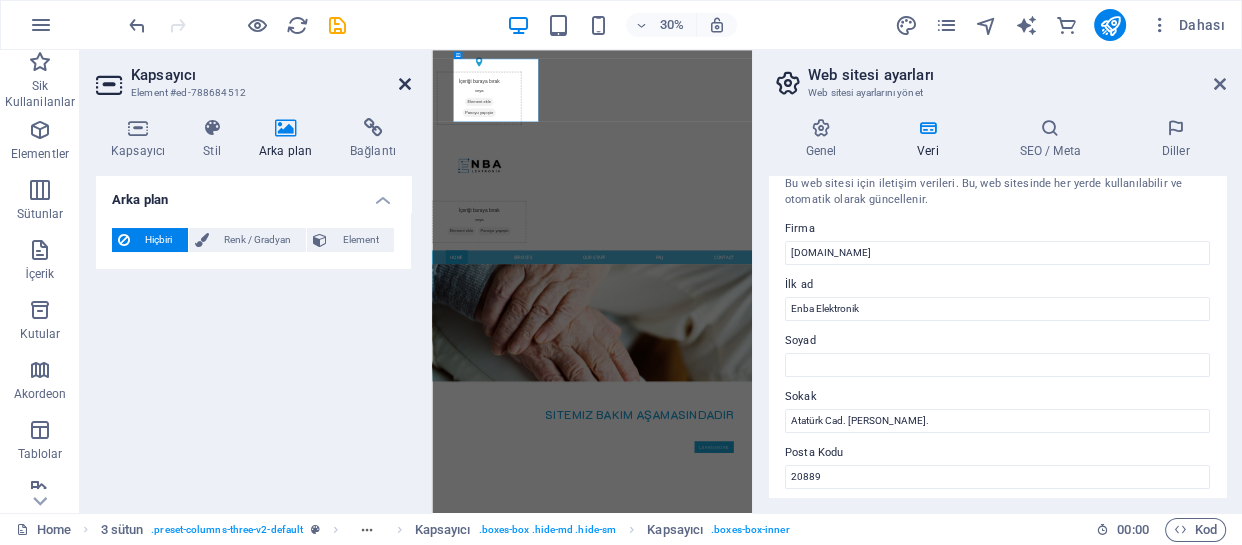 click at bounding box center [405, 84] 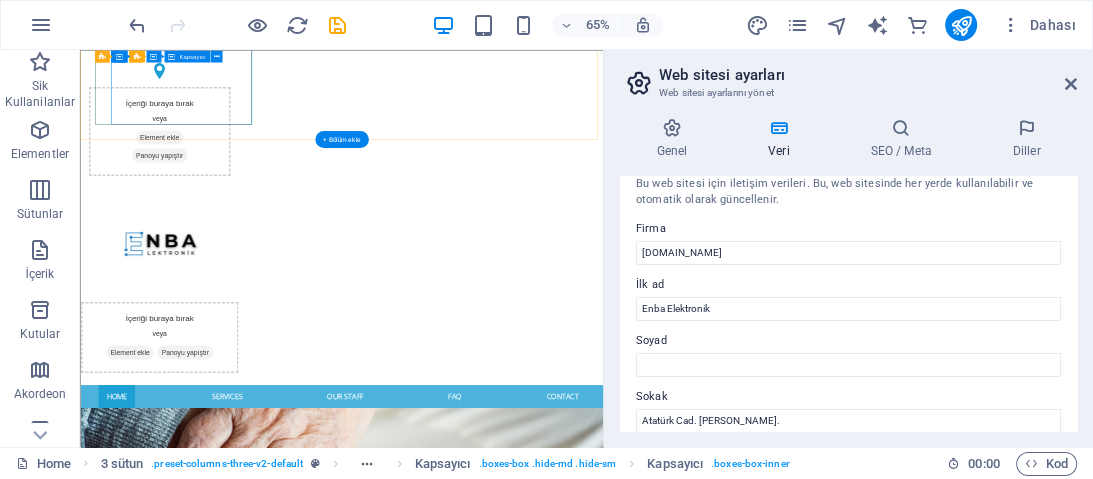 scroll, scrollTop: 16, scrollLeft: 0, axis: vertical 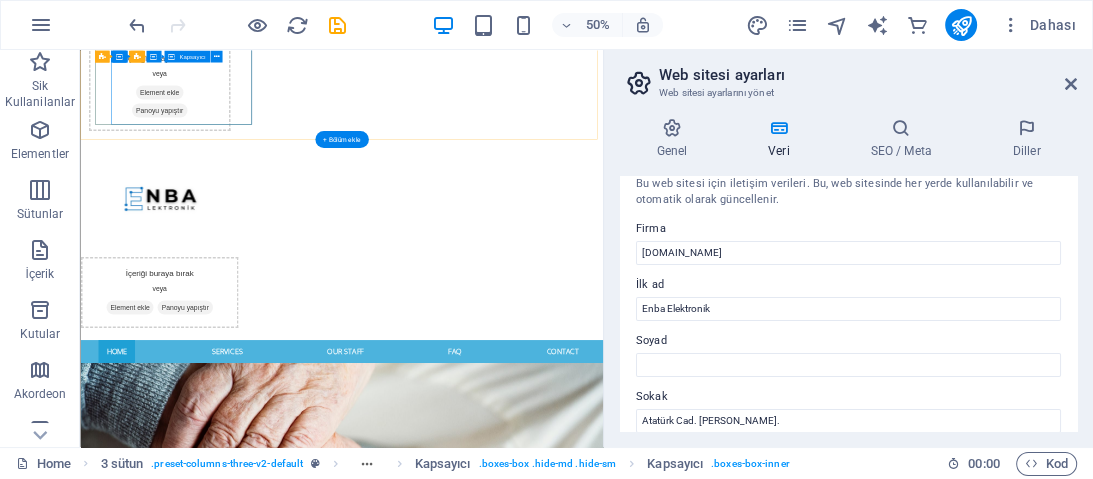click on "Panoyu yapıştır" at bounding box center (237, 169) 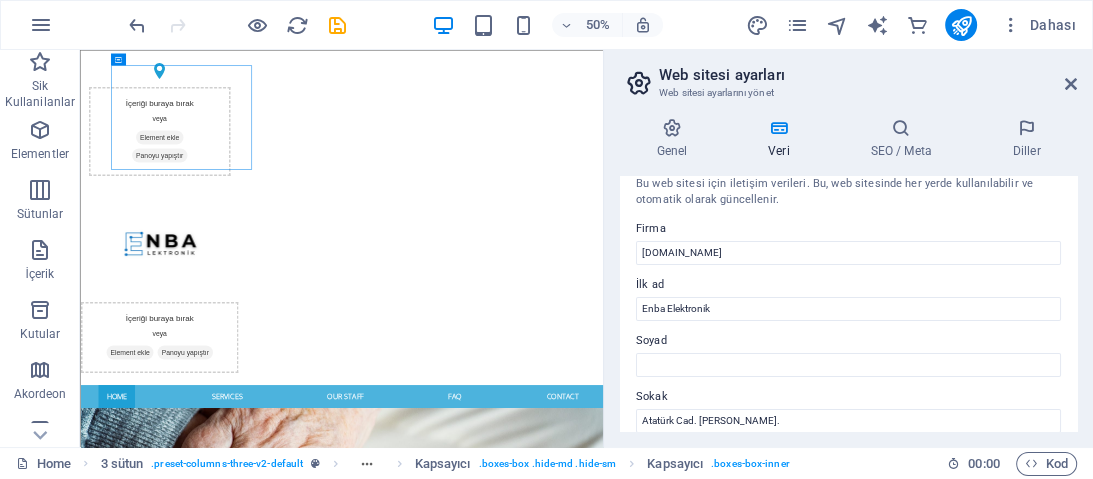 scroll, scrollTop: 160, scrollLeft: 0, axis: vertical 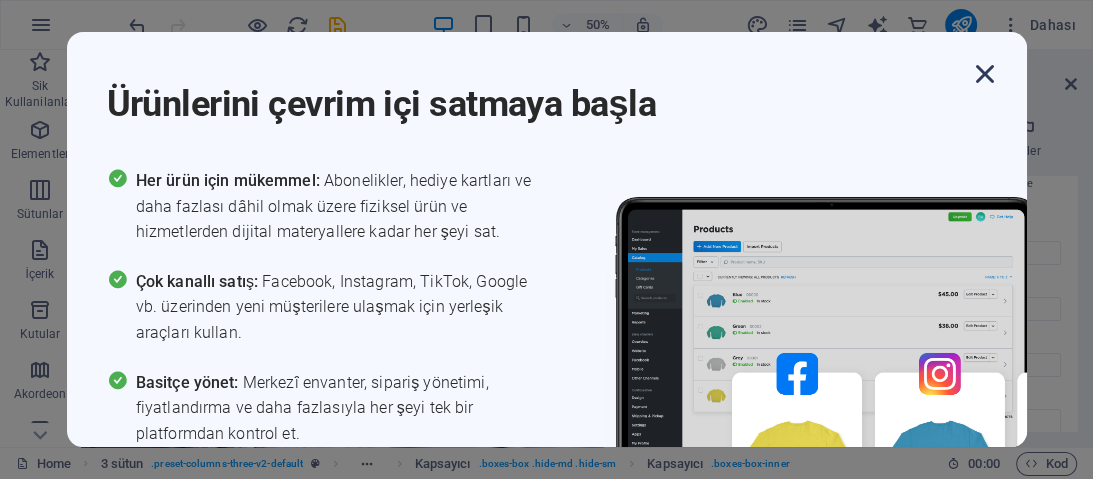 click at bounding box center (985, 74) 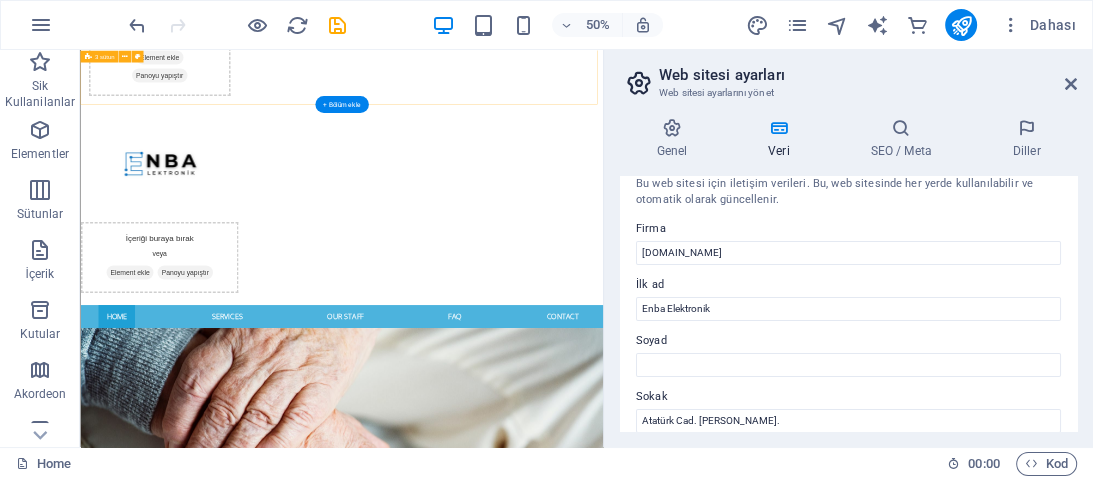 scroll, scrollTop: 160, scrollLeft: 0, axis: vertical 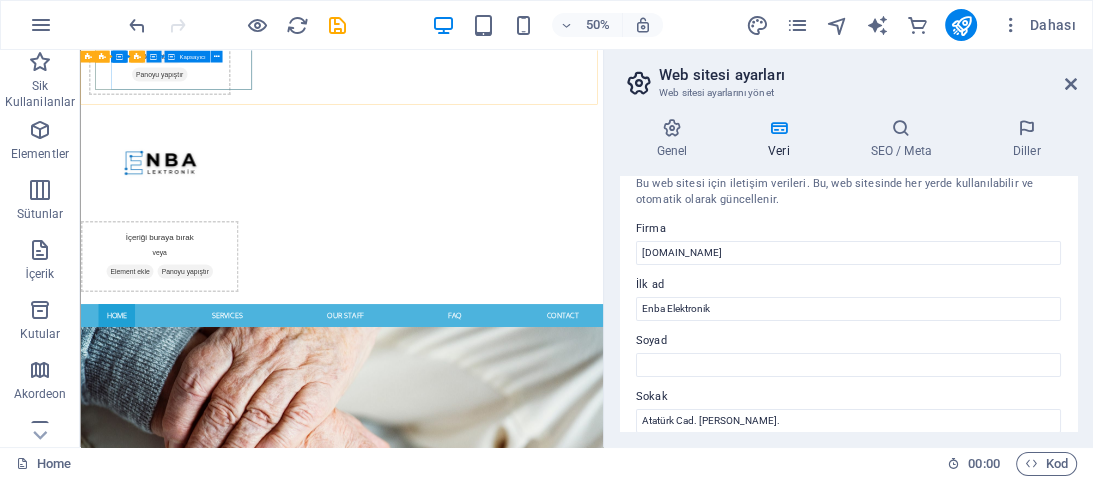 click at bounding box center (171, 56) 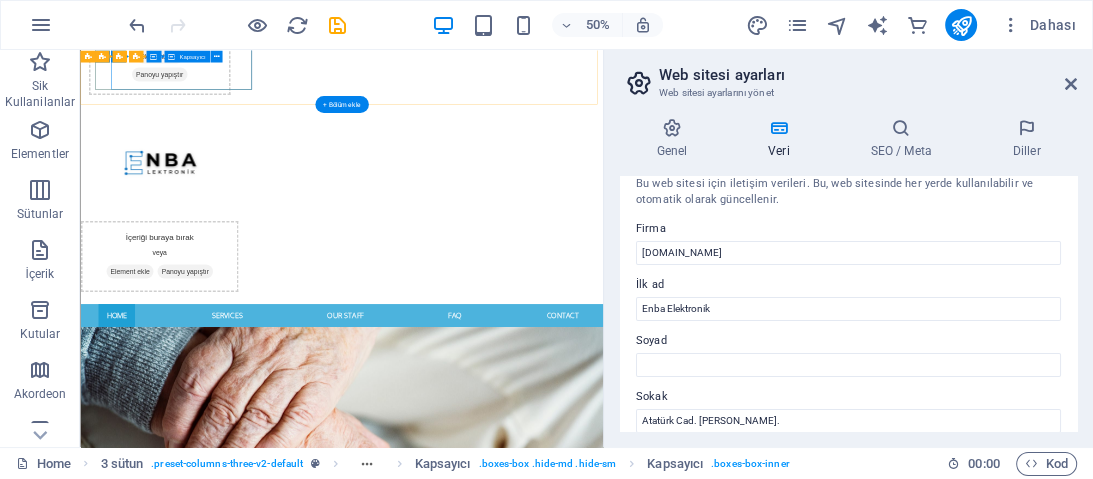 click on "Panoyu yapıştır" at bounding box center [237, 99] 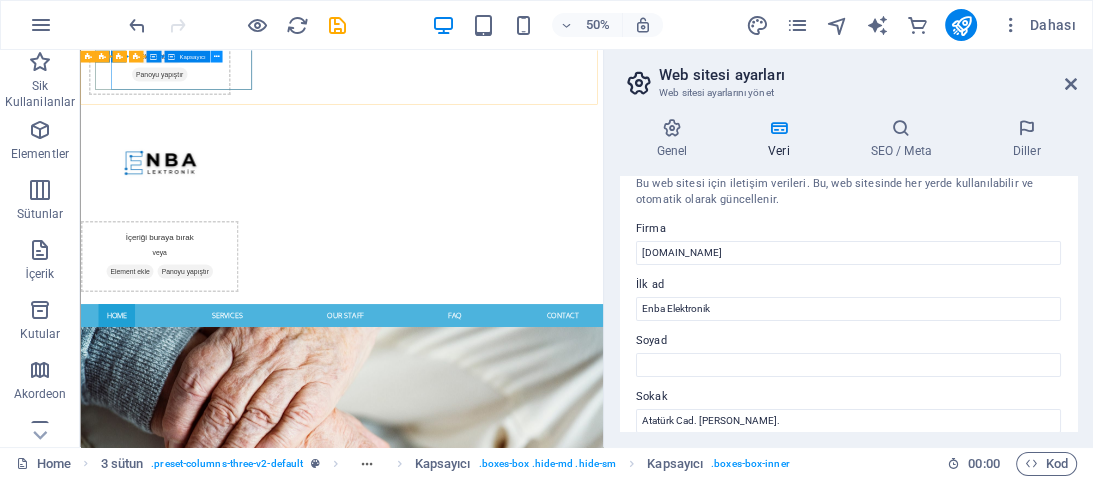 click at bounding box center (216, 56) 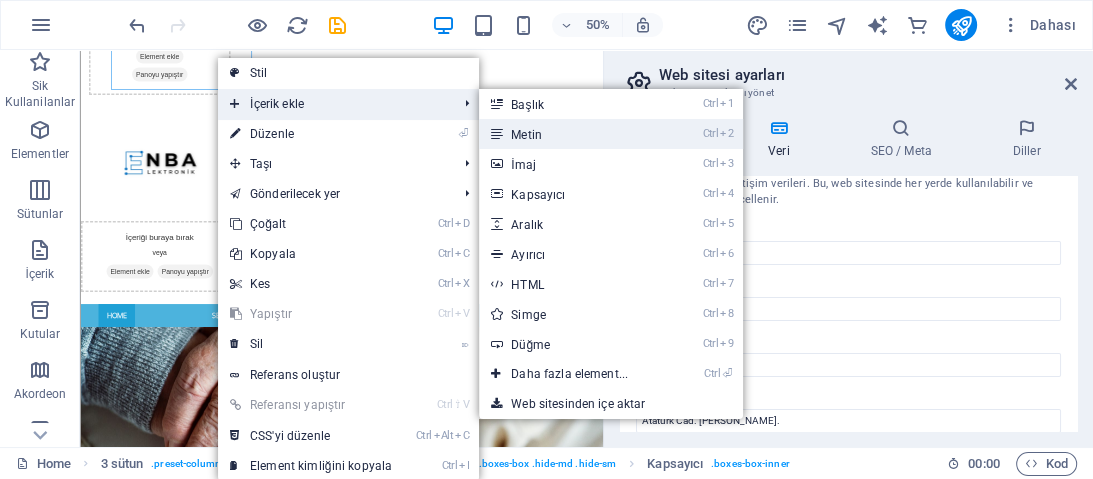 click on "Ctrl 2  Metin" at bounding box center [573, 134] 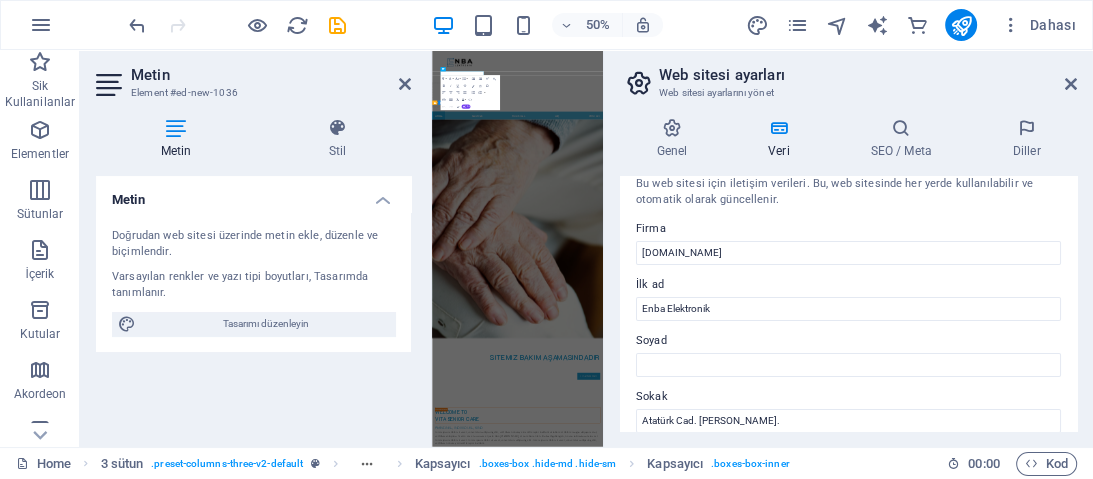 scroll, scrollTop: 0, scrollLeft: 0, axis: both 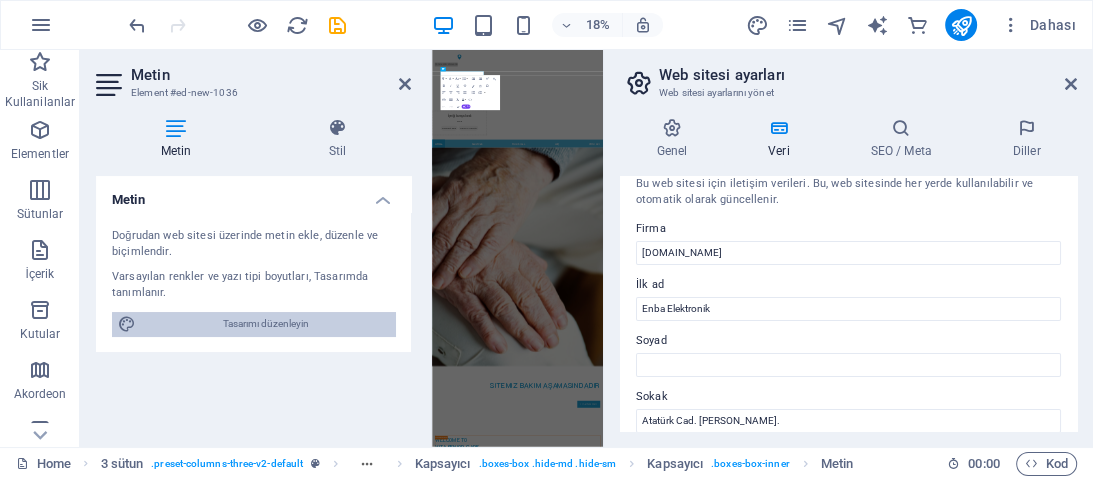 click on "Tasarımı düzenleyin" at bounding box center [265, 324] 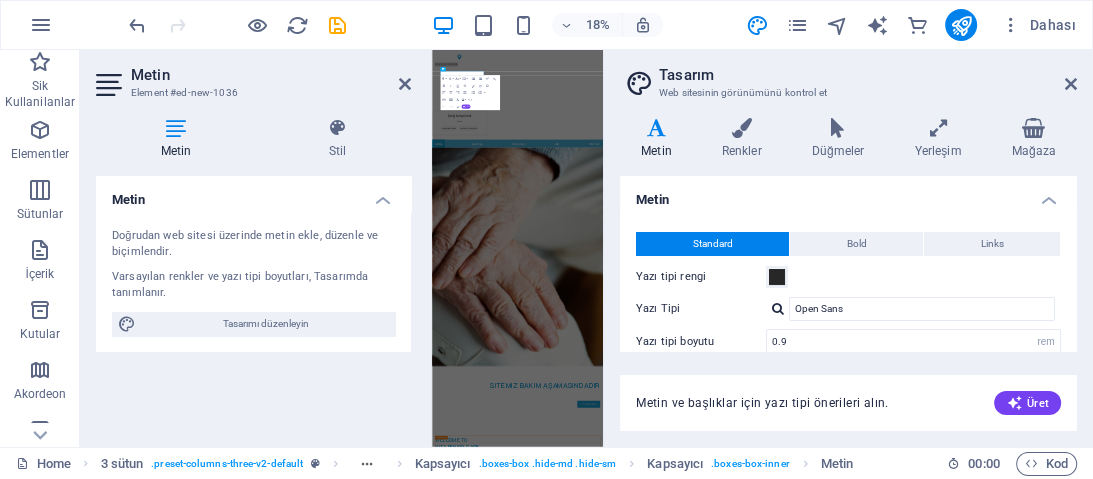 drag, startPoint x: 1082, startPoint y: 225, endPoint x: 1080, endPoint y: 247, distance: 22.090721 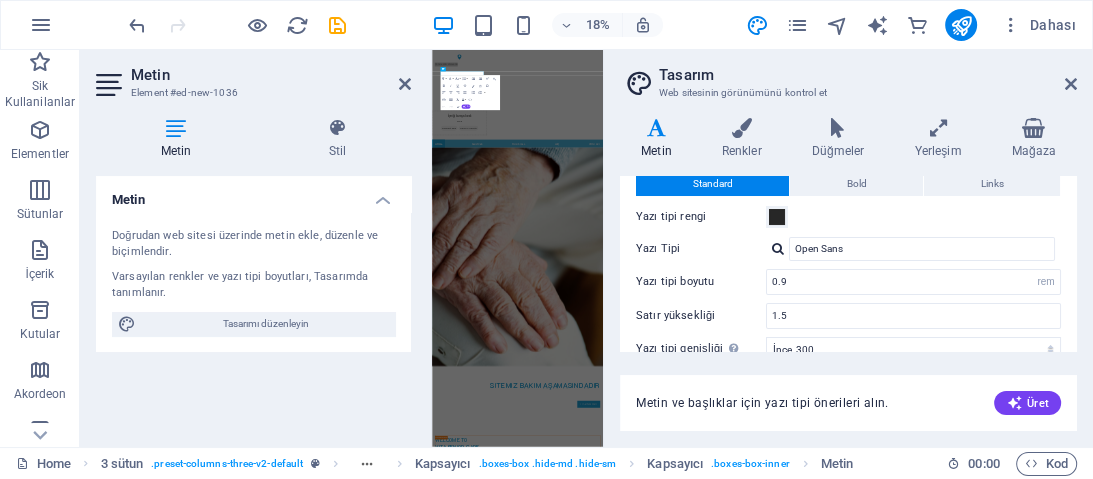 drag, startPoint x: 1076, startPoint y: 213, endPoint x: 1069, endPoint y: 243, distance: 30.805843 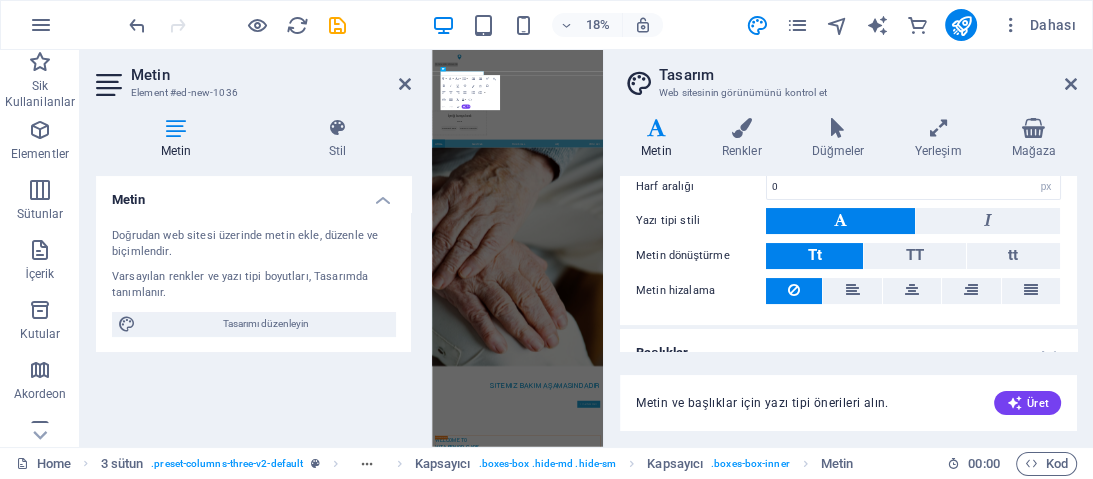 scroll, scrollTop: 277, scrollLeft: 0, axis: vertical 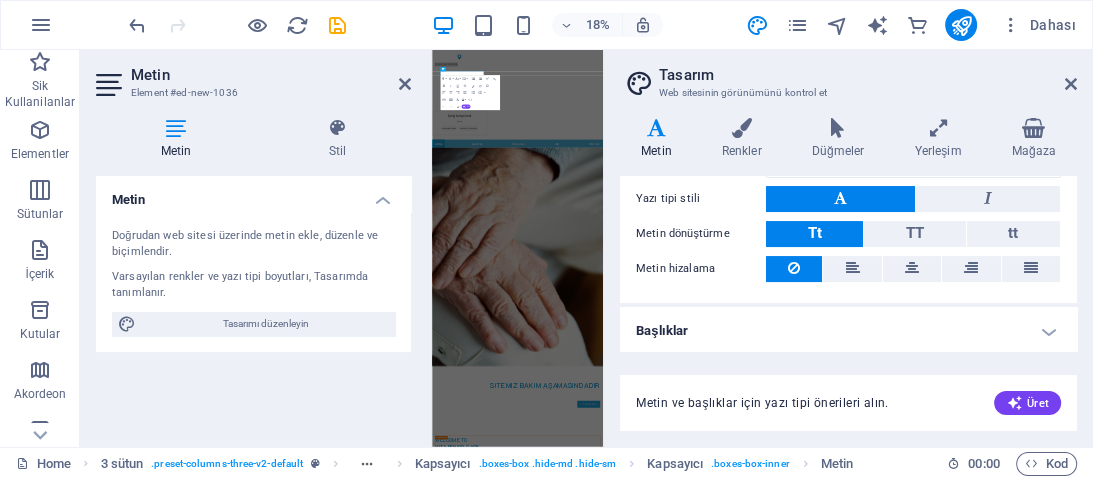 click on "Başlıklar" at bounding box center (848, 331) 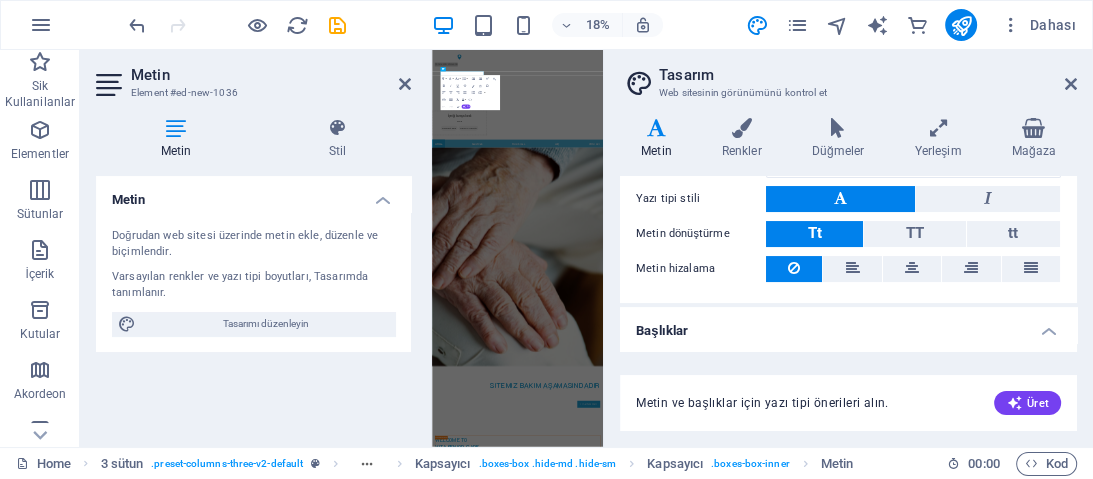 drag, startPoint x: 1076, startPoint y: 245, endPoint x: 1077, endPoint y: 272, distance: 27.018513 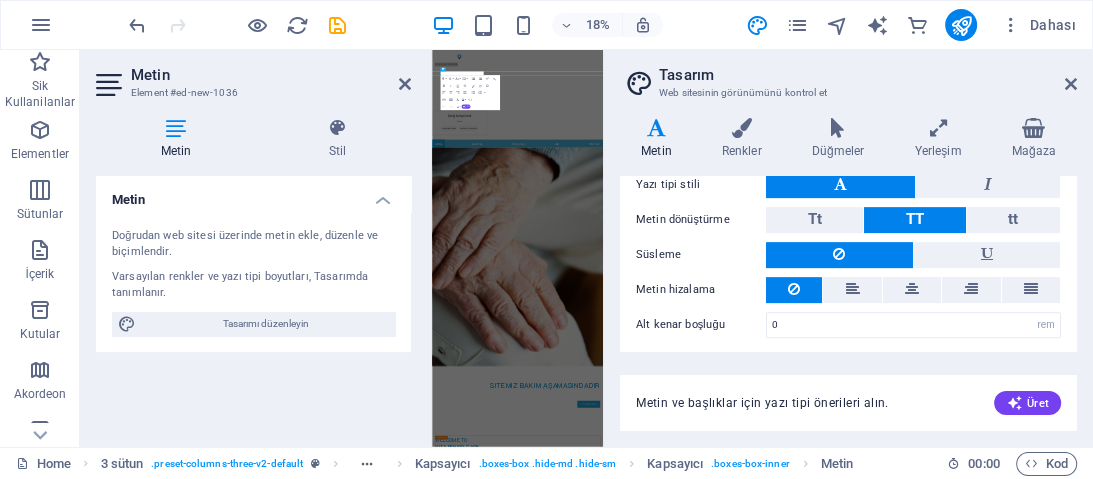 scroll, scrollTop: 0, scrollLeft: 0, axis: both 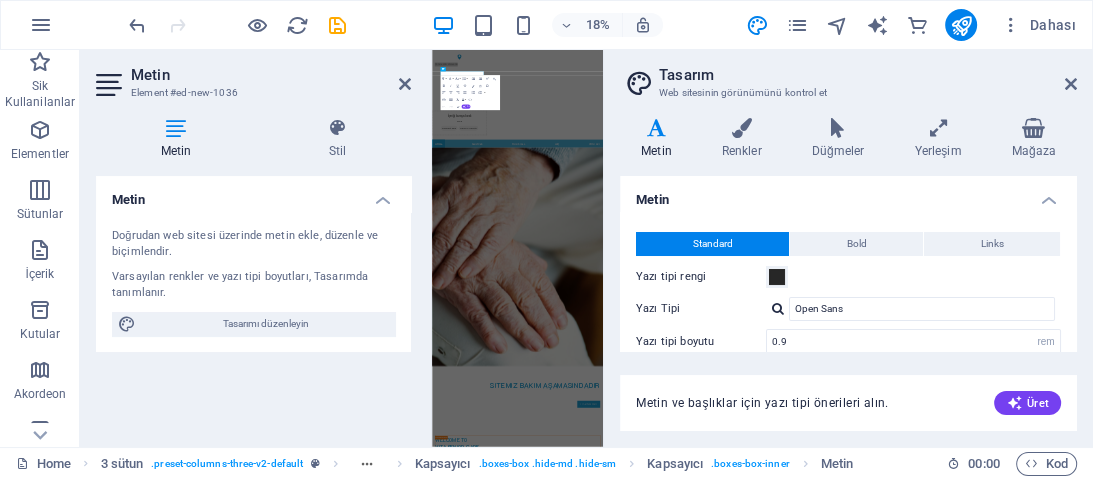 click on "Tasarım Web sitesinin görünümünü kontrol et Varyantlar  Metin  Renkler  Düğmeler  Yerleşim  Mağaza Metin Standard Bold Links Yazı tipi rengi Yazı Tipi Open Sans Yazı tipi boyutu 0.9 rem px Satır yüksekliği 1.5 Yazı tipi genişliği Yazı tipi genişliğini düzgün bir şekilde görüntülemek için etkinleştirilmesi gerekebilir.  Yazı Tiplerini Yönet İncecik, 100 Çok ince, 200 İnce, 300 Normal, 400 Orta, 500 Yarı kalın, 600 Kalın, 700 Çok kalın, 800 Siyah, 900 Harf aralığı 0 rem px Yazı tipi stili Metin dönüştürme Tt TT tt Metin hizalama Yazı tipi genişliği Yazı tipi genişliğini düzgün bir şekilde görüntülemek için etkinleştirilmesi gerekebilir.  Yazı Tiplerini Yönet İncecik, 100 Çok ince, 200 İnce, 300 Normal, 400 Orta, 500 Yarı kalın, 600 Kalın, 700 Çok kalın, 800 Siyah, 900 Default Hover / Active Yazı tipi rengi Yazı tipi rengi Süsleme Süsleme Geçiş süresi 0.3 s Geçiş işlevi Yavaşlat İçeri Yavaşlat Dışarı Yavaşlat Doğrusal H2 0" at bounding box center [848, 248] 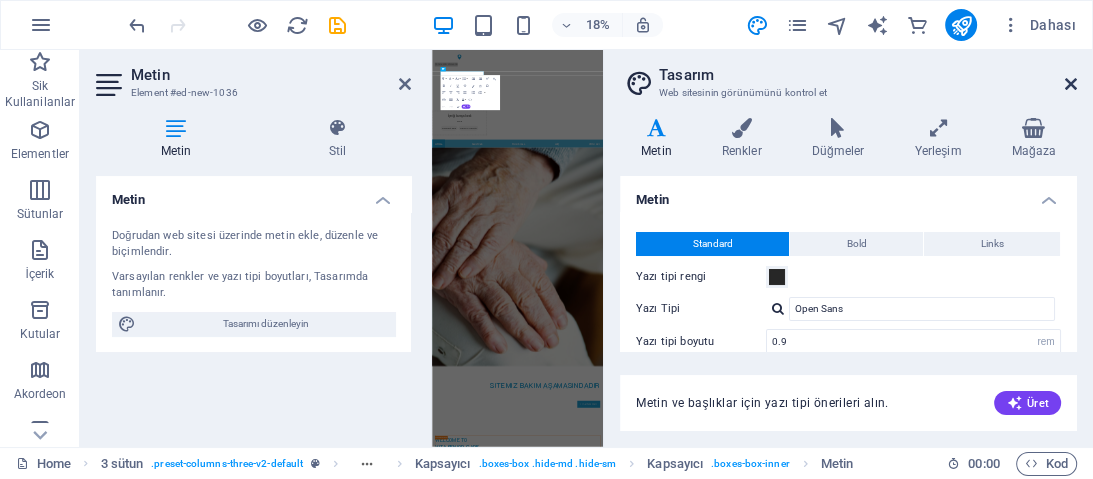 click at bounding box center [1071, 84] 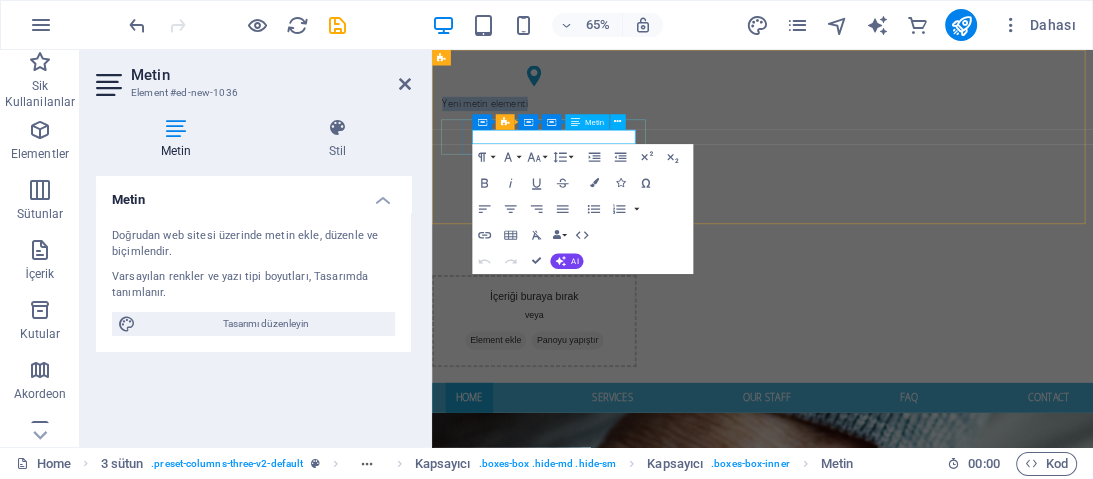 click on "Yeni metin elementi" at bounding box center (589, 133) 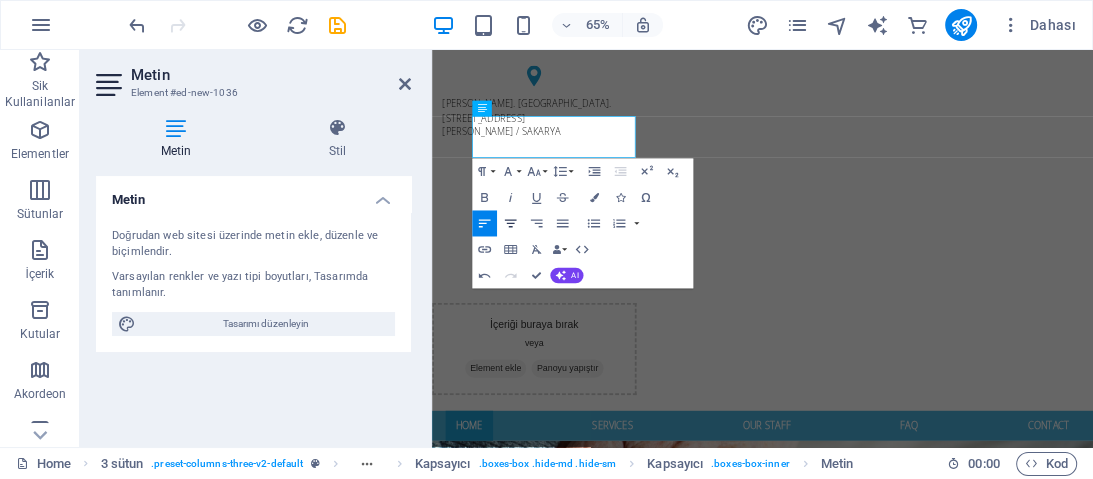 click 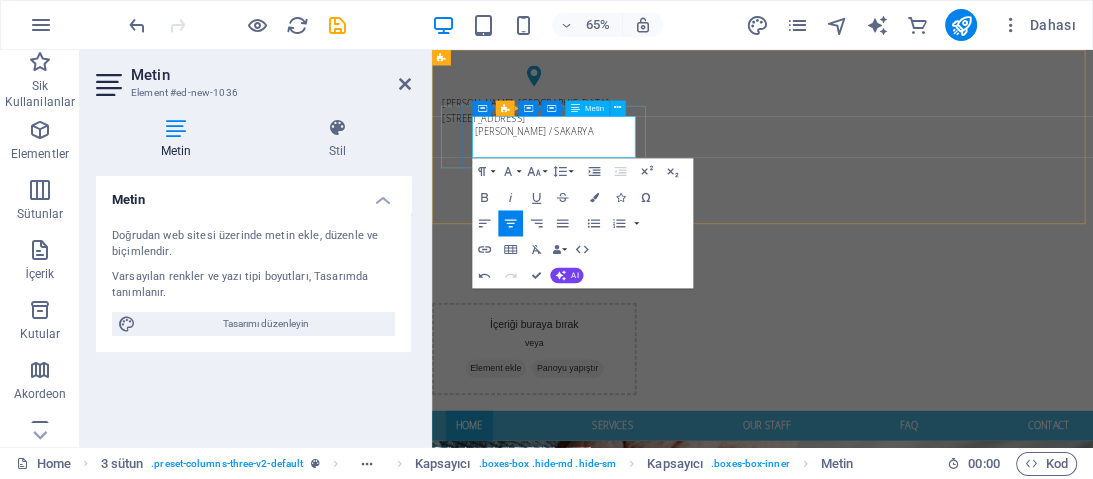 click on "[PERSON_NAME]. [GEOGRAPHIC_DATA]. [STREET_ADDRESS]" at bounding box center (589, 143) 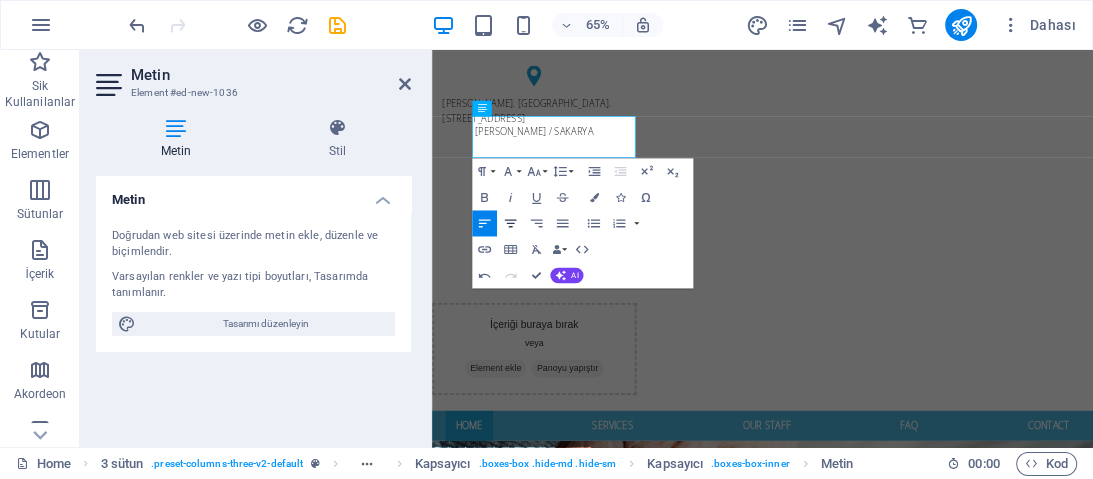 click 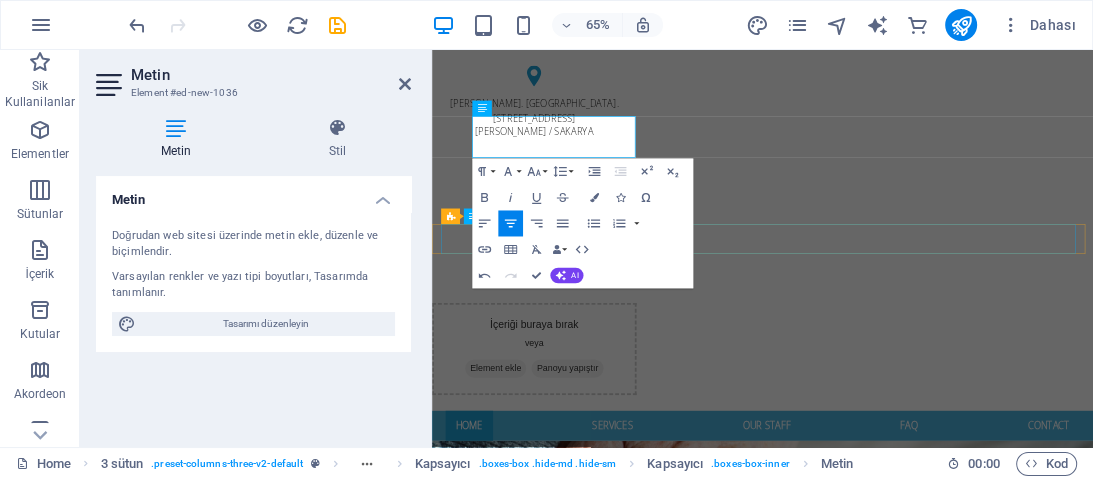 click on "Home Services Our Staff FAQ Contact" at bounding box center [941, 628] 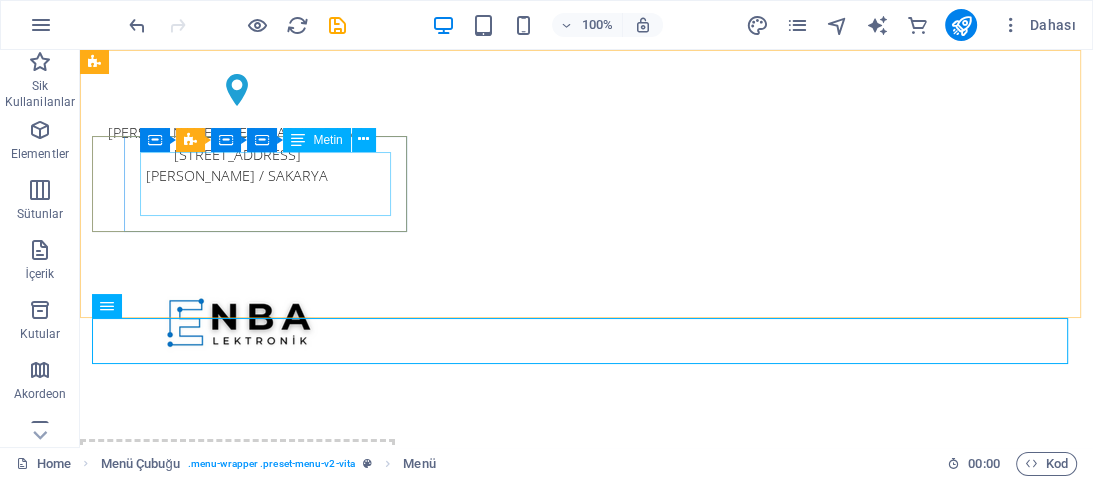 click on "Metin" at bounding box center (327, 140) 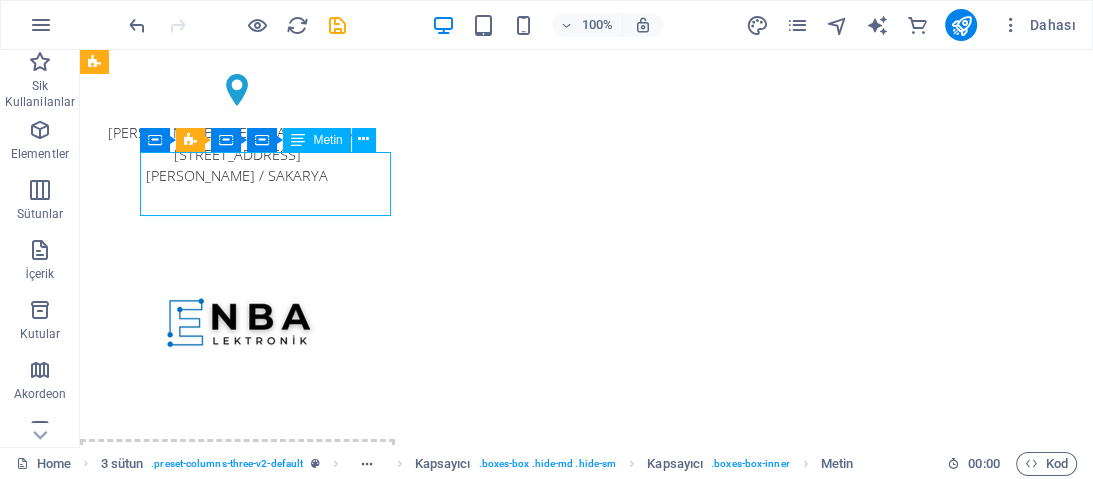 click on "Metin" at bounding box center [327, 140] 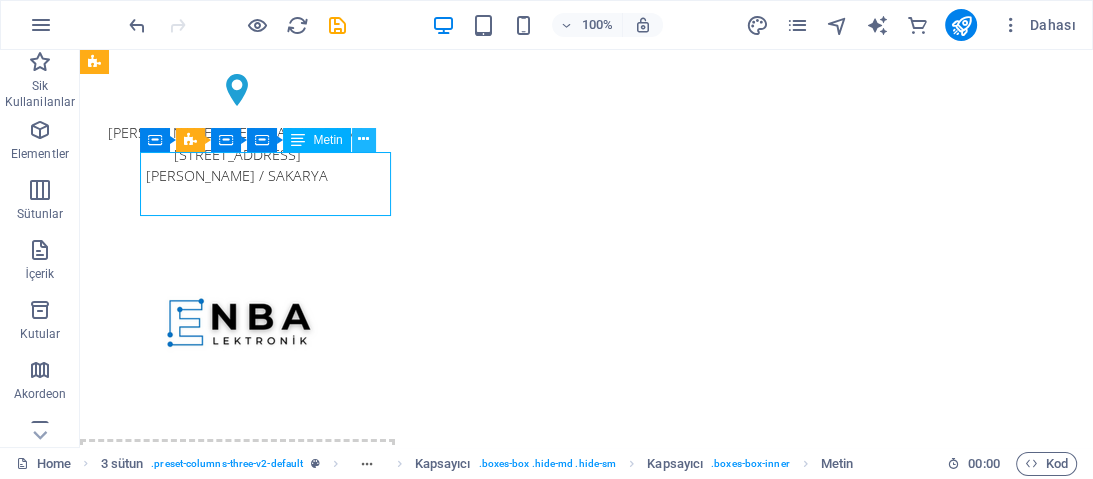 click at bounding box center [363, 139] 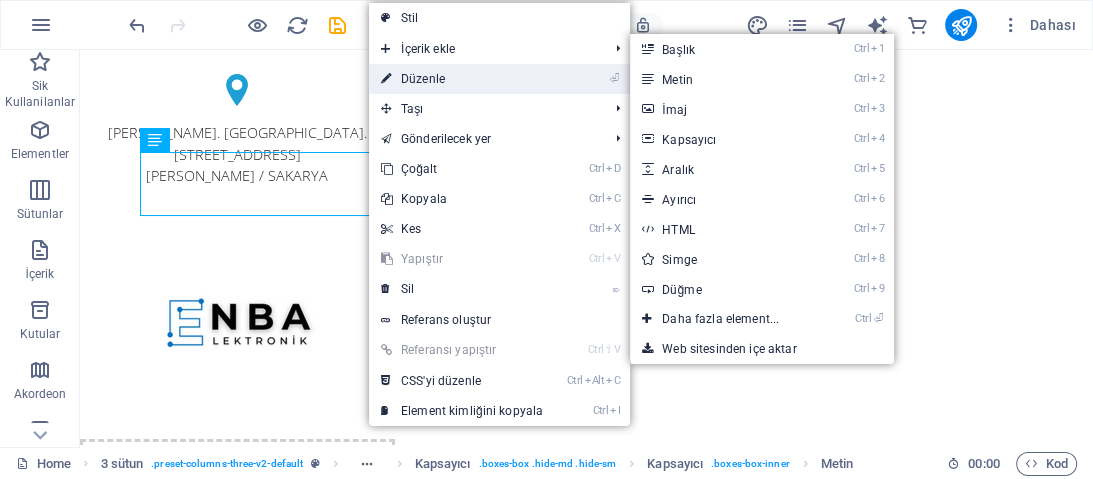 click on "⏎  Düzenle" at bounding box center [462, 79] 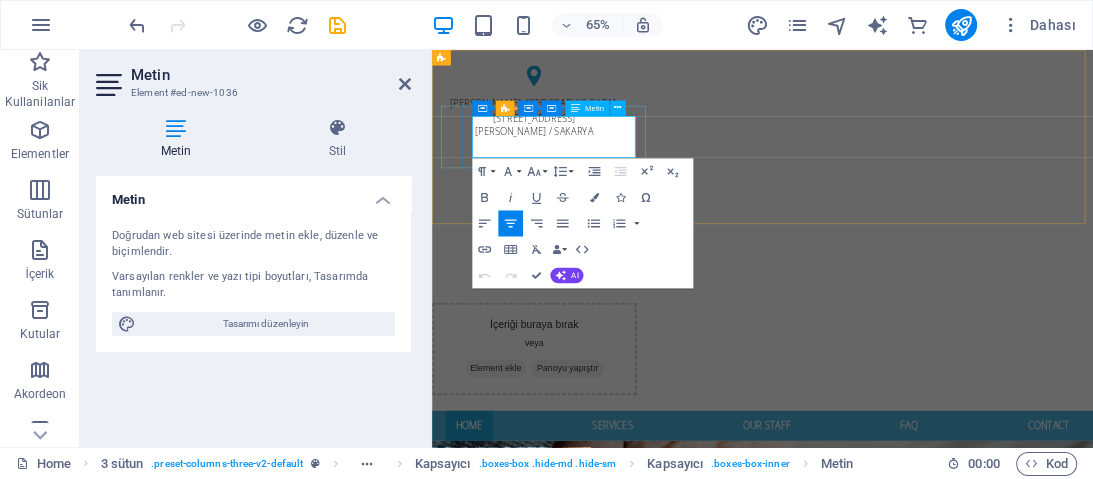 click on "[PERSON_NAME]. [GEOGRAPHIC_DATA]. [STREET_ADDRESS]" at bounding box center (589, 143) 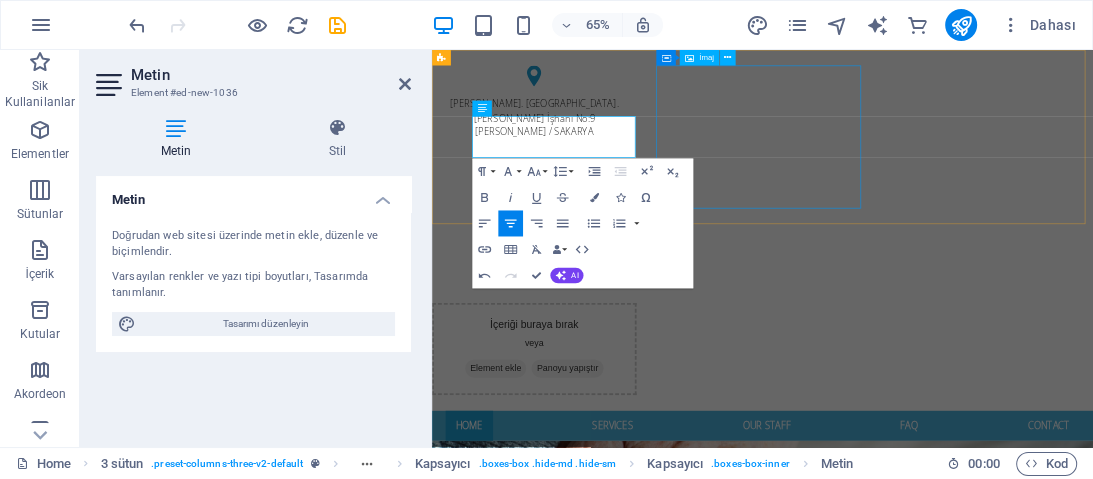drag, startPoint x: 966, startPoint y: 291, endPoint x: 1130, endPoint y: 207, distance: 184.26068 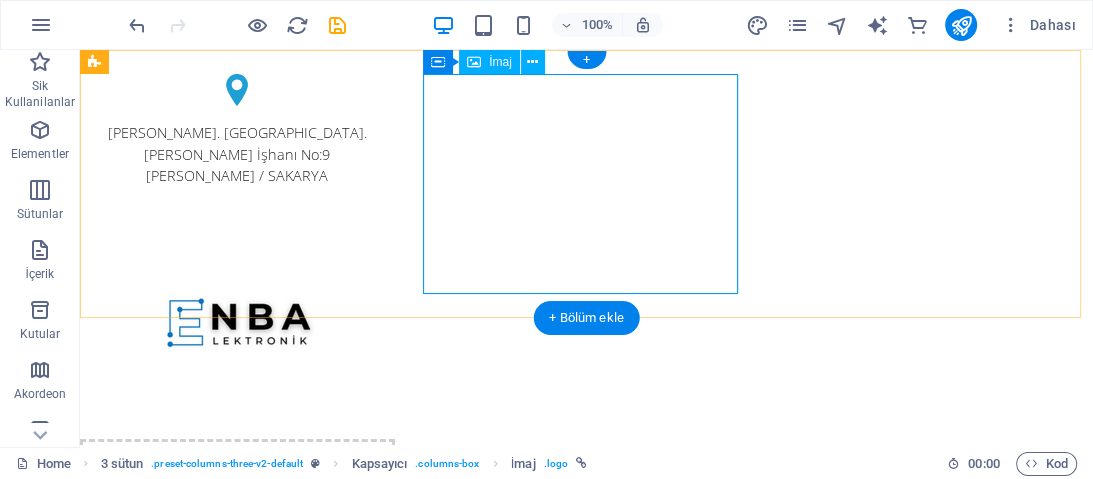 click at bounding box center (237, 321) 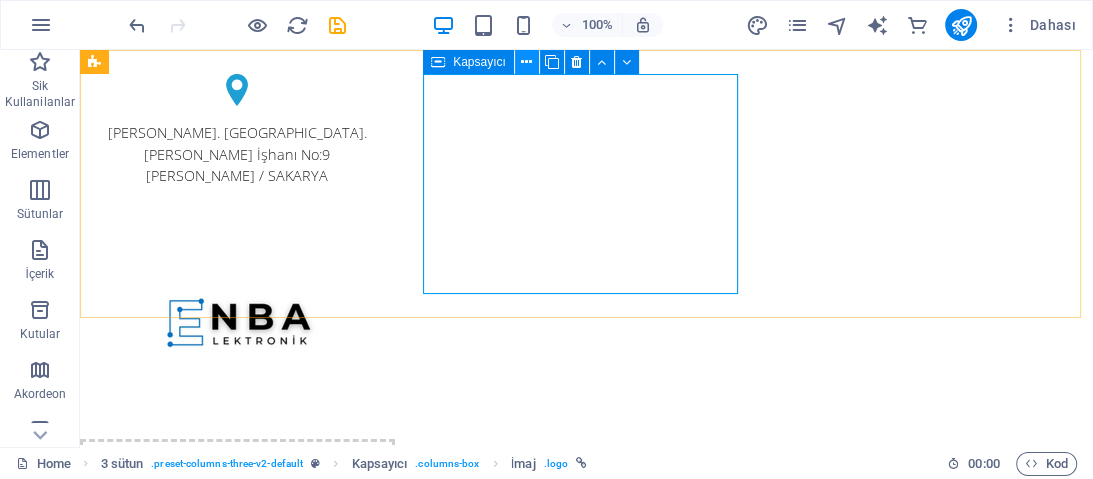 click at bounding box center (526, 62) 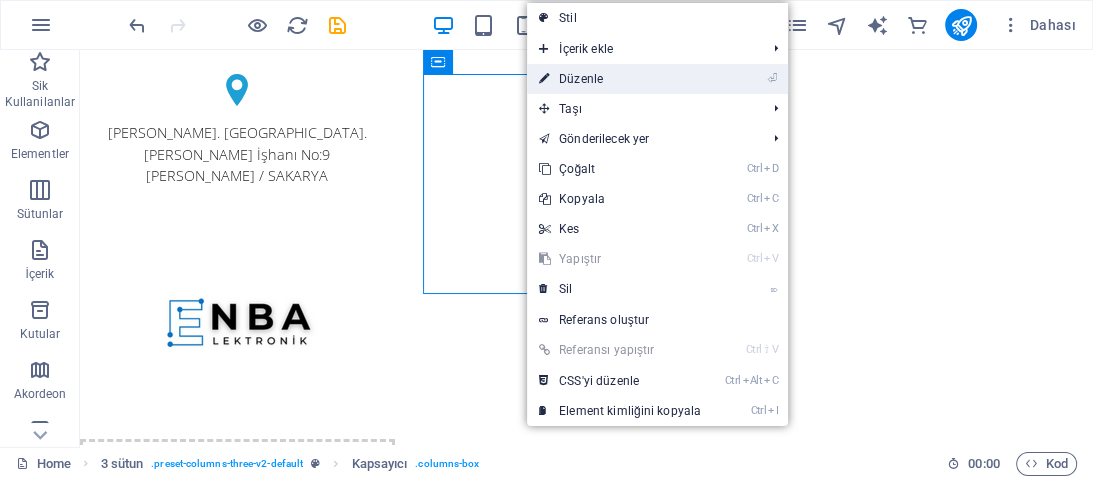 click at bounding box center [544, 79] 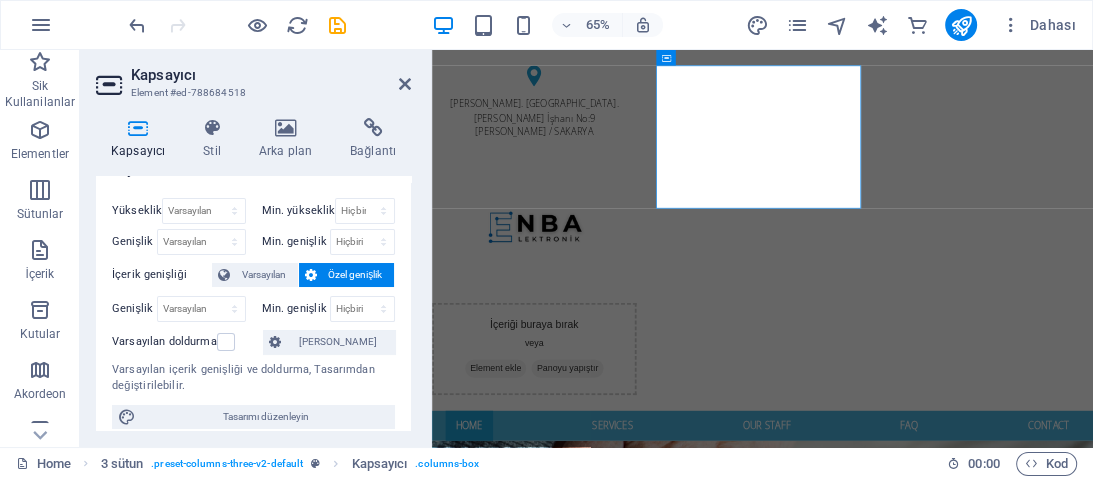 scroll, scrollTop: 37, scrollLeft: 0, axis: vertical 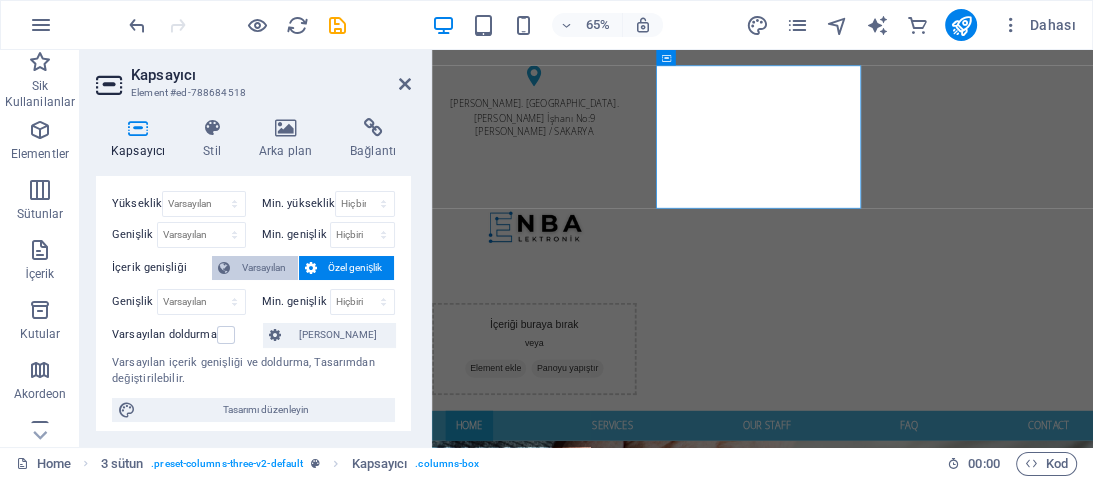 click on "Varsayılan" at bounding box center [264, 268] 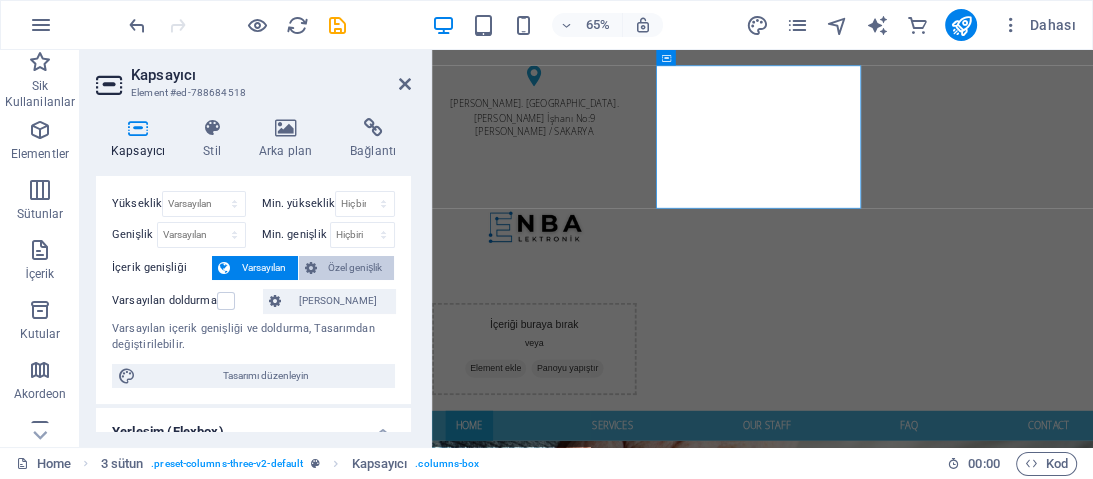 click on "Özel genişlik" at bounding box center (356, 268) 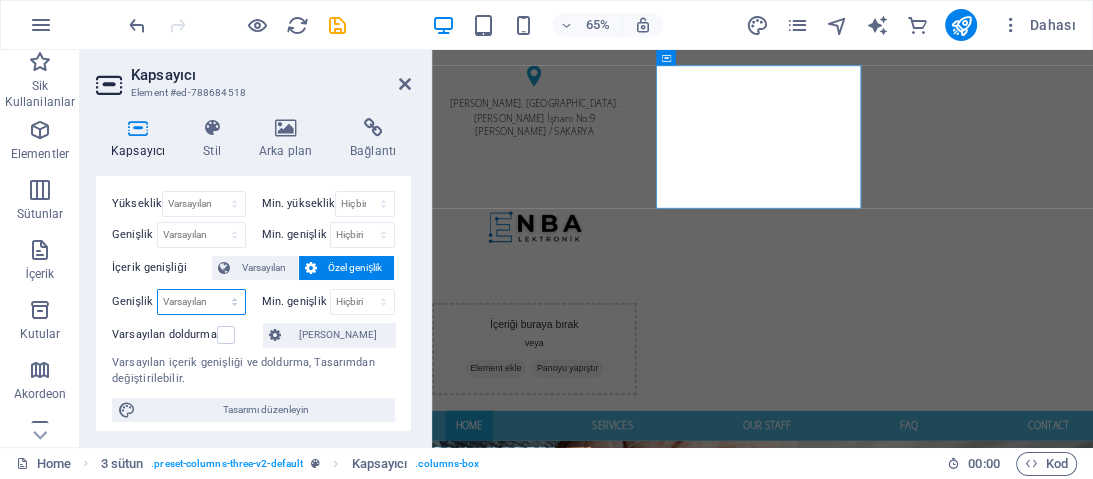click on "Varsayılan px rem % em vh vw" at bounding box center [201, 302] 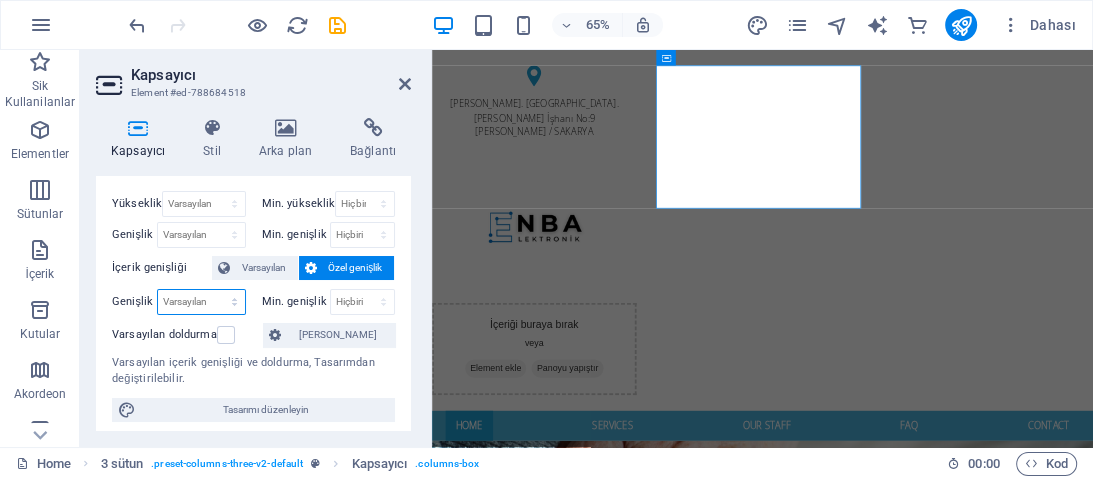 select on "px" 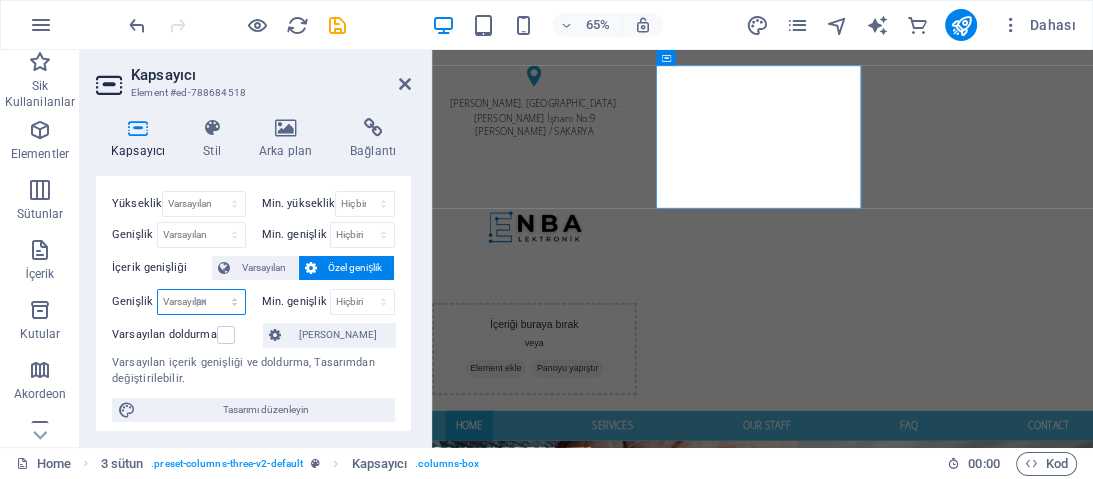 click on "Varsayılan px rem % em vh vw" at bounding box center (201, 302) 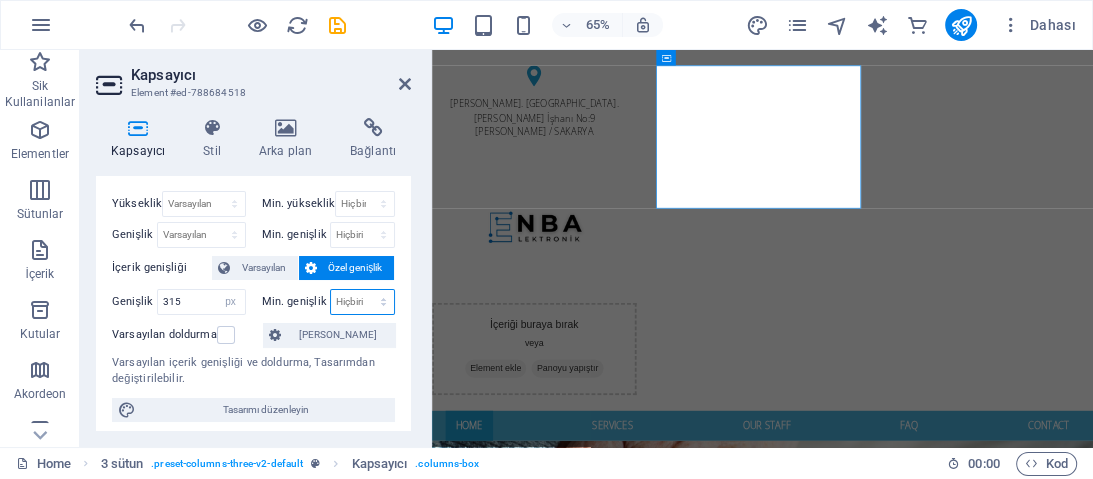 click on "Hiçbiri px rem % vh vw" at bounding box center [363, 302] 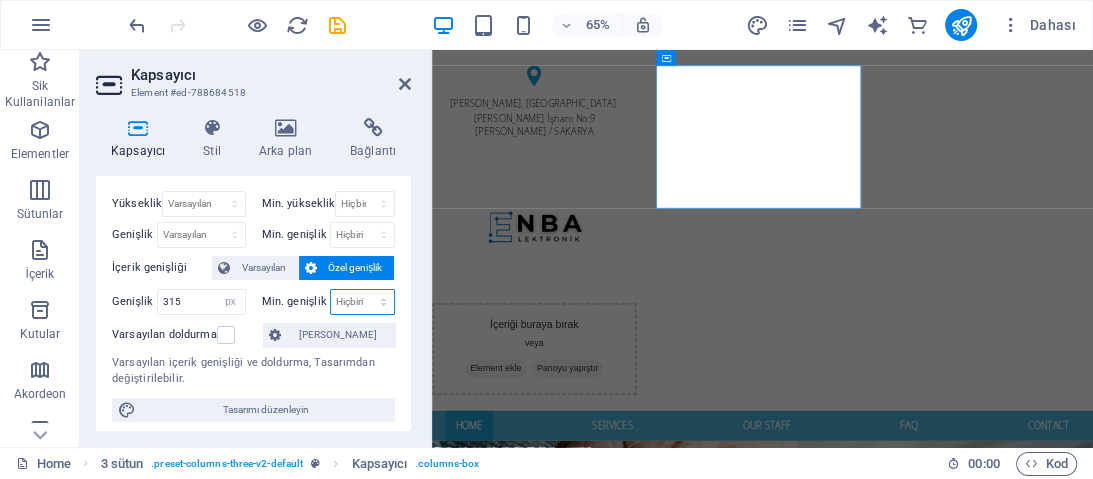 select on "px" 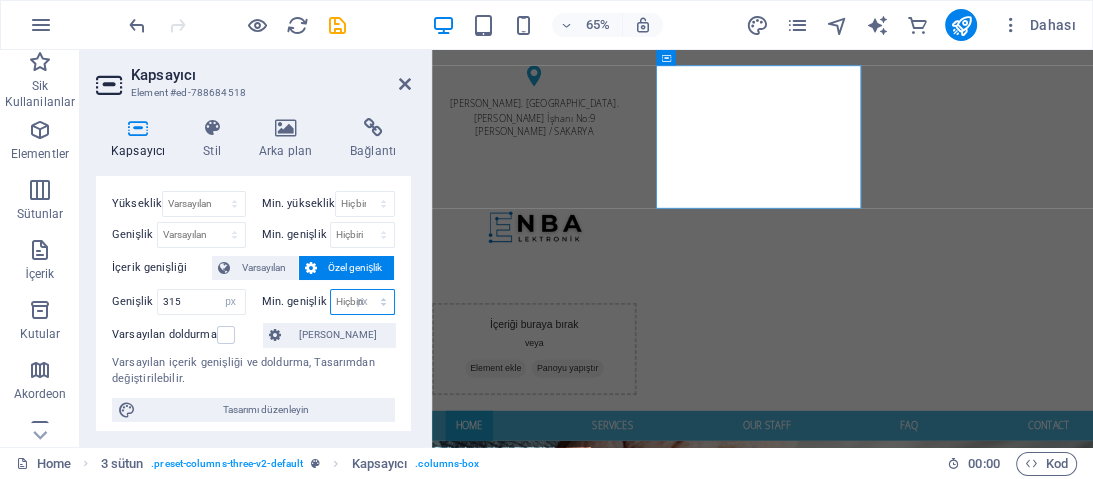 click on "Hiçbiri px rem % vh vw" at bounding box center [363, 302] 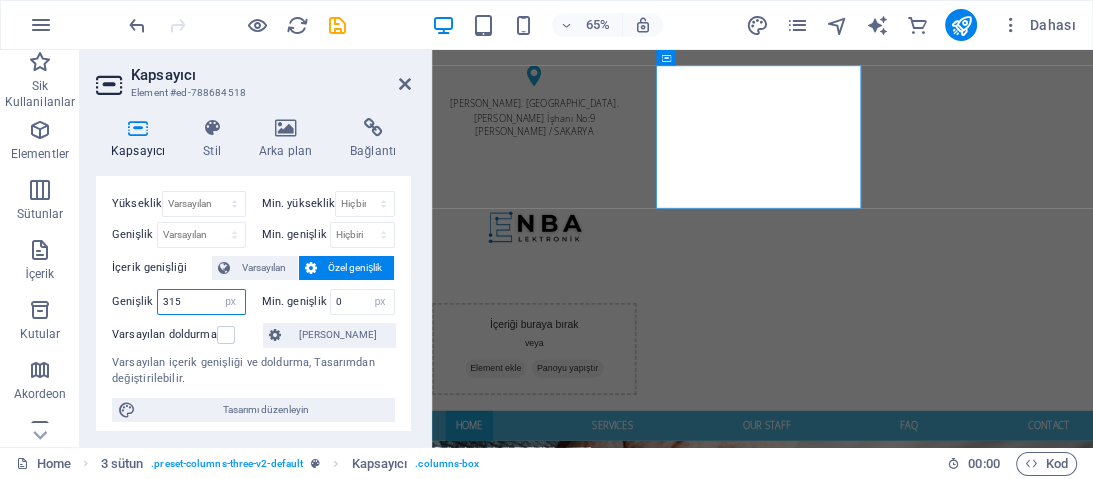 click on "315" at bounding box center [201, 302] 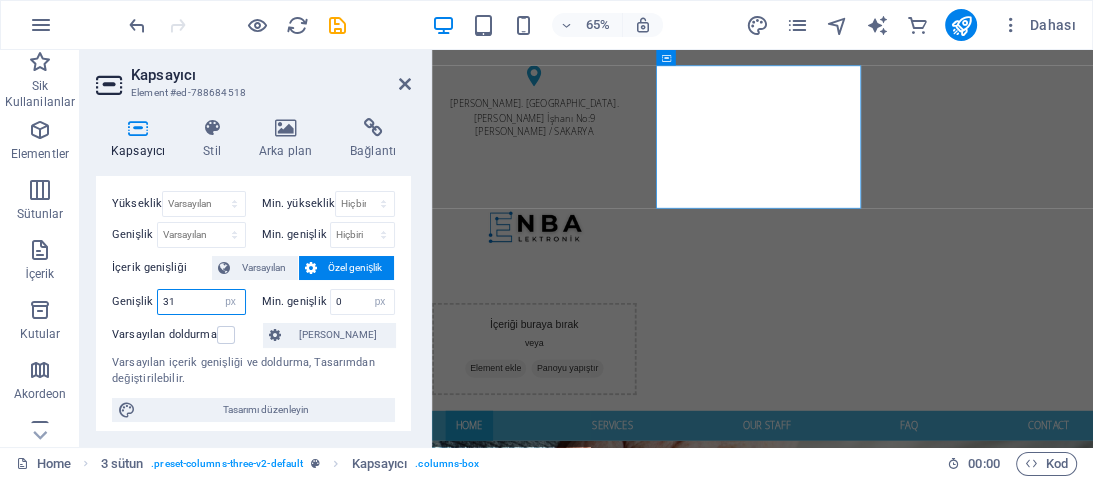 type on "3" 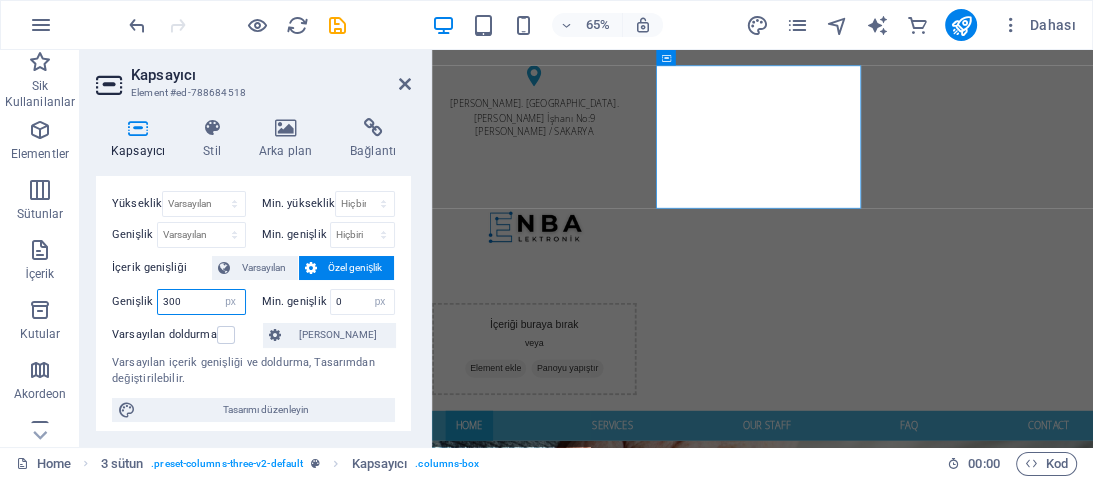 type on "300" 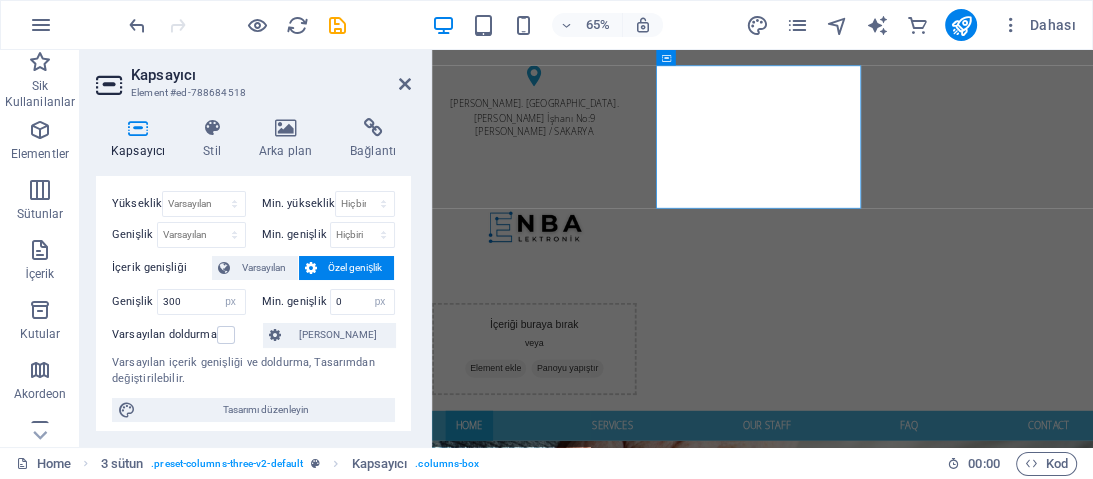 click on "Yükseklik Varsayılan px rem % vh vw Min. yükseklik Hiçbiri px rem % vh vw Genişlik Varsayılan px rem % em vh vw Min. genişlik Hiçbiri px rem % vh vw İçerik genişliği Varsayılan Özel genişlik Genişlik 300 Varsayılan px rem % em vh vw Min. genişlik 0 Hiçbiri px rem % vh vw Varsayılan doldurma Özel aralık Varsayılan içerik genişliği ve doldurma, Tasarımdan değiştirilebilir. Tasarımı düzenleyin" at bounding box center [253, 306] 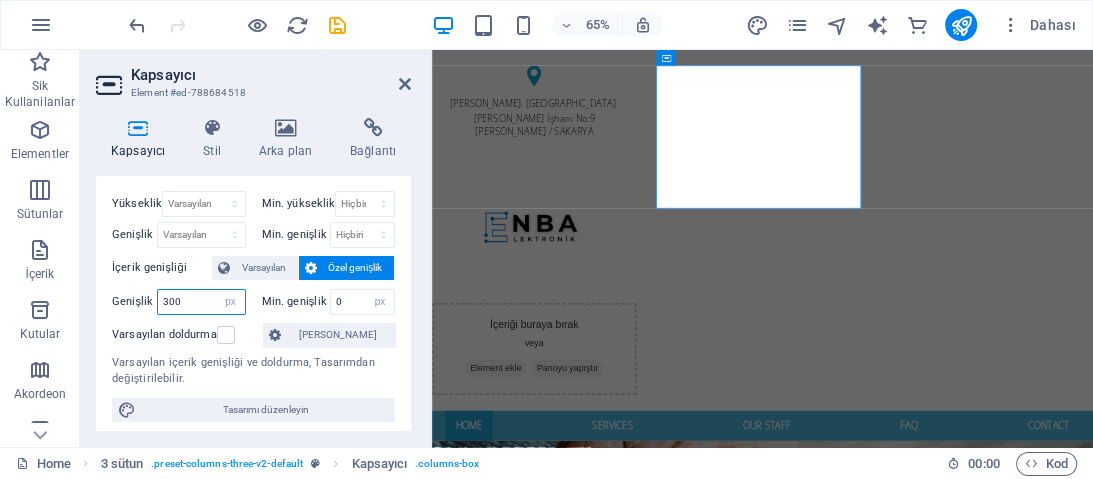 click on "300" at bounding box center (201, 302) 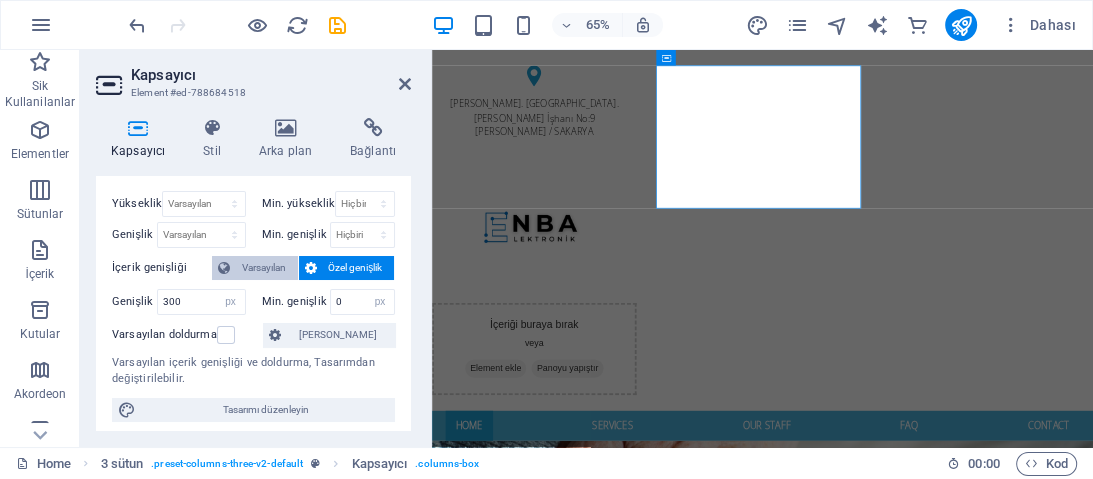 click on "Varsayılan" at bounding box center (264, 268) 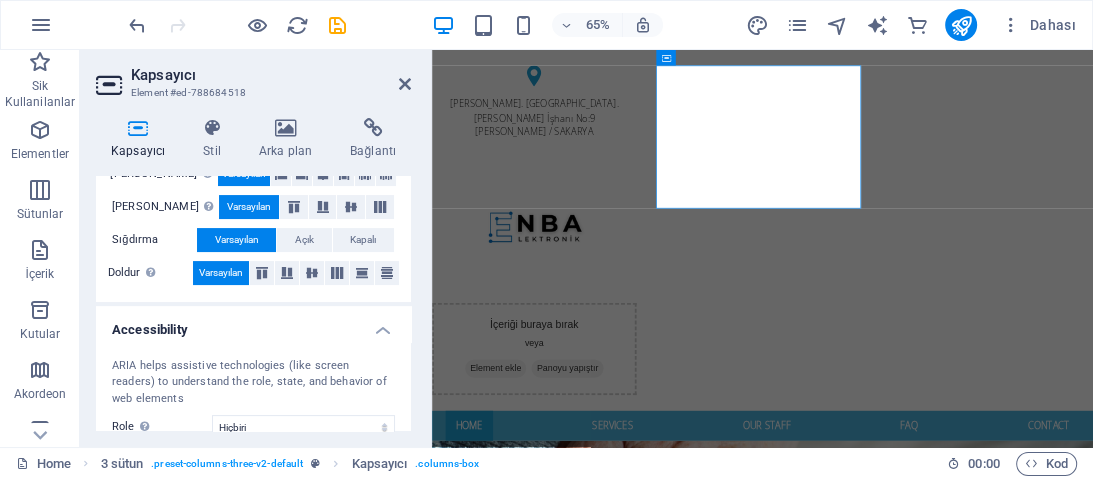 scroll, scrollTop: 368, scrollLeft: 0, axis: vertical 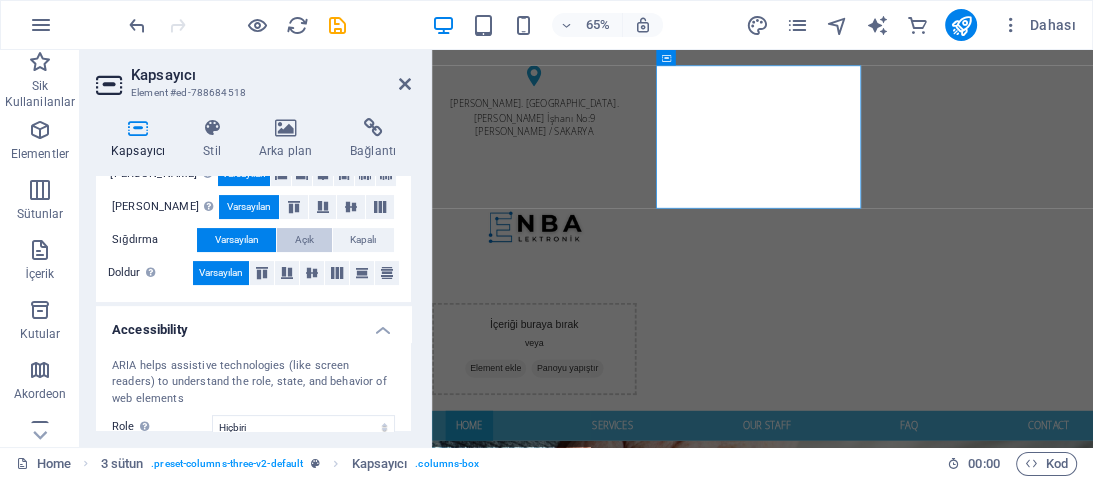 click on "Açık" at bounding box center (304, 240) 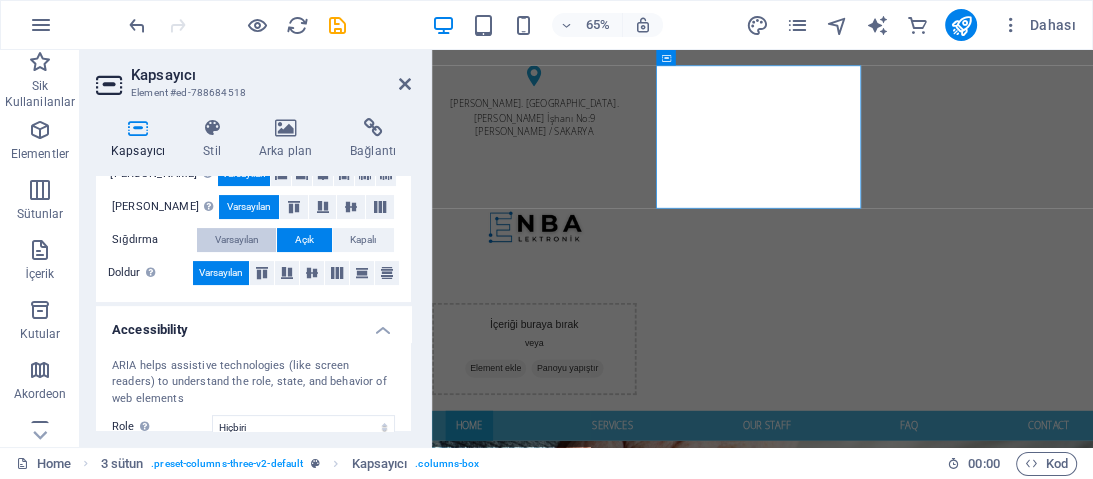click on "Varsayılan" at bounding box center (237, 240) 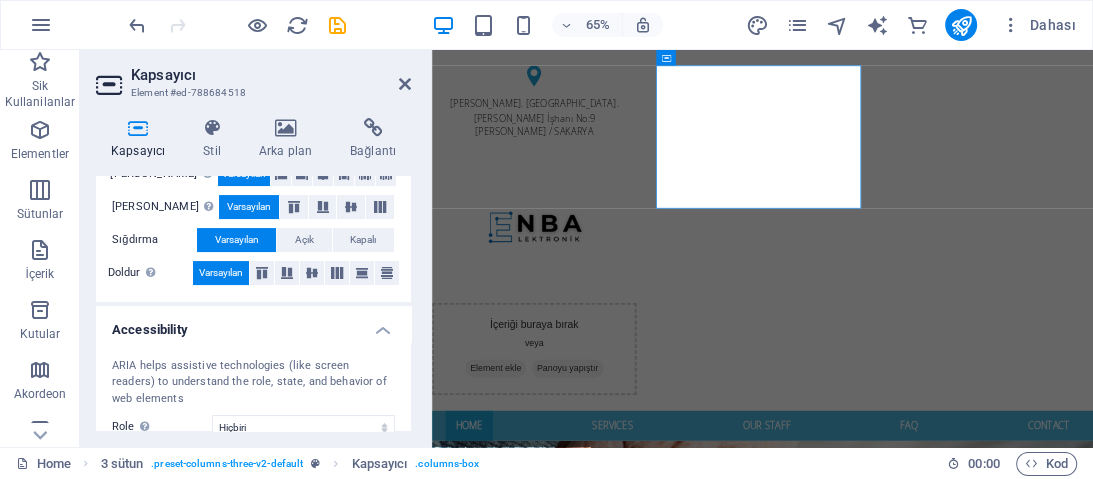 drag, startPoint x: 406, startPoint y: 309, endPoint x: 407, endPoint y: 352, distance: 43.011627 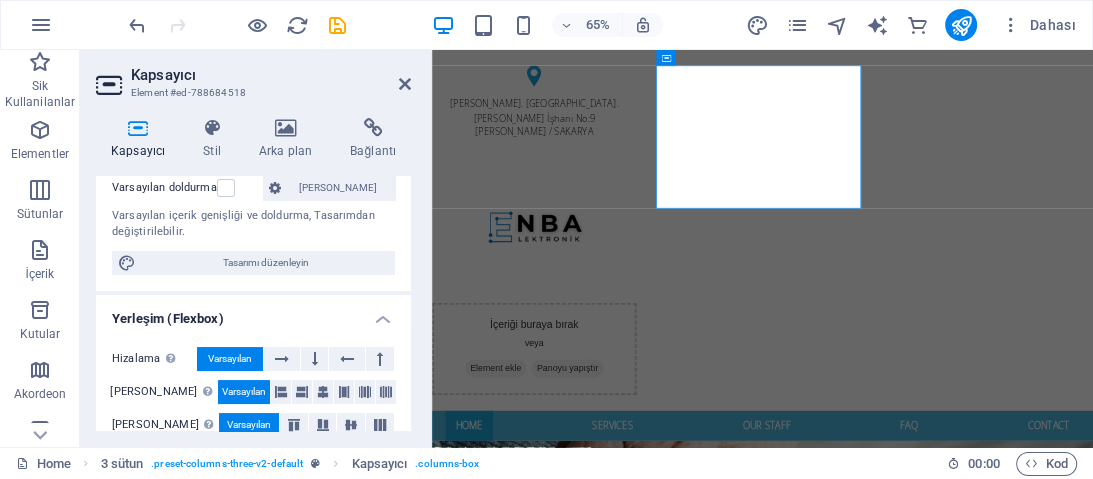 scroll, scrollTop: 29, scrollLeft: 0, axis: vertical 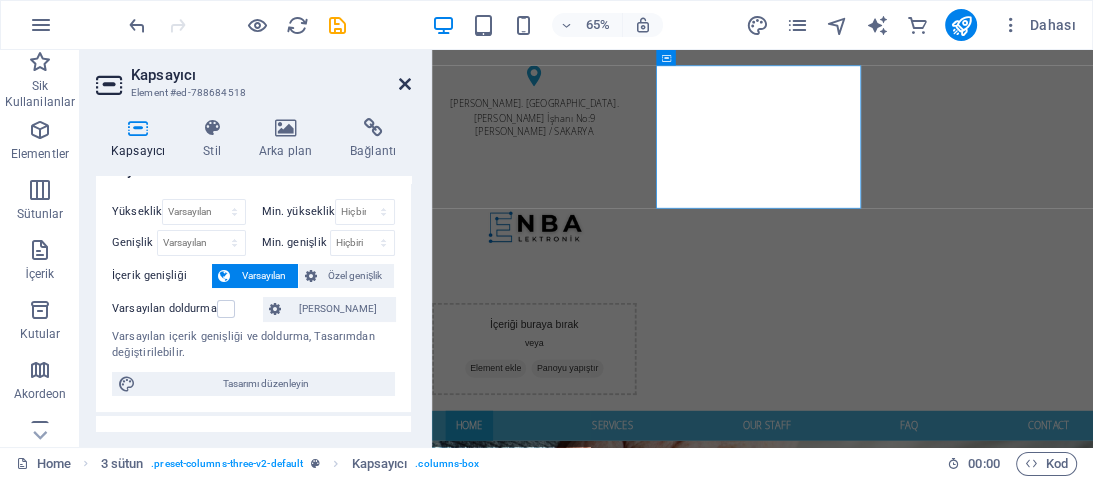 click at bounding box center (405, 84) 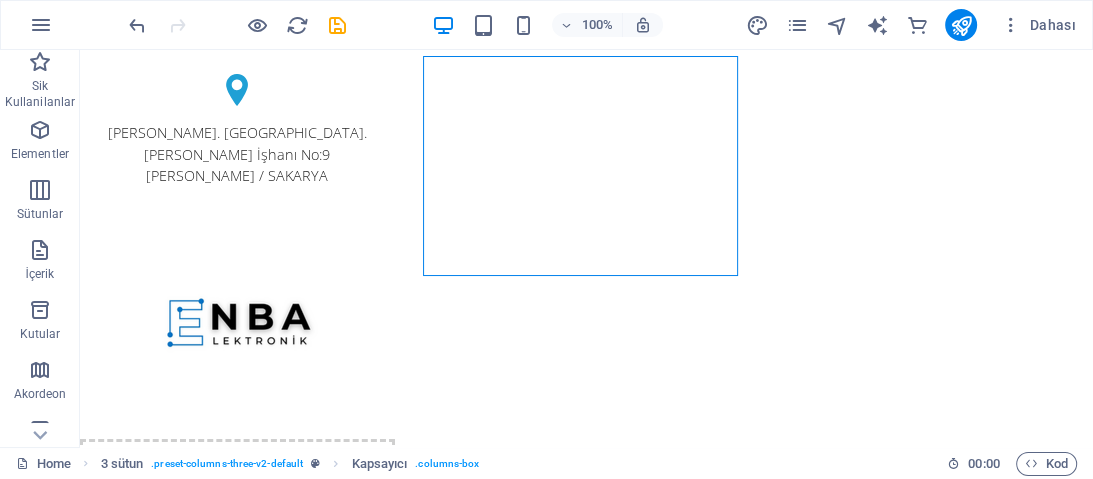 scroll, scrollTop: 168, scrollLeft: 0, axis: vertical 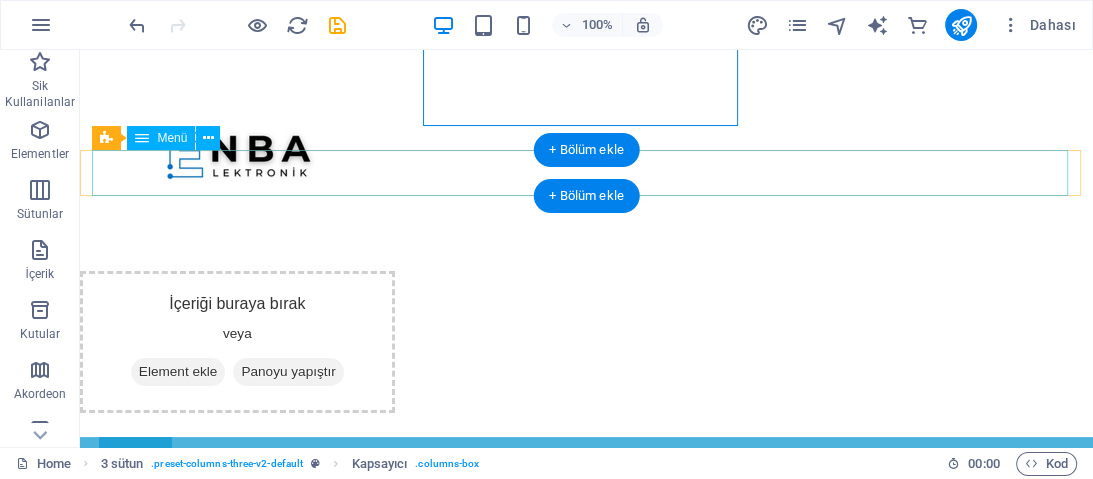 click on "Home Services Our Staff FAQ Contact" at bounding box center (587, 460) 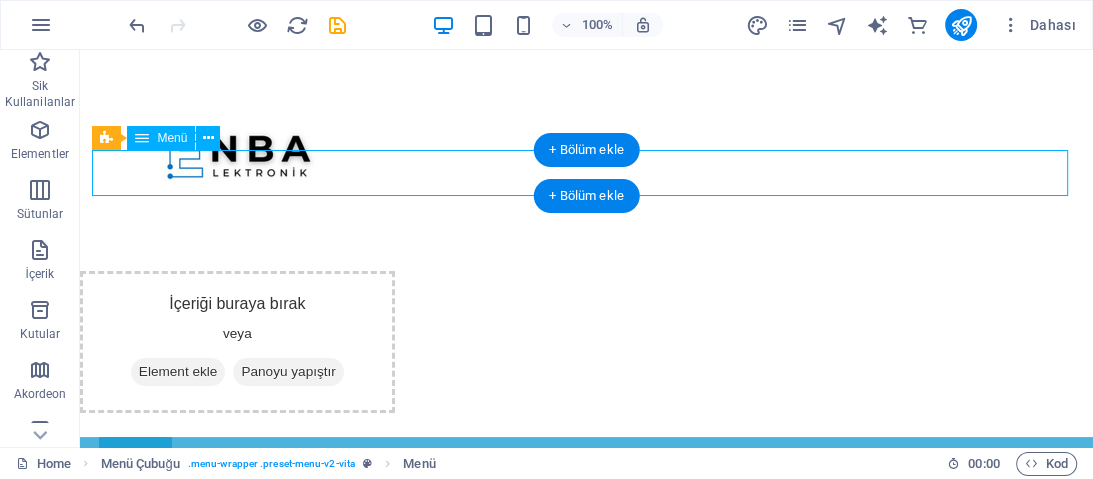 click on "Home Services Our Staff FAQ Contact" at bounding box center [587, 460] 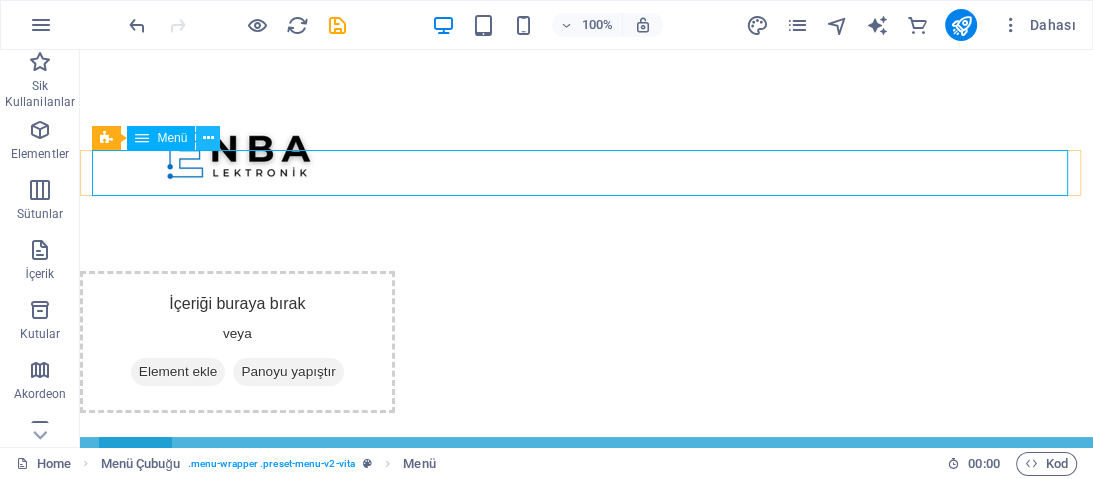 click at bounding box center [208, 138] 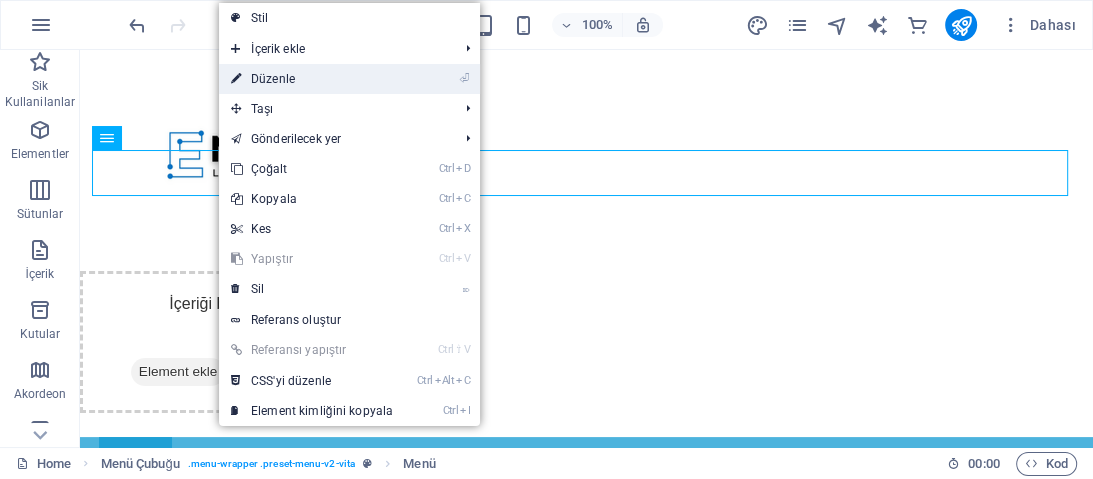 click on "⏎  Düzenle" at bounding box center [312, 79] 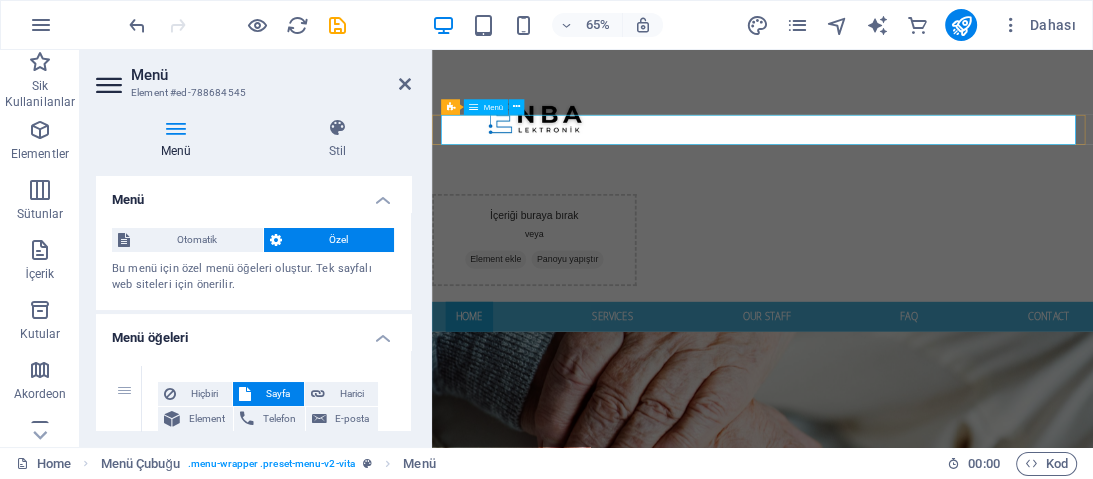 click on "Home Services Our Staff FAQ Contact" at bounding box center (941, 460) 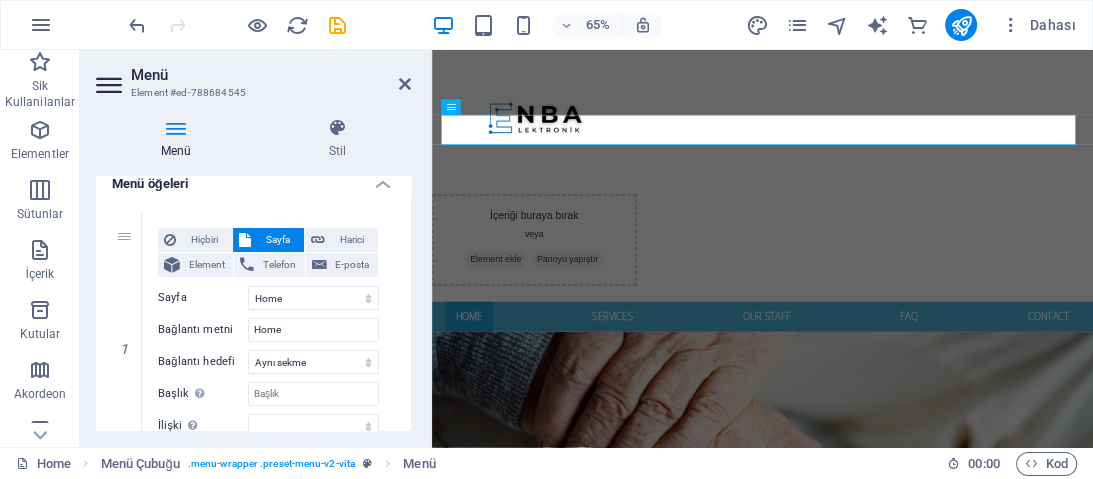 scroll, scrollTop: 164, scrollLeft: 0, axis: vertical 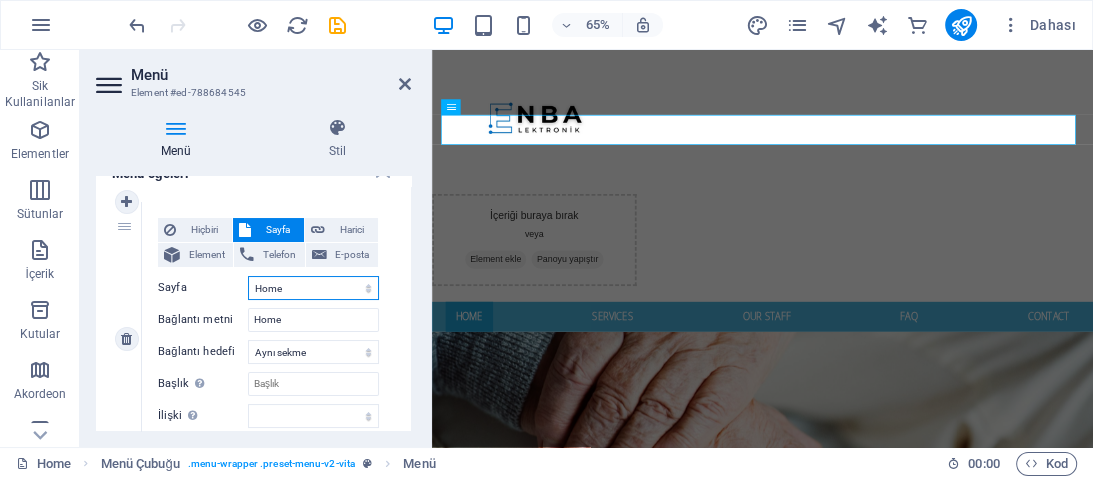 click on "Home Services Our Staff FAQ Legal Notice Privacy" at bounding box center (313, 288) 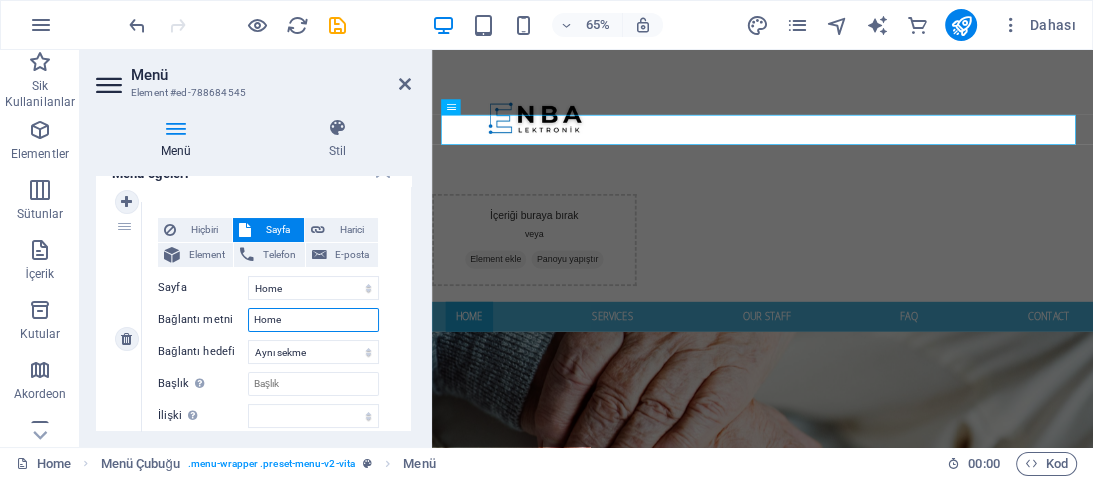 click on "Home" at bounding box center [313, 320] 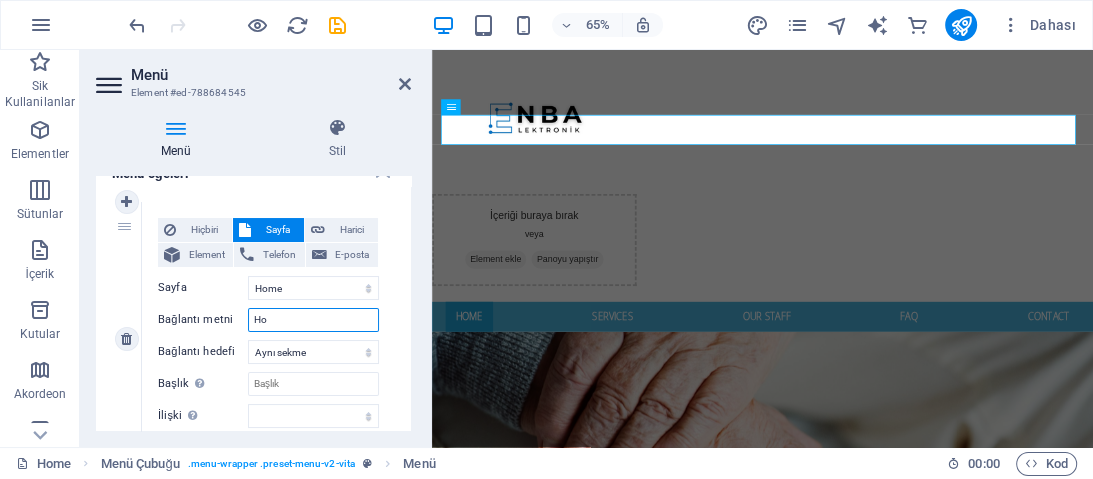 type on "H" 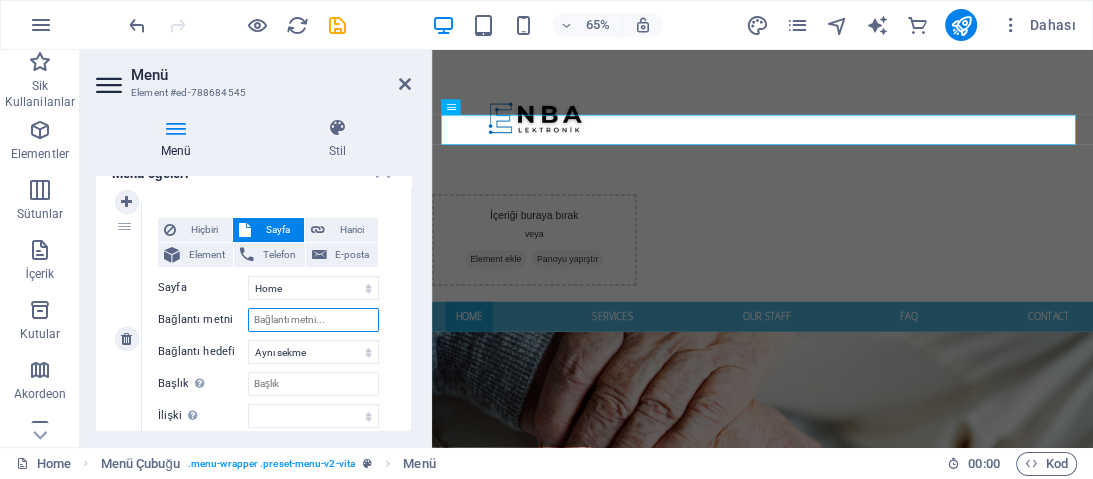 type on "A" 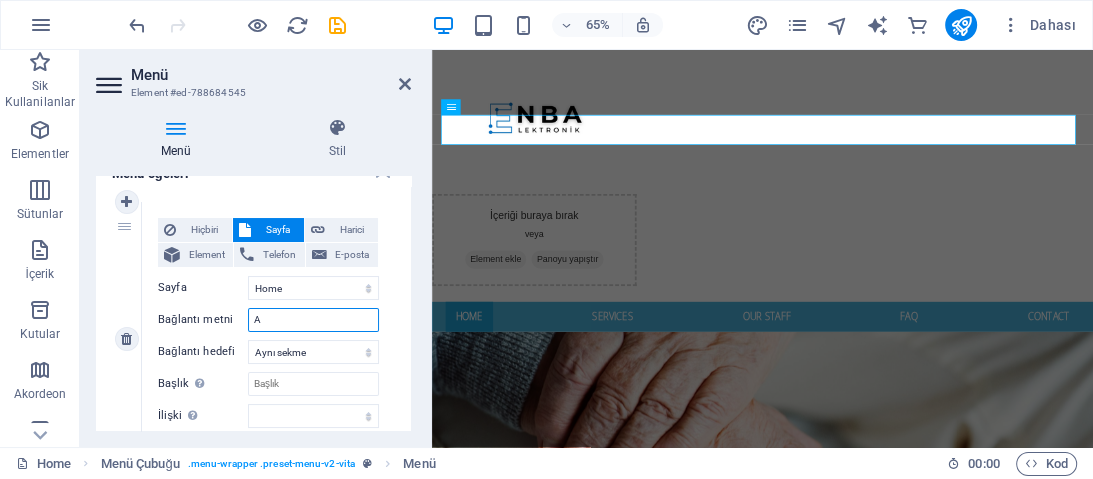 select 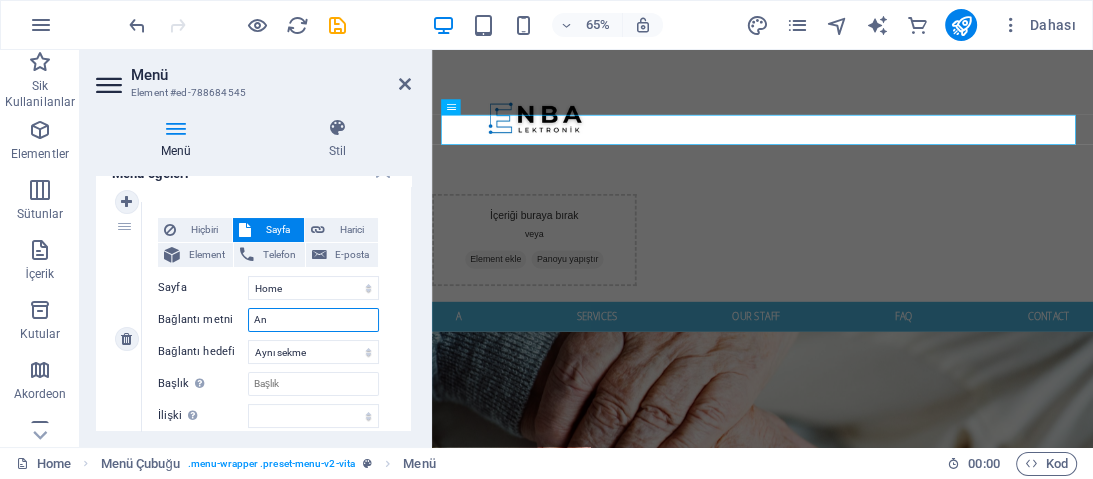 type on "Ana" 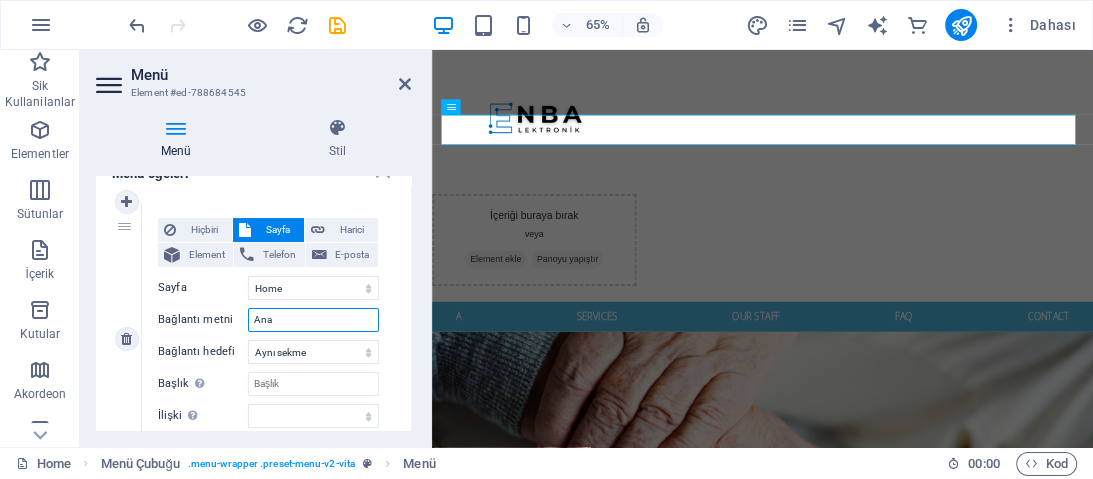 select 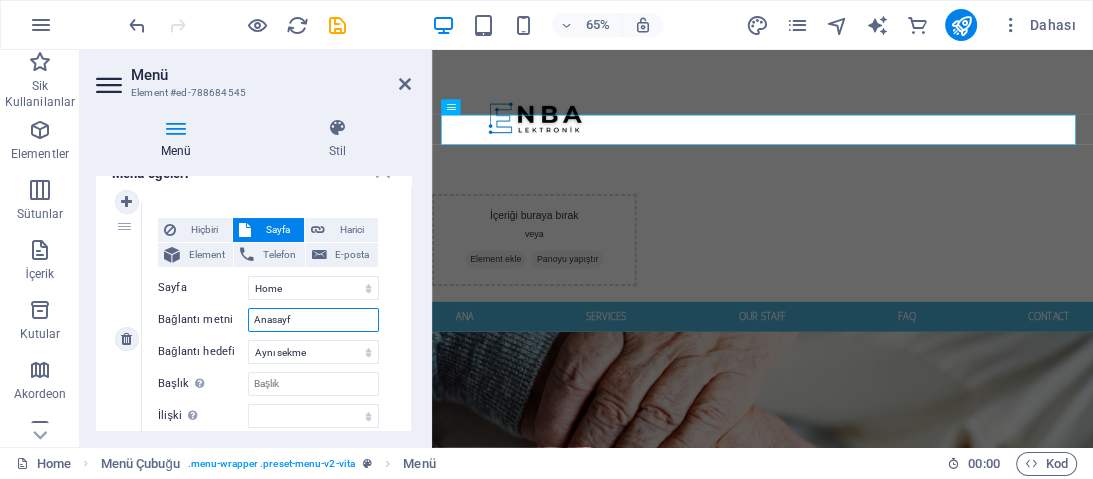 type on "Anasayfa" 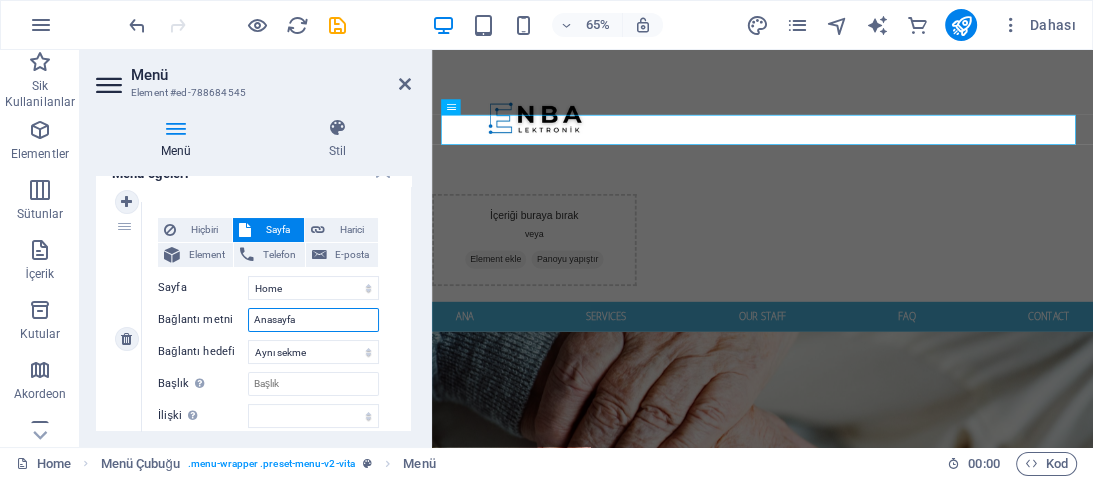 select 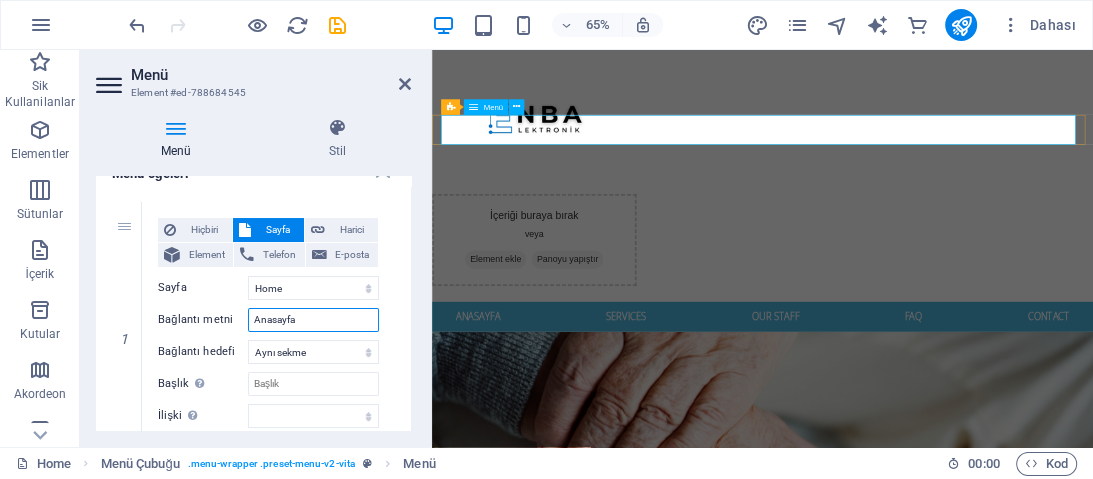 type on "Anasayfa" 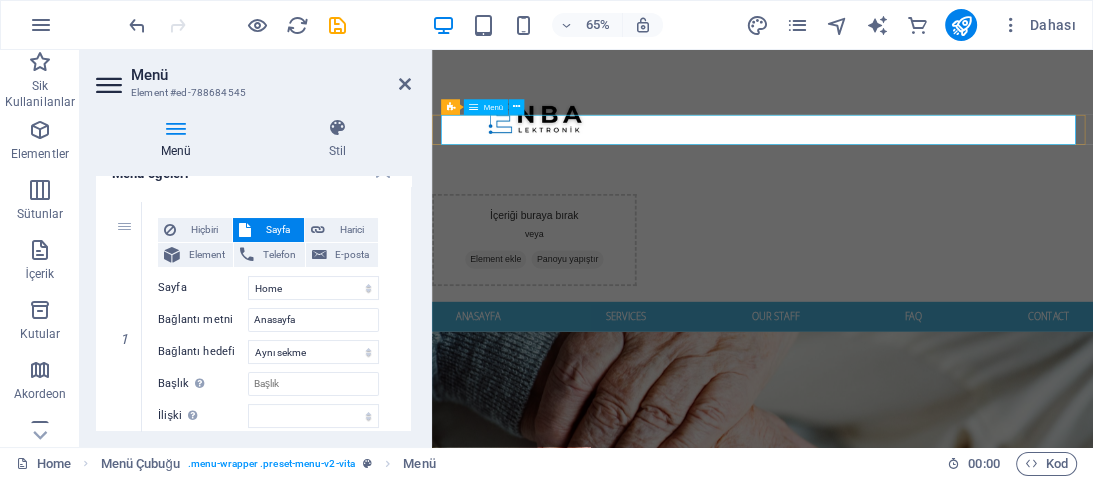 click on "Anasayfa Services Our Staff FAQ Contact" at bounding box center (941, 460) 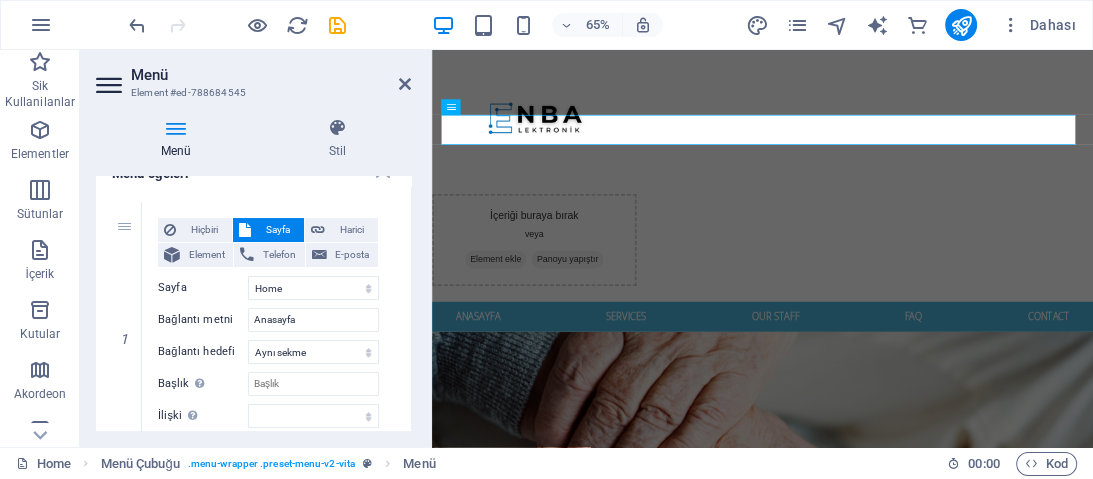 drag, startPoint x: 412, startPoint y: 215, endPoint x: 412, endPoint y: 229, distance: 14 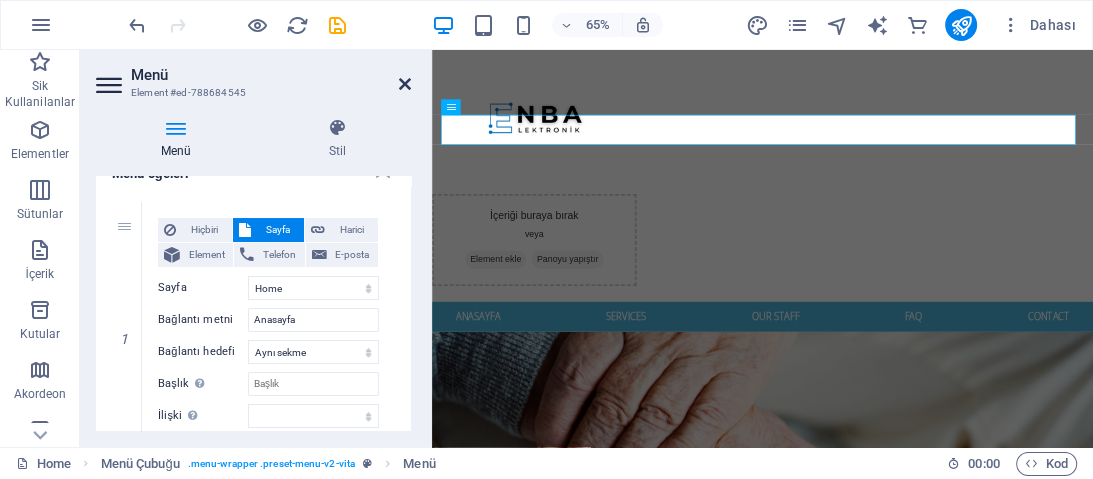 click at bounding box center (405, 84) 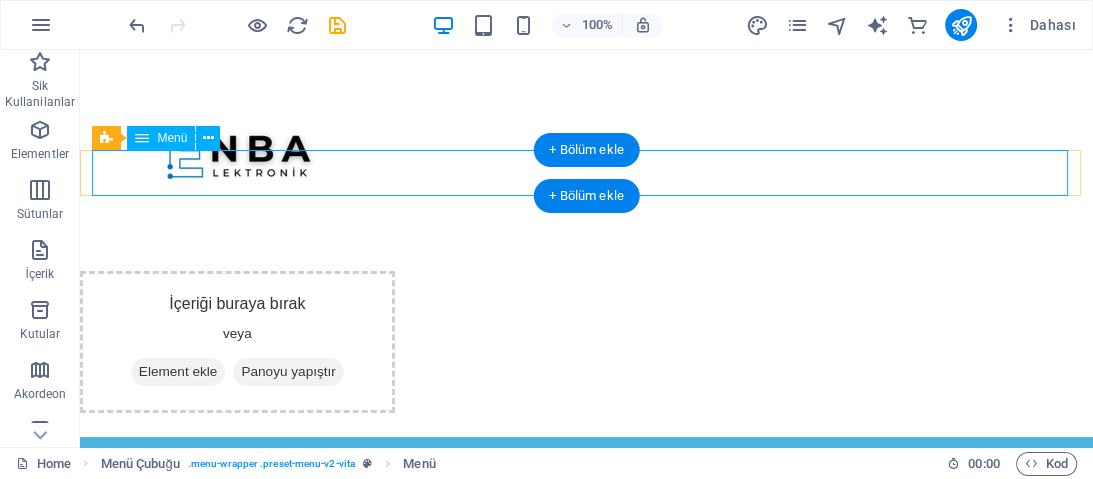 click on "Anasayfa Services Our Staff FAQ Contact" at bounding box center [587, 460] 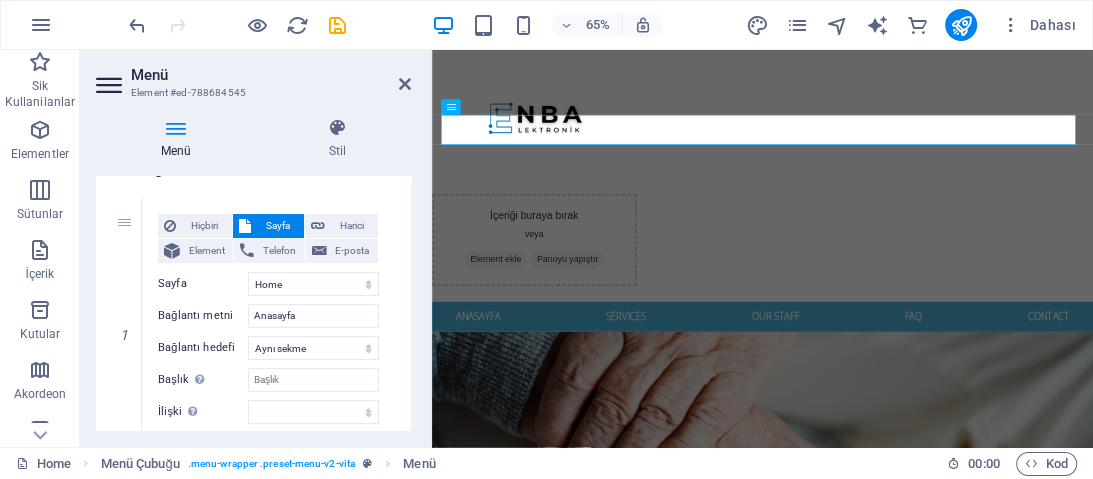 scroll, scrollTop: 194, scrollLeft: 0, axis: vertical 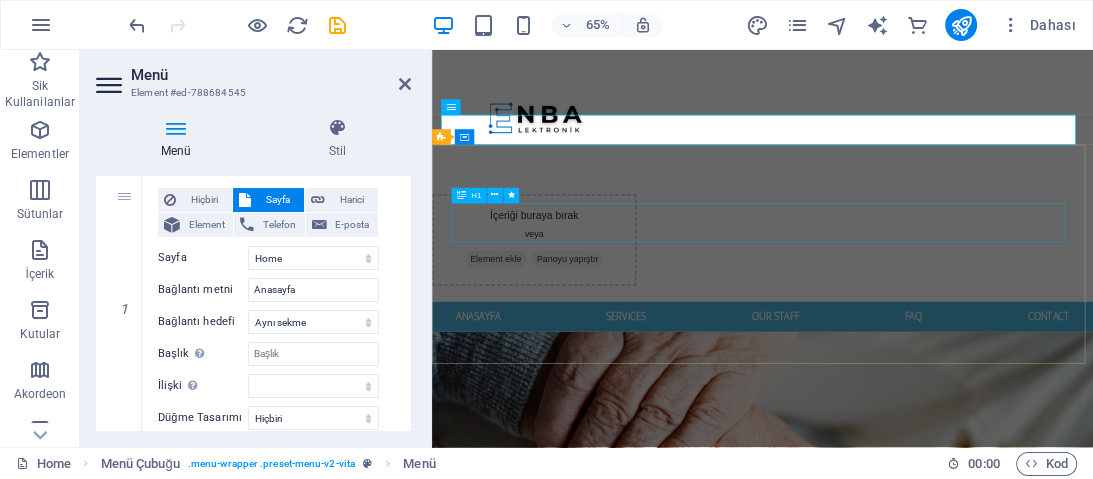 click on "sitemiz bakım aşamasındadır" at bounding box center [941, 929] 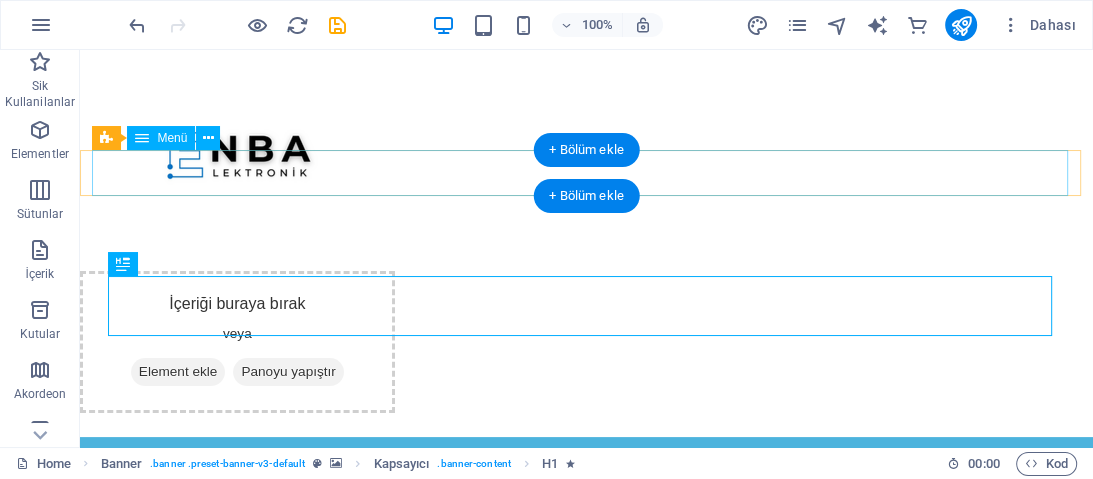 click on "Anasayfa Services Our Staff FAQ Contact" at bounding box center (587, 460) 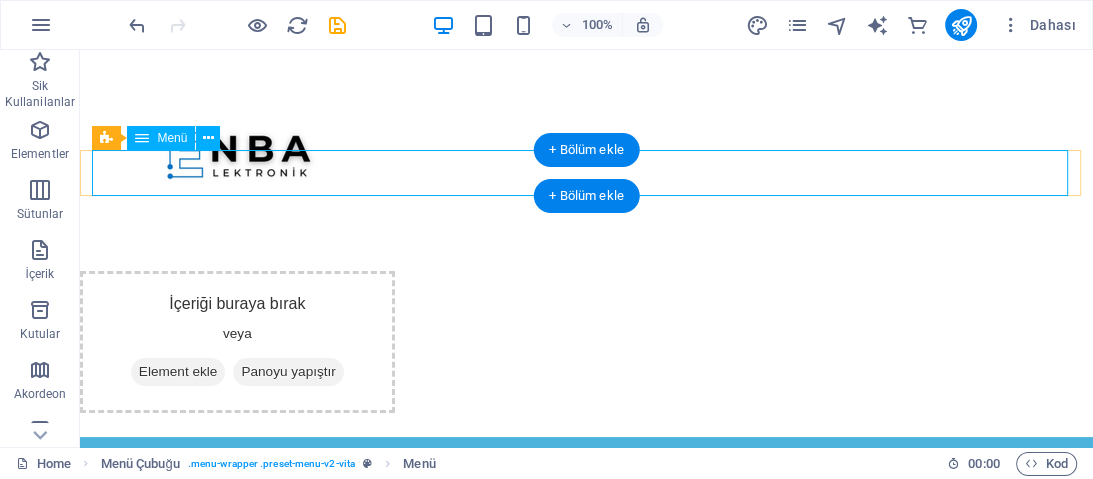 click on "Anasayfa Services Our Staff FAQ Contact" at bounding box center (587, 460) 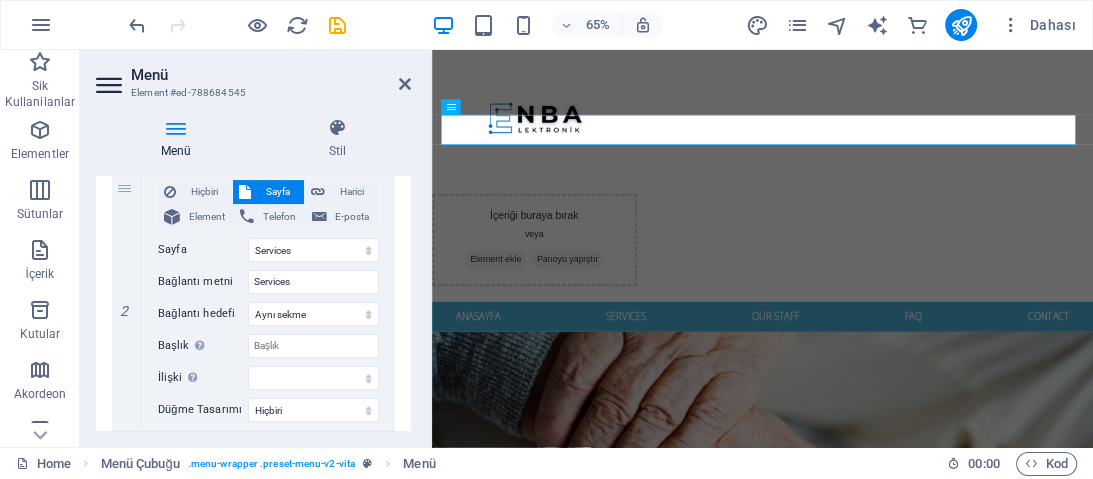scroll, scrollTop: 462, scrollLeft: 0, axis: vertical 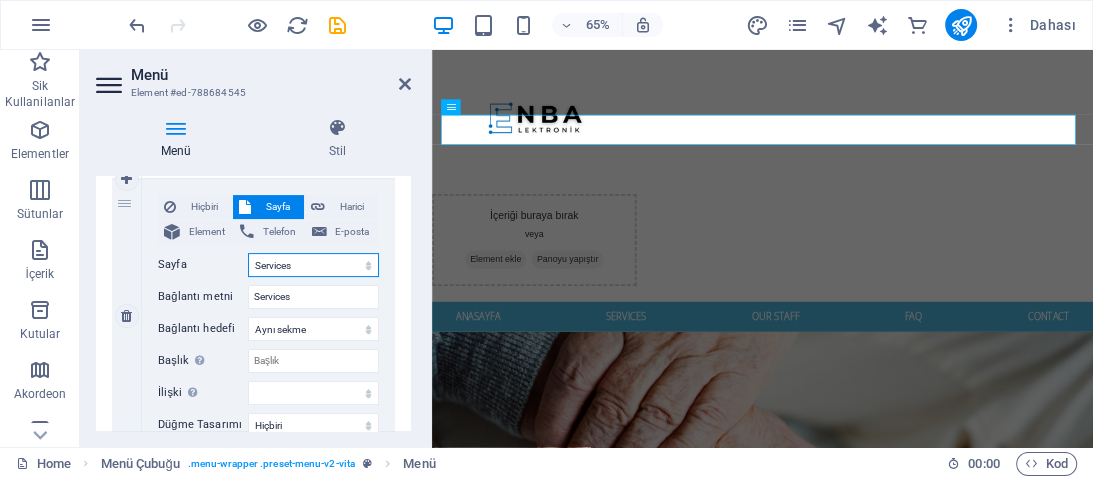 click on "Home Services Our Staff FAQ Legal Notice Privacy" at bounding box center (313, 265) 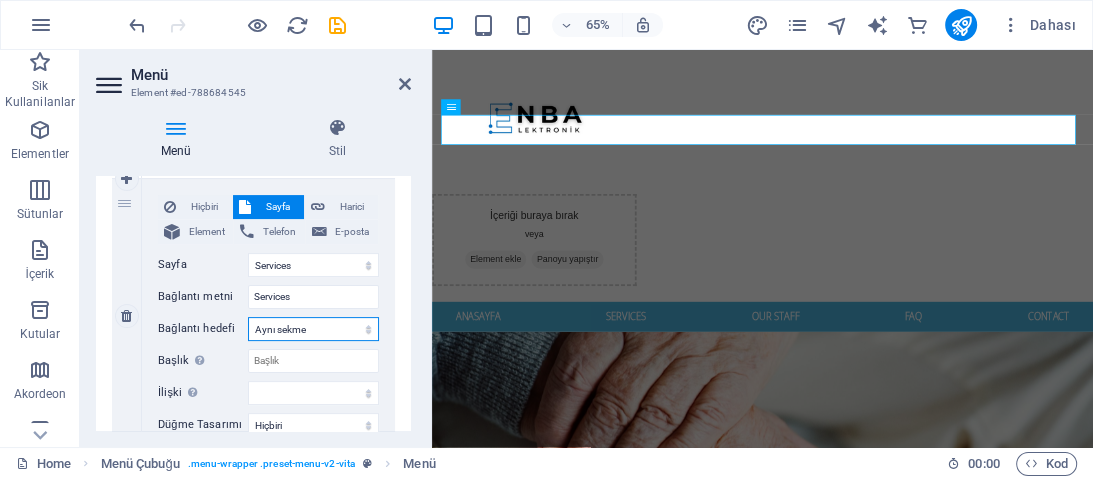 click on "Yeni sekme Aynı sekme Kaplama" at bounding box center [313, 329] 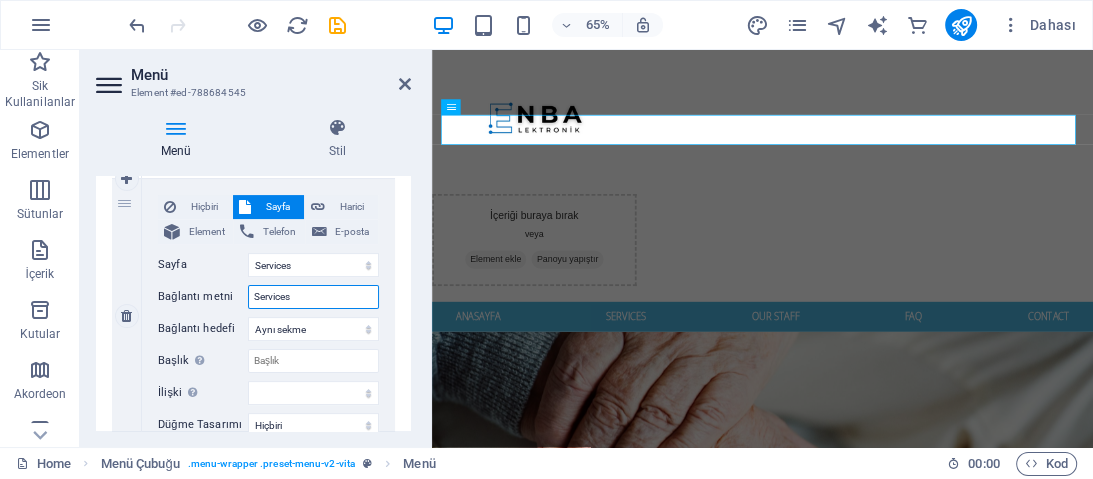click on "Services" at bounding box center [313, 297] 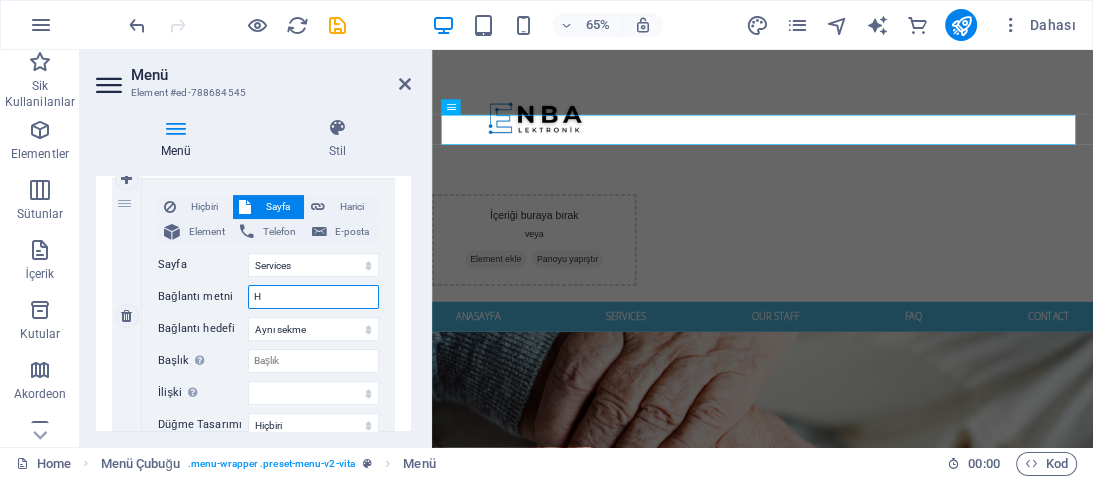 select 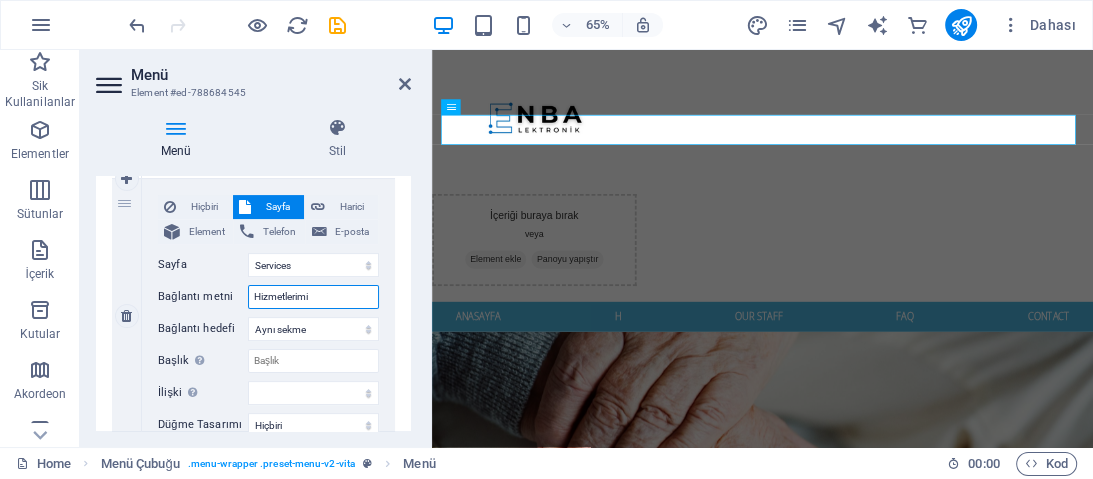 type on "Hizmetlerimiz" 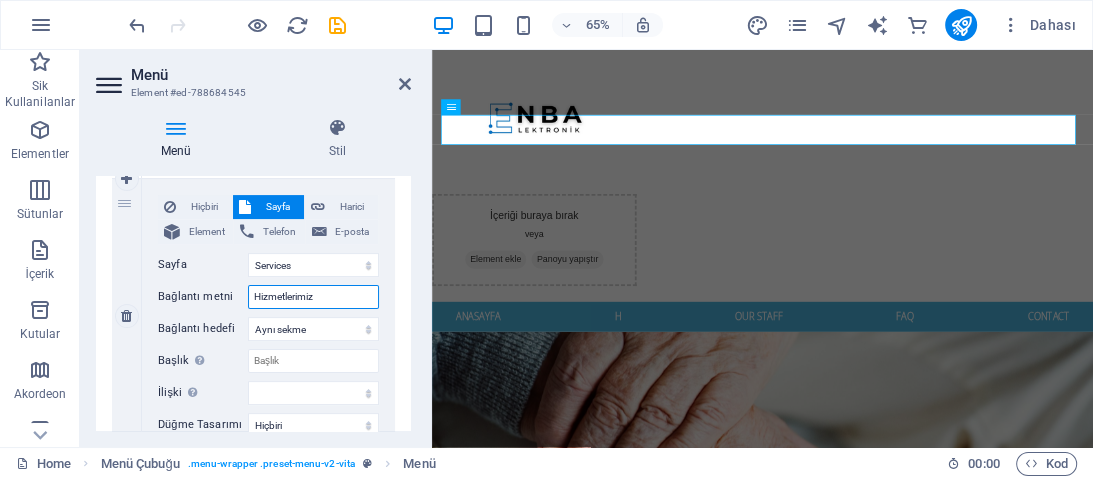 select 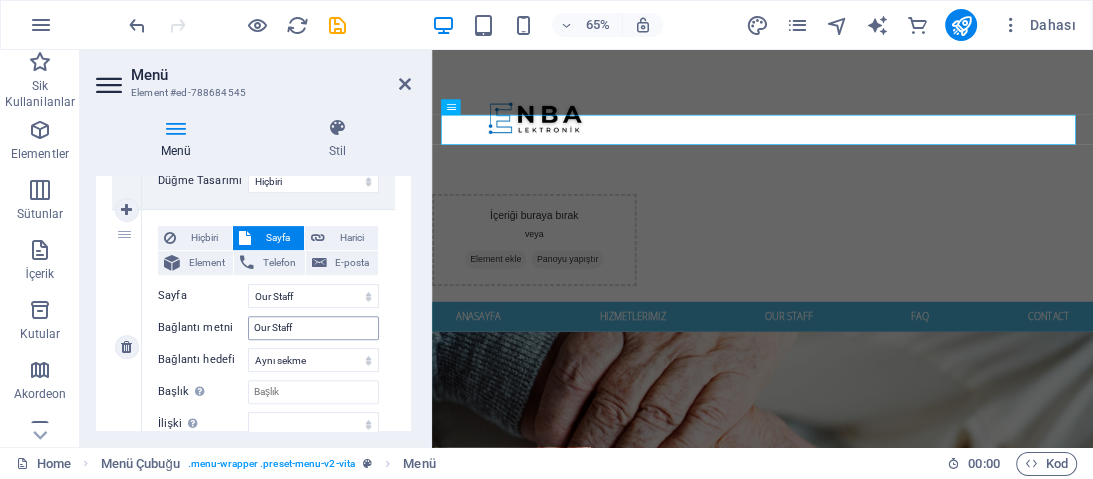 scroll, scrollTop: 725, scrollLeft: 0, axis: vertical 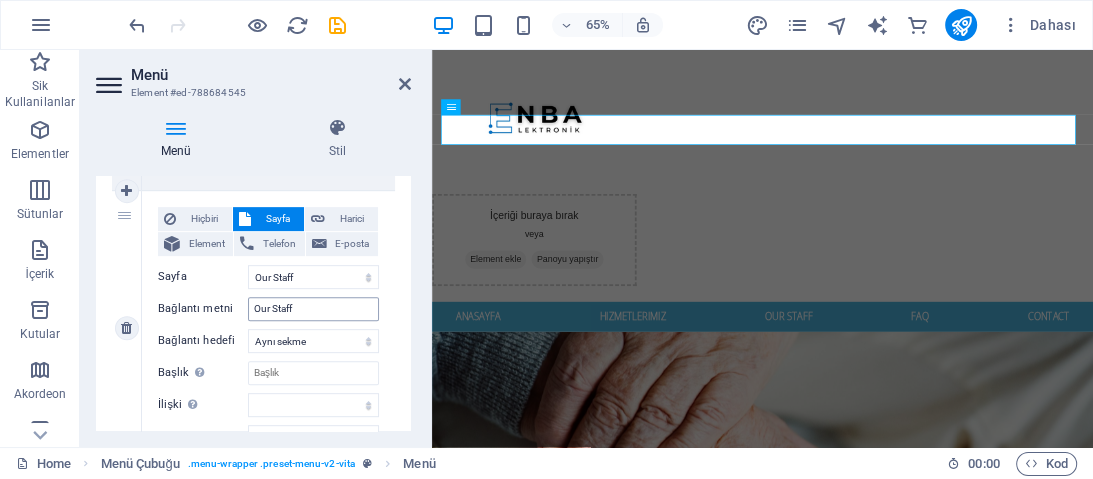 type on "Hizmetlerimiz" 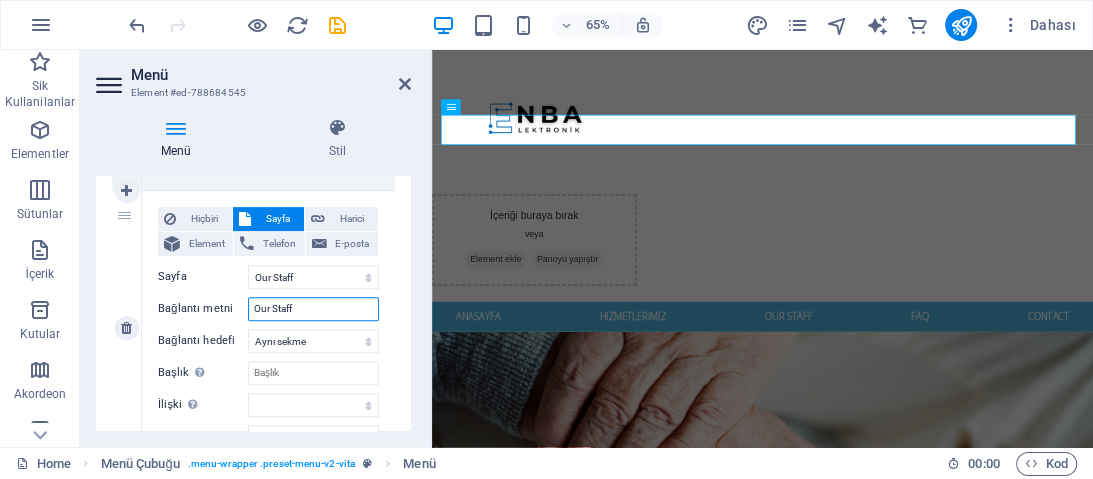 drag, startPoint x: 327, startPoint y: 312, endPoint x: 224, endPoint y: 294, distance: 104.56099 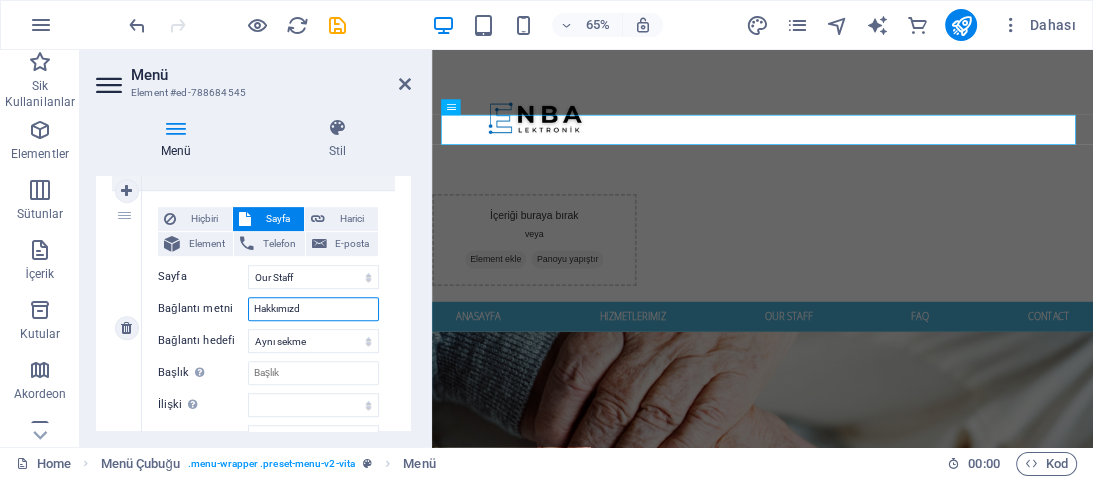 type on "Hakkımızda" 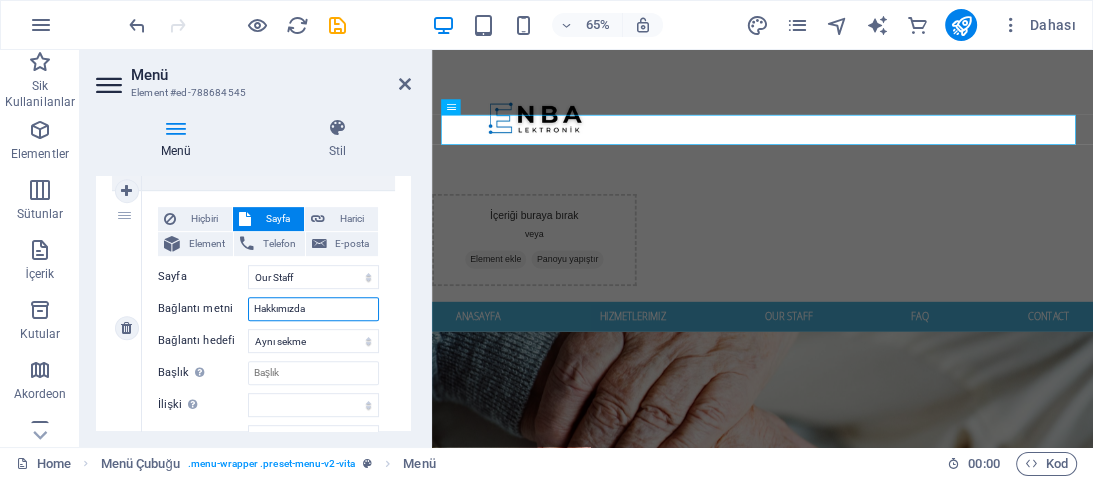 select 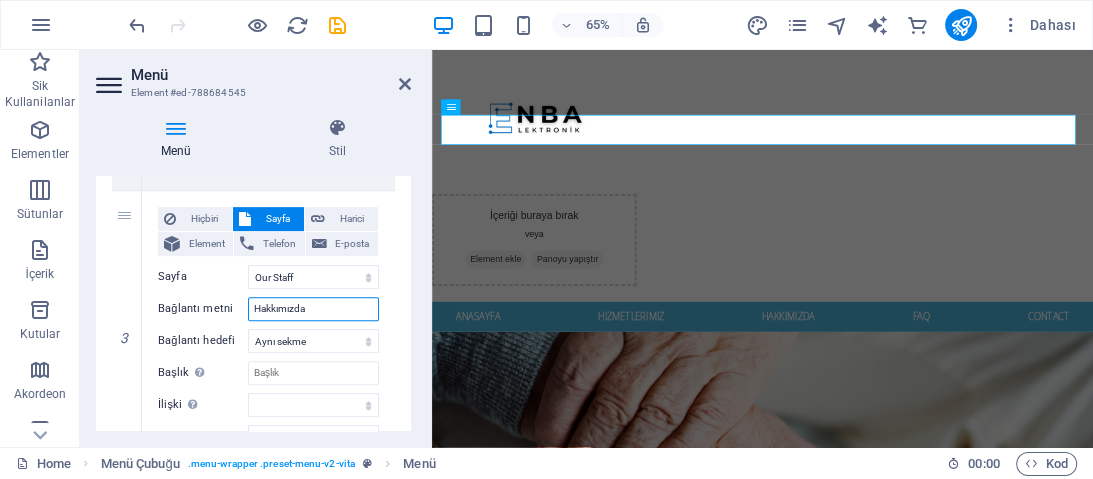 type on "Hakkımızda" 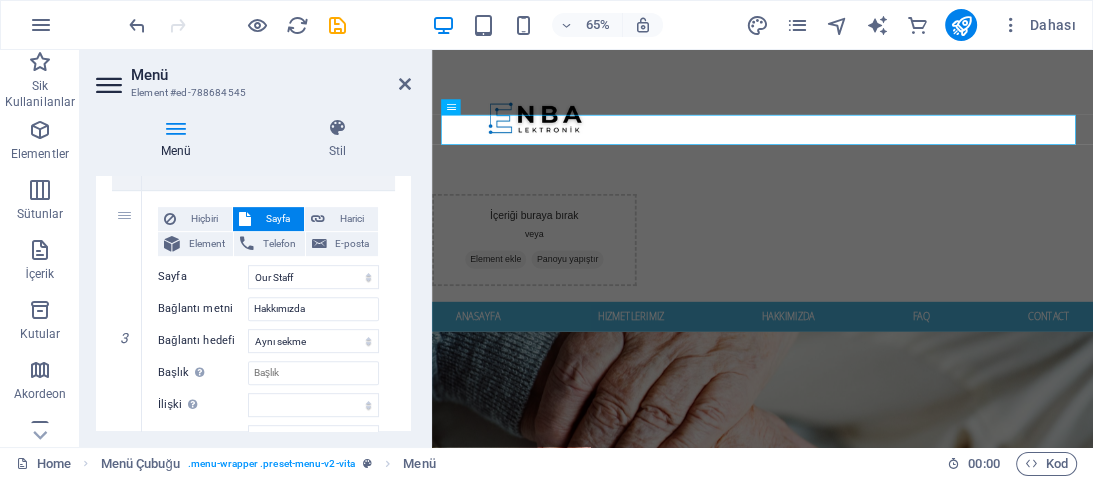 drag, startPoint x: 405, startPoint y: 306, endPoint x: 404, endPoint y: 328, distance: 22.022715 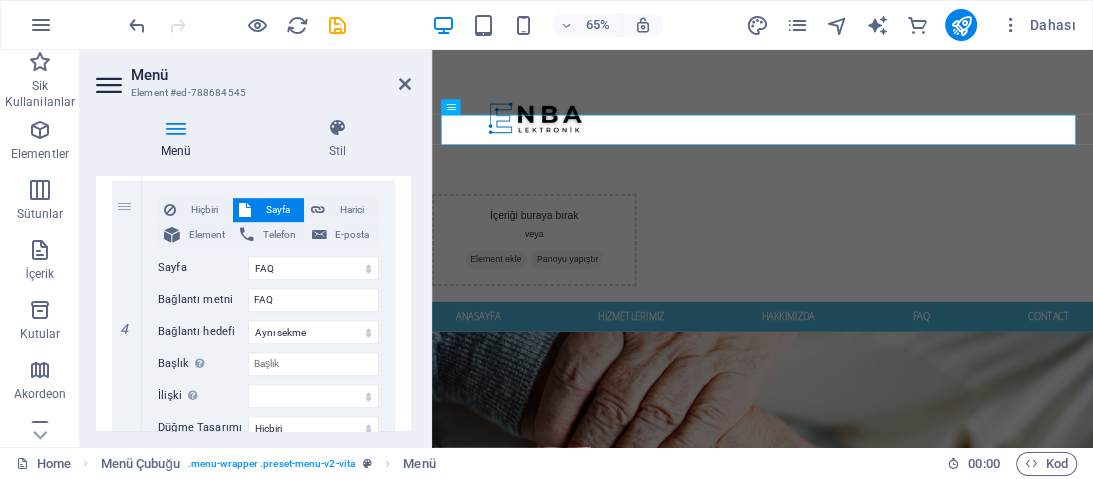 scroll, scrollTop: 1049, scrollLeft: 0, axis: vertical 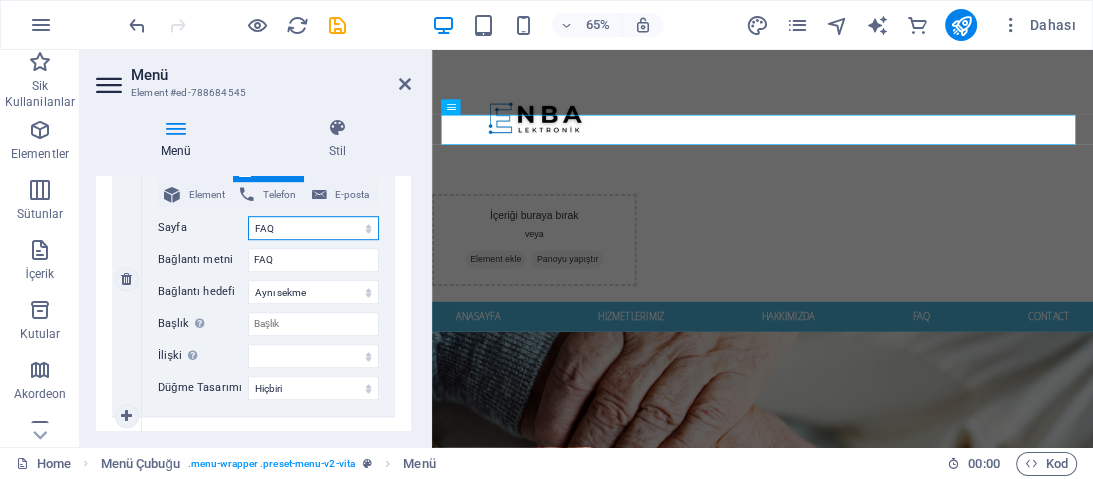 click on "Home Services Our Staff FAQ Legal Notice Privacy" at bounding box center [313, 228] 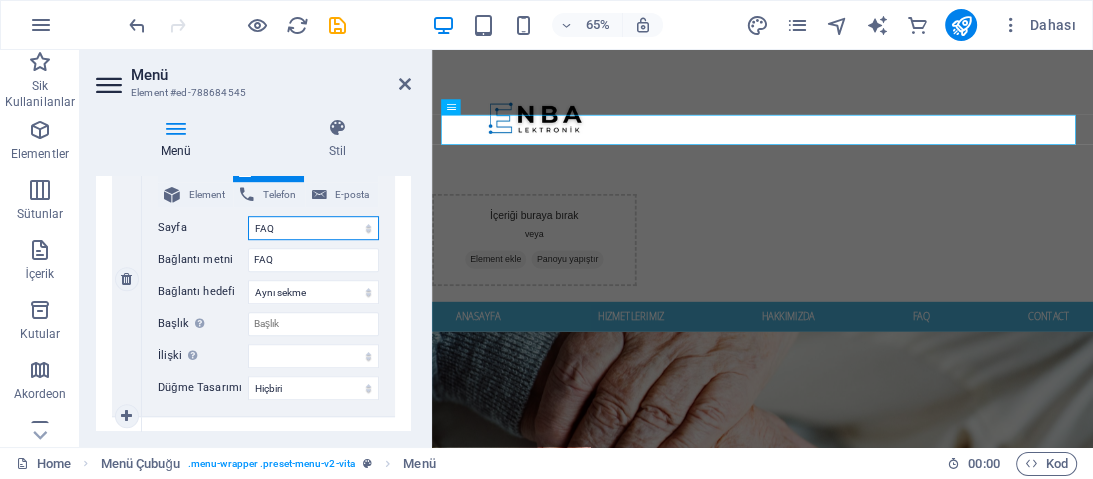 drag, startPoint x: 348, startPoint y: 222, endPoint x: 353, endPoint y: 239, distance: 17.720045 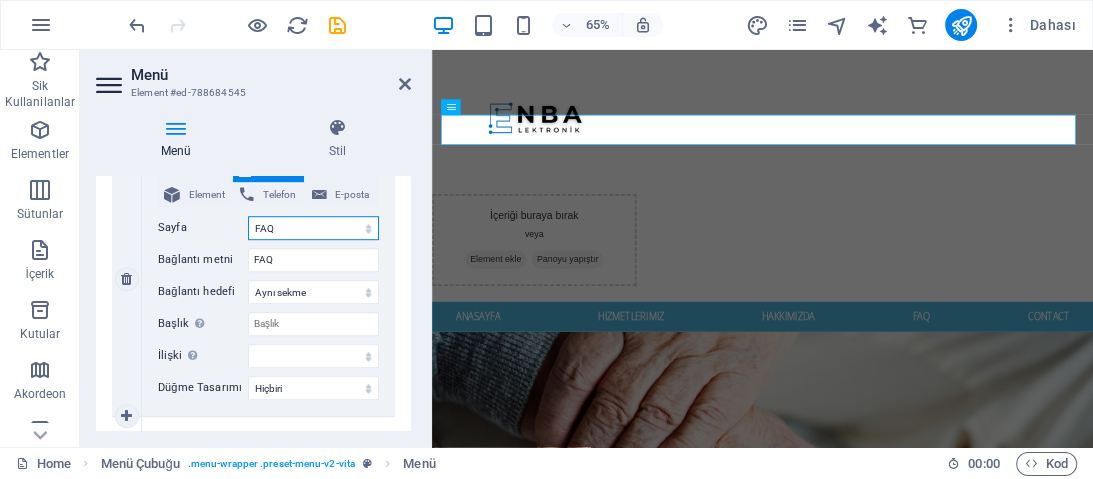 click on "Home Services Our Staff FAQ Legal Notice Privacy" at bounding box center [313, 228] 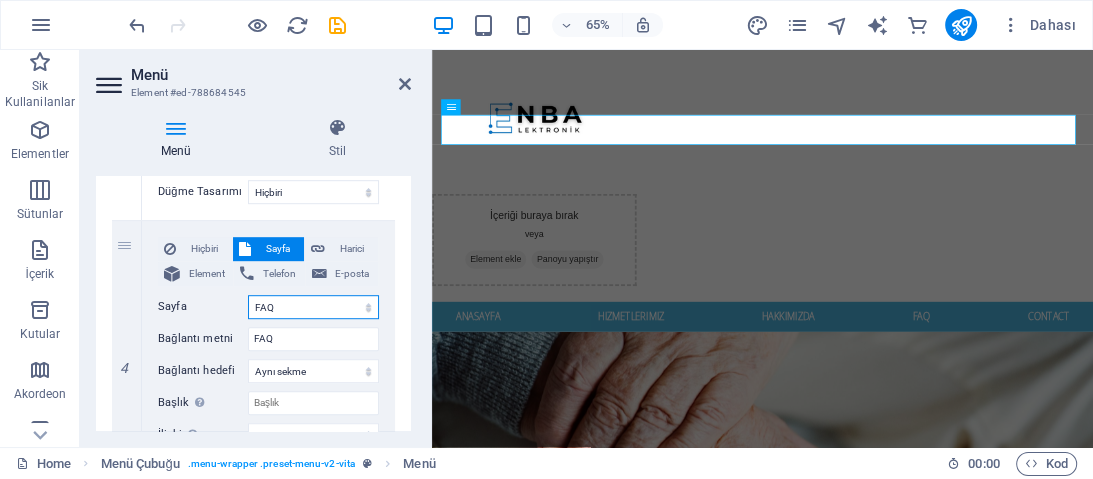 scroll, scrollTop: 950, scrollLeft: 0, axis: vertical 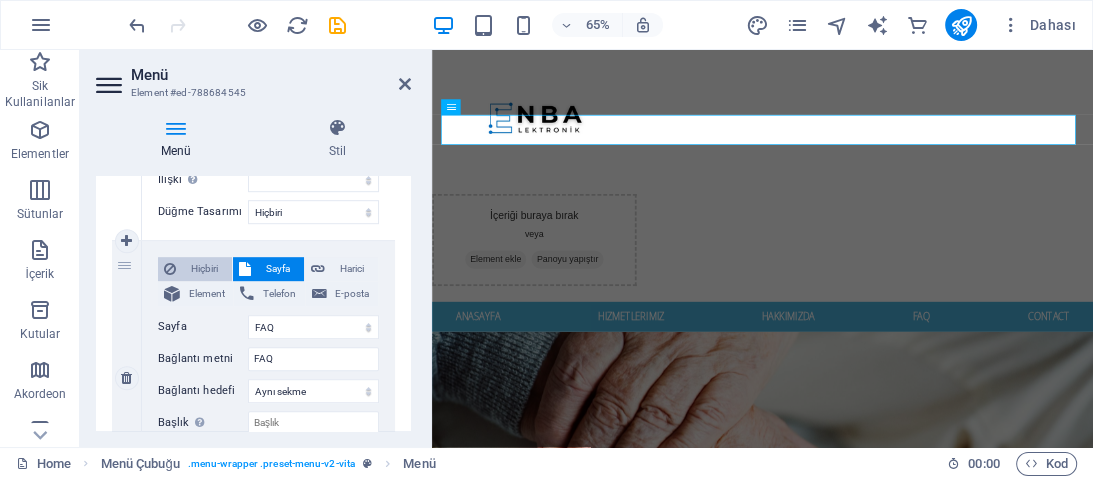 click on "Hiçbiri" at bounding box center (204, 269) 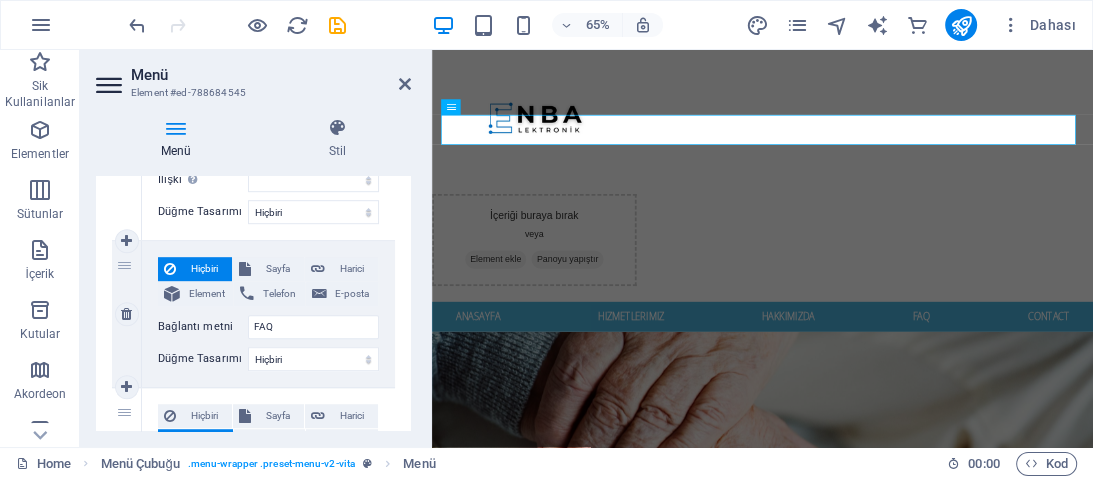 select 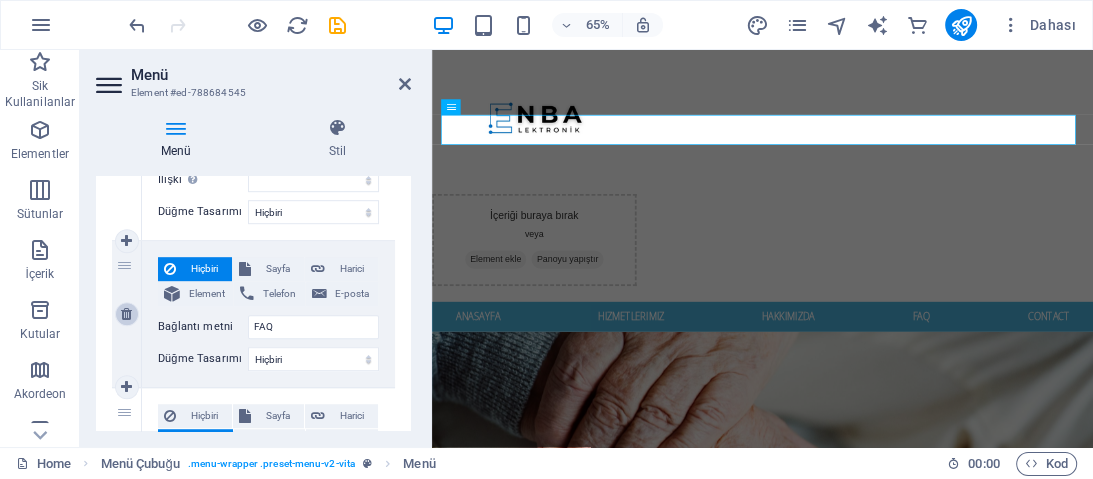 click at bounding box center (126, 314) 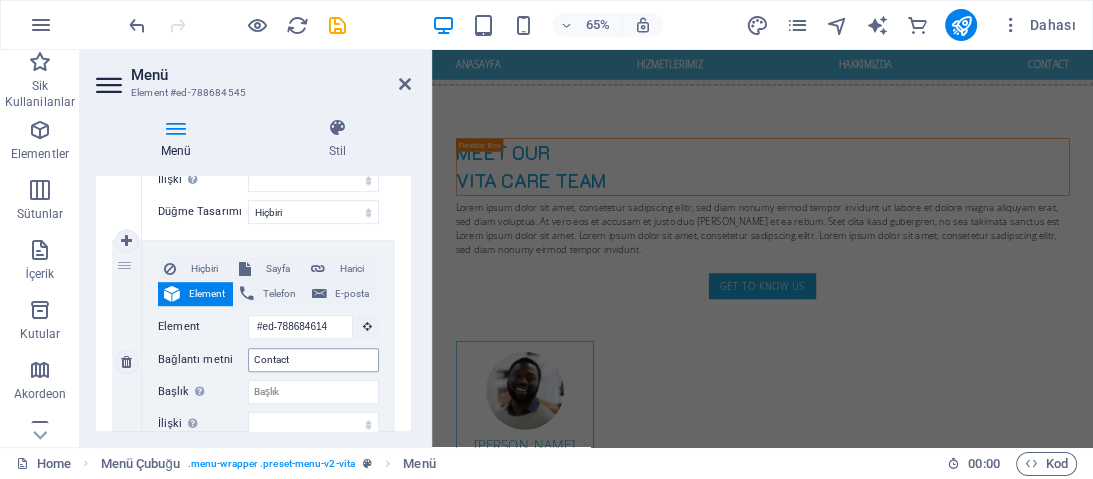 scroll, scrollTop: 132, scrollLeft: 0, axis: vertical 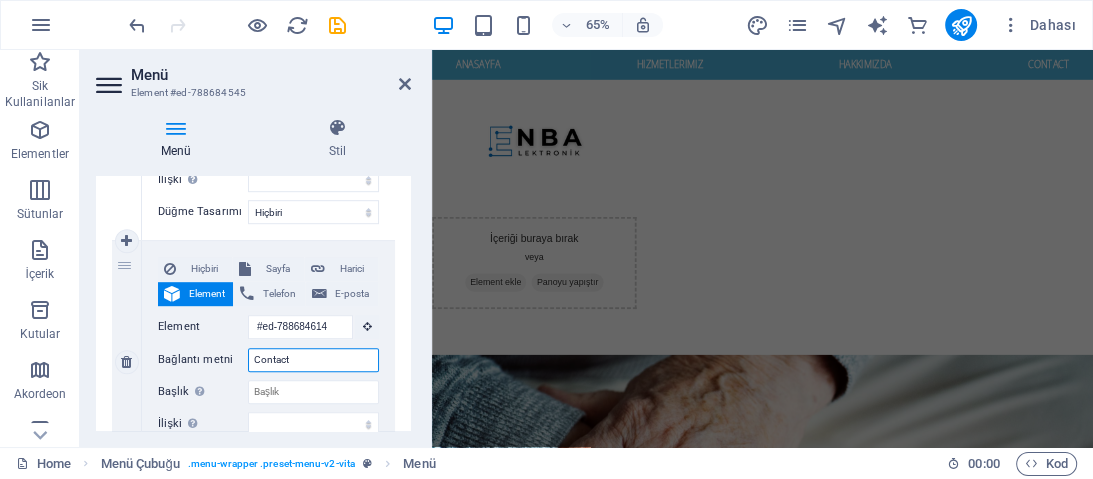 click on "Contact" at bounding box center (313, 360) 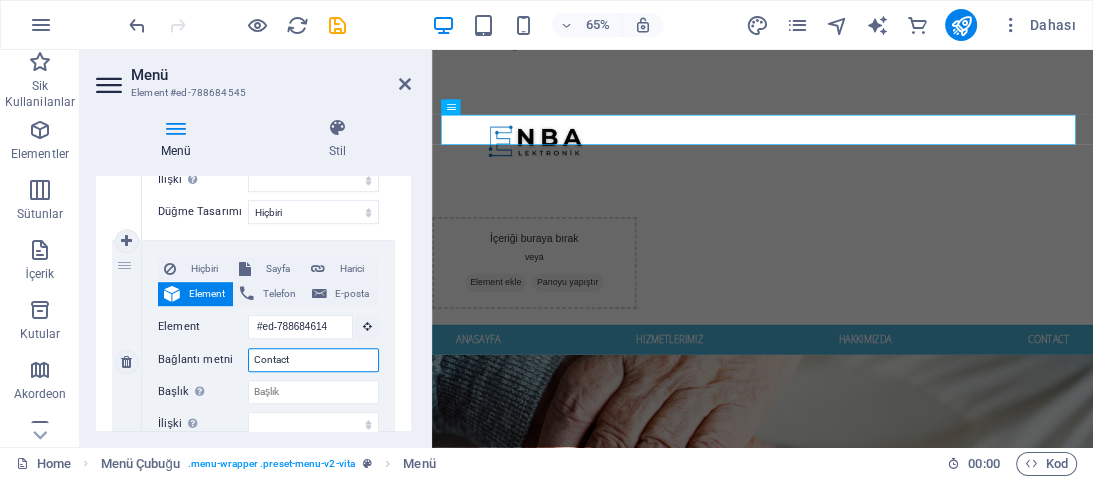 drag, startPoint x: 302, startPoint y: 357, endPoint x: 254, endPoint y: 348, distance: 48.83646 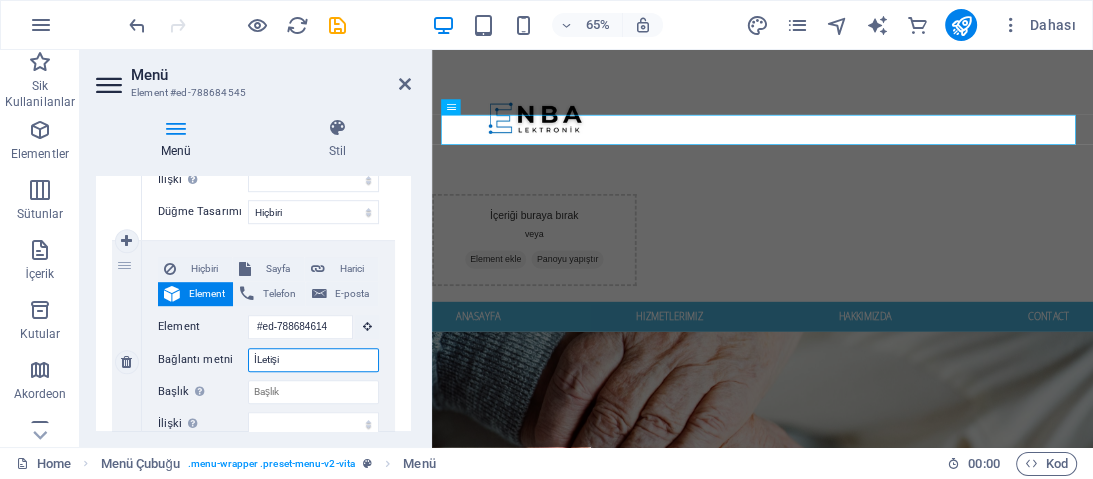 type on "İLetişim" 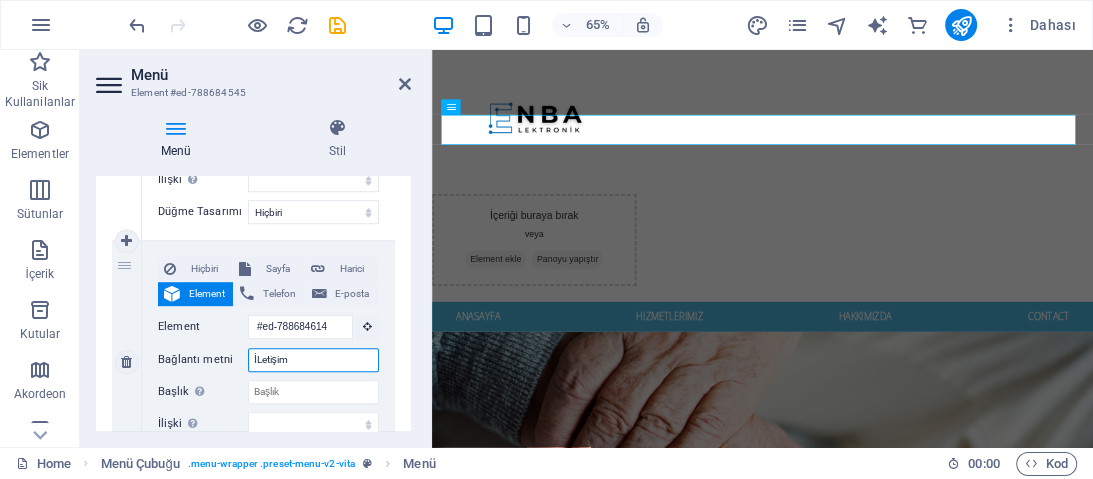 select 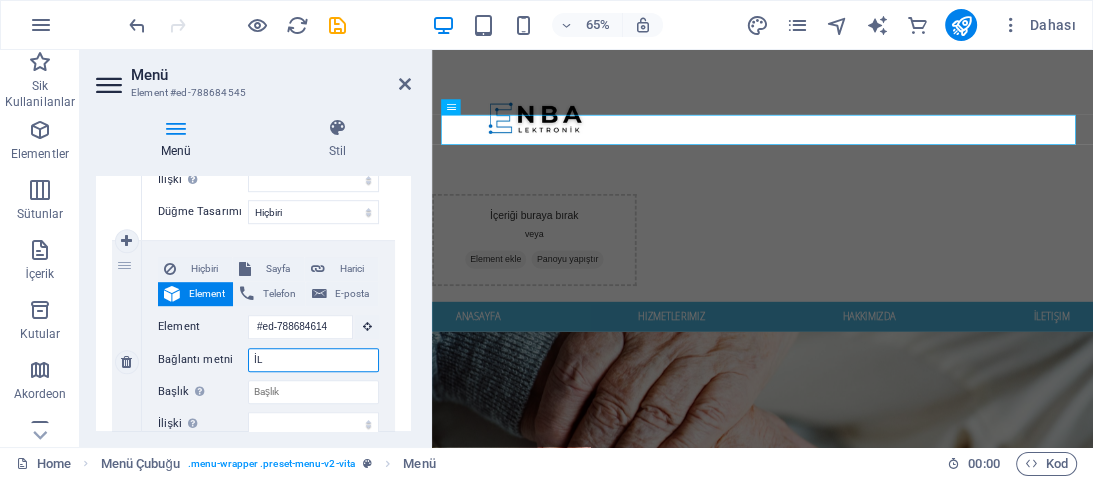 type on "İ" 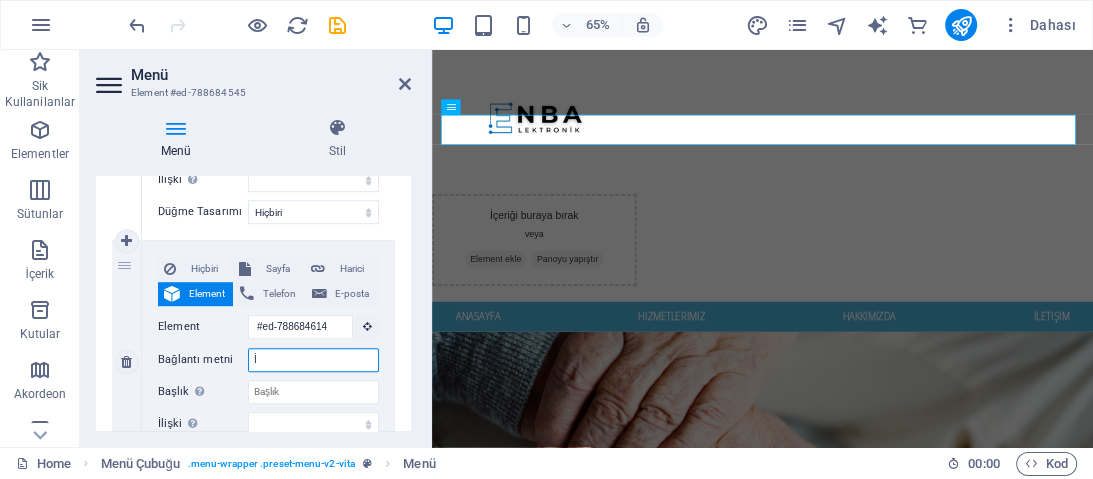 select 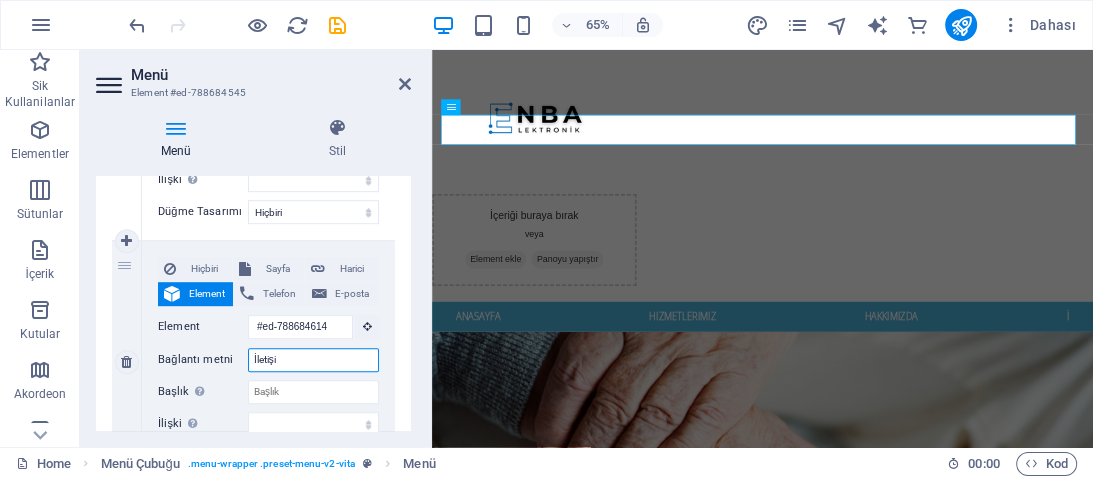 type on "İletişim" 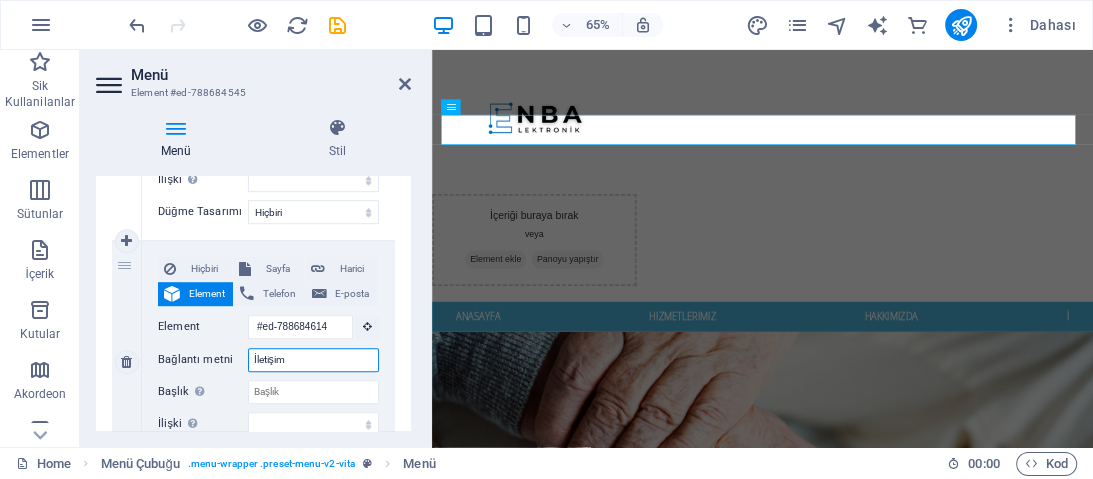 select 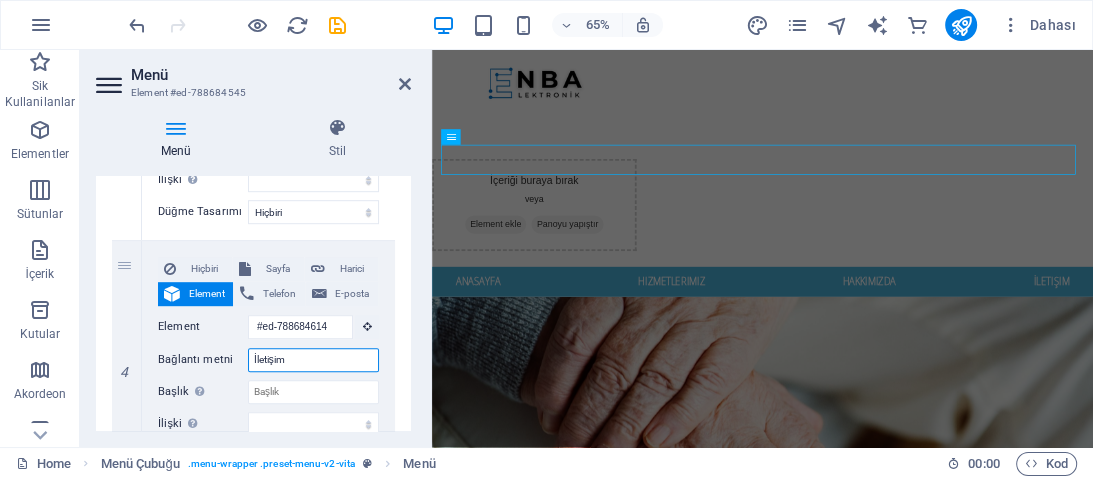 scroll, scrollTop: 168, scrollLeft: 0, axis: vertical 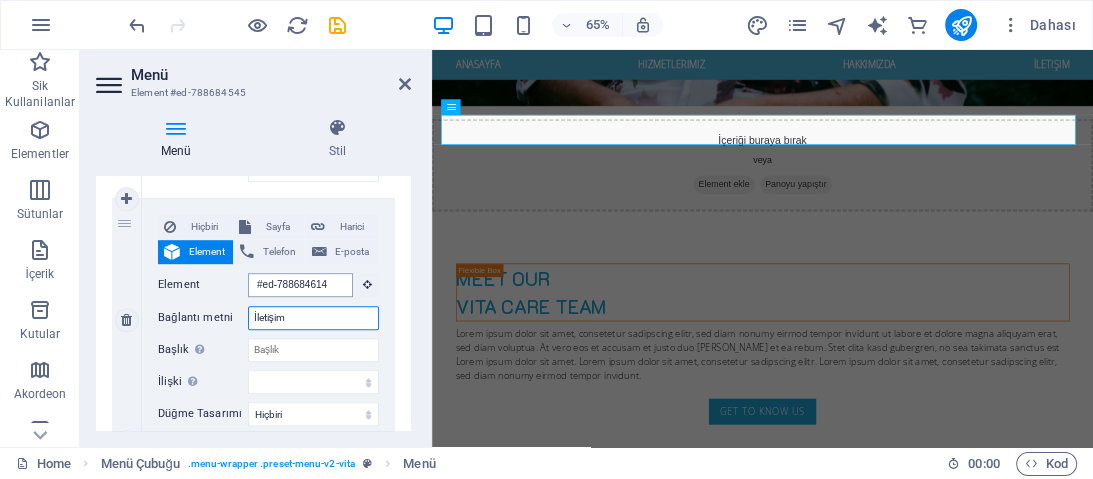 type on "İletişim" 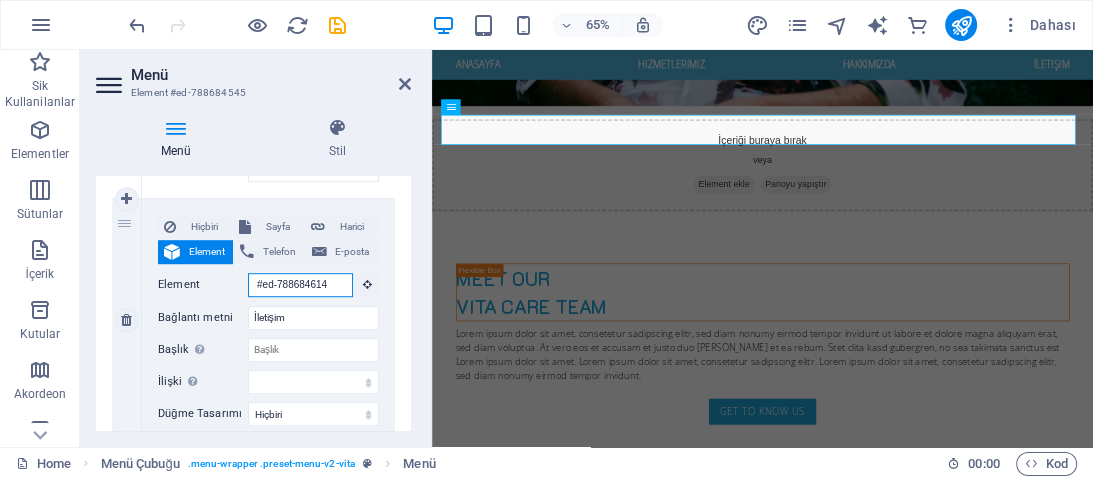 click on "#ed-788684614" at bounding box center [300, 285] 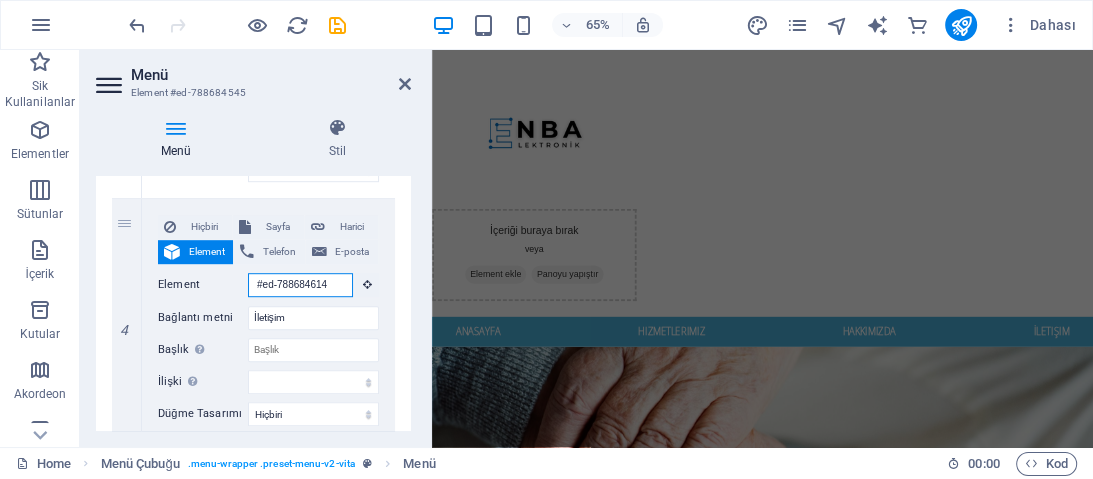 scroll, scrollTop: 168, scrollLeft: 0, axis: vertical 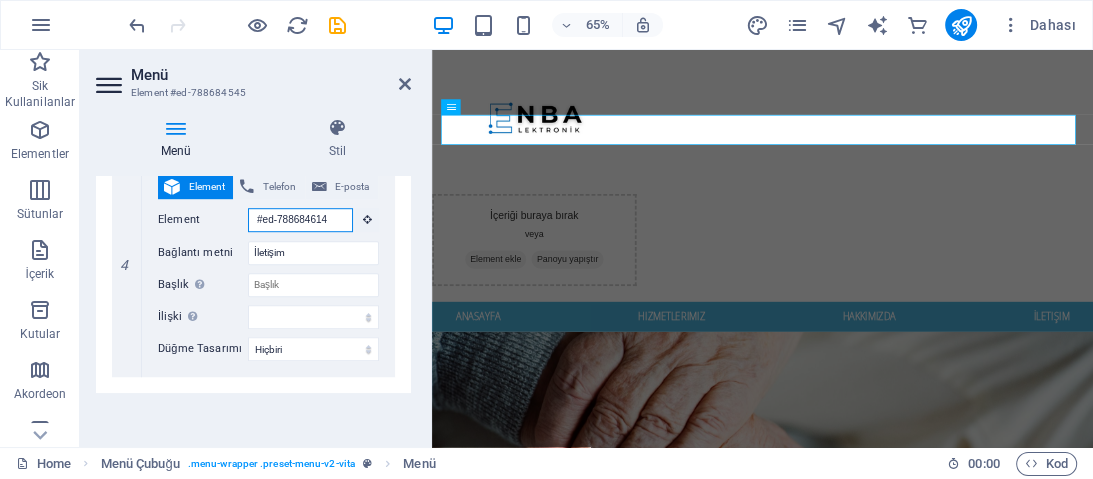 drag, startPoint x: 409, startPoint y: 386, endPoint x: 23, endPoint y: 545, distance: 417.46497 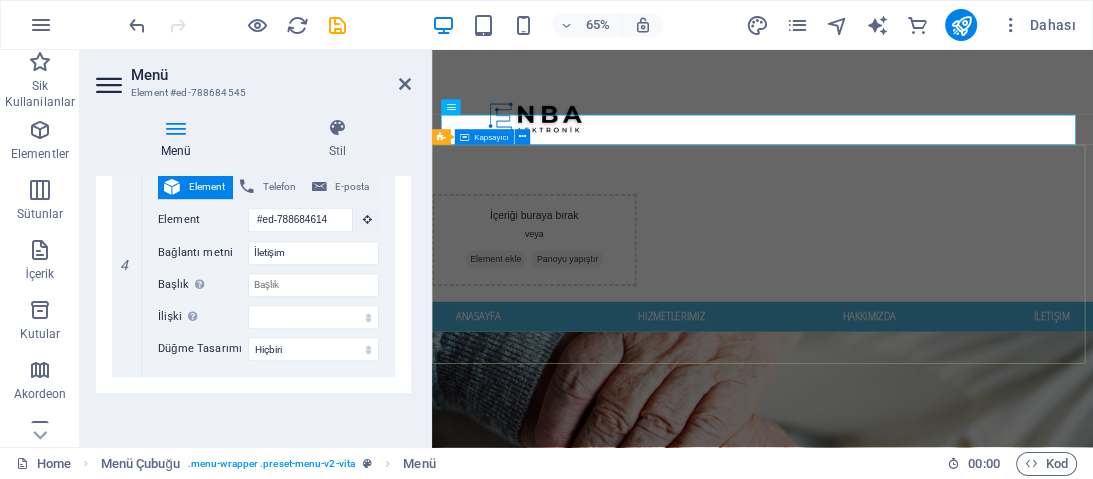 click on "sitemiz bakım aşamasındadır yakında burdayız Learn more" at bounding box center (940, 1005) 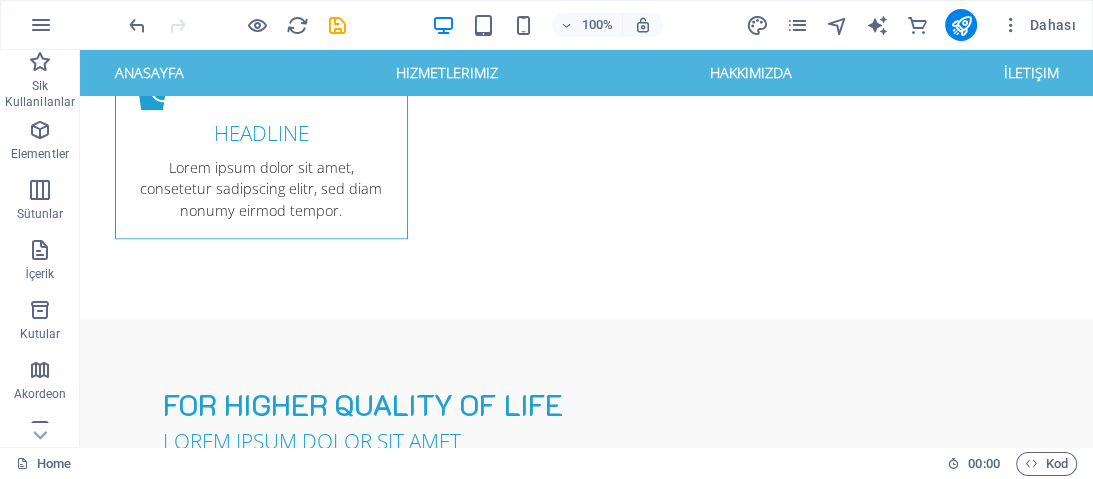 scroll, scrollTop: 3897, scrollLeft: 0, axis: vertical 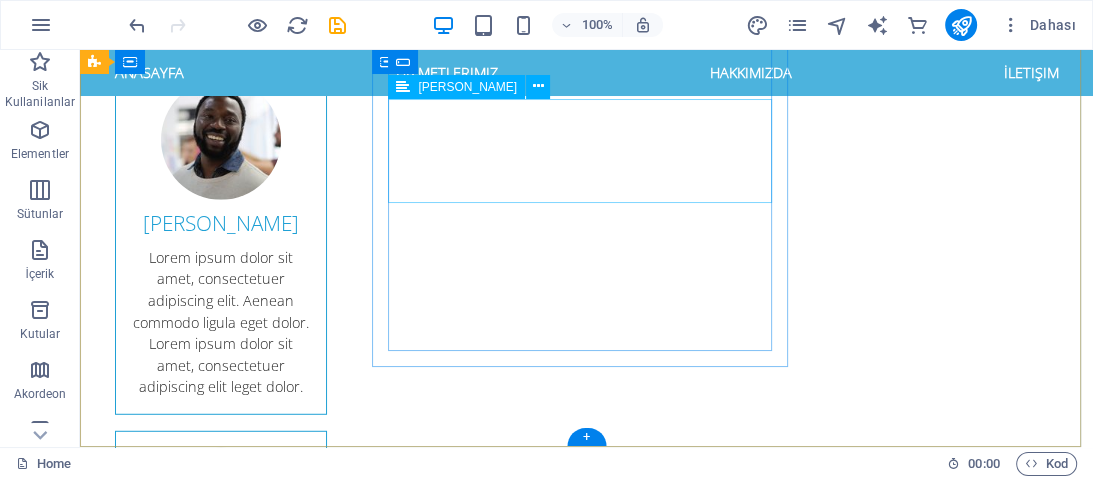 click at bounding box center (568, 3784) 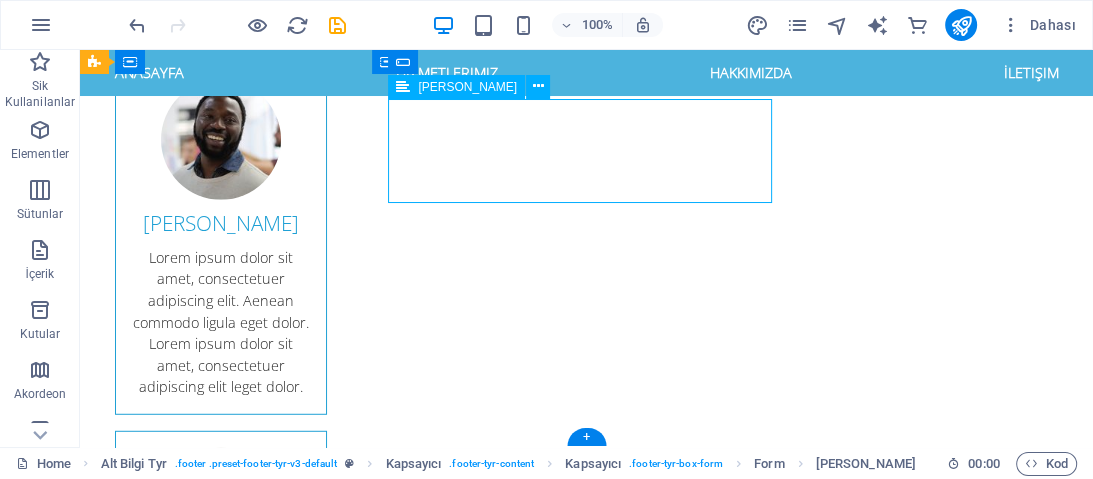 click at bounding box center (568, 3784) 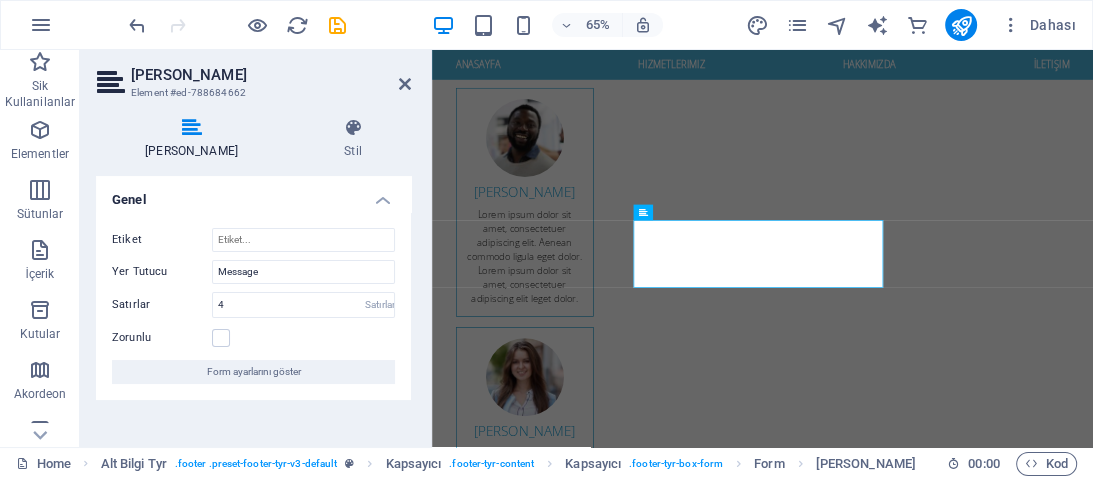 scroll, scrollTop: 3684, scrollLeft: 0, axis: vertical 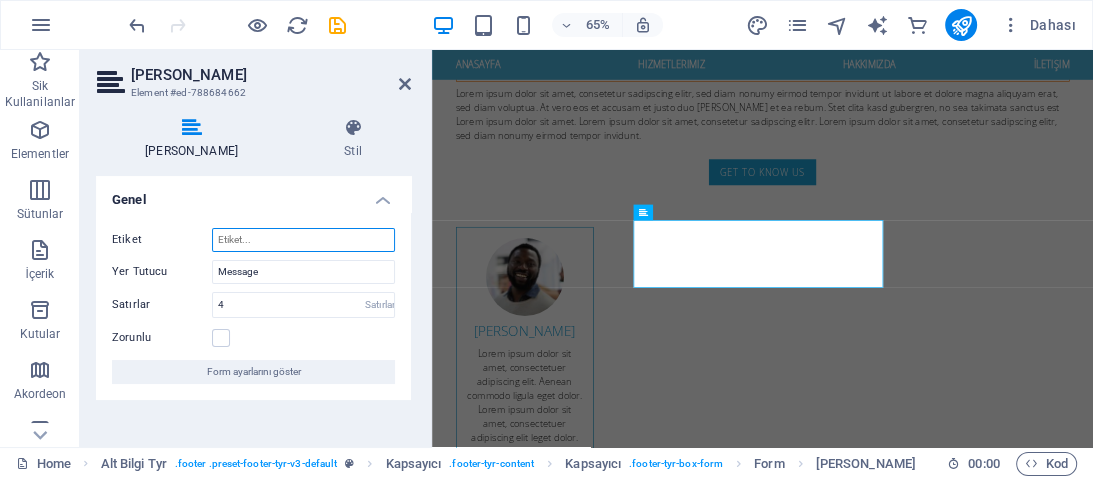 click on "Etiket" at bounding box center (303, 240) 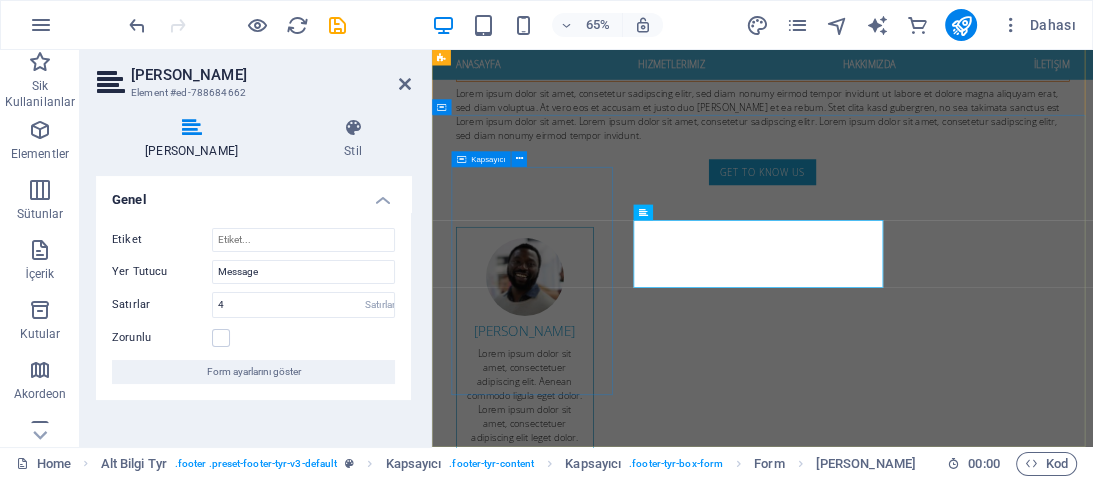 click on "Address Find us here: [GEOGRAPHIC_DATA]. [PERSON_NAME].  [GEOGRAPHIC_DATA], MD   20889" at bounding box center [920, 3805] 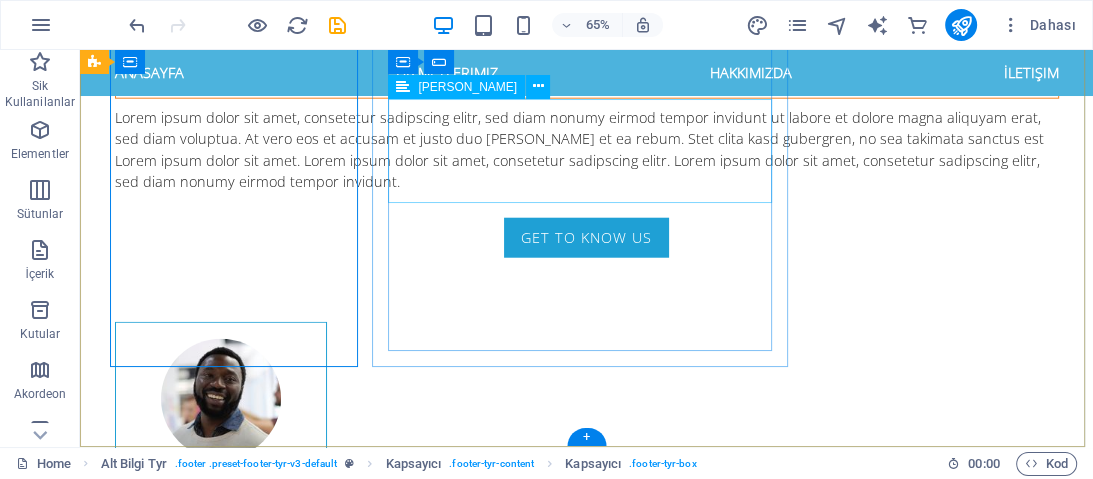 scroll, scrollTop: 3897, scrollLeft: 0, axis: vertical 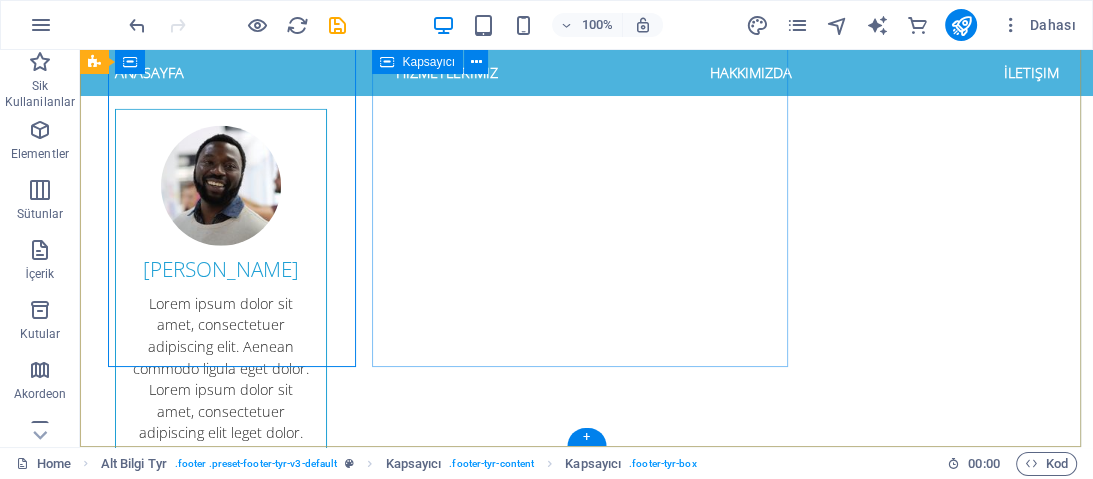 click on "Get in touch   I have read and understand the privacy policy. Unreadable? Regenerate Submit" at bounding box center [568, 3793] 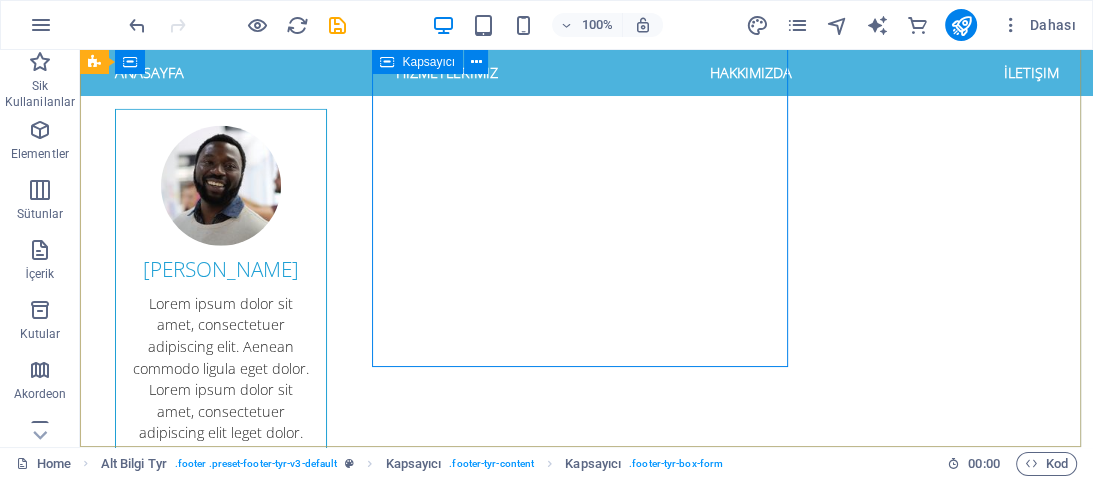 click at bounding box center [387, 62] 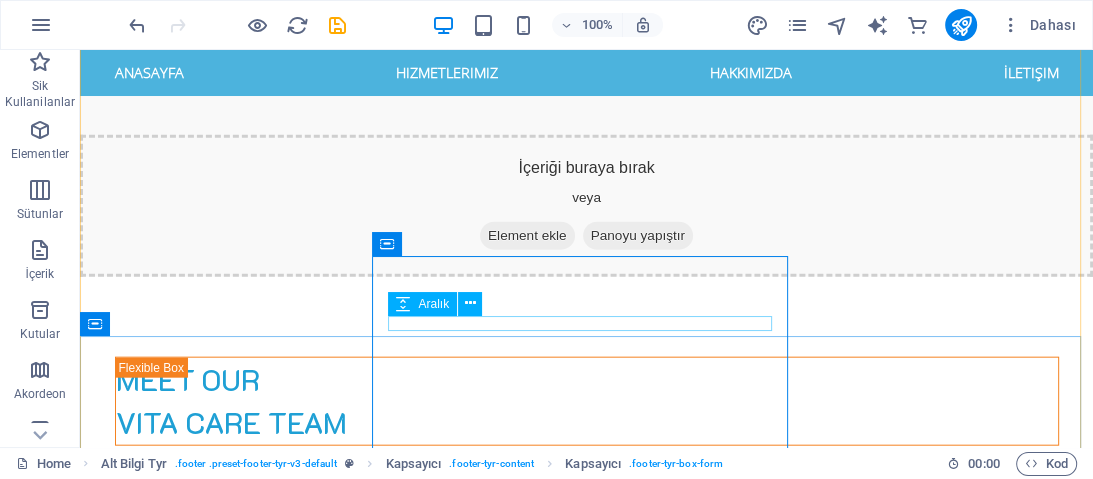scroll, scrollTop: 3497, scrollLeft: 0, axis: vertical 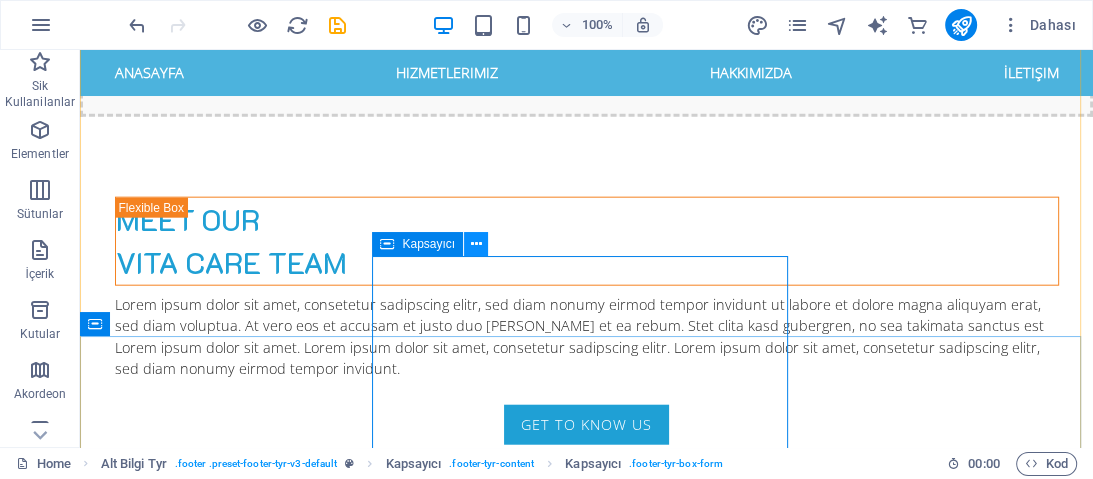click at bounding box center [476, 244] 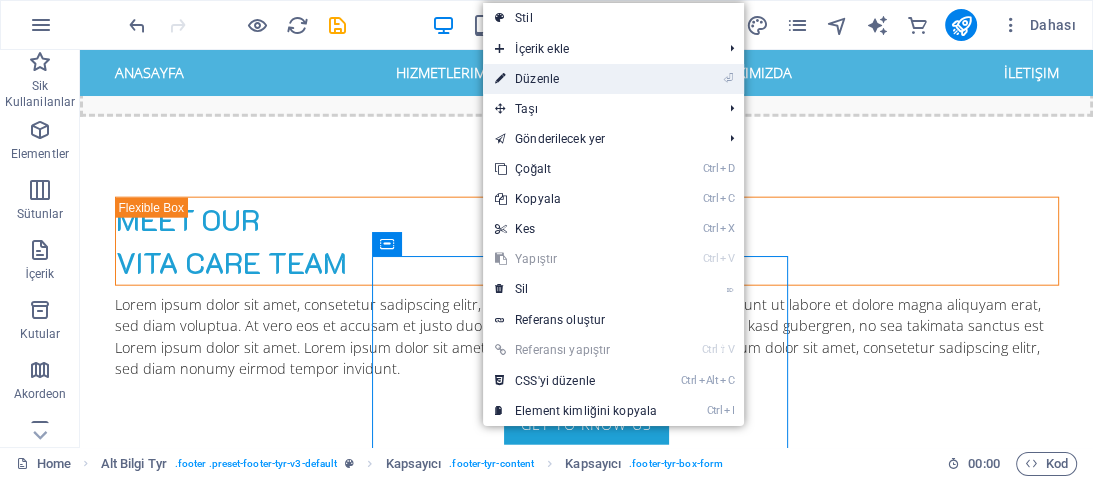 click on "⏎  Düzenle" at bounding box center [576, 79] 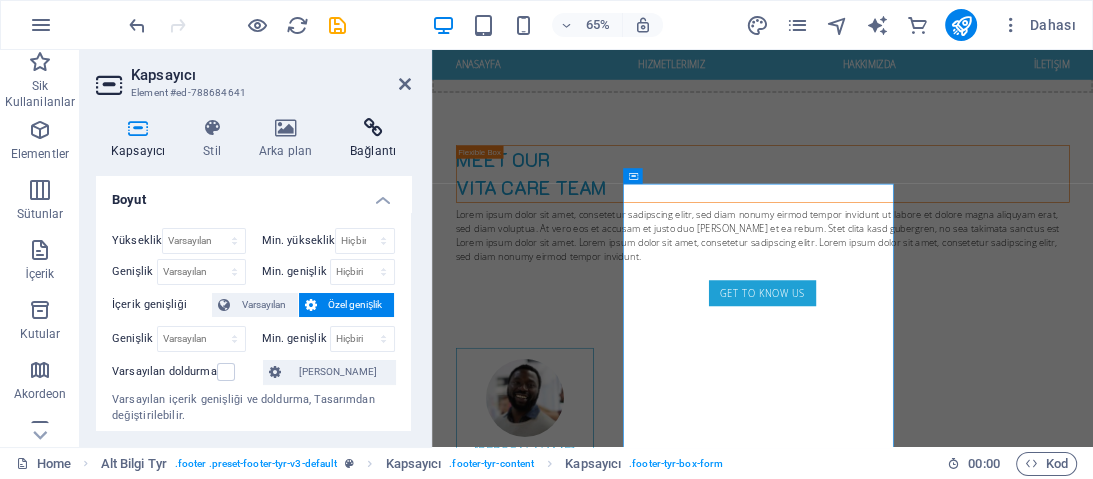 click at bounding box center [373, 128] 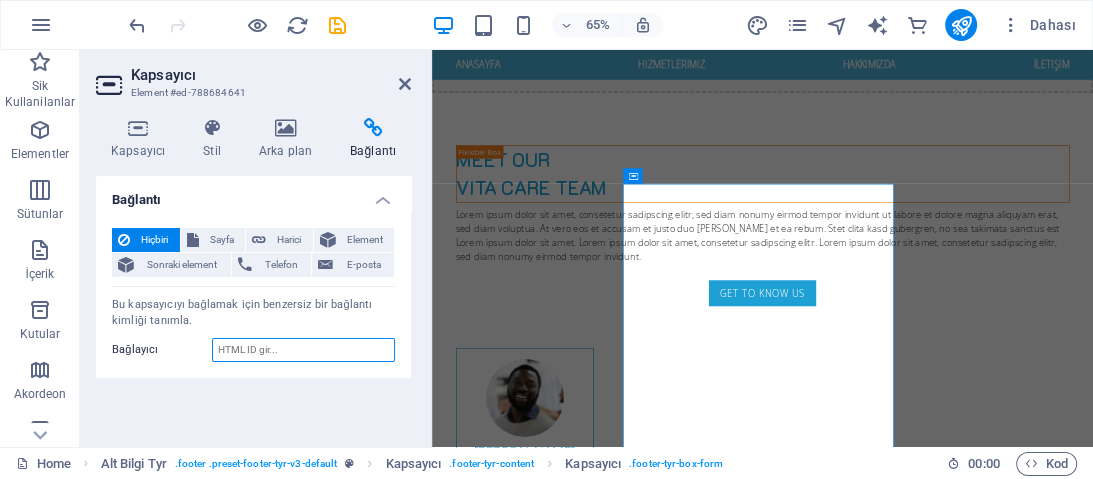click on "Bağlayıcı" at bounding box center (303, 350) 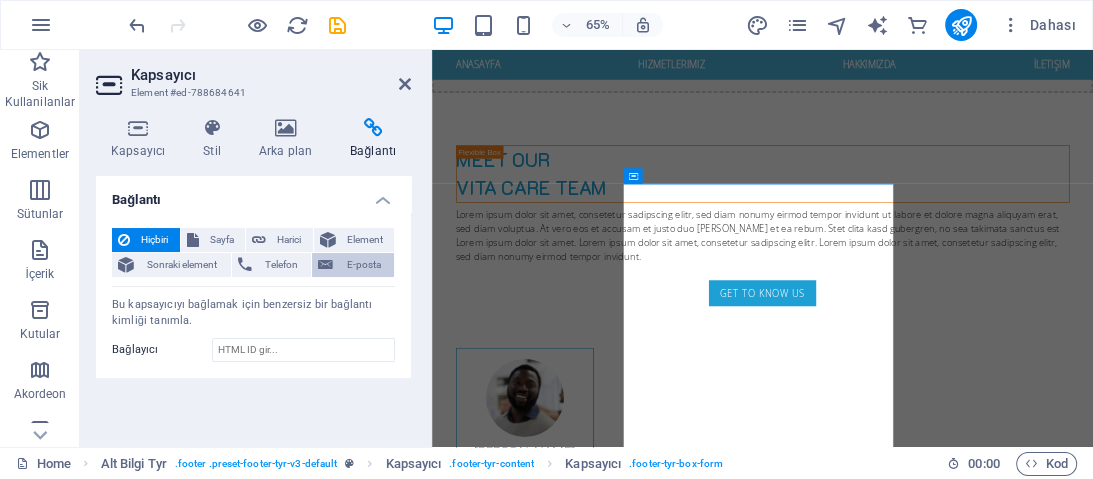 click on "E-posta" at bounding box center [363, 265] 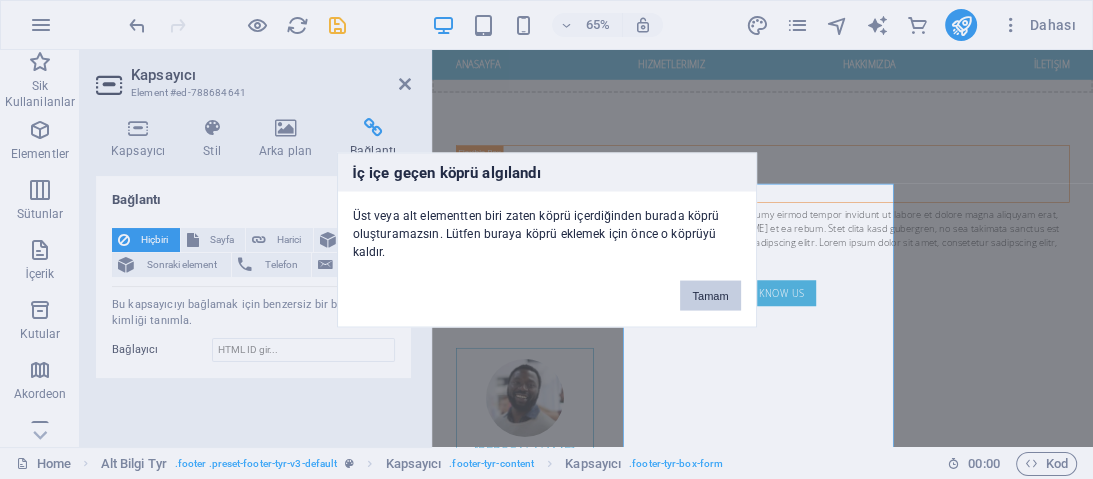click on "Tamam" at bounding box center (710, 295) 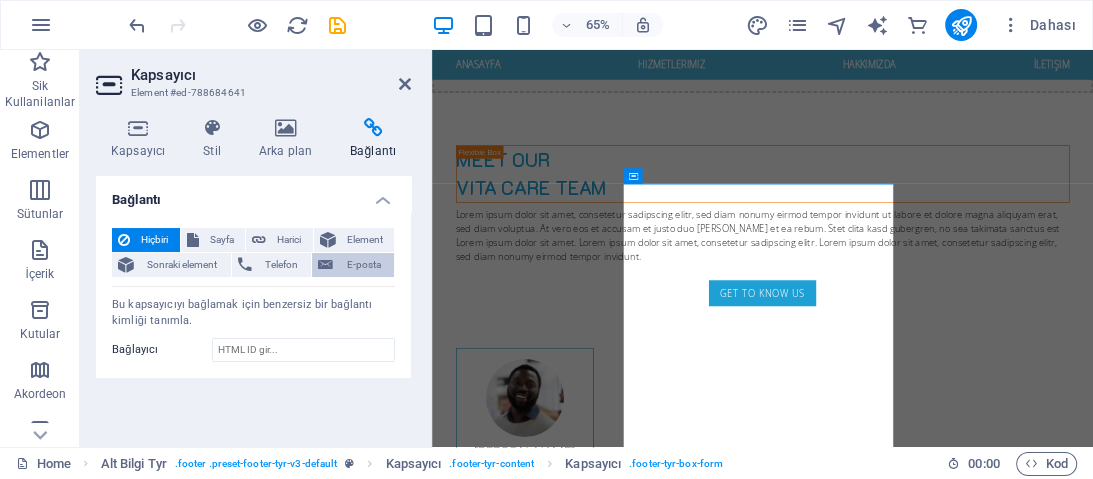 click on "E-posta" at bounding box center [363, 265] 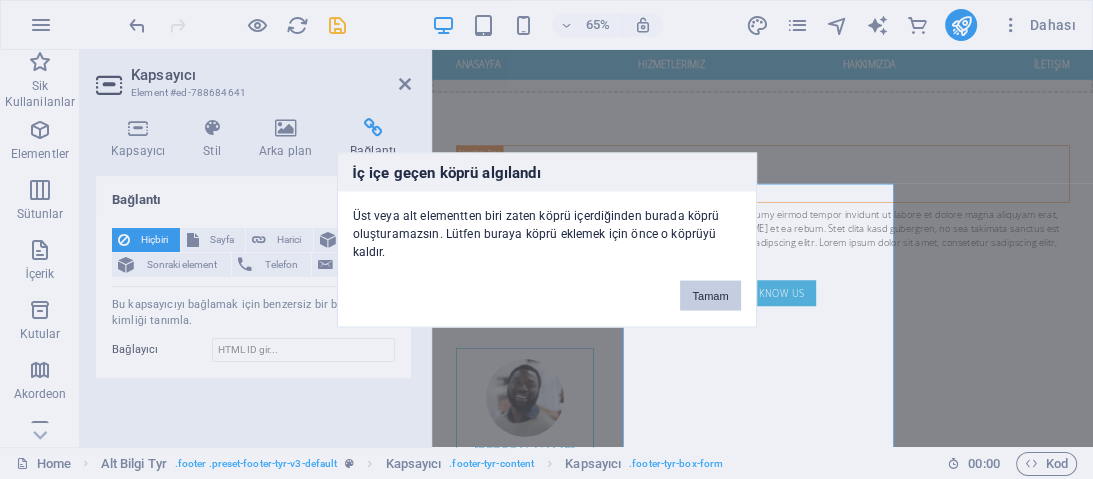 click on "Tamam" at bounding box center (710, 295) 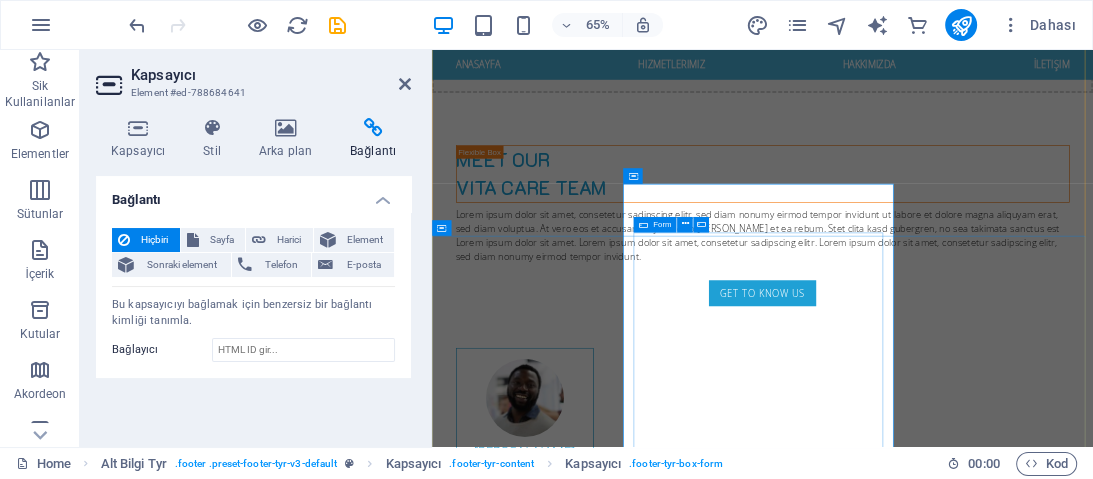 click on "I have read and understand the privacy policy. Unreadable? Regenerate Submit" at bounding box center (920, 4222) 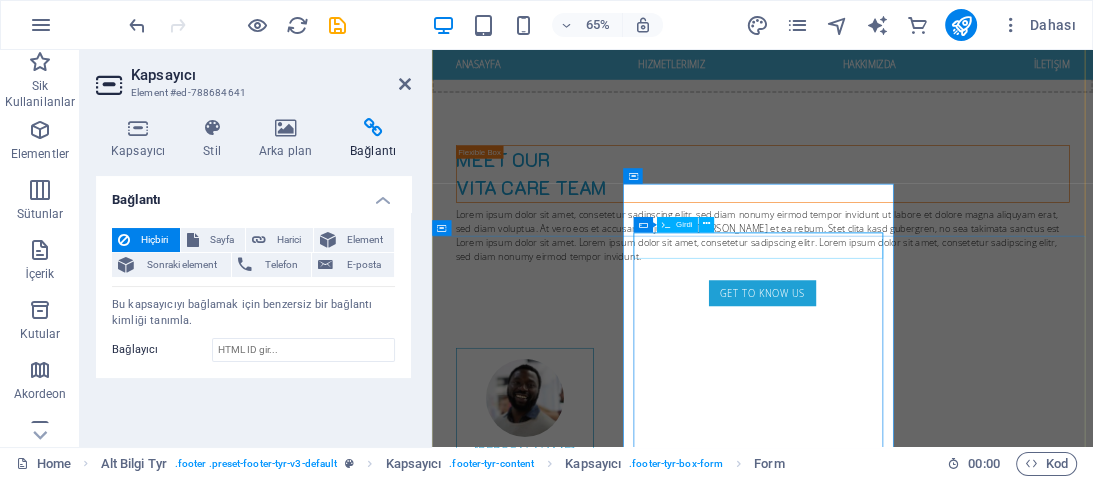 click at bounding box center (559, 4029) 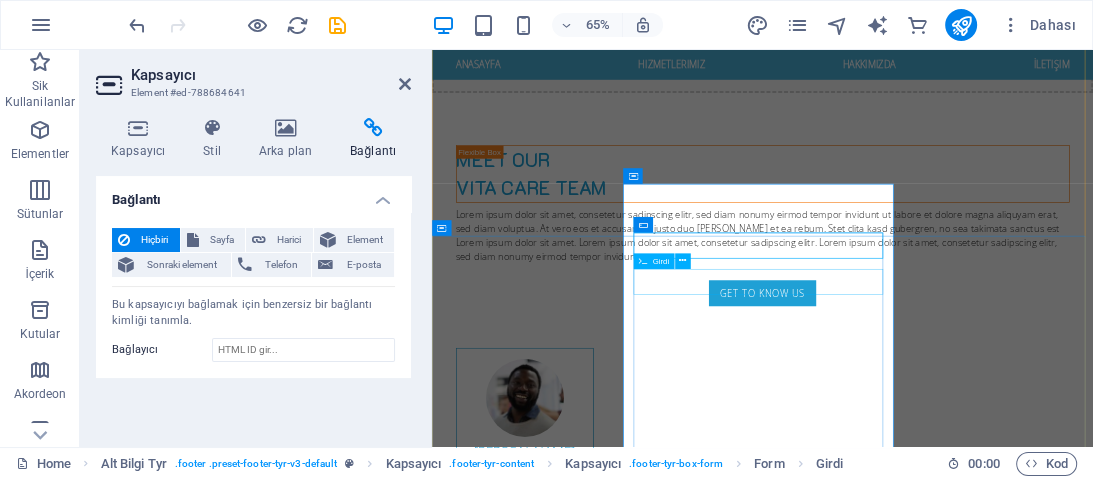 click at bounding box center [559, 4084] 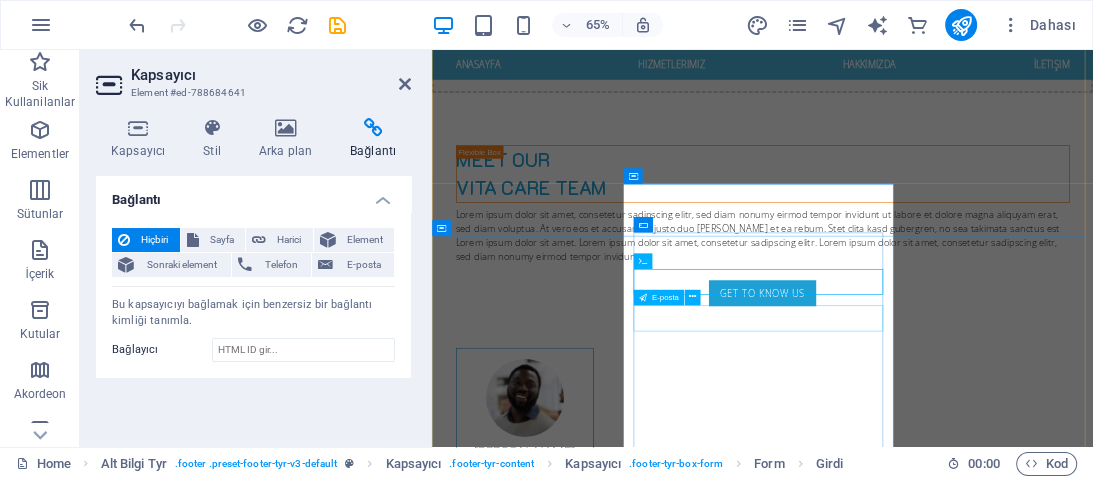 click at bounding box center (559, 4140) 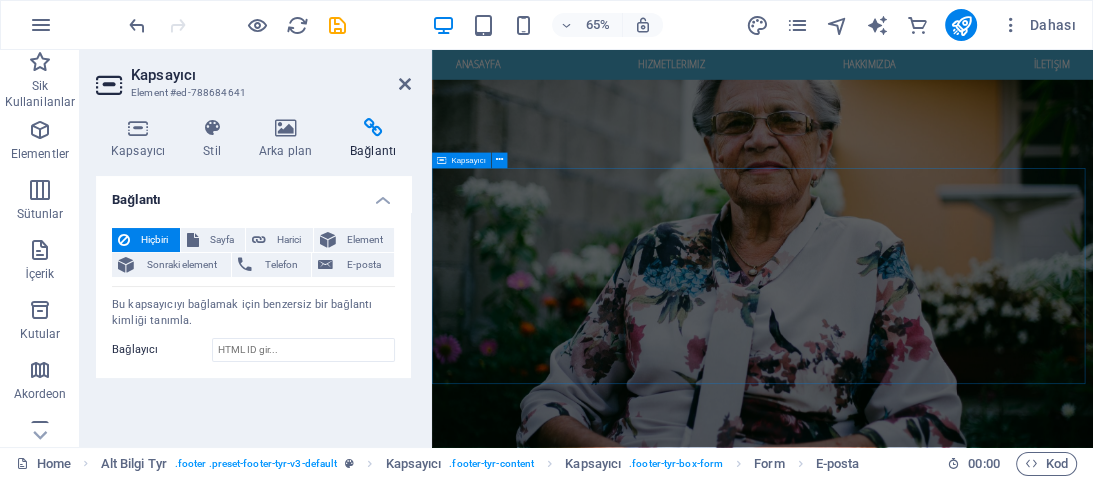 scroll, scrollTop: 2857, scrollLeft: 0, axis: vertical 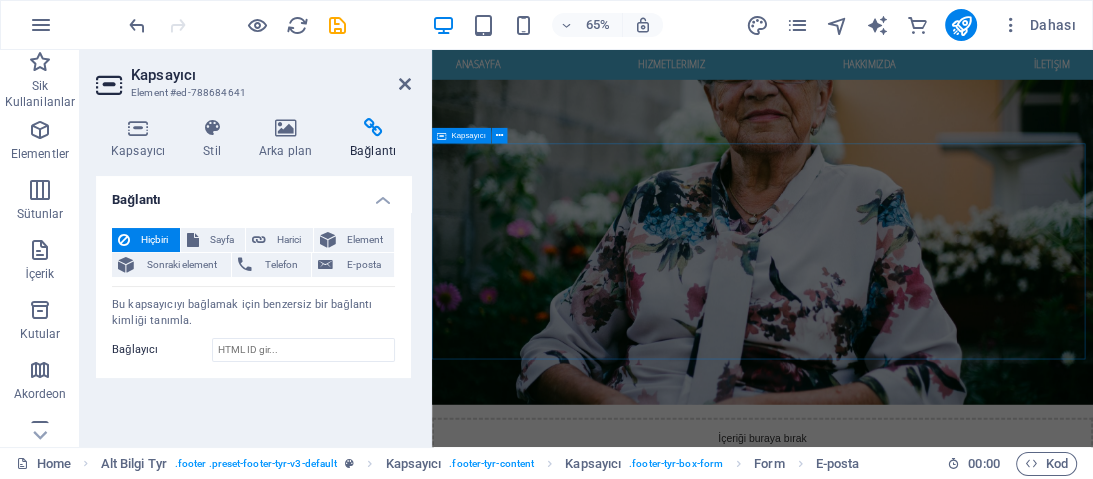 click on "Any Questions? Lorem ipsum dolor sit amet, consetetur sadipscing elitr, sed diam nonumy eirmod tempor invidunt ut labore et dolore magna aliquyam erat, sed diam voluptua. At vero eos et accusam et justo duo [PERSON_NAME] et ea rebum. Stet clita kasd gubergren, no sea takimata sanctus est Lorem ipsum dolor sit amet. Lorem ipsum dolor sit amet, consetetur sadipscing elitr. Lorem ipsum dolor sit amet, consetetur sadipscing elitr, sed diam nonumy eirmod tempor invidunt. Look at Our Faqs" at bounding box center (940, 3832) 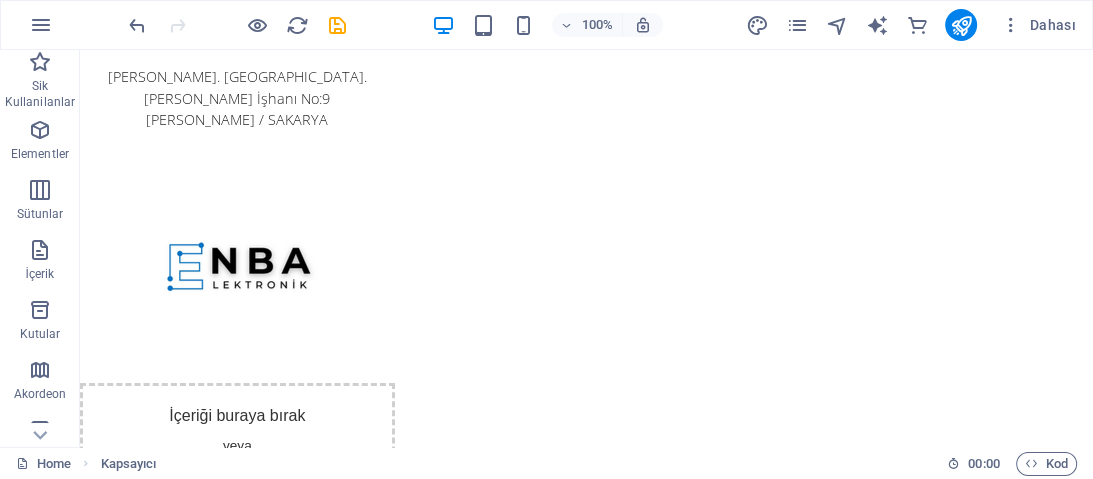 scroll, scrollTop: 9, scrollLeft: 0, axis: vertical 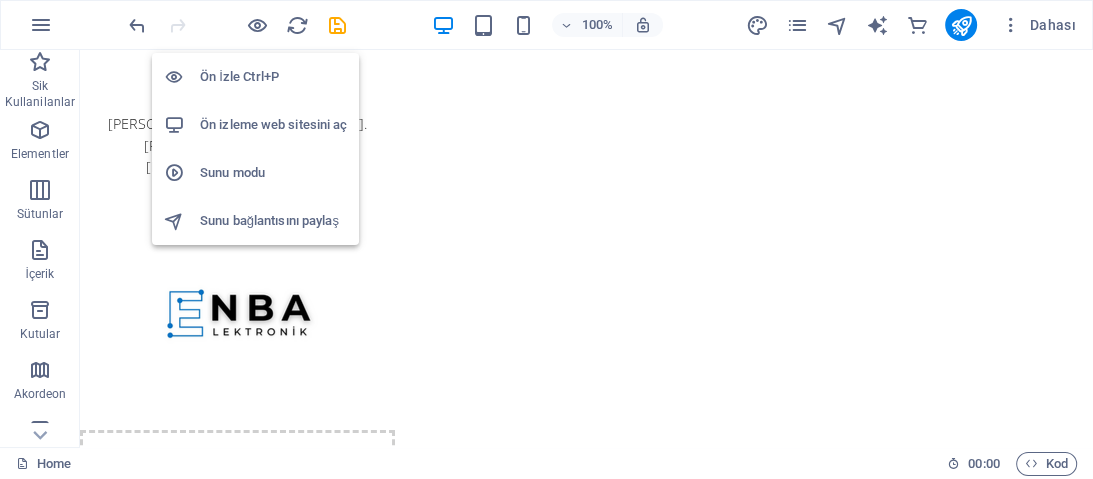 click on "Ön izleme web sitesini aç" at bounding box center [273, 125] 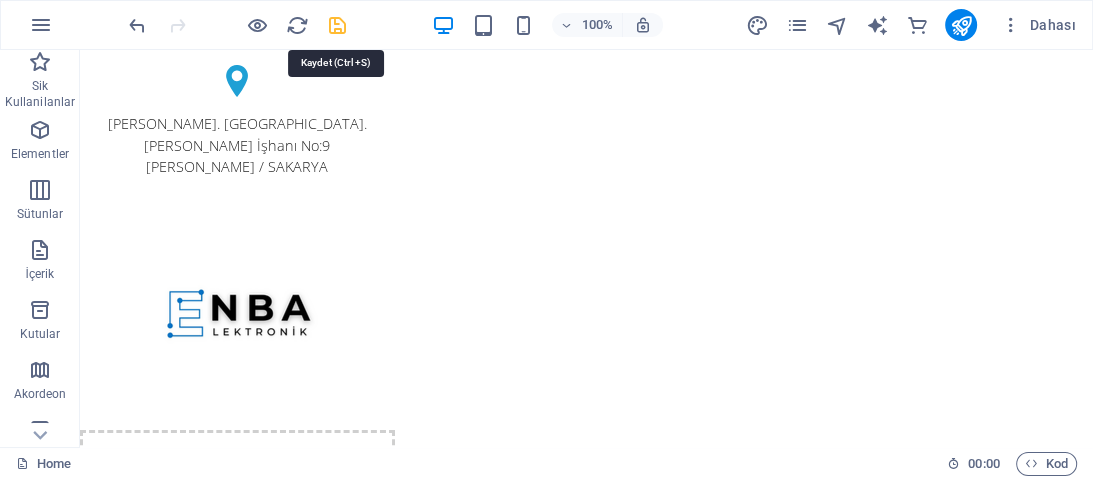click at bounding box center [337, 25] 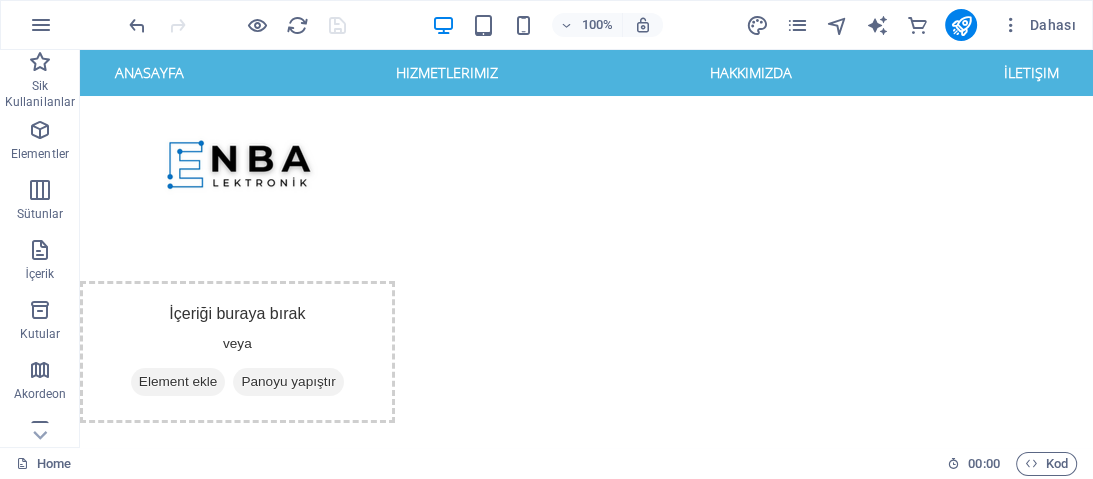 scroll, scrollTop: 410, scrollLeft: 0, axis: vertical 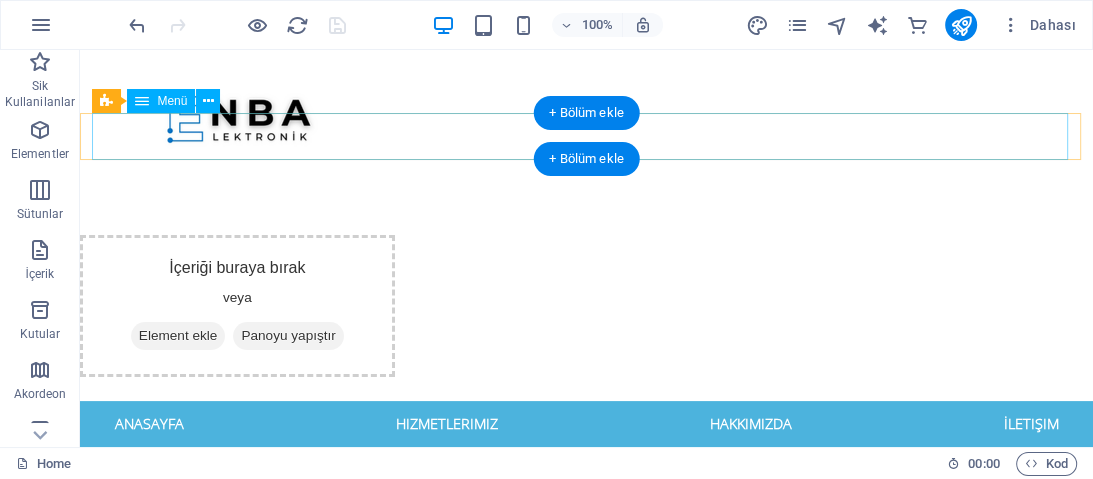 click on "Anasayfa Hizmetlerimiz Hakkımızda İletişim" at bounding box center (587, 424) 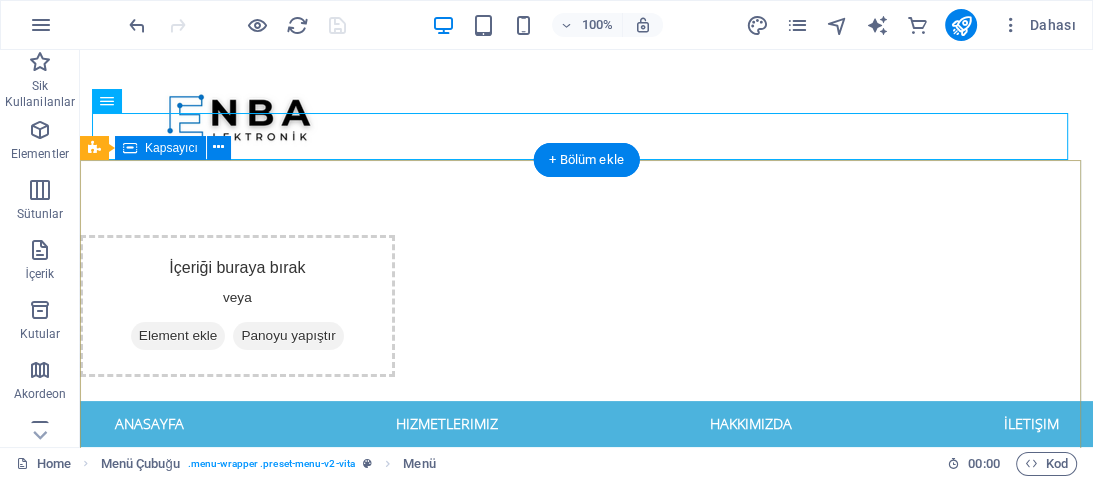 click on "sitemiz bakım aşamasındadır yakında burdayız Learn more" at bounding box center [586, 969] 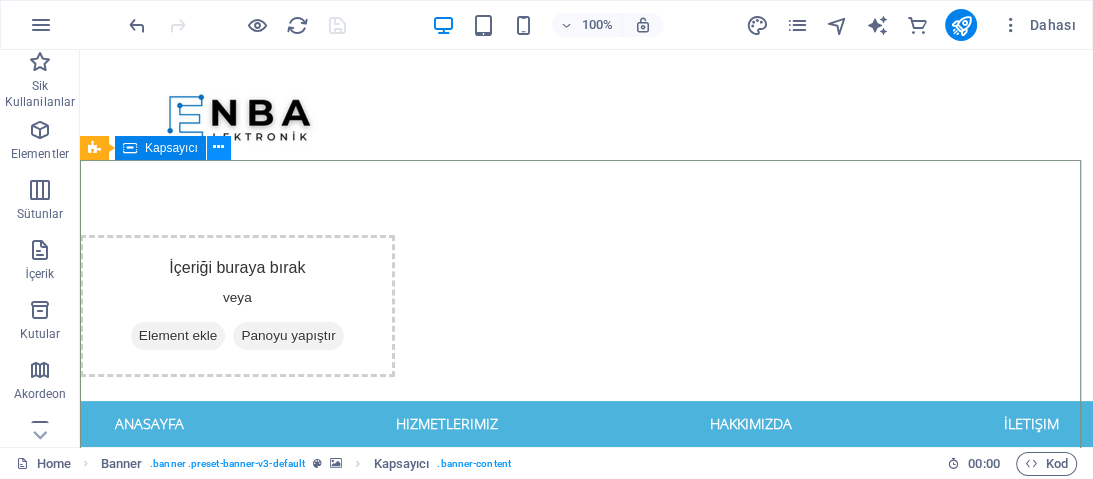 click at bounding box center [218, 147] 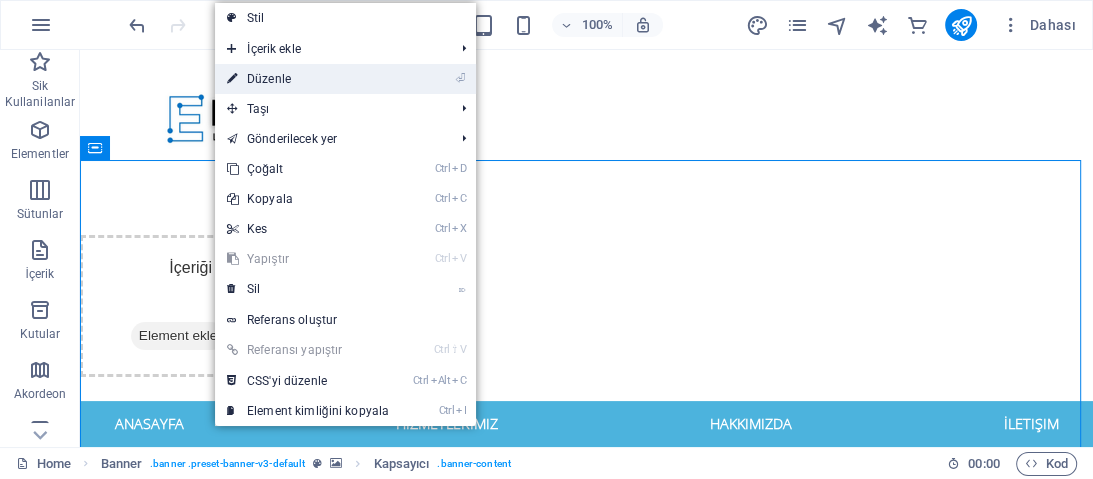 click on "⏎  Düzenle" at bounding box center [308, 79] 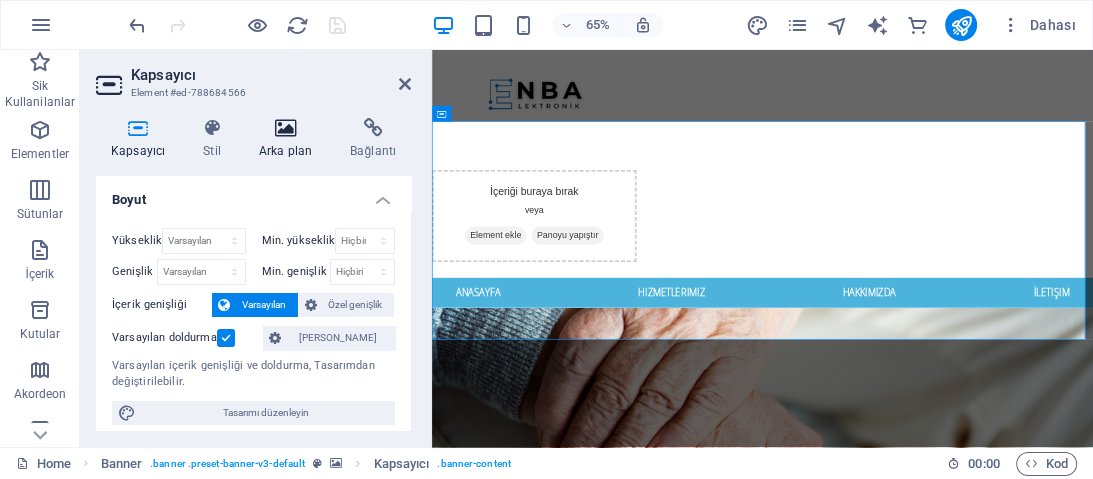 click at bounding box center [285, 128] 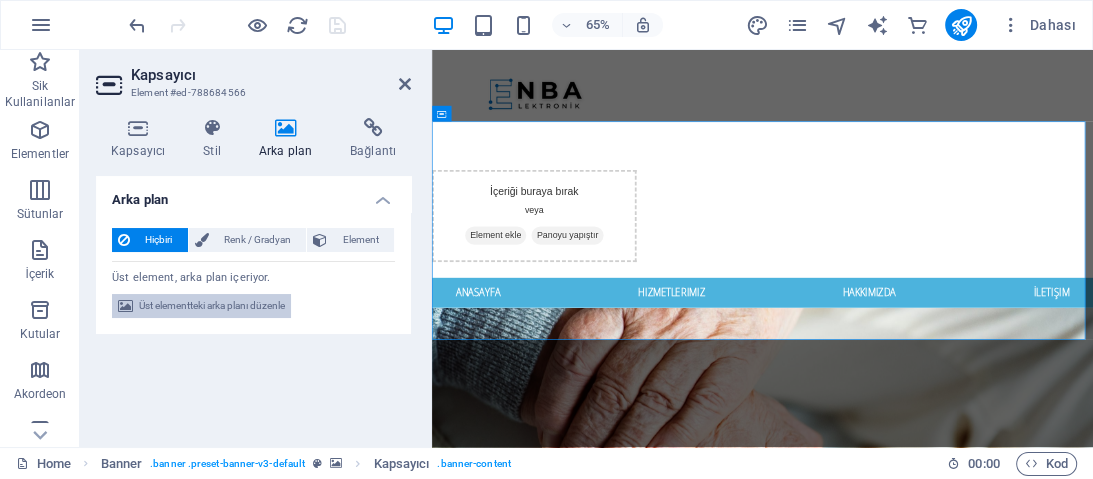 click on "Üst elementteki arka planı düzenle" at bounding box center [212, 306] 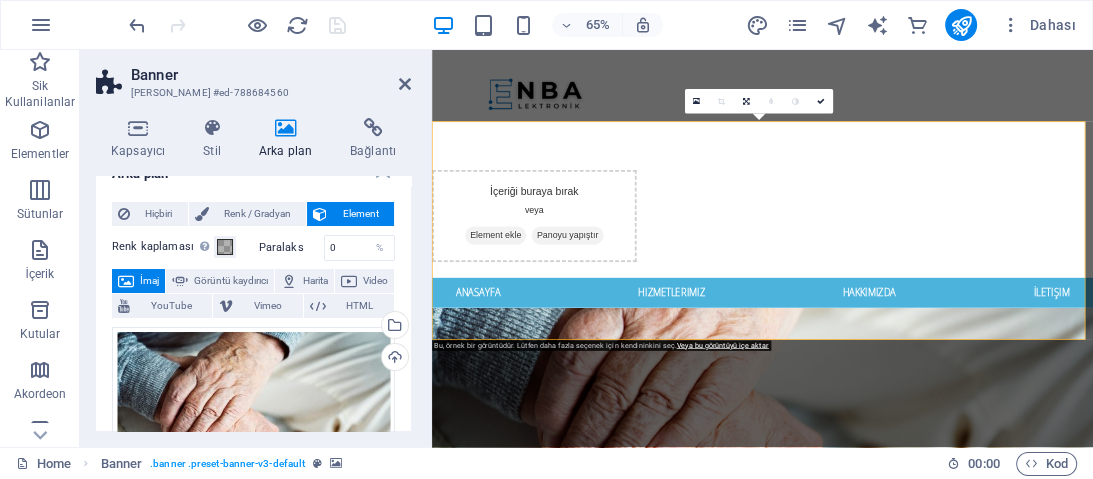 scroll, scrollTop: 0, scrollLeft: 0, axis: both 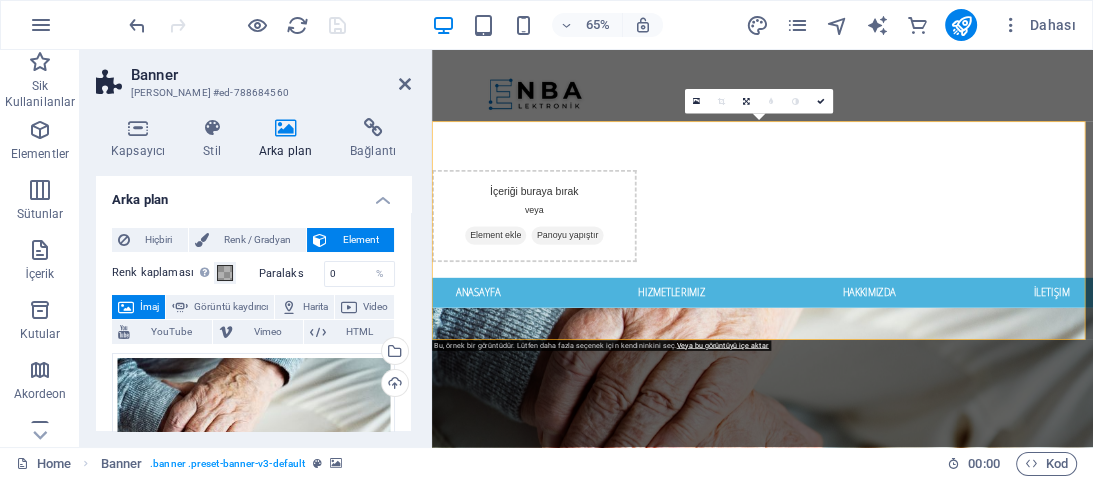 click on "İmaj" at bounding box center (149, 307) 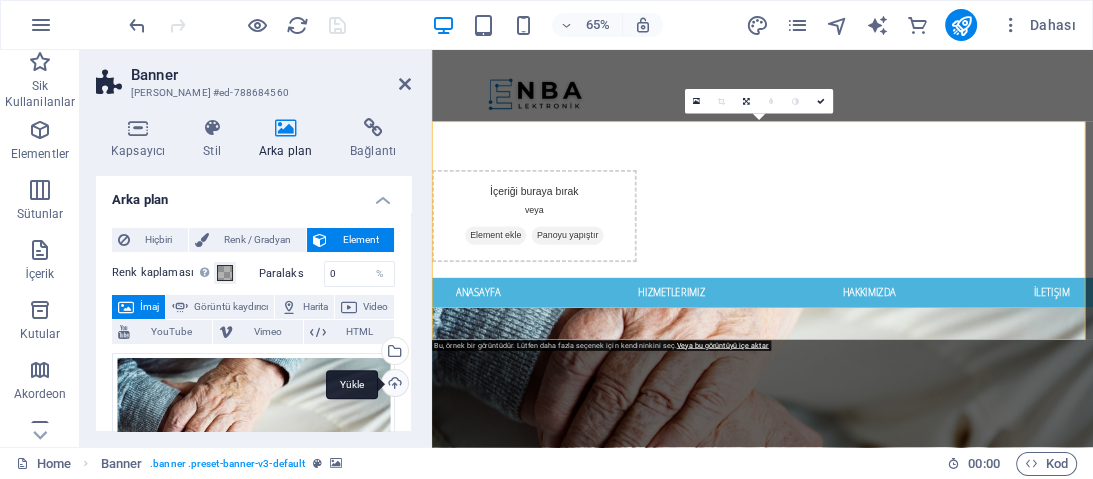 click on "Yükle" at bounding box center [393, 385] 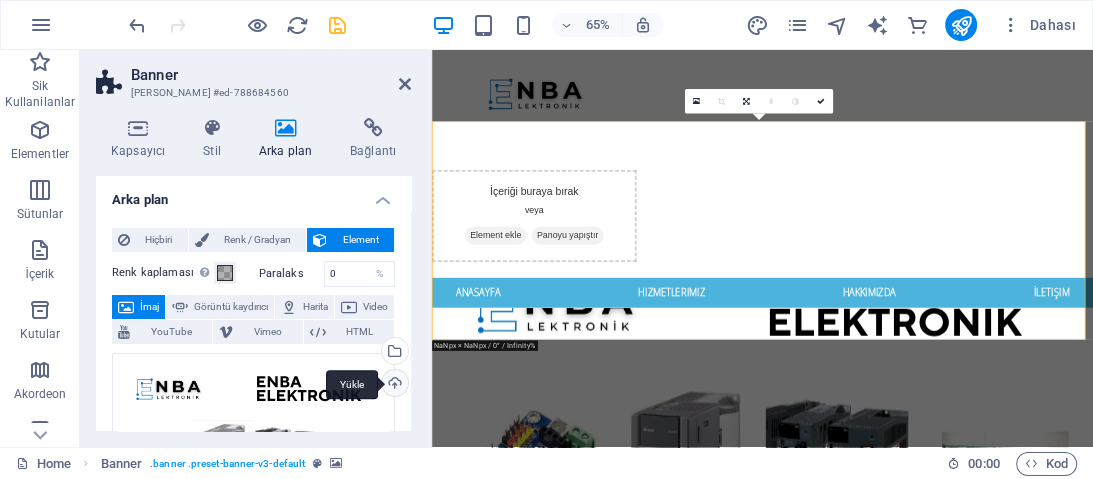 click on "Yükle" at bounding box center [393, 385] 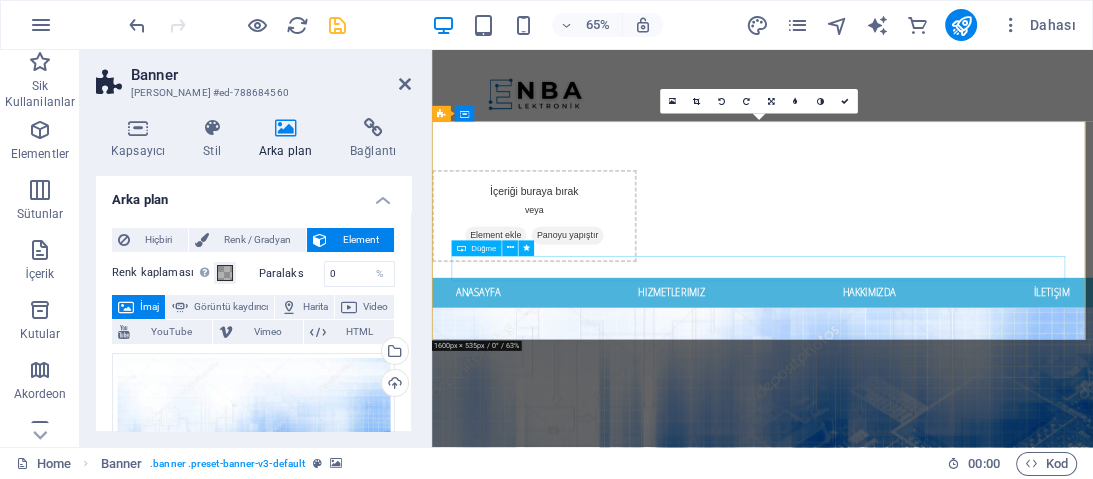 click on "Learn more" at bounding box center [941, 1001] 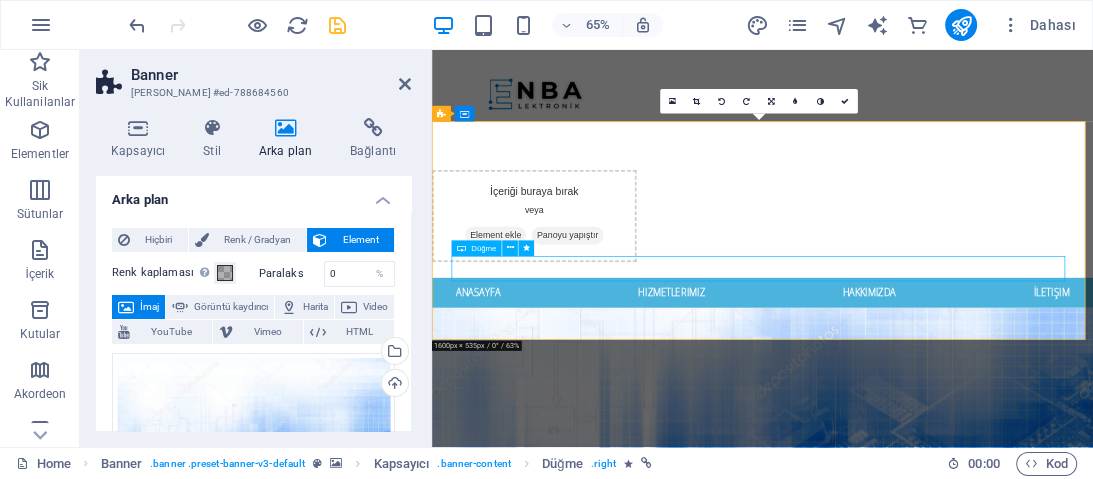 click on "Learn more" at bounding box center [941, 1001] 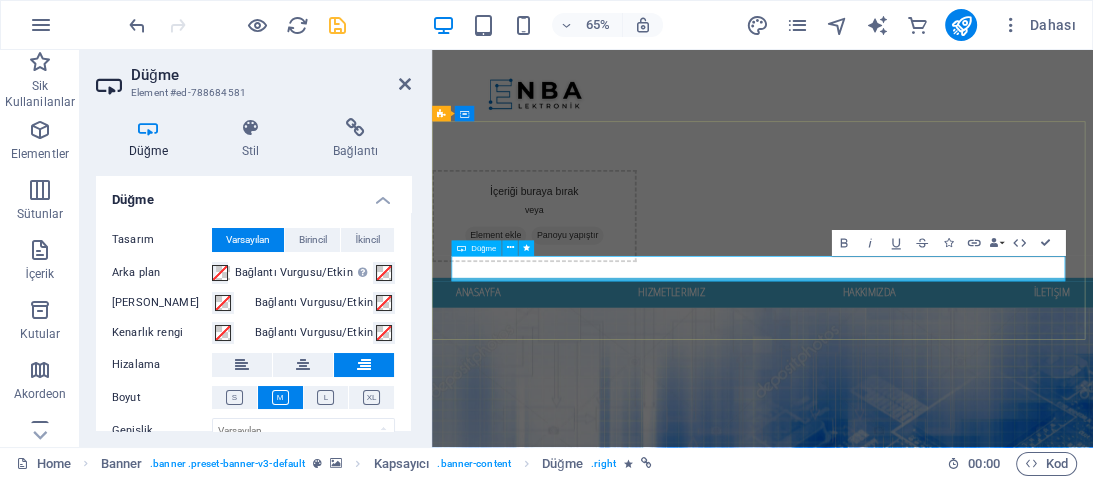 type 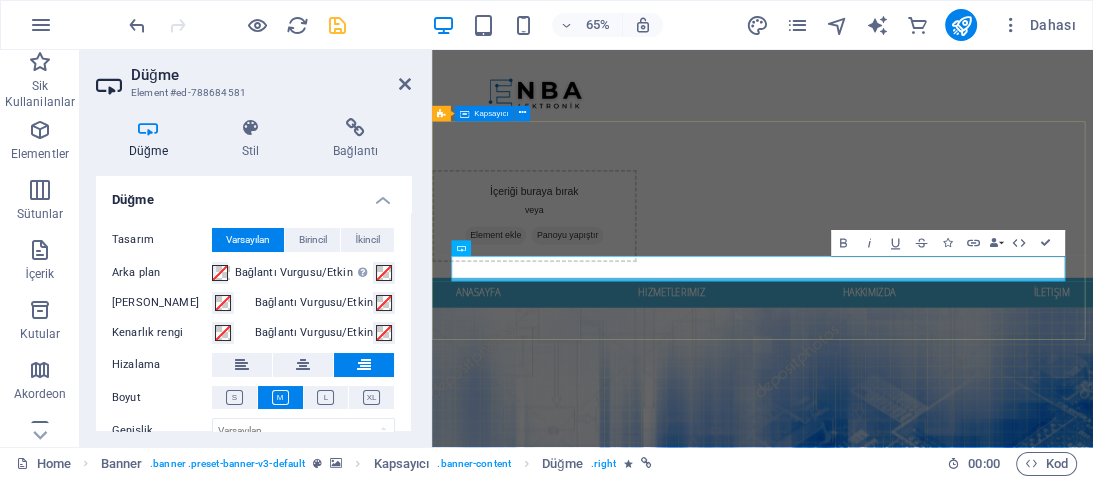 click on "sitemiz bakım aşamasındadır yakında burdayız AYRINTI İÇİN" at bounding box center (940, 942) 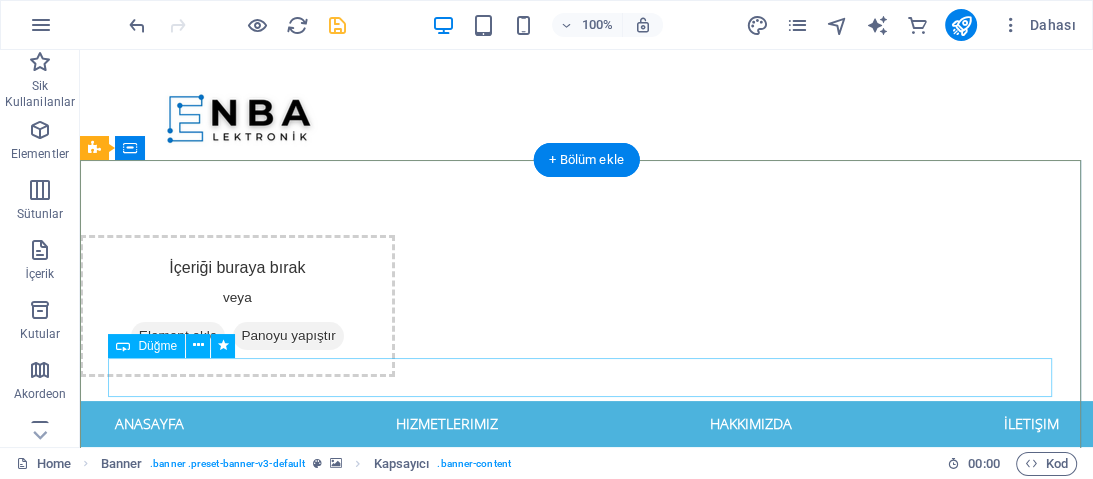 click on "AYRINTI İÇİN" at bounding box center [587, 982] 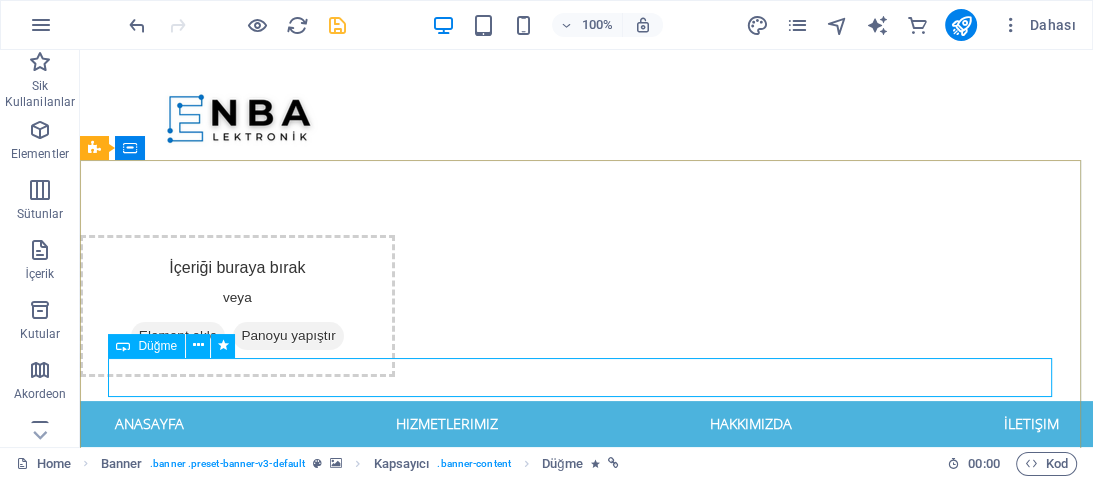 click at bounding box center (123, 346) 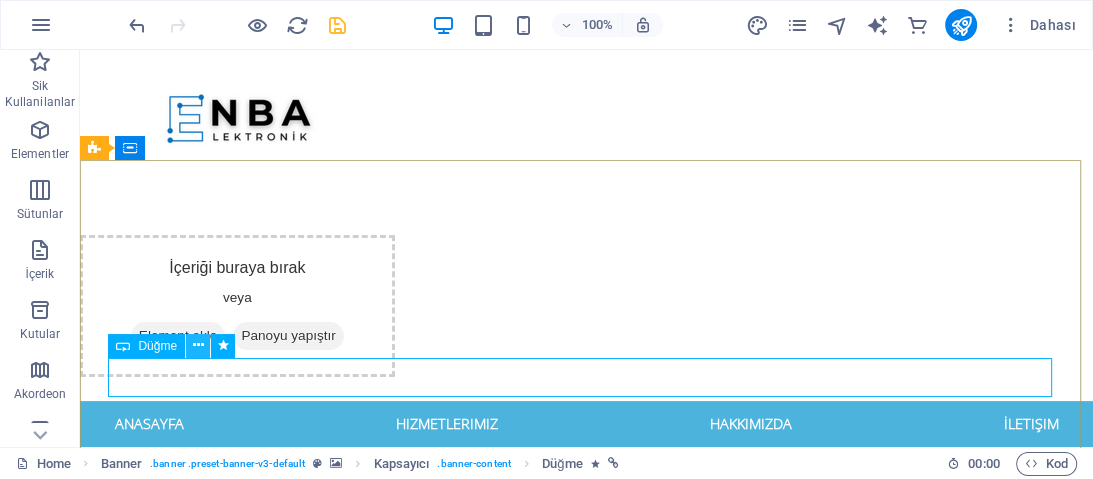 click at bounding box center (198, 346) 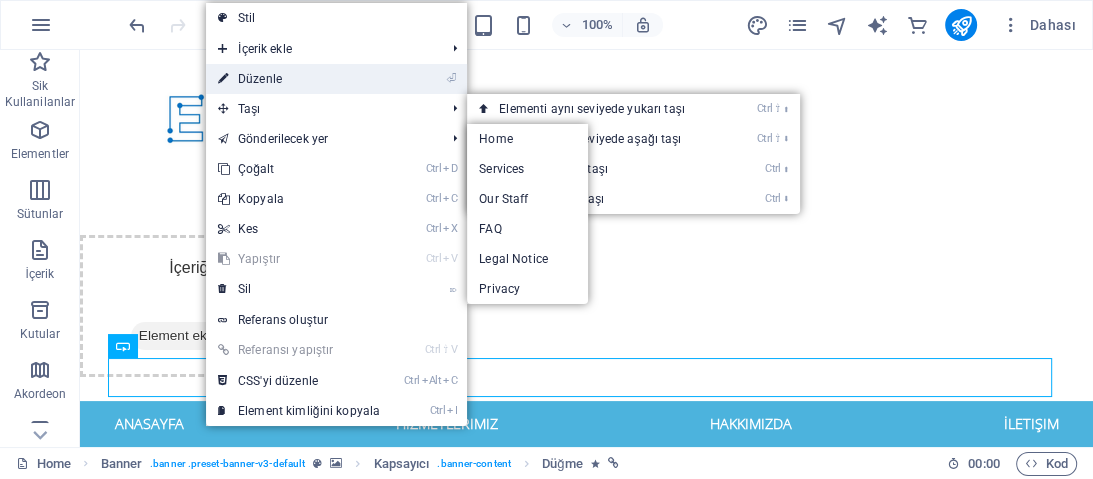 click on "⏎  Düzenle" at bounding box center [299, 79] 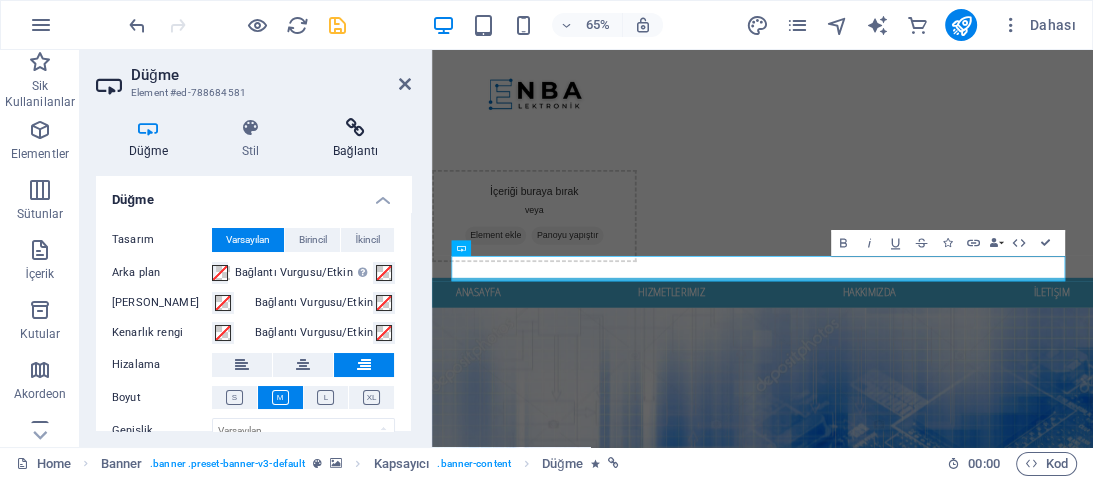 click at bounding box center (355, 128) 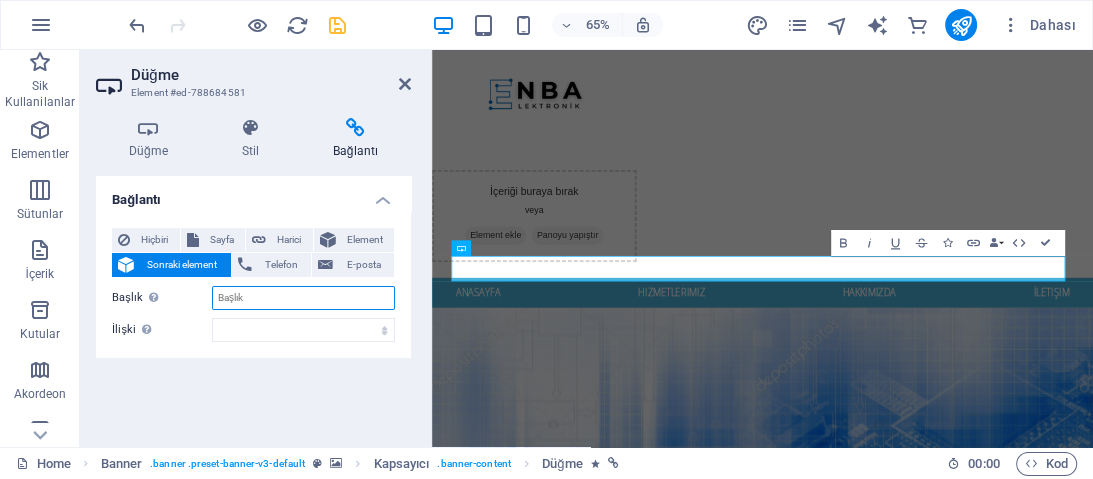 click on "Başlık Ek bağlantı tanımının bağlantı metniyle aynı olmaması gerekir. Başlık, genellikle fare elementin üzerine geldiğinde bir araç ipucu metni olarak gösterilir. [DEMOGRAPHIC_DATA]sizse boş bırak." at bounding box center [303, 298] 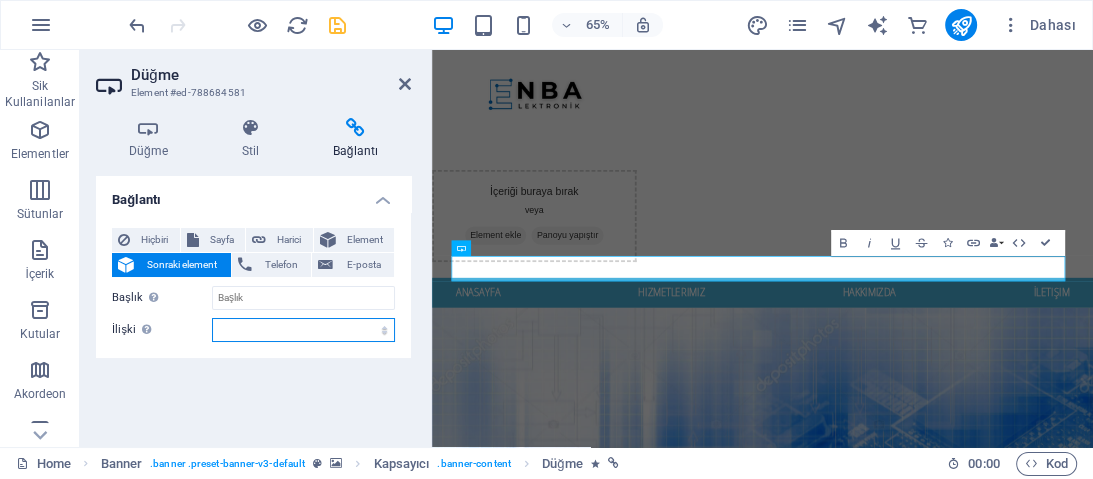 click on "alternate oluşturan bookmark harici yardım lisans ileri nofollow noreferrer noopener önceki arayın etiket" at bounding box center (303, 330) 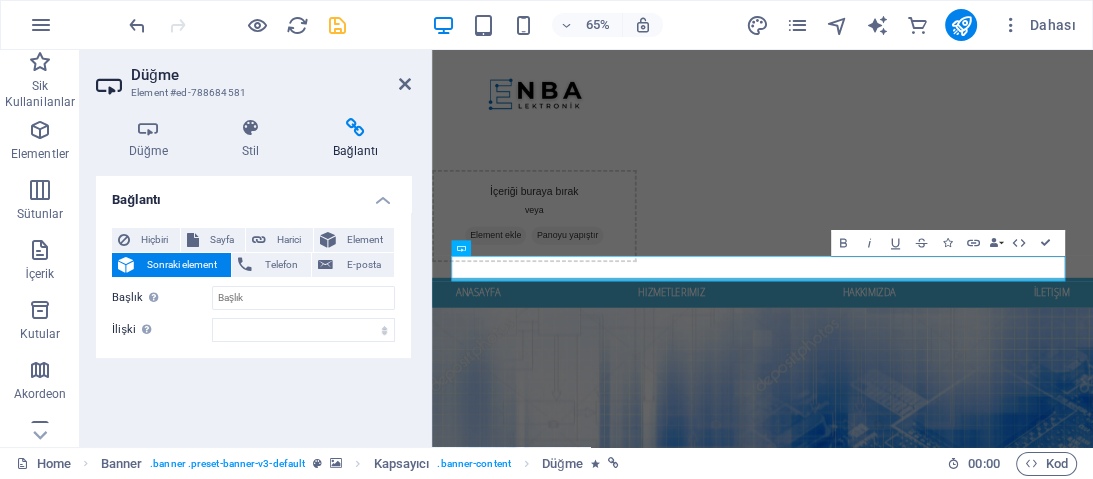click on "Hiçbiri Sayfa Harici Element Sonraki element Telefon E-posta Sayfa Home Services Our Staff FAQ Legal Notice Privacy Element
URL Telefon E-posta Bağlantı hedefi Yeni sekme Aynı sekme Kaplama Başlık Ek bağlantı tanımının bağlantı metniyle aynı olmaması gerekir. Başlık, genellikle fare elementin üzerine geldiğinde bir araç ipucu metni olarak gösterilir. [DEMOGRAPHIC_DATA]sizse boş bırak. İlişki Bu bağlantının bağlantı hedefiyle ilişkisini  ayarlar. Örneğin; "nofollow" (izleme) değeri, arama motorlarına bağlantıyı izleme talimatı verir. Boş bırakılabilir. alternate oluşturan bookmark harici yardım lisans ileri nofollow noreferrer noopener önceki arayın etiket" at bounding box center (253, 285) 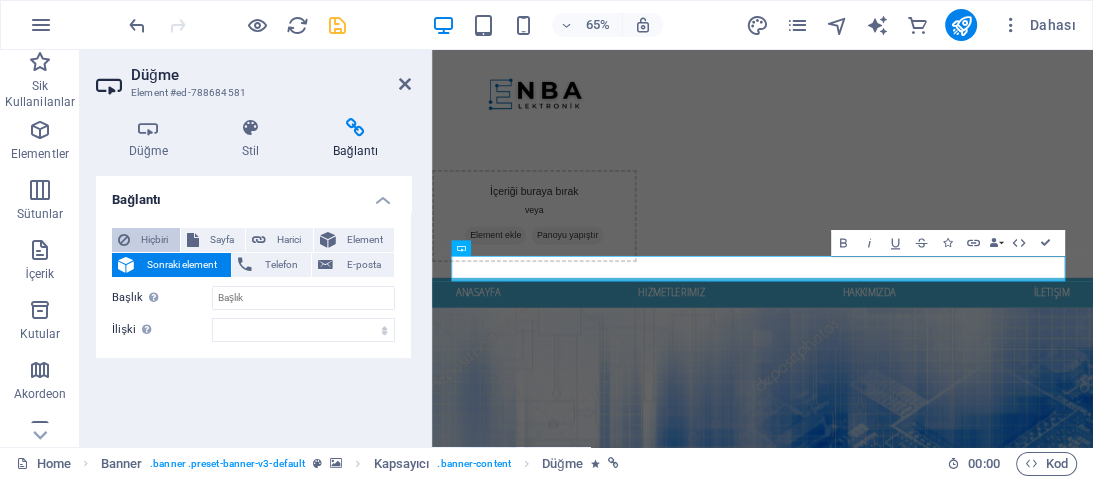 click on "Hiçbiri" at bounding box center [155, 240] 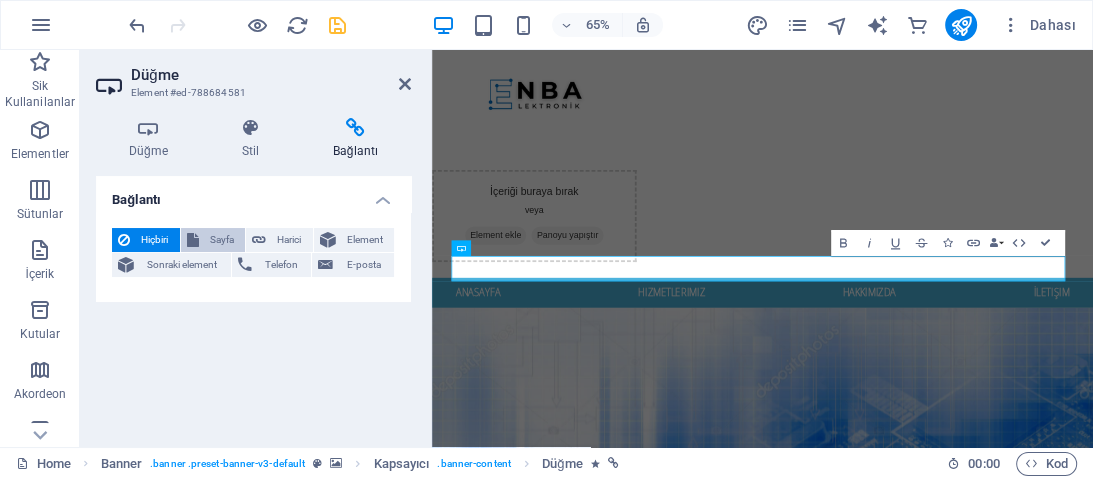 click on "Sayfa" at bounding box center (213, 240) 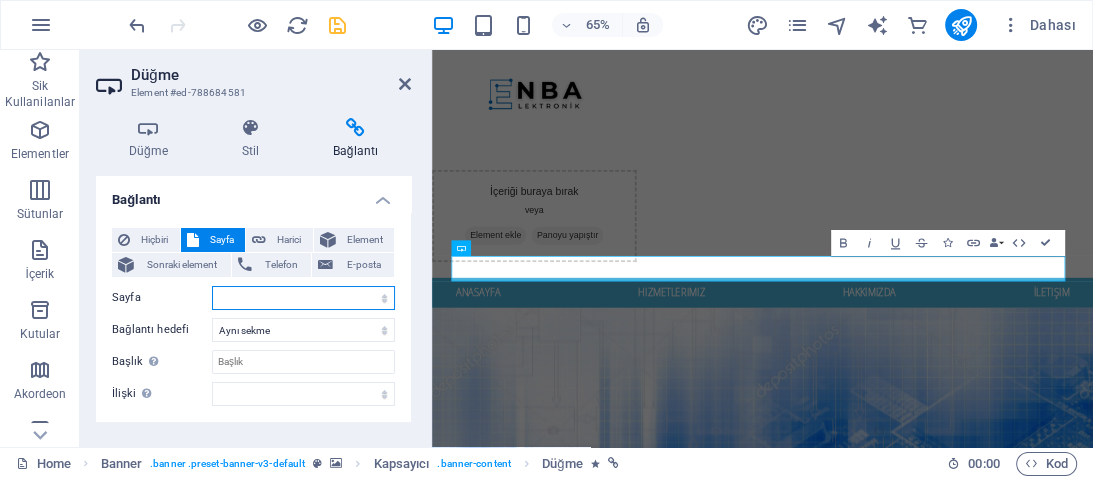 click on "Home Services Our Staff FAQ Legal Notice Privacy" at bounding box center [303, 298] 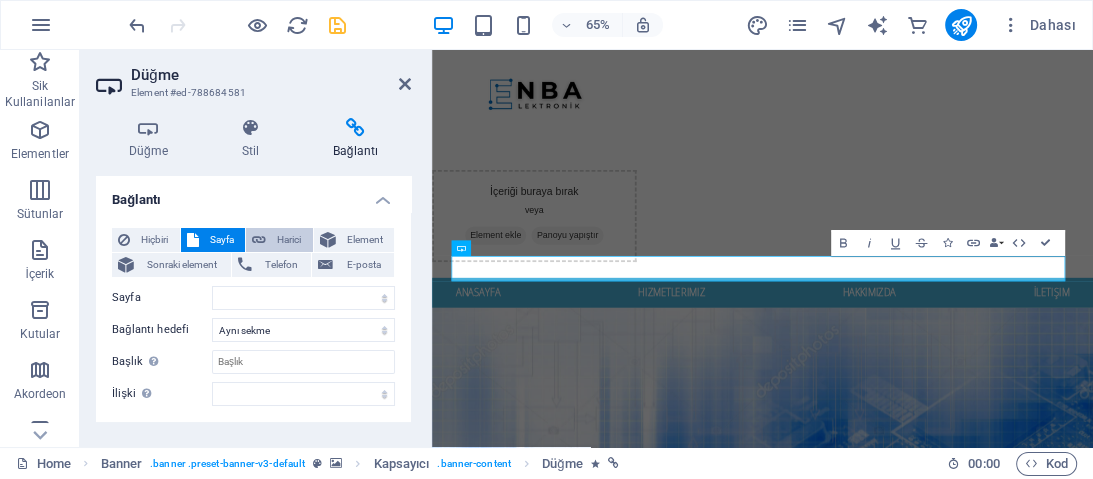 click on "Harici" at bounding box center (279, 240) 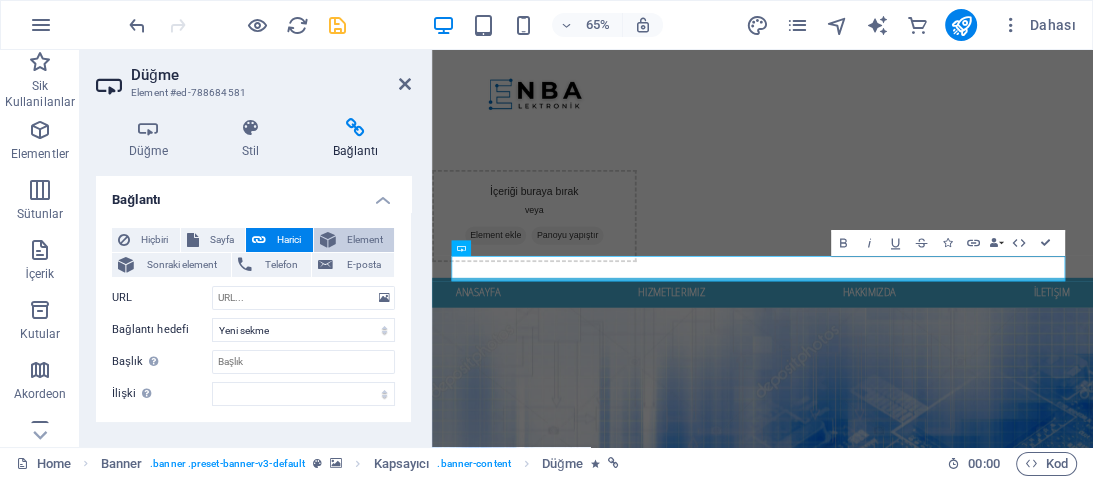 click on "Element" at bounding box center (365, 240) 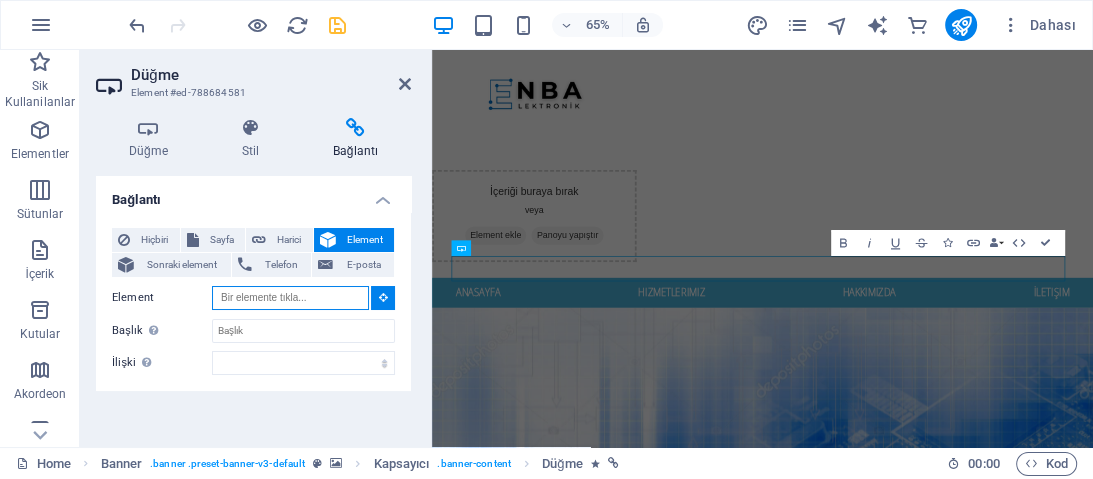 click on "Element" at bounding box center (290, 298) 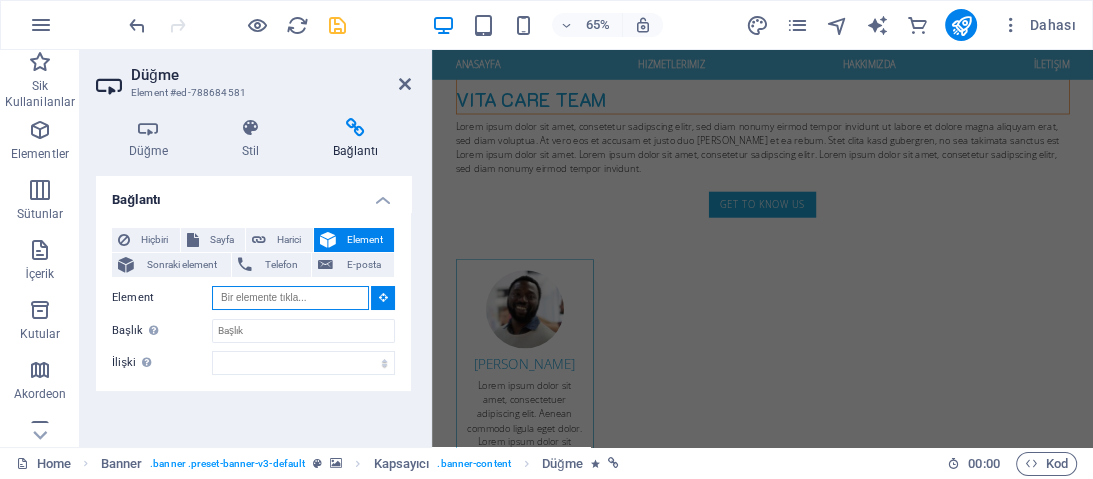 scroll, scrollTop: 3684, scrollLeft: 0, axis: vertical 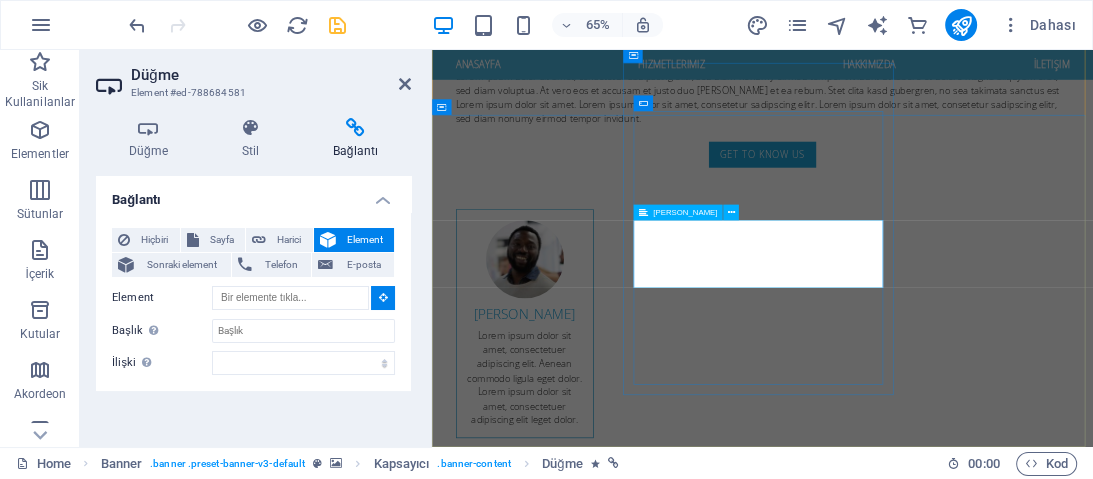click at bounding box center [920, 4016] 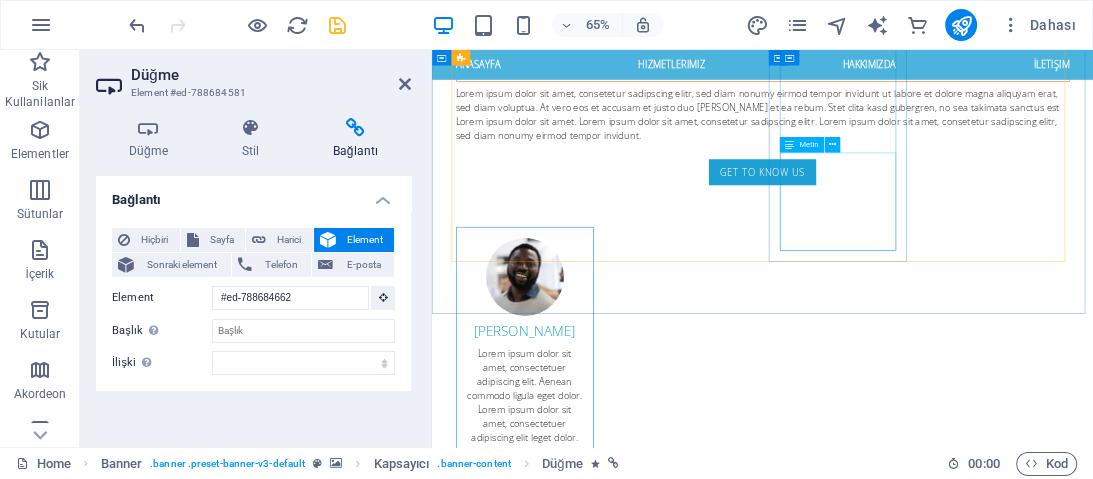 scroll, scrollTop: 226, scrollLeft: 0, axis: vertical 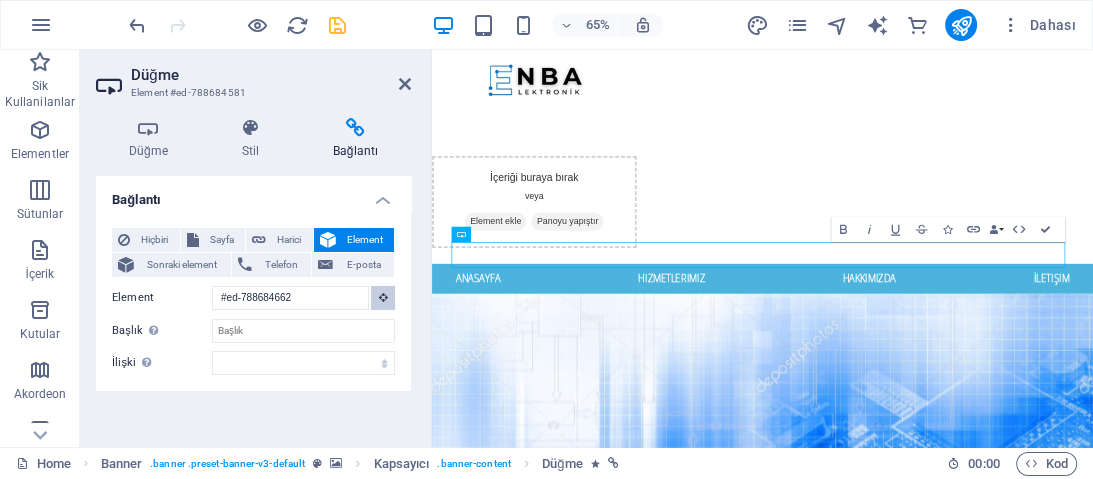 click at bounding box center (383, 297) 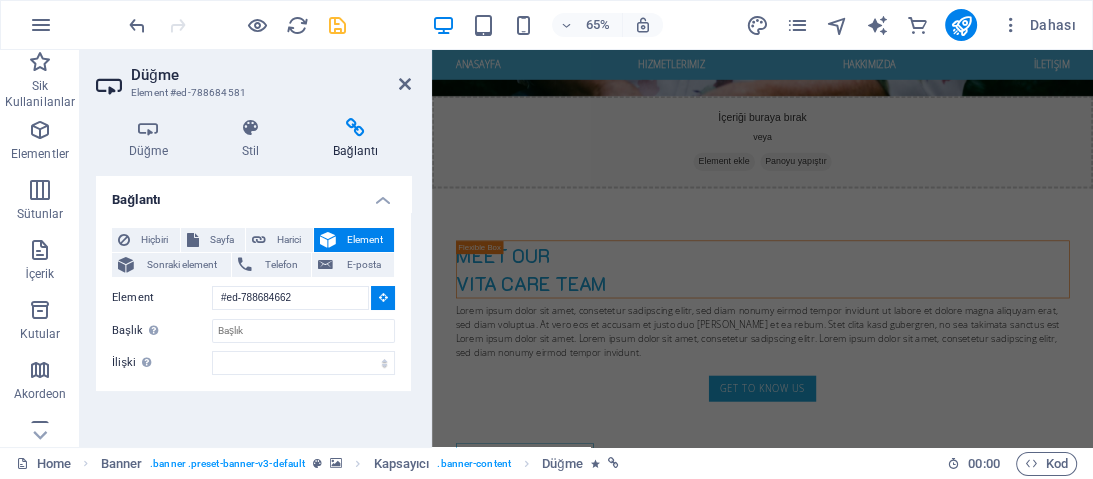 scroll, scrollTop: 3684, scrollLeft: 0, axis: vertical 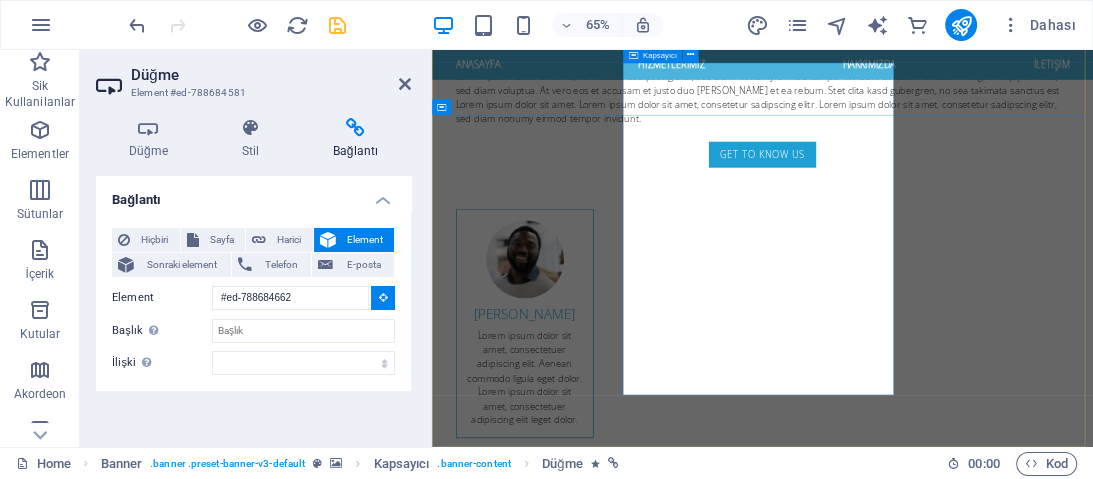 click on "Get in touch   I have read and understand the privacy policy. Unreadable? Regenerate Submit" at bounding box center (920, 3979) 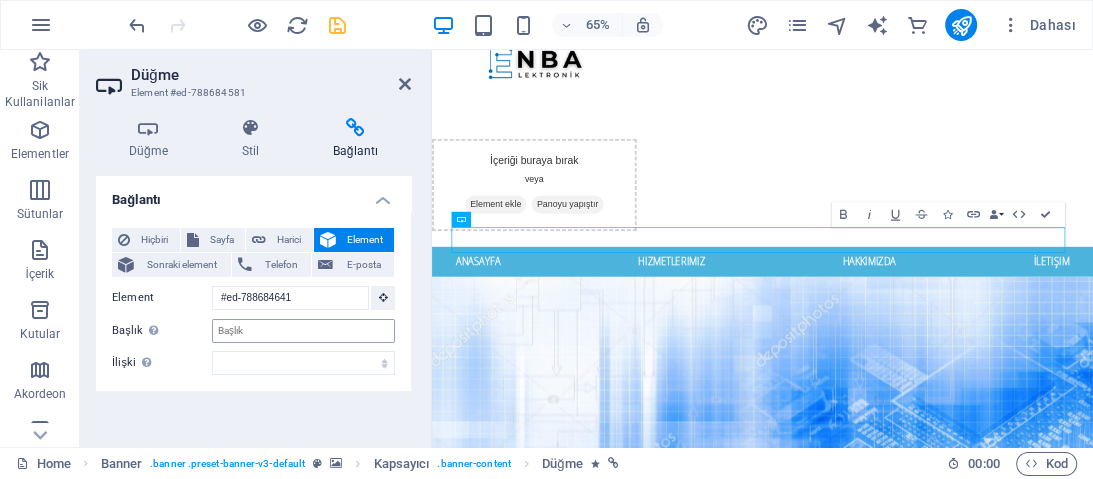 scroll, scrollTop: 236, scrollLeft: 0, axis: vertical 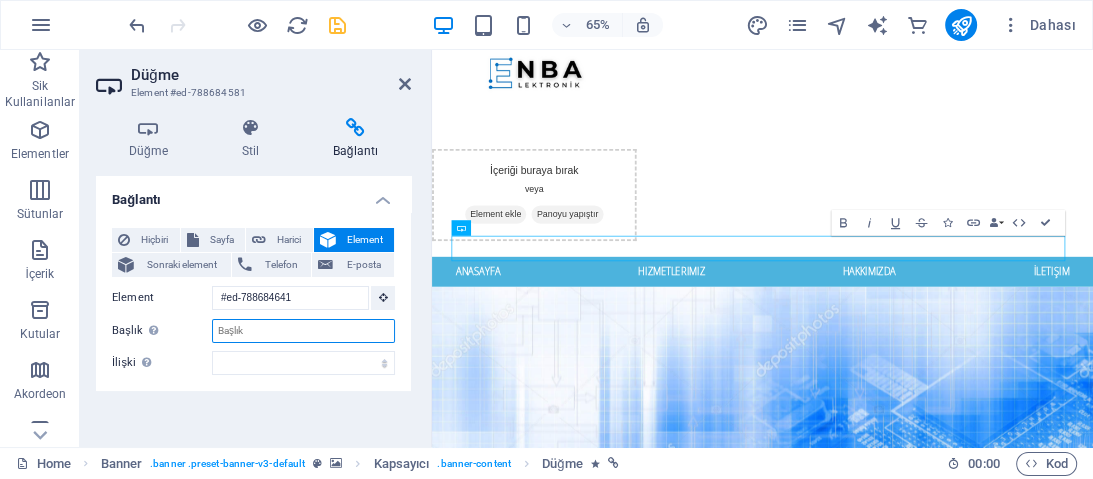 click on "Başlık Ek bağlantı tanımının bağlantı metniyle aynı olmaması gerekir. Başlık, genellikle fare elementin üzerine geldiğinde bir araç ipucu metni olarak gösterilir. [DEMOGRAPHIC_DATA]sizse boş bırak." at bounding box center (303, 331) 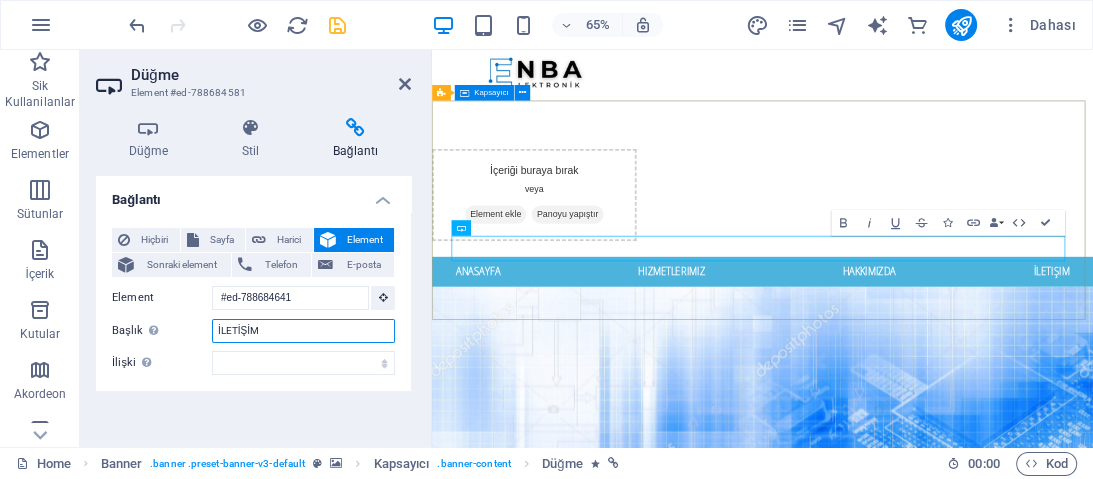 type on "İLETİŞİM" 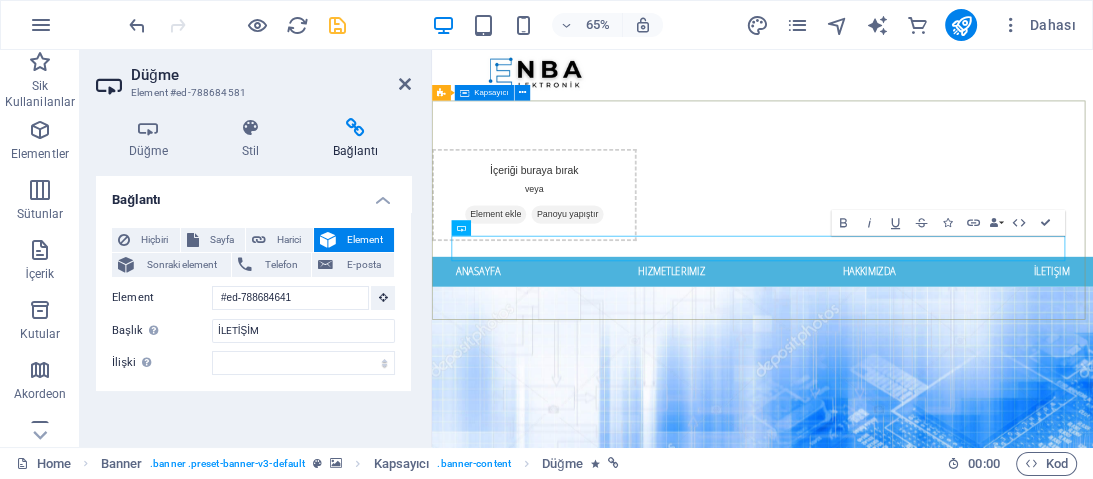 click on "sitemiz bakım aşamasındadır yakında burdayız AYRINTI İÇİN" at bounding box center [940, 910] 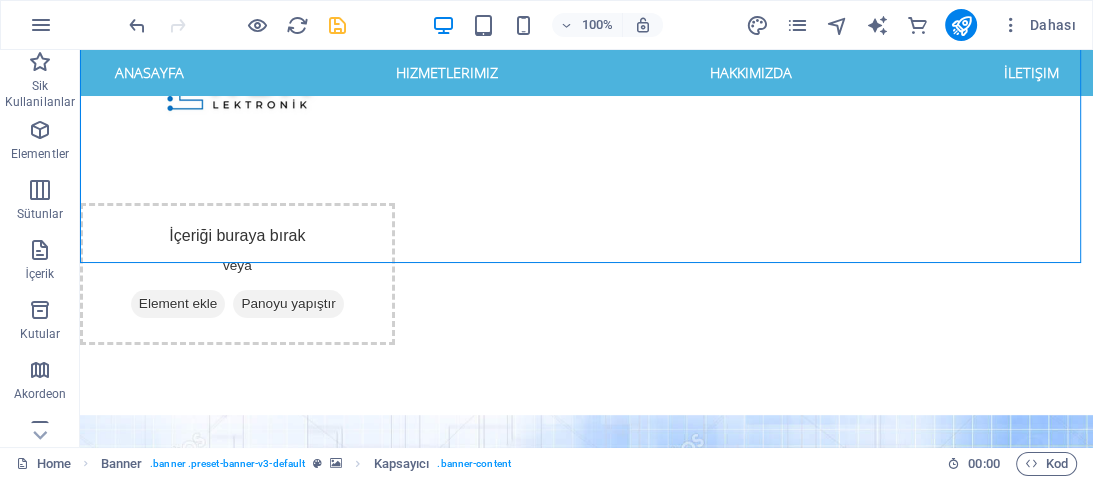 scroll, scrollTop: 532, scrollLeft: 0, axis: vertical 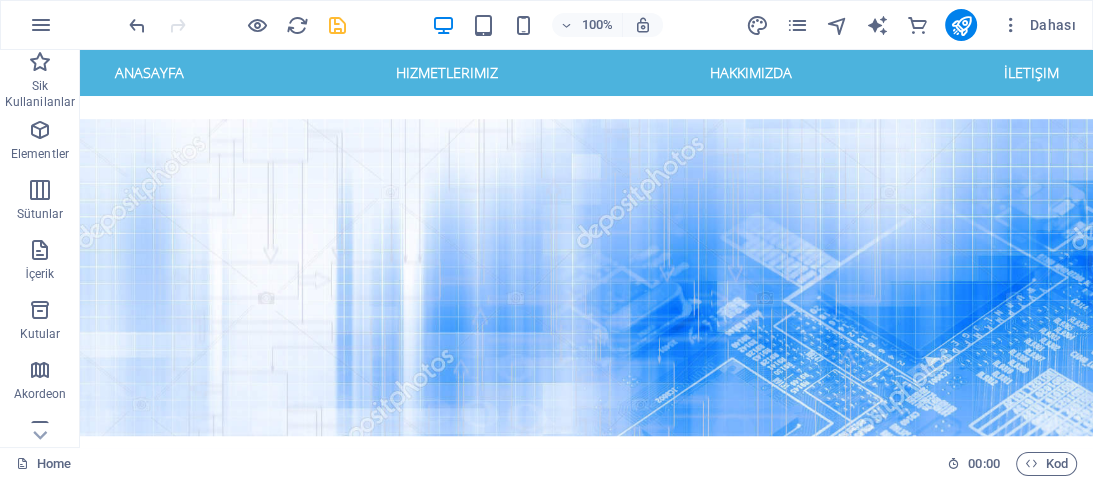 click at bounding box center (337, 25) 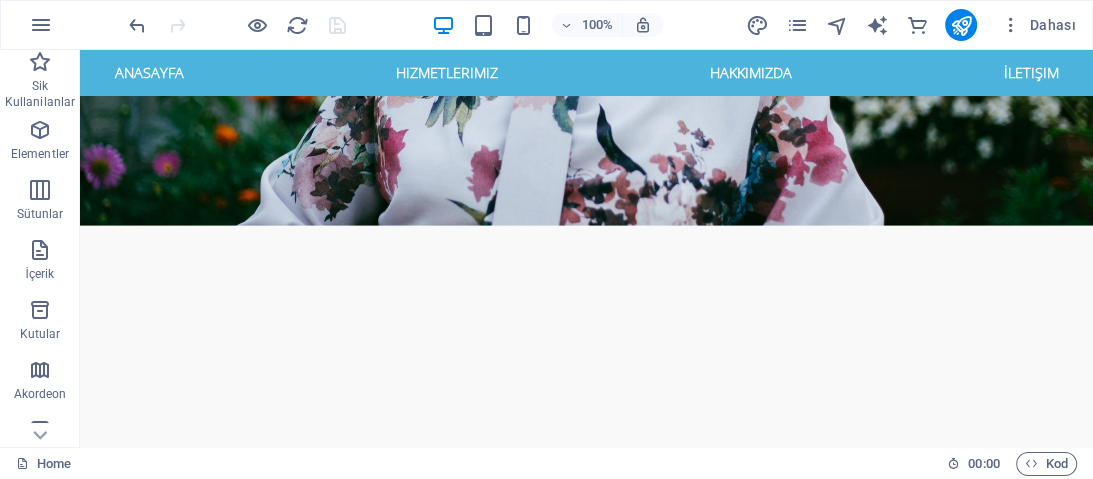 scroll, scrollTop: 2974, scrollLeft: 0, axis: vertical 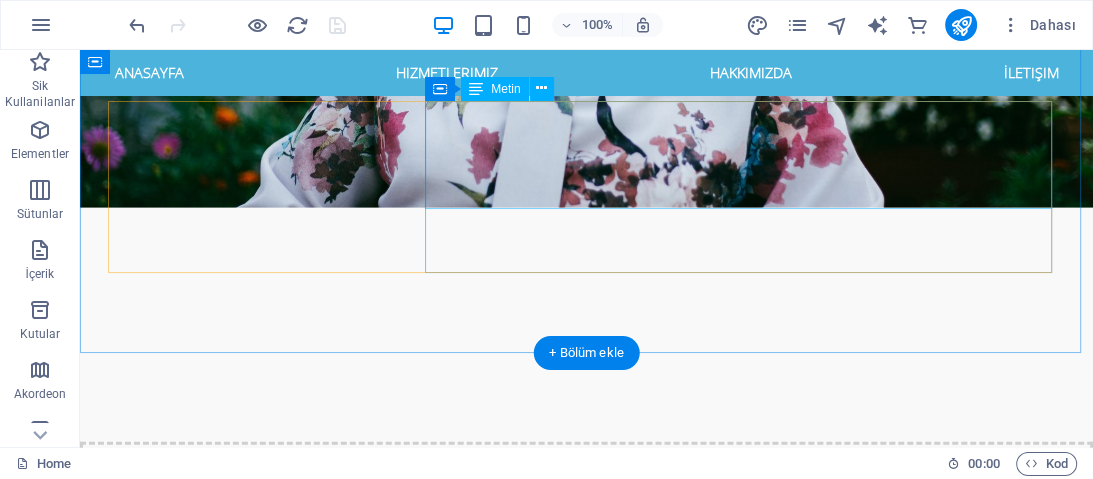 click on "Lorem ipsum dolor sit amet, consetetur sadipscing elitr, sed diam nonumy eirmod tempor invidunt ut labore et dolore magna aliquyam erat, sed diam voluptua. At vero eos et accusam et justo duo [PERSON_NAME] et ea rebum. Stet clita kasd gubergren, no sea takimata sanctus est Lorem ipsum dolor sit amet. Lorem ipsum dolor sit amet, consetetur sadipscing elitr. Lorem ipsum dolor sit amet, consetetur sadipscing elitr, sed diam nonumy eirmod tempor invidunt." at bounding box center (587, 3652) 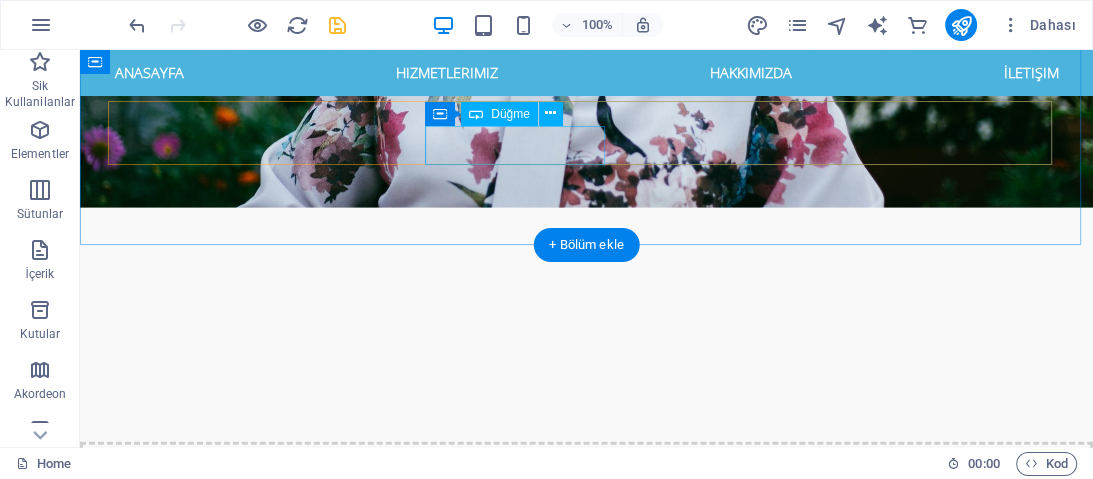 click on "Look at Our Faqs" at bounding box center [587, 3654] 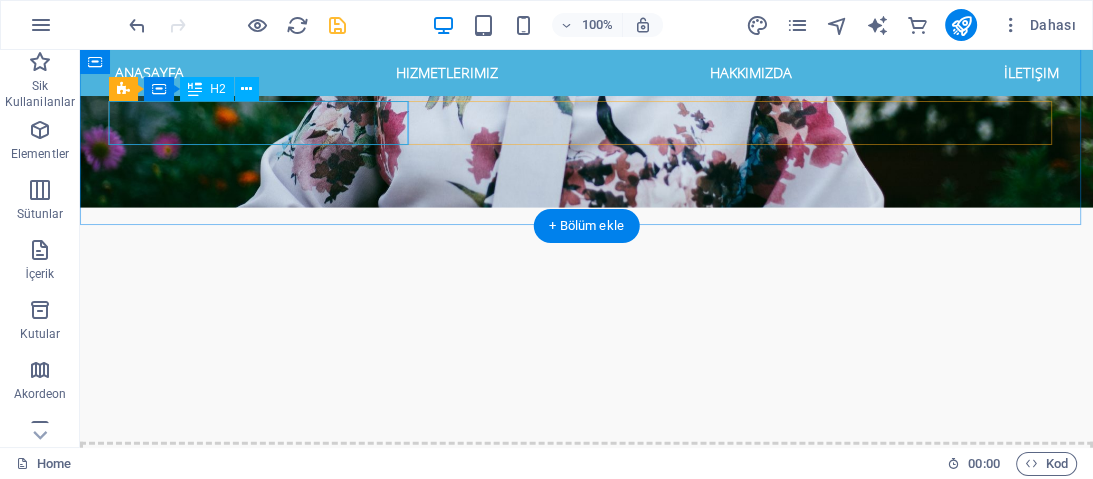 click on "Any Questions?" at bounding box center [587, 3578] 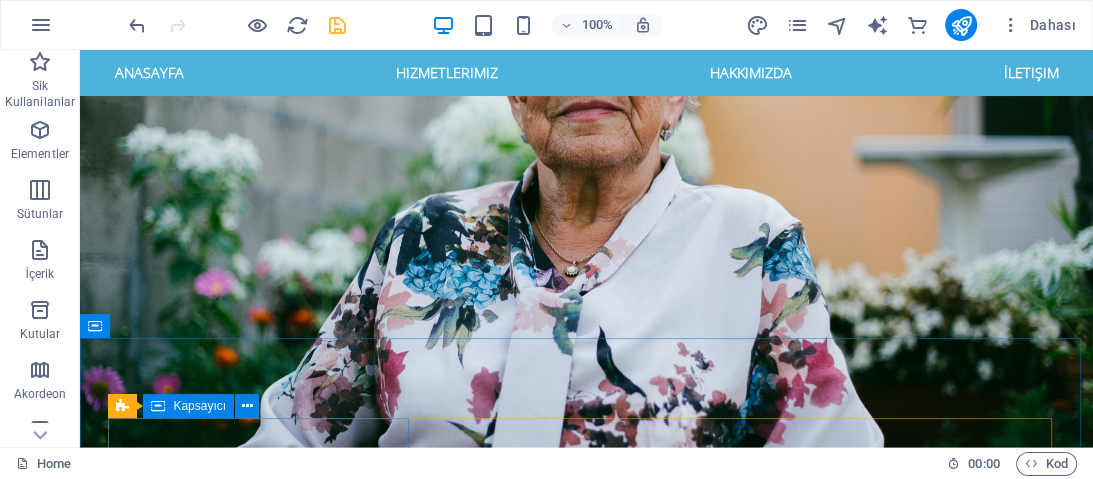 scroll, scrollTop: 2710, scrollLeft: 0, axis: vertical 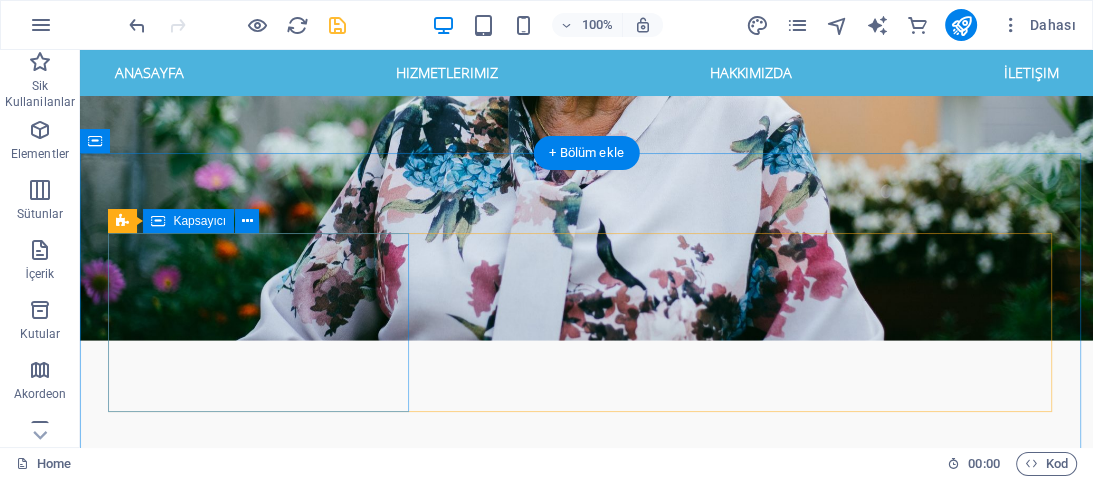 click on "Element ekle" at bounding box center (527, 3791) 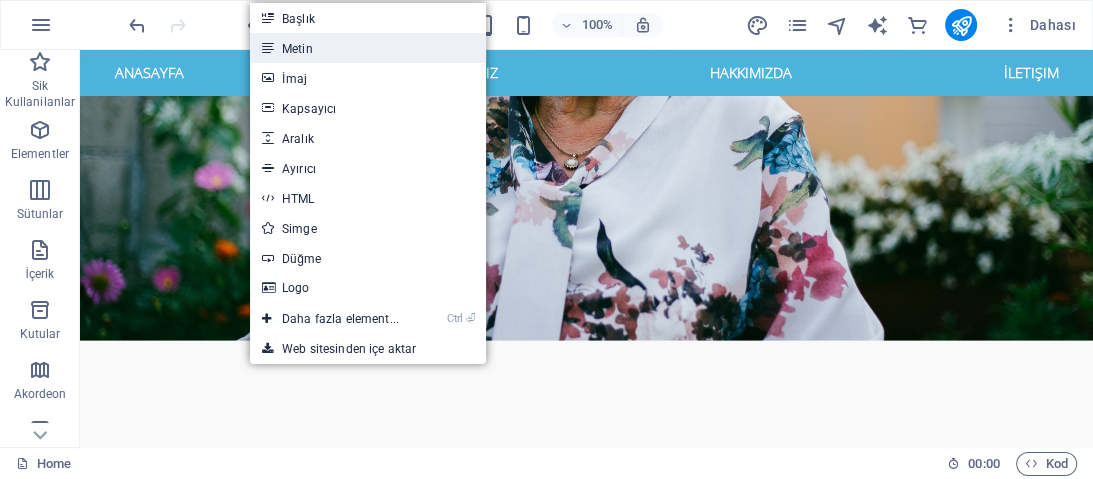 click on "Metin" at bounding box center (368, 48) 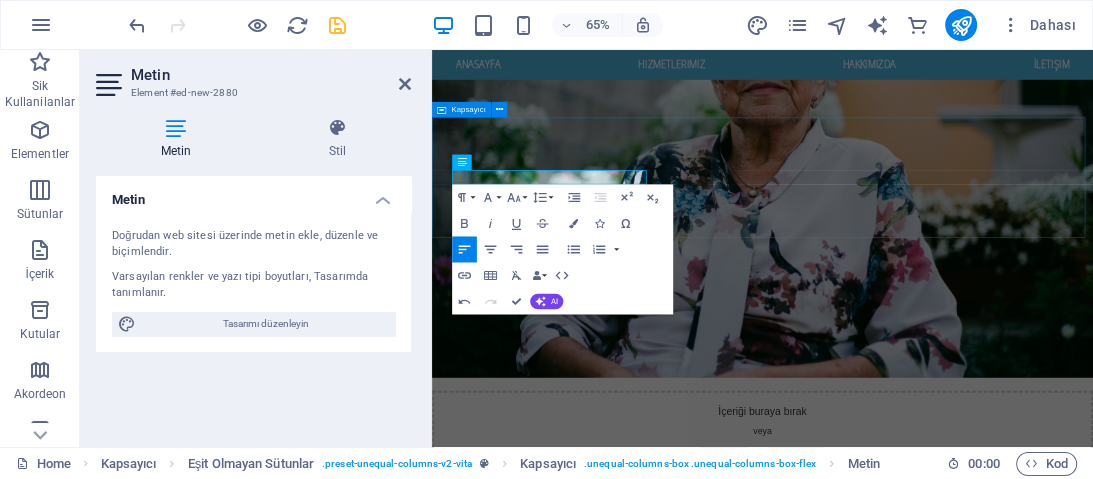 type 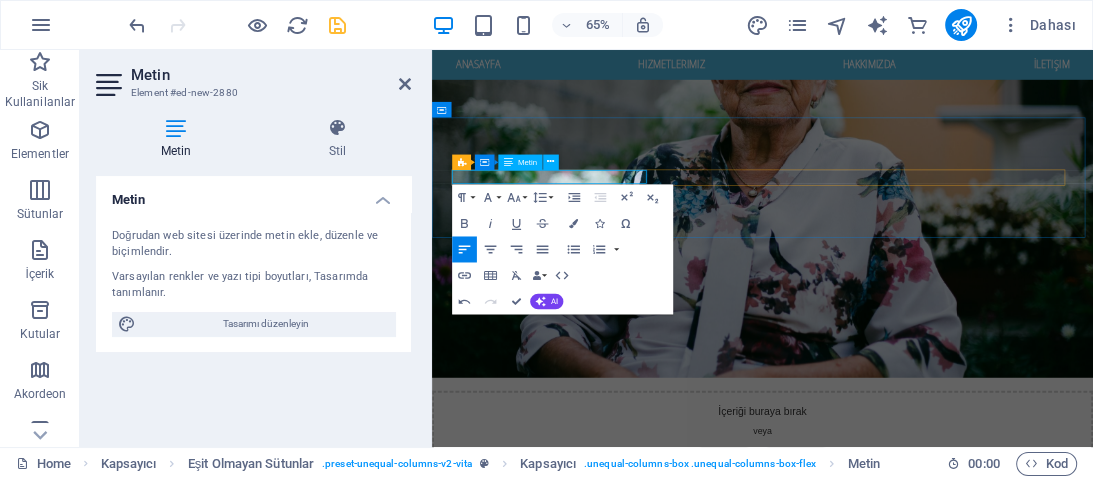 scroll, scrollTop: 2896, scrollLeft: 0, axis: vertical 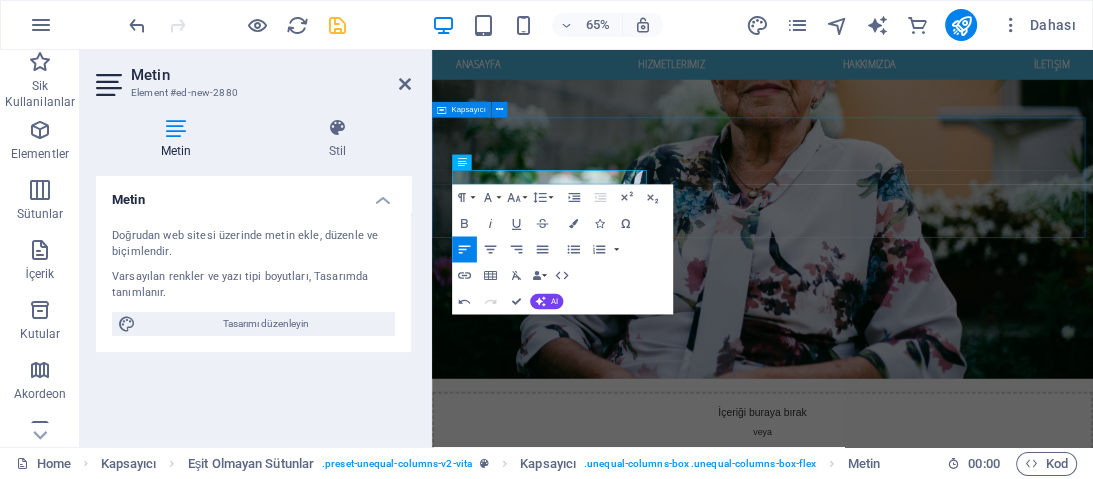 click on "HASSAS KARTLARA HASSAS DOKUNUŞLAR!" at bounding box center (940, 3718) 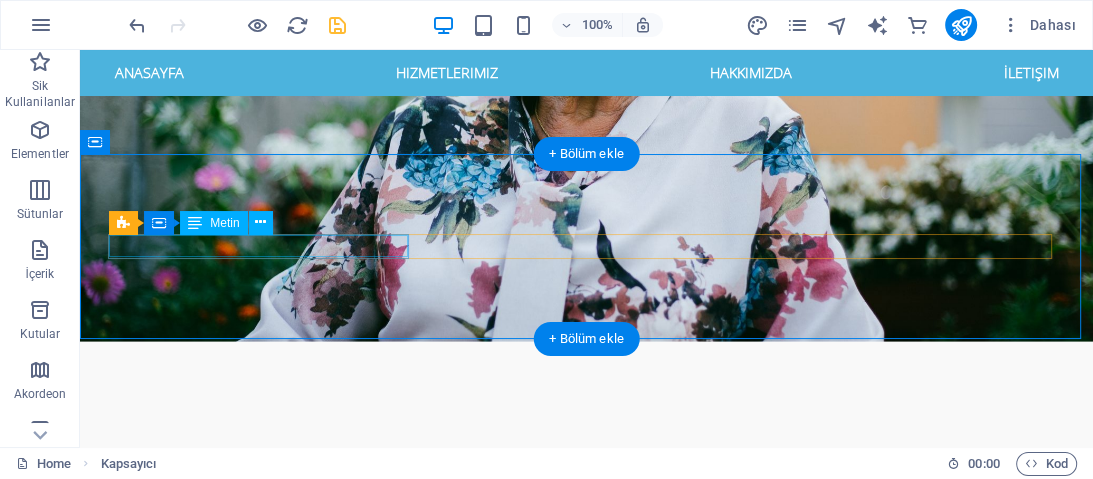 click on "HASSAS KARTLARA HASSAS DOKUNUŞLAR!" at bounding box center (587, 3702) 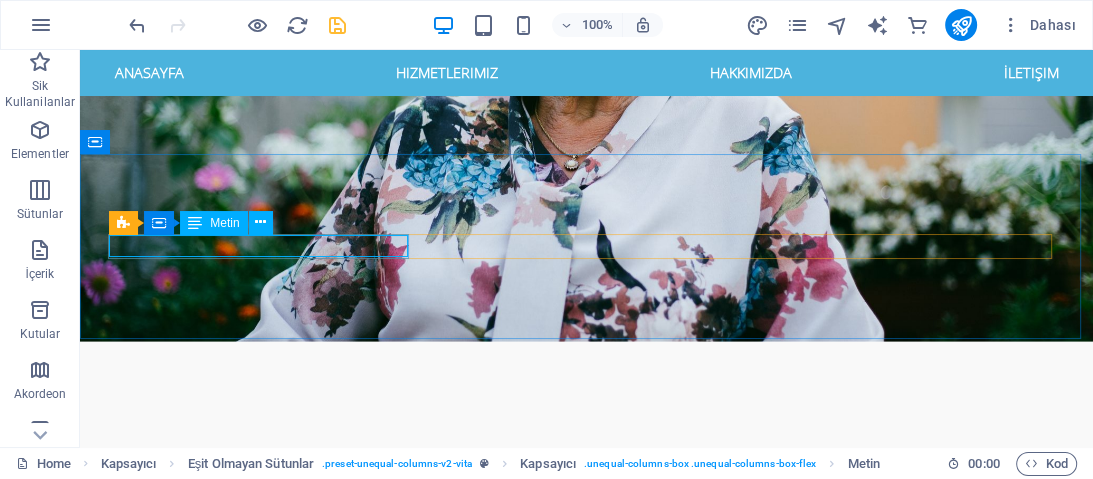 click on "Metin" at bounding box center [224, 223] 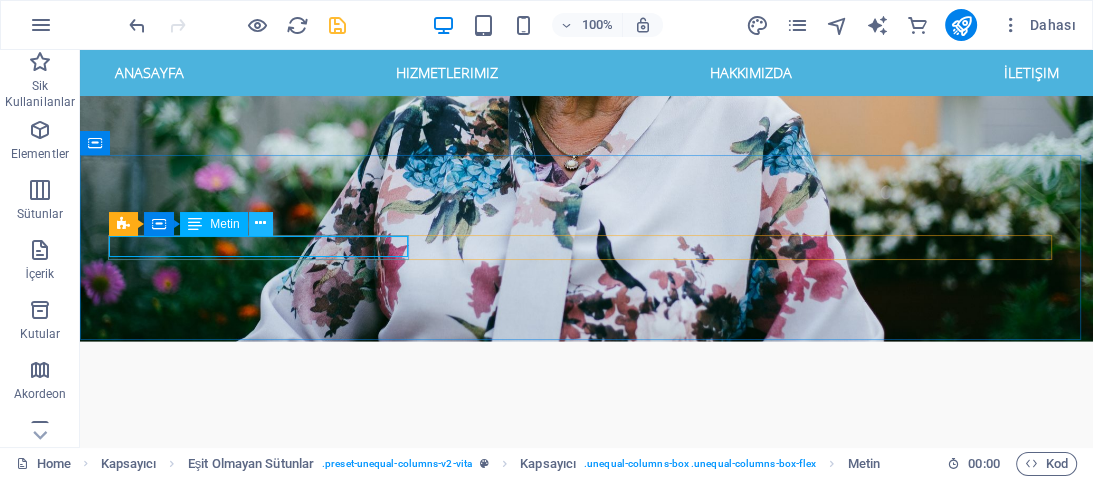 click at bounding box center (261, 224) 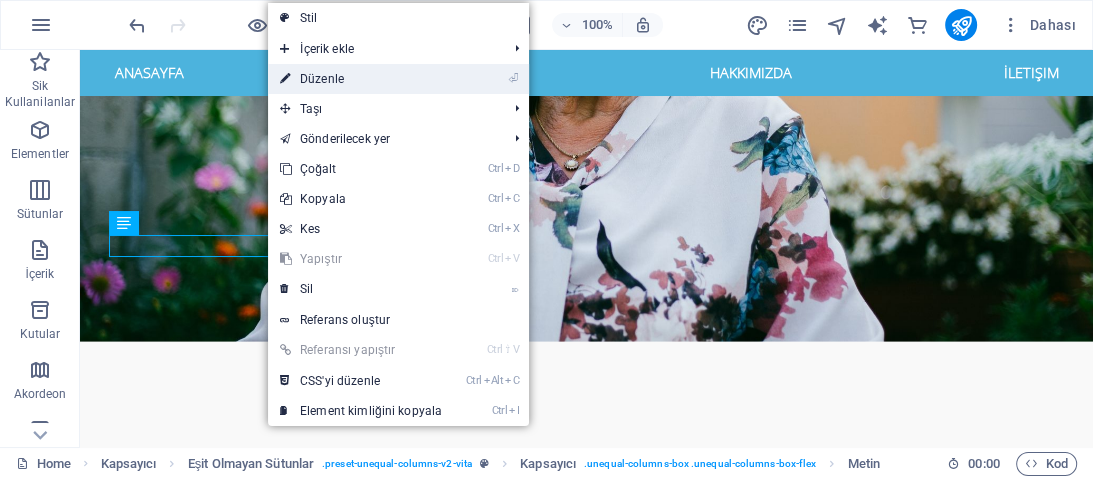 click on "⏎  Düzenle" at bounding box center [361, 79] 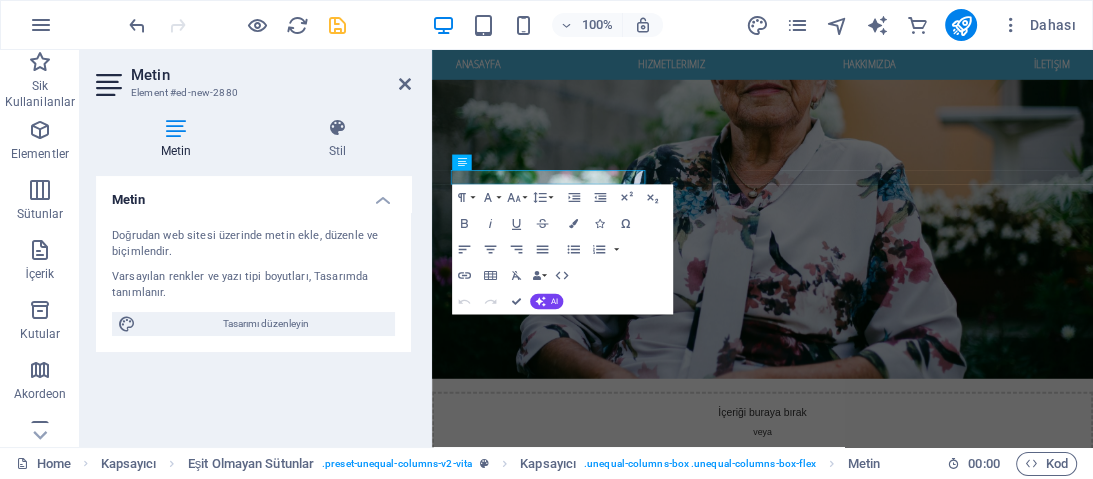 scroll, scrollTop: 2897, scrollLeft: 0, axis: vertical 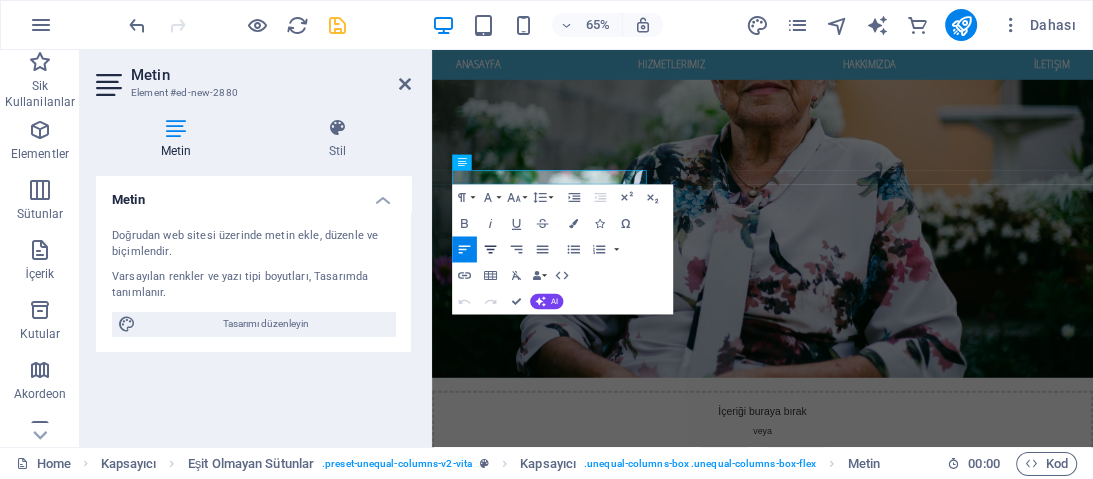 click 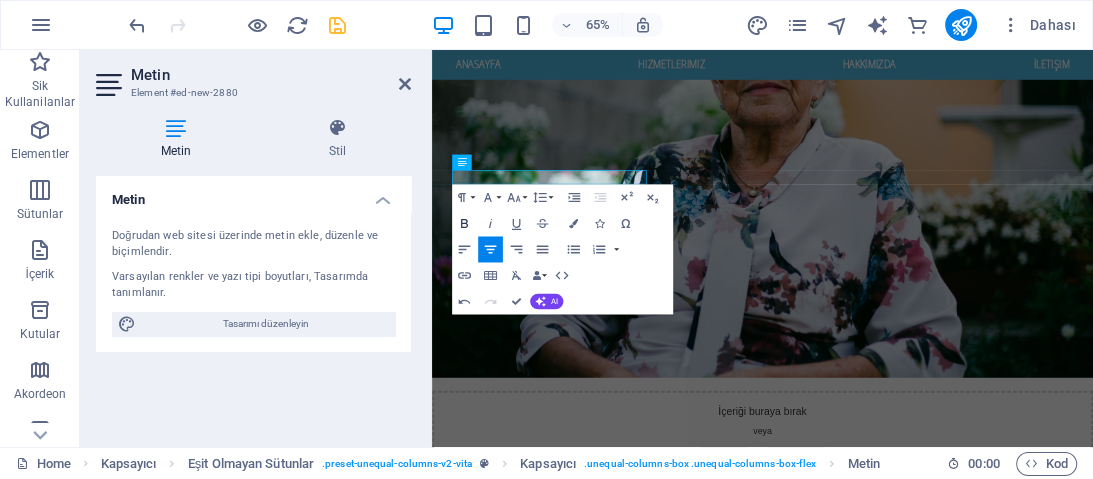 click 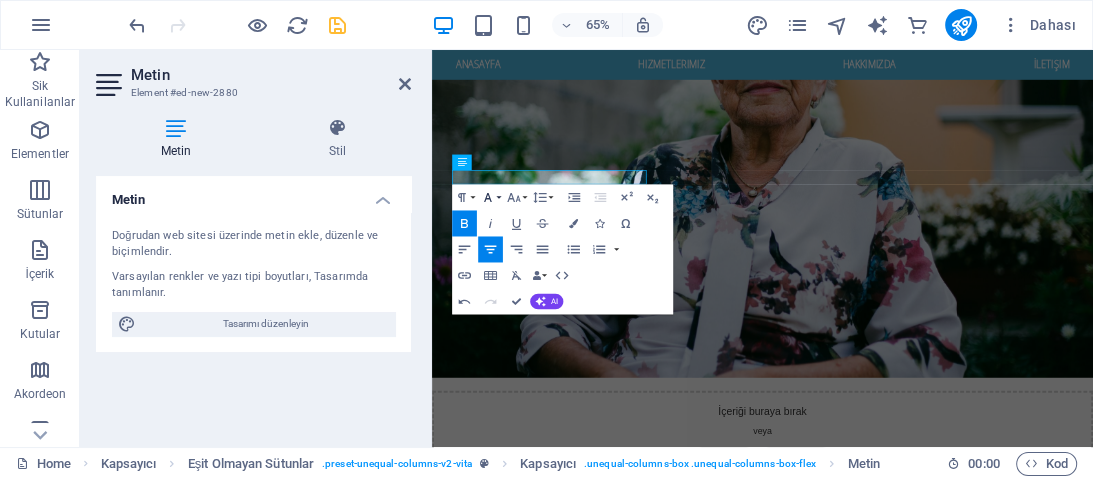 click on "Font Family" at bounding box center (490, 197) 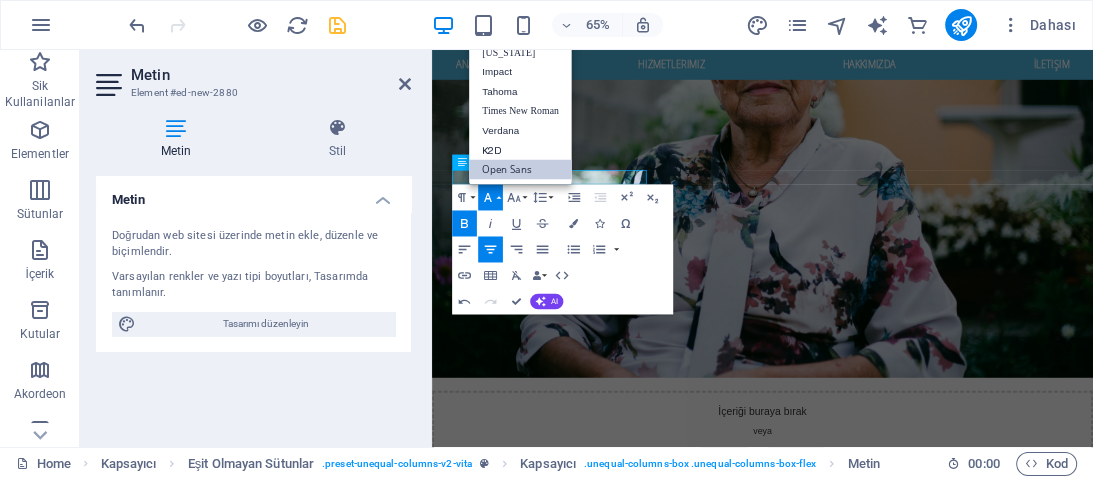 scroll, scrollTop: 0, scrollLeft: 0, axis: both 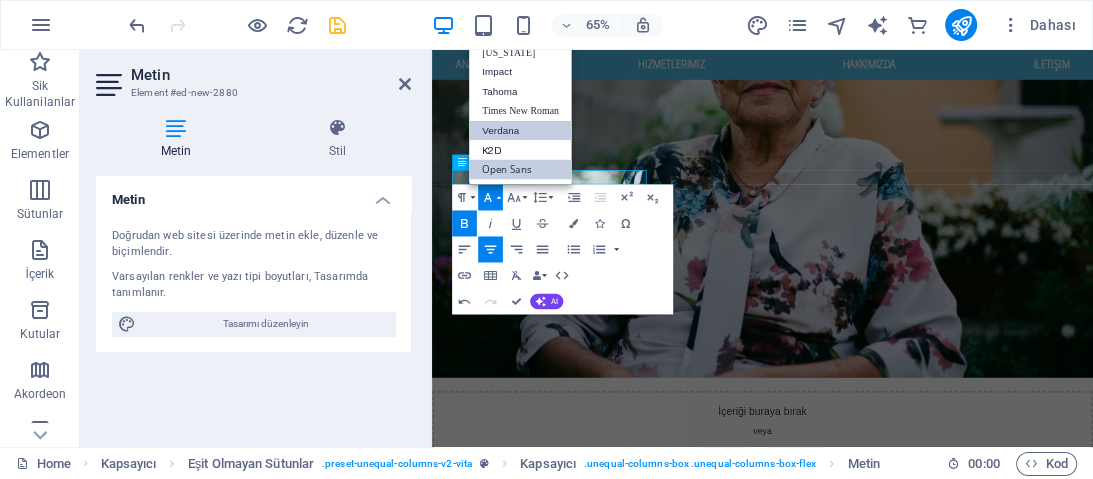 click on "Verdana" at bounding box center (520, 131) 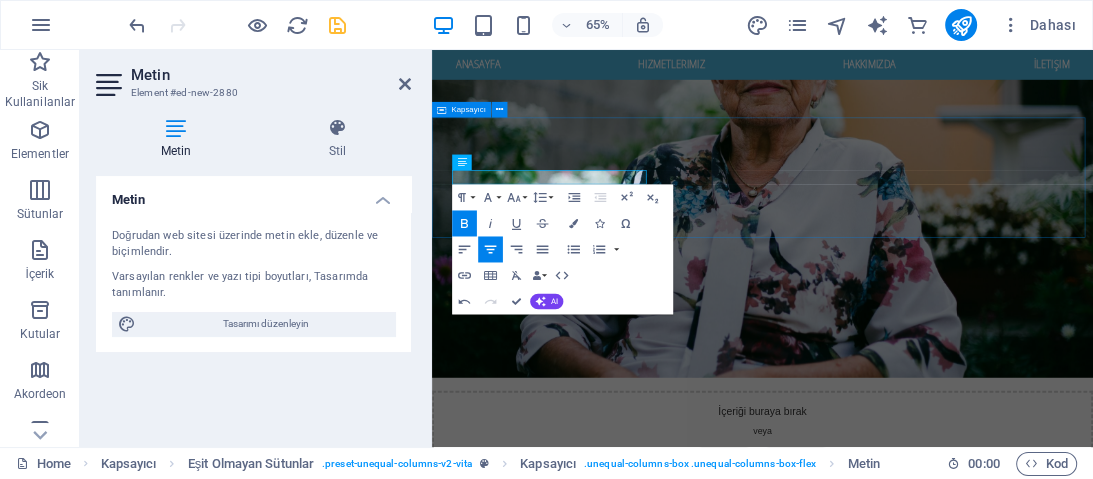 scroll, scrollTop: 2896, scrollLeft: 0, axis: vertical 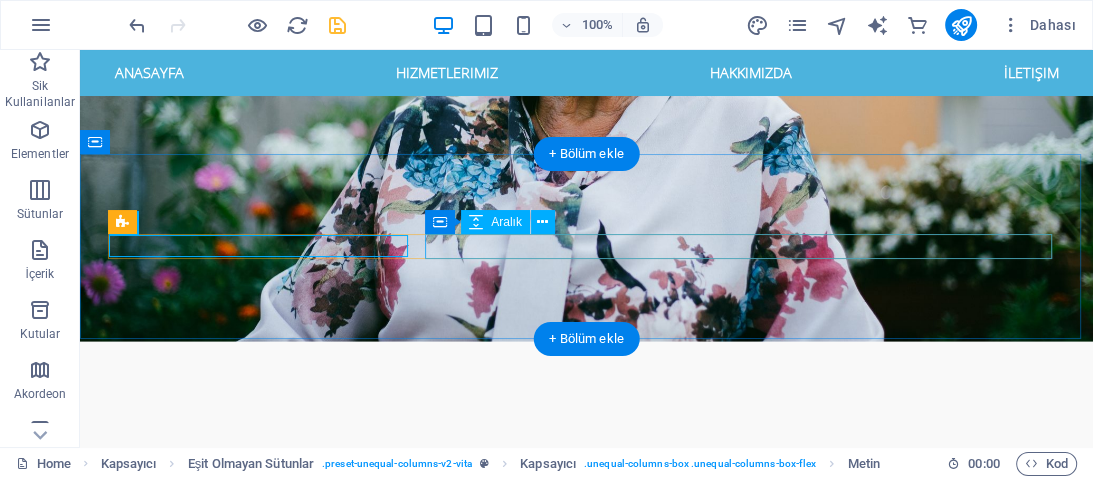 click at bounding box center [587, 3733] 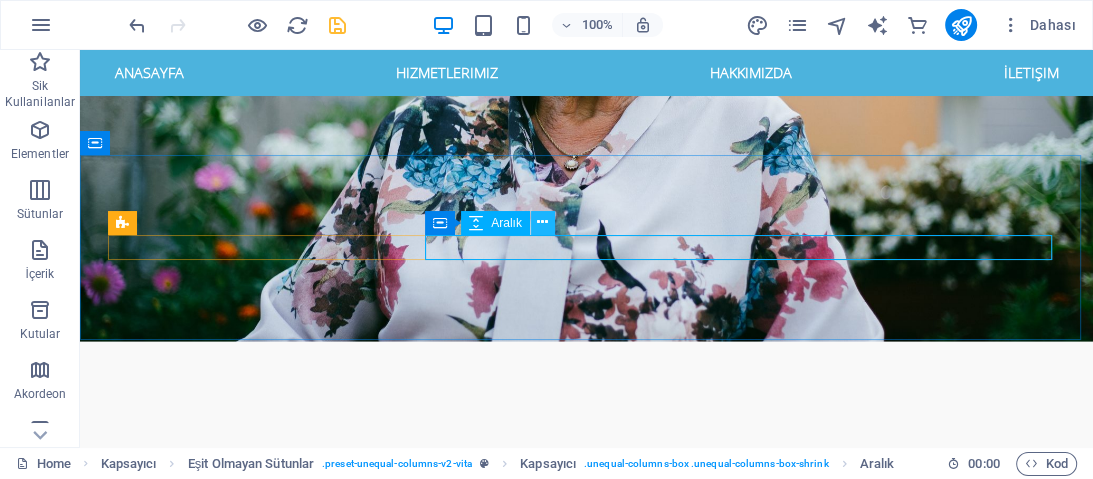 click at bounding box center (542, 222) 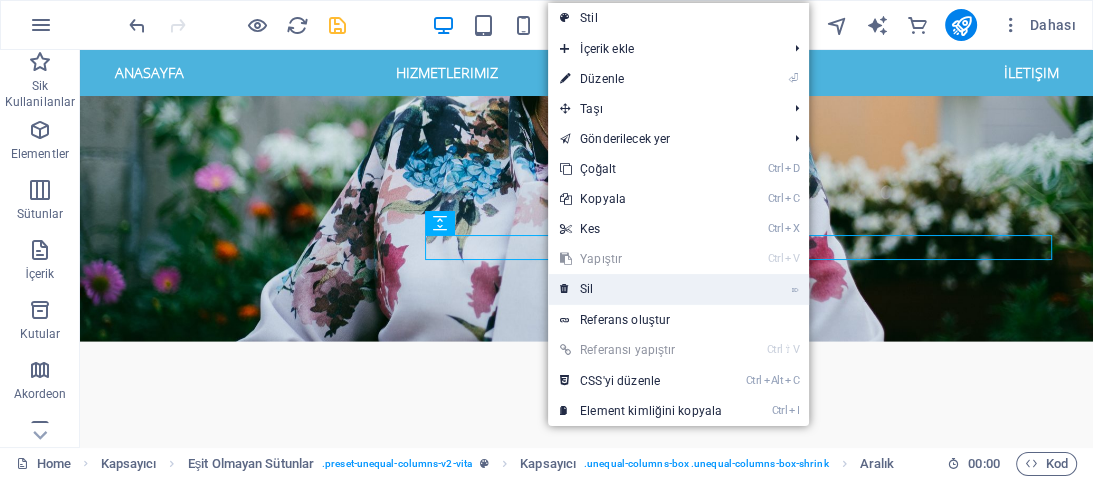 click on "⌦  Sil" at bounding box center [641, 289] 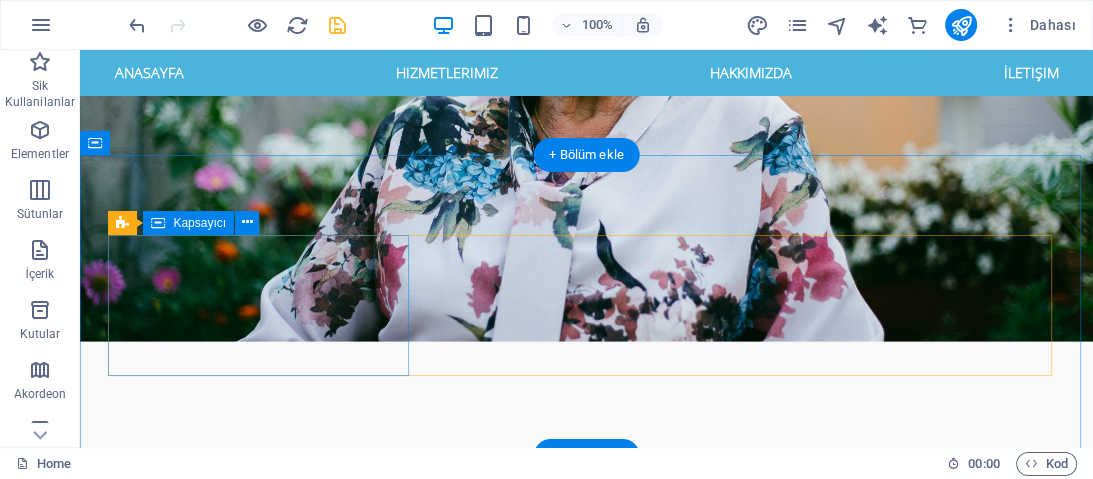 click on "HASSAS KARTLARA HASSAS DOKUNUŞLAR!" at bounding box center [587, 3703] 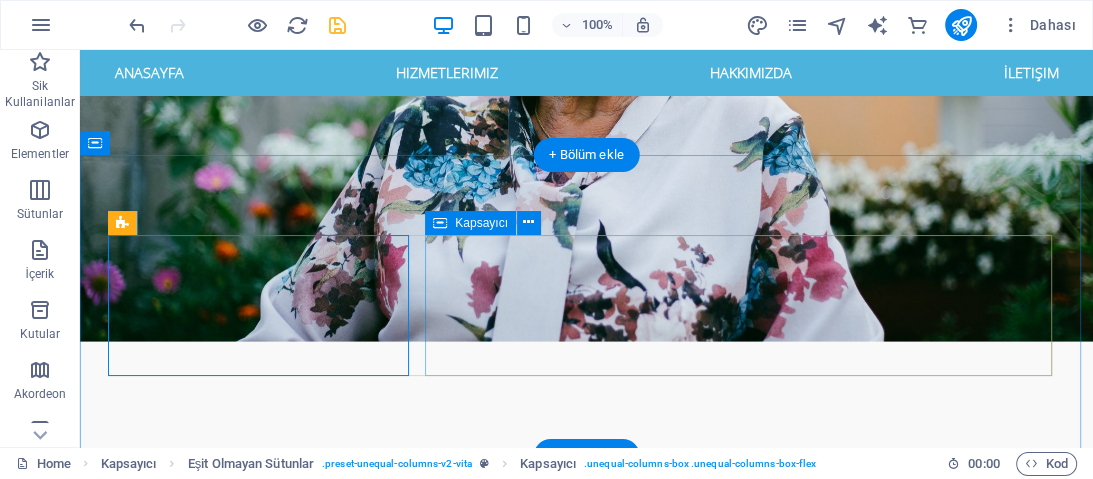 click on "İçeriği buraya bırak veya  Element ekle  Panoyu yapıştır" at bounding box center [587, 3794] 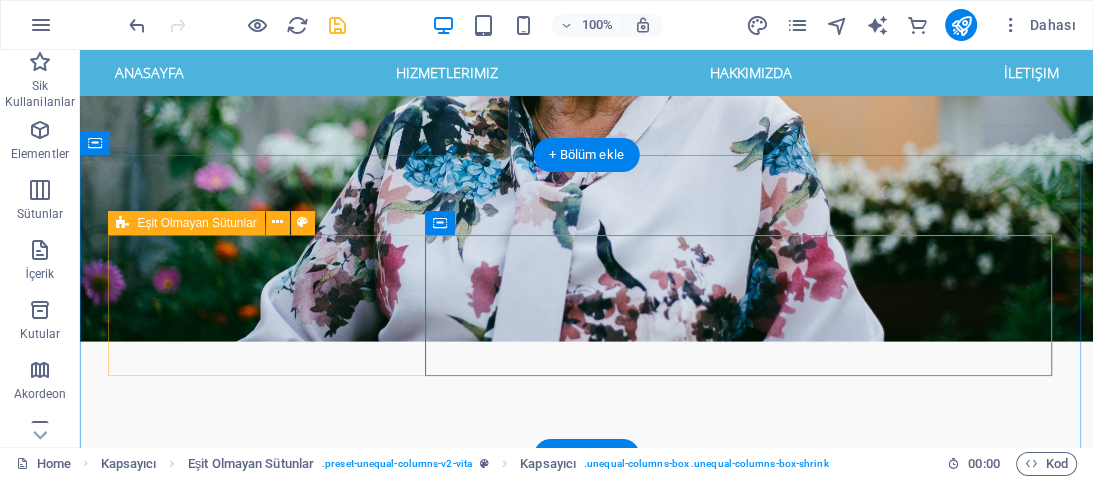 click on "HASSAS KARTLARA HASSAS DOKUNUŞLAR! İçeriği buraya bırak veya  Element ekle  Panoyu yapıştır" at bounding box center [587, 3778] 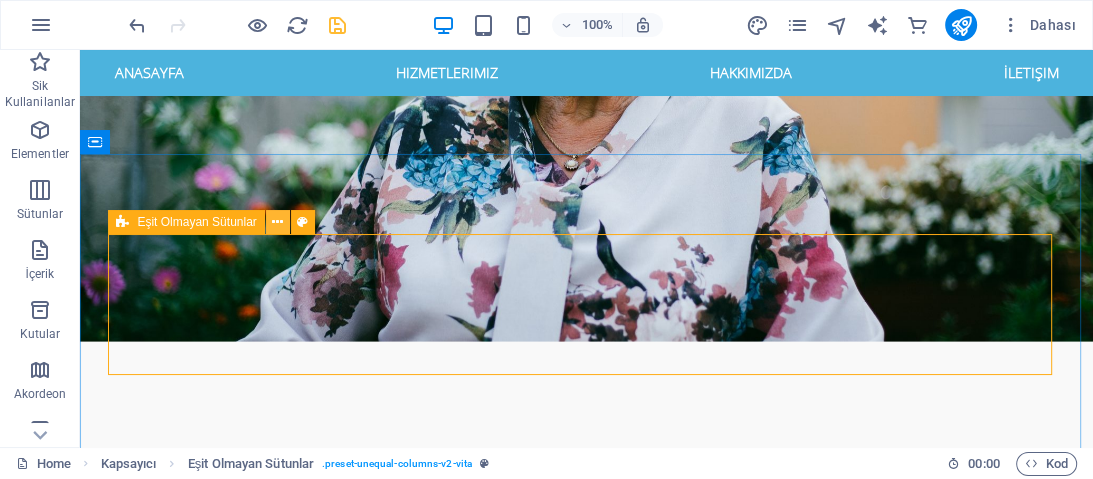 click at bounding box center [277, 222] 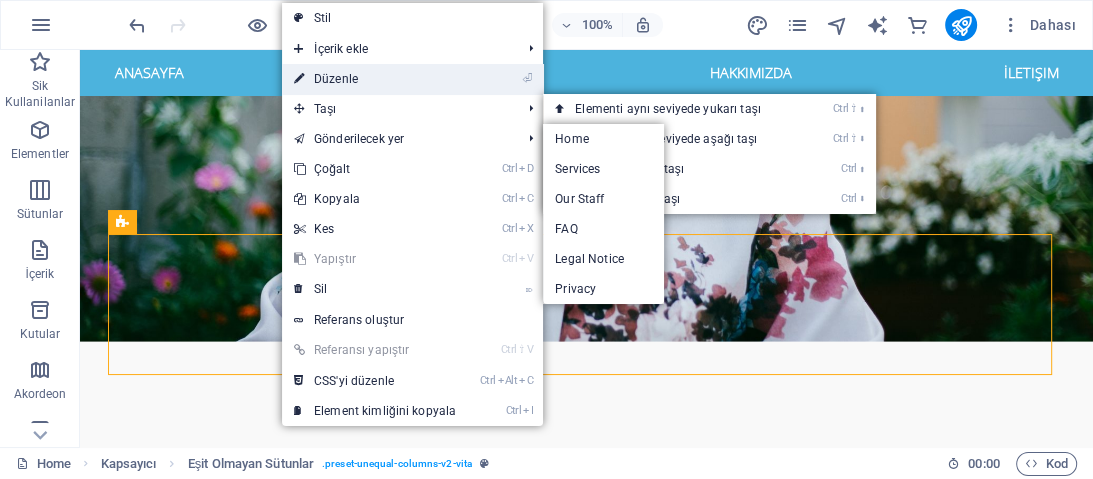 click on "⏎  Düzenle" at bounding box center (375, 79) 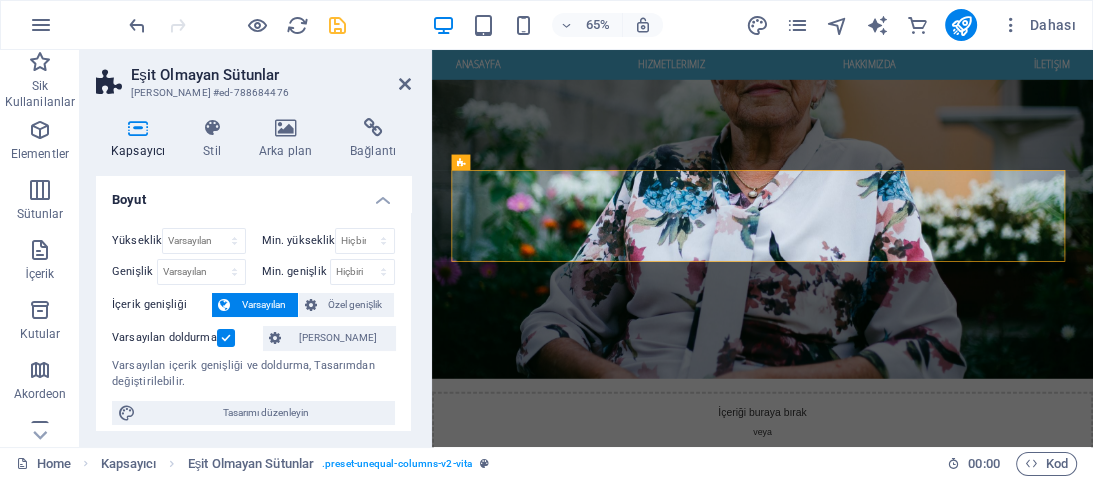 click at bounding box center (138, 128) 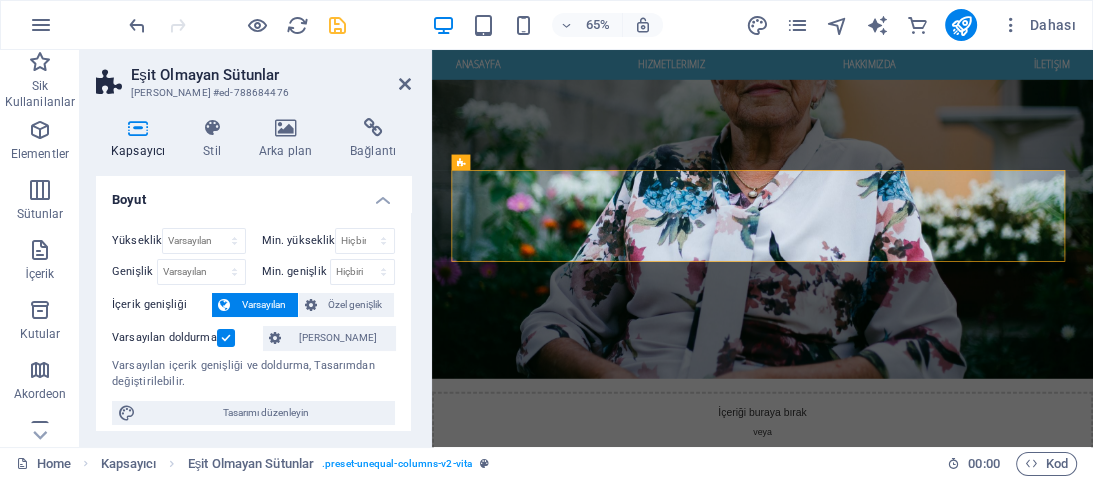 click on "Kapsayıcı" at bounding box center [142, 139] 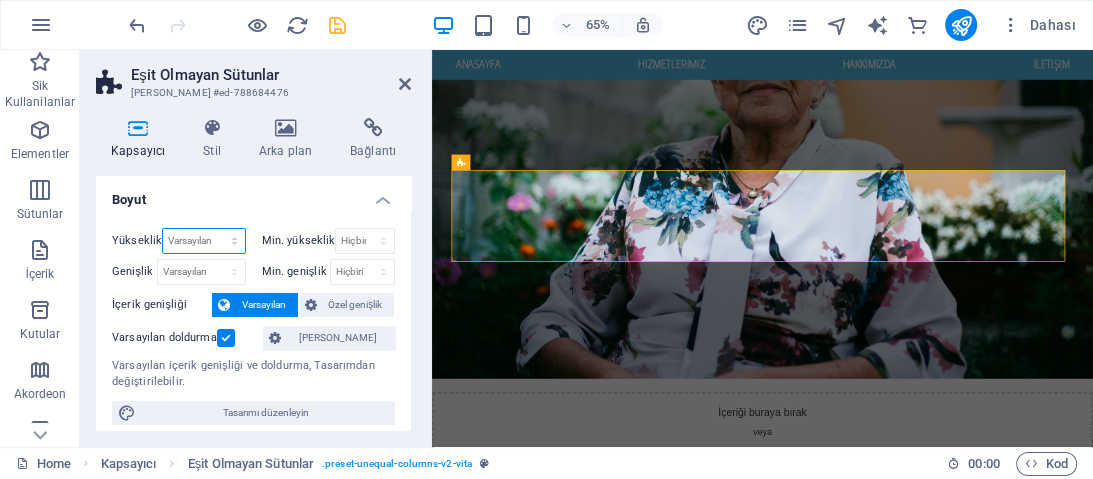 click on "Varsayılan px rem % vh vw" at bounding box center [203, 241] 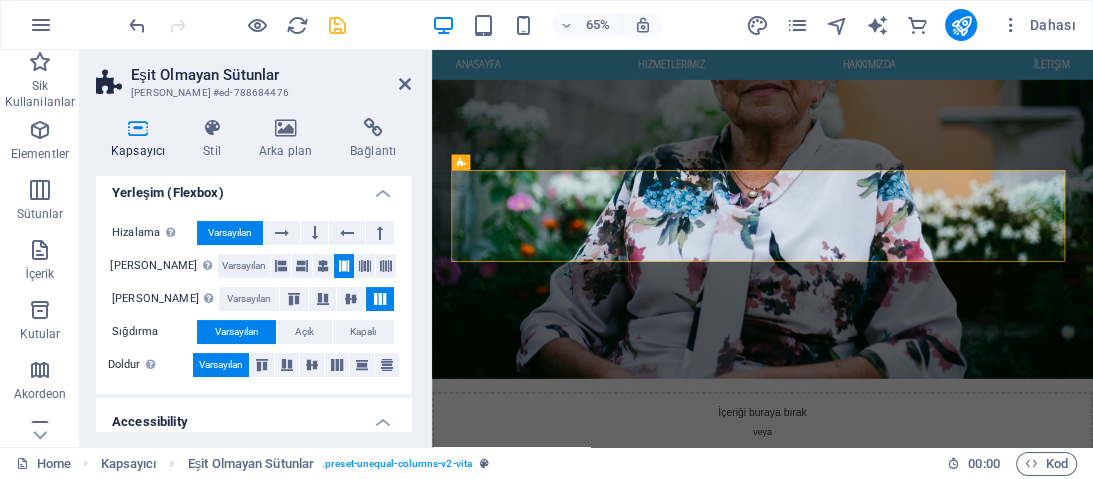 scroll, scrollTop: 278, scrollLeft: 0, axis: vertical 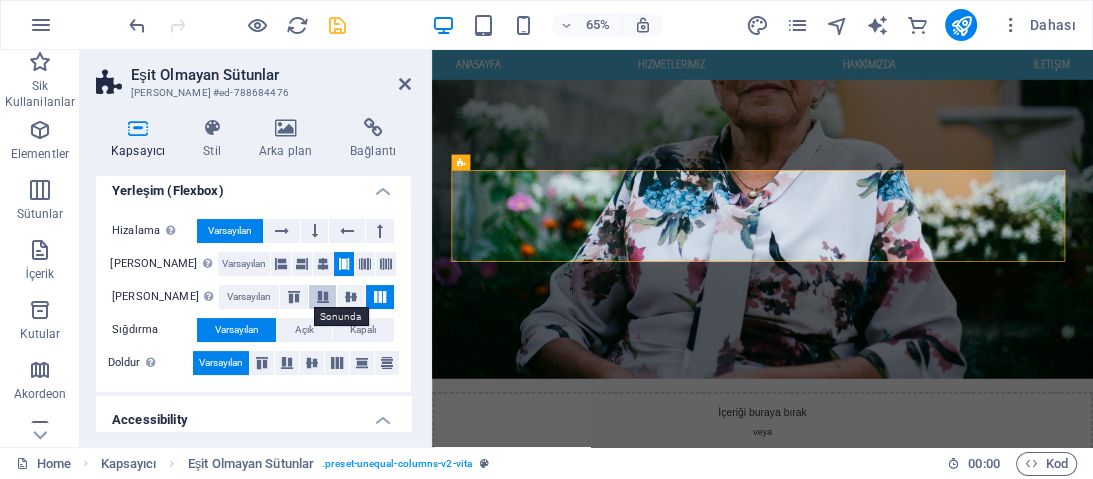 click at bounding box center [323, 297] 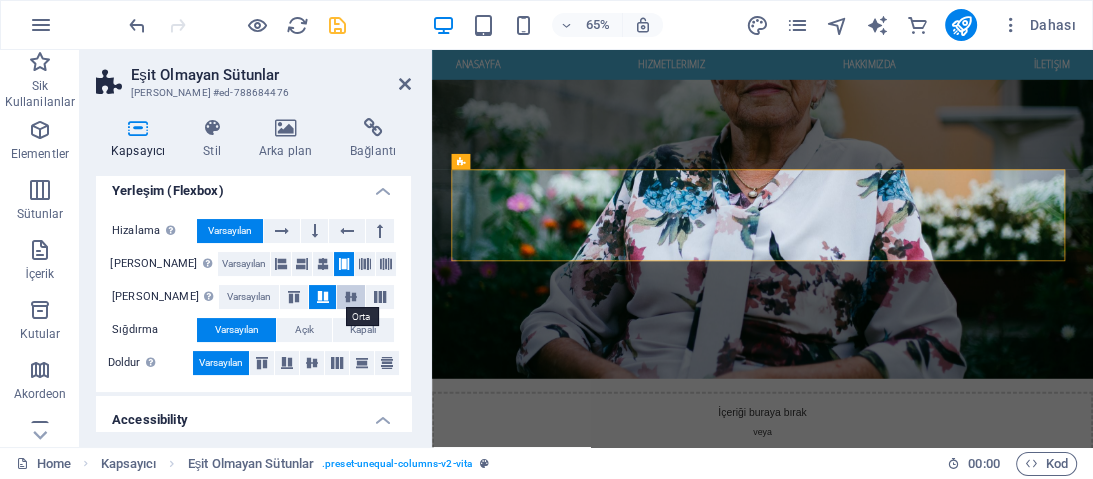 click at bounding box center [351, 297] 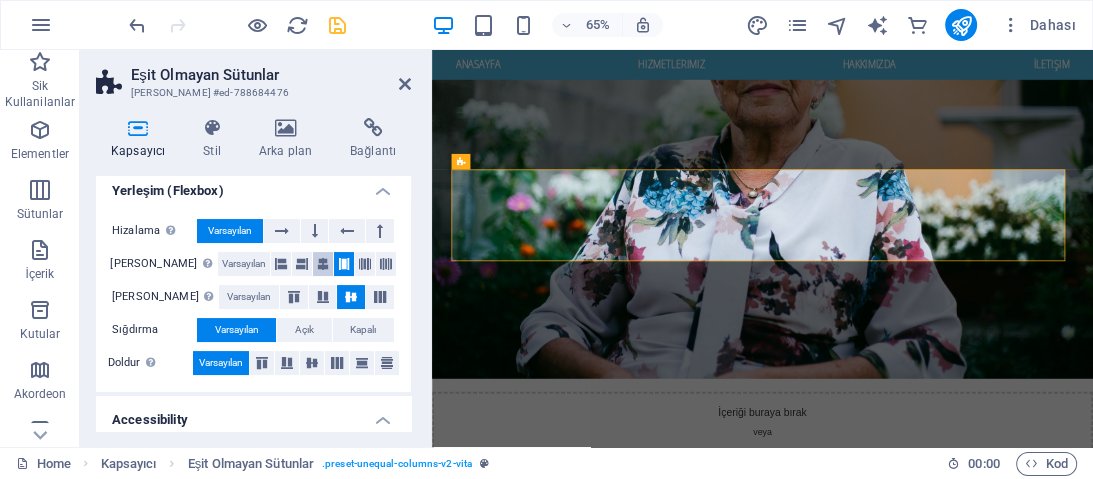 click at bounding box center (323, 264) 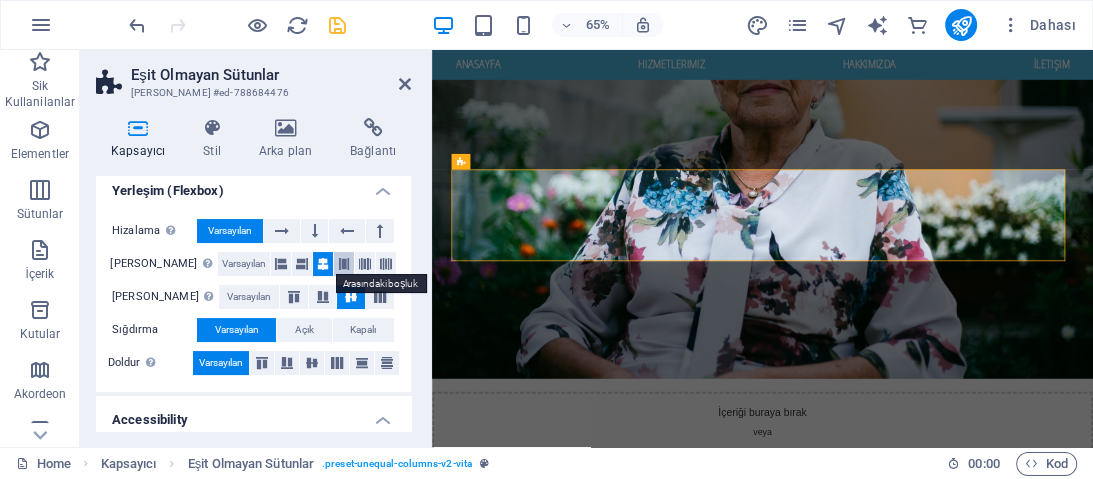 click at bounding box center [344, 264] 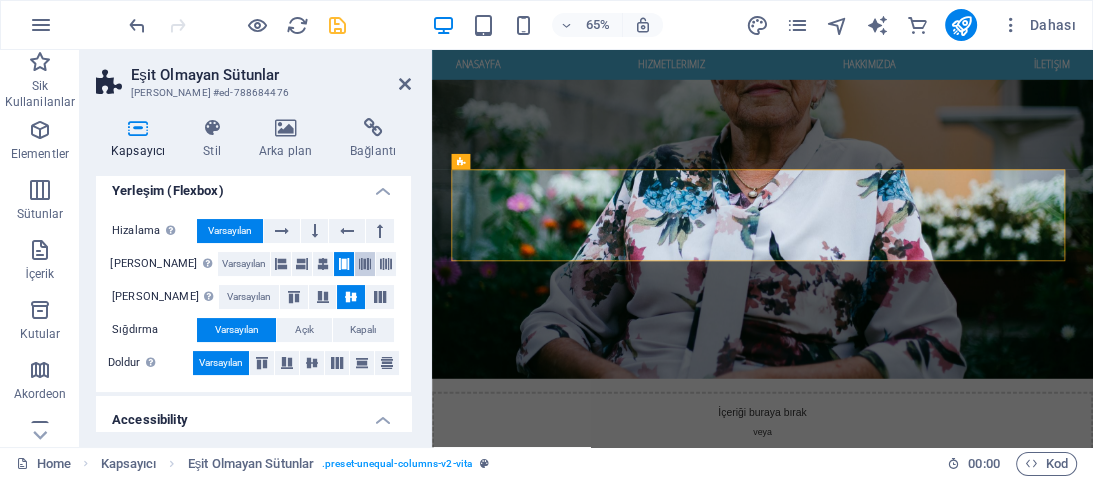 click at bounding box center [365, 264] 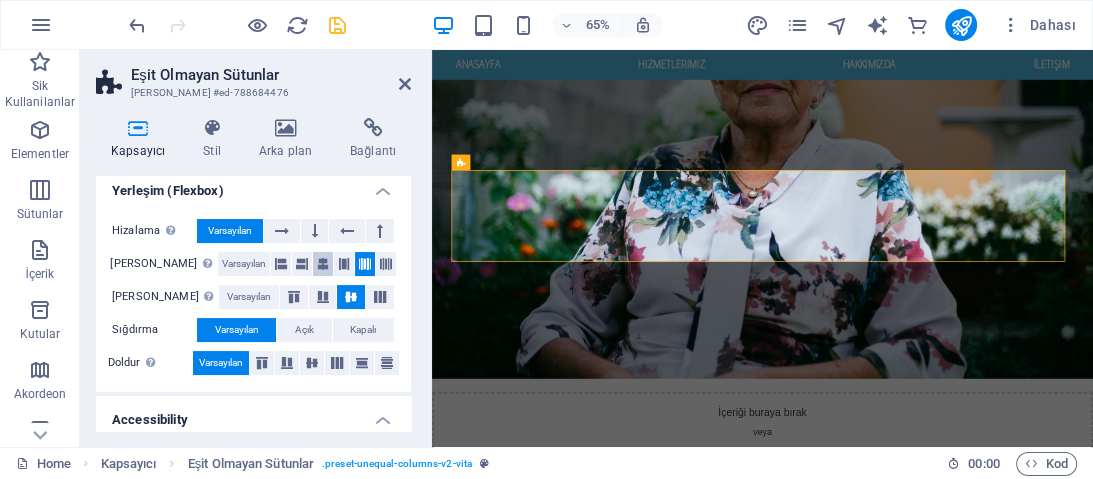 click at bounding box center (323, 264) 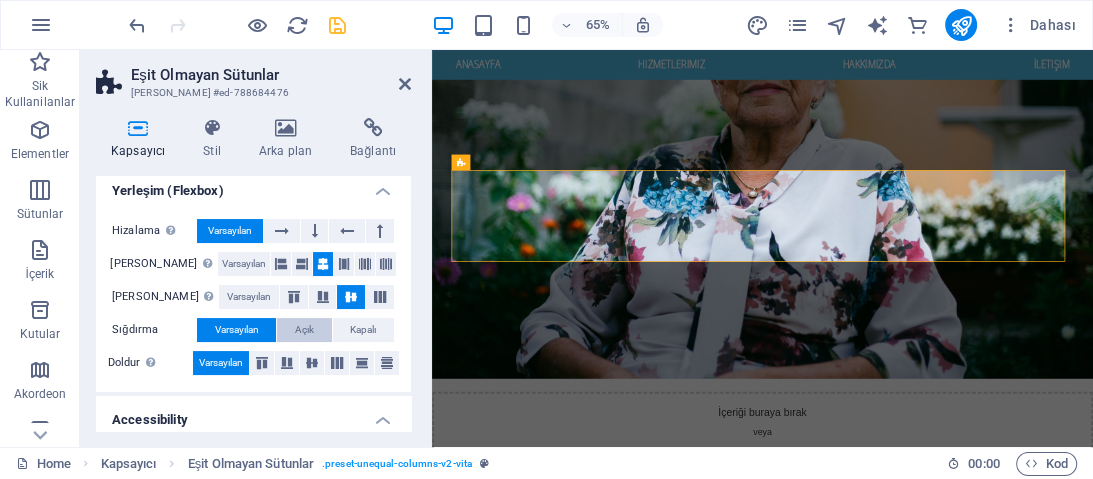 click on "Açık" at bounding box center (304, 330) 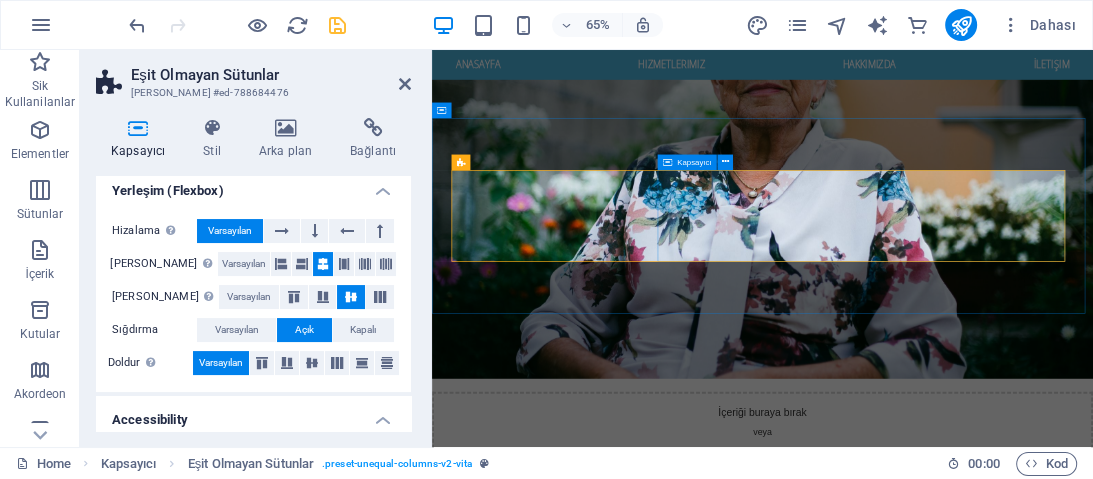 drag, startPoint x: 780, startPoint y: 286, endPoint x: 1068, endPoint y: 211, distance: 297.60544 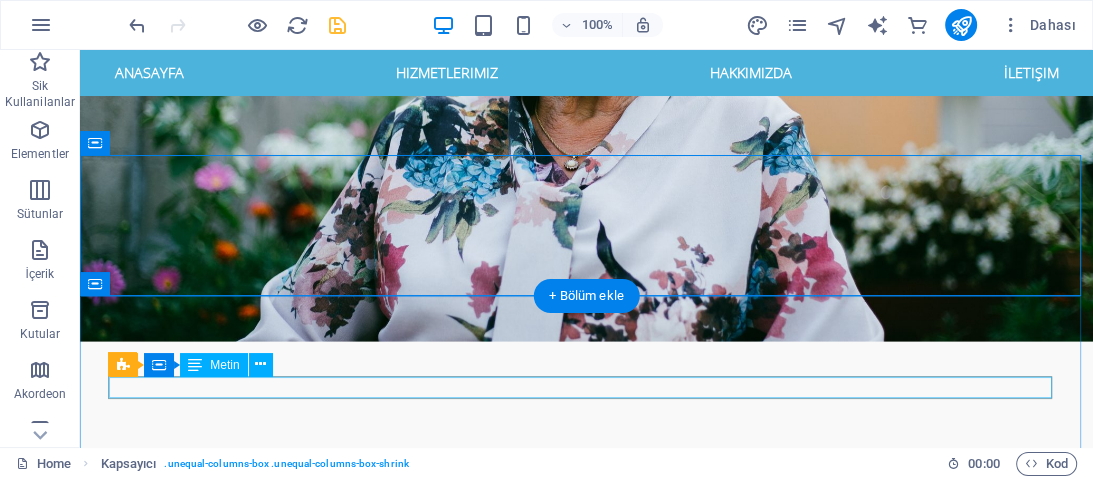 click on "HASSAS KARTLARA HASSAS DOKUNUŞLAR!" at bounding box center [587, 3845] 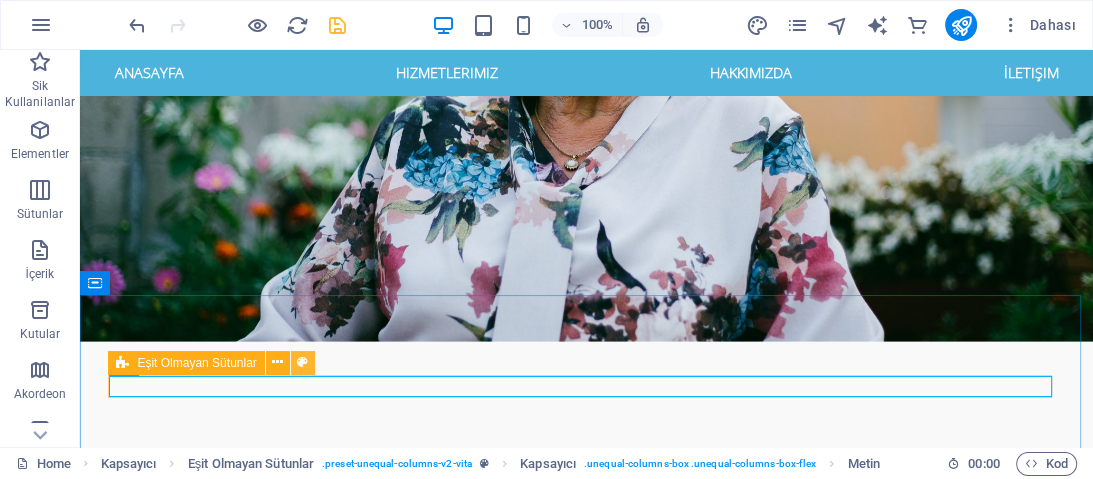 click at bounding box center [302, 362] 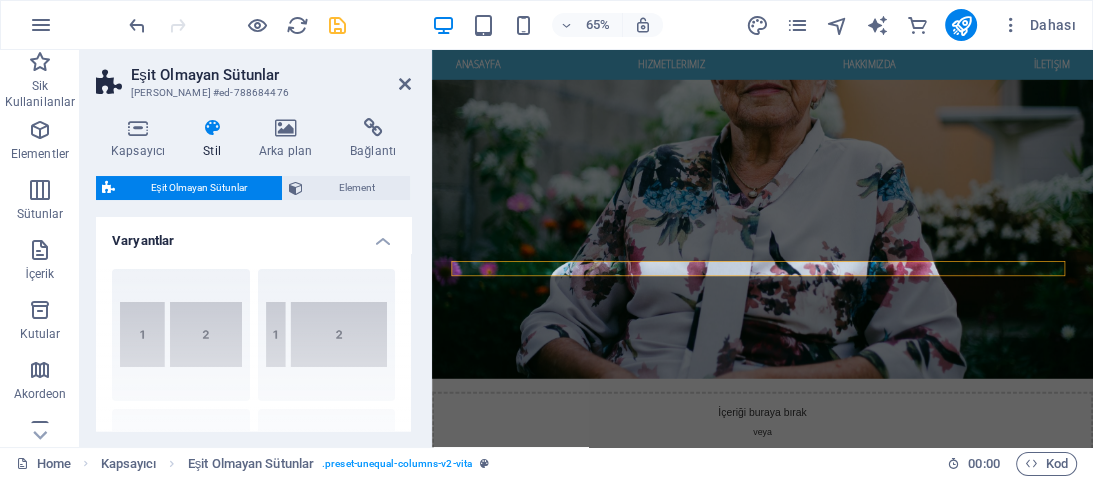drag, startPoint x: 413, startPoint y: 247, endPoint x: 414, endPoint y: 258, distance: 11.045361 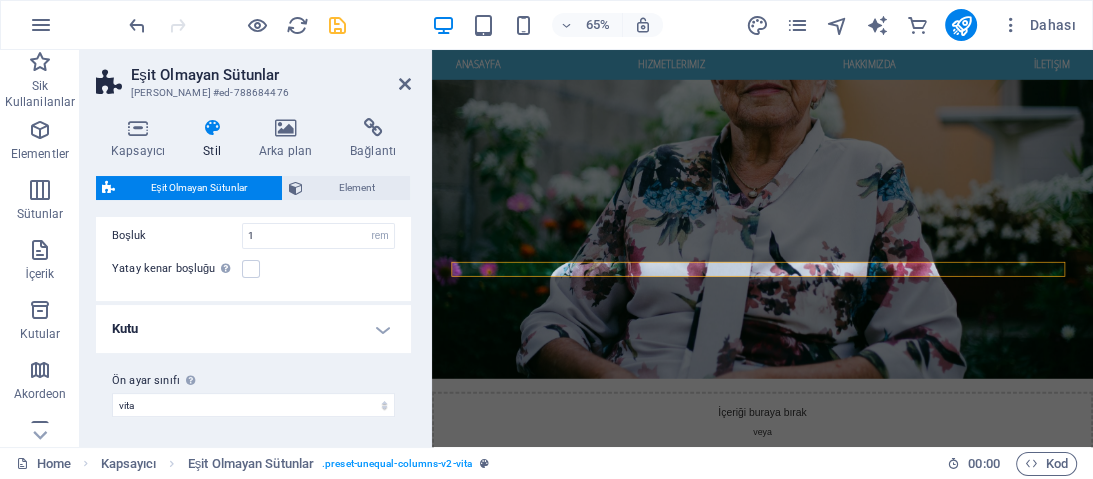 scroll, scrollTop: 0, scrollLeft: 0, axis: both 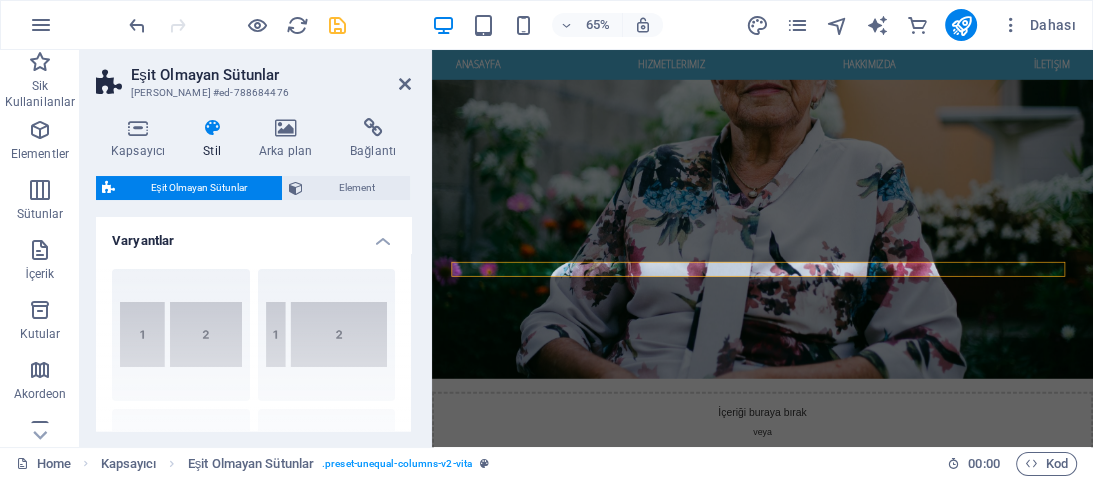 drag, startPoint x: 408, startPoint y: 237, endPoint x: 2, endPoint y: 251, distance: 406.2413 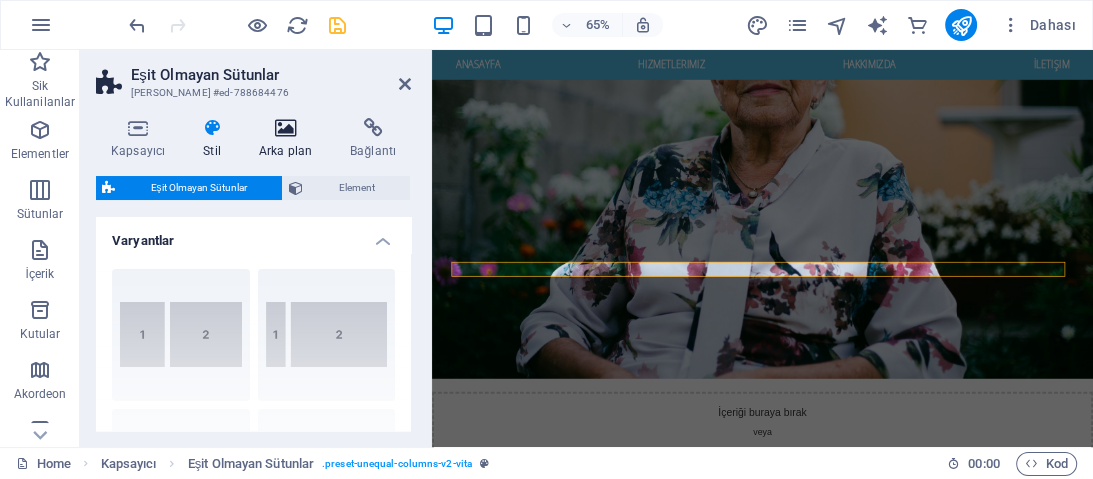 click on "Arka plan" at bounding box center [289, 139] 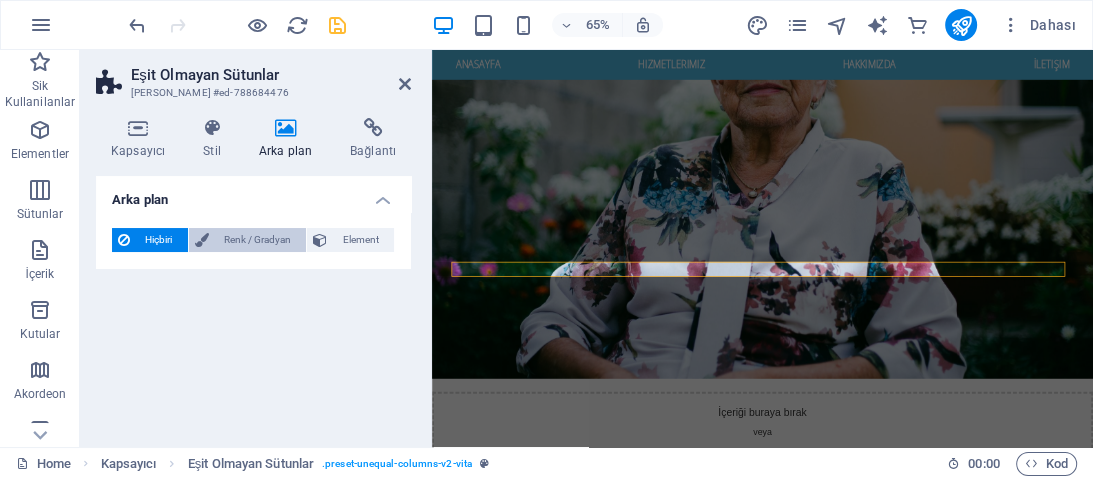 click on "Renk / Gradyan" at bounding box center [258, 240] 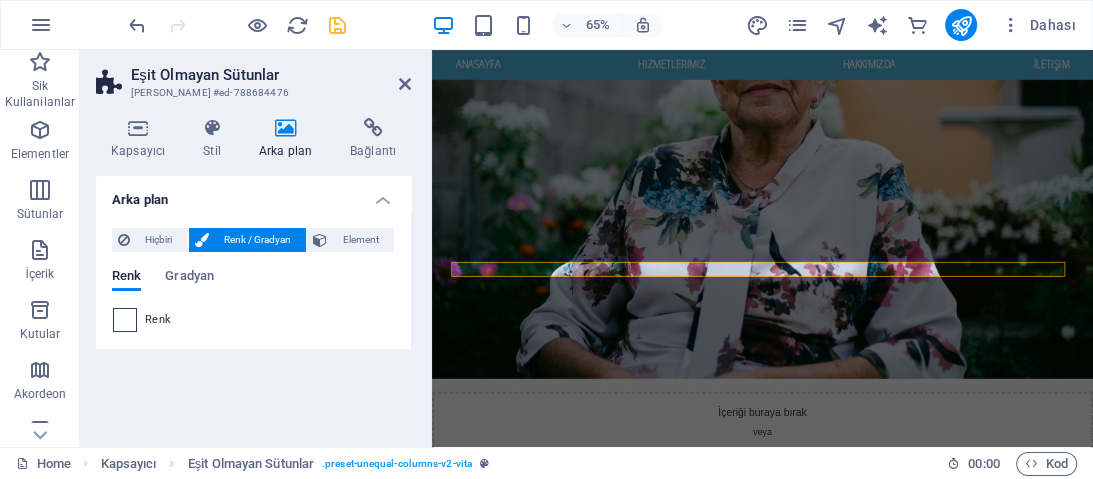 click at bounding box center (125, 320) 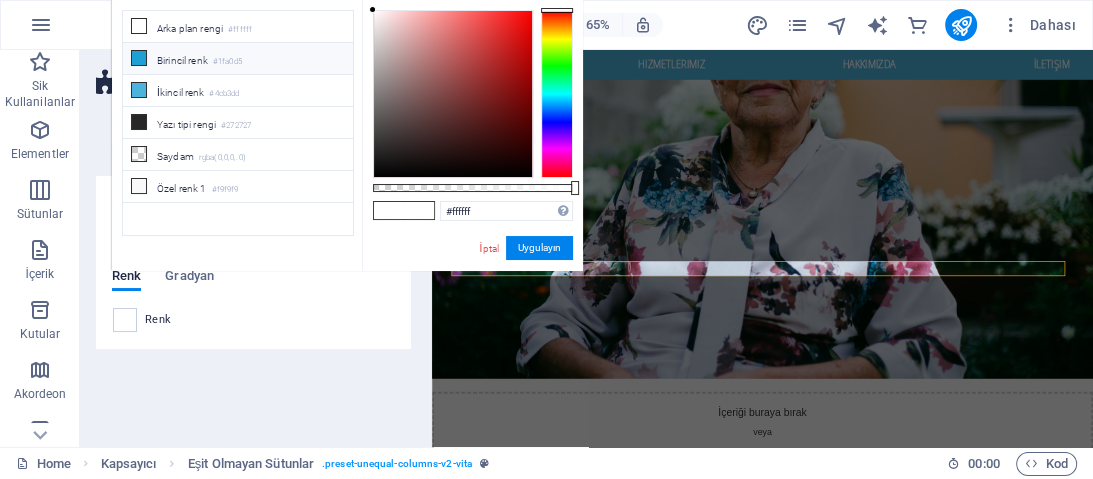 click on "Birincil renk
#1fa0d5" at bounding box center (238, 59) 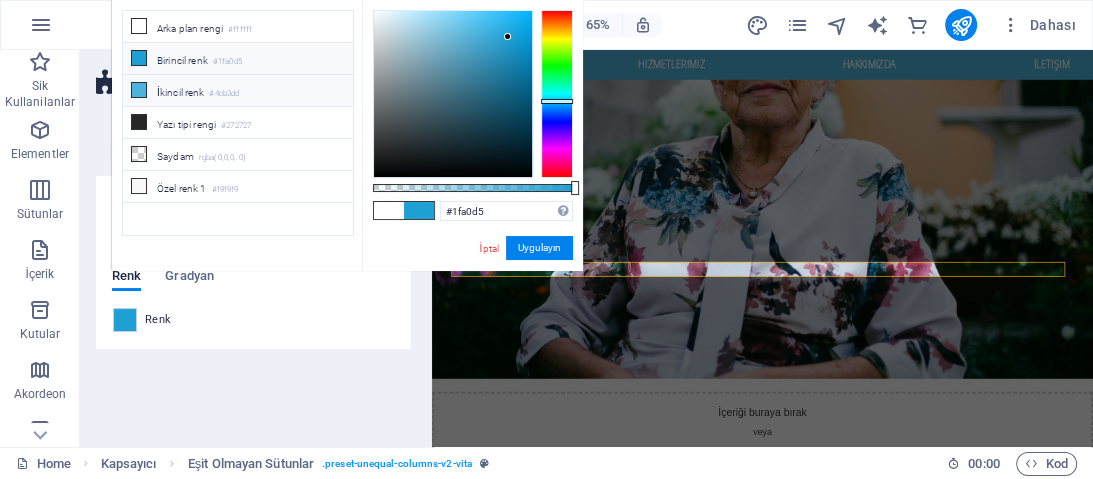click on "İkincil renk
#4cb3dd" at bounding box center (238, 91) 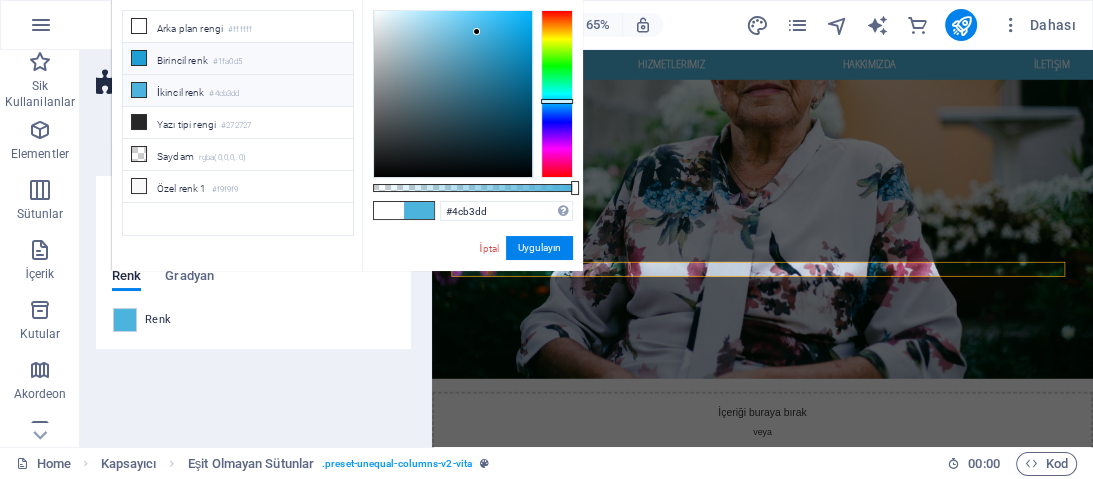 click on "Birincil renk
#1fa0d5" at bounding box center [238, 59] 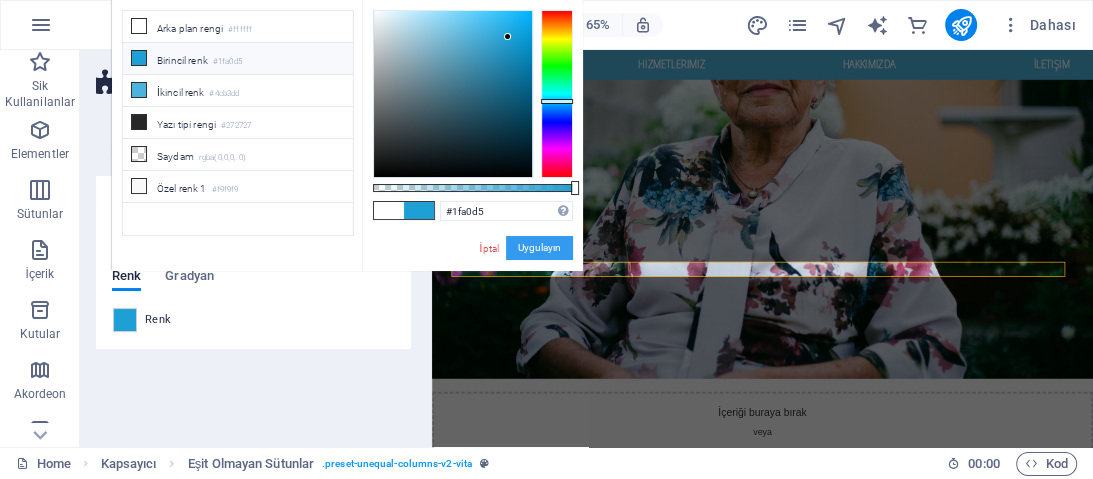 click on "Uygulayın" at bounding box center (539, 248) 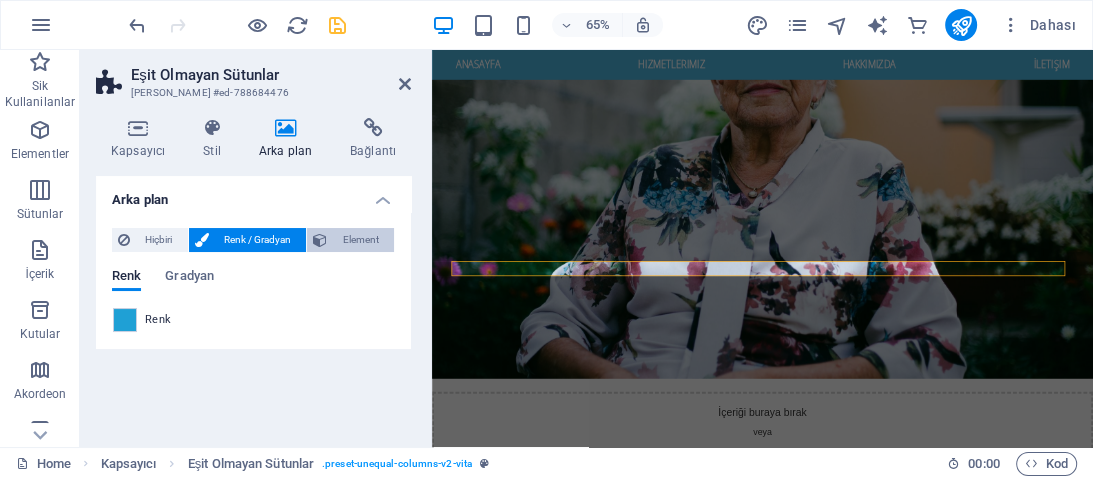 click on "Element" at bounding box center [360, 240] 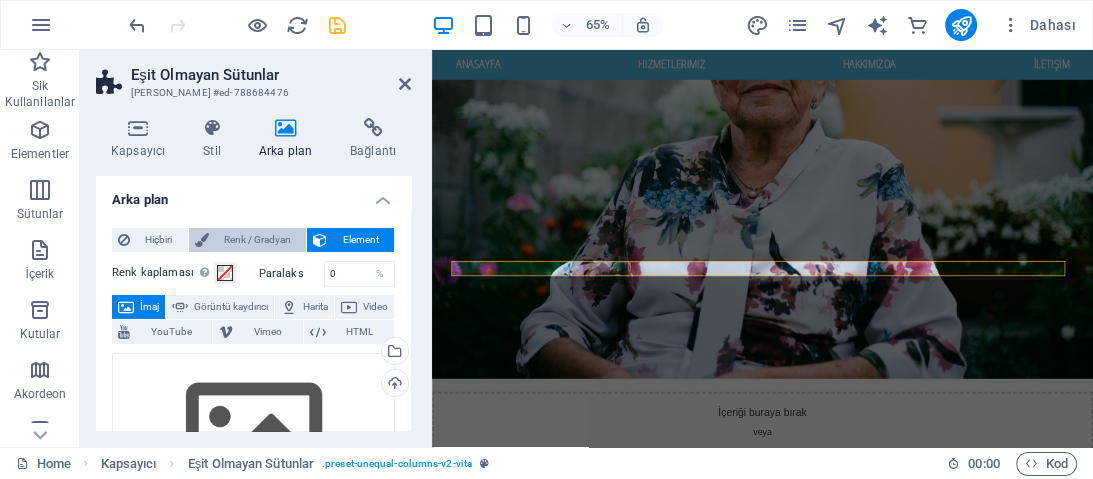 click on "Renk / Gradyan" at bounding box center (258, 240) 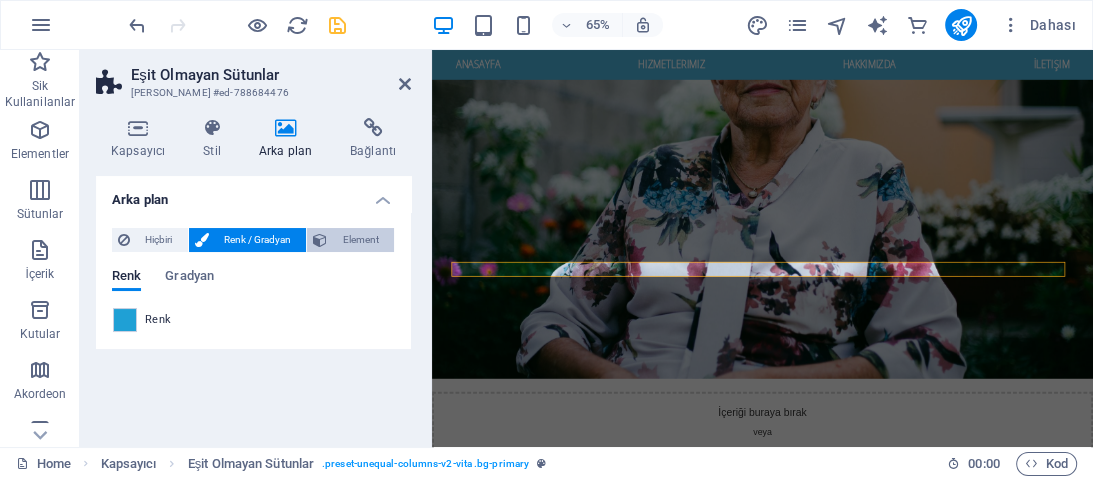 click on "Element" at bounding box center (360, 240) 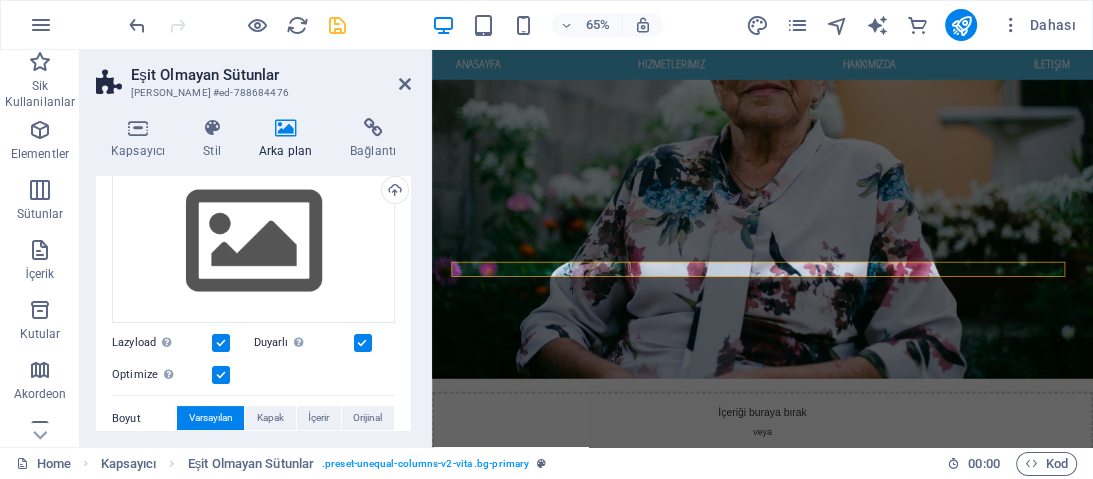 scroll, scrollTop: 126, scrollLeft: 0, axis: vertical 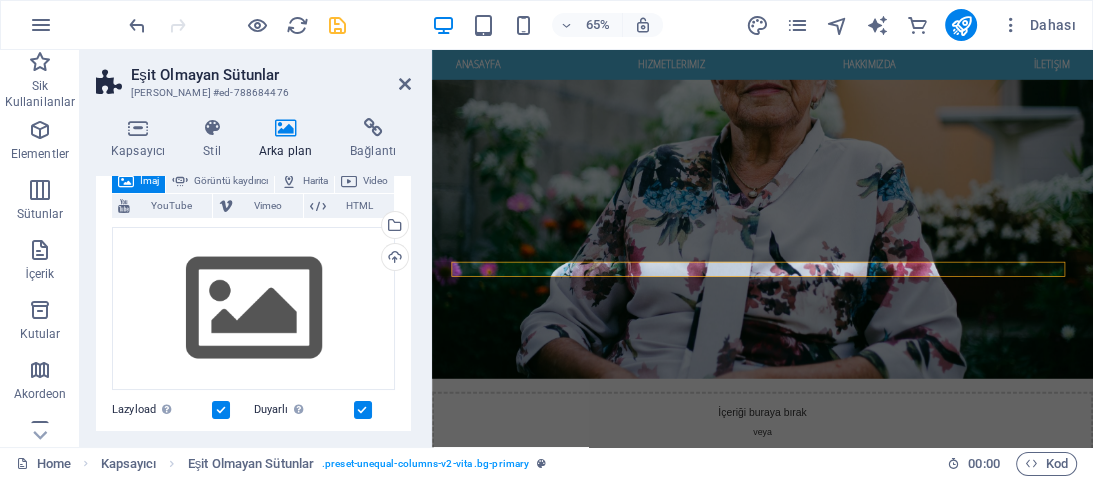 click on "Arka plan" at bounding box center (289, 139) 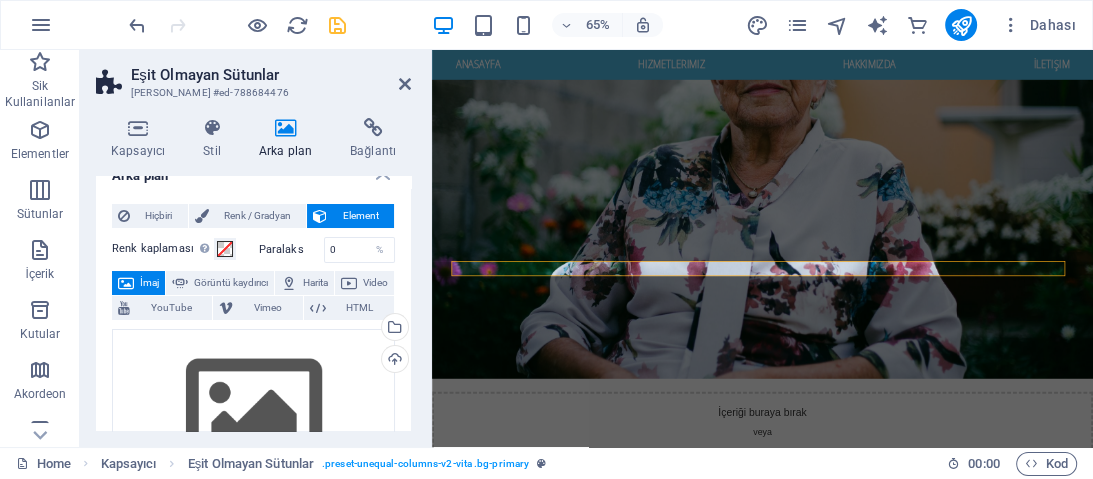 scroll, scrollTop: 0, scrollLeft: 0, axis: both 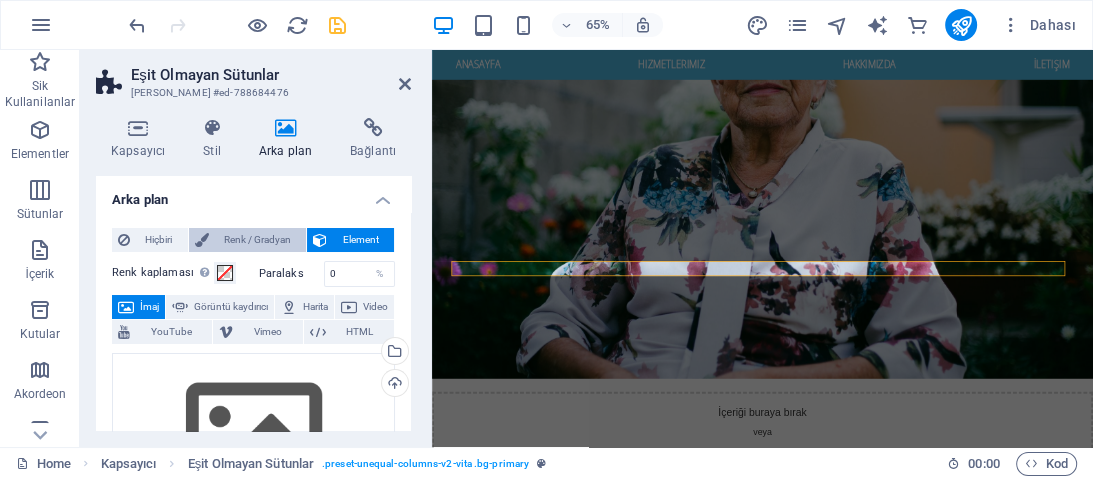 click on "Renk / Gradyan" at bounding box center (258, 240) 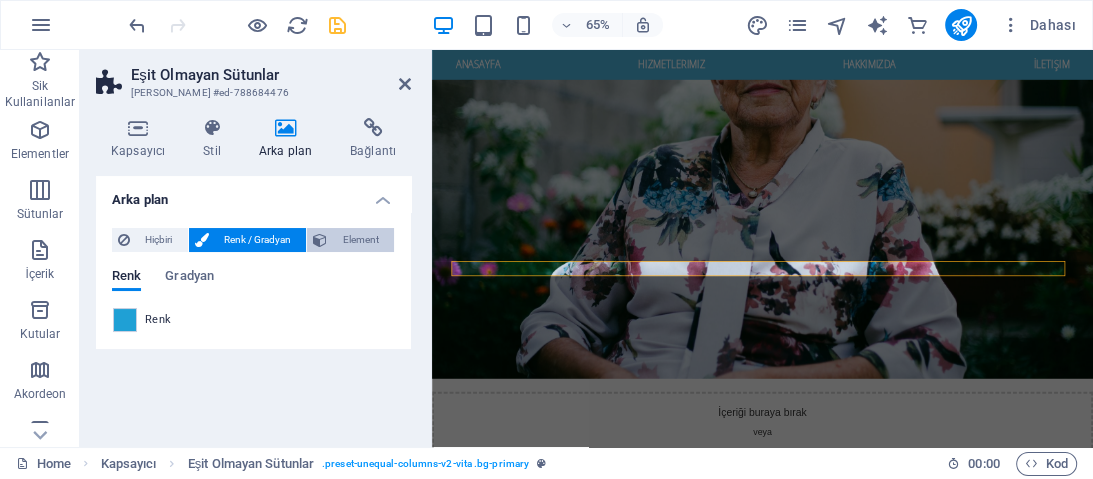 click on "Element" at bounding box center [360, 240] 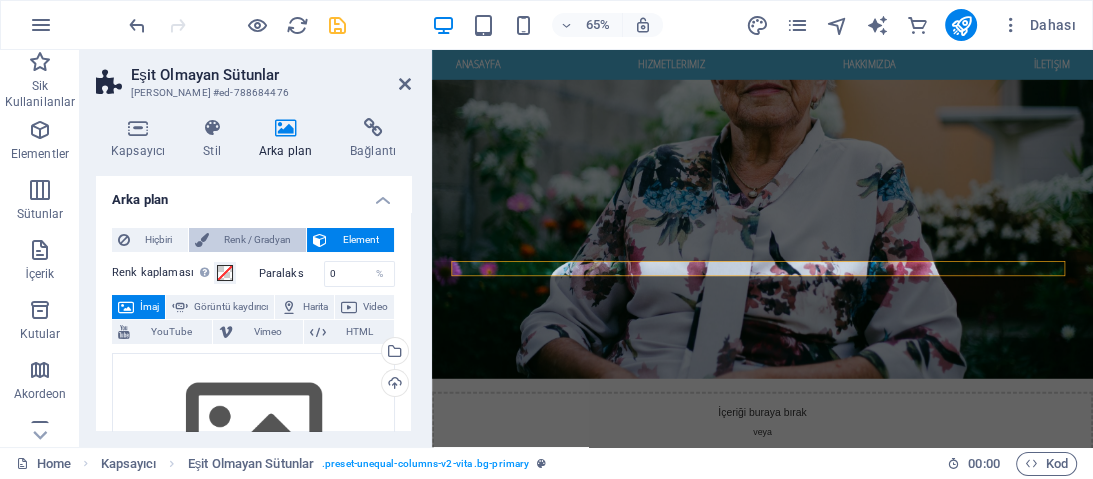 click on "Renk / Gradyan" at bounding box center [258, 240] 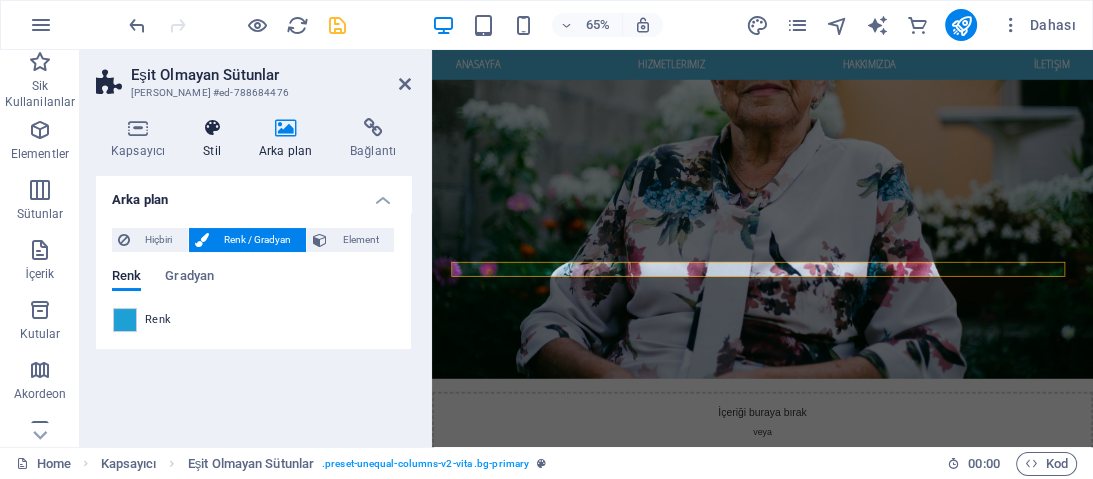 click at bounding box center (212, 128) 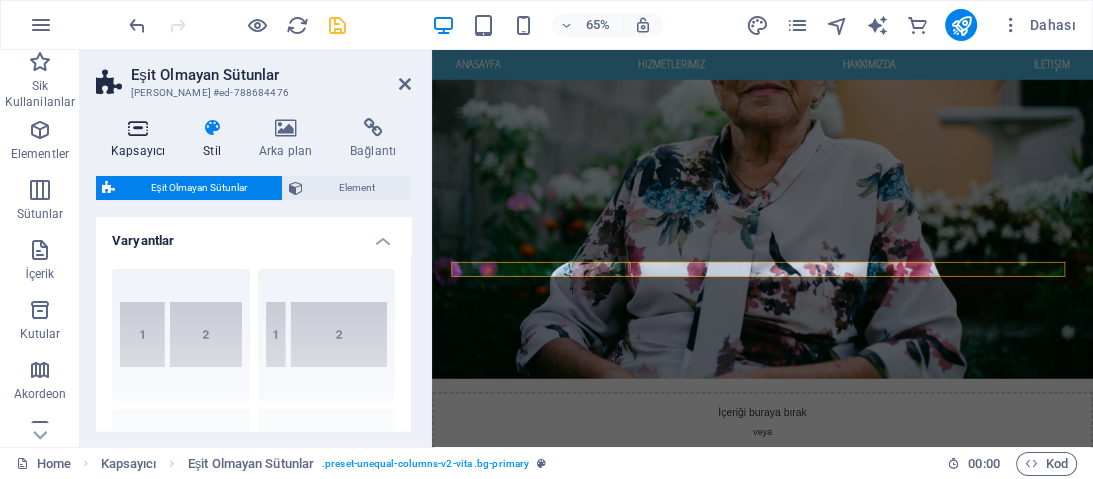 click at bounding box center [138, 128] 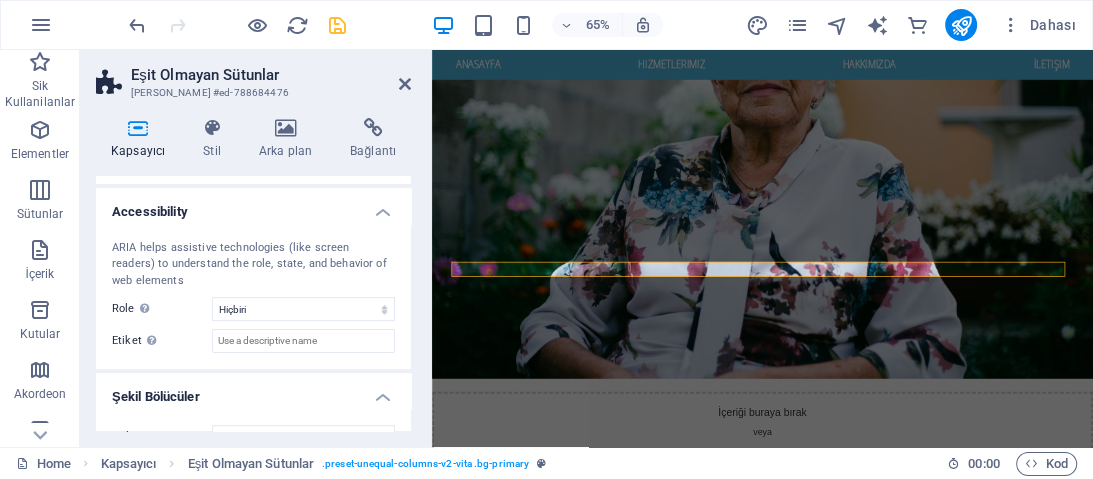 scroll, scrollTop: 518, scrollLeft: 0, axis: vertical 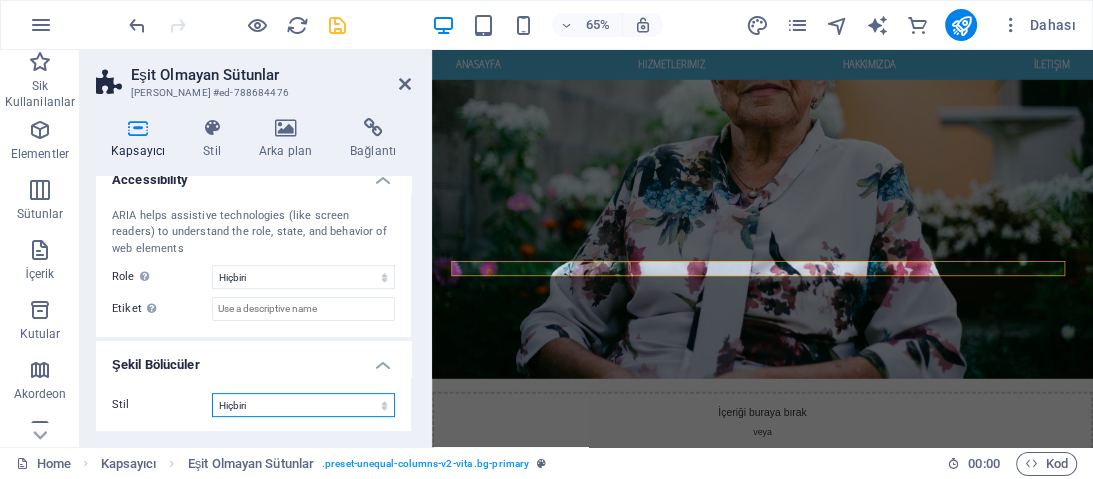 click on "Hiçbiri Üçgen Kare Çapraz Çokgen 1 Çokgen 2 Zikzak Çoklu Zikzaklar Dalgalar Çoklu Dalgalar Yarım Daire Daire Daire Gölge Bloklar Altıgenler Bulutlar Çoklu Bulutlar Yelpaze Piramitler Kitap Boya Akıntısı Ateş Parçalanmış Kağıt Ok" at bounding box center [303, 405] 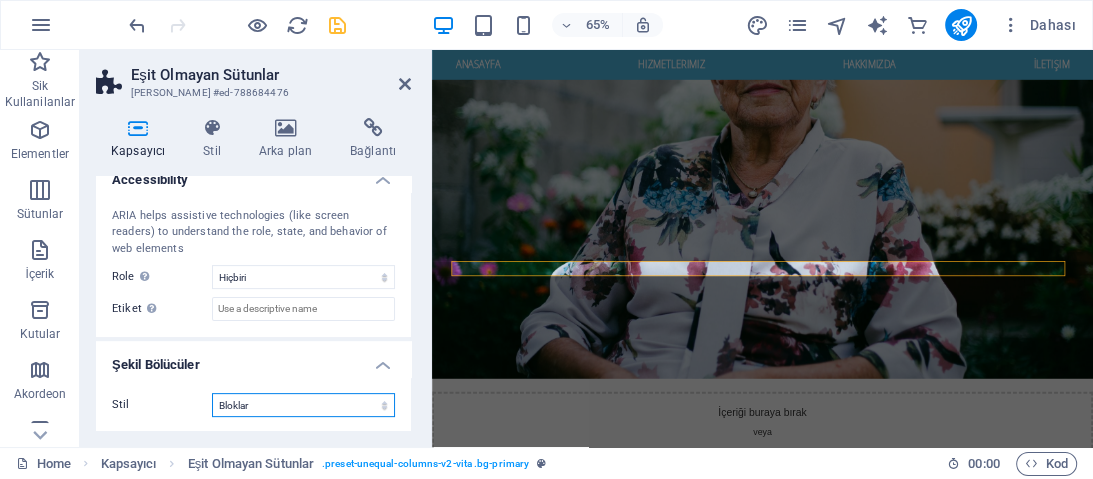 click on "Hiçbiri Üçgen Kare Çapraz Çokgen 1 Çokgen 2 Zikzak Çoklu Zikzaklar Dalgalar Çoklu Dalgalar Yarım Daire Daire Daire Gölge Bloklar Altıgenler Bulutlar Çoklu Bulutlar Yelpaze Piramitler Kitap Boya Akıntısı Ateş Parçalanmış Kağıt Ok" at bounding box center [303, 405] 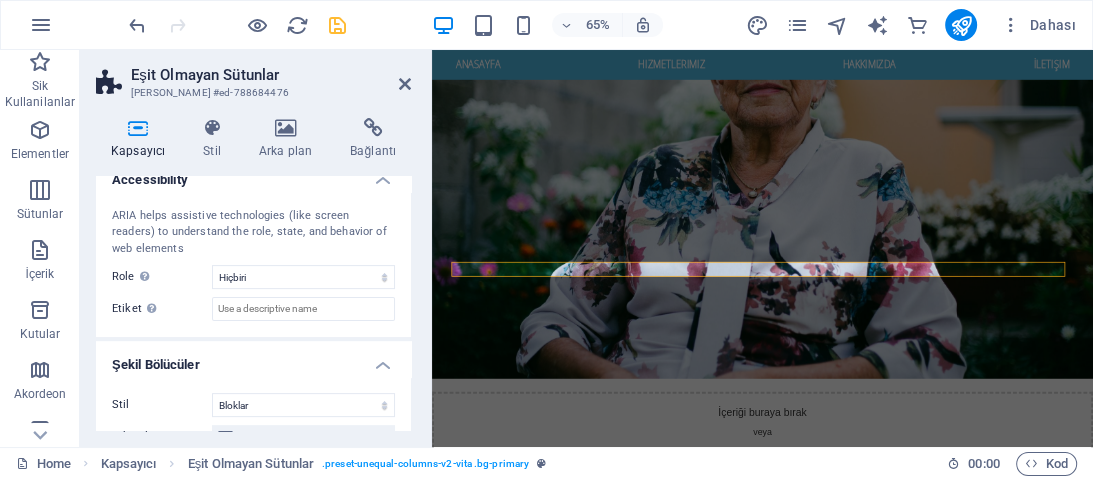 drag, startPoint x: 405, startPoint y: 325, endPoint x: 405, endPoint y: 352, distance: 27 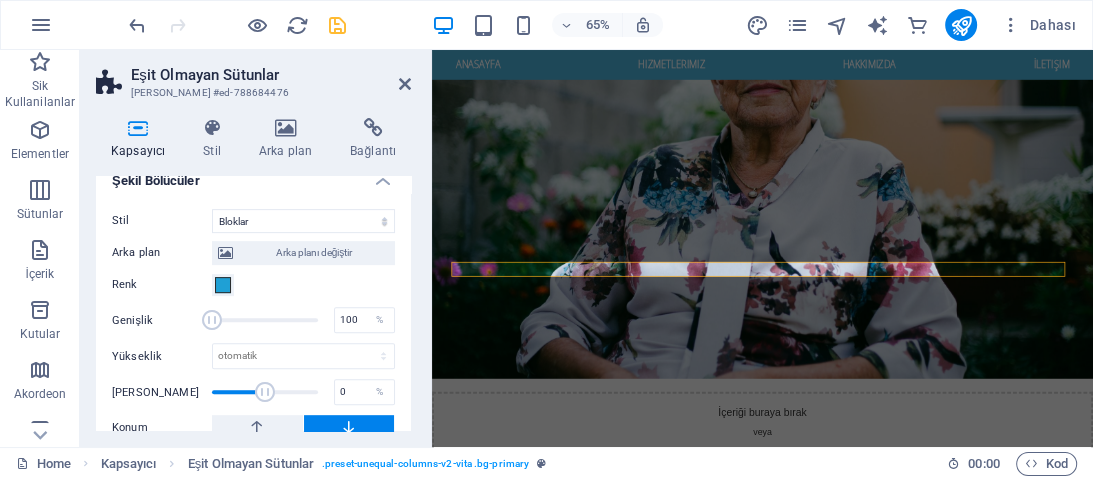 scroll, scrollTop: 705, scrollLeft: 0, axis: vertical 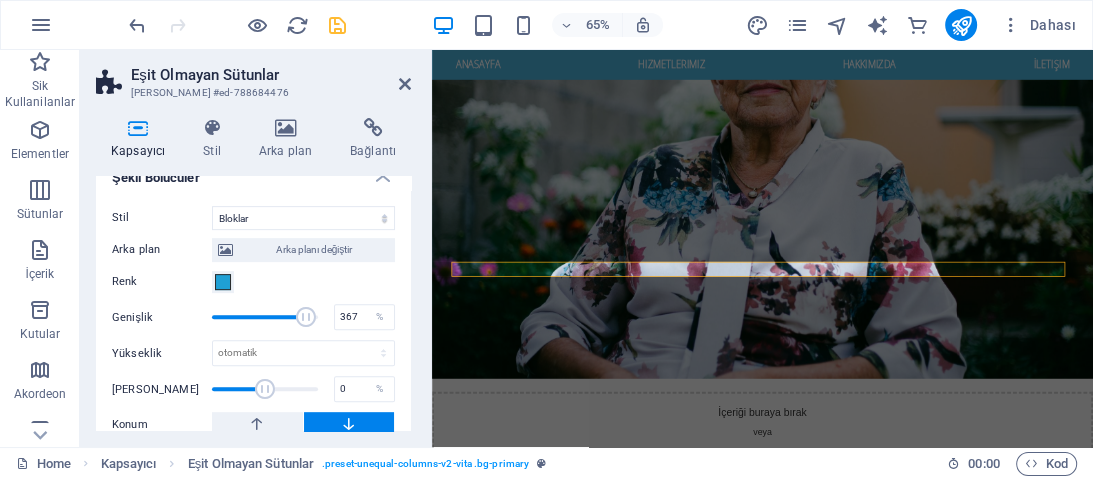 drag, startPoint x: 208, startPoint y: 314, endPoint x: 303, endPoint y: 325, distance: 95.63472 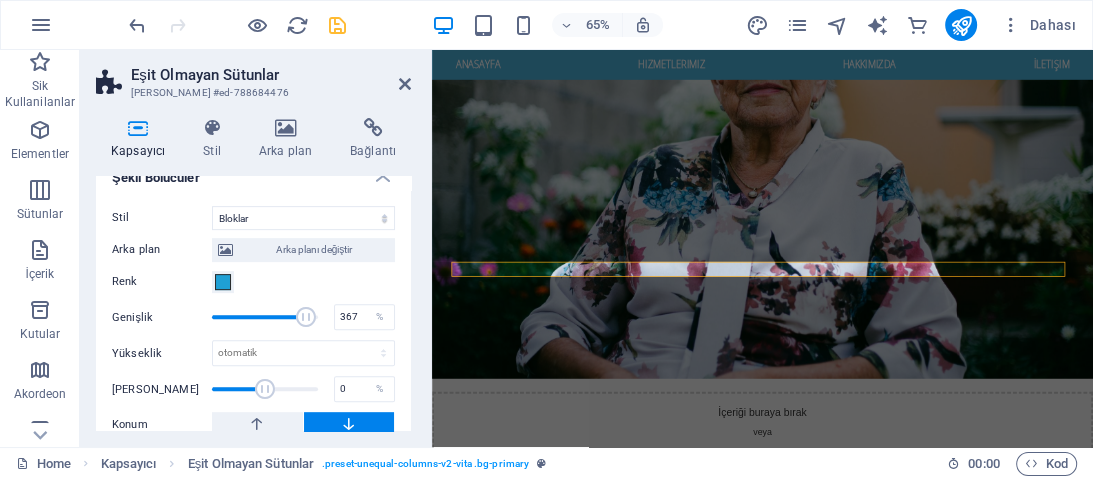 click at bounding box center (306, 317) 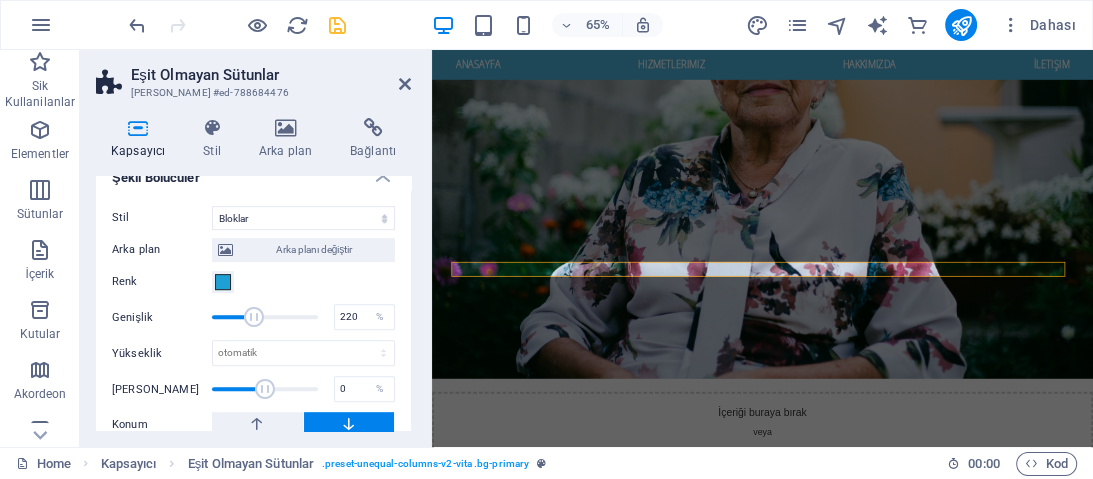 drag, startPoint x: 304, startPoint y: 325, endPoint x: 250, endPoint y: 320, distance: 54.230988 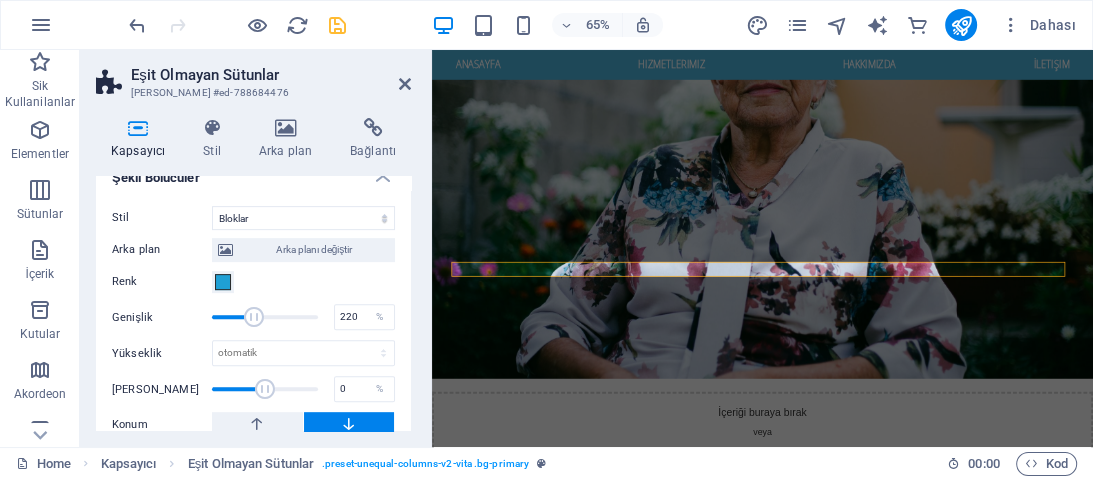 click at bounding box center [254, 317] 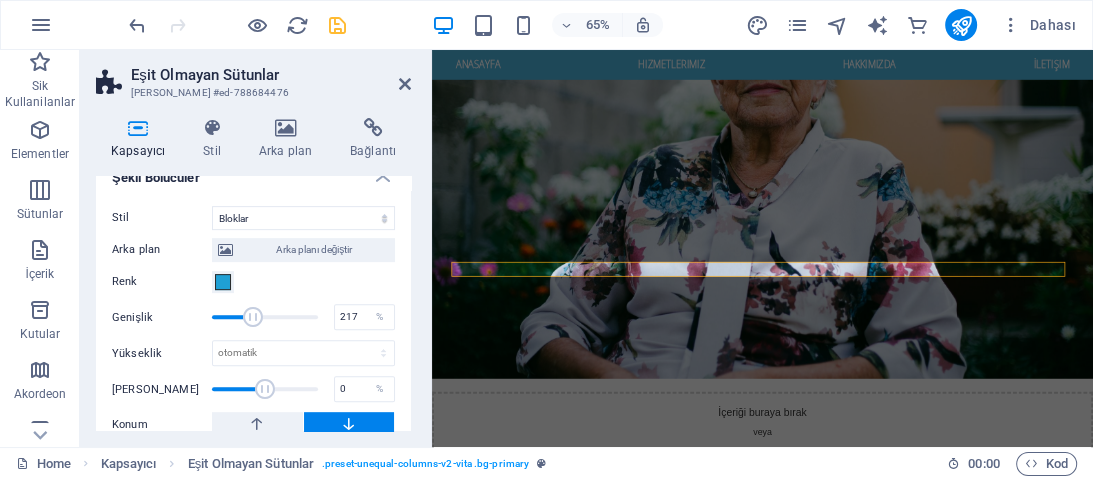 drag, startPoint x: 412, startPoint y: 365, endPoint x: 408, endPoint y: 380, distance: 15.524175 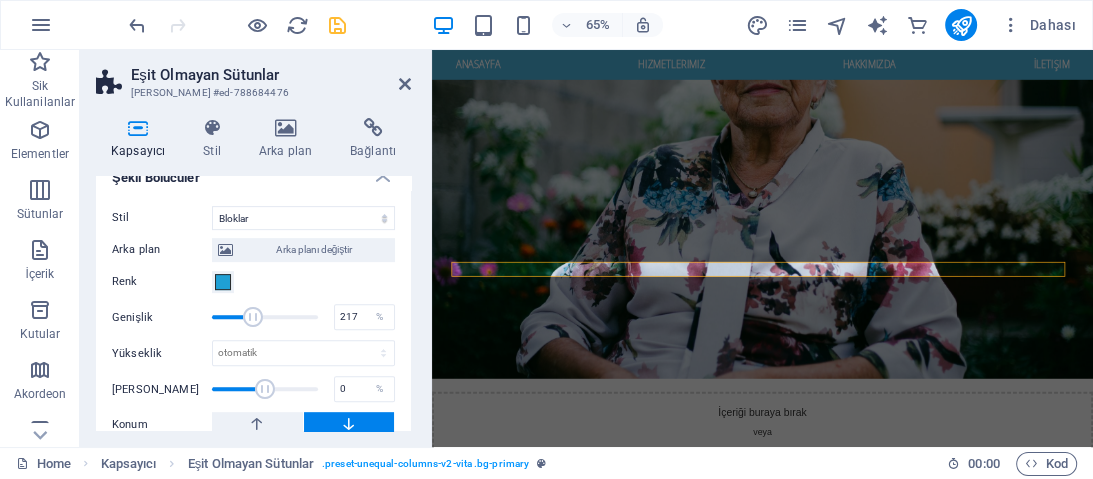 click on "Kapsayıcı Stil Arka plan Bağlantı Boyut Yükseklik Varsayılan px rem % vh vw Min. yükseklik Hiçbiri px rem % vh vw Genişlik Varsayılan px rem % em vh vw Min. genişlik Hiçbiri px rem % vh vw İçerik genişliği Varsayılan Özel genişlik Genişlik Varsayılan px rem % em vh vw Min. genişlik Hiçbiri px rem % vh vw Varsayılan doldurma Özel aralık Varsayılan içerik genişliği ve doldurma, Tasarımdan değiştirilebilir. Tasarımı düzenleyin Yerleşim (Flexbox) Hizalama Esnek yönü belirler. Varsayılan Ana eksen Elementlerin bu kapsayıcının içindeki ana eksen boyunca nasıl davranması gerektiğini belirle (içeriği doğrula). Varsayılan Yan eksen Kapsayıcının içindeki elementin dikey yönünü kontrol et (öğeleri hizala). Varsayılan Sığdırma Varsayılan Açık Kapalı Doldur Birkaç satır boyunca y ekseni üzerindeki elementlerin mesafelerini ve yönünü kontrol eder (içeriği hizala). Varsayılan Accessibility Role Hiçbiri Alert Alt Bigi Article Timer" at bounding box center [253, 274] 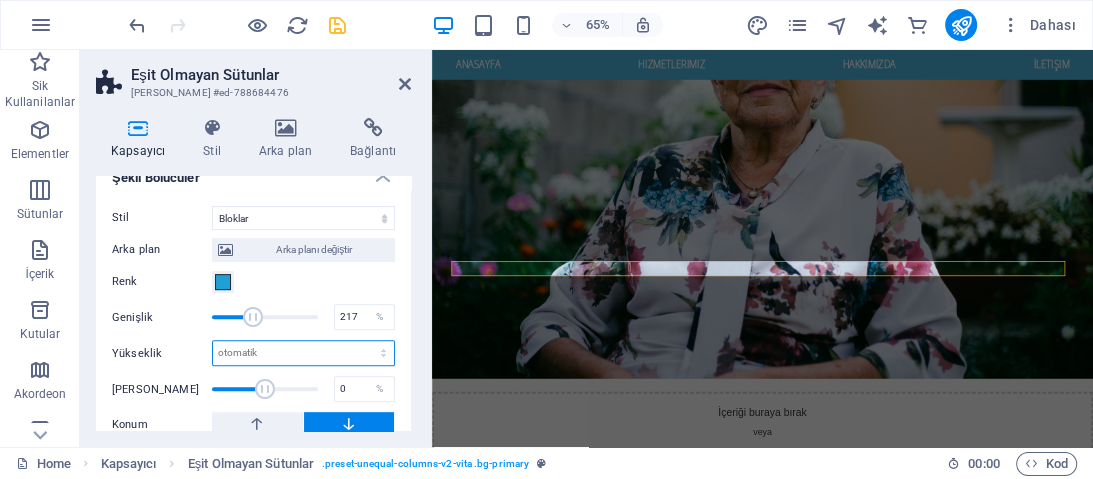 click on "otomatik px rem em vh vw" at bounding box center [303, 353] 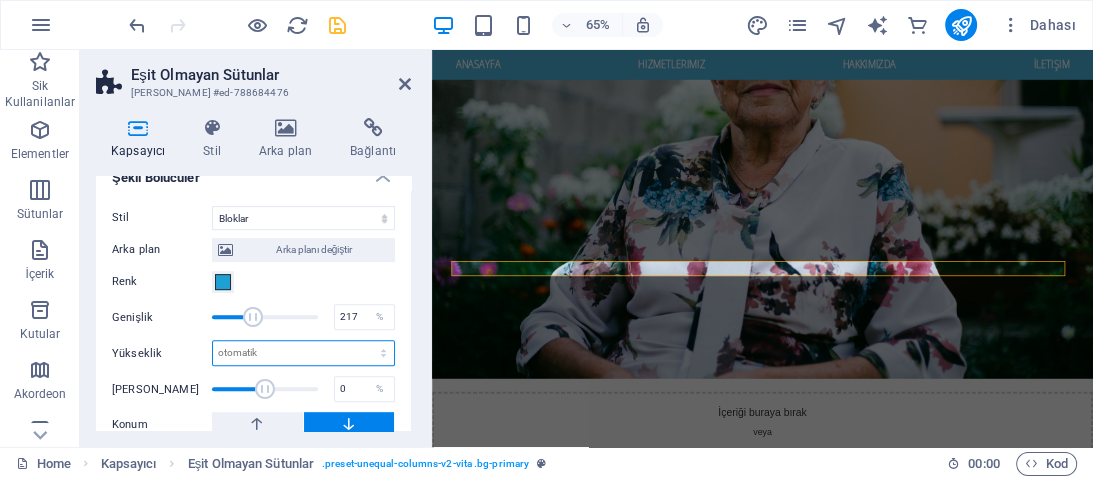 click on "otomatik px rem em vh vw" at bounding box center [303, 353] 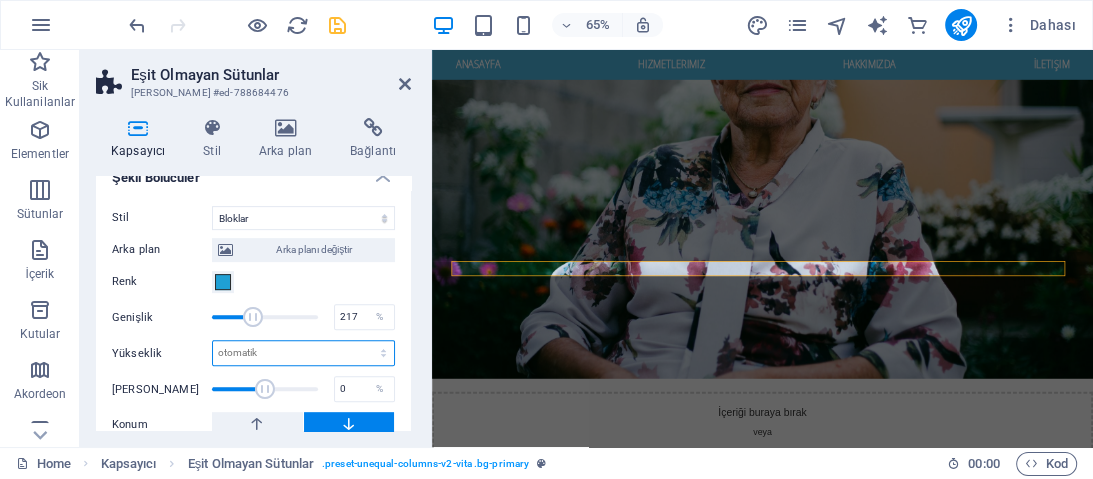 click on "otomatik px rem em vh vw" at bounding box center (303, 353) 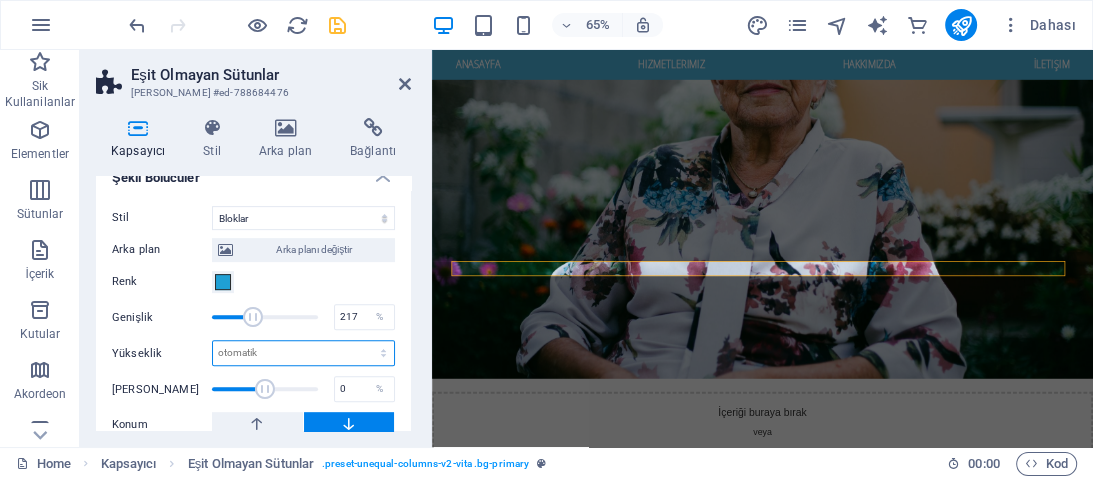select on "px" 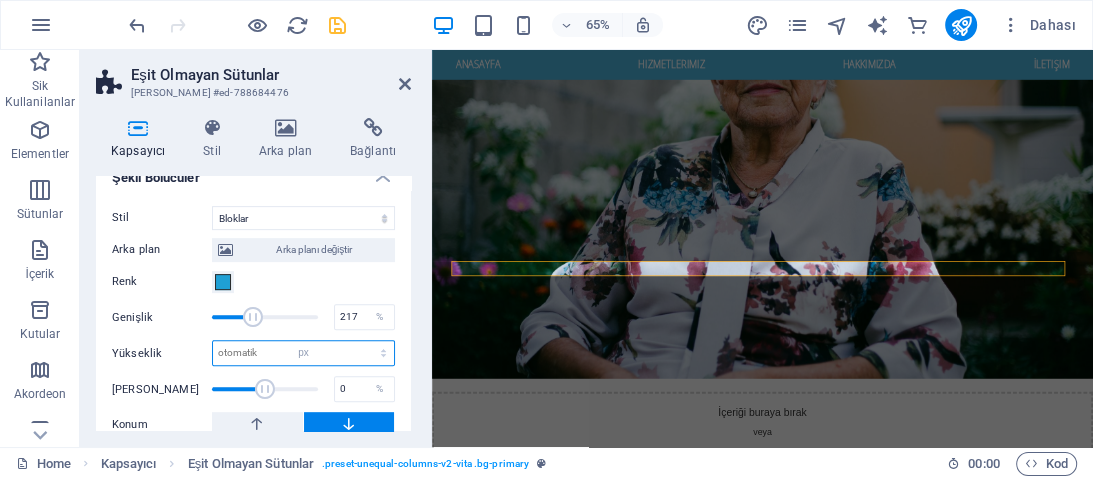 click on "otomatik px rem em vh vw" at bounding box center (303, 353) 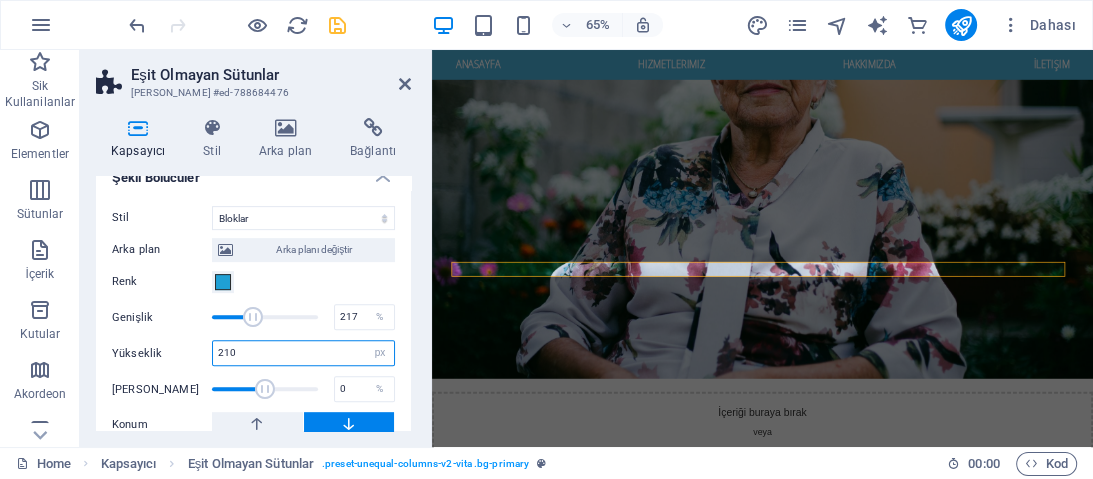 type on "5" 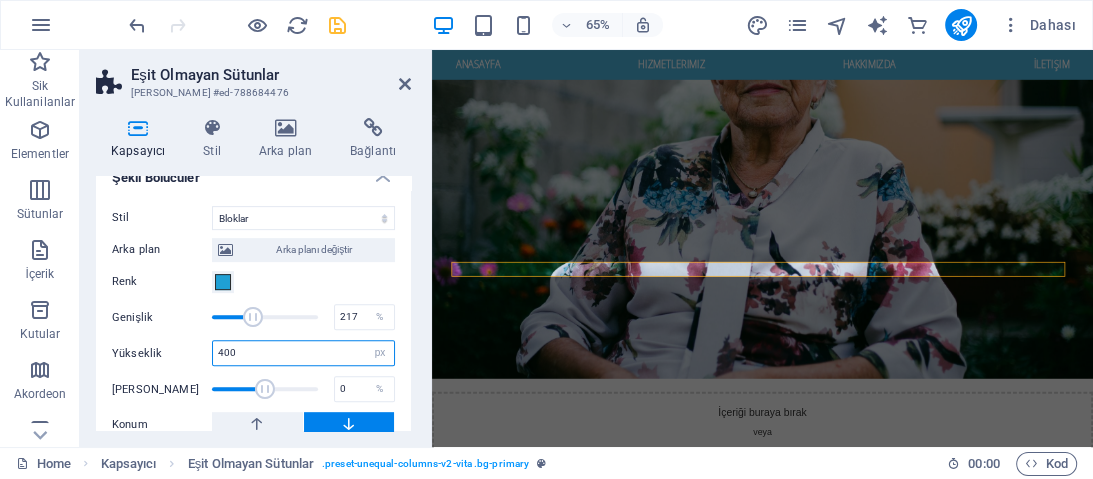 type on "400" 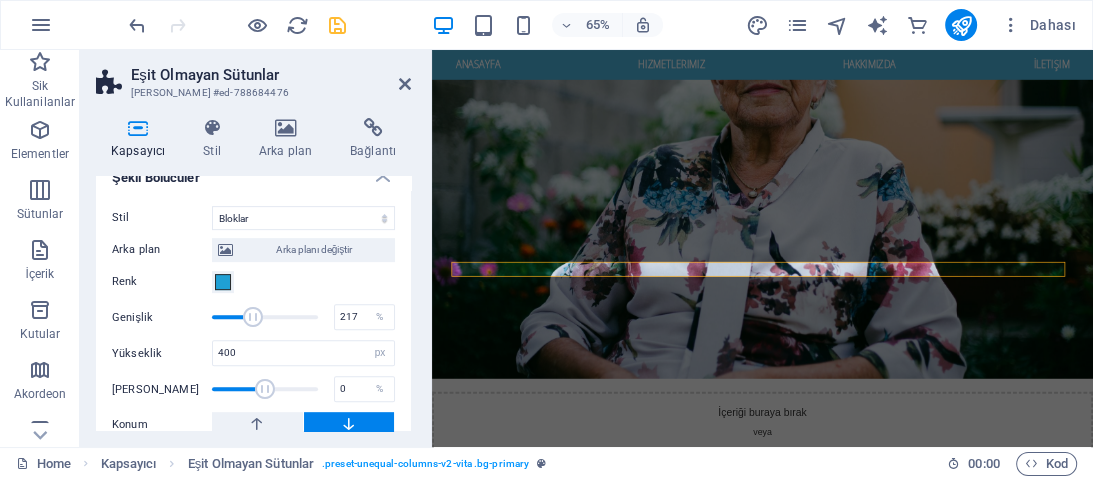 click on "Arka plan Arka planı değiştir Renk 2. Renk 3. Renk Genişlik 217 % Yükseklik 400 otomatik px rem em vh vw Yatay Konum 0 % Konum Çevir Ters Çevir Animasyon  - Yön  - Süre 60 s" at bounding box center (253, 366) 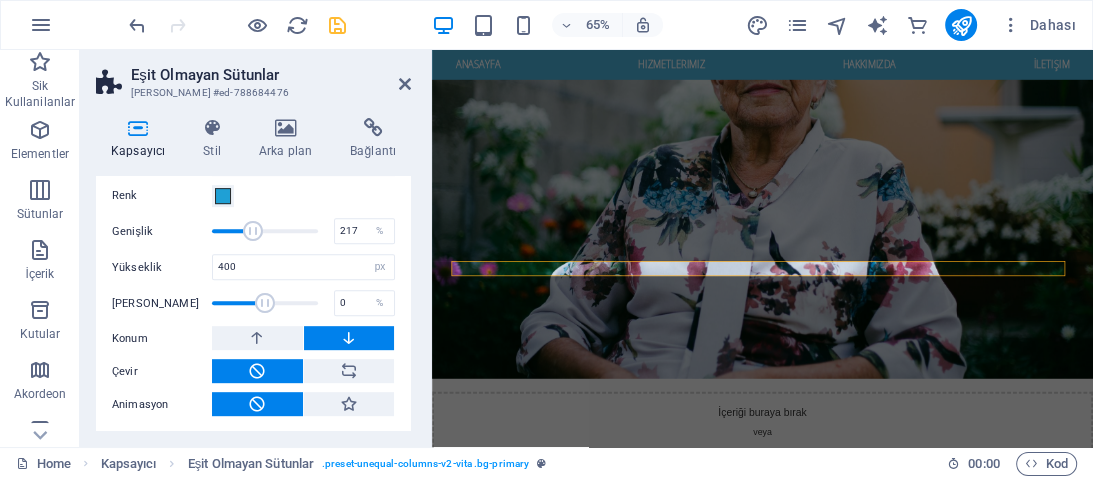 scroll, scrollTop: 568, scrollLeft: 0, axis: vertical 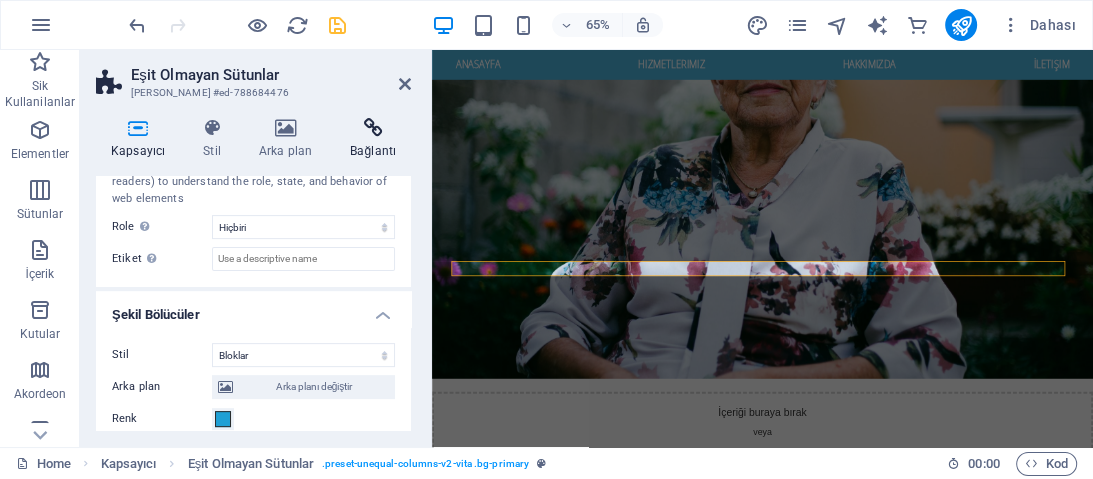 click on "Bağlantı" at bounding box center (373, 139) 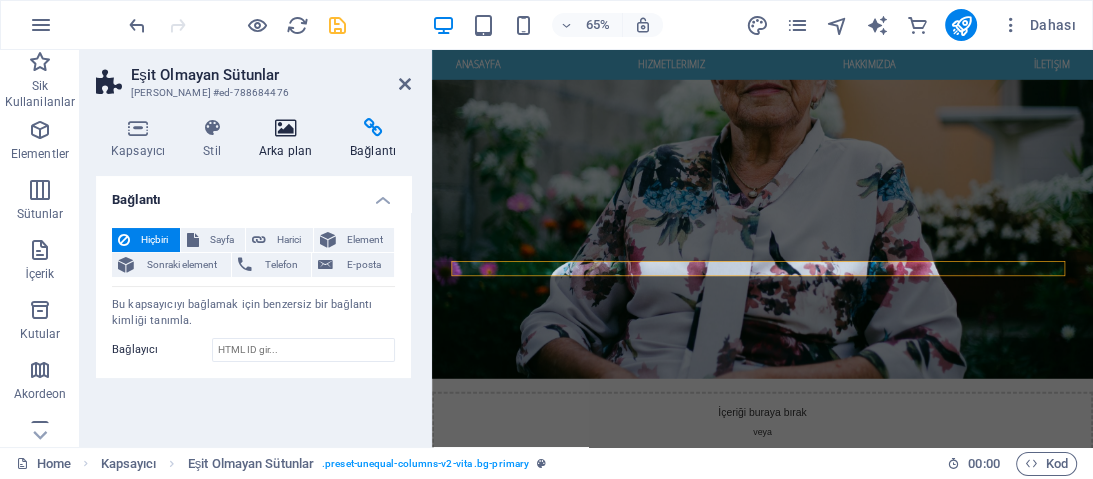 click at bounding box center [285, 128] 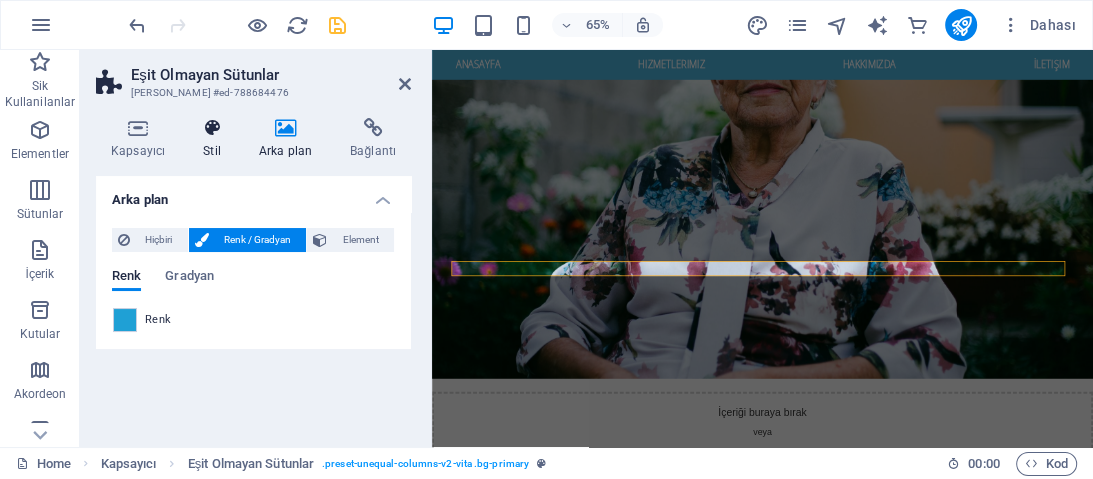 click at bounding box center [212, 128] 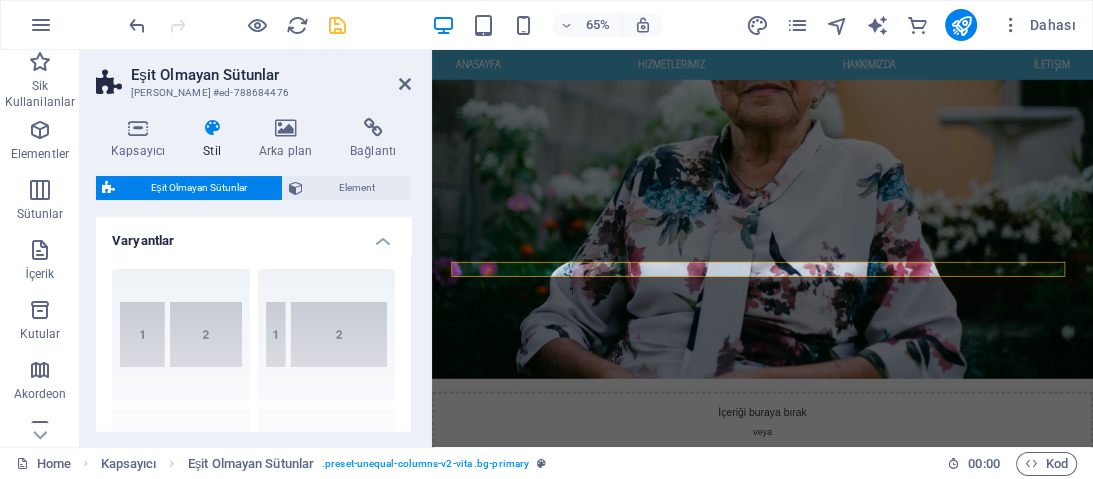 click on "Eşit Olmayan Sütunlar" at bounding box center (271, 75) 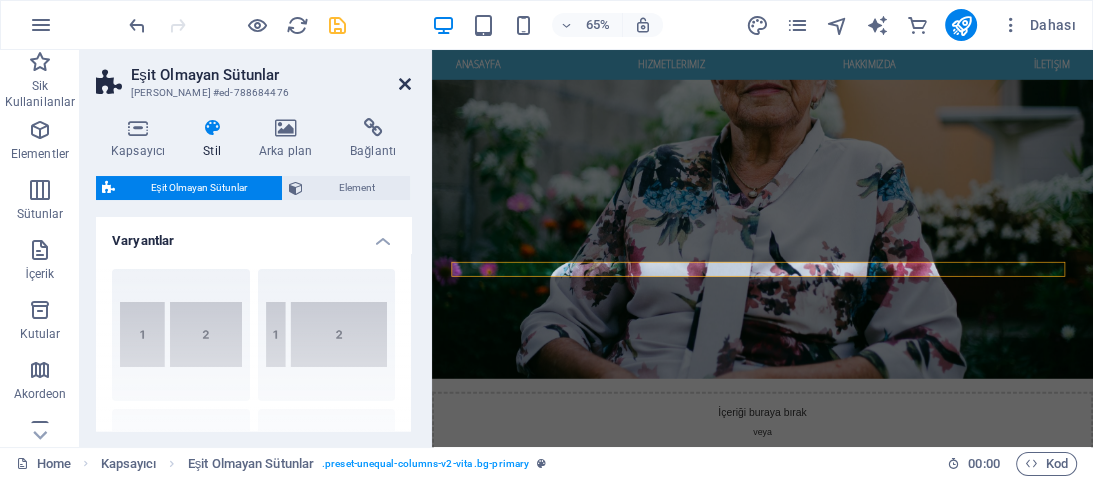 click at bounding box center (405, 84) 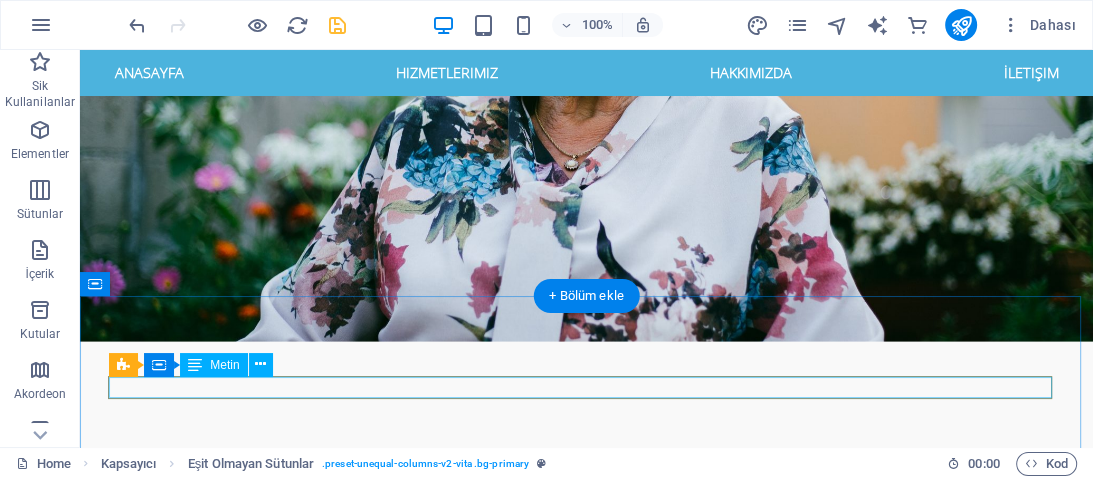 click on "HASSAS KARTLARA HASSAS DOKUNUŞLAR!" at bounding box center (587, 4251) 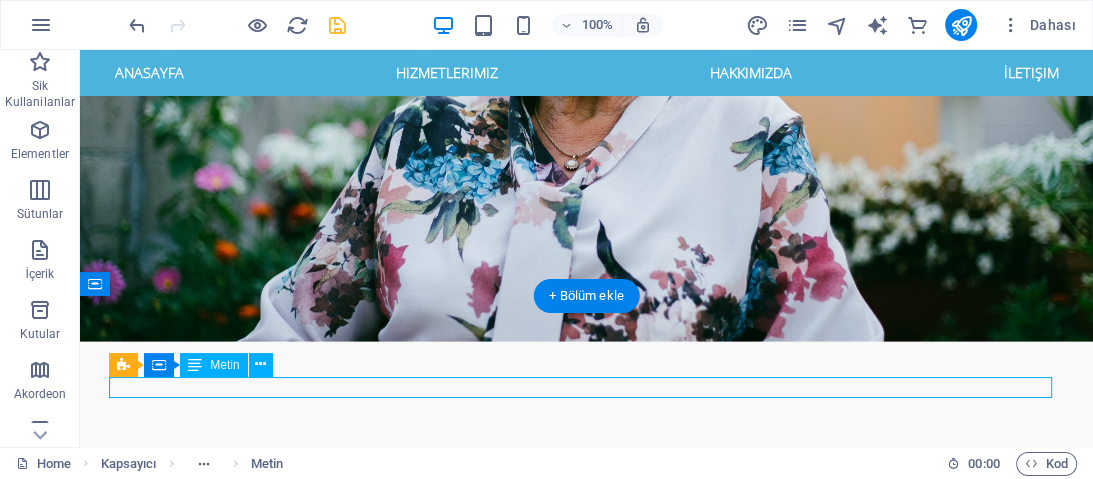 click on "HASSAS KARTLARA HASSAS DOKUNUŞLAR!" at bounding box center (587, 4251) 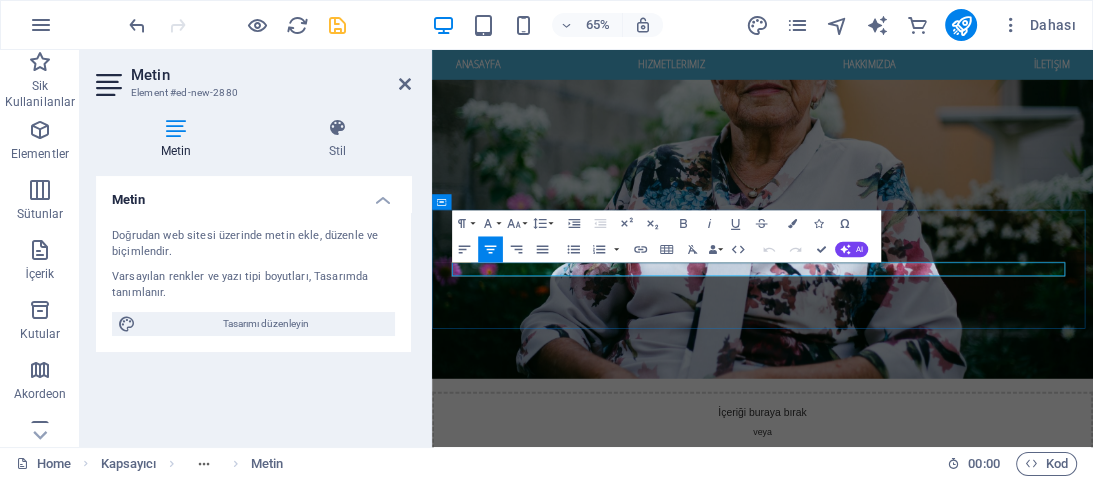 drag, startPoint x: 1075, startPoint y: 387, endPoint x: 788, endPoint y: 376, distance: 287.21072 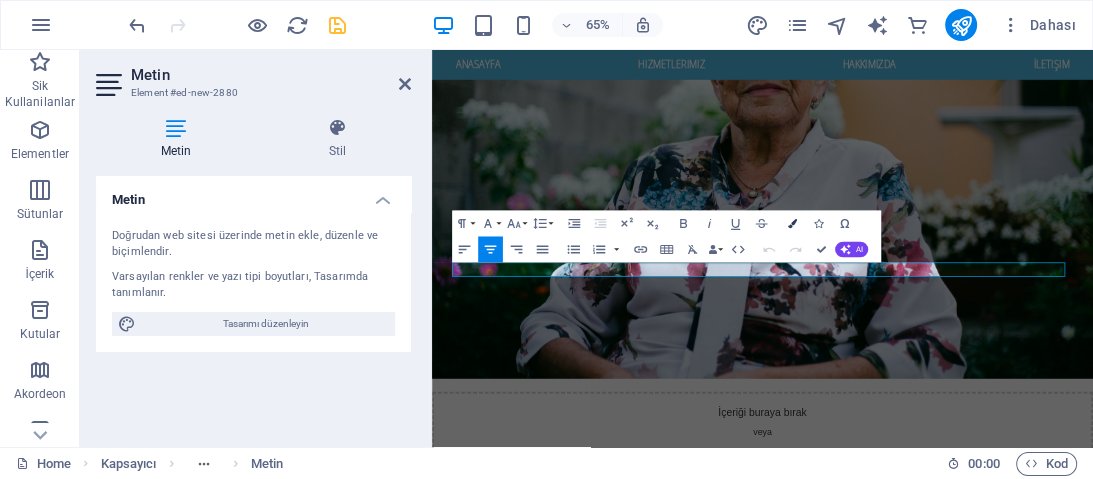 scroll, scrollTop: 2896, scrollLeft: 0, axis: vertical 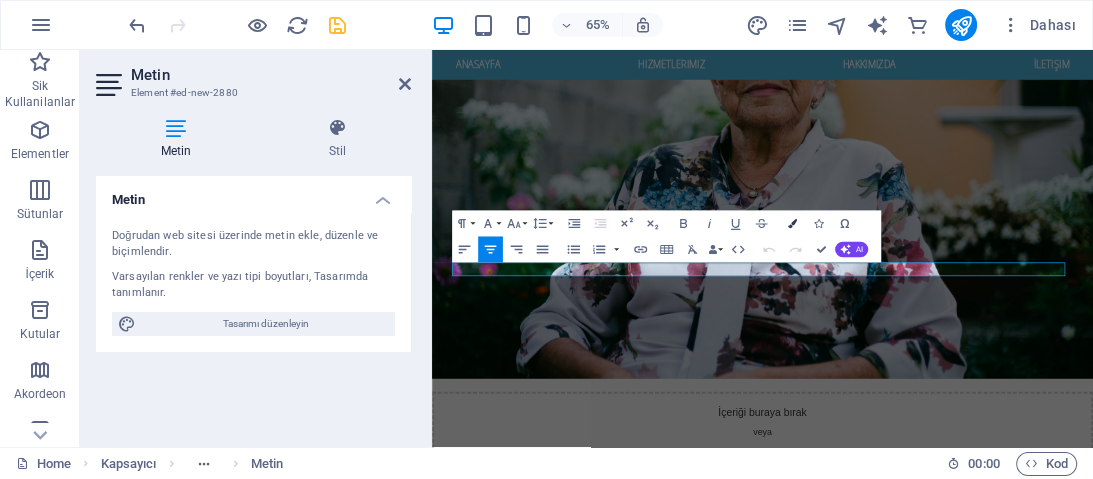 click on "Colors" at bounding box center [793, 223] 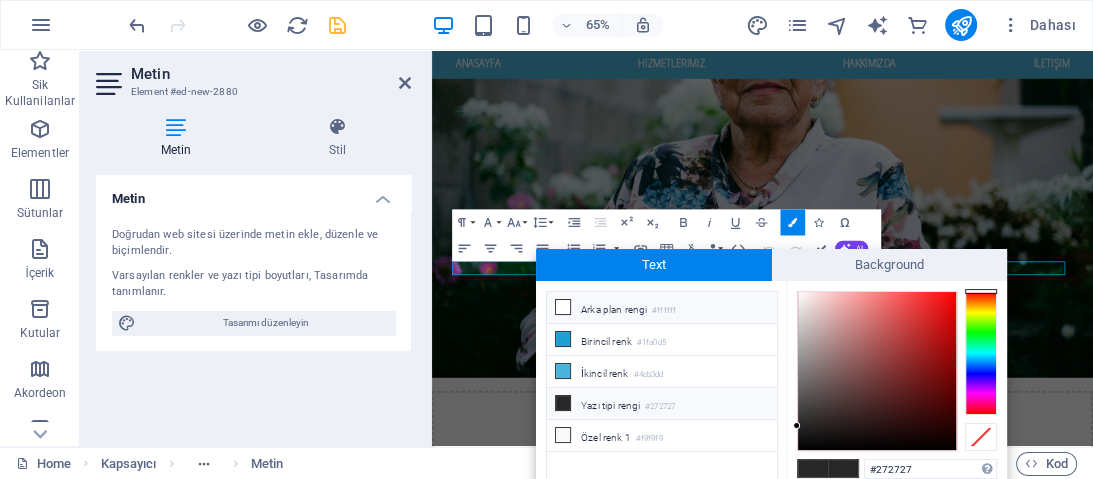 click on "Arka plan rengi
#ffffff" at bounding box center [662, 308] 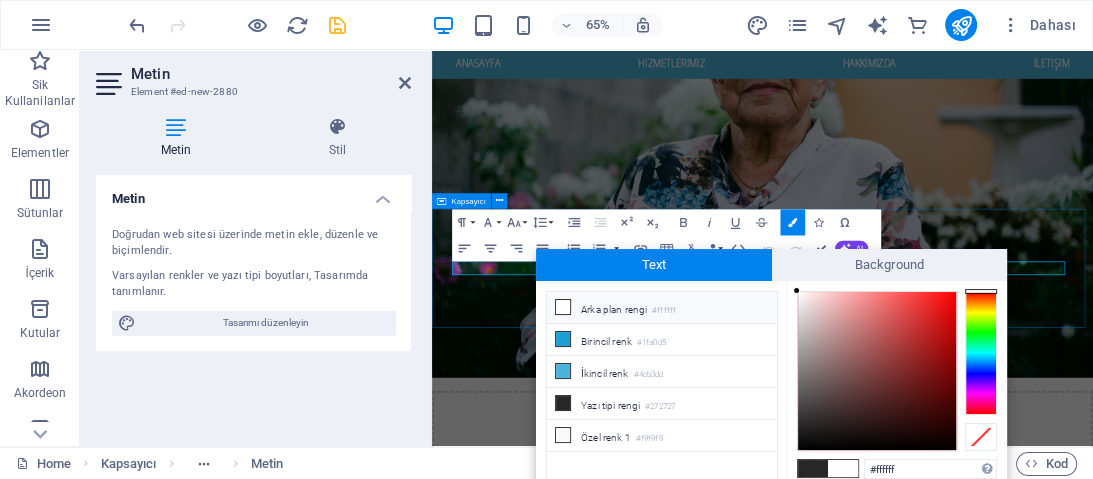 click on "​ HASSAS KARTLARA HASSAS DOKUNUŞLAR! ​" at bounding box center (940, 4045) 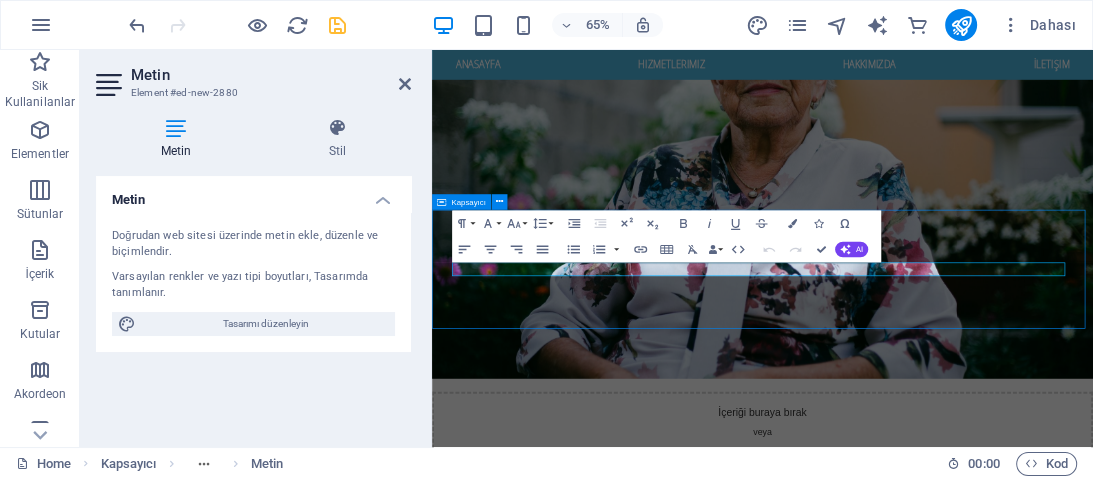 scroll, scrollTop: 0, scrollLeft: 0, axis: both 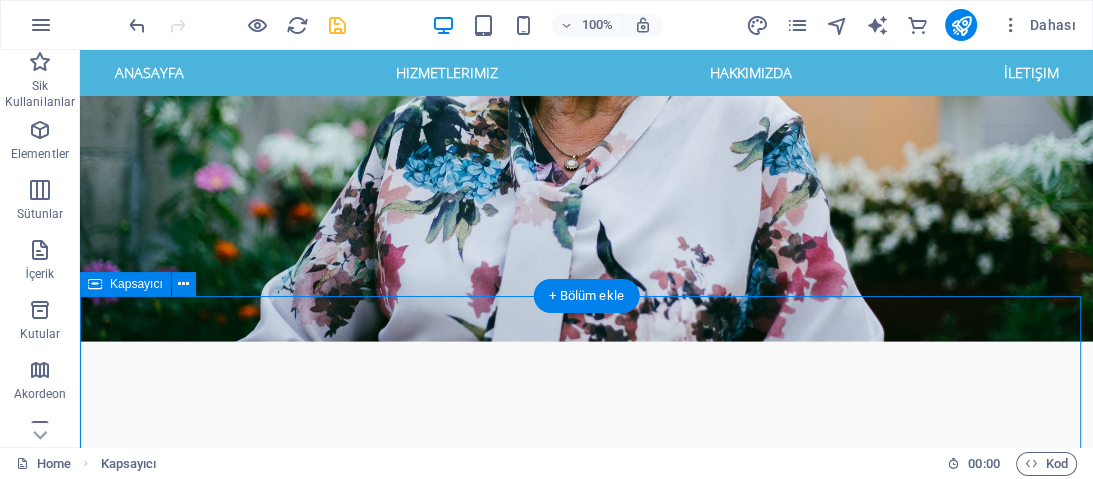 click on "HASSAS KARTLARA HASSAS DOKUNUŞLAR!" at bounding box center (586, 4046) 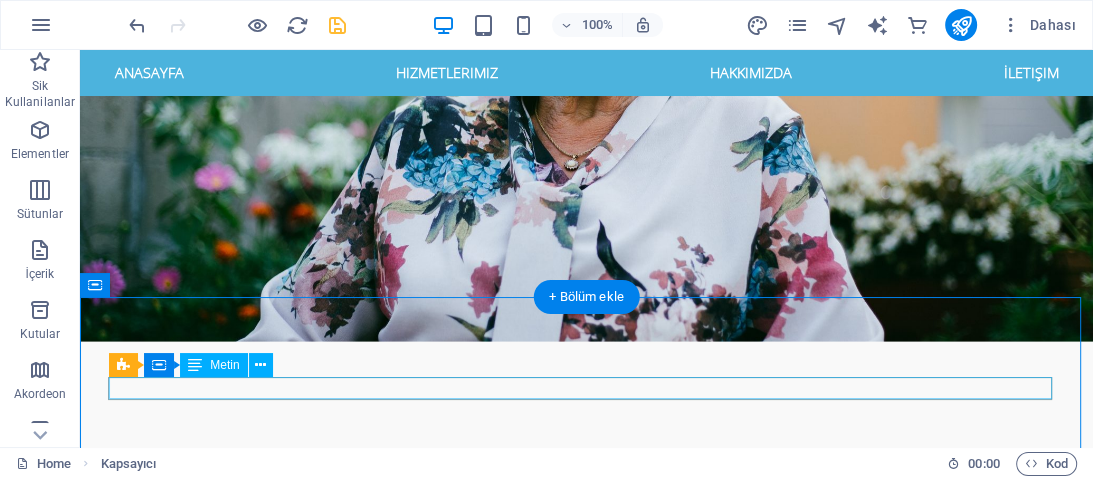 click on "HASSAS KARTLARA HASSAS DOKUNUŞLAR!" at bounding box center (587, 4250) 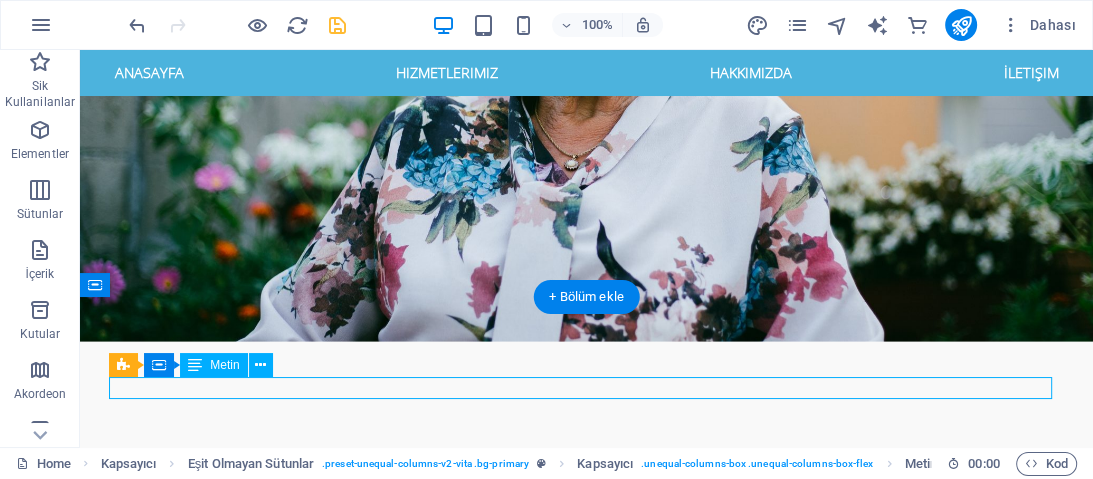 click on "HASSAS KARTLARA HASSAS DOKUNUŞLAR!" at bounding box center (587, 4250) 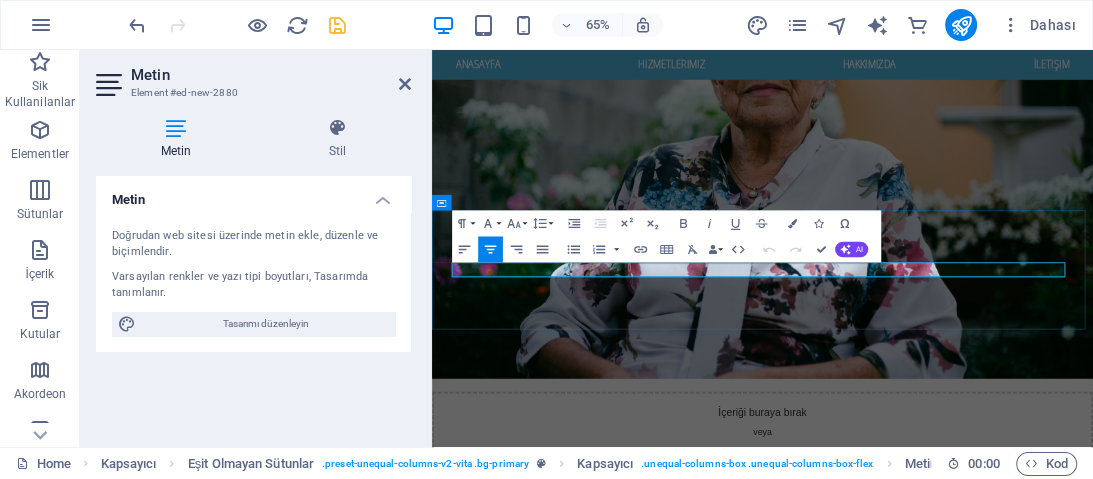 drag, startPoint x: 1102, startPoint y: 387, endPoint x: 743, endPoint y: 395, distance: 359.0891 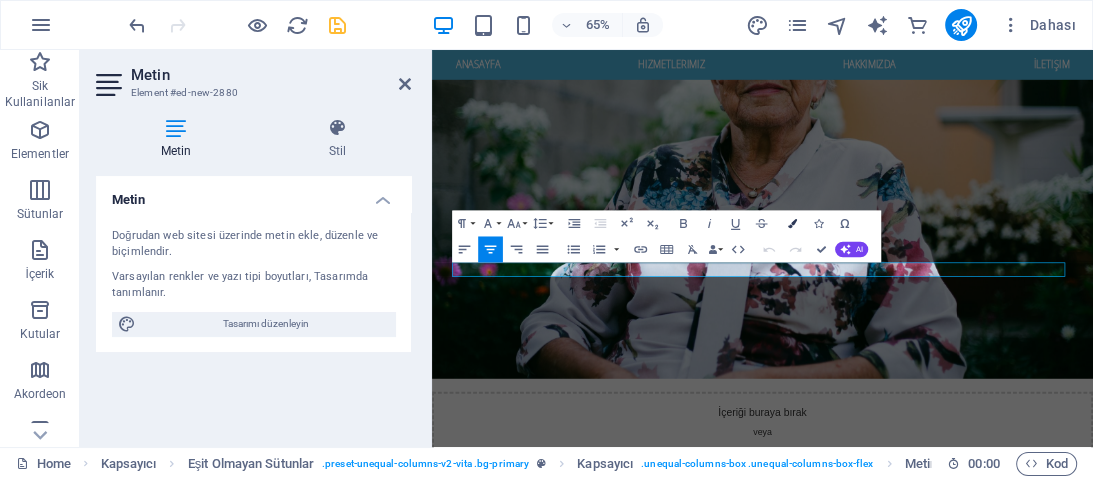 click at bounding box center (792, 223) 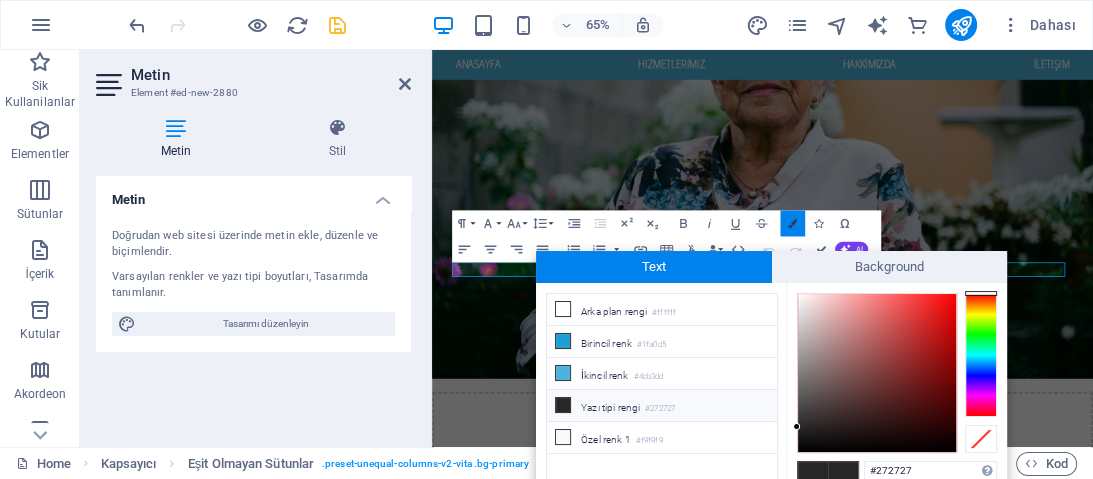 scroll, scrollTop: 1, scrollLeft: 0, axis: vertical 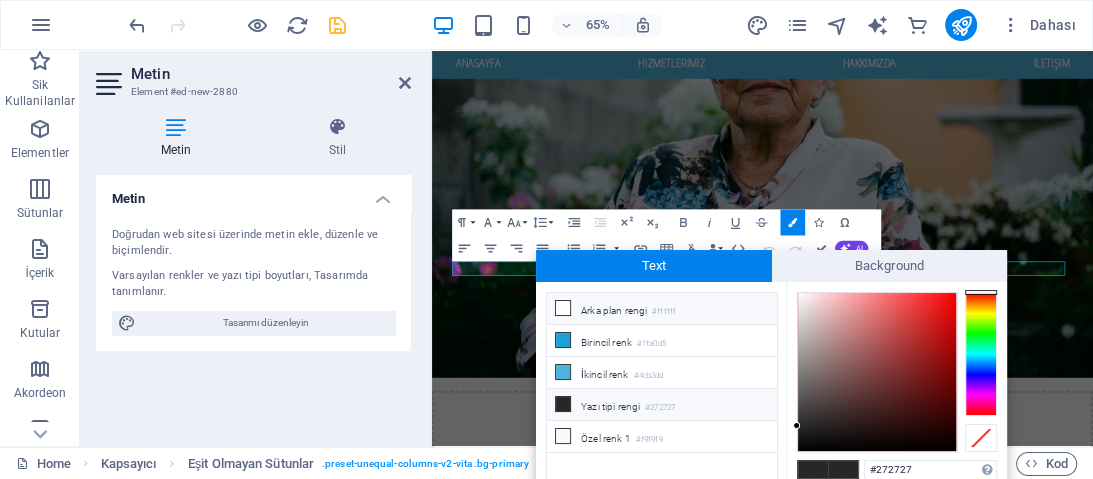 click on "Arka plan rengi
#ffffff" at bounding box center (662, 309) 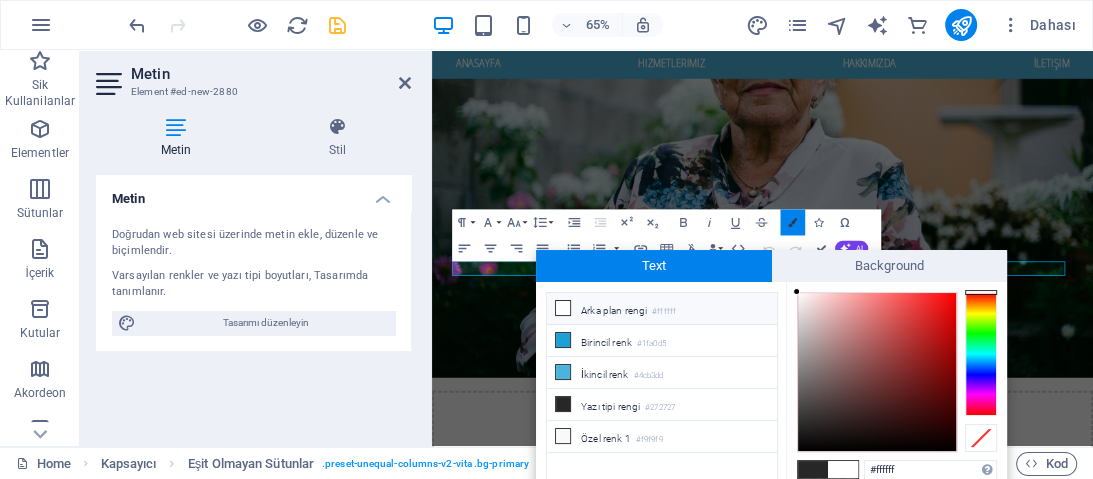 click at bounding box center [792, 222] 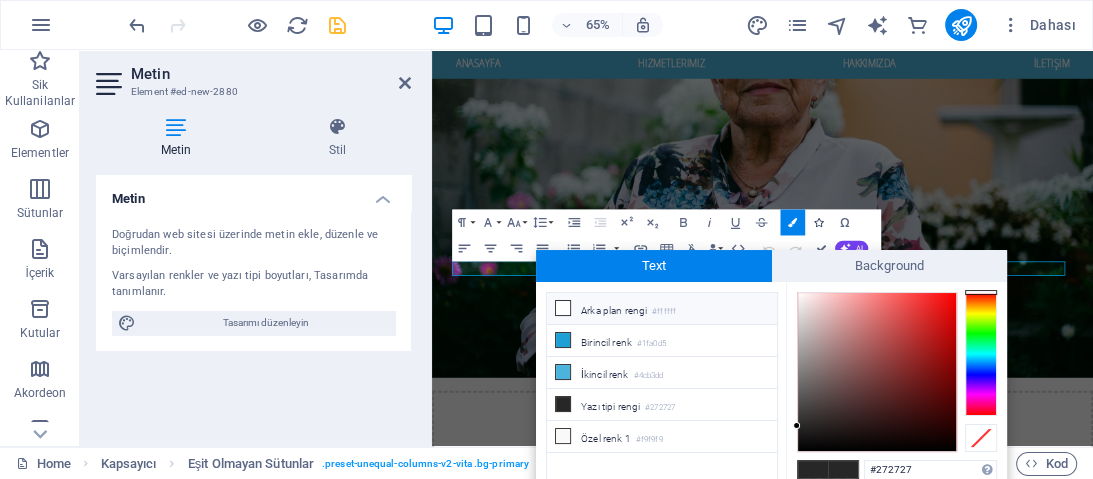 click on "Icons" at bounding box center (819, 223) 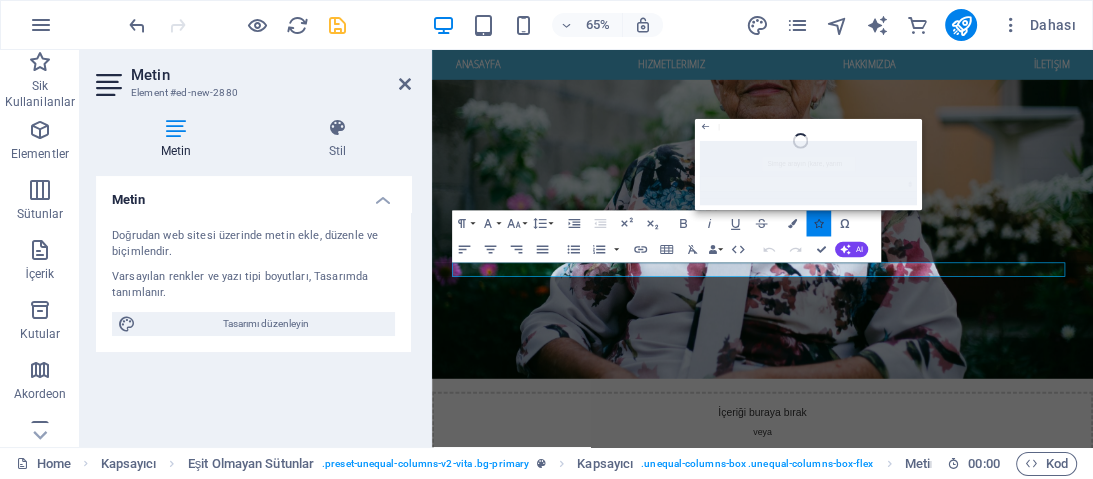 scroll, scrollTop: 0, scrollLeft: 0, axis: both 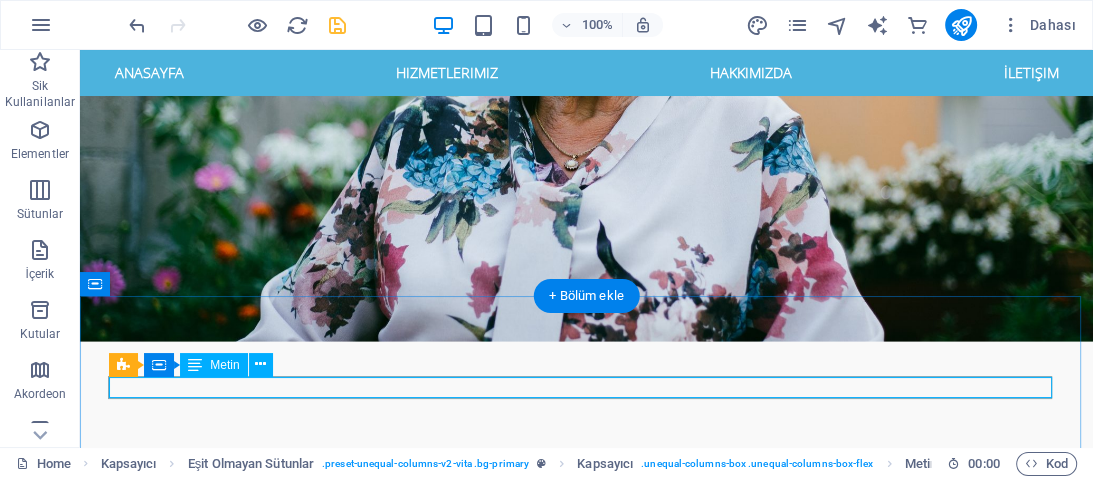 click on "HASSAS KARTLARA HASSAS DOKUNUŞLAR!" at bounding box center (587, 4249) 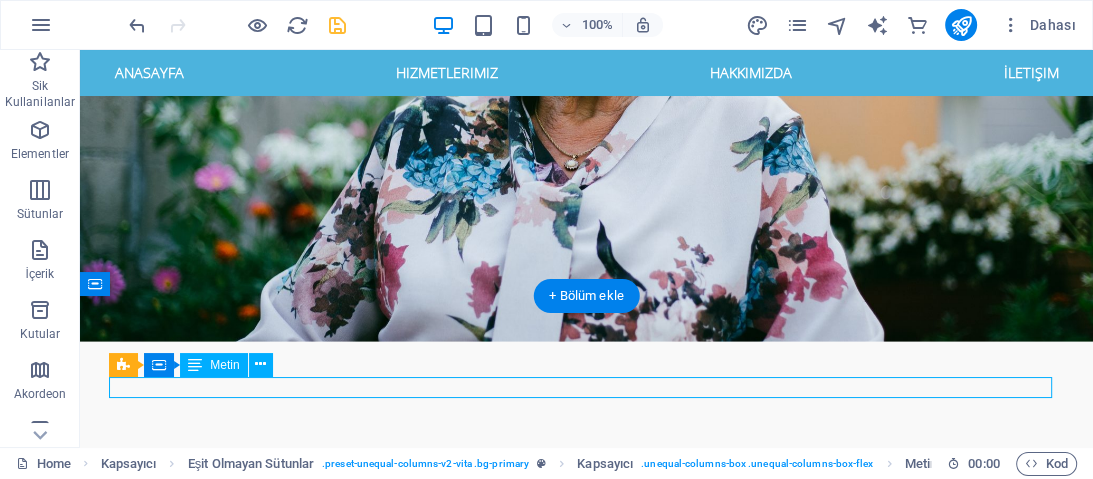 click on "HASSAS KARTLARA HASSAS DOKUNUŞLAR!" at bounding box center [587, 4249] 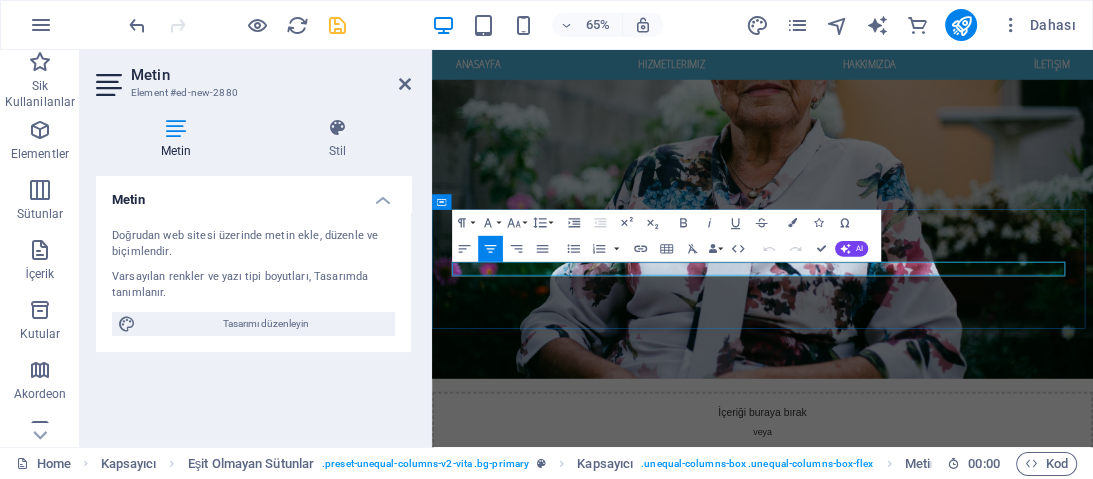 scroll, scrollTop: 2896, scrollLeft: 0, axis: vertical 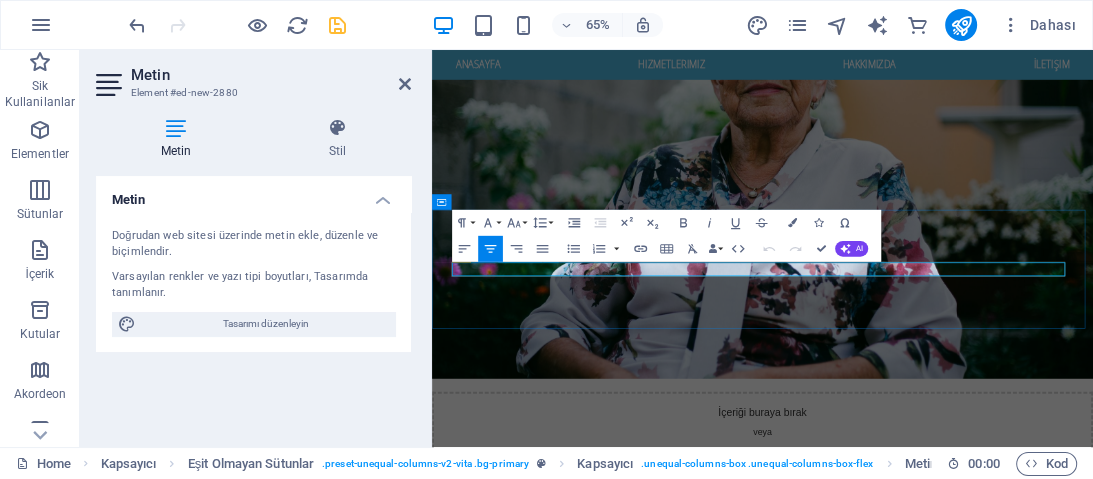 drag, startPoint x: 959, startPoint y: 373, endPoint x: 791, endPoint y: 377, distance: 168.0476 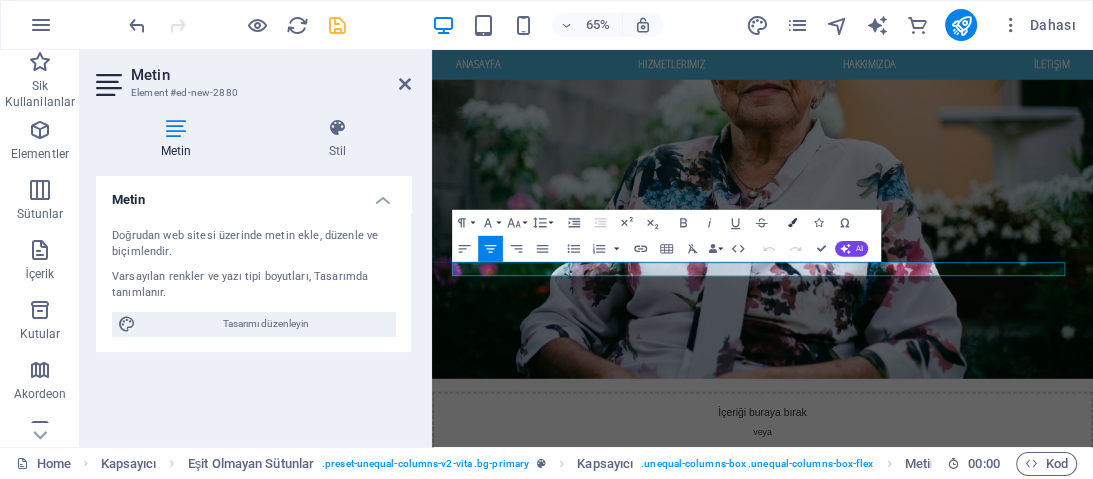 click at bounding box center (792, 222) 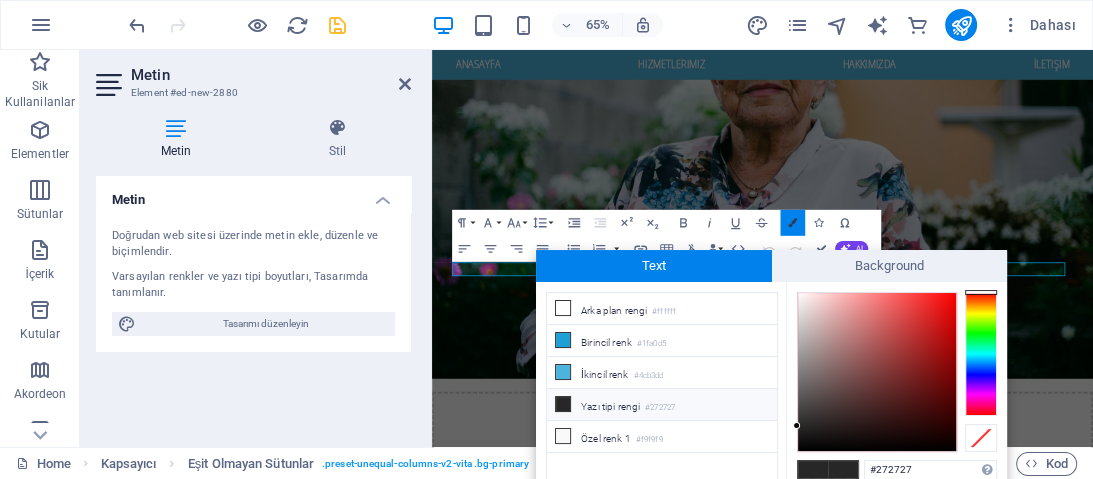 scroll, scrollTop: 0, scrollLeft: 0, axis: both 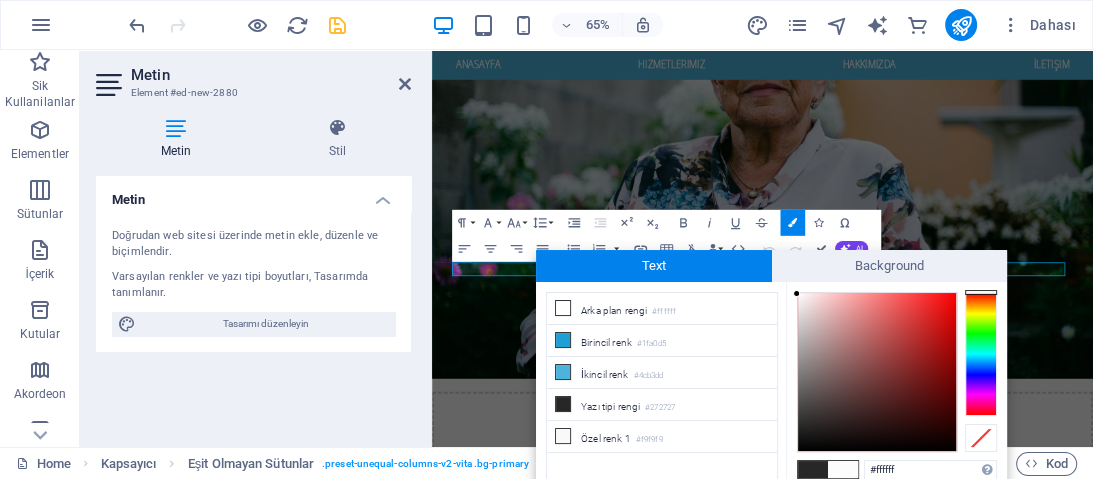 drag, startPoint x: 812, startPoint y: 304, endPoint x: 872, endPoint y: 361, distance: 82.75868 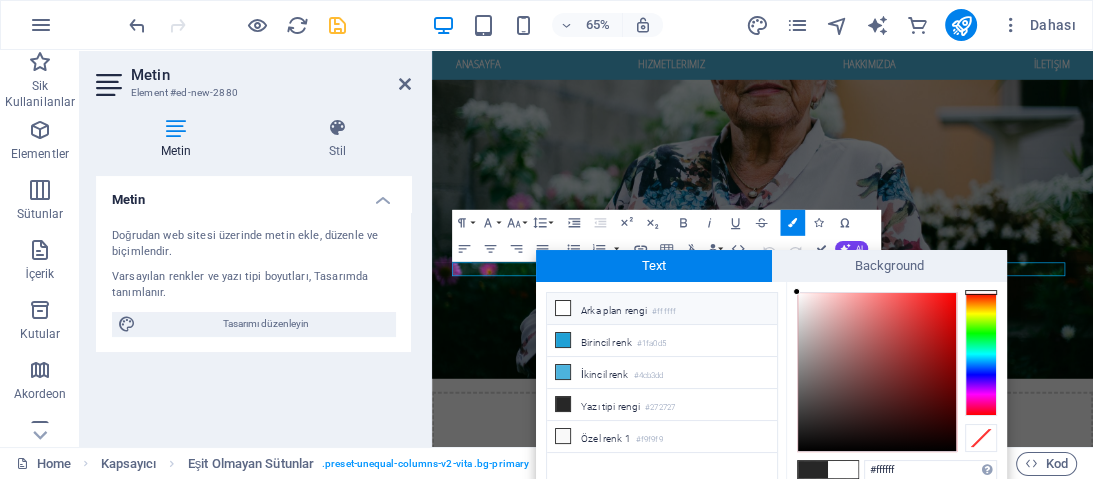 click on "#ffffff Desteklenen biçimler #0852ed rgb(8, 82, 237) rgba(8, 82, 237, %90) hsv(221,97,93) hsl(221, %93, %48) İptal Uygulayın" at bounding box center (896, 551) 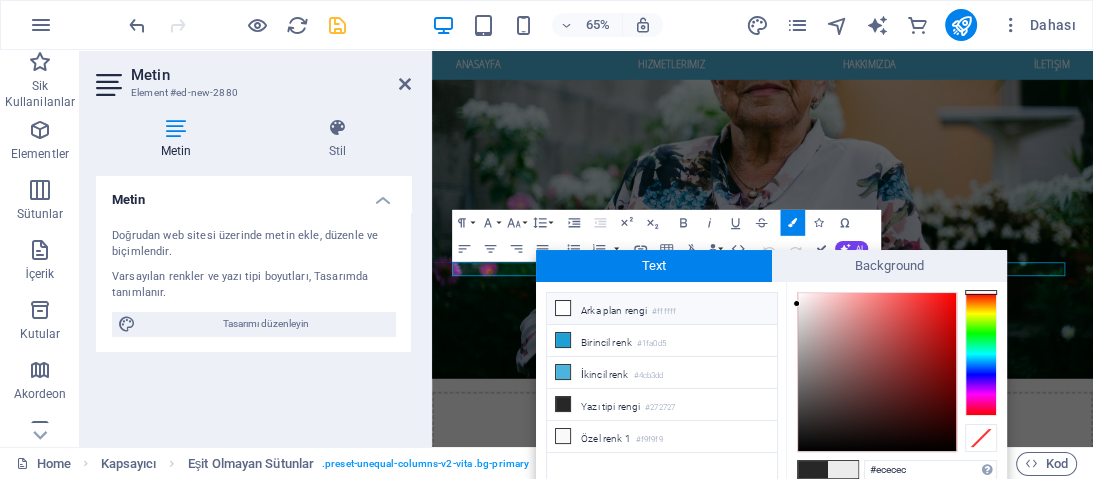 click on "Arka plan rengi
#ffffff" at bounding box center (662, 309) 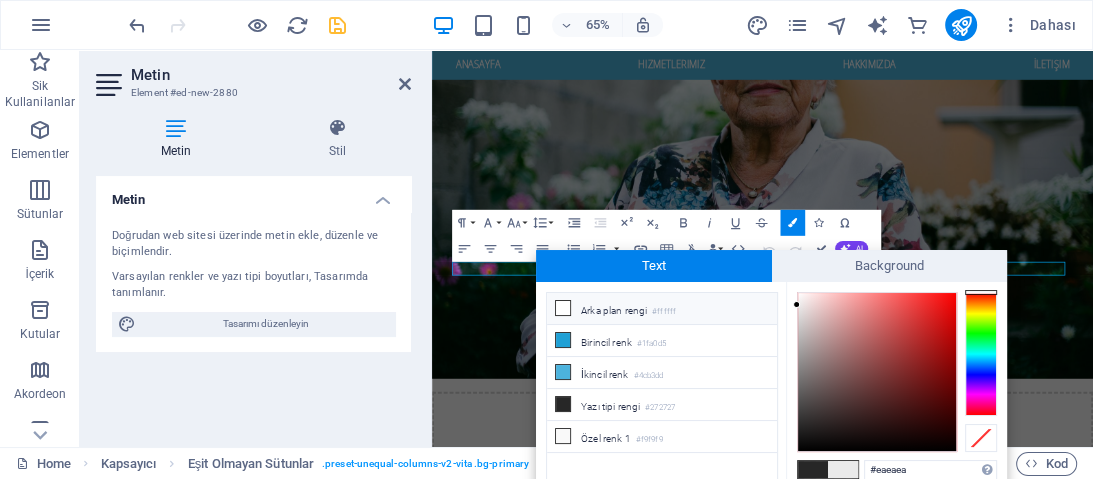 click on "Arka plan rengi
#ffffff" at bounding box center (662, 309) 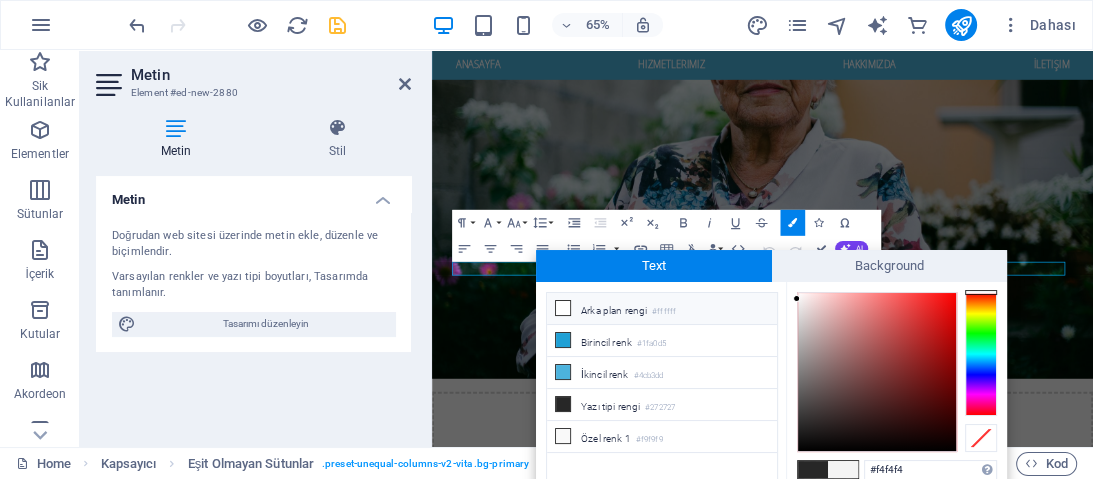 click on "Arka plan rengi
#ffffff" at bounding box center (662, 309) 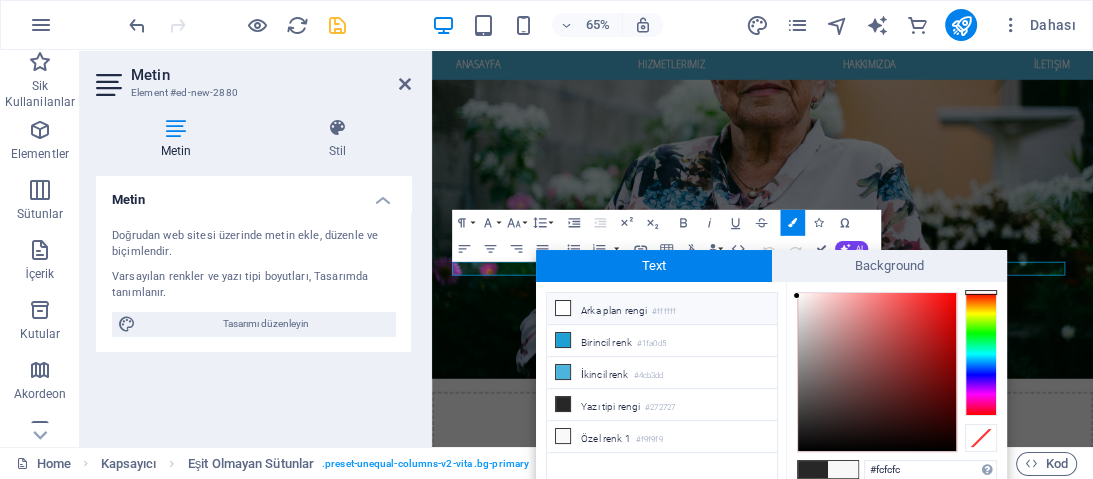type on "#ffffff" 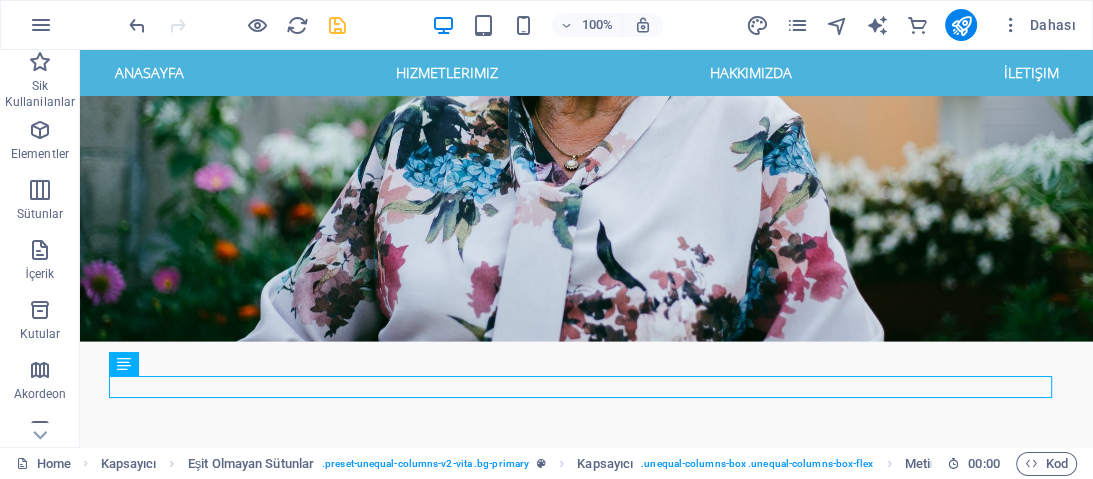scroll, scrollTop: 0, scrollLeft: 0, axis: both 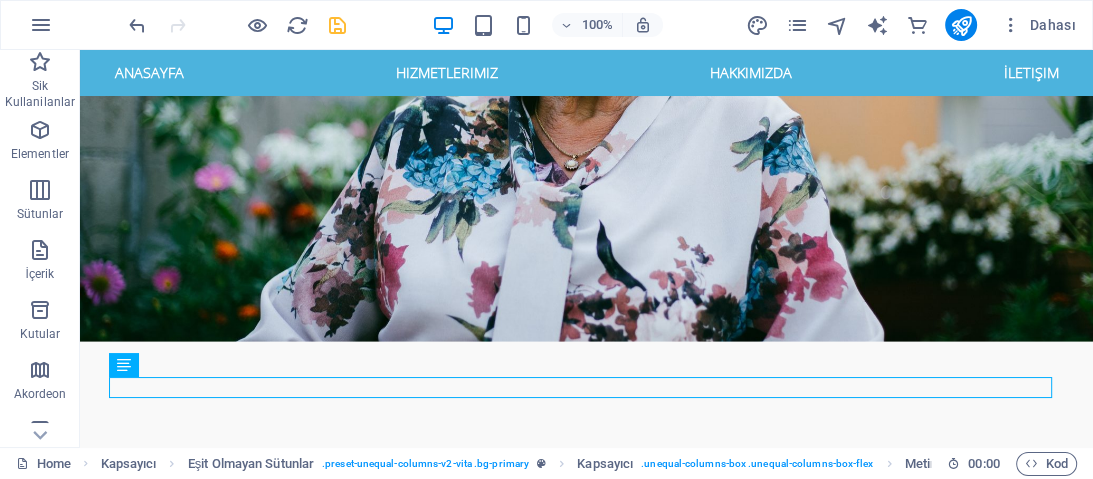 click on "H1   Banner   Banner   Kapsayıcı   Menü Çubuğu   Kapsayıcı   Kutular   Kapsayıcı   Kapsayıcı   3 sütun   Kapsayıcı   3 sütun   Kutular   Kapsayıcı   Kutular   Kapsayıcı   Kapsayıcı   Metin   Kapsayıcı   Kutular   Kapsayıcı   Simge   Kapsayıcı   İmaj   Kapsayıcı   H2   Menü Çubuğu   Menü   Aralık   Düğme   Metin   Kapsayıcı   Eşit Olmayan Sütunlar   Kapsayıcı   Simge   Kapsayıcı   Kapsayıcı   Kutular   Kapsayıcı   Kutular   Kapsayıcı   Kapsayıcı   Kutular   Kapsayıcı   Metin   Kutular   Kapsayıcı   Kapsayıcı   Yer Tutucu   Yer Tutucu   Yer Tutucu   Kapsayıcı   Kutular   Kapsayıcı   Kapsayıcı   Metin   Eşit Olmayan Sütunlar   Kapsayıcı   H2   Kapsayıcı   Kapsayıcı   Alt Bilgi Tyr   Kapsayıcı   [PERSON_NAME]   Kapsayıcı   Form   Girdi   E-posta   Simge   Kapsayıcı   Captcha   Form düğmesi   Girdi   Alt Bilgi Tyr   Harita   Aralık   H2   Aralık   Kapsayıcı   Kapsayıcı   Metin   Eşit Olmayan Sütunlar" at bounding box center (586, 248) 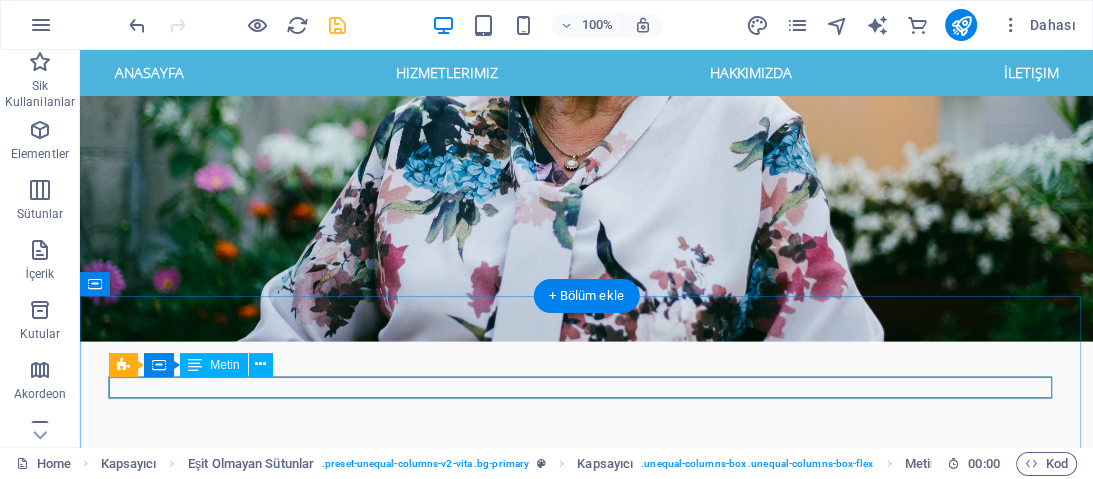 click on "HASSAS KARTLARA HASSAS DOKUNUŞLAR!" at bounding box center (587, 4250) 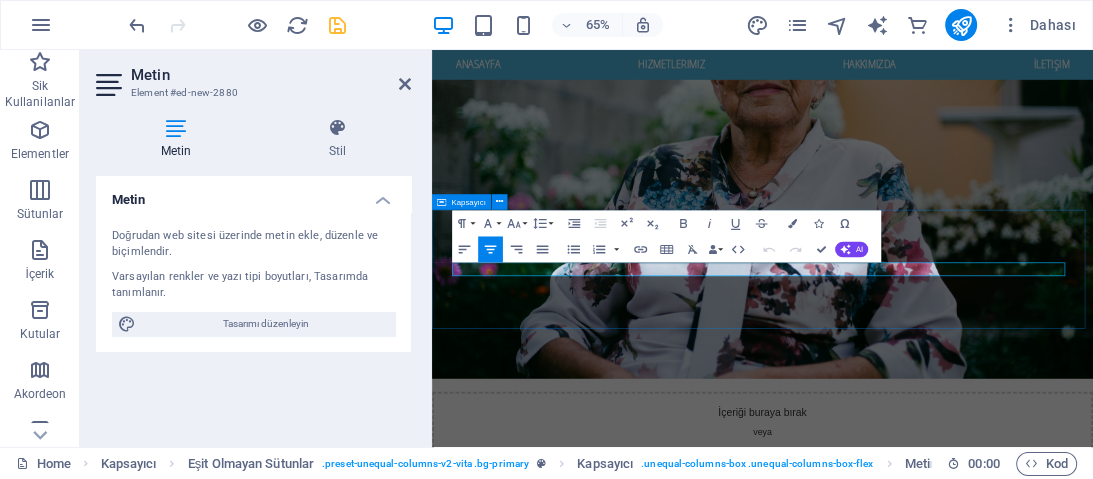drag, startPoint x: 796, startPoint y: 380, endPoint x: 1254, endPoint y: 288, distance: 467.1488 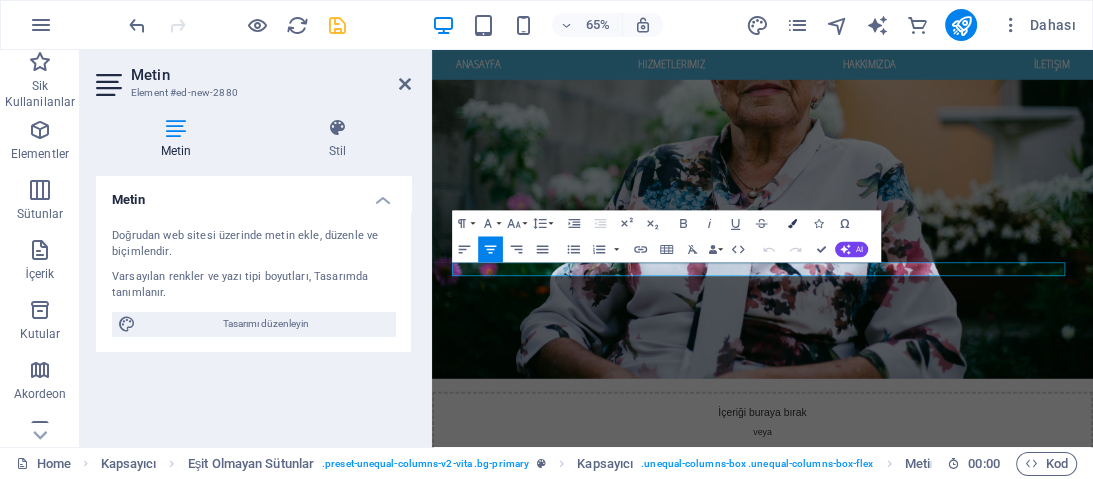 click on "Colors" at bounding box center [793, 223] 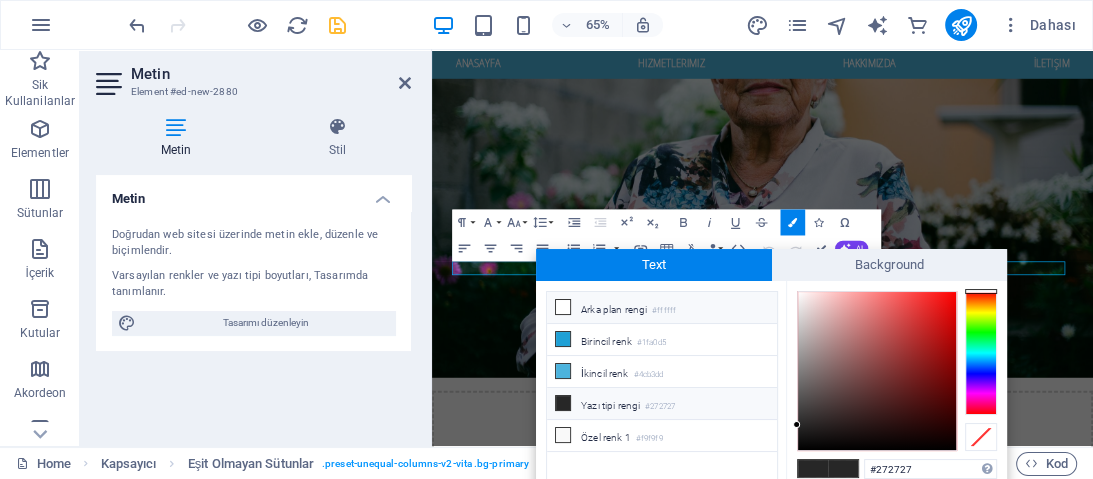 click on "Arka plan rengi
#ffffff" at bounding box center [662, 308] 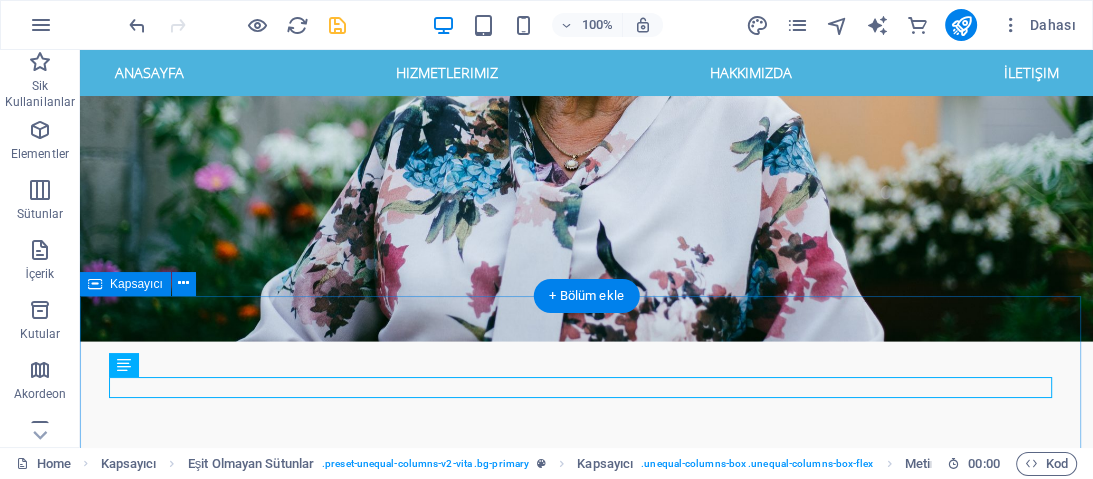 scroll, scrollTop: 0, scrollLeft: 0, axis: both 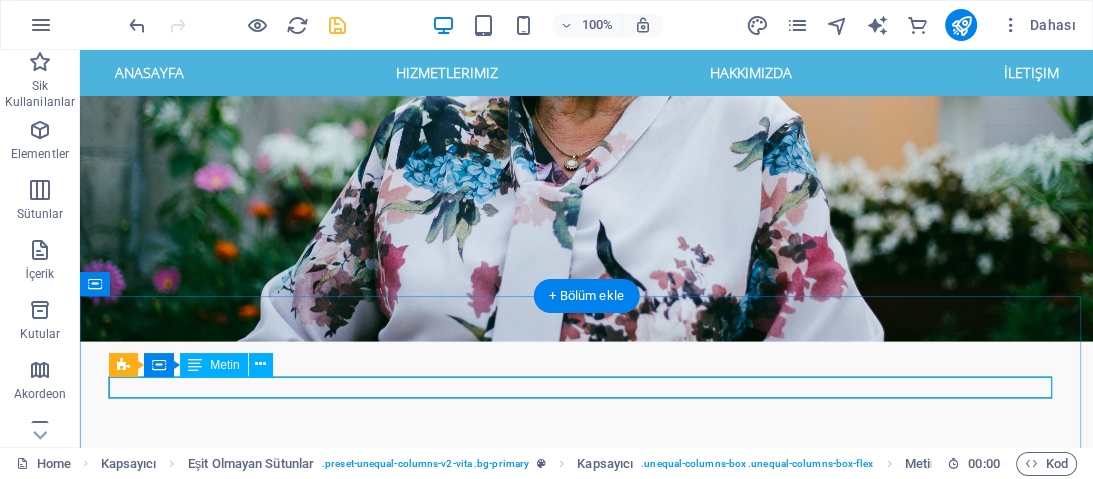 click on "HASSAS KARTLARA HASSAS DOKUNUŞLAR!" at bounding box center [587, 4250] 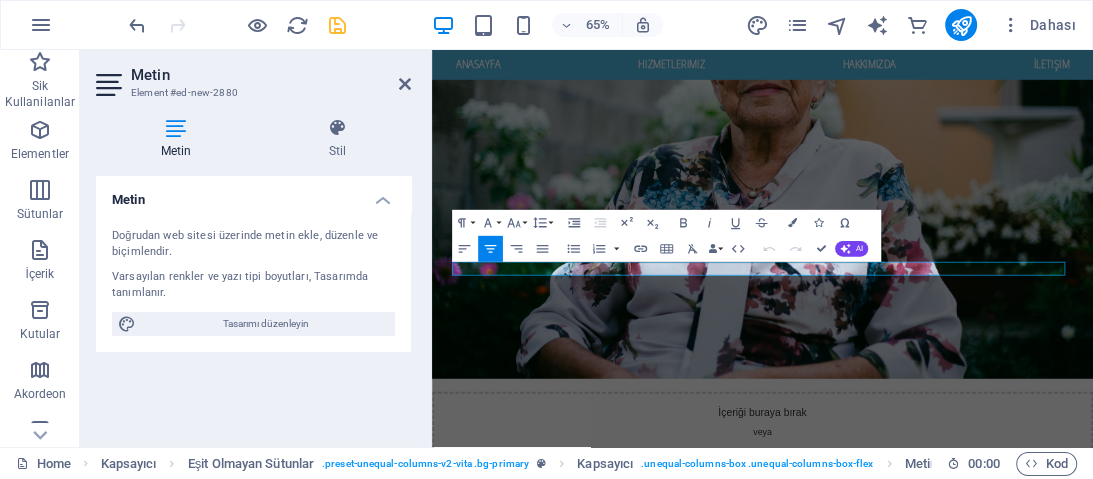 drag, startPoint x: 1293, startPoint y: 310, endPoint x: 1070, endPoint y: 377, distance: 232.8476 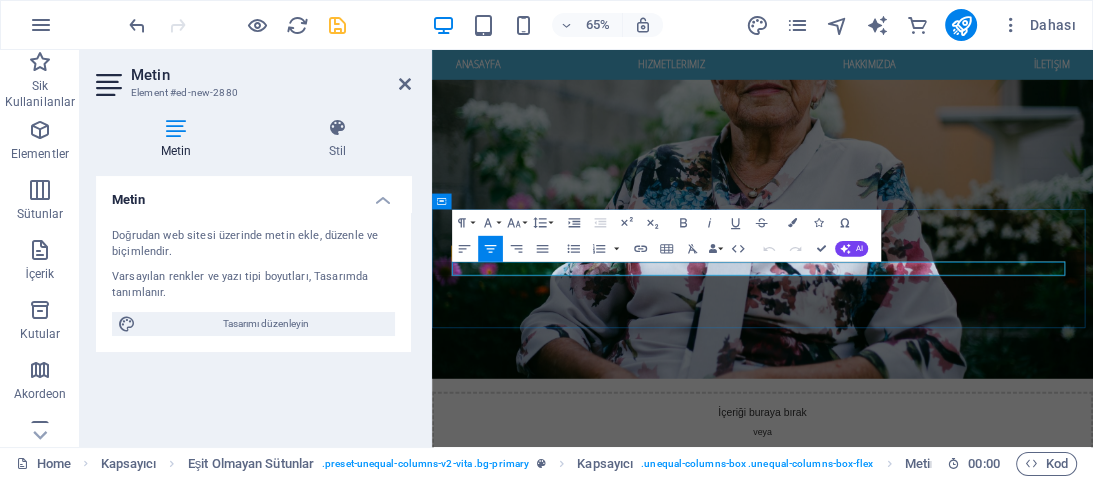 drag, startPoint x: 1083, startPoint y: 389, endPoint x: 765, endPoint y: 373, distance: 318.40225 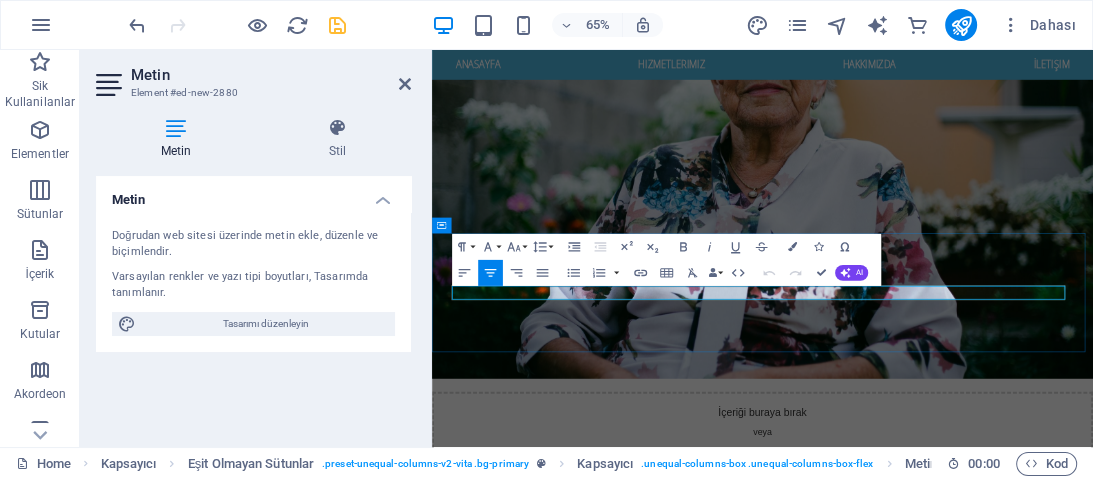 scroll, scrollTop: 2816, scrollLeft: 0, axis: vertical 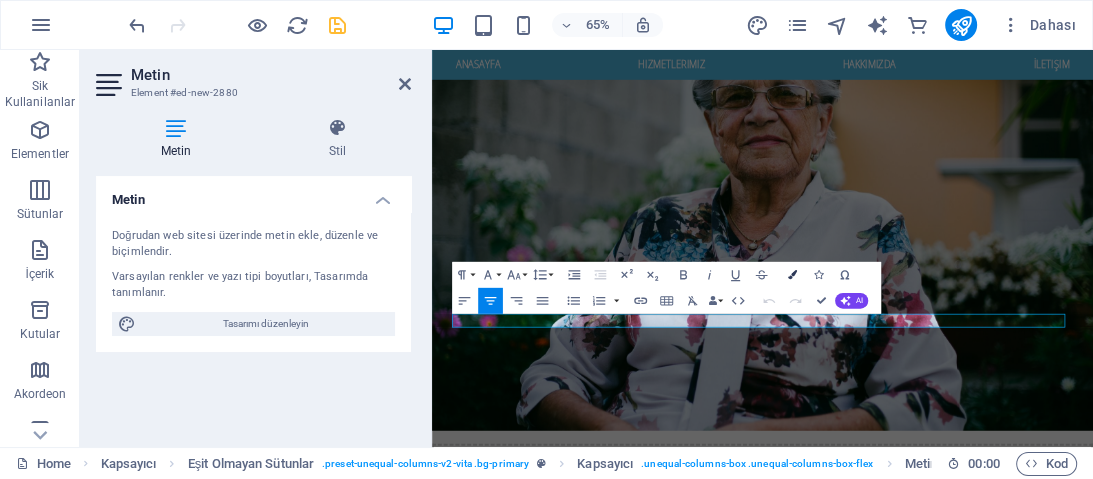click at bounding box center [792, 274] 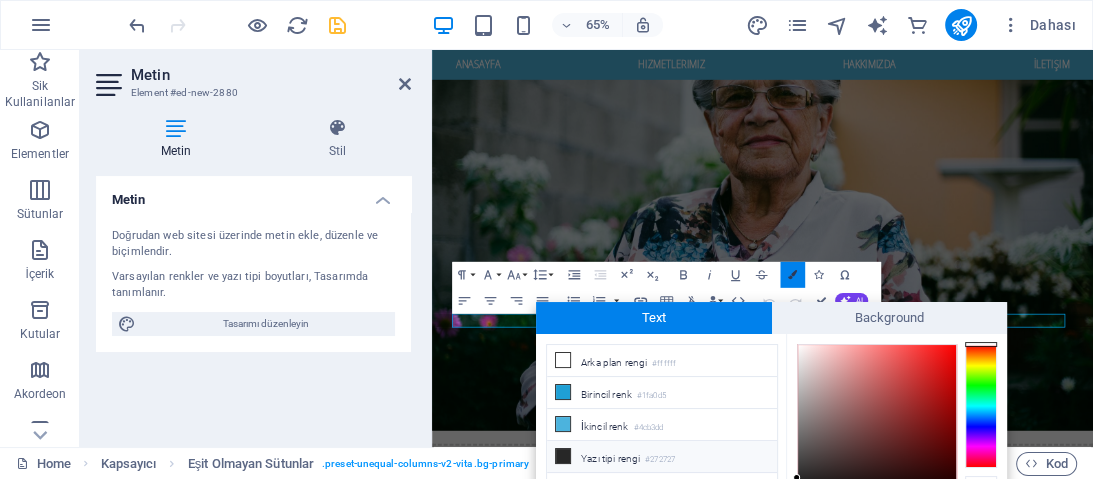 scroll, scrollTop: 102, scrollLeft: 0, axis: vertical 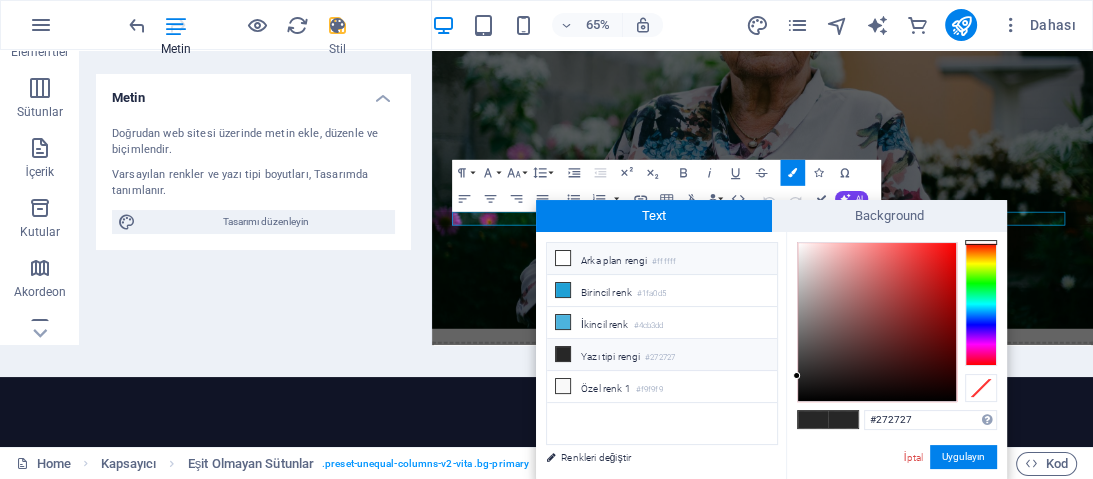 click on "#ffffff" at bounding box center (664, 262) 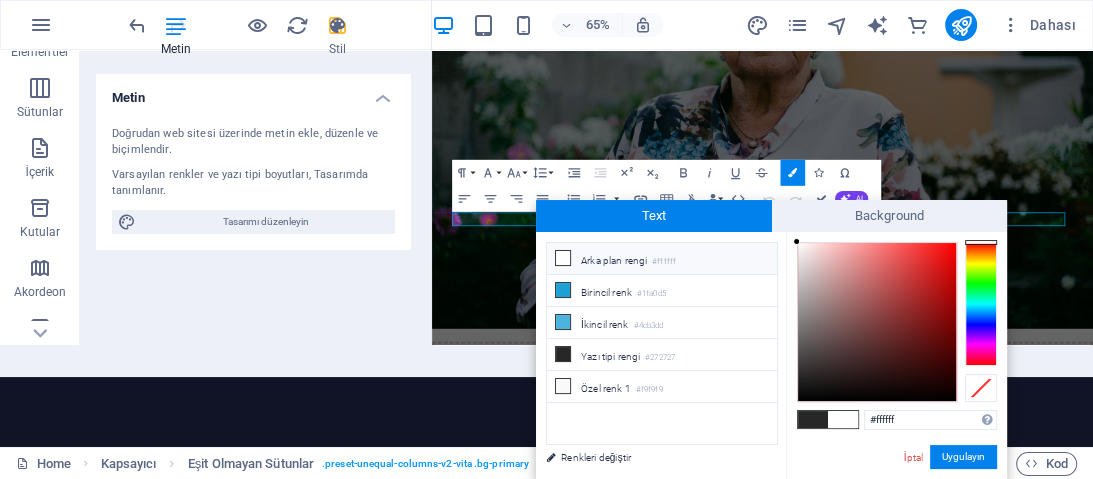 click on "#ffffff Desteklenen biçimler #0852ed rgb(8, 82, 237) rgba(8, 82, 237, %90) hsv(221,97,93) hsl(221, %93, %48) İptal Uygulayın" at bounding box center (896, 501) 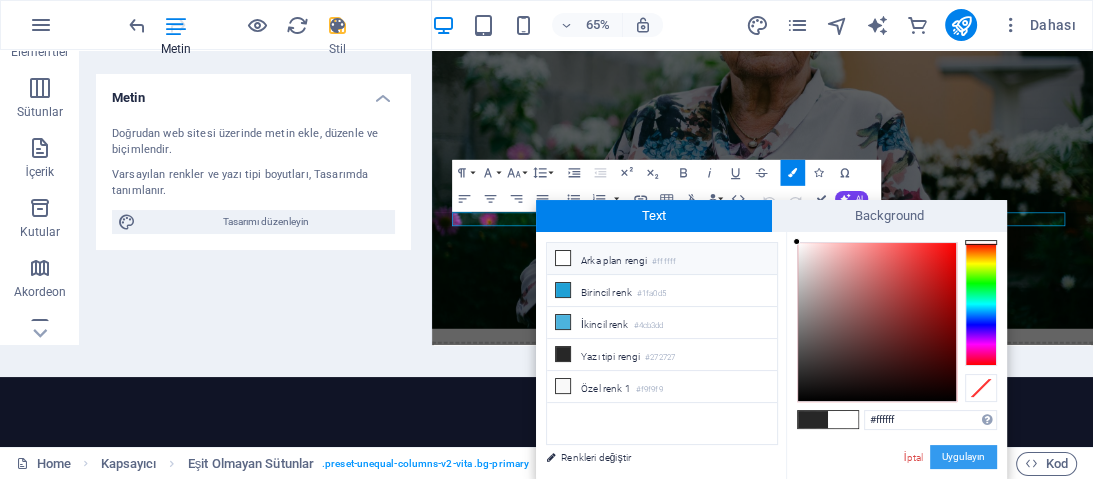 click on "Uygulayın" at bounding box center (963, 457) 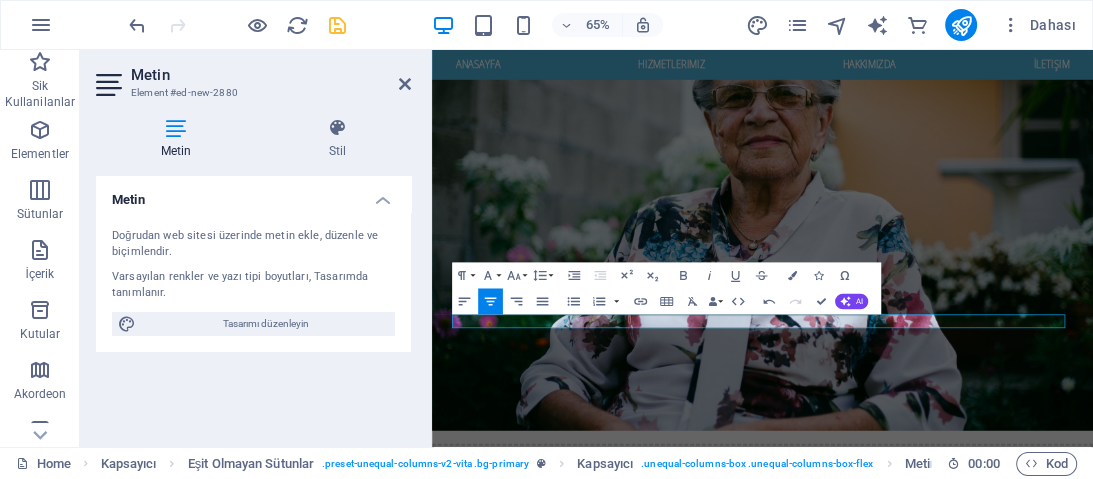 scroll, scrollTop: 0, scrollLeft: 0, axis: both 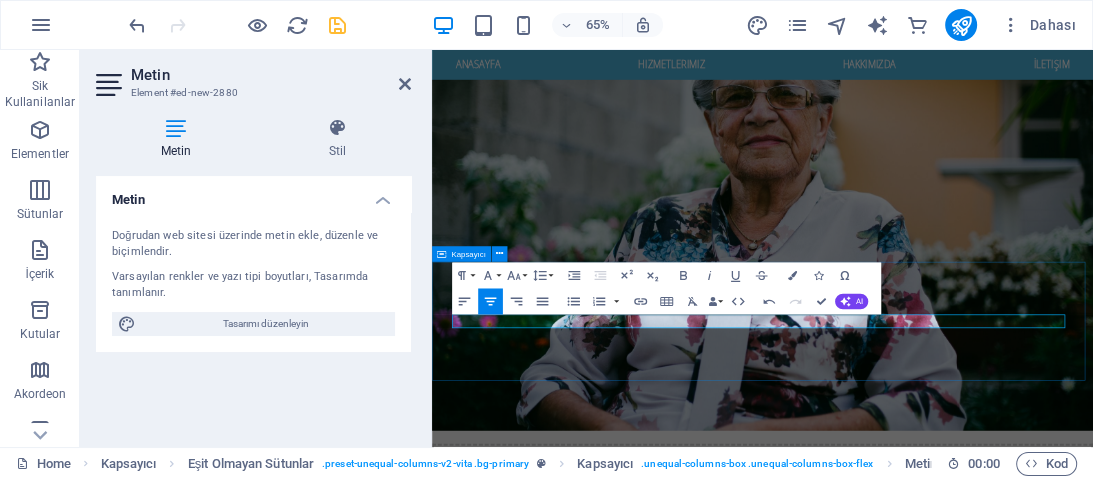 click on "HASSAS KARTLARA HASSAS DOKUNUŞLAR!" at bounding box center [940, 4127] 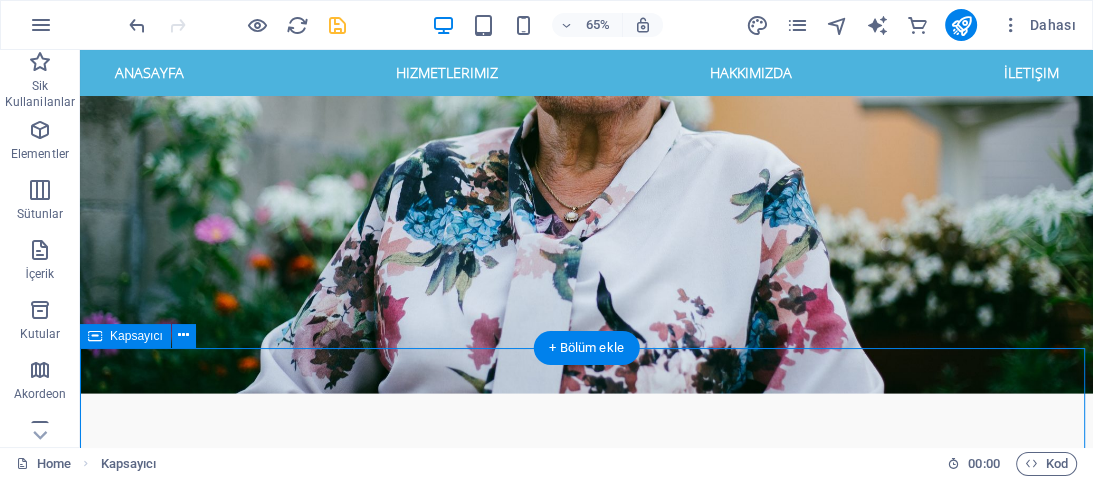 scroll, scrollTop: 3035, scrollLeft: 0, axis: vertical 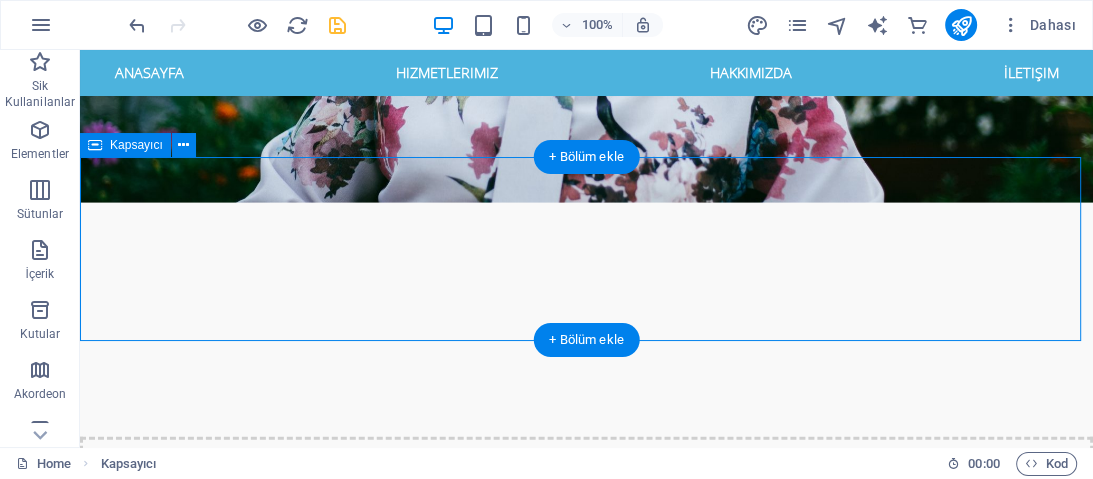 click on "HASSAS KARTLARA HASSAS DOKUNUŞLAR!" at bounding box center (586, 3908) 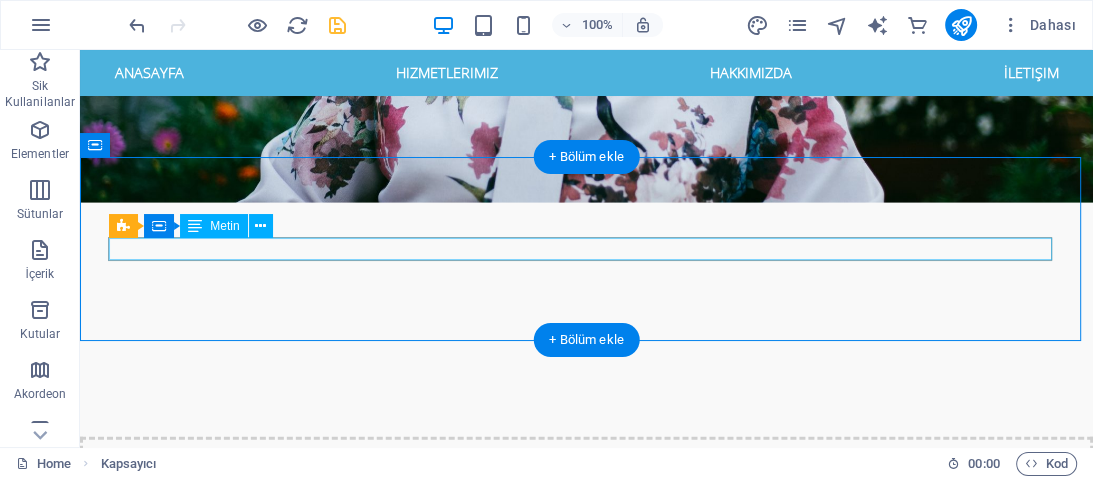 click on "HASSAS KARTLARA HASSAS DOKUNUŞLAR!" at bounding box center [587, 4112] 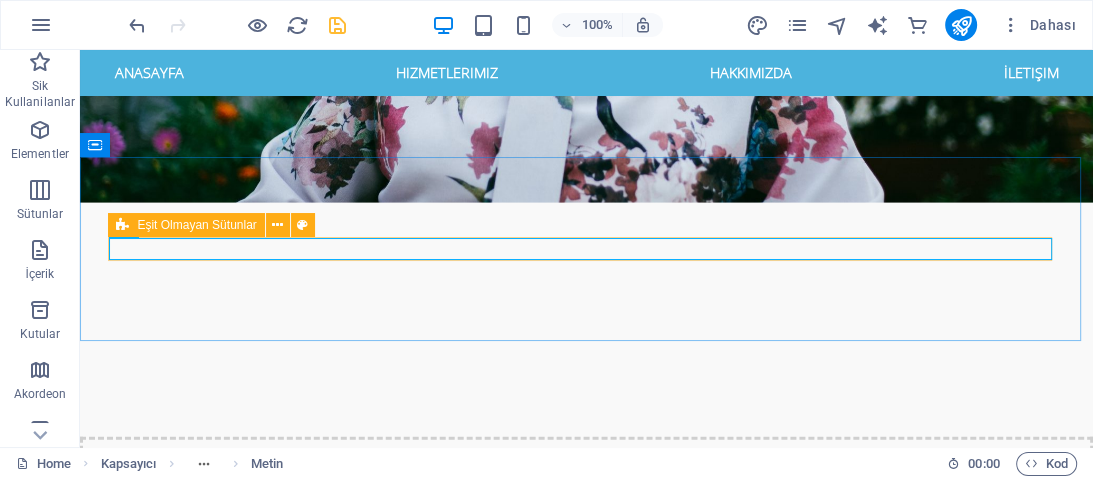 click at bounding box center [122, 225] 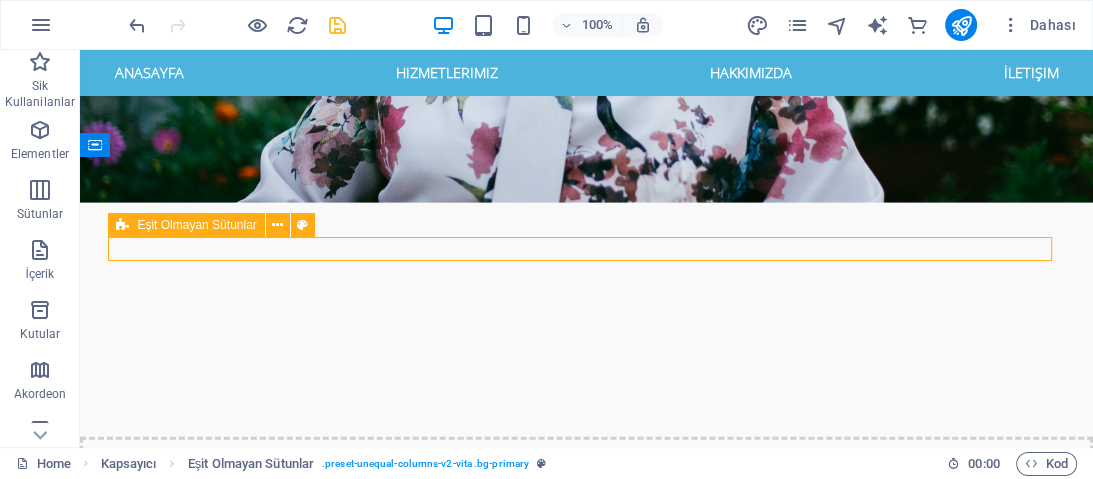 click on "Eşit Olmayan Sütunlar" at bounding box center (196, 225) 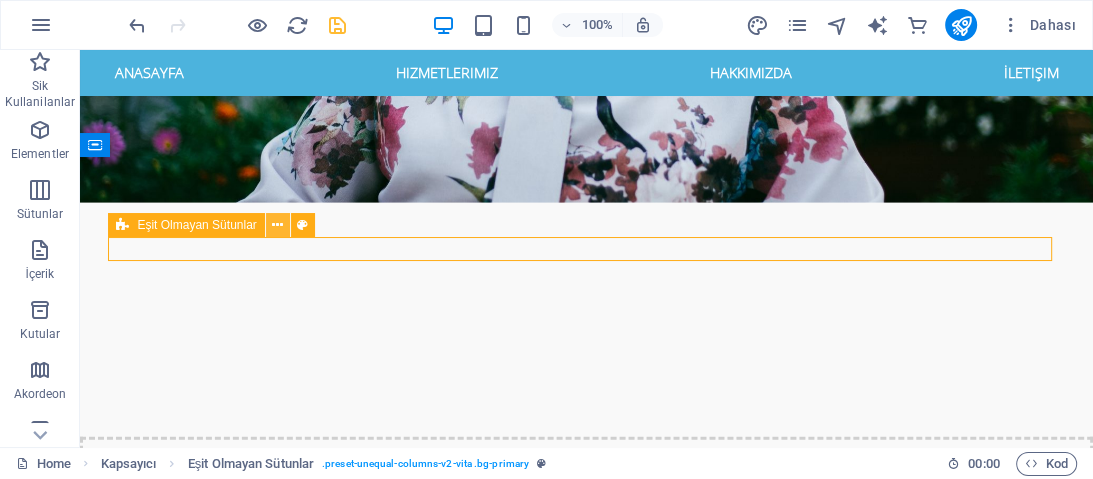 click at bounding box center [277, 225] 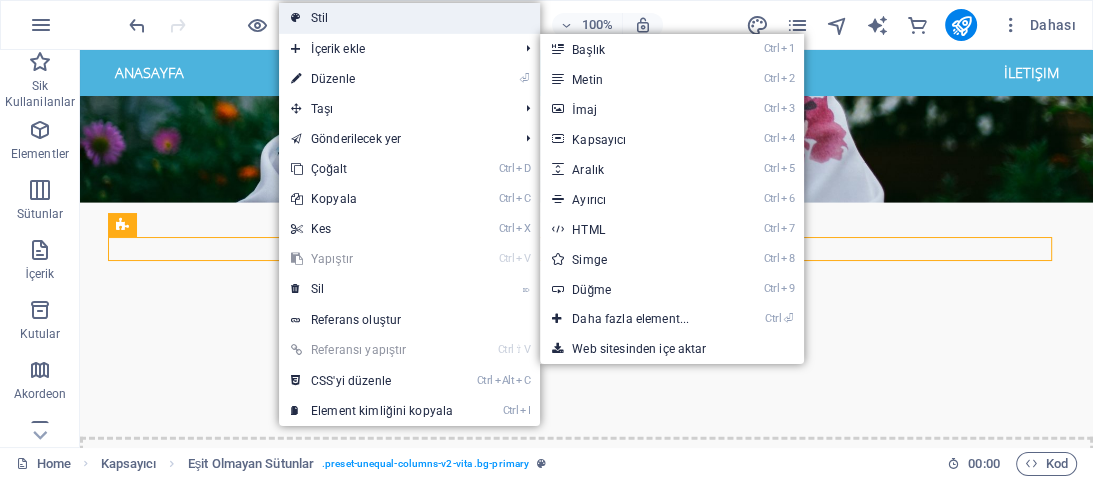 click on "Stil" at bounding box center [409, 18] 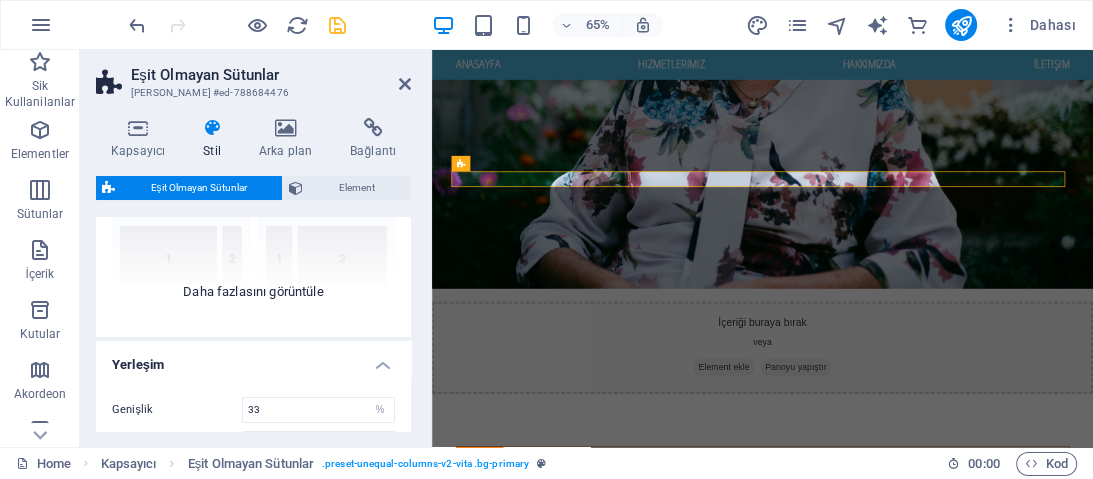 scroll, scrollTop: 202, scrollLeft: 0, axis: vertical 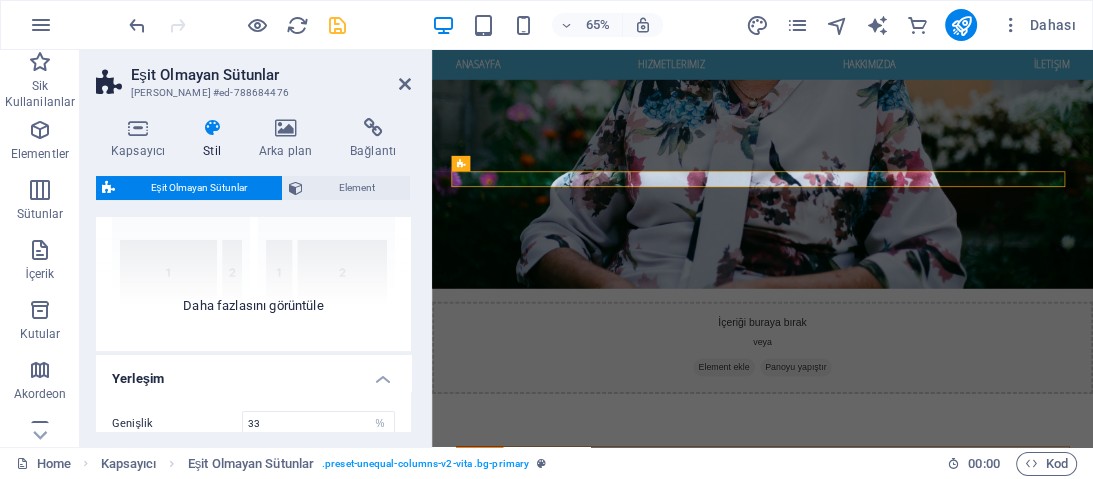 click on "[PHONE_NUMBER] [PHONE_NUMBER] 70-30 Varsayılan" at bounding box center (253, 201) 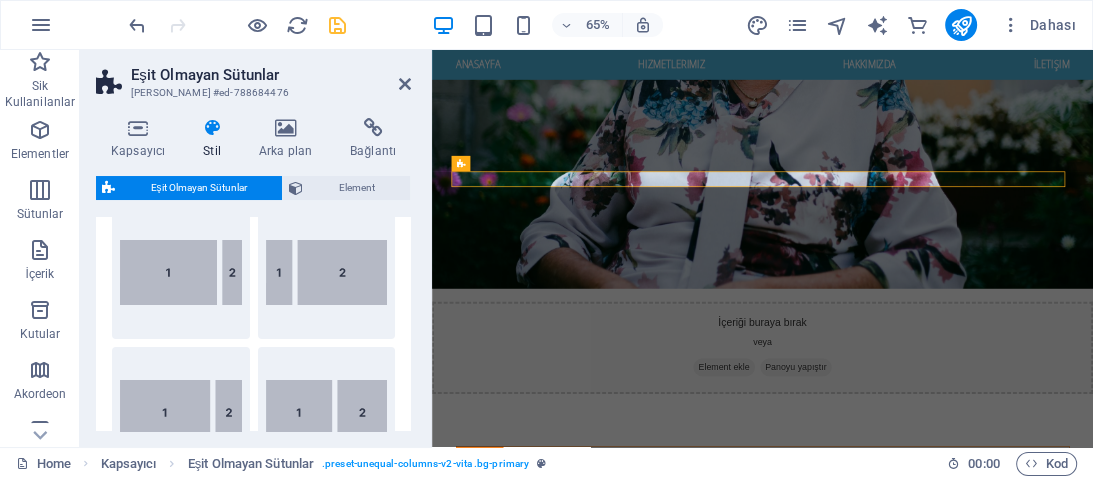 drag, startPoint x: 415, startPoint y: 281, endPoint x: 420, endPoint y: 326, distance: 45.276924 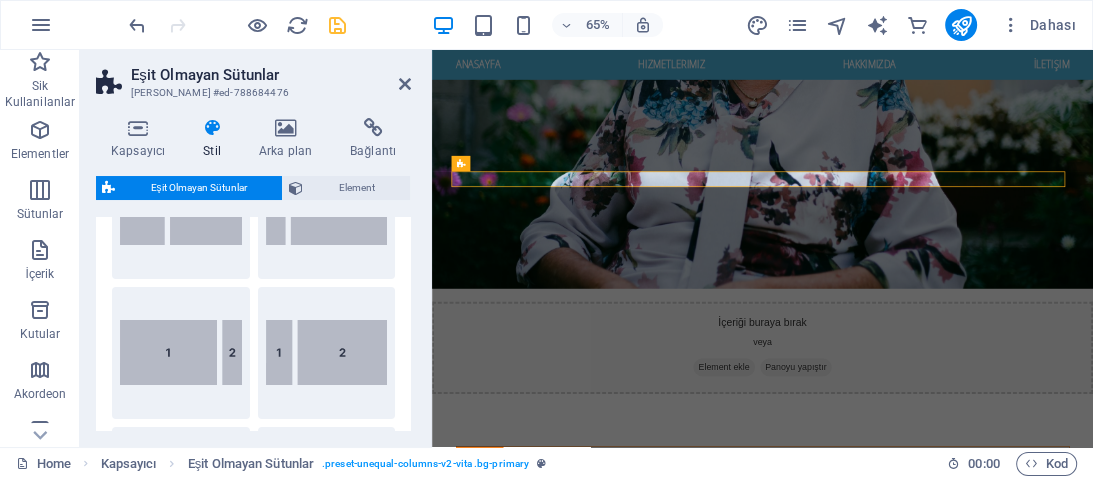 scroll, scrollTop: 0, scrollLeft: 0, axis: both 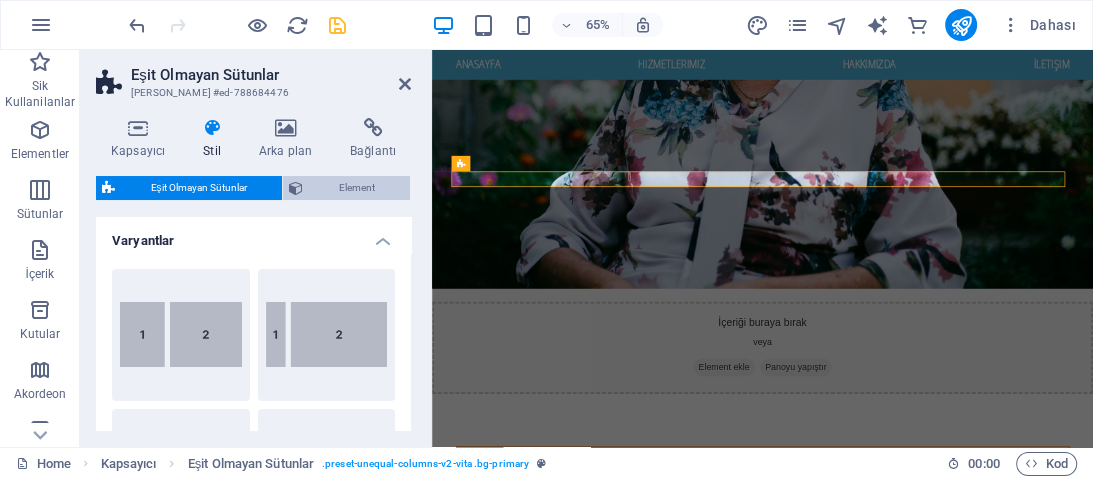 click on "Element" at bounding box center [356, 188] 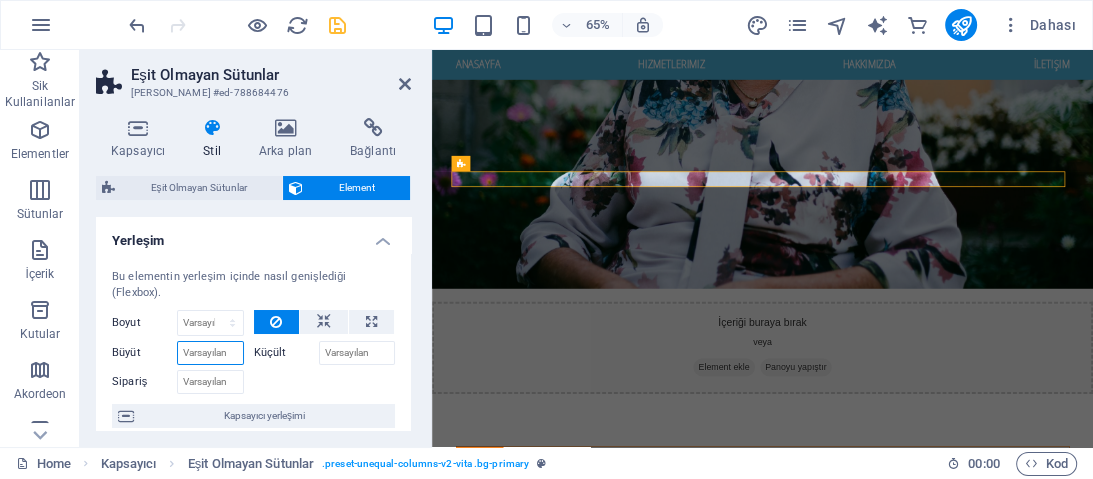 click on "Büyüt" at bounding box center [210, 353] 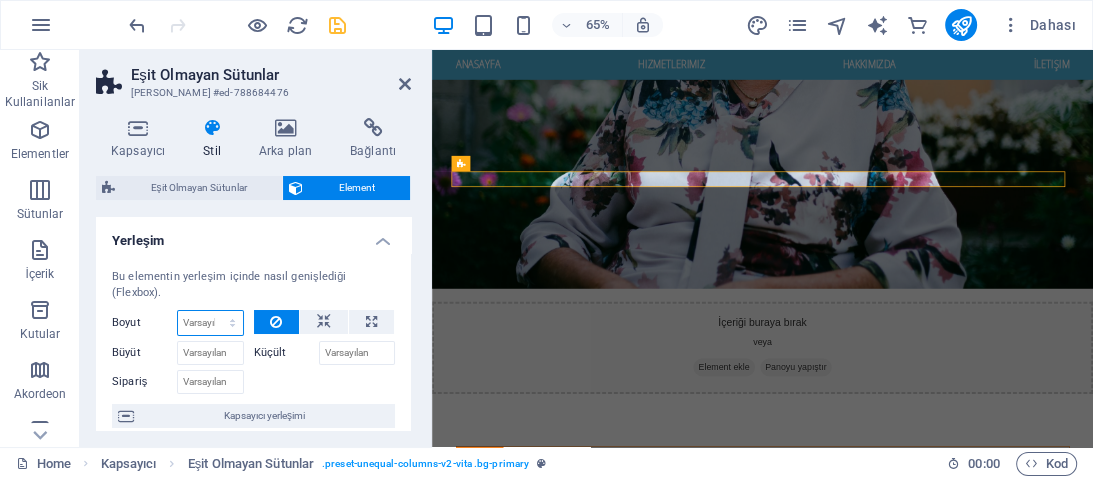 click on "Varsayılan otomatik px % 1/1 1/2 1/3 1/4 1/5 1/6 1/7 1/8 1/9 1/10" at bounding box center (210, 323) 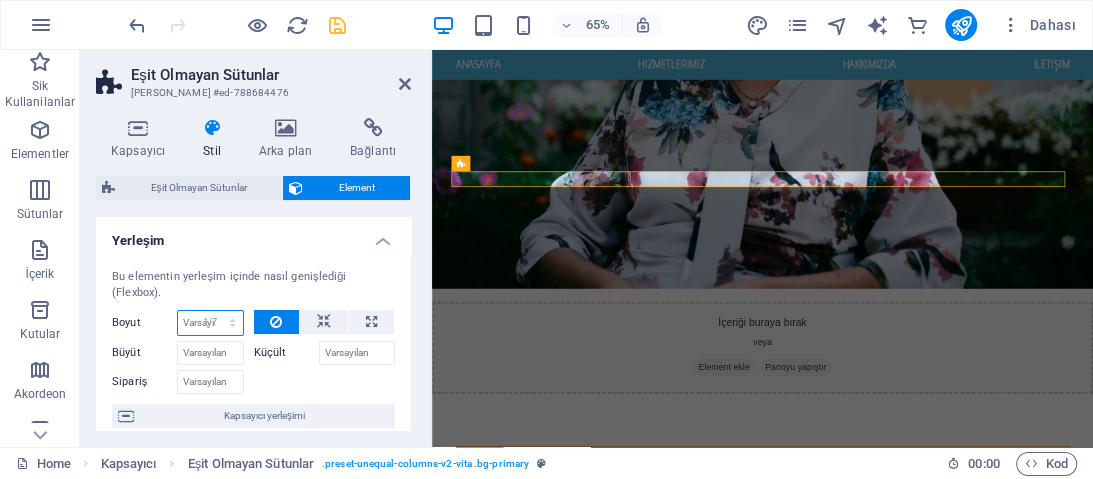click on "Varsayılan otomatik px % 1/1 1/2 1/3 1/4 1/5 1/6 1/7 1/8 1/9 1/10" at bounding box center (210, 323) 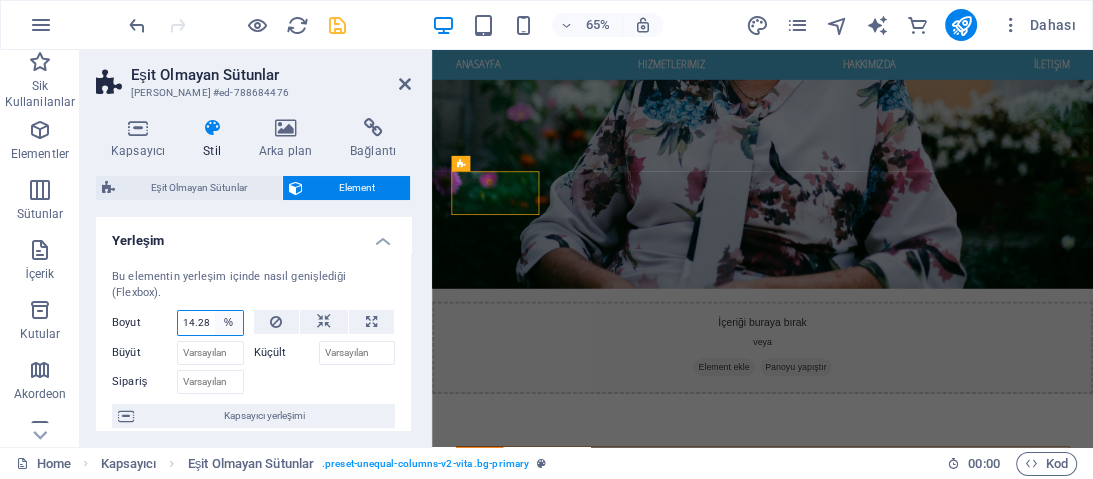 click on "Varsayılan otomatik px % 1/1 1/2 1/3 1/4 1/5 1/6 1/7 1/8 1/9 1/10" at bounding box center (229, 323) 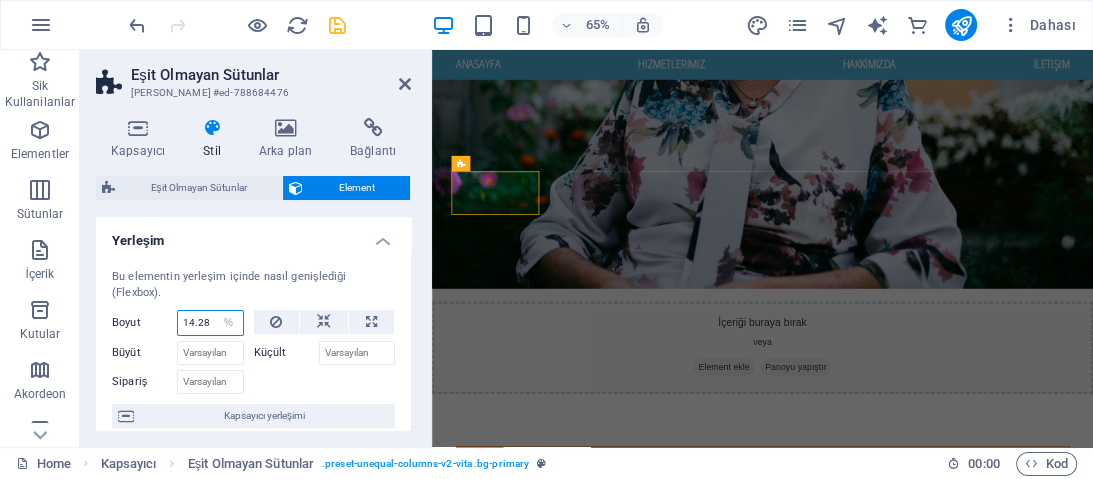select on "px" 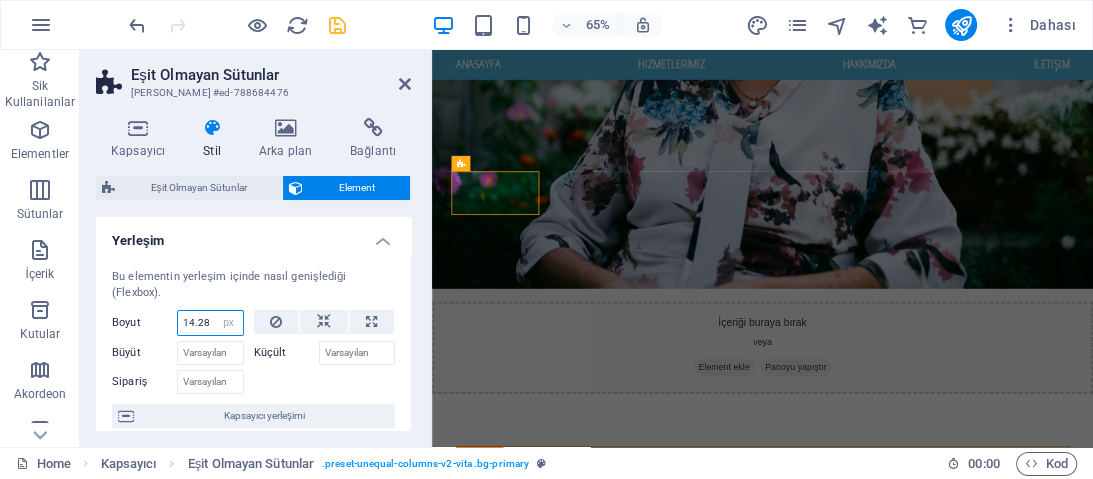 click on "Varsayılan otomatik px % 1/1 1/2 1/3 1/4 1/5 1/6 1/7 1/8 1/9 1/10" at bounding box center [229, 323] 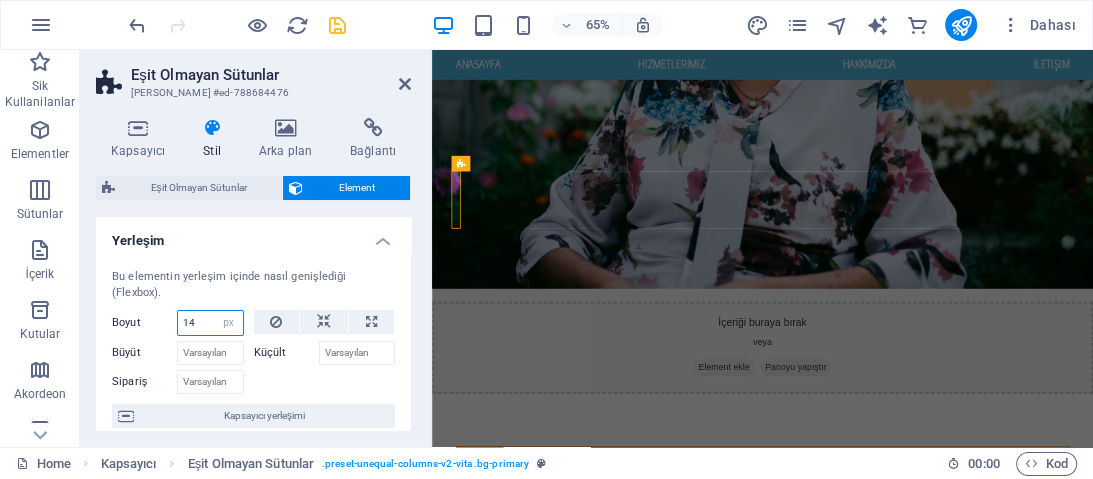 click on "14" at bounding box center [210, 323] 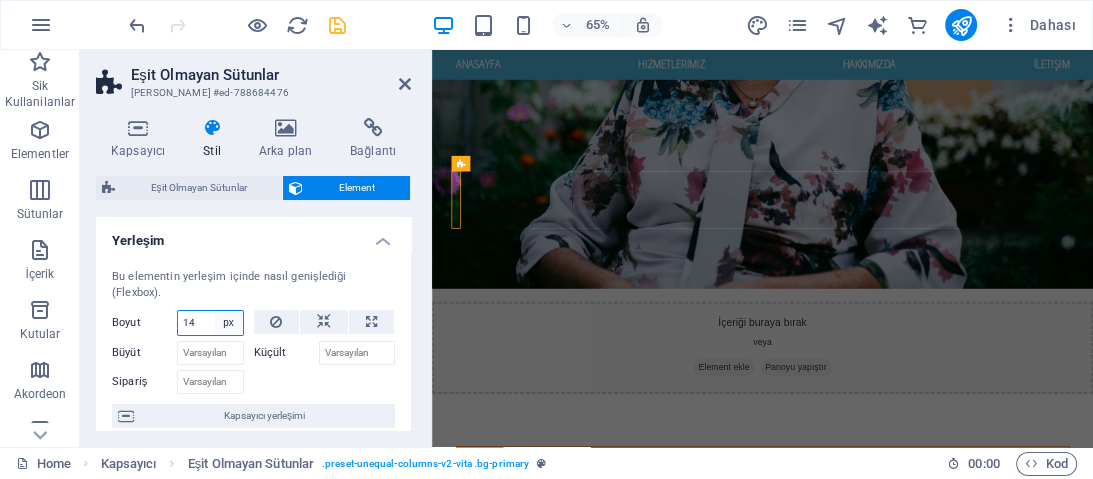click on "Varsayılan otomatik px % 1/1 1/2 1/3 1/4 1/5 1/6 1/7 1/8 1/9 1/10" at bounding box center (229, 323) 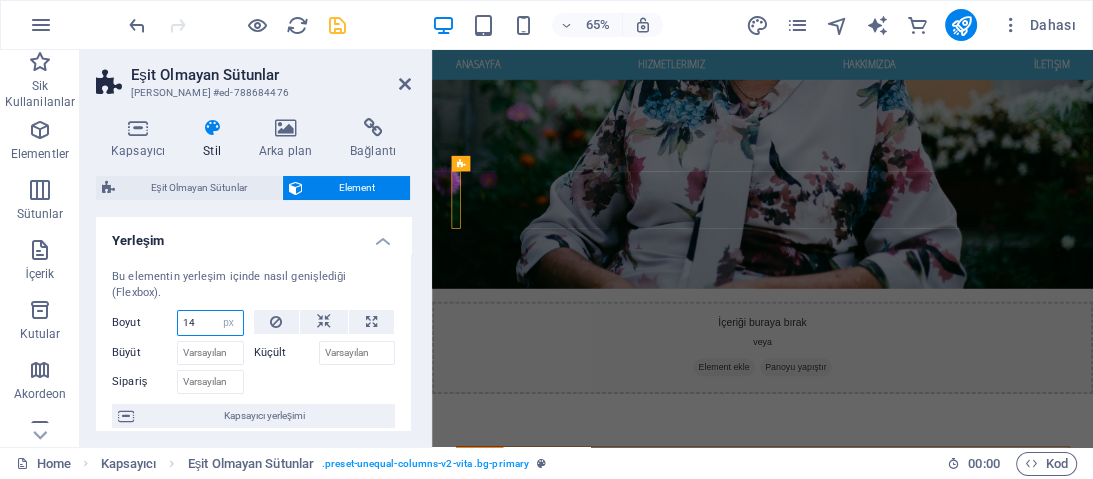 select on "1/1" 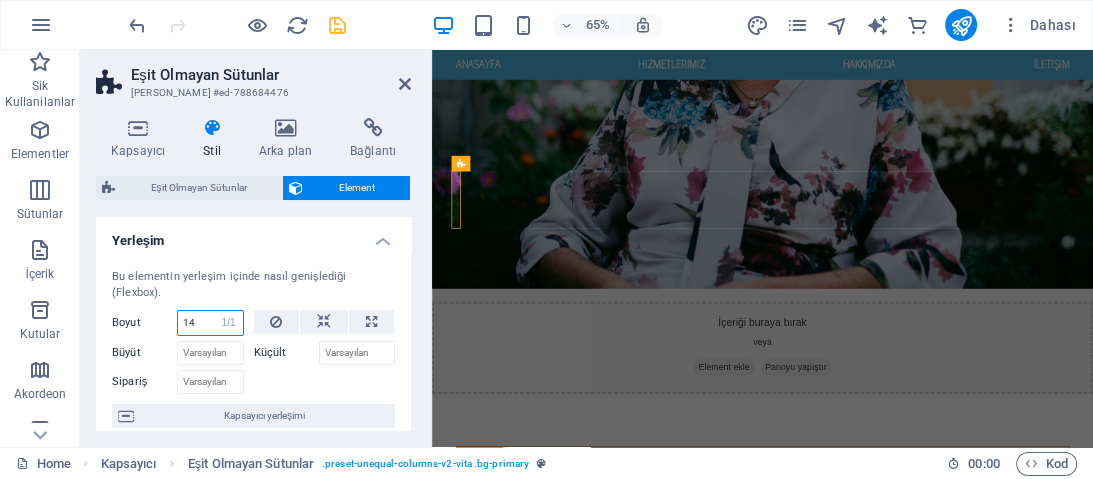 click on "Varsayılan otomatik px % 1/1 1/2 1/3 1/4 1/5 1/6 1/7 1/8 1/9 1/10" at bounding box center [229, 323] 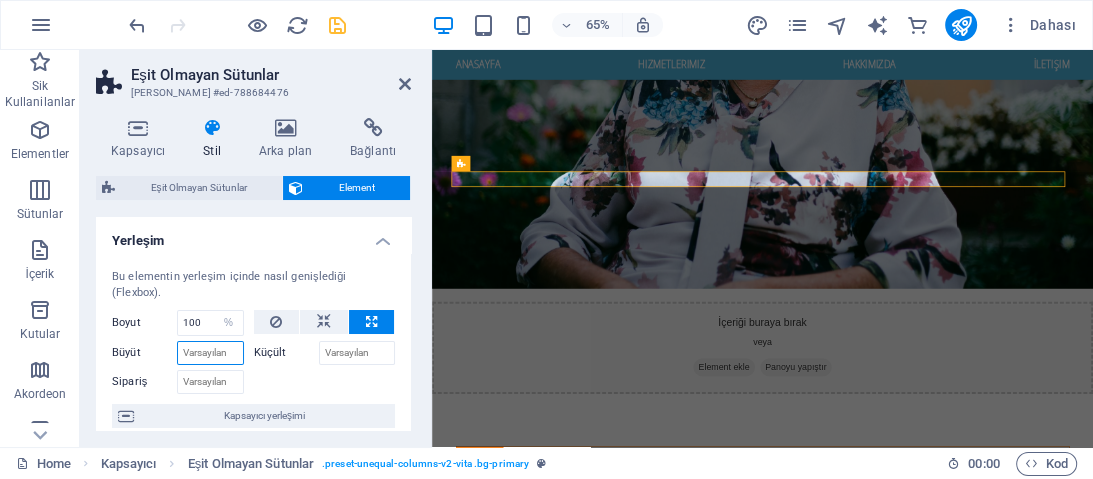 click on "Büyüt" at bounding box center (210, 353) 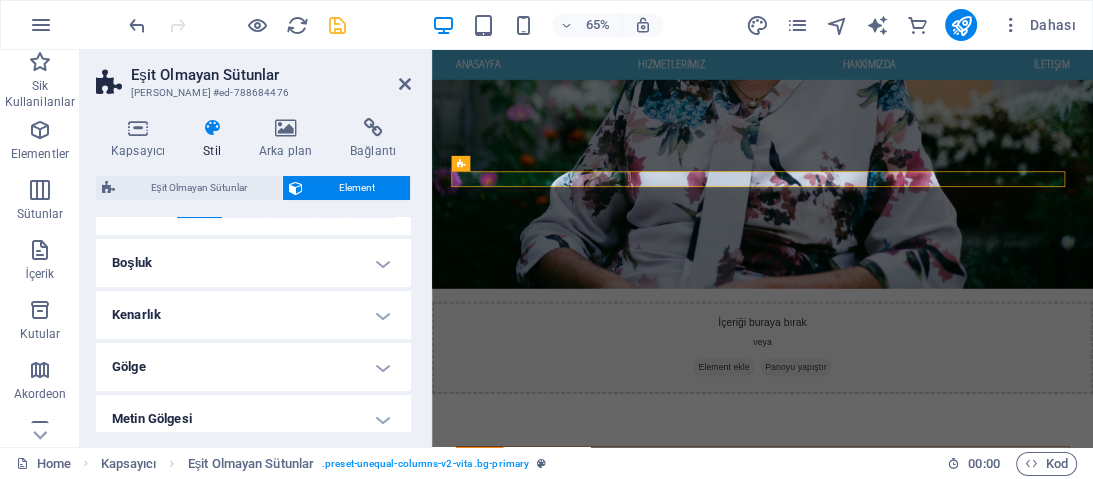 scroll, scrollTop: 273, scrollLeft: 0, axis: vertical 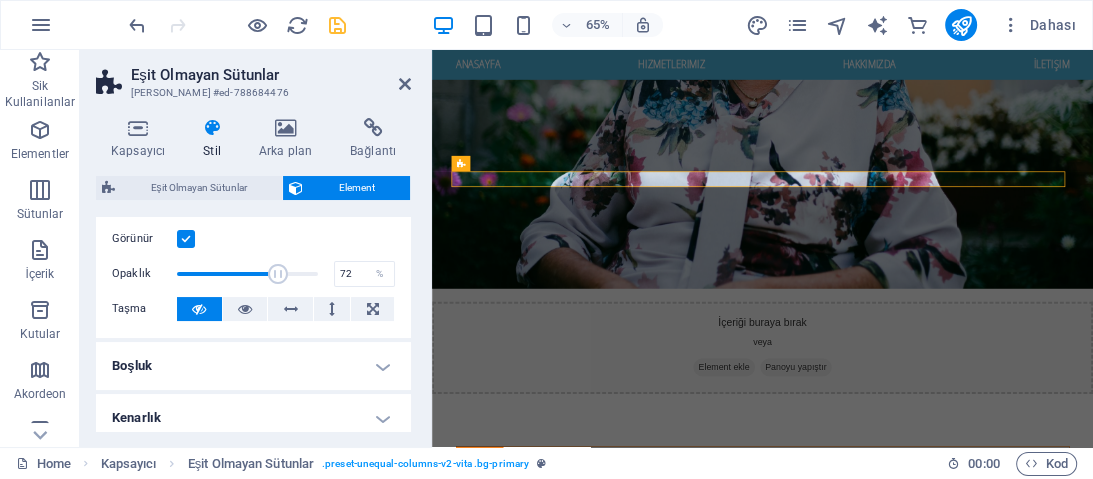 drag, startPoint x: 315, startPoint y: 271, endPoint x: 276, endPoint y: 271, distance: 39 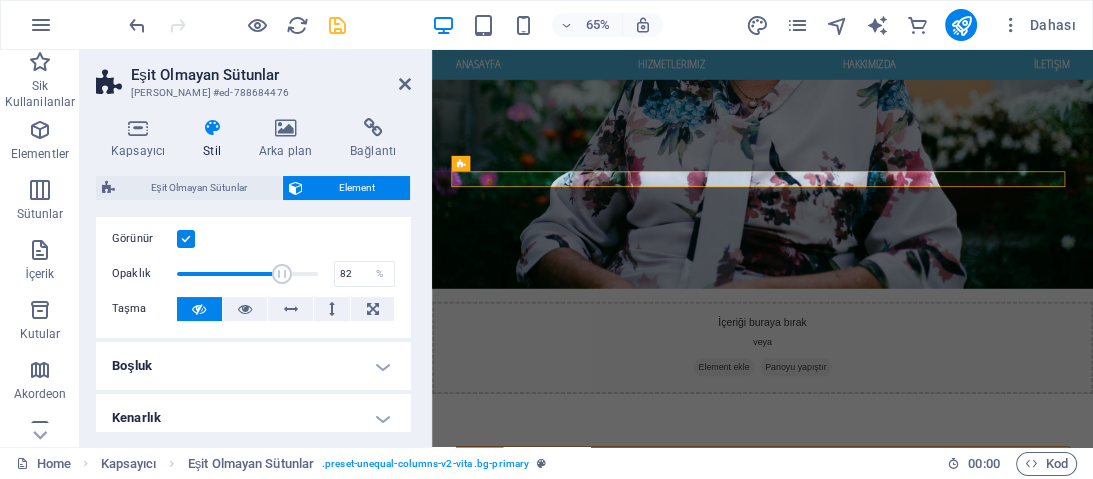 type on "83" 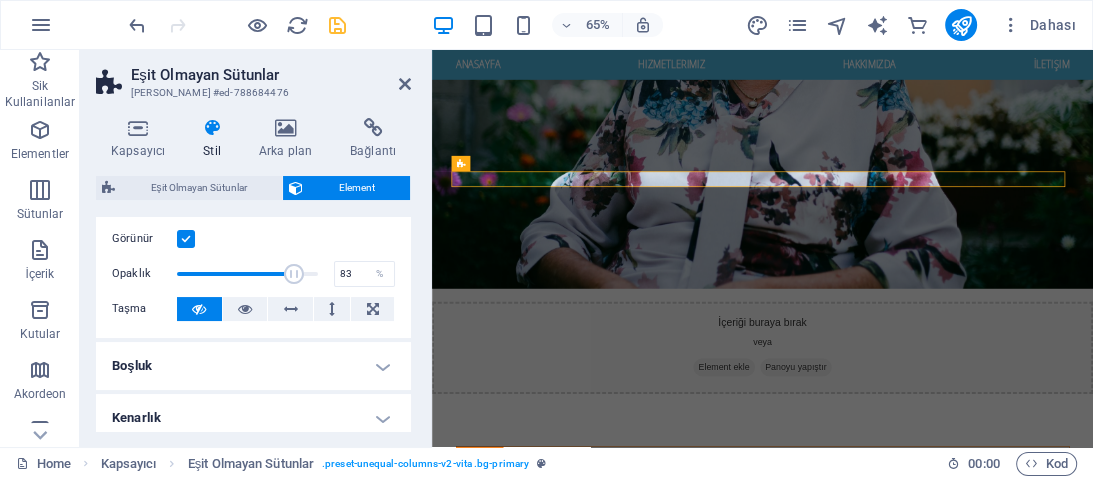 drag, startPoint x: 276, startPoint y: 271, endPoint x: 291, endPoint y: 267, distance: 15.524175 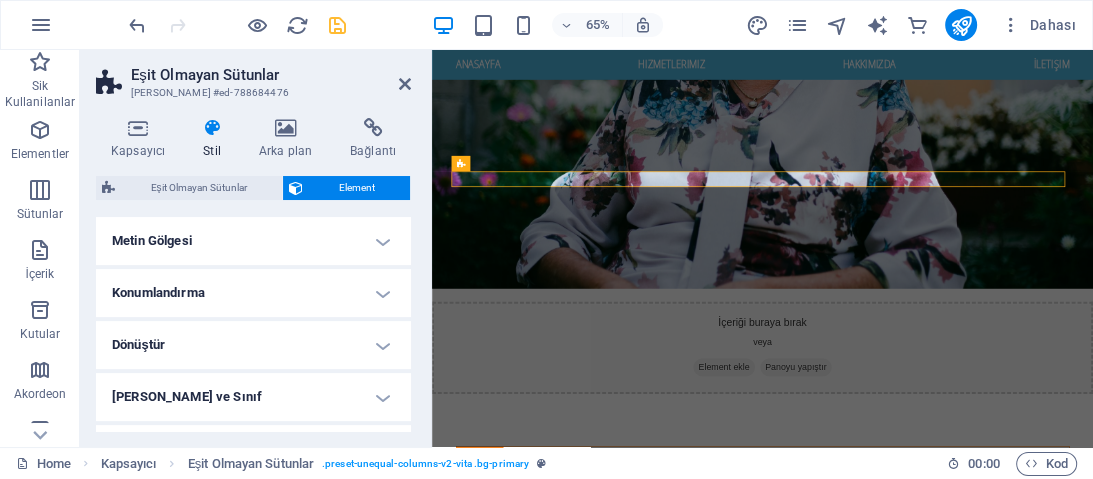 scroll, scrollTop: 566, scrollLeft: 0, axis: vertical 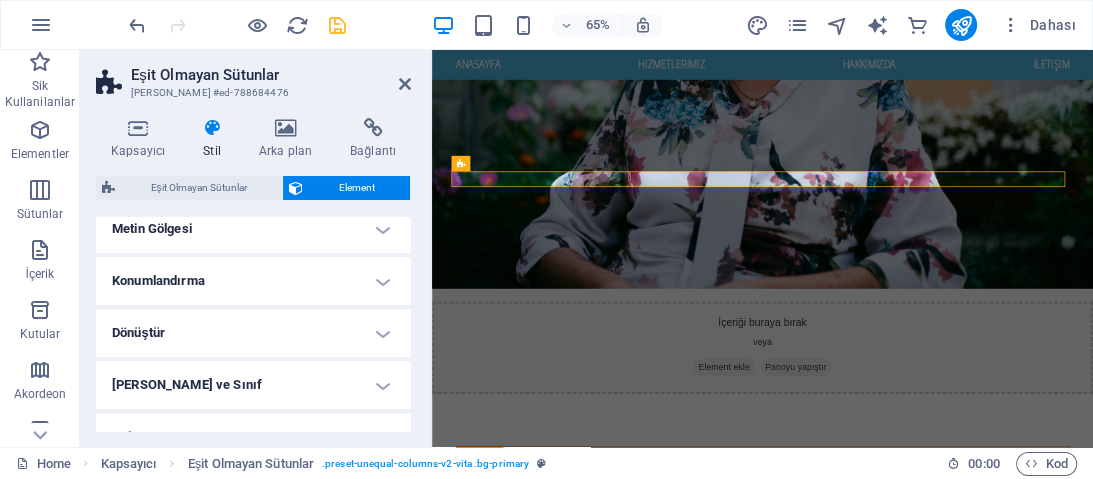 click on "Konumlandırma" at bounding box center (253, 281) 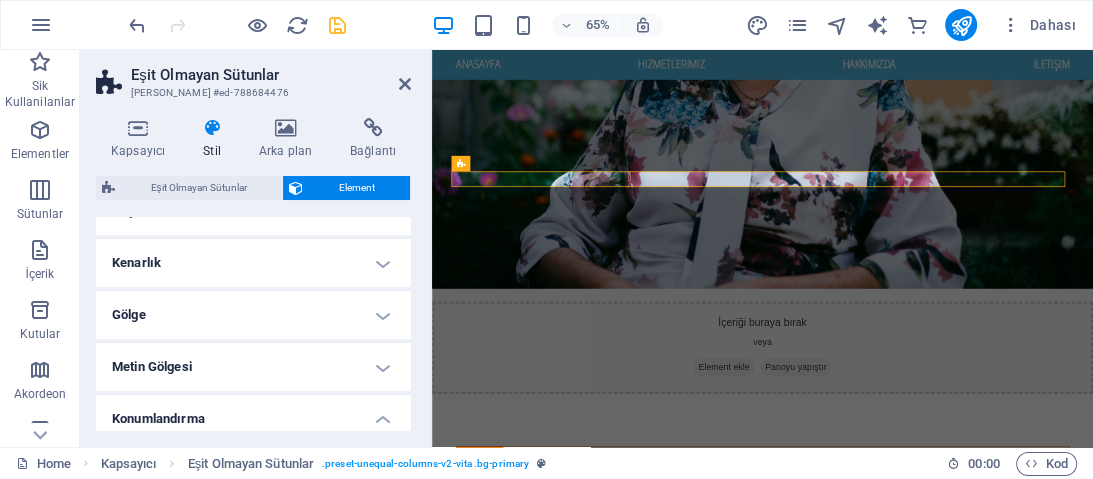 scroll, scrollTop: 431, scrollLeft: 0, axis: vertical 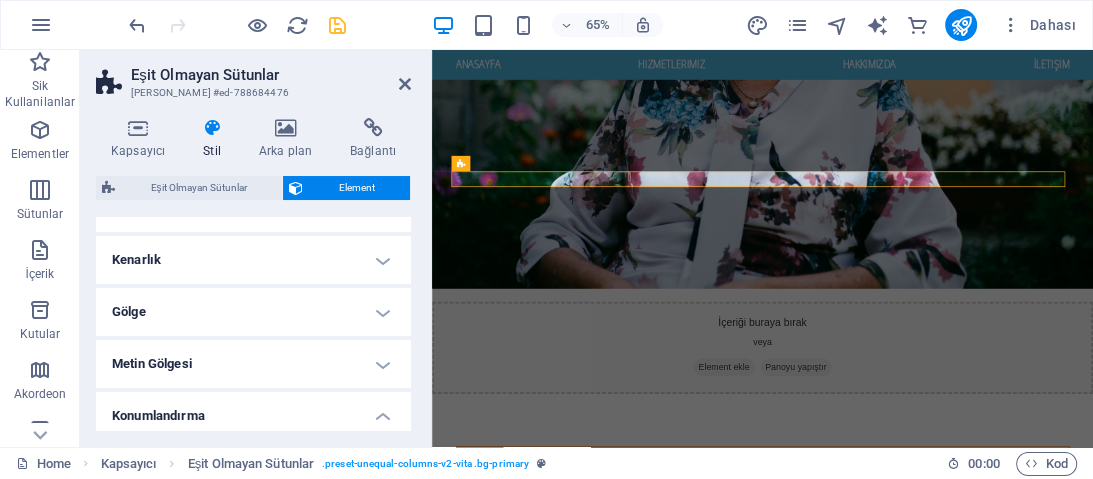 click on "Metin Gölgesi" at bounding box center [253, 364] 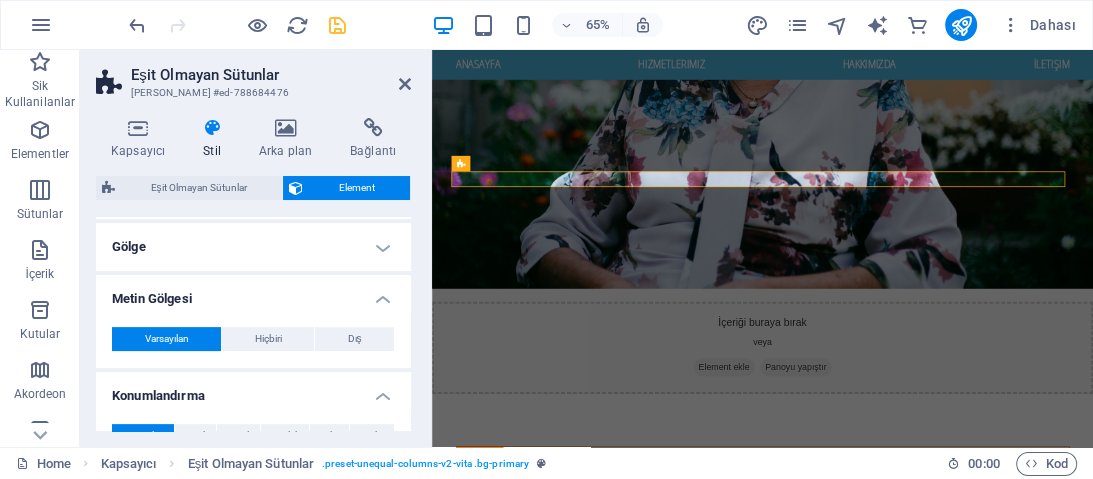 scroll, scrollTop: 477, scrollLeft: 0, axis: vertical 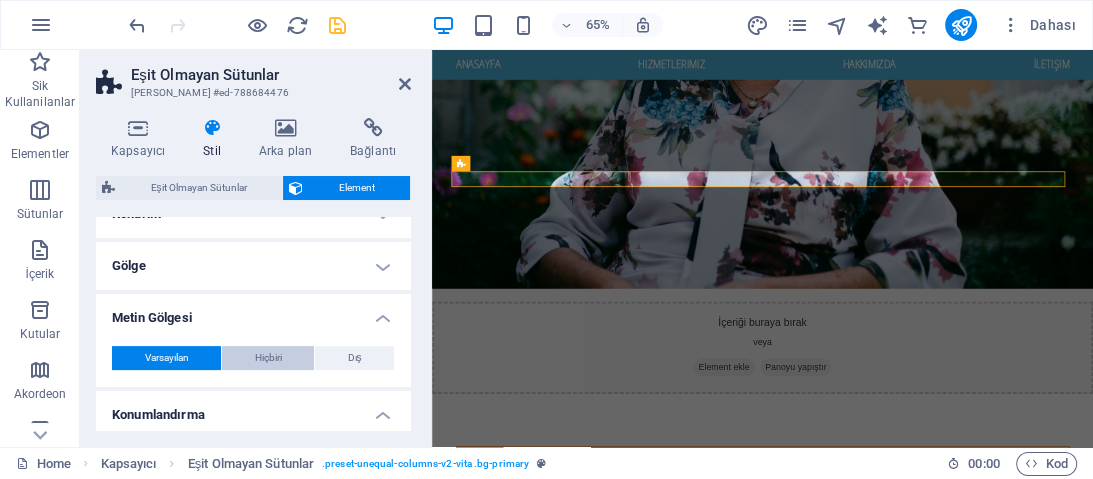 click on "Hiçbiri" at bounding box center (268, 358) 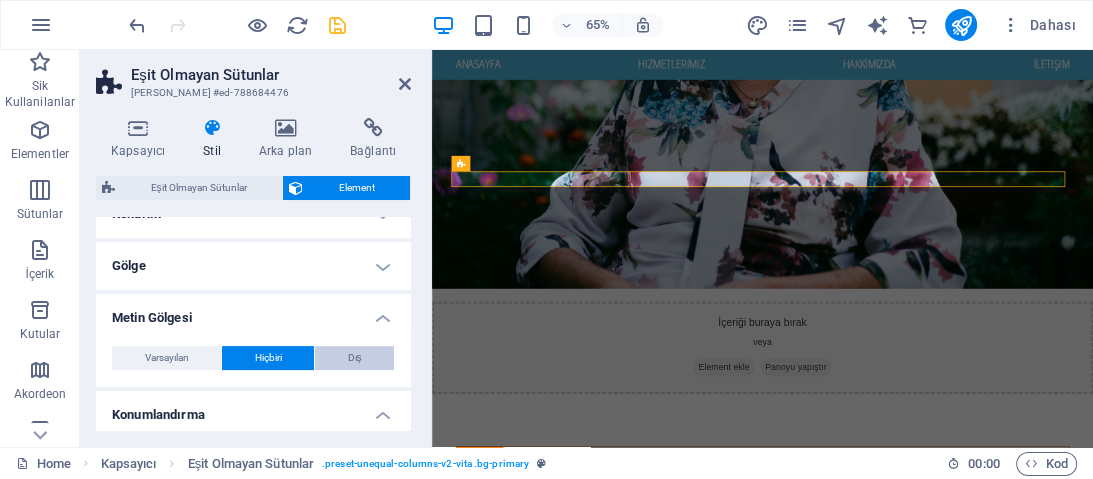 click on "Dış" at bounding box center (354, 358) 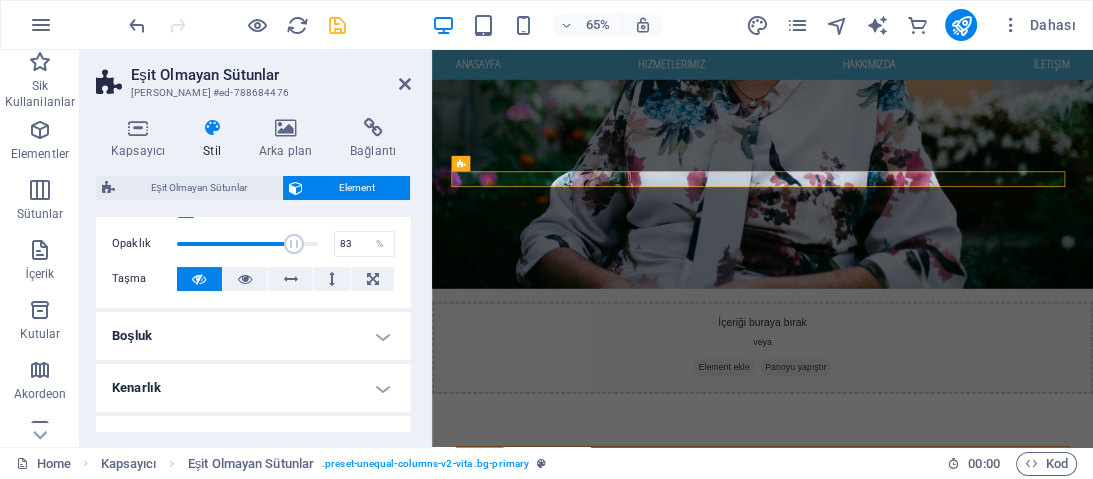 scroll, scrollTop: 299, scrollLeft: 0, axis: vertical 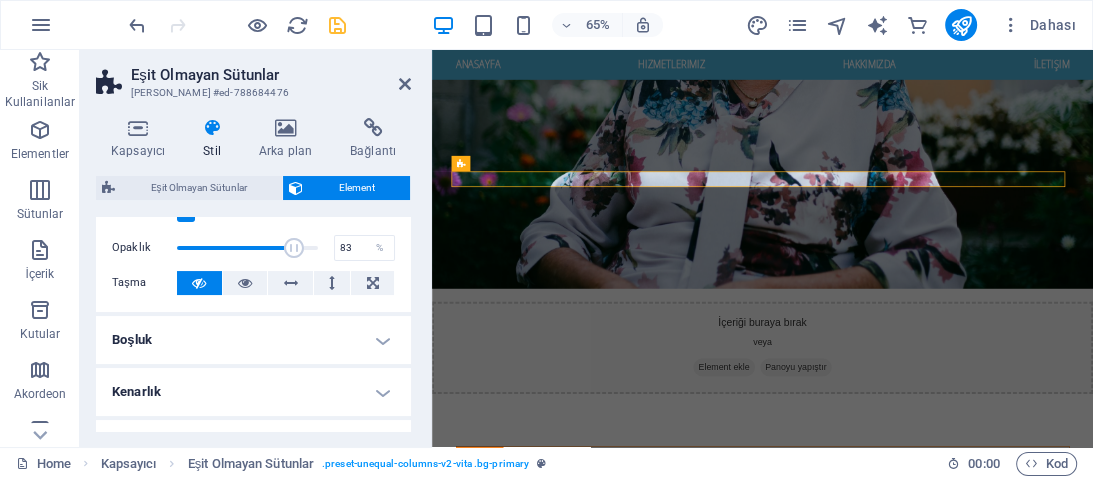 click on "Kenarlık" at bounding box center [253, 392] 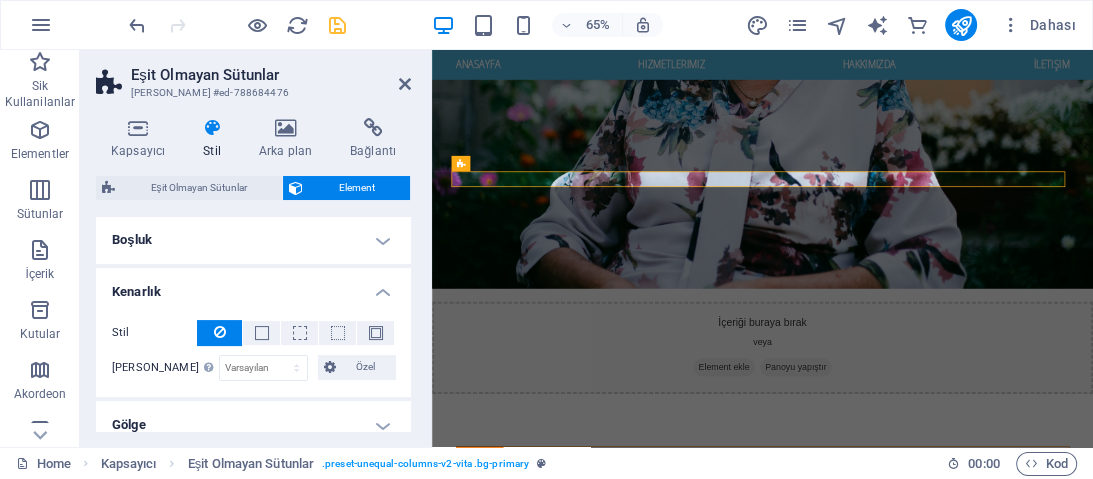scroll, scrollTop: 412, scrollLeft: 0, axis: vertical 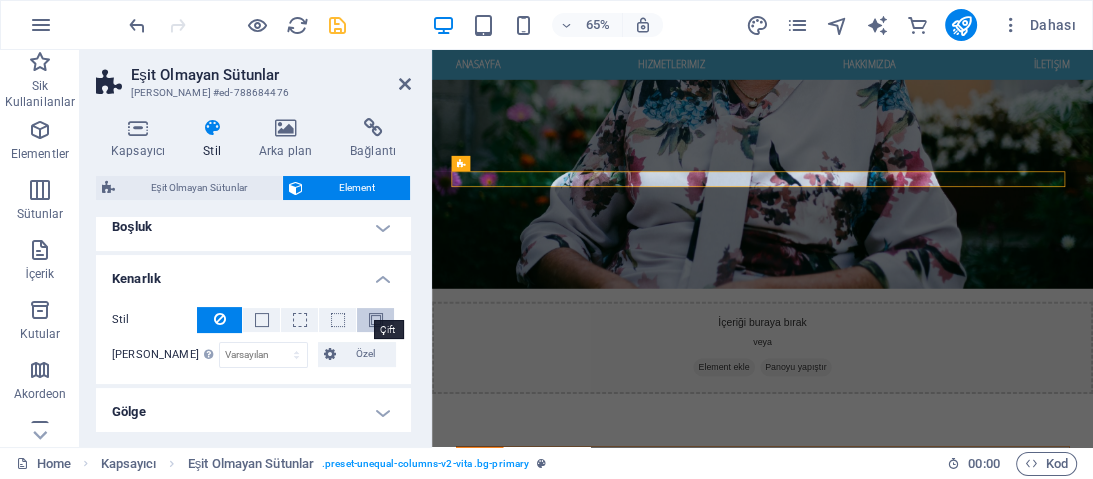 click at bounding box center [376, 320] 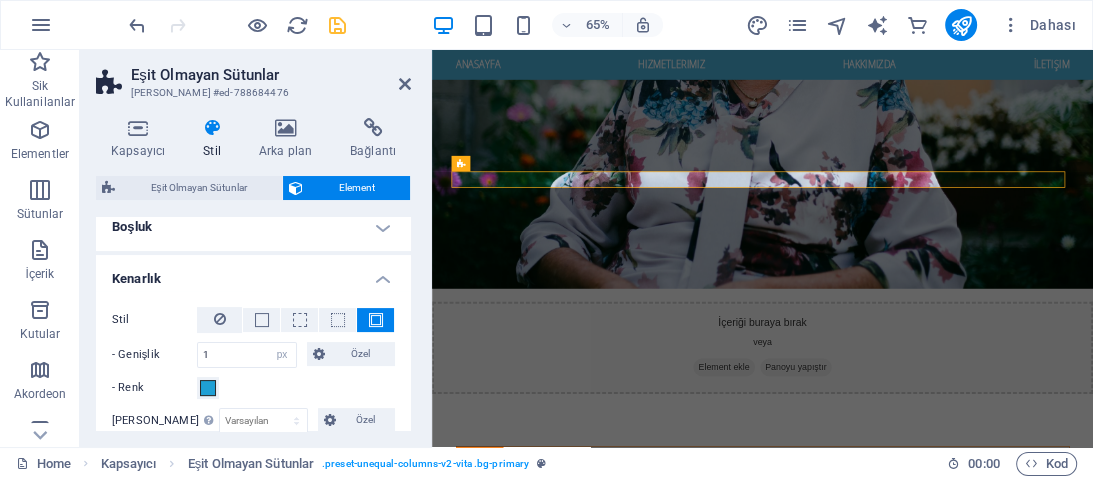 drag, startPoint x: 406, startPoint y: 308, endPoint x: 416, endPoint y: 263, distance: 46.09772 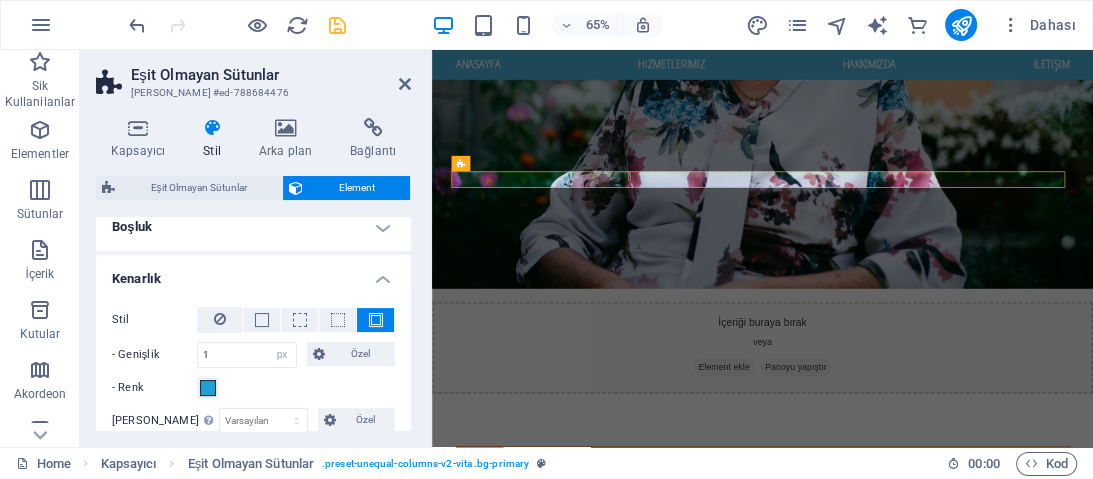 click on "Kapsayıcı Stil Arka plan Bağlantı Boyut Yükseklik Varsayılan px rem % vh vw Min. yükseklik Hiçbiri px rem % vh vw Genişlik Varsayılan px rem % em vh vw Min. genişlik Hiçbiri px rem % vh vw İçerik genişliği Varsayılan Özel genişlik Genişlik Varsayılan px rem % em vh vw Min. genişlik Hiçbiri px rem % vh vw Varsayılan doldurma Özel aralık Varsayılan içerik genişliği ve doldurma, Tasarımdan değiştirilebilir. Tasarımı düzenleyin Yerleşim (Flexbox) Hizalama Esnek yönü belirler. Varsayılan Ana eksen Elementlerin bu kapsayıcının içindeki ana eksen boyunca nasıl davranması gerektiğini belirle (içeriği doğrula). Varsayılan Yan eksen Kapsayıcının içindeki elementin dikey yönünü kontrol et (öğeleri hizala). Varsayılan Sığdırma Varsayılan Açık Kapalı Doldur Birkaç satır boyunca y ekseni üzerindeki elementlerin mesafelerini ve yönünü kontrol eder (içeriği hizala). Varsayılan Accessibility Role Hiçbiri Alert Alt Bigi Article Timer" at bounding box center [253, 274] 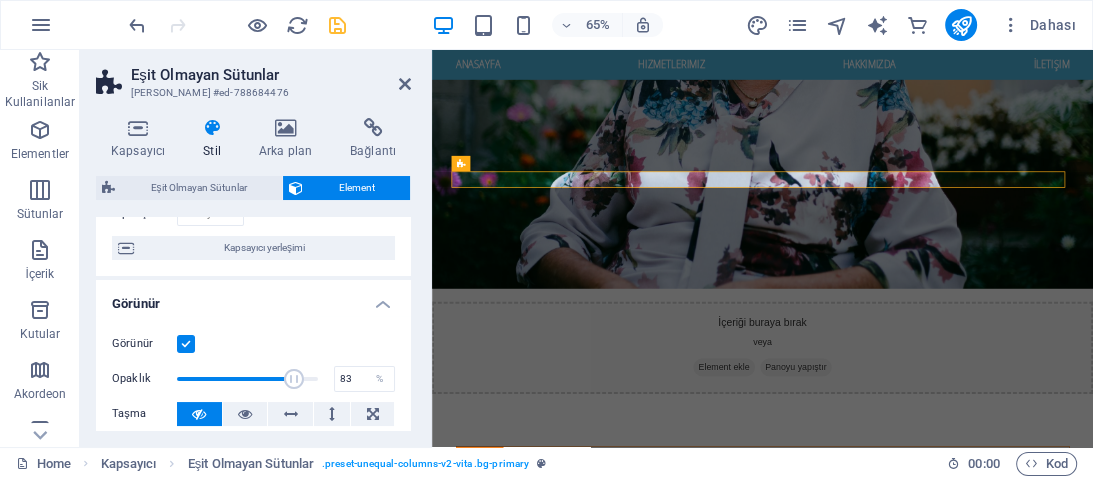 scroll, scrollTop: 0, scrollLeft: 0, axis: both 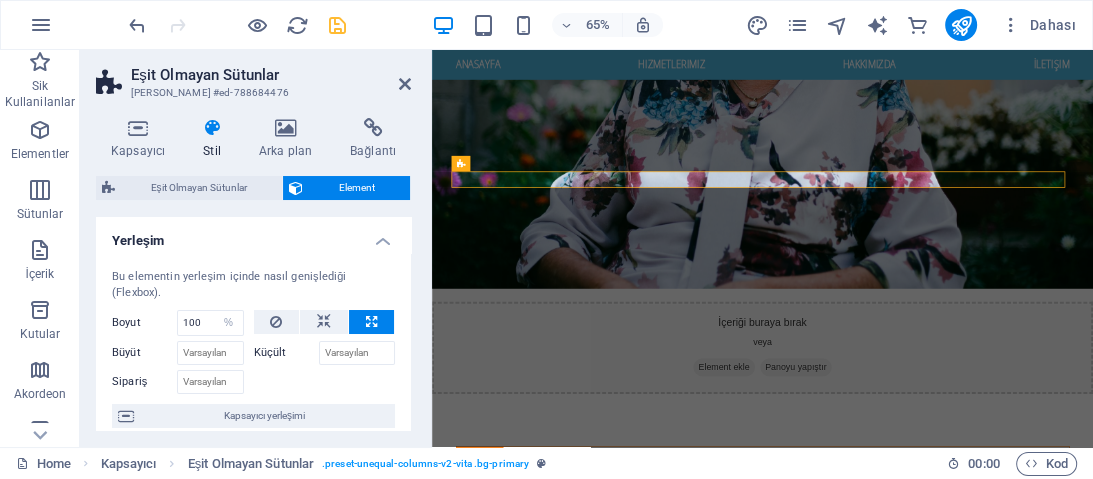 click at bounding box center [212, 128] 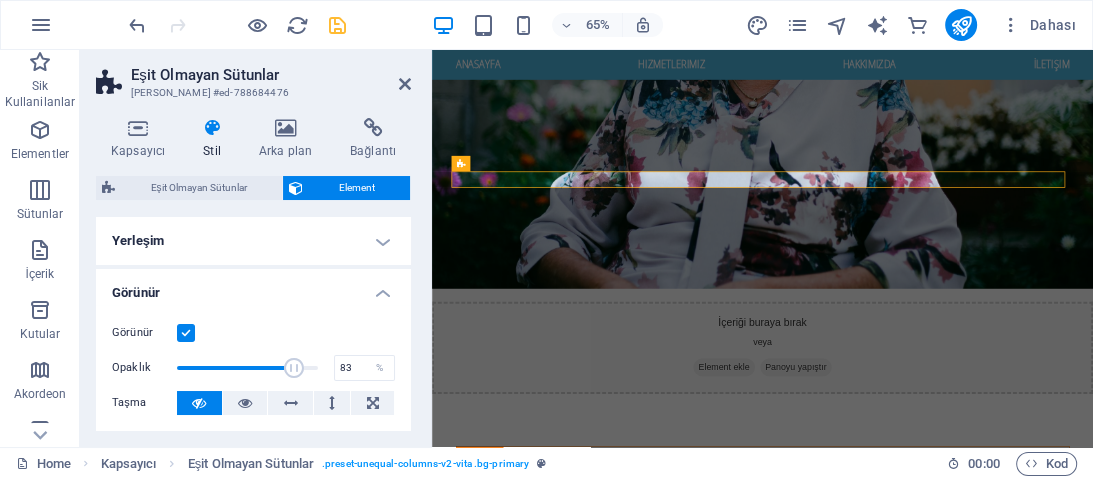 click on "Görünür" at bounding box center [253, 287] 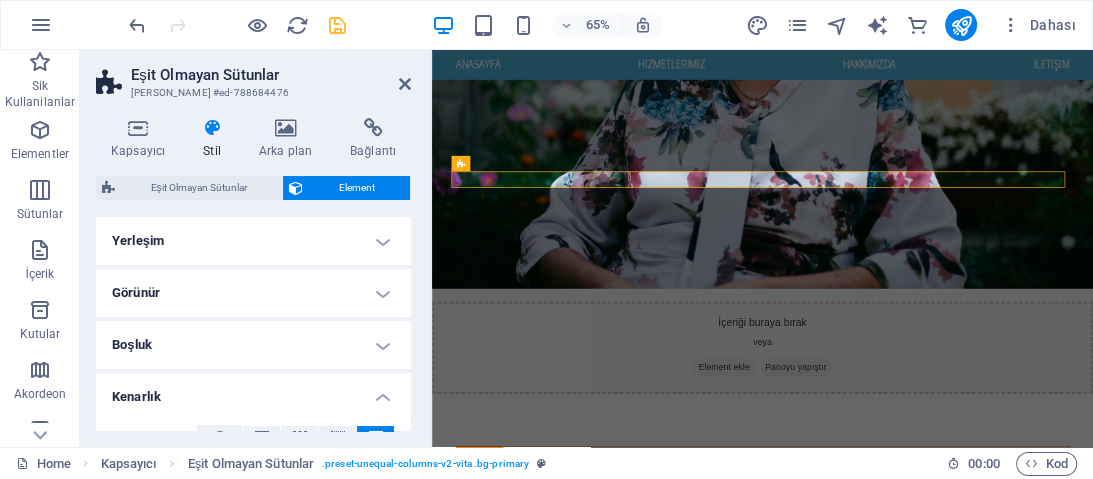 click on "Boşluk" at bounding box center (253, 345) 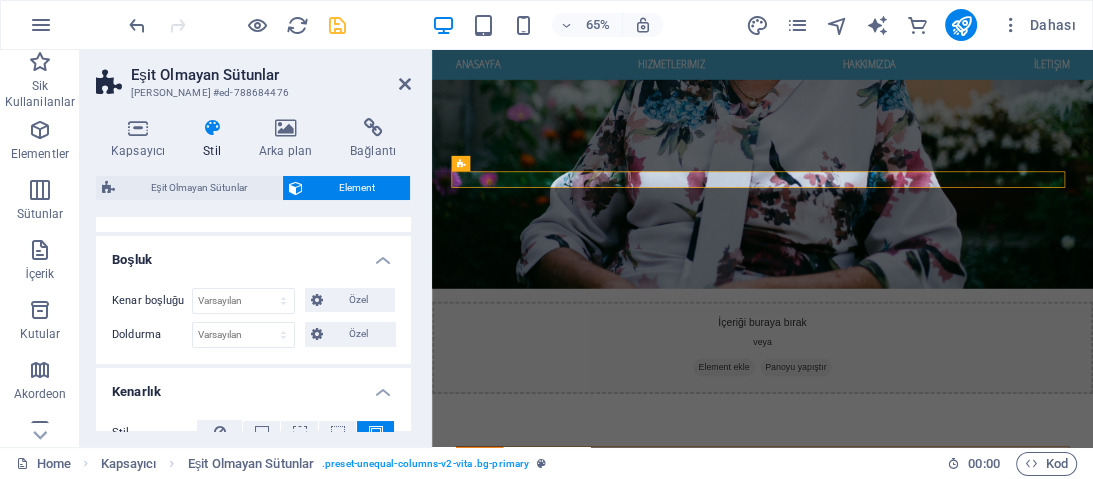 scroll, scrollTop: 93, scrollLeft: 0, axis: vertical 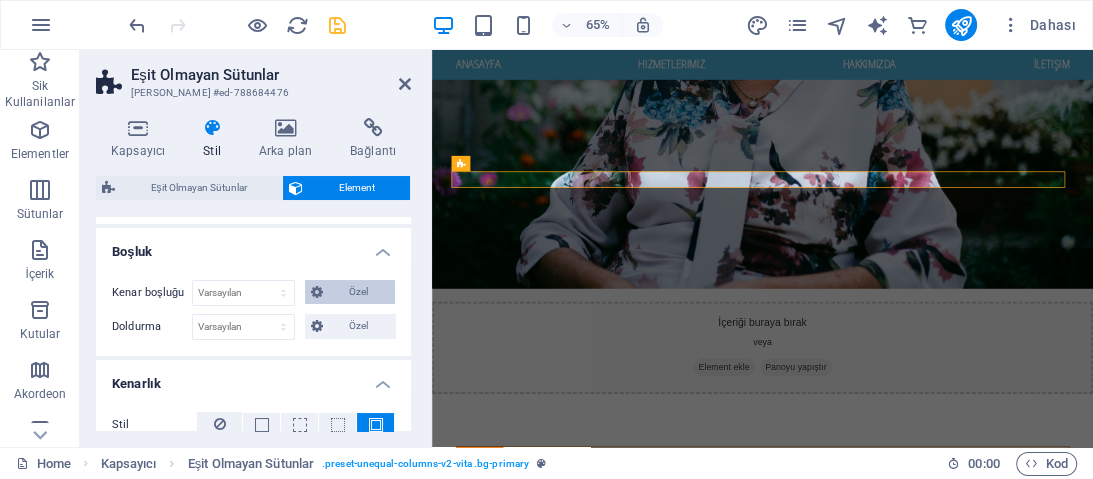 click on "Özel" at bounding box center [359, 292] 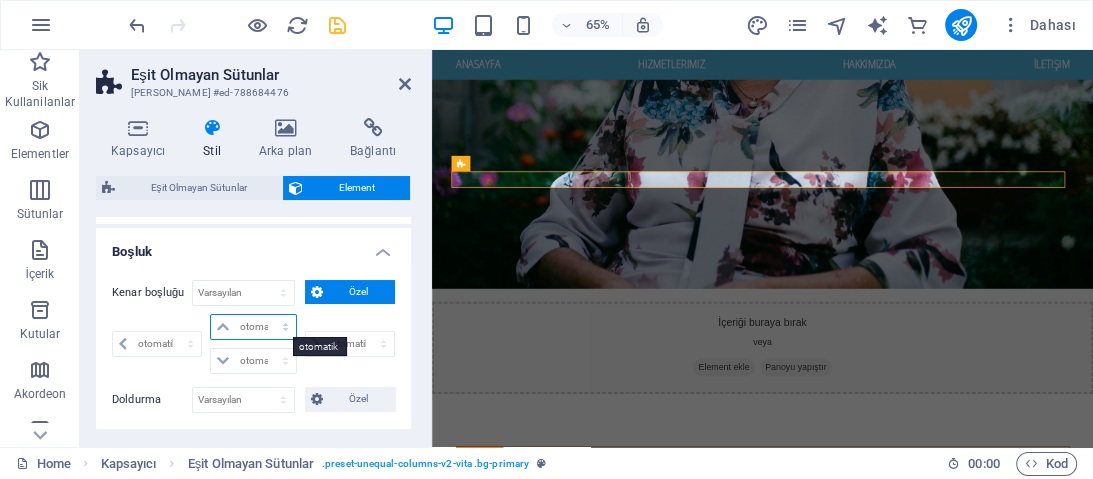 click on "otomatik px % rem vw vh" at bounding box center [253, 327] 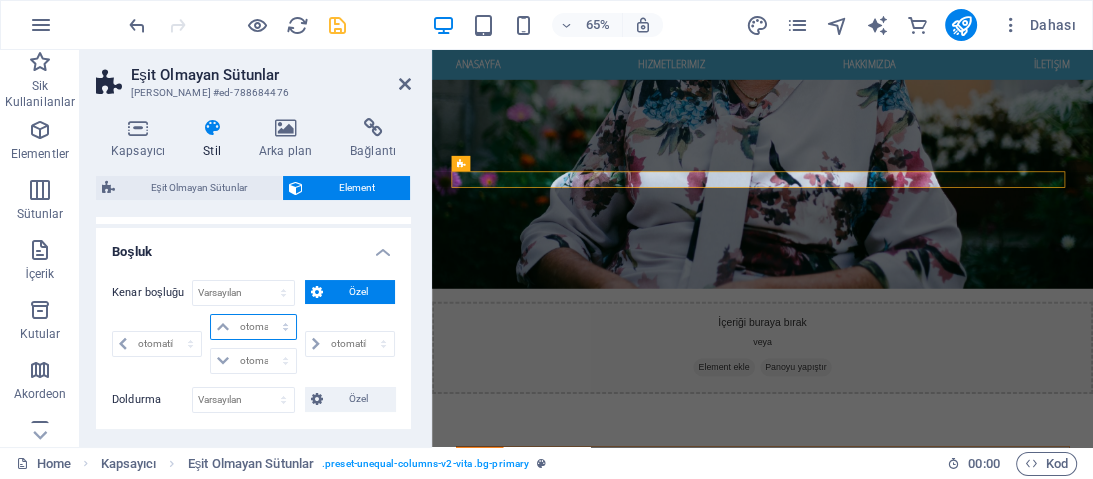select on "px" 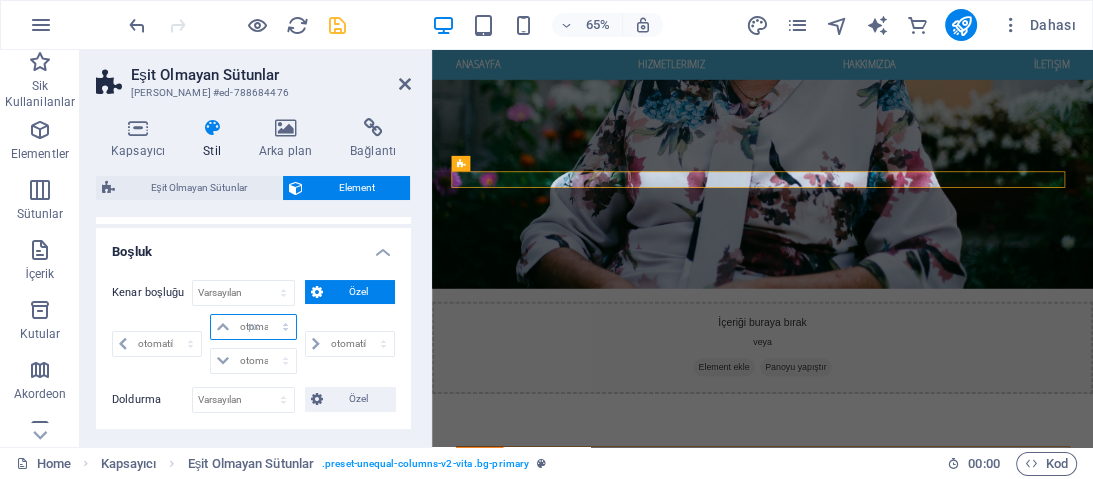 click on "otomatik px % rem vw vh" at bounding box center [253, 327] 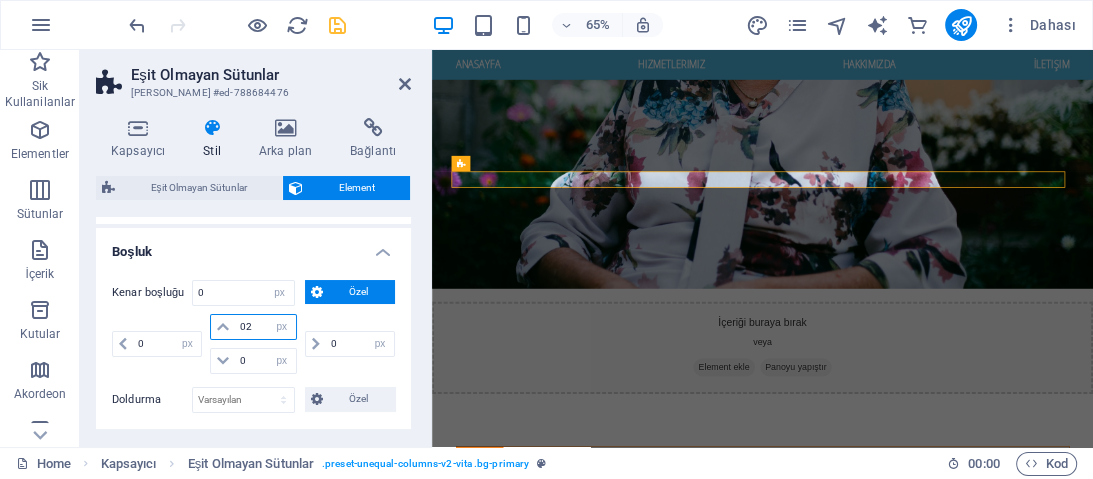 type on "2" 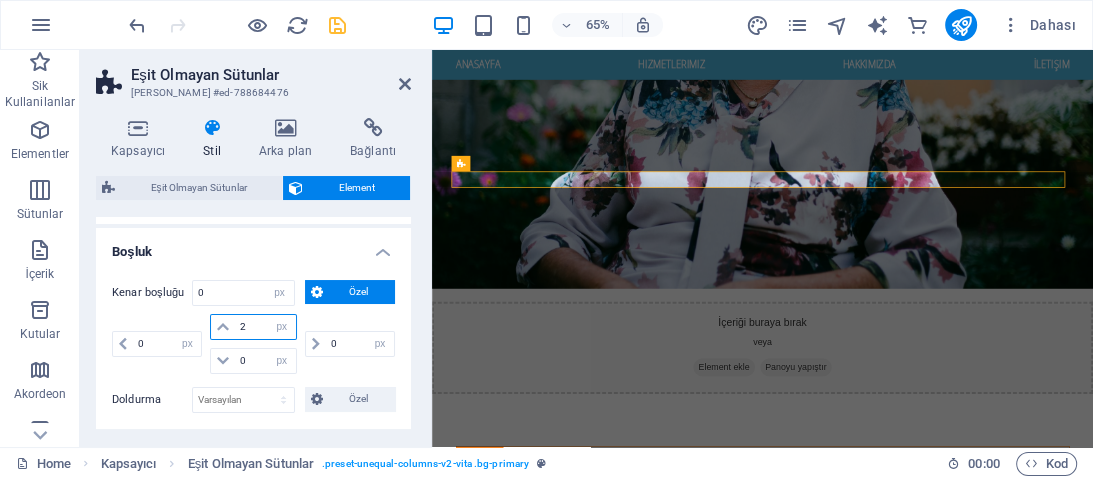 type 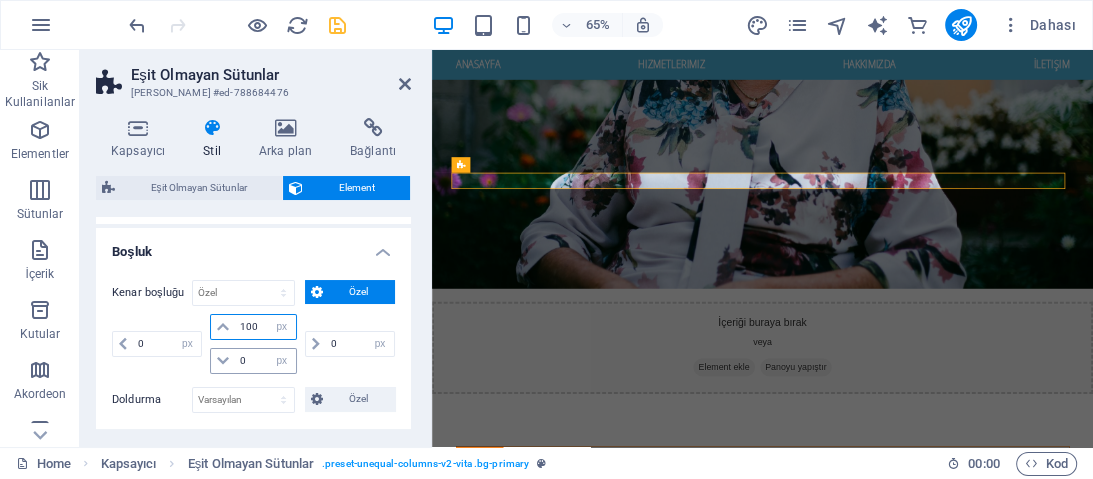 type on "100" 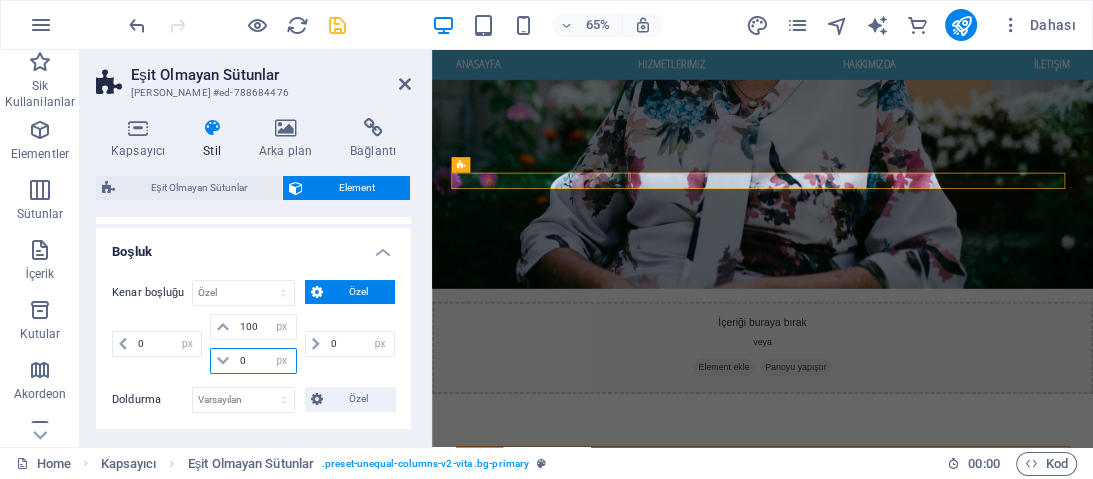 click on "0" at bounding box center (265, 361) 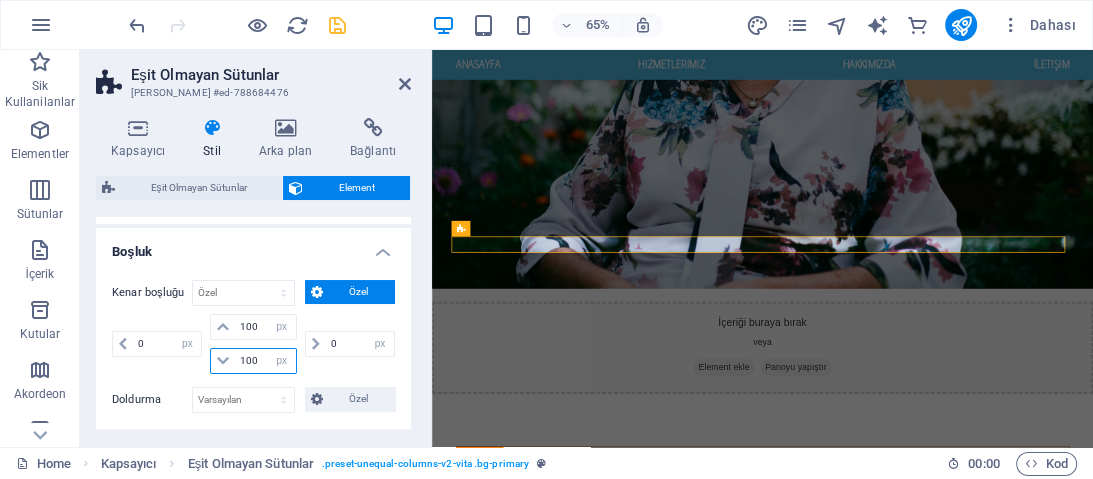drag, startPoint x: 256, startPoint y: 363, endPoint x: 227, endPoint y: 350, distance: 31.780497 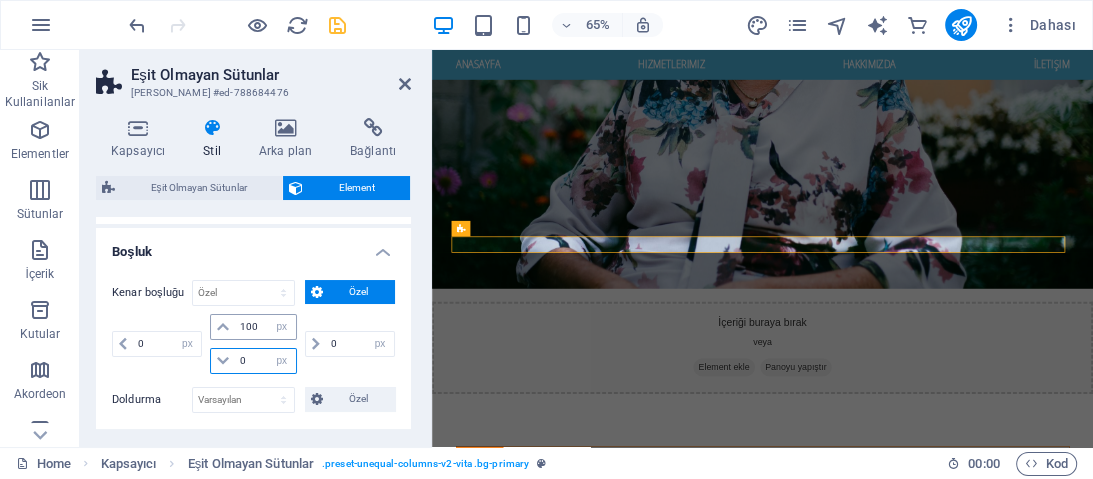 type on "0" 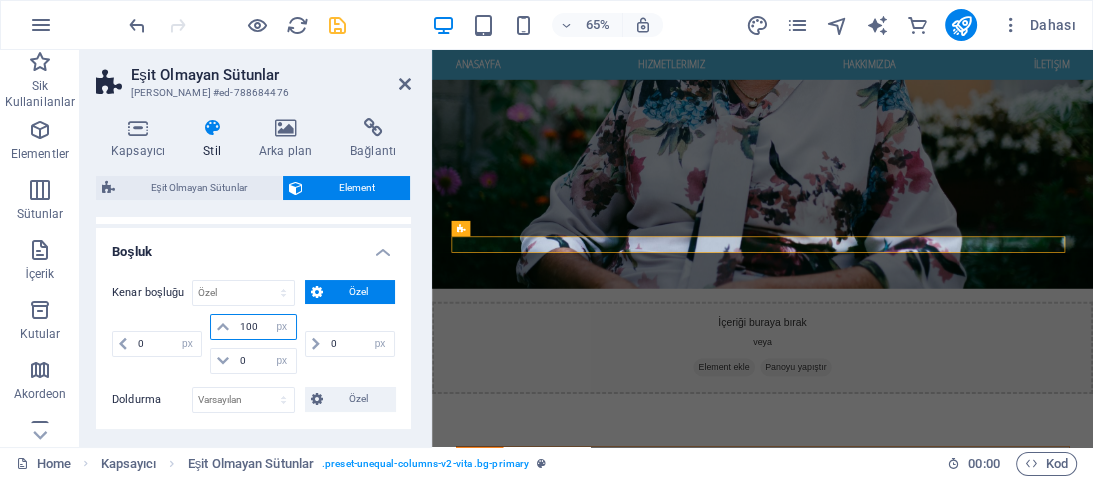 click on "100 otomatik px % rem vw vh" at bounding box center [253, 327] 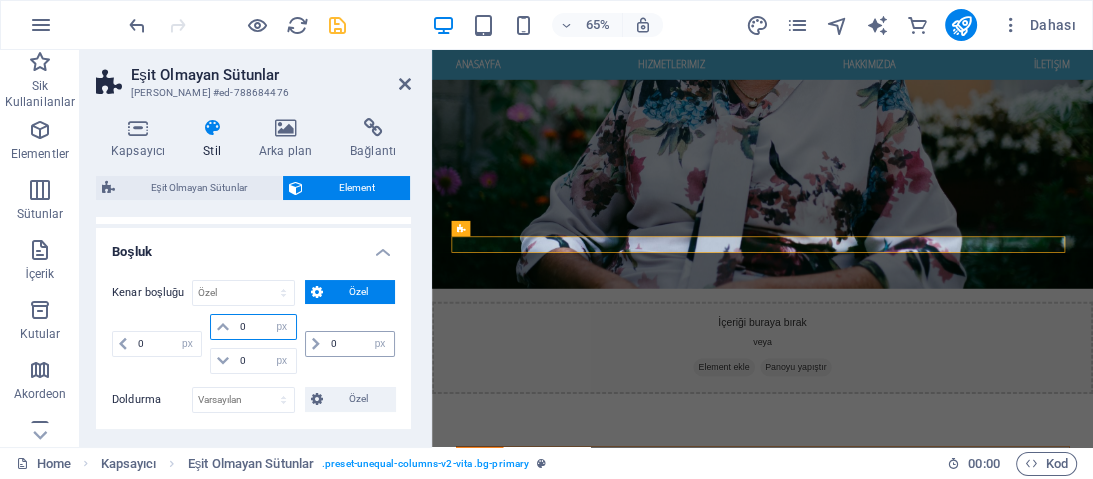 type on "0" 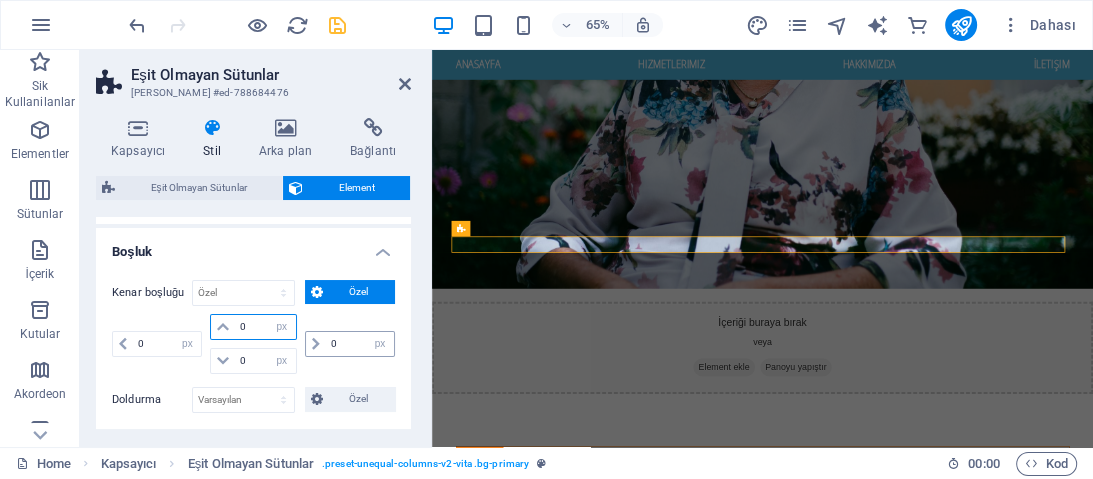 select on "px" 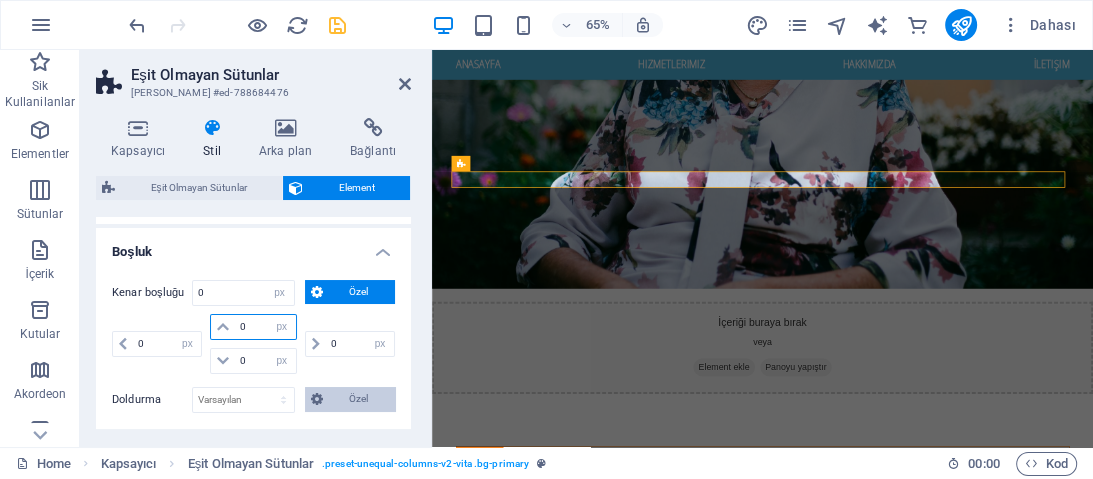 type on "0" 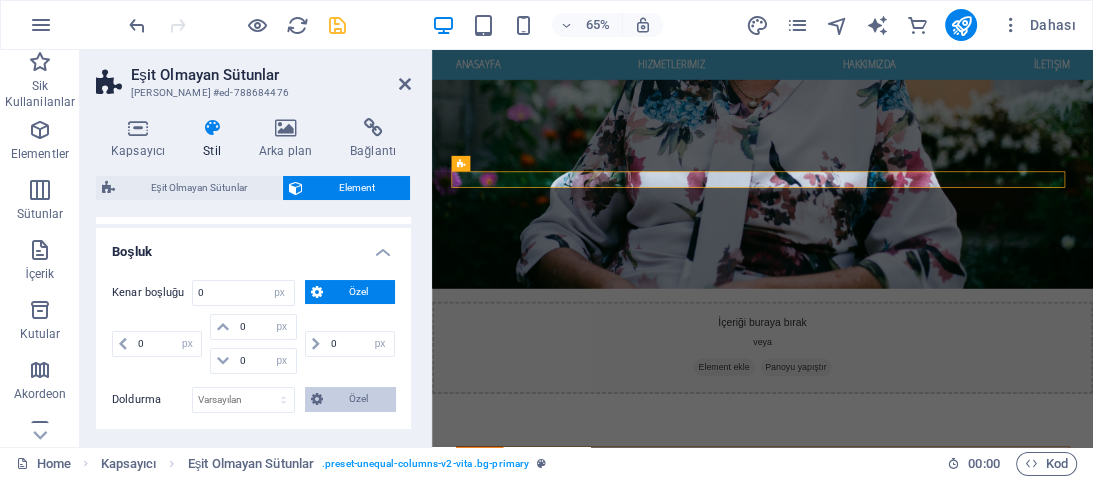 click on "Özel" at bounding box center (359, 399) 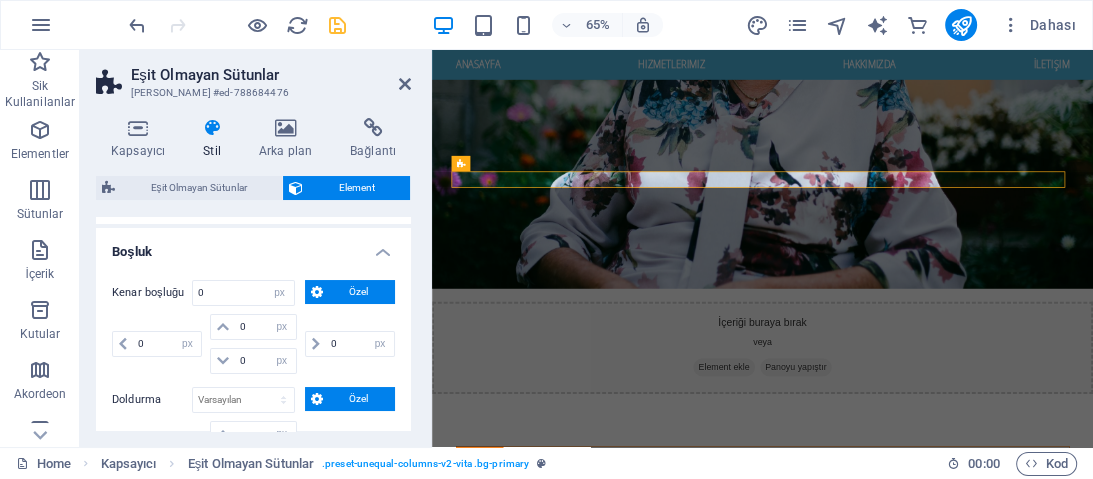 scroll, scrollTop: 199, scrollLeft: 0, axis: vertical 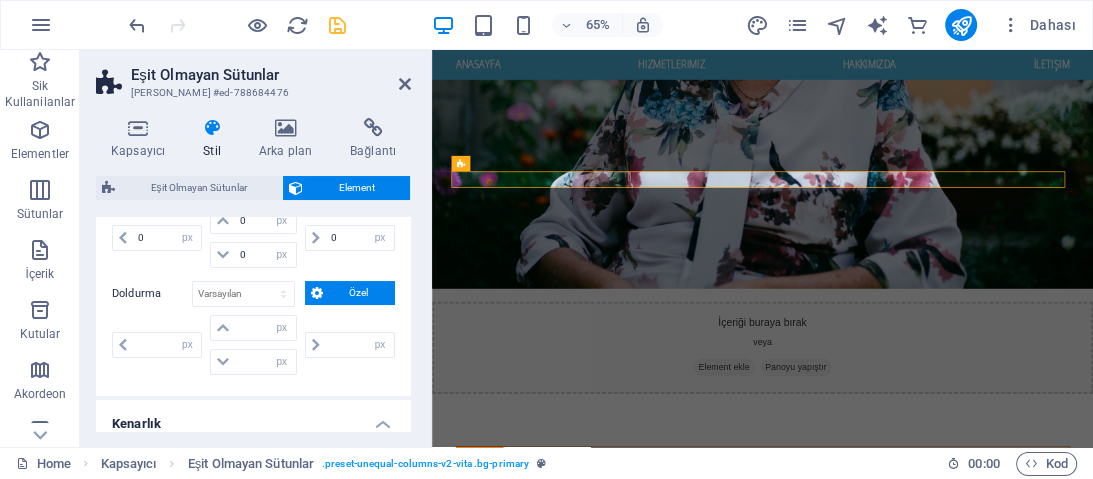 drag, startPoint x: 411, startPoint y: 250, endPoint x: 408, endPoint y: 290, distance: 40.112343 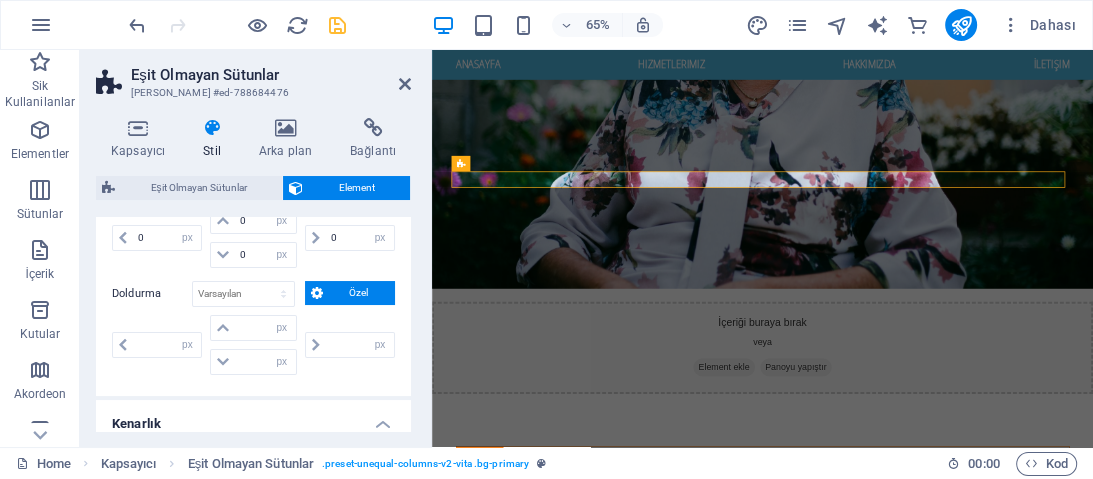 click on "Kapsayıcı Stil Arka plan Bağlantı Boyut Yükseklik Varsayılan px rem % vh vw Min. yükseklik Hiçbiri px rem % vh vw Genişlik Varsayılan px rem % em vh vw Min. genişlik Hiçbiri px rem % vh vw İçerik genişliği Varsayılan Özel genişlik Genişlik Varsayılan px rem % em vh vw Min. genişlik Hiçbiri px rem % vh vw Varsayılan doldurma Özel aralık Varsayılan içerik genişliği ve doldurma, Tasarımdan değiştirilebilir. Tasarımı düzenleyin Yerleşim (Flexbox) Hizalama Esnek yönü belirler. Varsayılan Ana eksen Elementlerin bu kapsayıcının içindeki ana eksen boyunca nasıl davranması gerektiğini belirle (içeriği doğrula). Varsayılan Yan eksen Kapsayıcının içindeki elementin dikey yönünü kontrol et (öğeleri hizala). Varsayılan Sığdırma Varsayılan Açık Kapalı Doldur Birkaç satır boyunca y ekseni üzerindeki elementlerin mesafelerini ve yönünü kontrol eder (içeriği hizala). Varsayılan Accessibility Role Hiçbiri Alert Alt Bigi Article Timer" at bounding box center [253, 274] 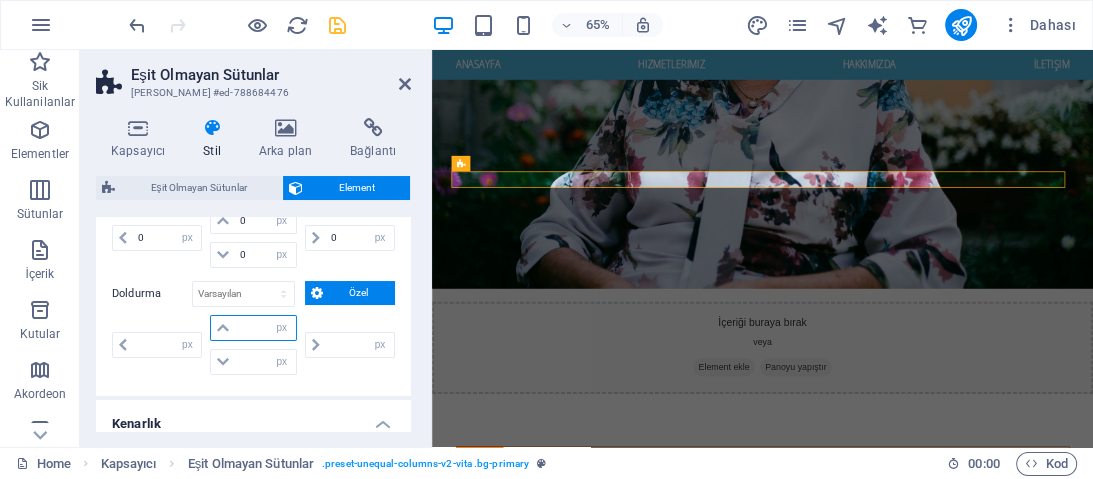drag, startPoint x: 256, startPoint y: 318, endPoint x: 255, endPoint y: 329, distance: 11.045361 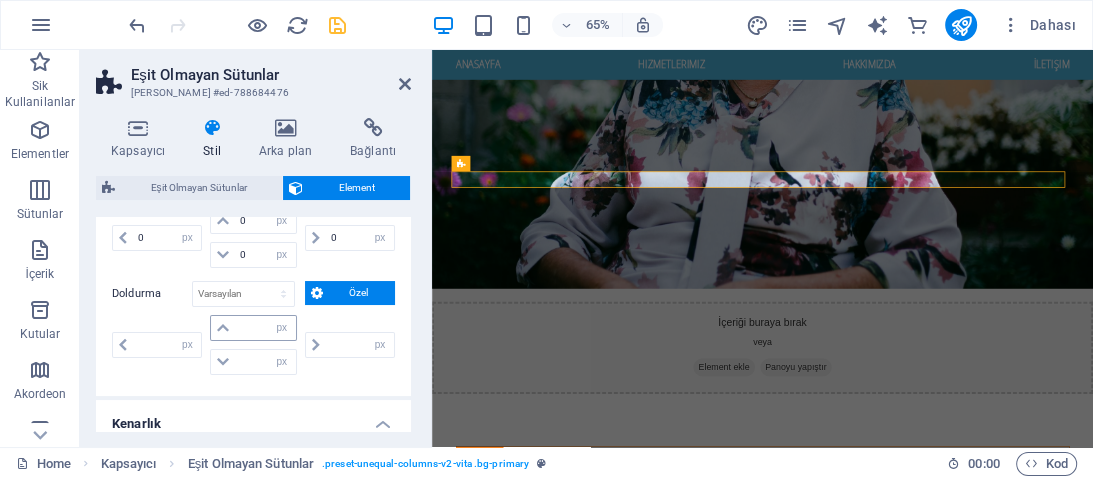 click at bounding box center [223, 328] 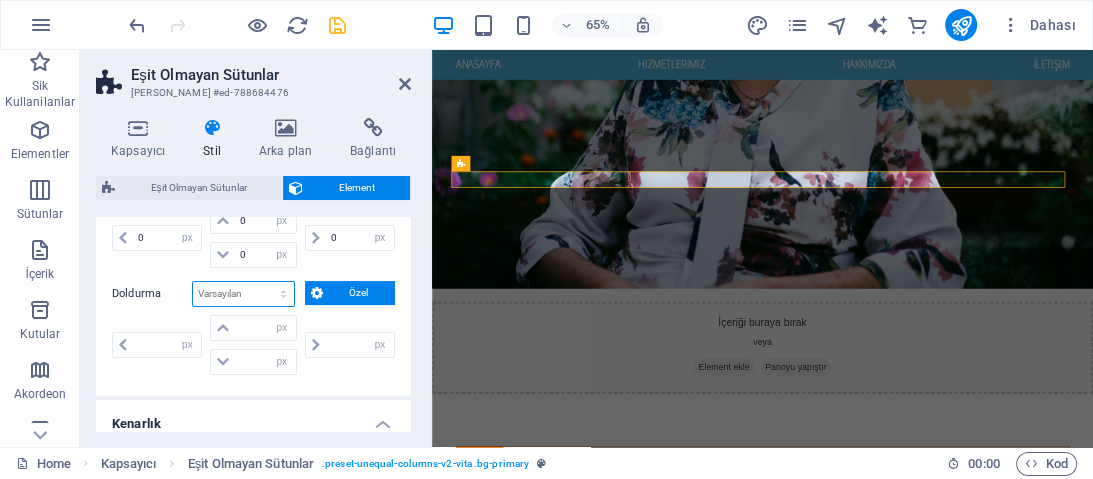 click on "Varsayılan px rem % vh vw Özel" at bounding box center [243, 294] 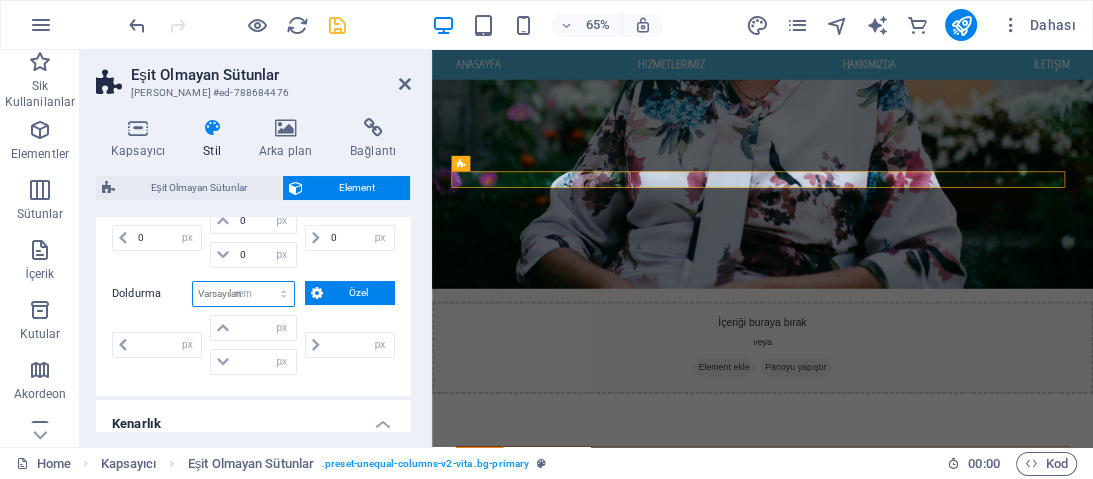 click on "Varsayılan px rem % vh vw Özel" at bounding box center [243, 294] 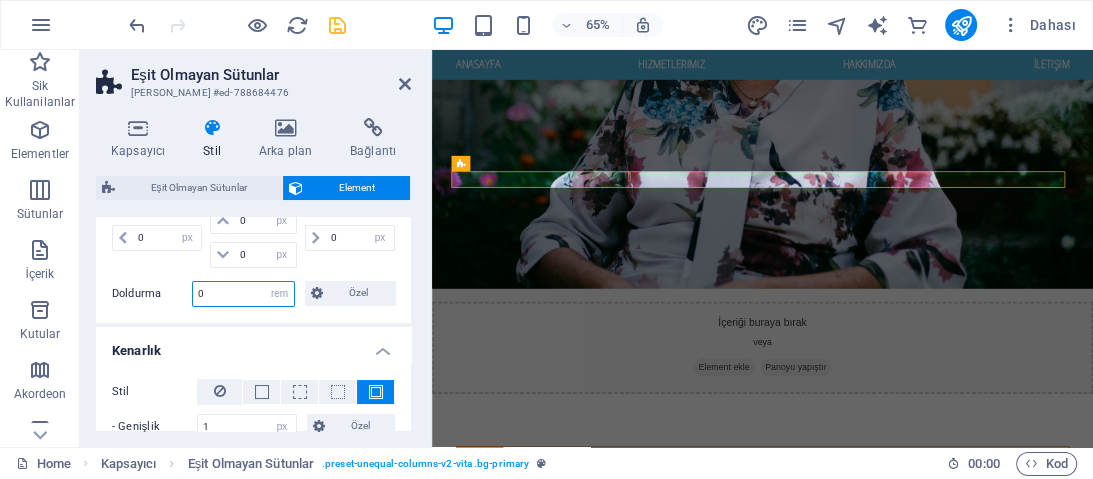 click on "0" at bounding box center (243, 294) 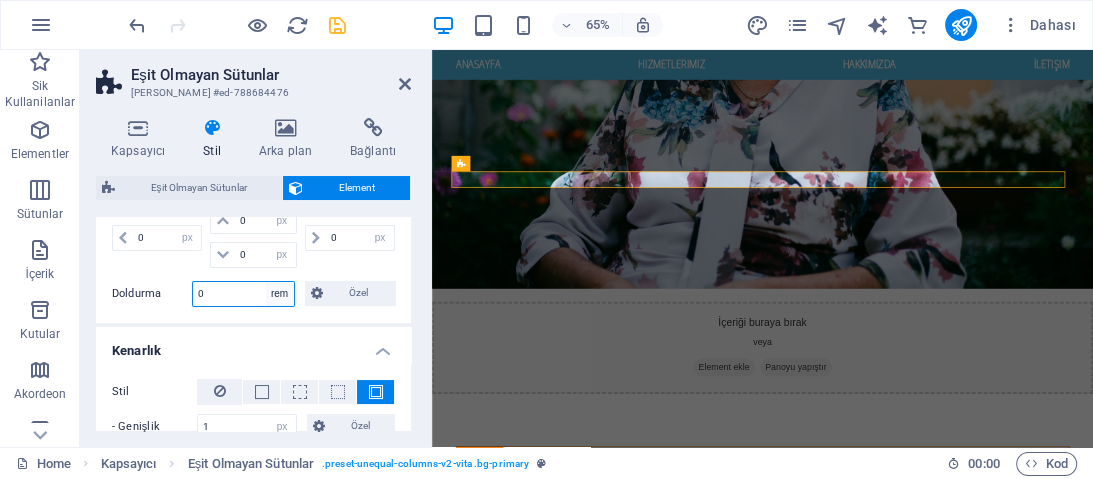 click on "Varsayılan px rem % vh vw Özel" at bounding box center [280, 294] 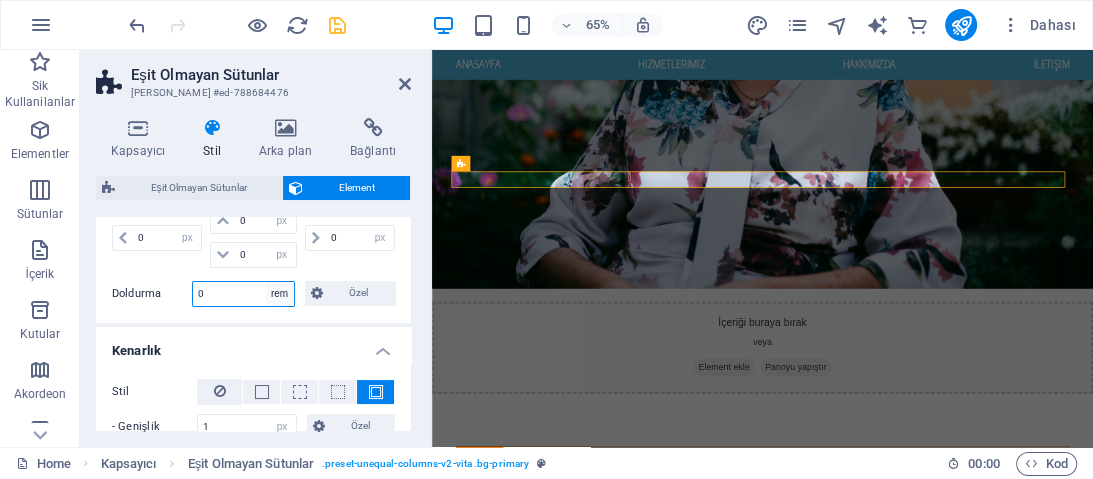 select on "px" 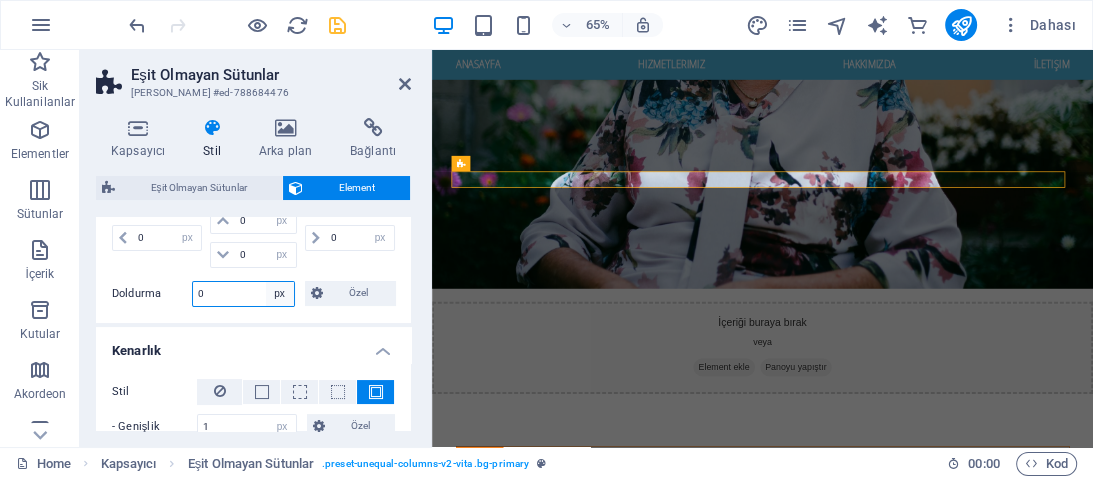 click on "Varsayılan px rem % vh vw Özel" at bounding box center (280, 294) 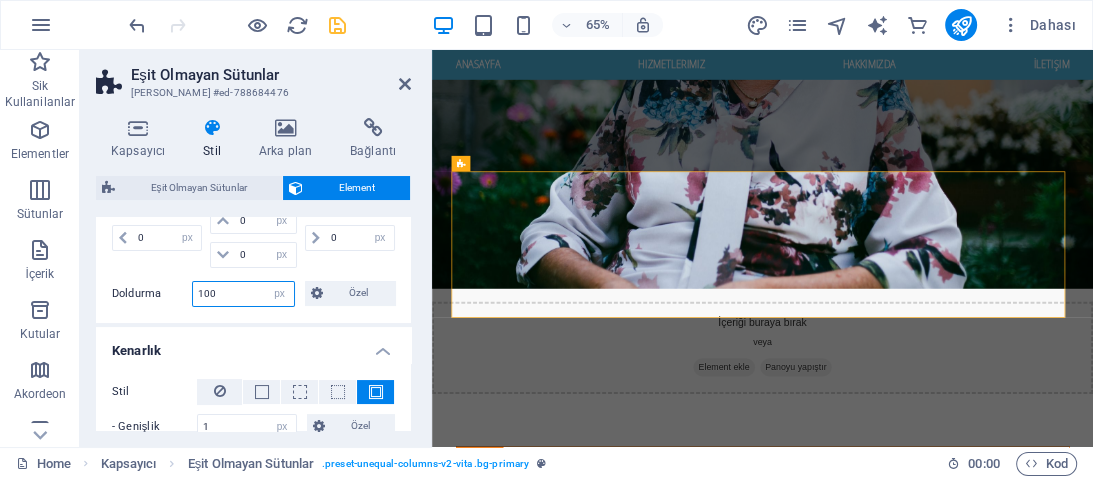 click on "100" at bounding box center (243, 294) 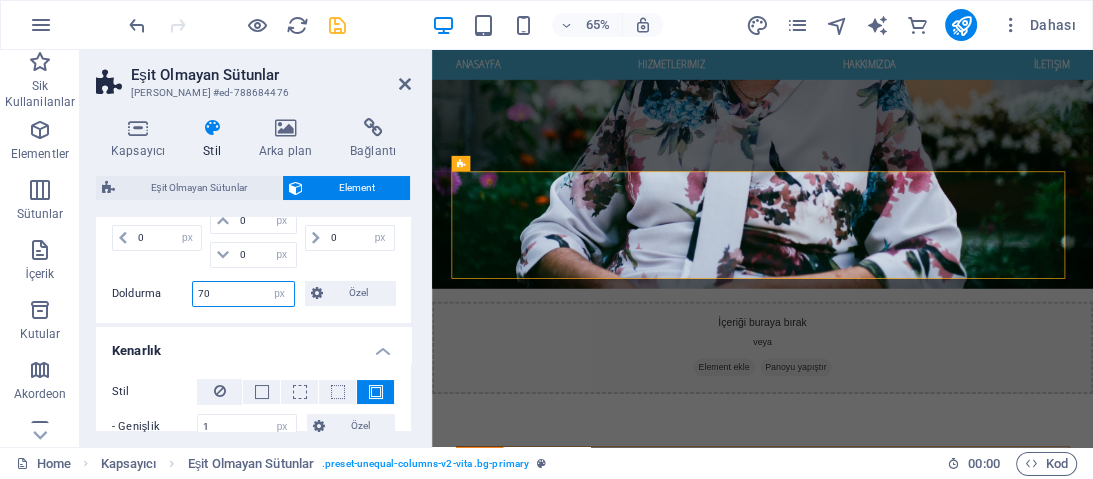 drag, startPoint x: 236, startPoint y: 296, endPoint x: 177, endPoint y: 279, distance: 61.400326 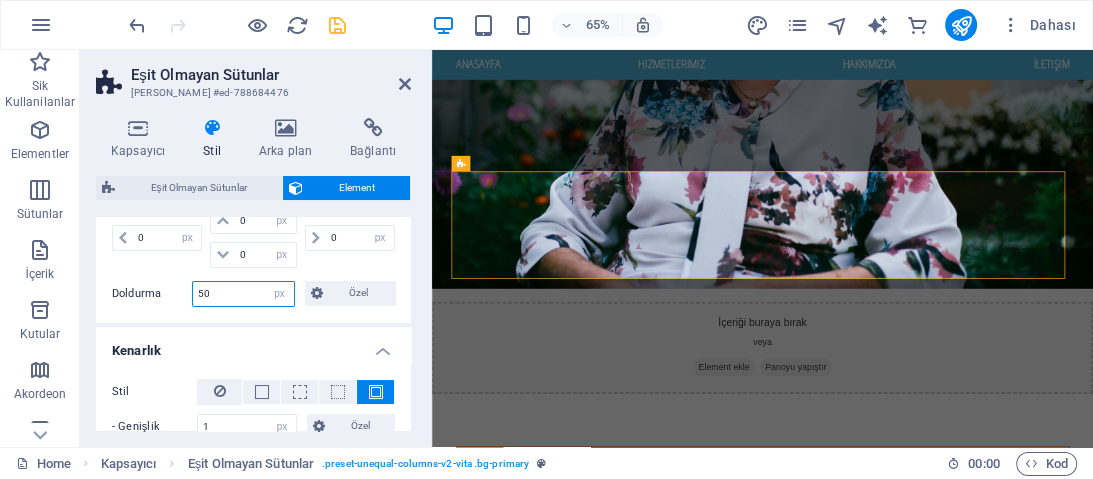 type on "50" 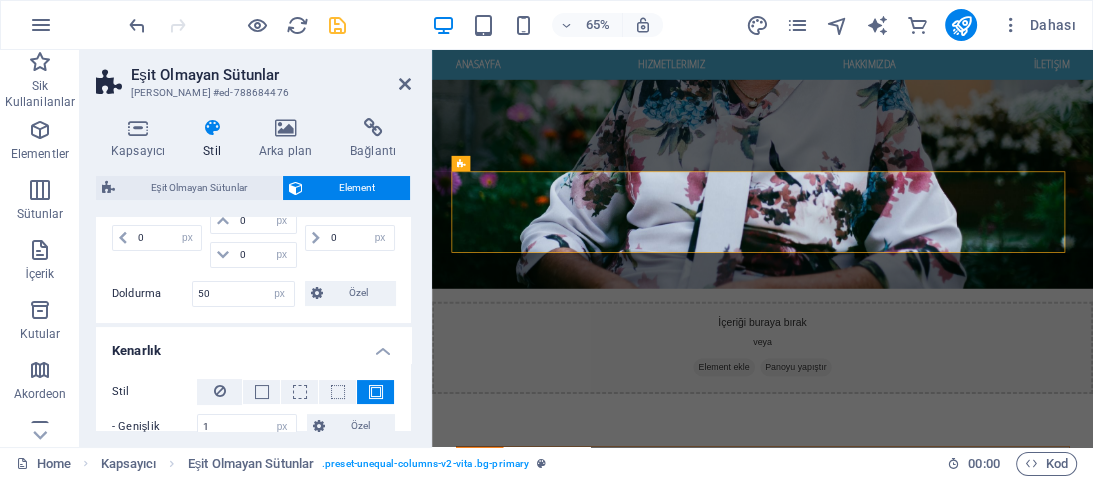 click on "Kenarlık" at bounding box center (253, 345) 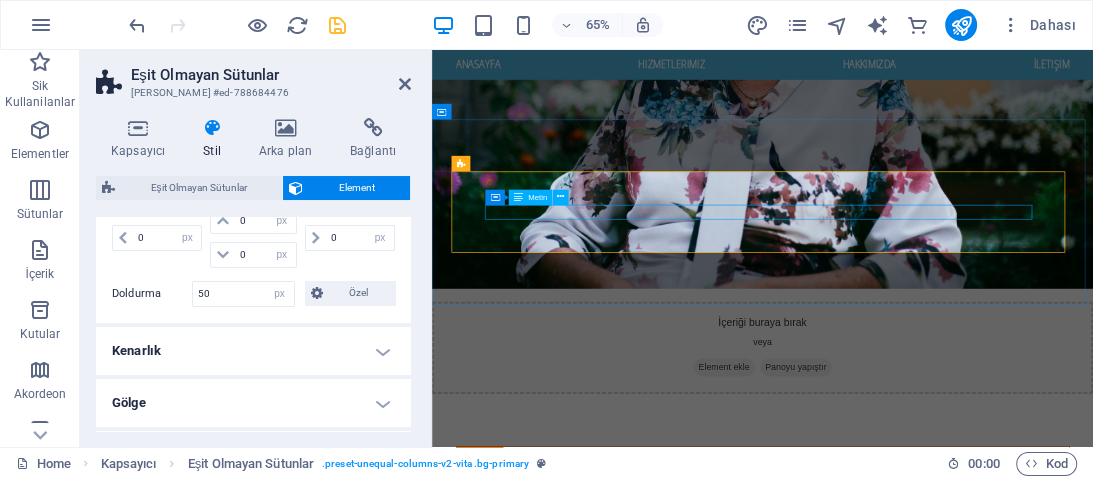 click on "HASSAS KARTLARA HASSAS DOKUNUŞLAR!" at bounding box center (941, 4163) 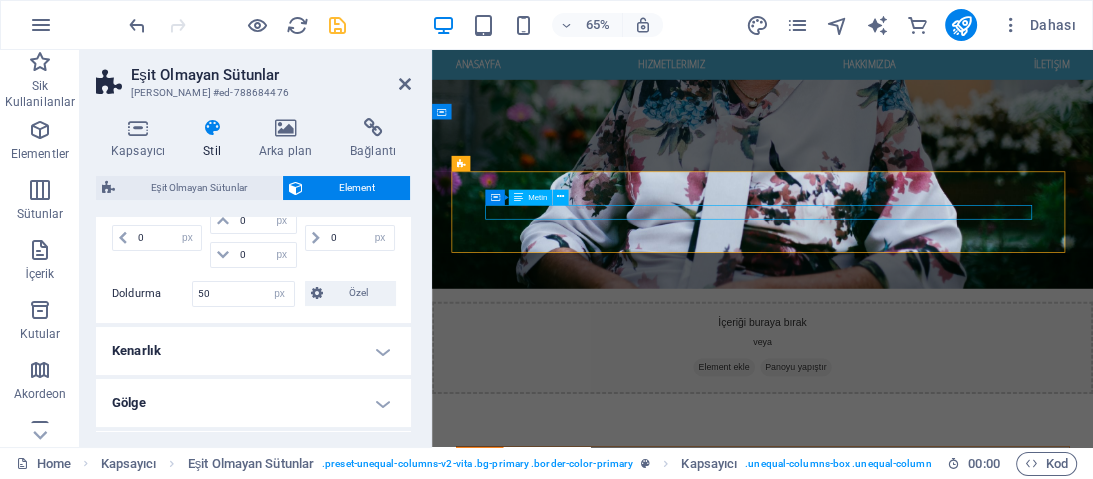 click on "HASSAS KARTLARA HASSAS DOKUNUŞLAR!" at bounding box center (941, 4163) 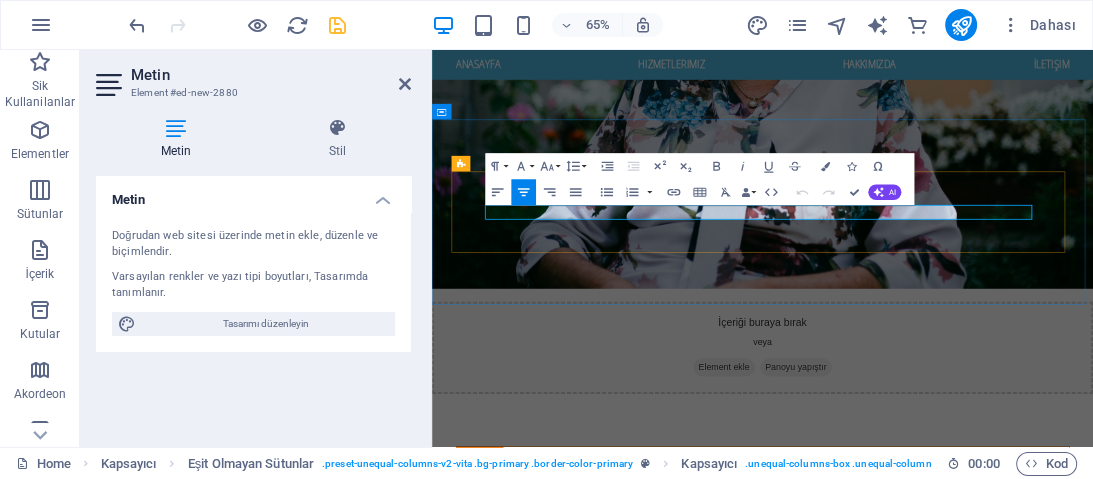 drag, startPoint x: 1079, startPoint y: 305, endPoint x: 777, endPoint y: 294, distance: 302.20026 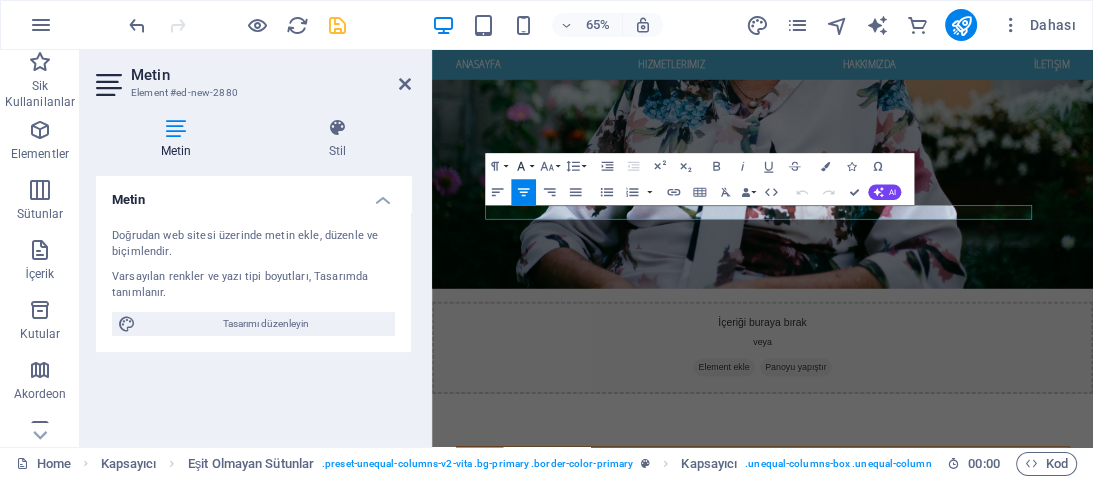 click on "Font Family" at bounding box center (523, 166) 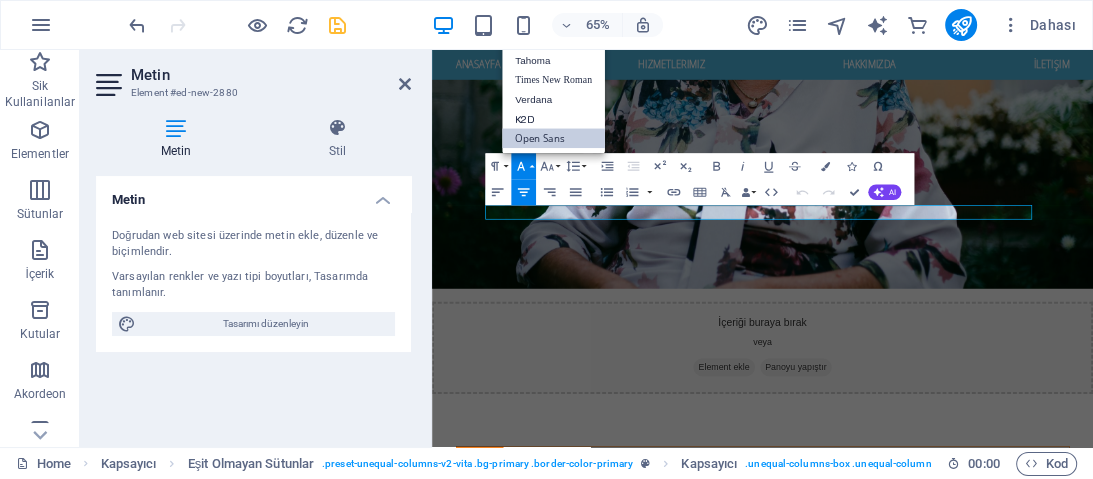 scroll, scrollTop: 0, scrollLeft: 0, axis: both 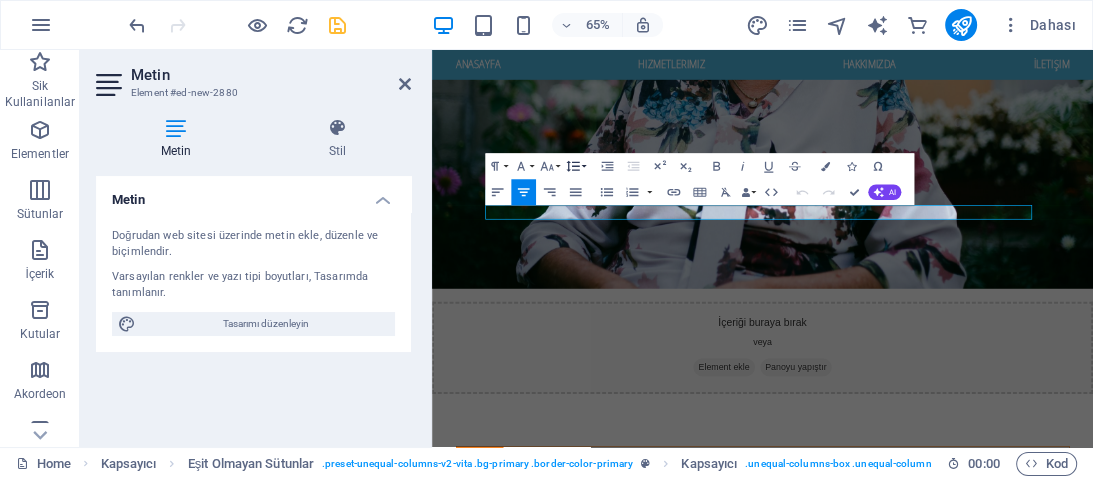 click on "Line Height" at bounding box center [575, 166] 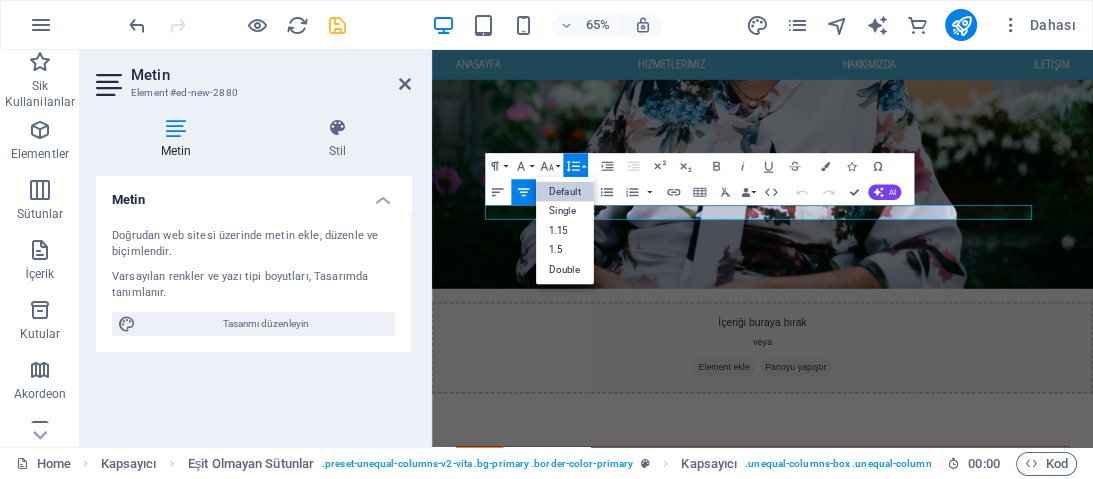 scroll, scrollTop: 0, scrollLeft: 0, axis: both 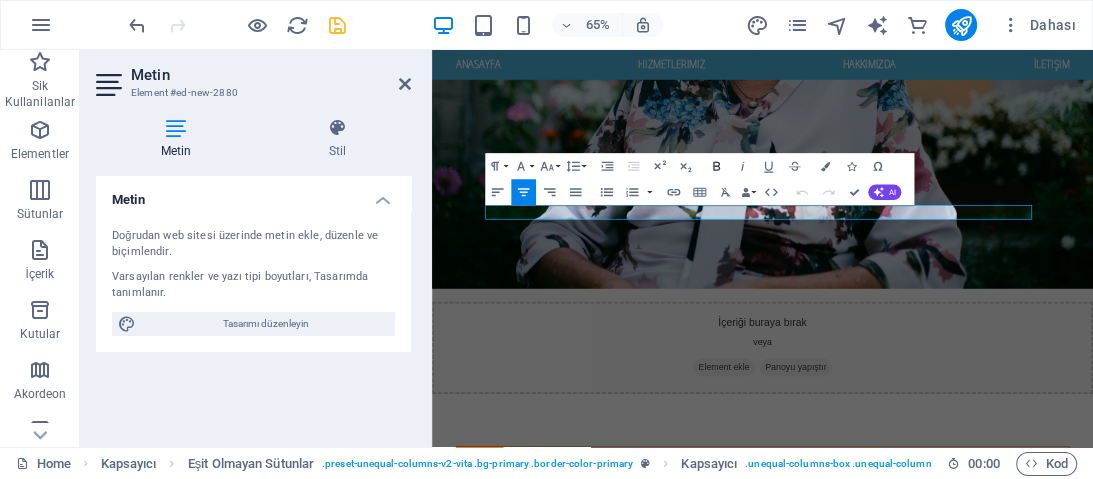 click 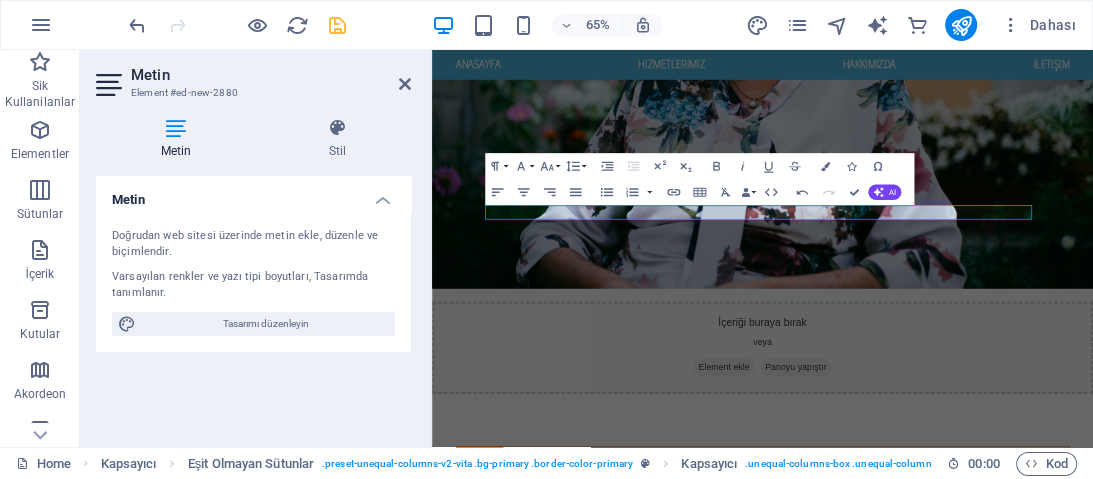 click on "Doğrudan web sitesi üzerinde [PERSON_NAME], düzenle ve biçimlendir. Varsayılan renkler ve yazı tipi boyutları, Tasarımda tanımlanır. Tasarımı düzenleyin" at bounding box center (253, 282) 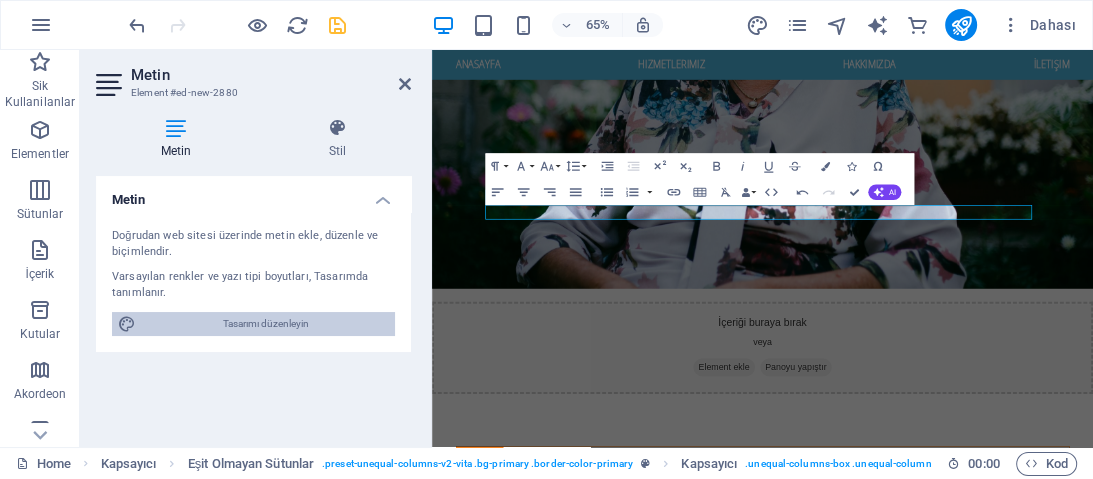 click on "Tasarımı düzenleyin" at bounding box center [265, 324] 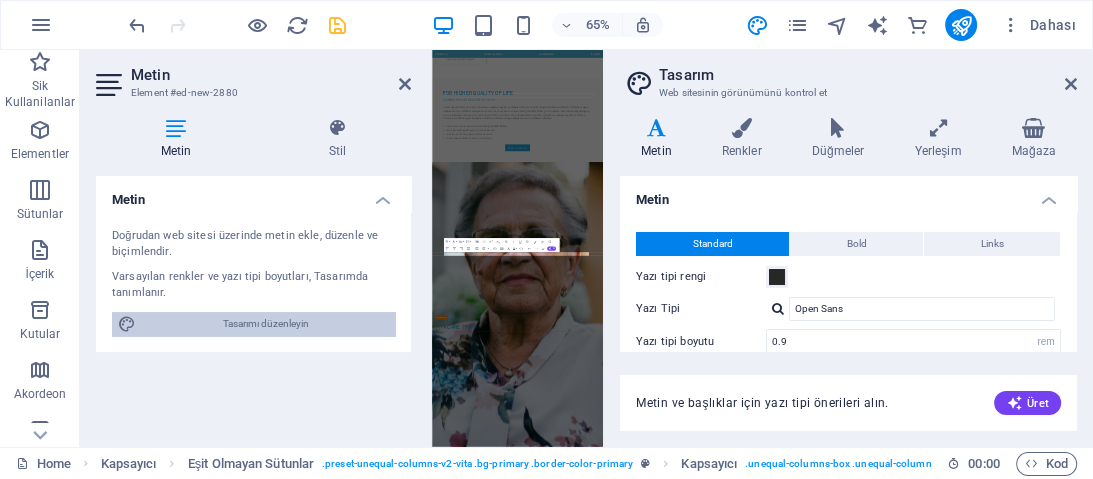 scroll, scrollTop: 3021, scrollLeft: 0, axis: vertical 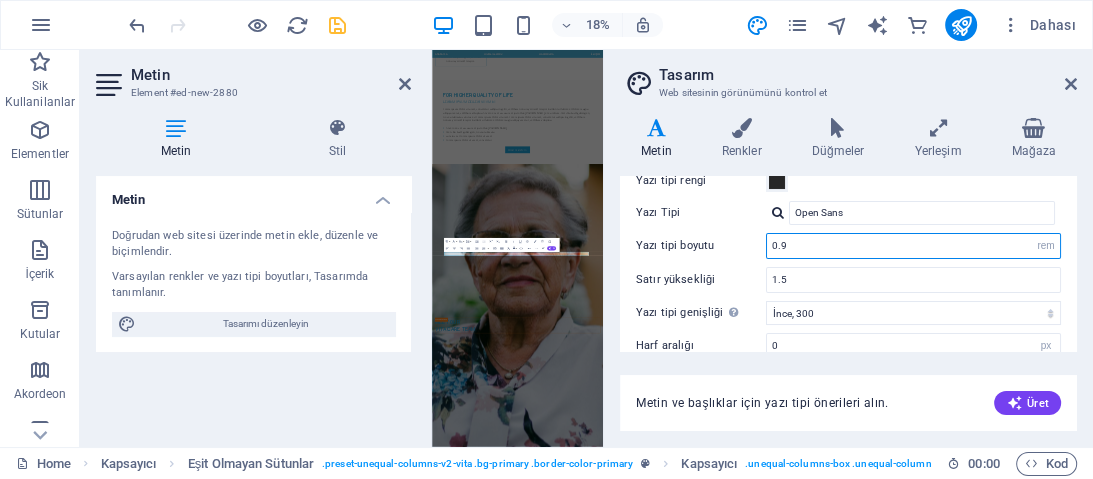 click on "0.9" at bounding box center (913, 246) 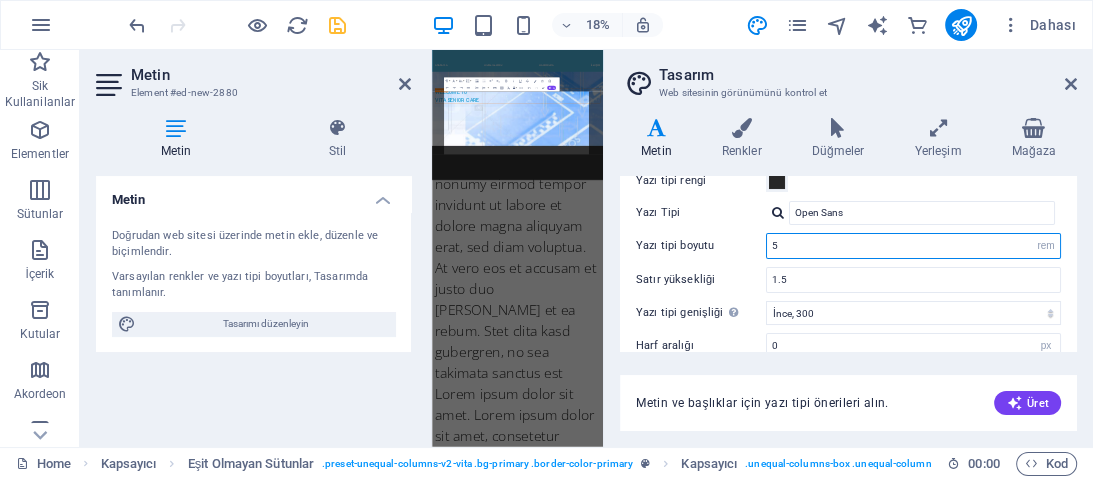 type on "5" 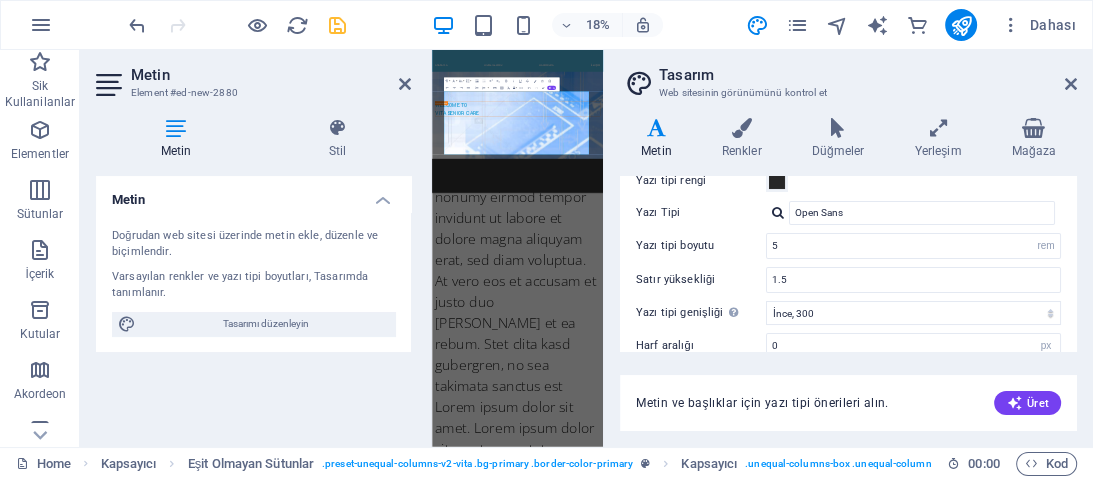 scroll, scrollTop: 25484, scrollLeft: 0, axis: vertical 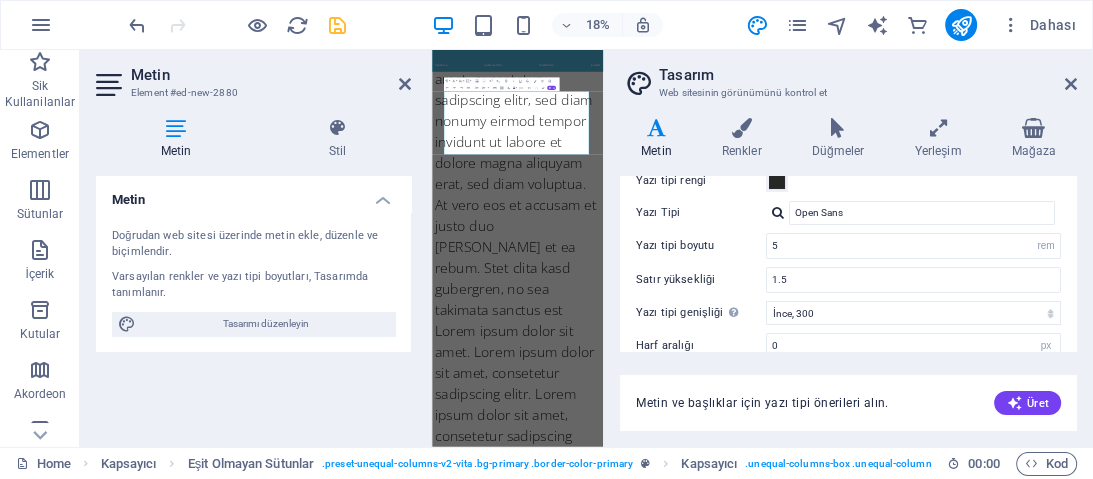 drag, startPoint x: 1078, startPoint y: 212, endPoint x: 1088, endPoint y: 233, distance: 23.259407 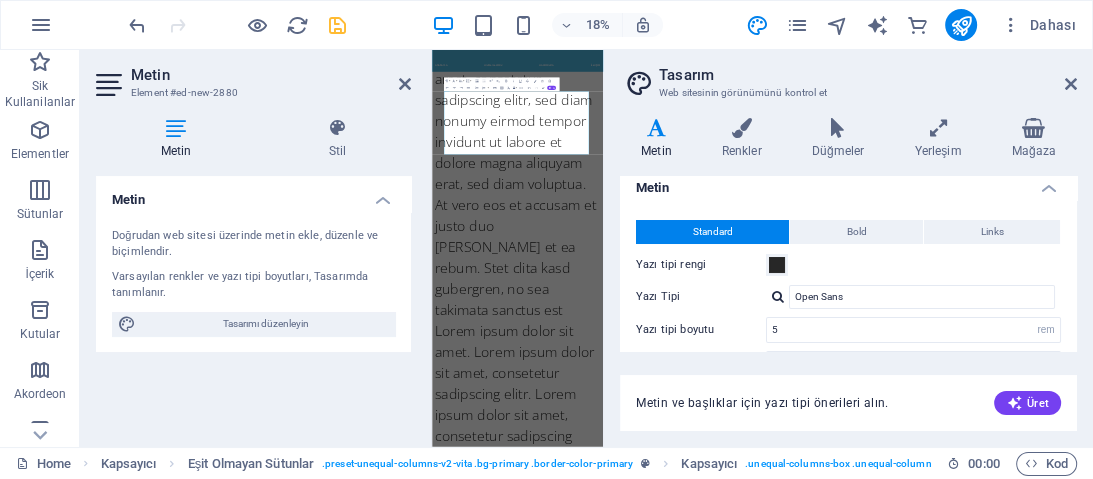 scroll, scrollTop: 4, scrollLeft: 0, axis: vertical 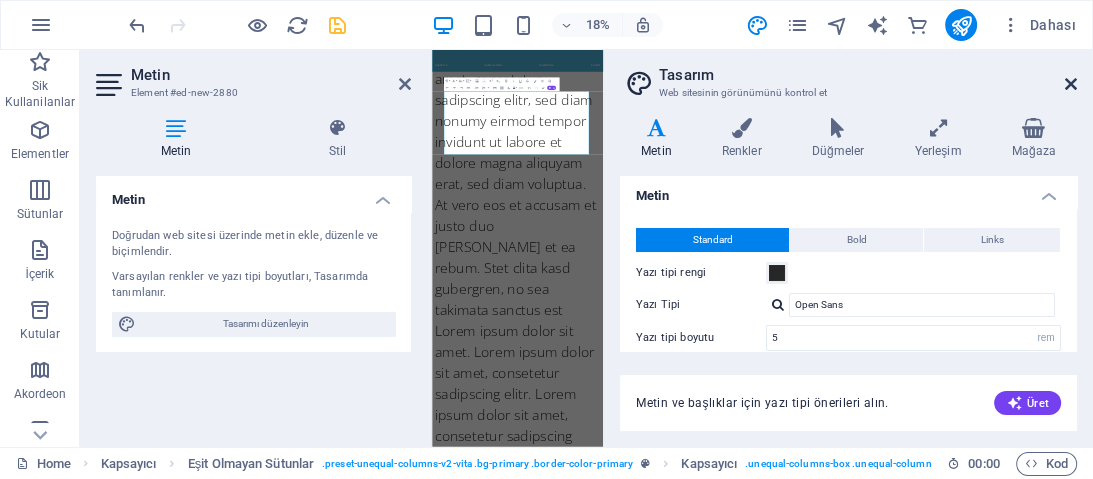 click at bounding box center (1071, 84) 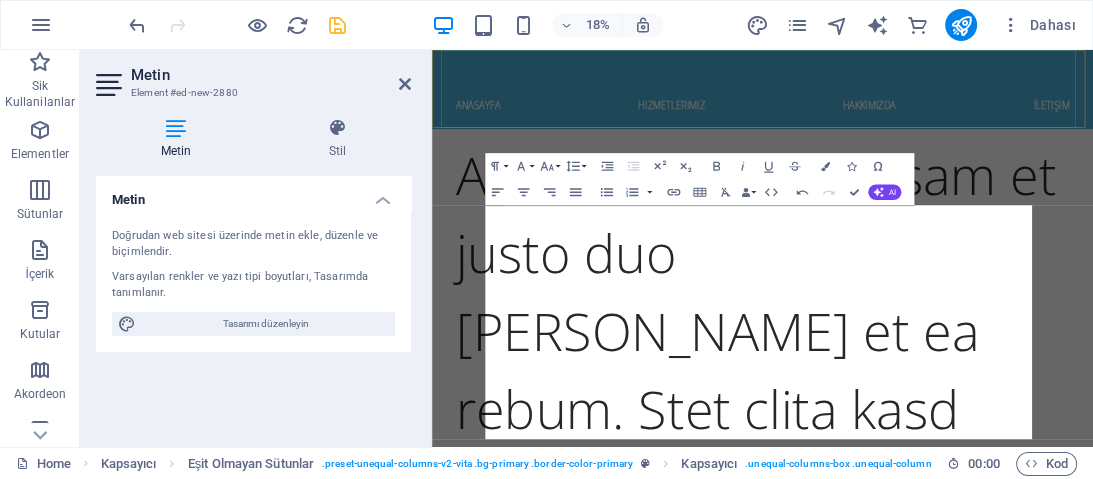 scroll, scrollTop: 25420, scrollLeft: 0, axis: vertical 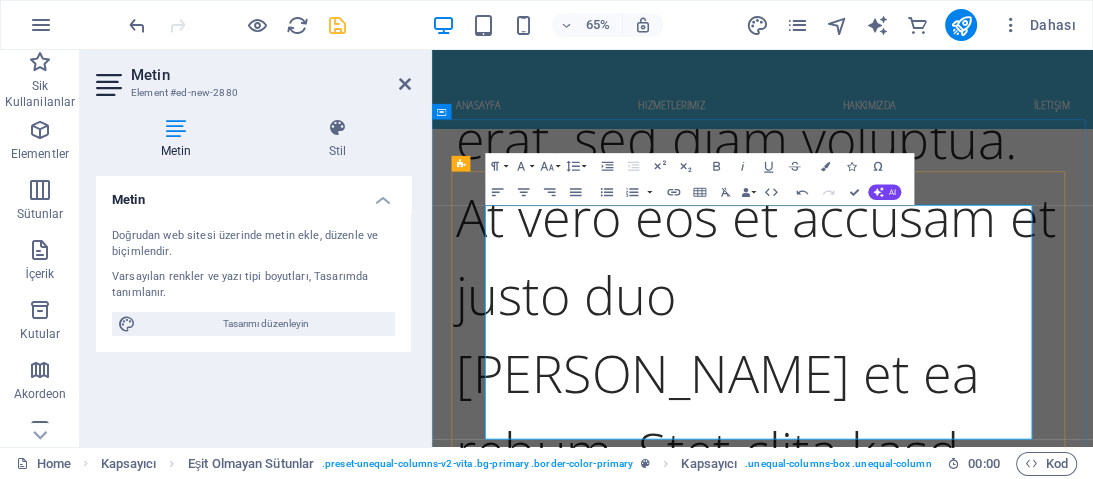 click on "HASSAS KARTLARA HASSAS DOKUNUŞLAR!" at bounding box center [941, 16651] 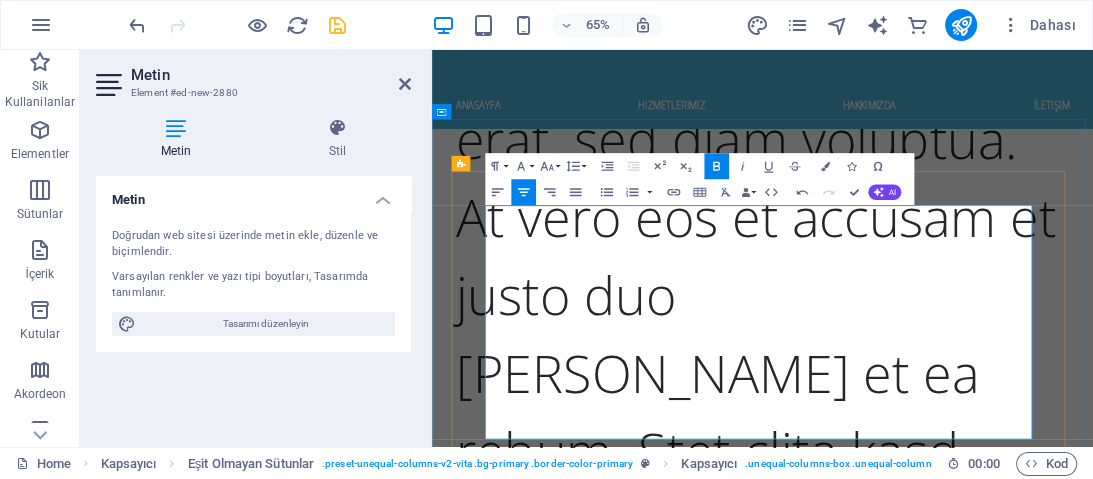 drag, startPoint x: 1246, startPoint y: 590, endPoint x: 579, endPoint y: 345, distance: 710.573 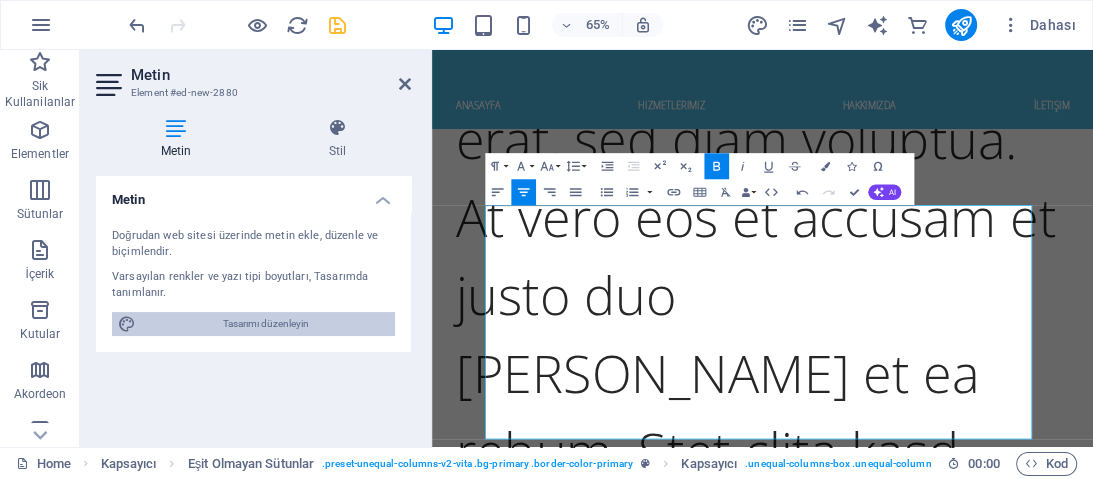 click on "Tasarımı düzenleyin" at bounding box center [265, 324] 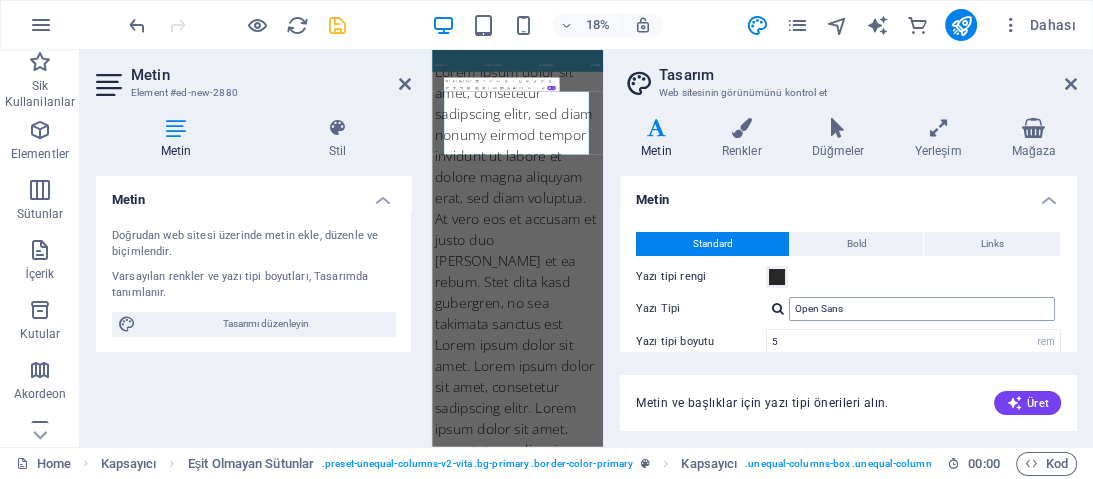 scroll, scrollTop: 26132, scrollLeft: 0, axis: vertical 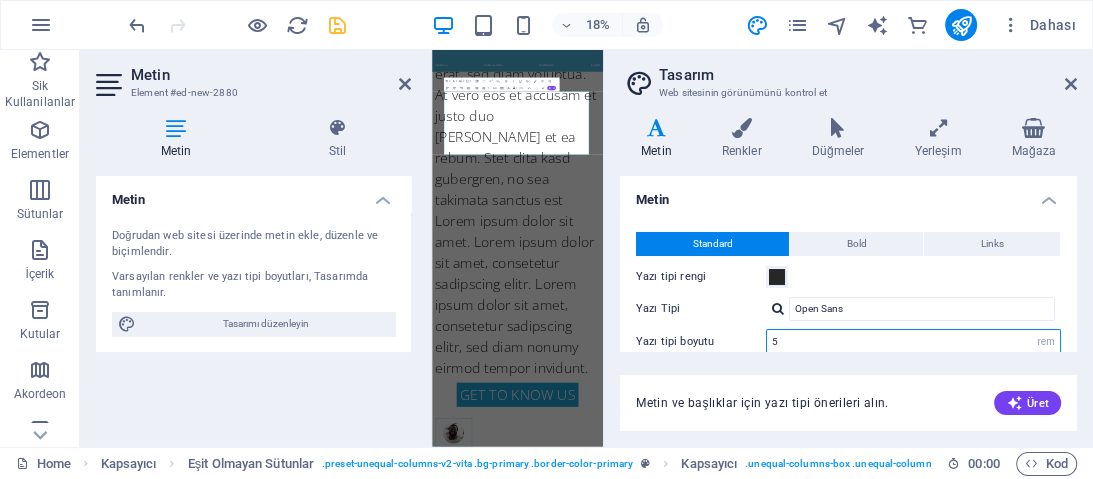 click on "5" at bounding box center (913, 342) 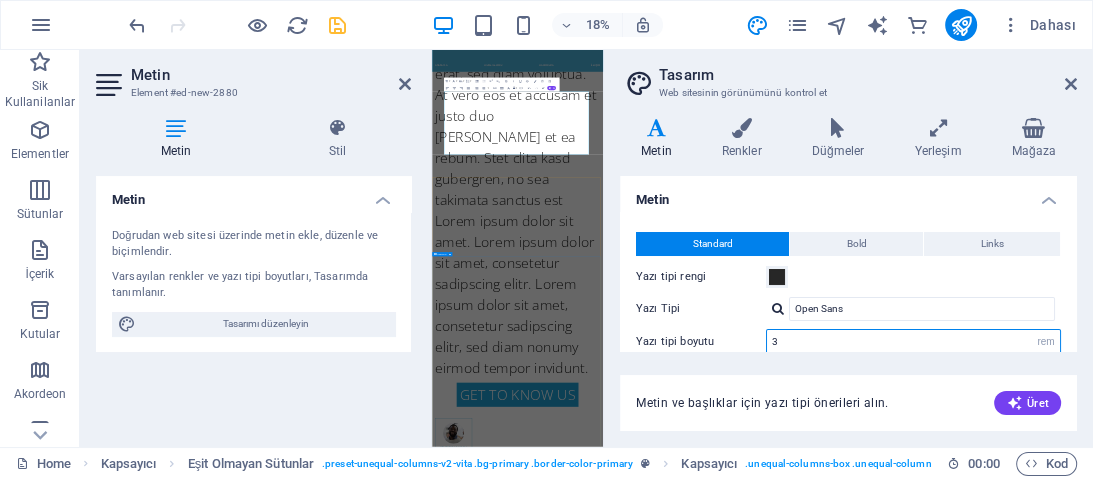 type on "3" 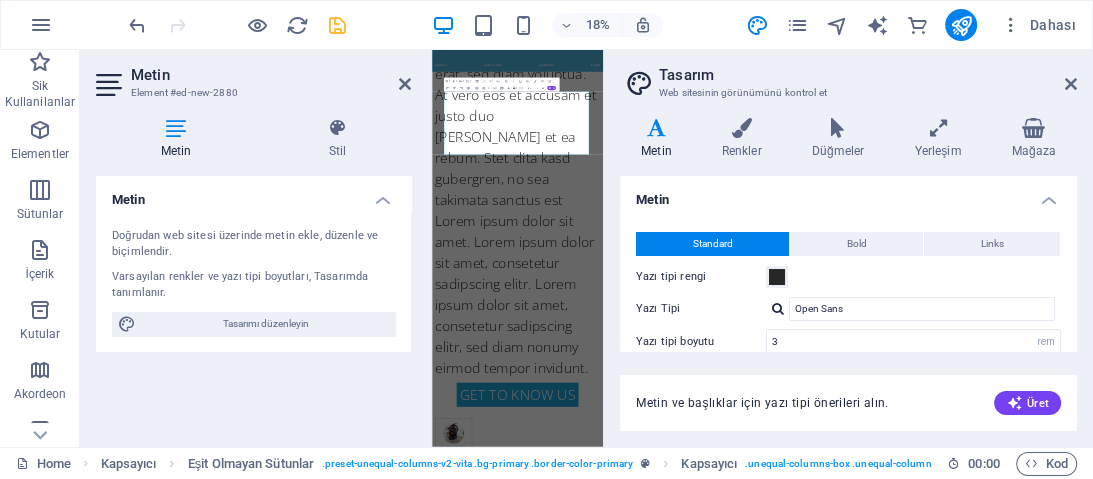 click on "Standard Bold Links Yazı tipi rengi Yazı Tipi Open Sans Yazı tipi boyutu 3 rem px Satır yüksekliği 1.5 Yazı tipi genişliği Yazı tipi genişliğini düzgün bir şekilde görüntülemek için etkinleştirilmesi gerekebilir.  Yazı Tiplerini Yönet İncecik, 100 Çok ince, 200 İnce, 300 Normal, 400 Orta, 500 Yarı kalın, 600 Kalın, 700 Çok kalın, 800 Siyah, 900 Harf aralığı 0 rem px Yazı tipi stili Metin dönüştürme Tt TT tt Metin hizalama Yazı tipi genişliği Yazı tipi genişliğini düzgün bir şekilde görüntülemek için etkinleştirilmesi gerekebilir.  Yazı Tiplerini Yönet İncecik, 100 Çok ince, 200 İnce, 300 Normal, 400 Orta, 500 Yarı kalın, 600 Kalın, 700 Çok kalın, 800 Siyah, 900 Default Hover / Active Yazı tipi rengi Yazı tipi rengi Süsleme Süsleme Geçiş süresi 0.3 s Geçiş işlevi Yavaşlat İçeri Yavaşlat Dışarı Yavaşlat İçeri Yavaşlat/Dışarı Yavaşlat Doğrusal" at bounding box center [848, 396] 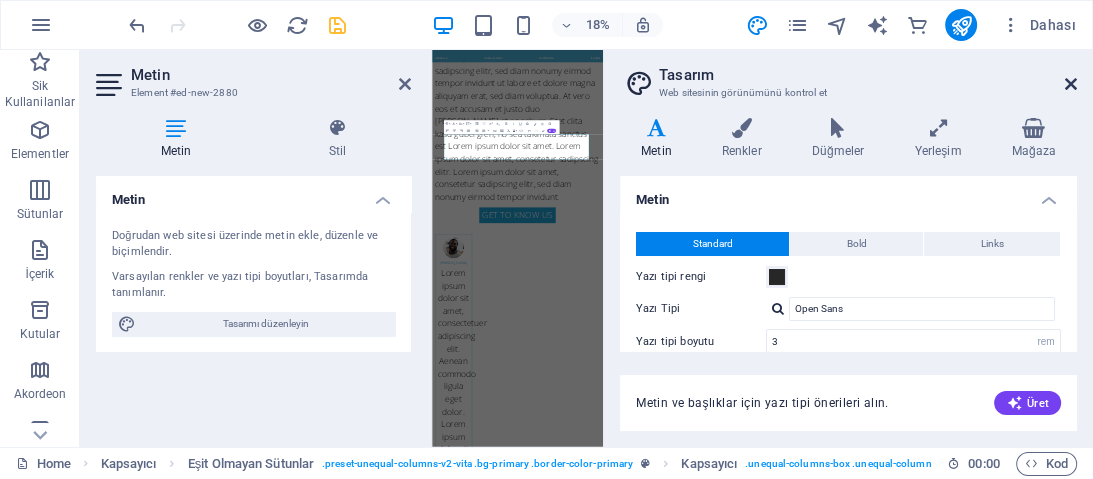click at bounding box center [1071, 84] 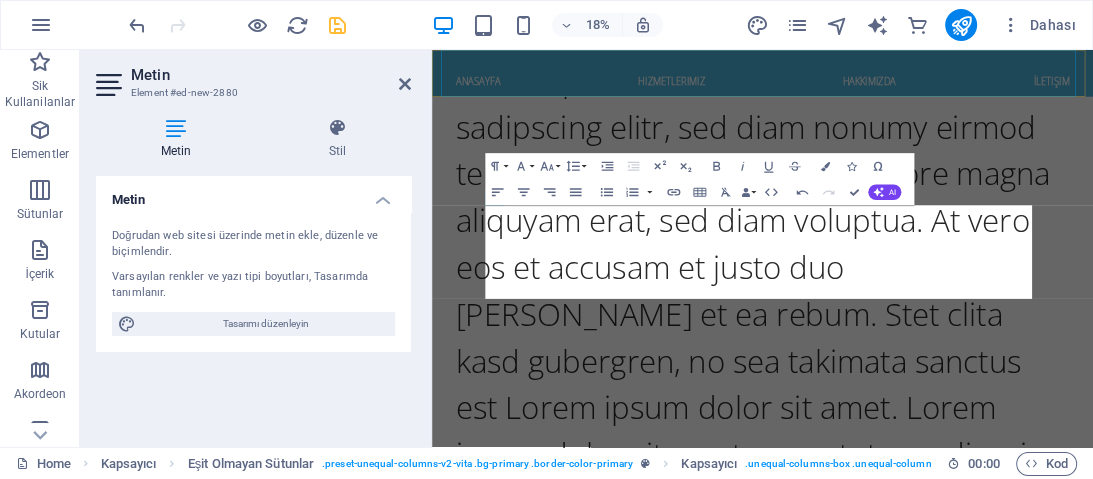 scroll, scrollTop: 11170, scrollLeft: 0, axis: vertical 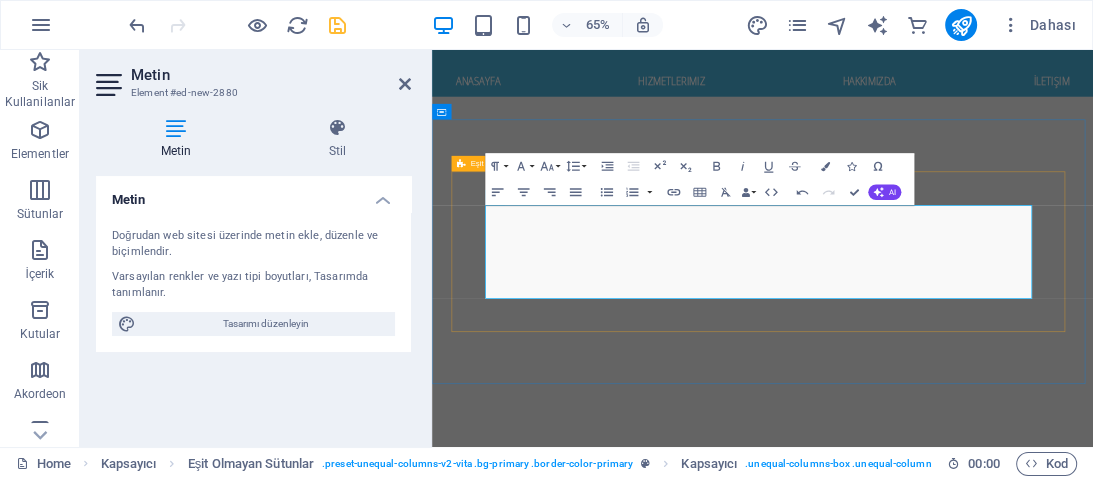 click on "HASSAS KARTLARA HASSAS DOKUNUŞLAR!" at bounding box center [941, 11745] 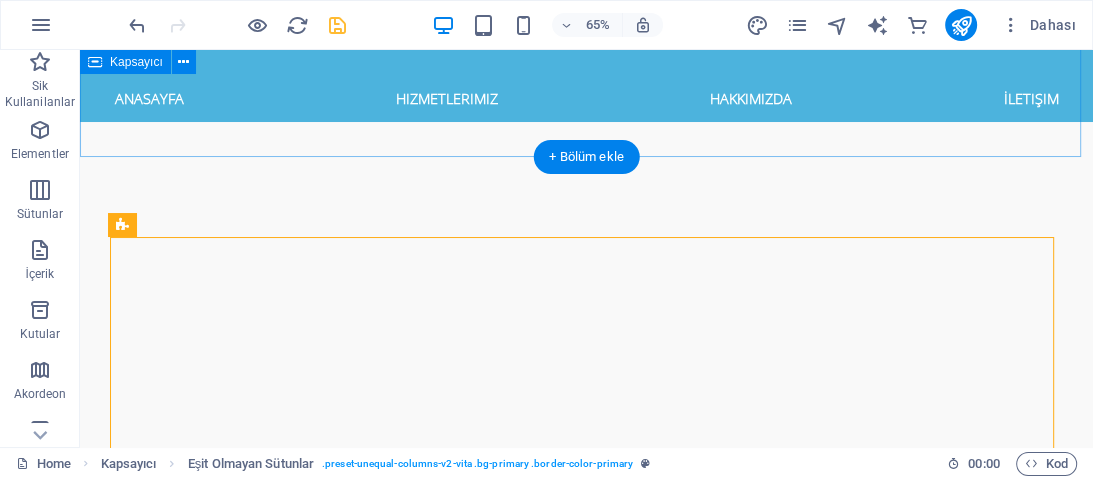 click on "İçeriği buraya bırak veya  Element ekle  Panoyu yapıştır" at bounding box center [586, 11261] 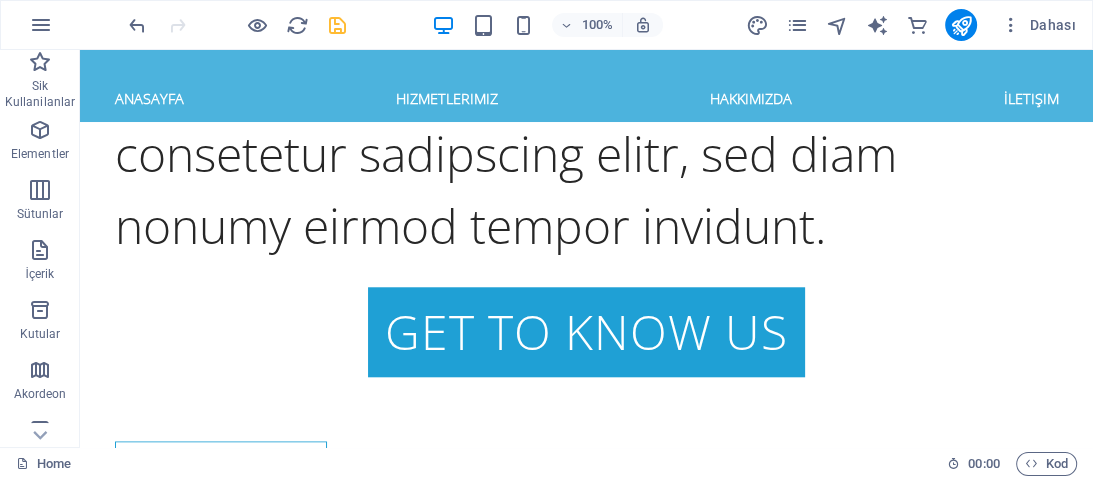 scroll, scrollTop: 12265, scrollLeft: 0, axis: vertical 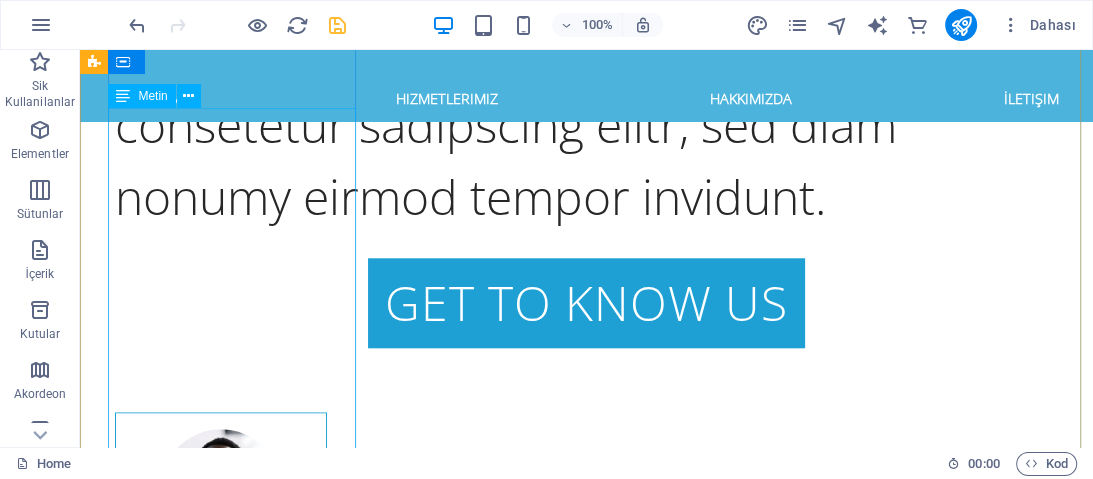 click on "Find us here: Atatürk Cad. [PERSON_NAME].  [GEOGRAPHIC_DATA], MD   20889" at bounding box center [568, 10726] 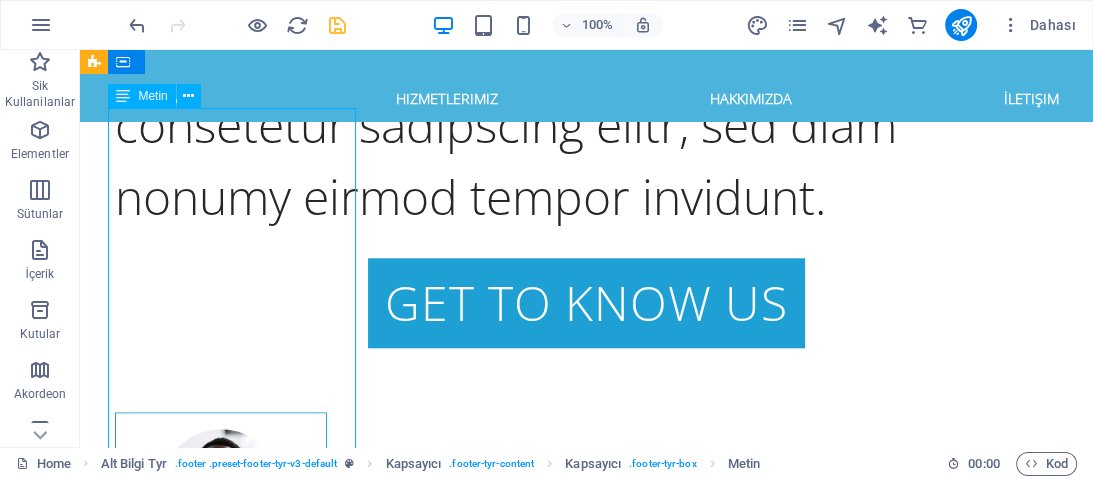 click on "Find us here: Atatürk Cad. [PERSON_NAME].  [GEOGRAPHIC_DATA], MD   20889" at bounding box center (568, 10726) 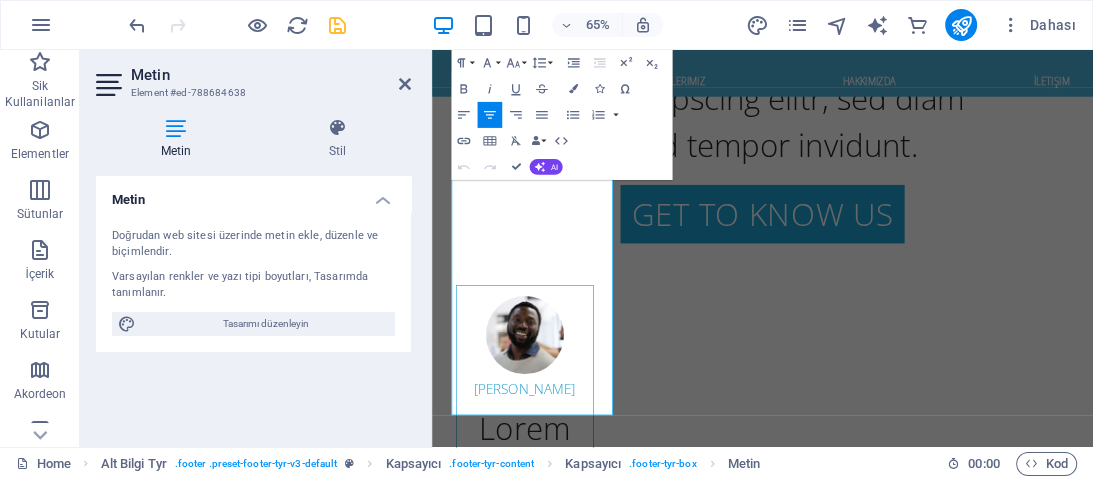 click at bounding box center (176, 128) 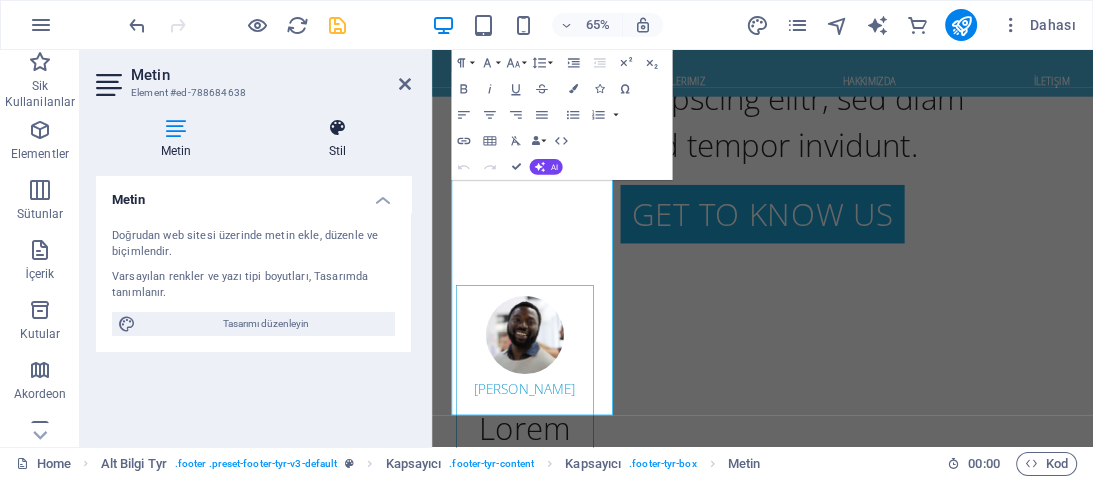 click on "Stil" at bounding box center (337, 139) 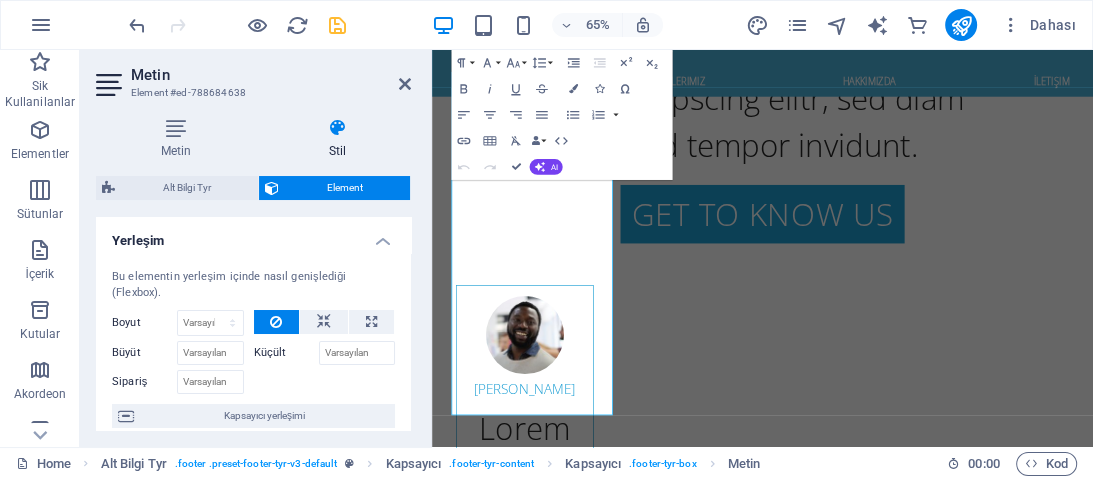 click at bounding box center (111, 85) 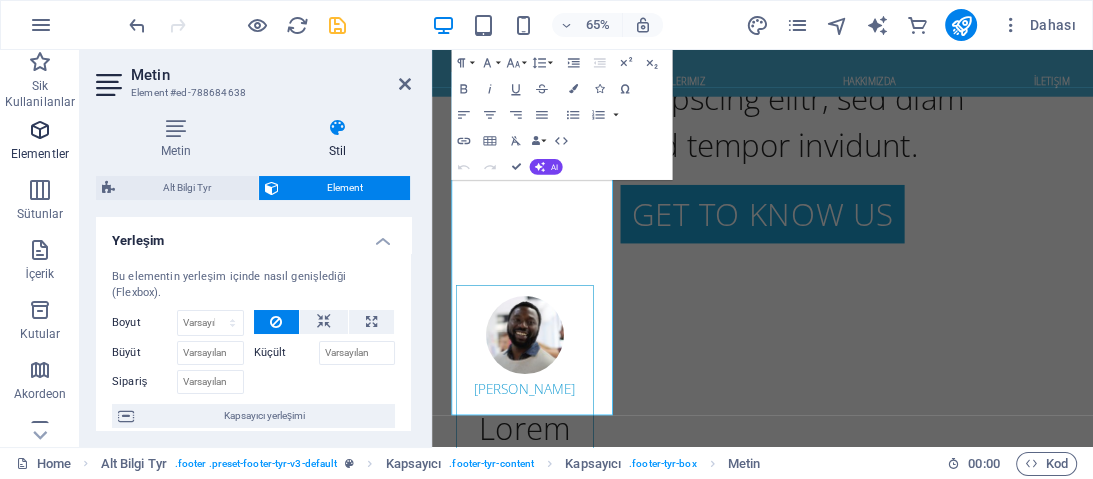 click at bounding box center (40, 130) 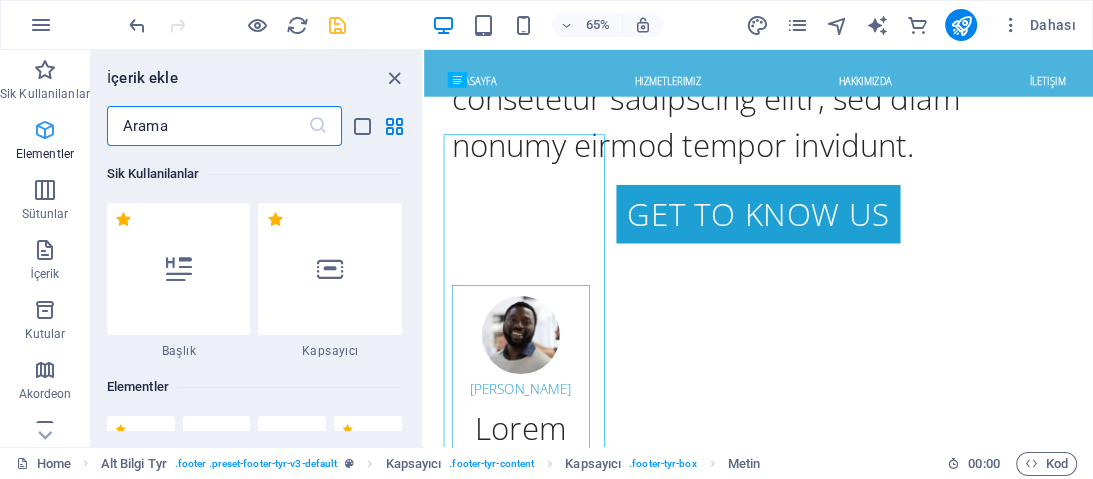 click on "Elementler" at bounding box center [45, 142] 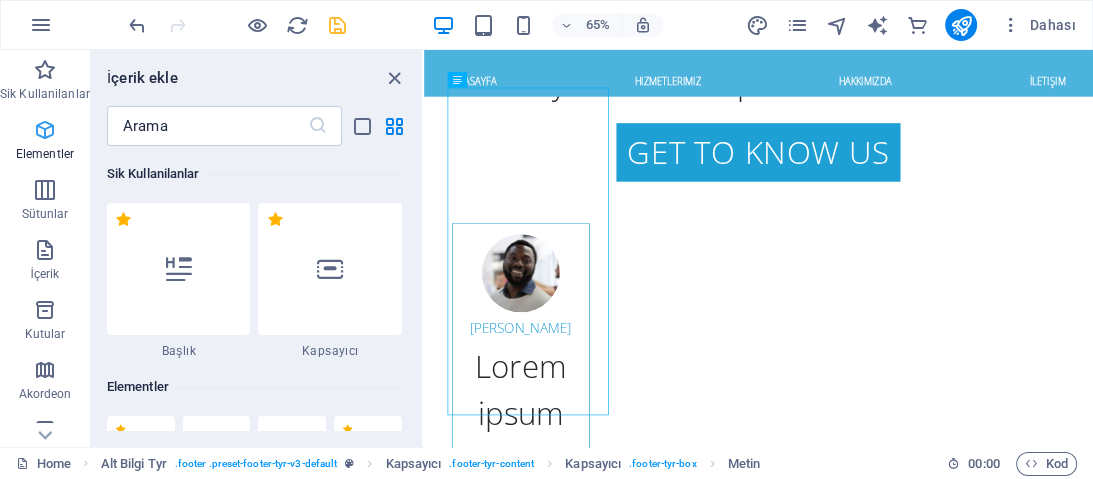 scroll, scrollTop: 12193, scrollLeft: 0, axis: vertical 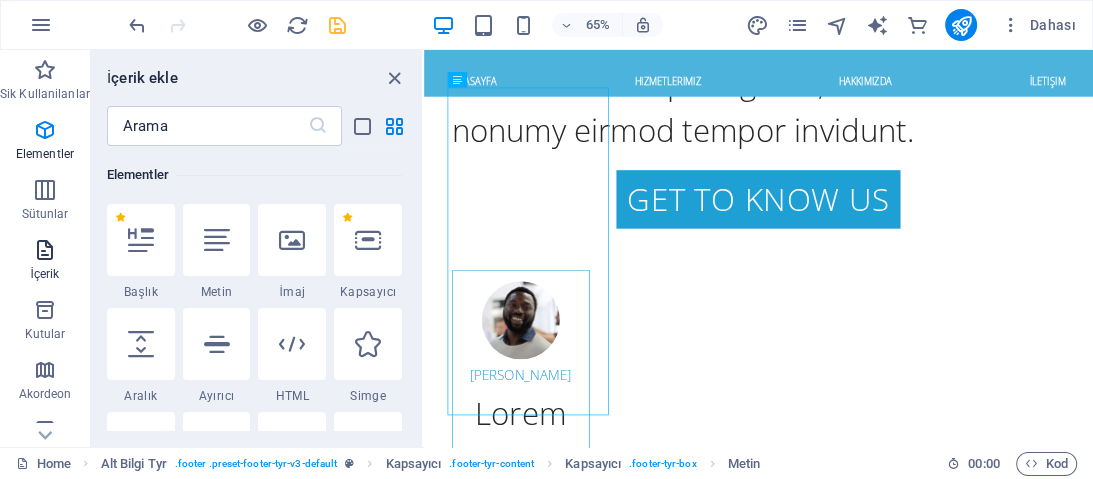 click on "İçerik" at bounding box center (45, 262) 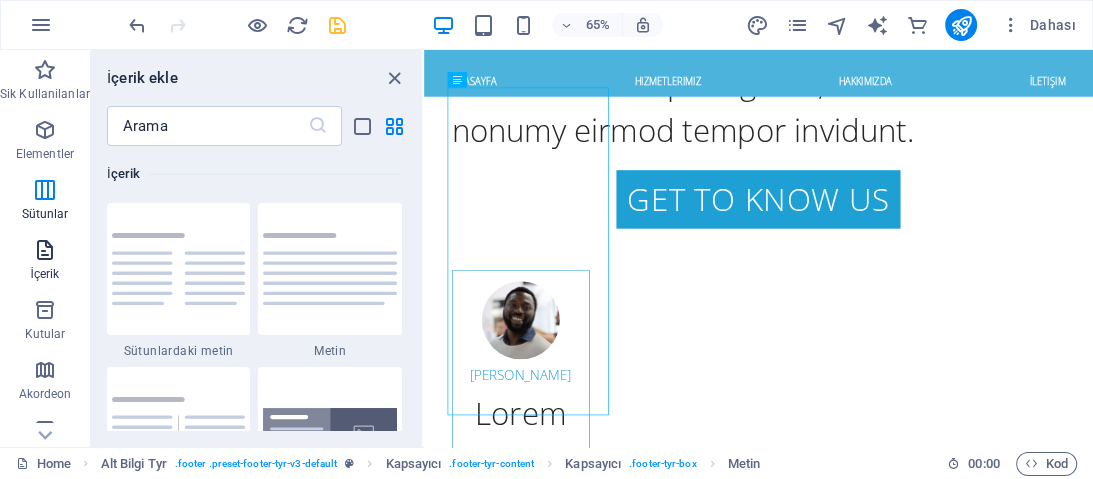 scroll, scrollTop: 3499, scrollLeft: 0, axis: vertical 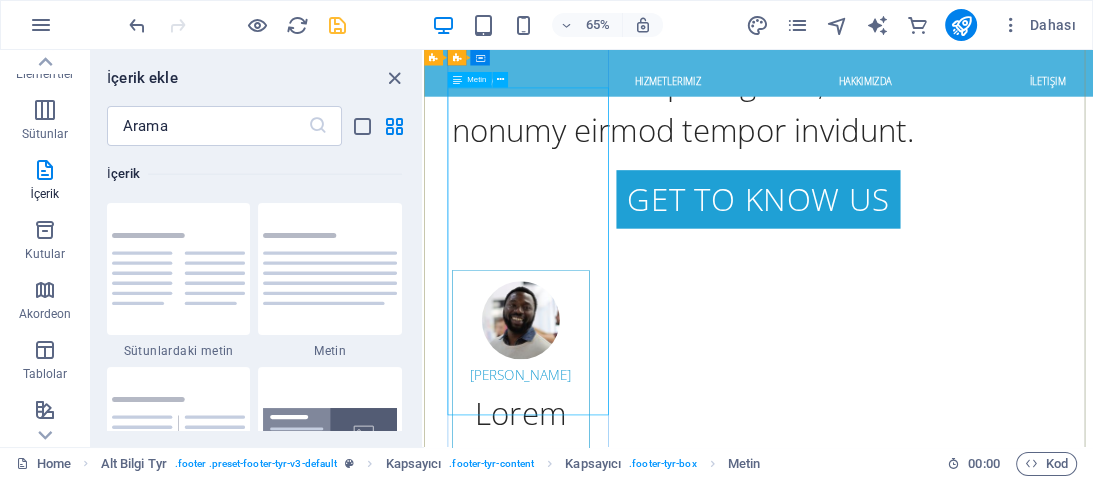 click on "Find us here: Atatürk Cad. [PERSON_NAME].  [GEOGRAPHIC_DATA], MD   20889" at bounding box center [912, 10703] 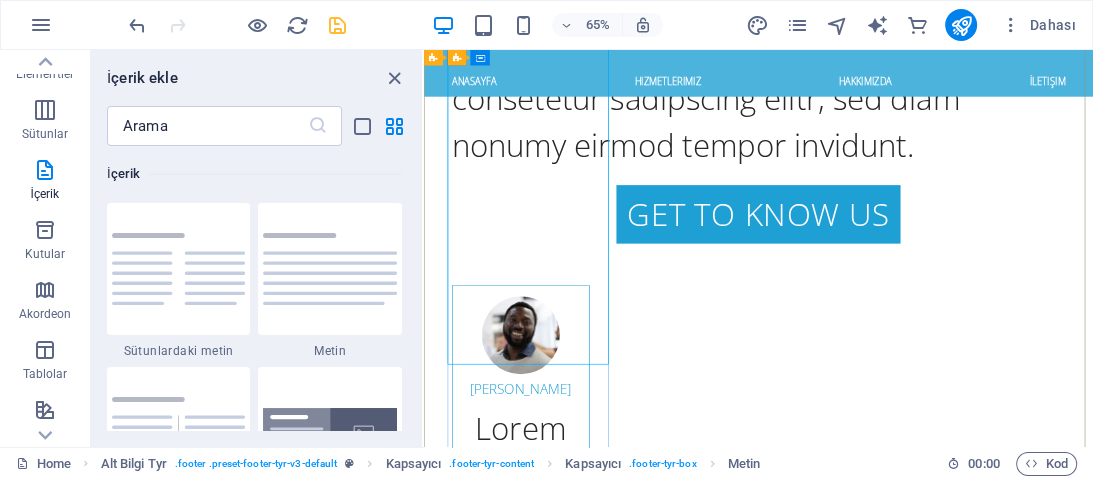 scroll, scrollTop: 12273, scrollLeft: 0, axis: vertical 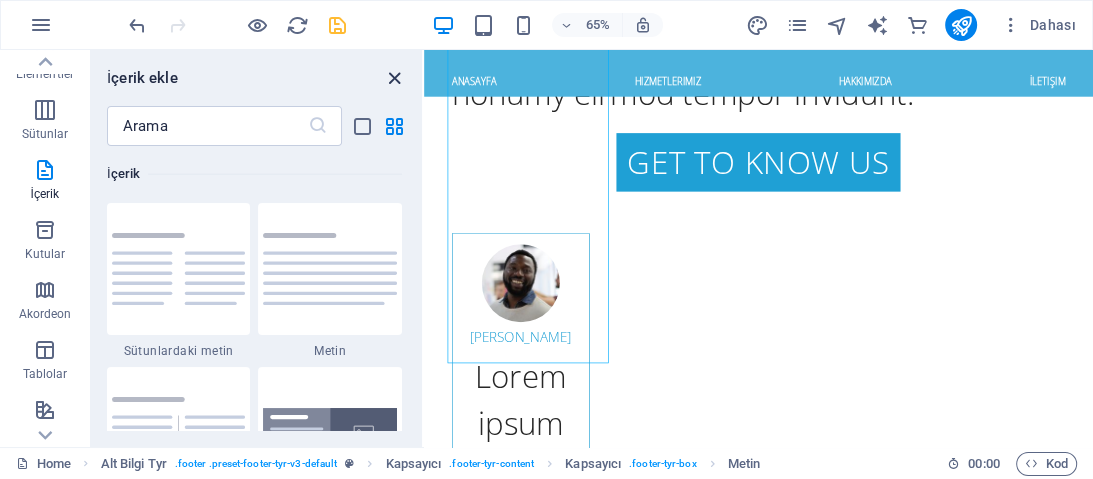 drag, startPoint x: 396, startPoint y: 76, endPoint x: 298, endPoint y: 36, distance: 105.848946 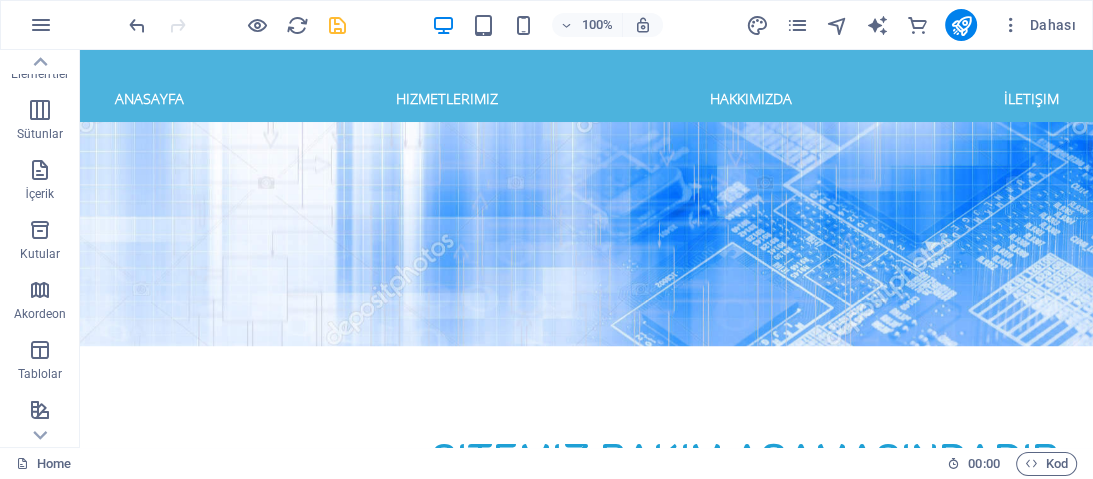 scroll, scrollTop: 2450, scrollLeft: 0, axis: vertical 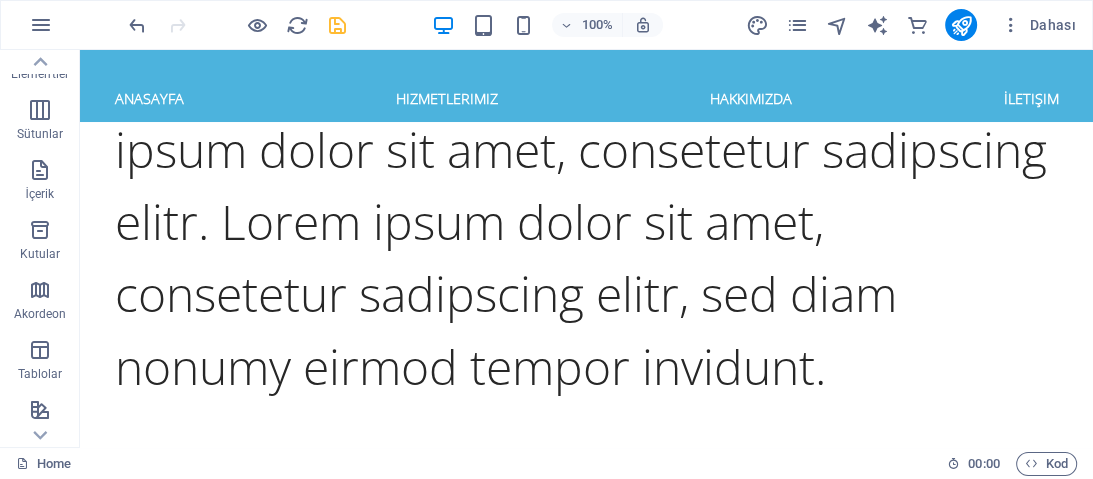 click on "Lorem ipsum dolor sit amet, consetetur sadipscing elitr, sed diam nonumy eirmod tempor." at bounding box center [261, 1787] 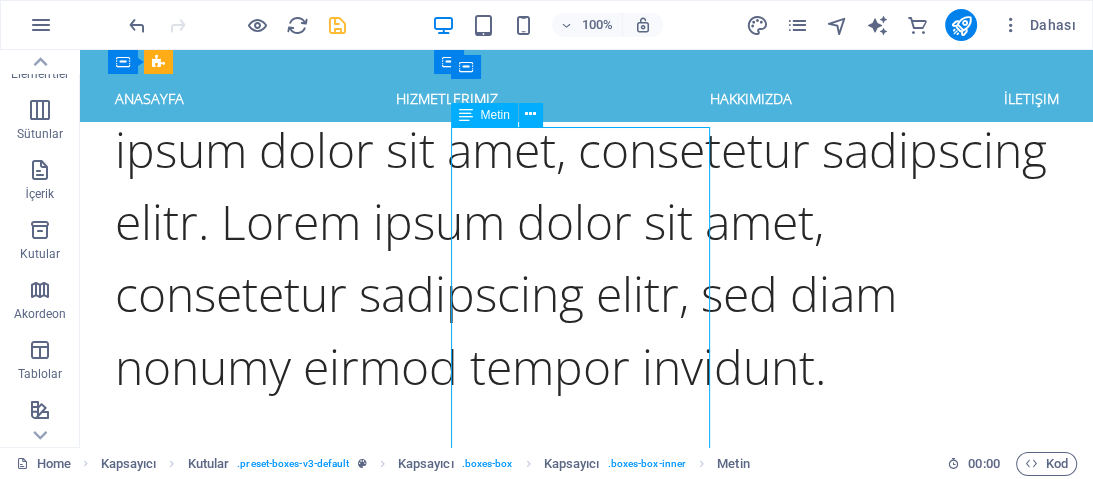 click on "Lorem ipsum dolor sit amet, consetetur sadipscing elitr, sed diam nonumy eirmod tempor." at bounding box center [261, 1787] 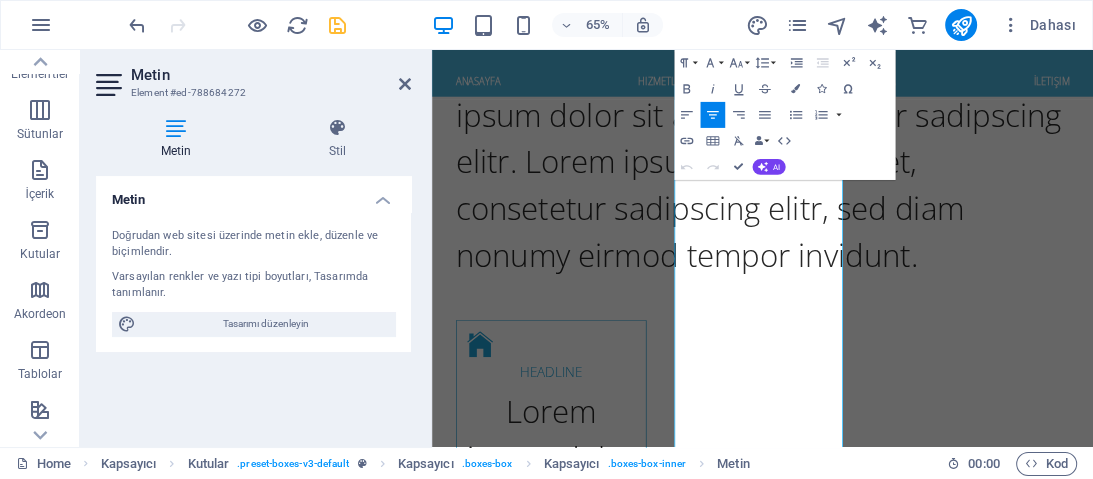 click on "Metin" at bounding box center [180, 139] 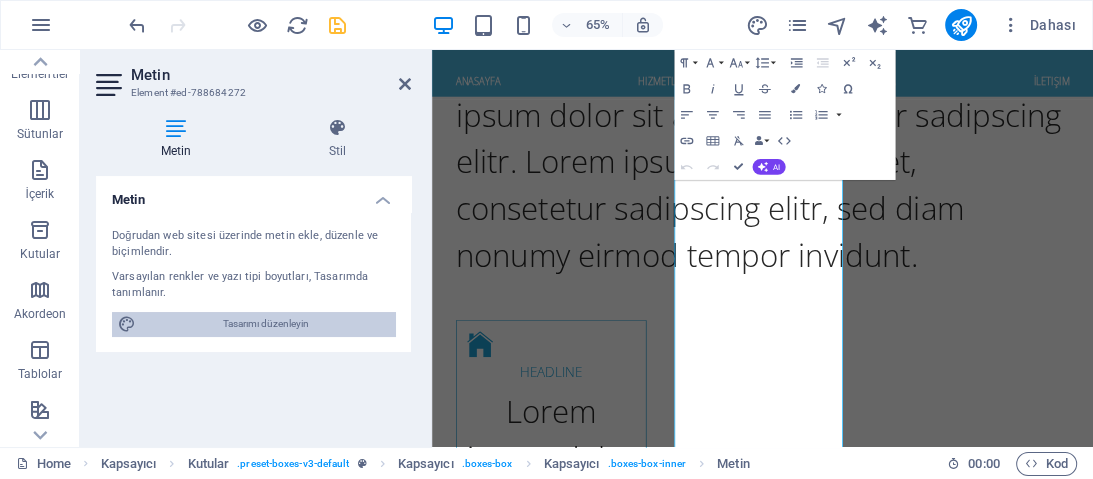 drag, startPoint x: 270, startPoint y: 311, endPoint x: 286, endPoint y: 311, distance: 16 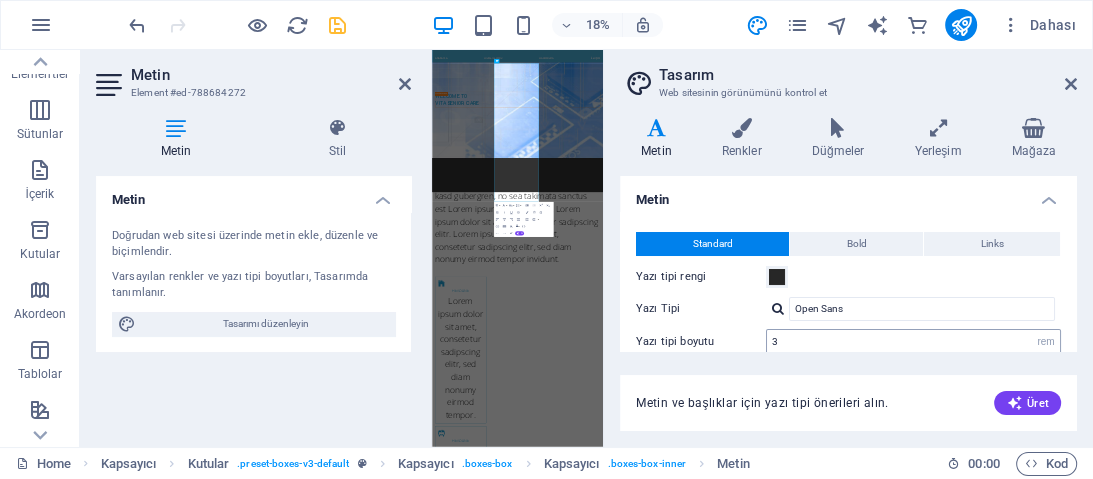 scroll, scrollTop: 3258, scrollLeft: 0, axis: vertical 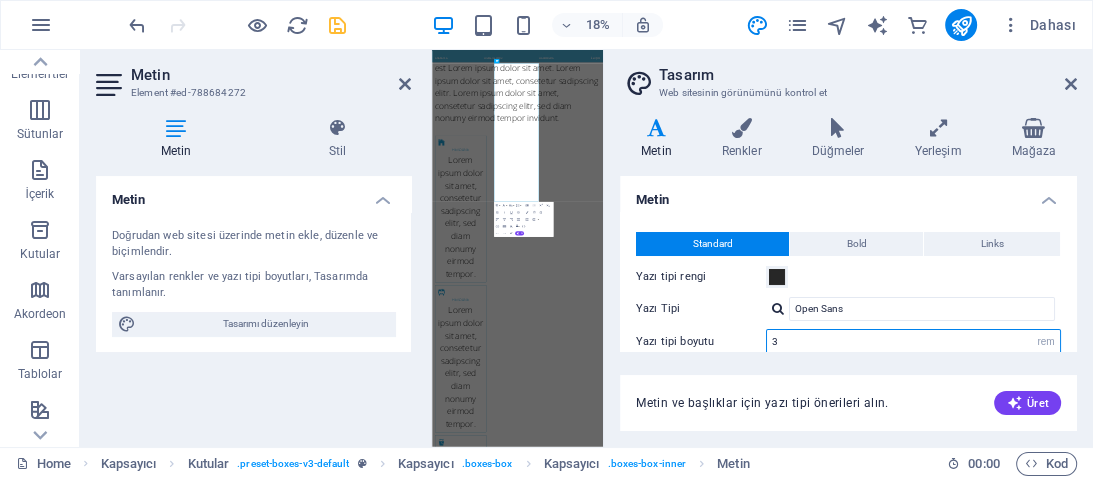 click on "3" at bounding box center [913, 342] 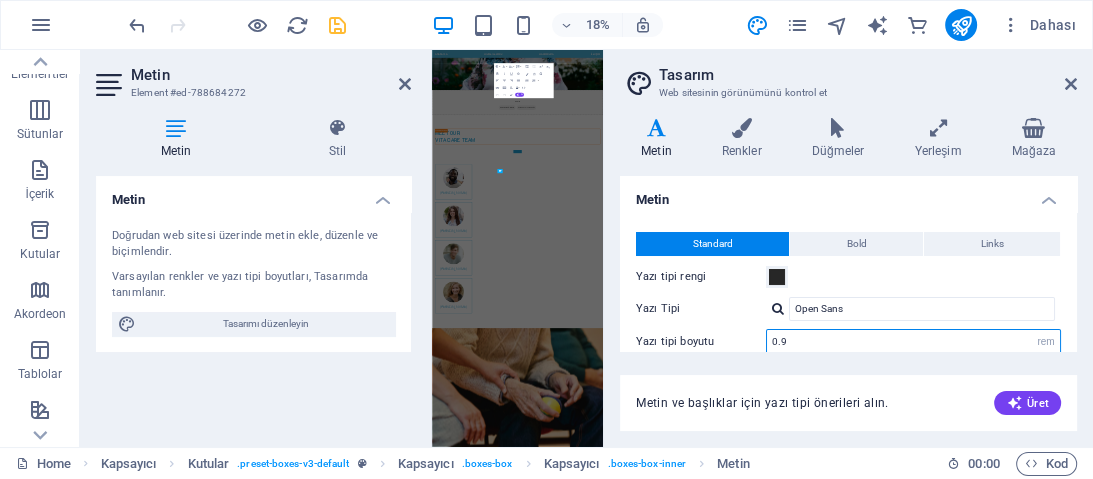scroll, scrollTop: 1775, scrollLeft: 0, axis: vertical 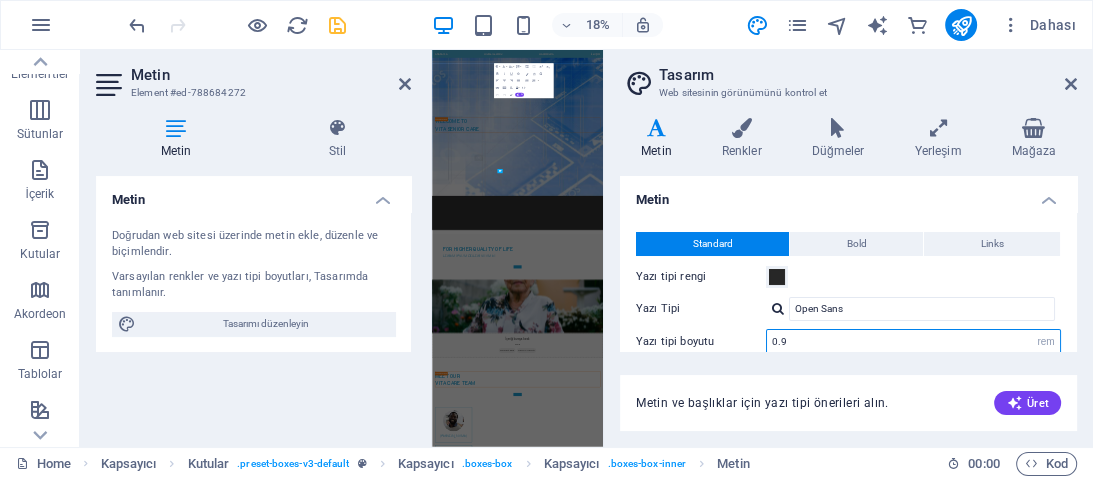 type on "0.9" 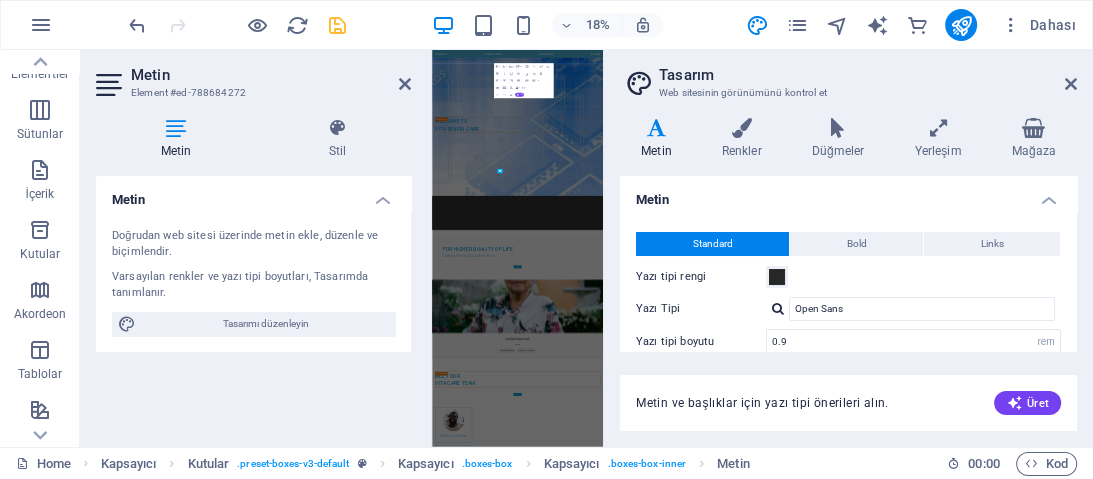 click on "Yazı tipi rengi" at bounding box center (848, 277) 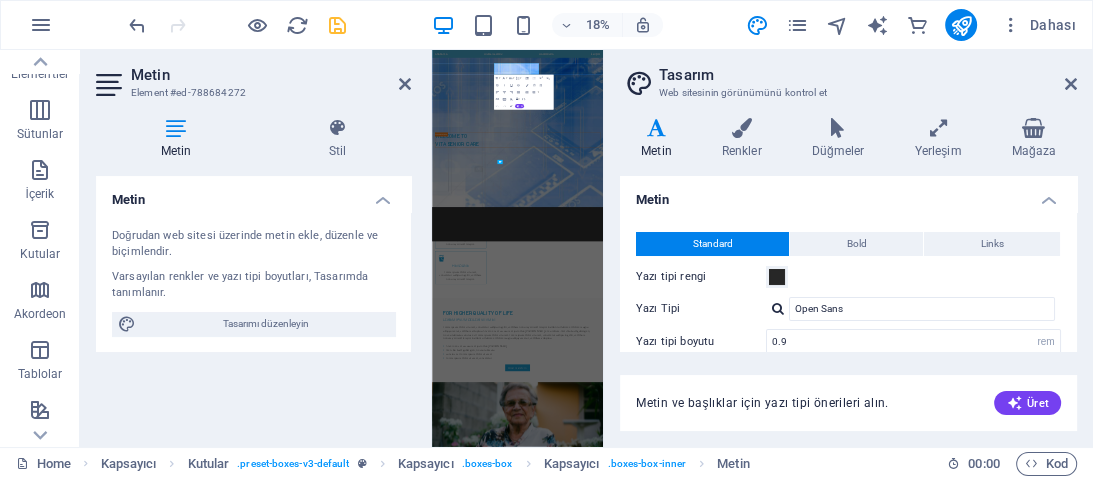 scroll, scrollTop: 1826, scrollLeft: 0, axis: vertical 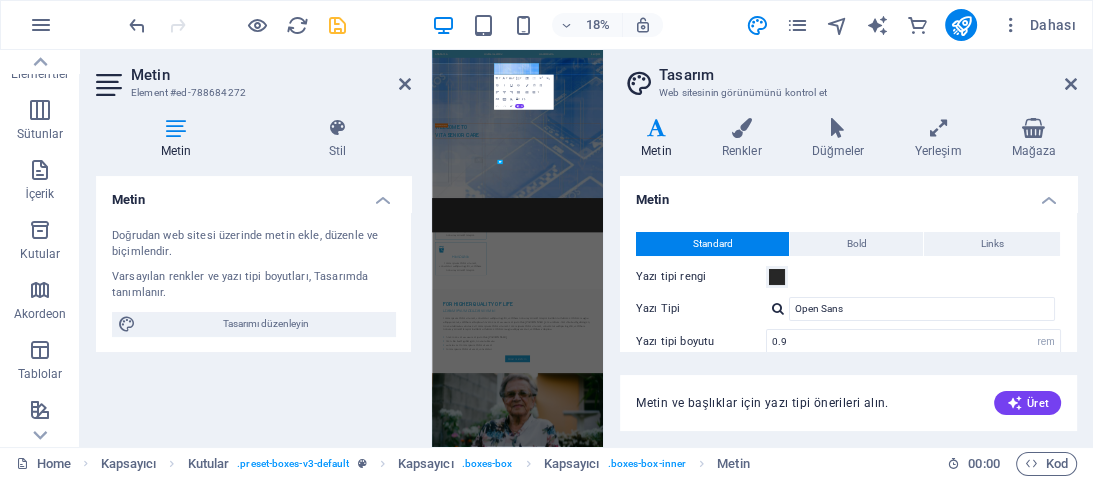 click on "Varyantlar  Metin  Renkler  Düğmeler  Yerleşim  Mağaza Metin Standard Bold Links Yazı tipi rengi Yazı Tipi Open Sans Yazı tipi boyutu 0.9 rem px Satır yüksekliği 1.5 Yazı tipi genişliği Yazı tipi genişliğini düzgün bir şekilde görüntülemek için etkinleştirilmesi gerekebilir.  Yazı Tiplerini Yönet İncecik, 100 Çok ince, 200 İnce, 300 Normal, 400 Orta, 500 Yarı kalın, 600 Kalın, 700 Çok kalın, 800 Siyah, 900 Harf aralığı 0 rem px Yazı tipi stili Metin dönüştürme Tt TT tt Metin hizalama Yazı tipi genişliği Yazı tipi genişliğini düzgün bir şekilde görüntülemek için etkinleştirilmesi gerekebilir.  Yazı Tiplerini Yönet İncecik, 100 Çok ince, 200 İnce, 300 Normal, 400 Orta, 500 Yarı kalın, 600 Kalın, 700 Çok kalın, 800 Siyah, 900 Default Hover / Active Yazı tipi rengi Yazı tipi rengi Süsleme Süsleme Geçiş süresi 0.3 s Geçiş işlevi Yavaşlat İçeri Yavaşlat Dışarı Yavaşlat İçeri Yavaşlat/Dışarı Yavaşlat Doğrusal Başlıklar H2 0" at bounding box center (848, 274) 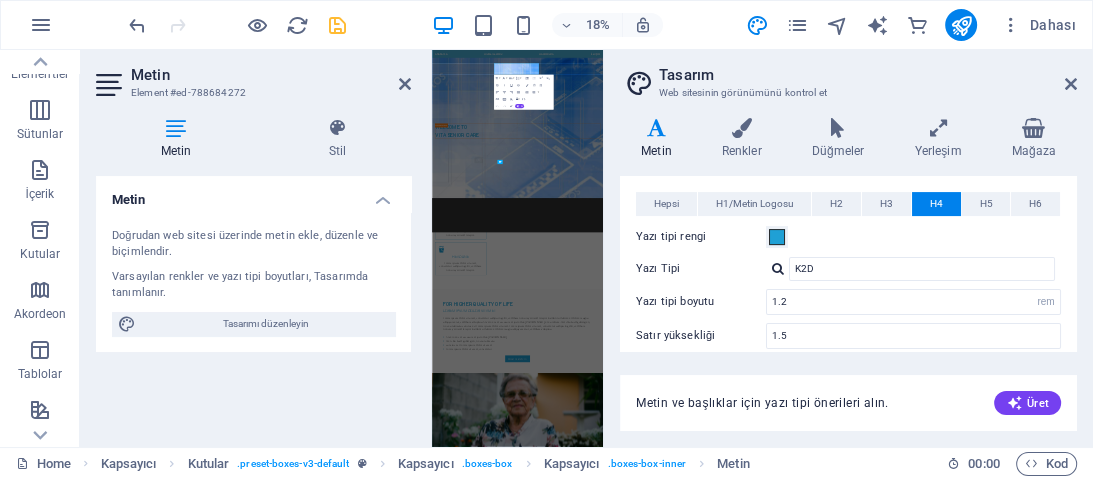 scroll, scrollTop: 555, scrollLeft: 0, axis: vertical 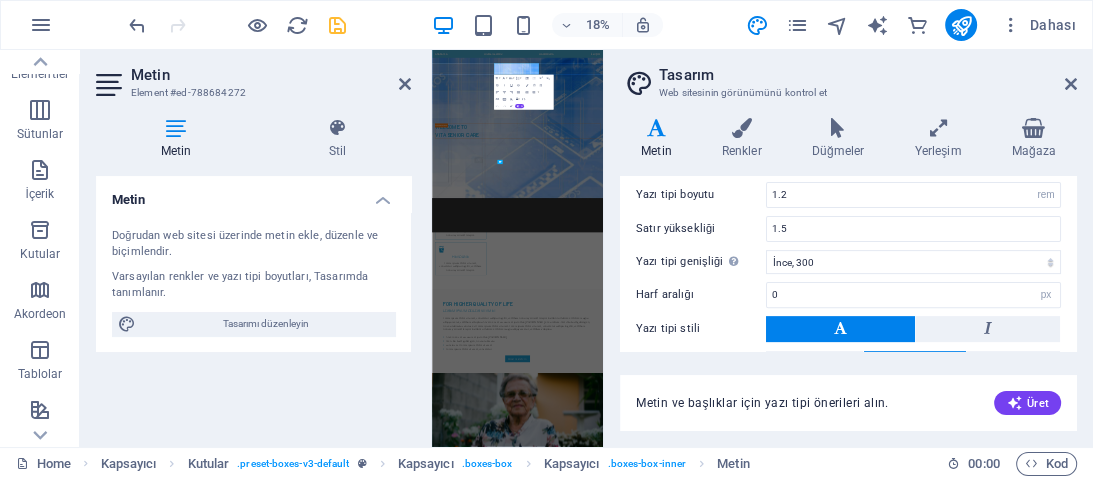 drag, startPoint x: 1076, startPoint y: 300, endPoint x: 1072, endPoint y: 328, distance: 28.284271 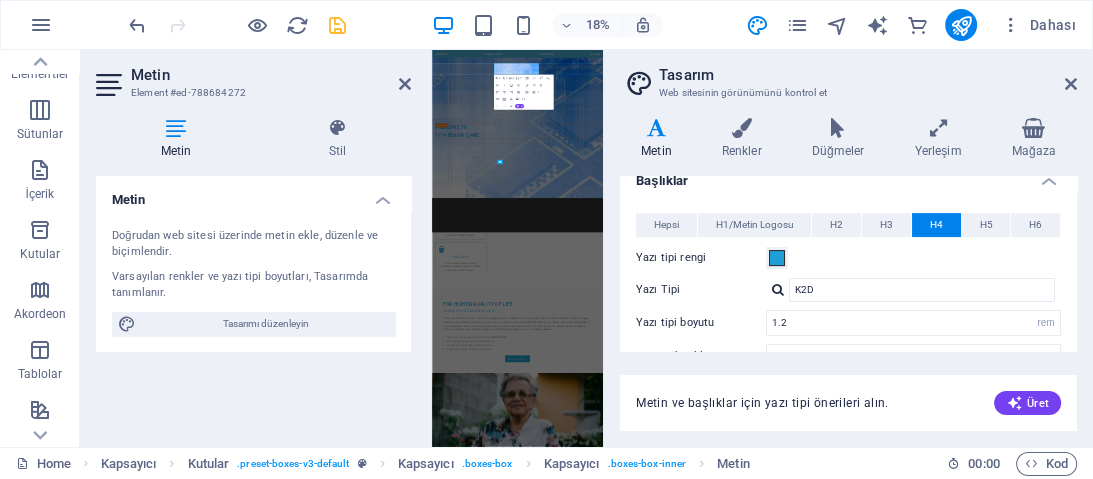 scroll, scrollTop: 379, scrollLeft: 0, axis: vertical 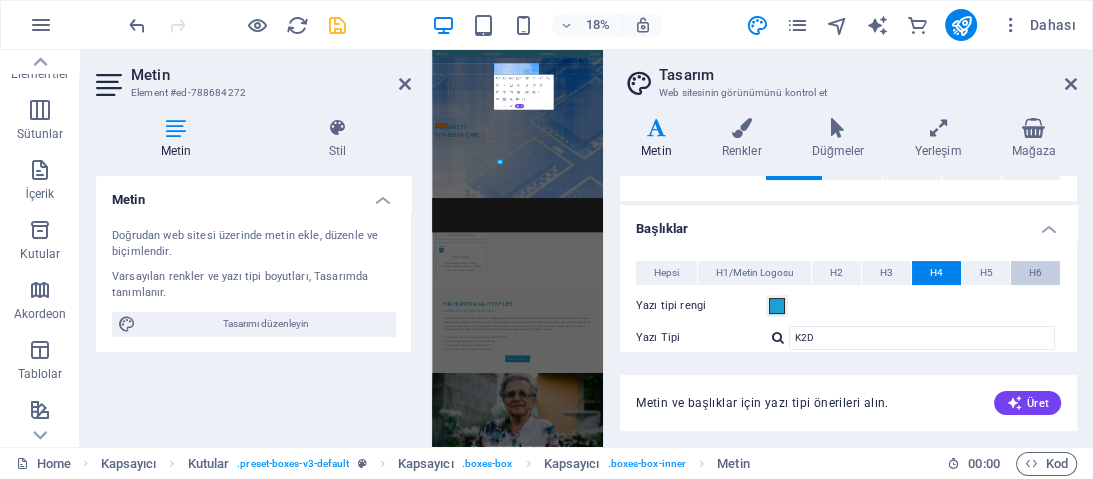 click on "H6" at bounding box center (1035, 273) 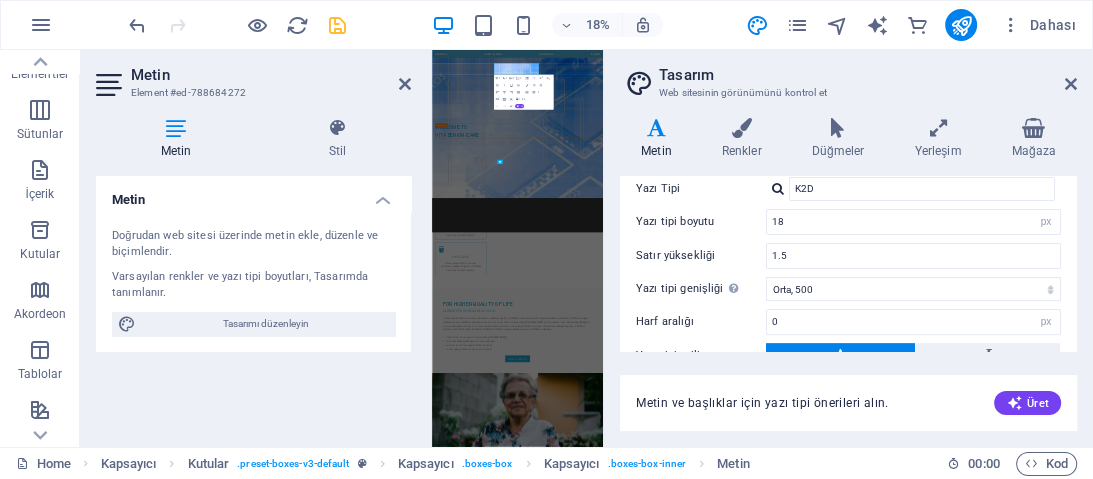 scroll, scrollTop: 451, scrollLeft: 0, axis: vertical 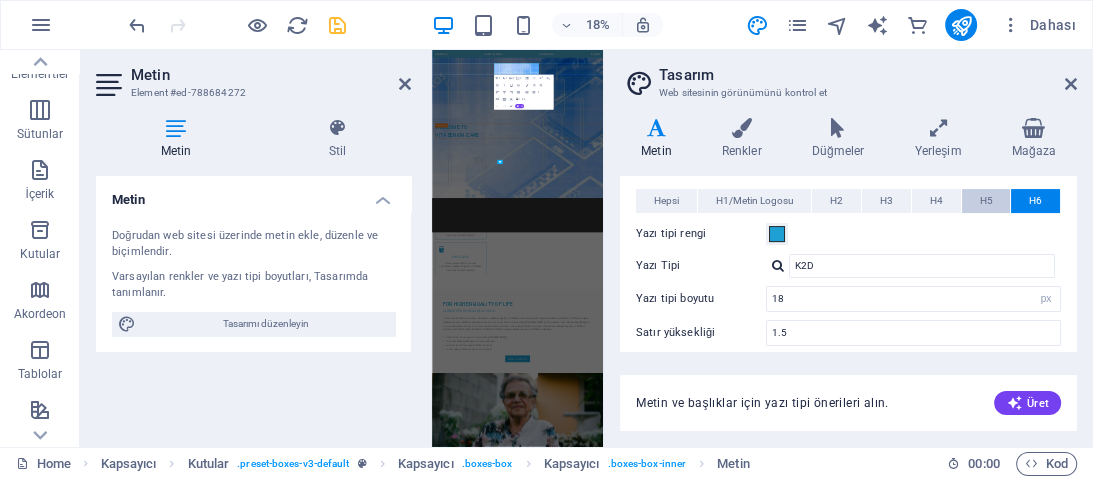 click on "H5" at bounding box center (985, 201) 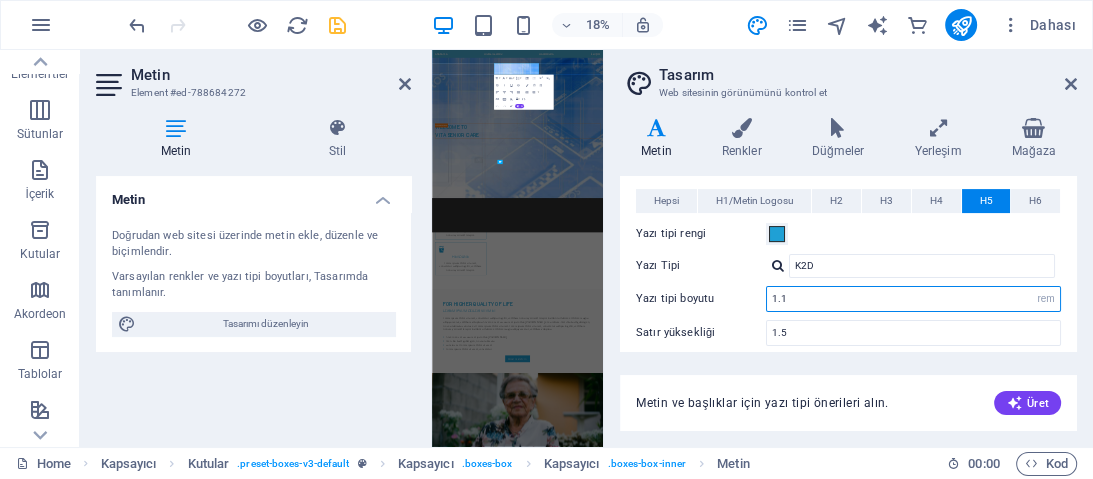click on "1.1" at bounding box center [913, 299] 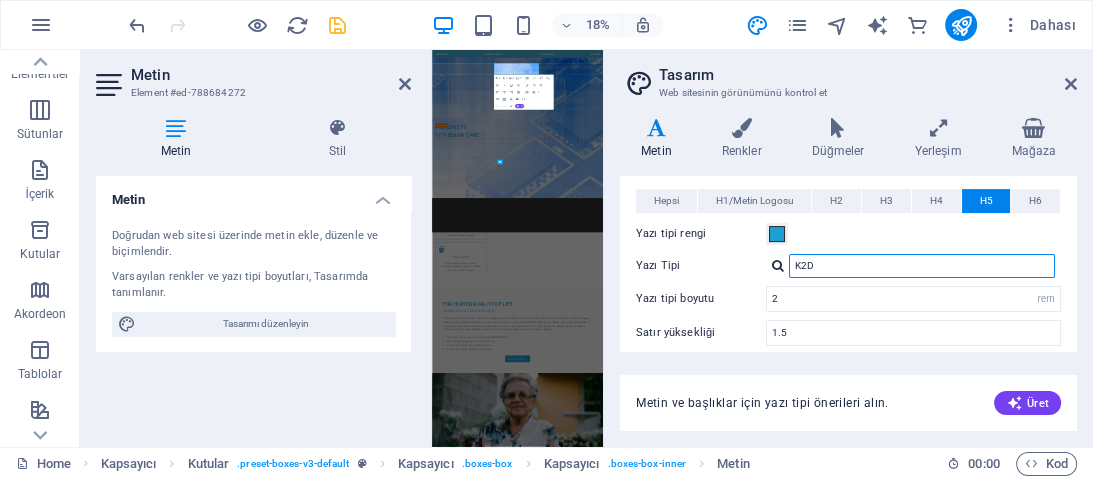 click on "K2D" at bounding box center [922, 266] 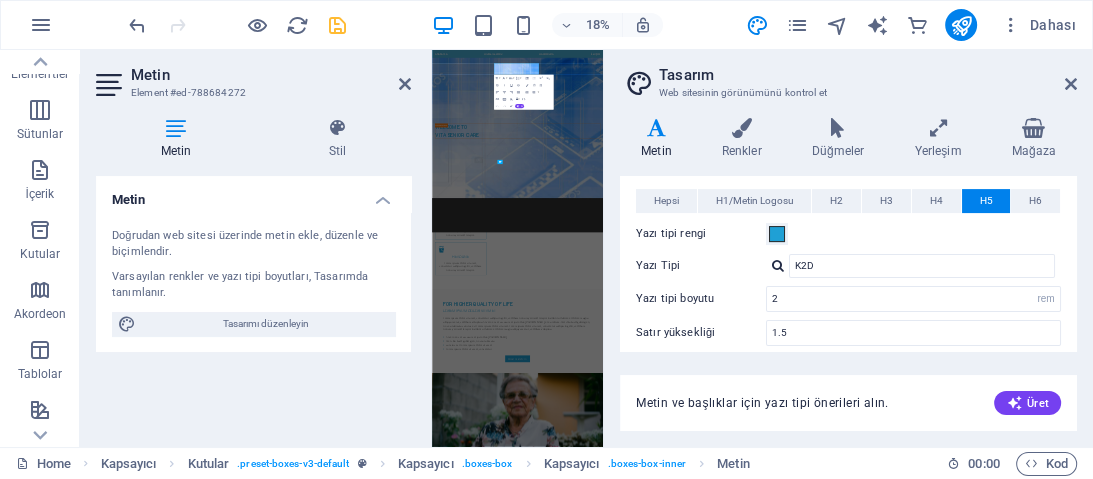 click on "Lorem ipsum dolor sit amet, consetetur sadipscing elitr, sed diam nonumy eirmod tempor invidunt ut labore et dolore magna aliquyam erat, sed diam voluptua. At vero eos et accusam et justo duo [PERSON_NAME] et ea rebum. Stet clita kasd gubergren, no sea takimata sanctus est Lorem ipsum dolor sit amet. Lorem ipsum dolor sit amet, consetetur sadipscing elitr. Lorem ipsum dolor sit amet, consetetur sadipscing elitr, sed diam nonumy eirmod tempor invidunt." at bounding box center [921, 2915] 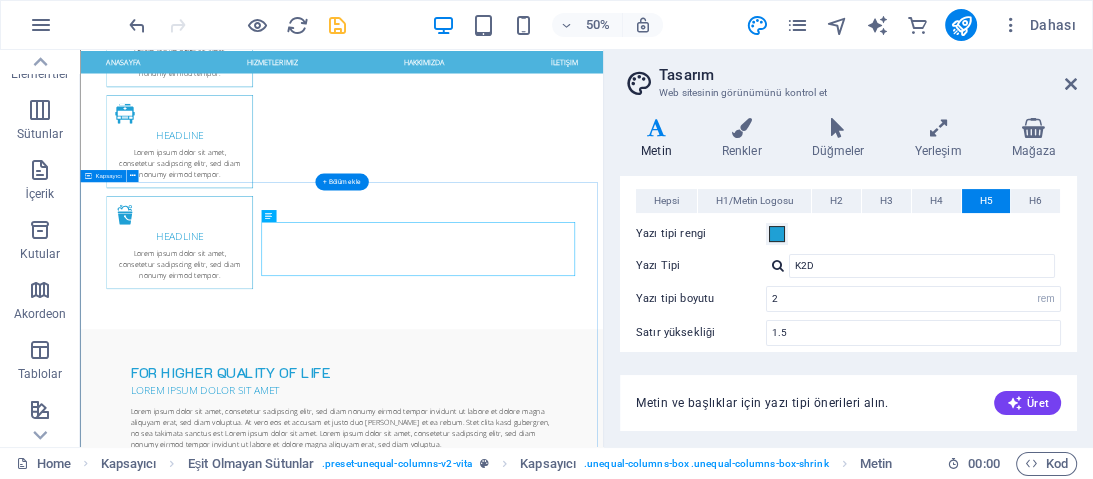 scroll, scrollTop: 1600, scrollLeft: 0, axis: vertical 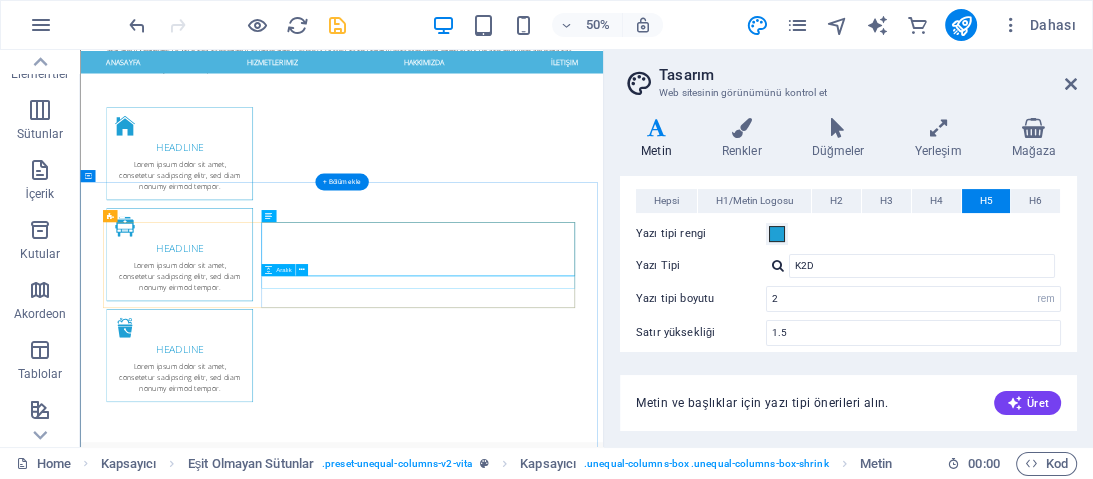 click at bounding box center [603, 2342] 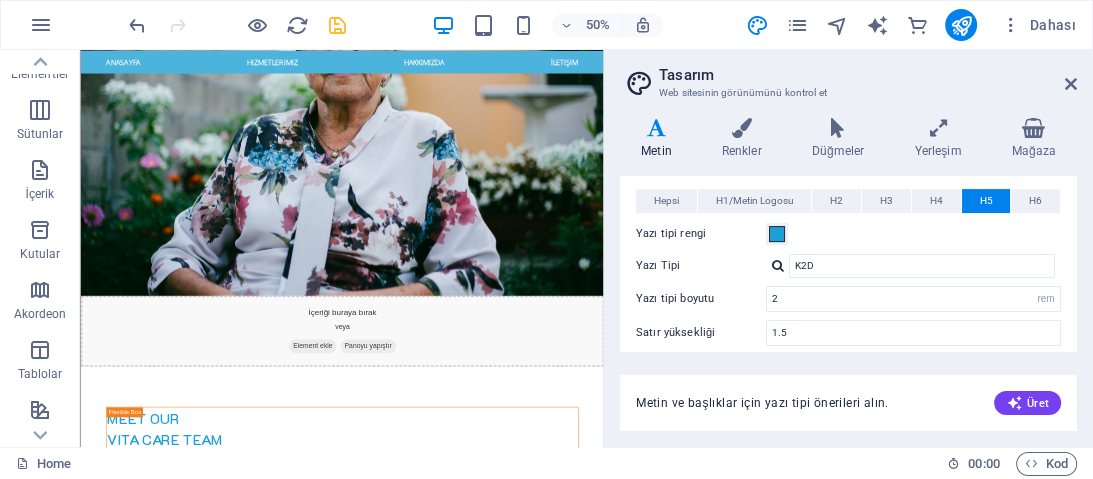scroll, scrollTop: 2920, scrollLeft: 0, axis: vertical 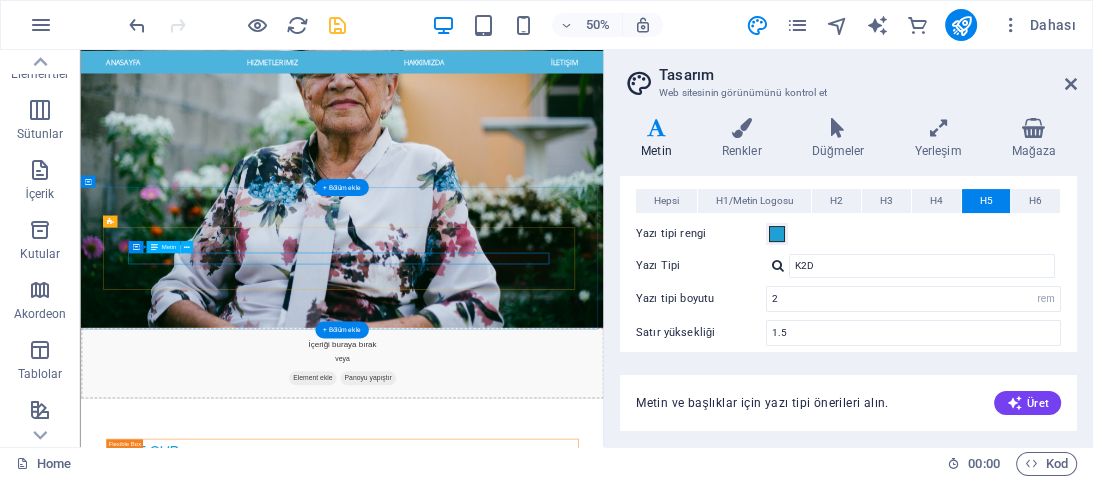 click on "HASSAS KARTLARA HASSAS DOKUNUŞLAR!" at bounding box center (603, 4331) 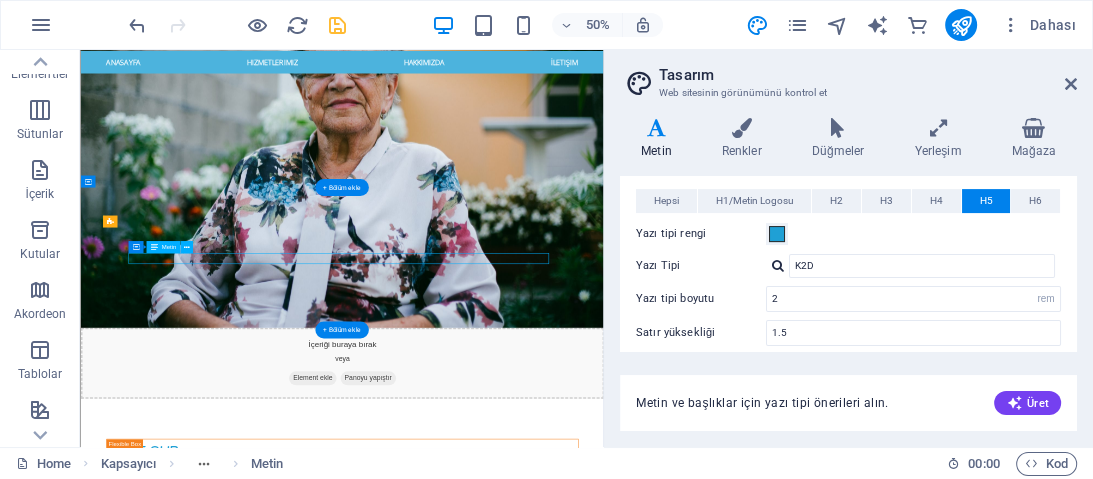 click on "HASSAS KARTLARA HASSAS DOKUNUŞLAR!" at bounding box center [603, 4331] 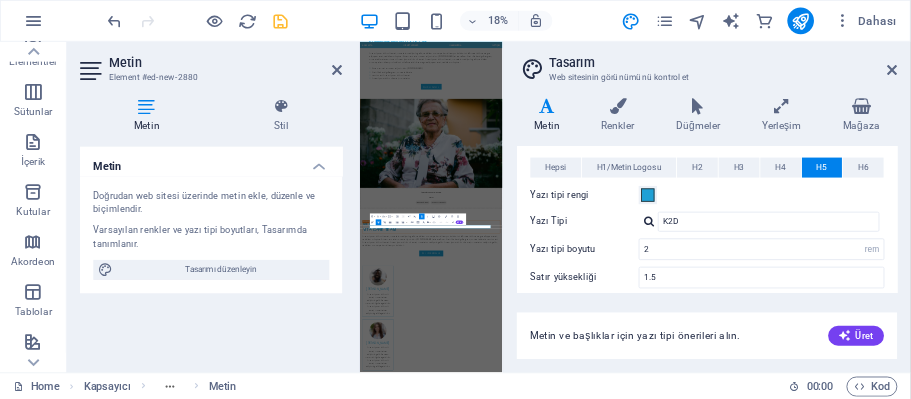 scroll, scrollTop: 2916, scrollLeft: 0, axis: vertical 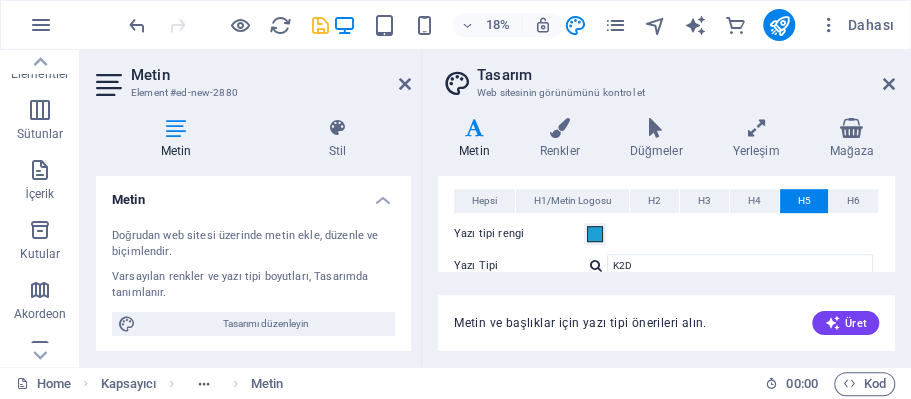 drag, startPoint x: 341, startPoint y: 67, endPoint x: 292, endPoint y: 57, distance: 50.01 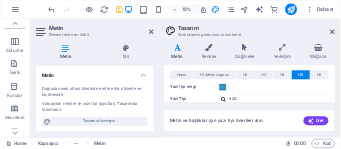 scroll, scrollTop: 451, scrollLeft: 0, axis: vertical 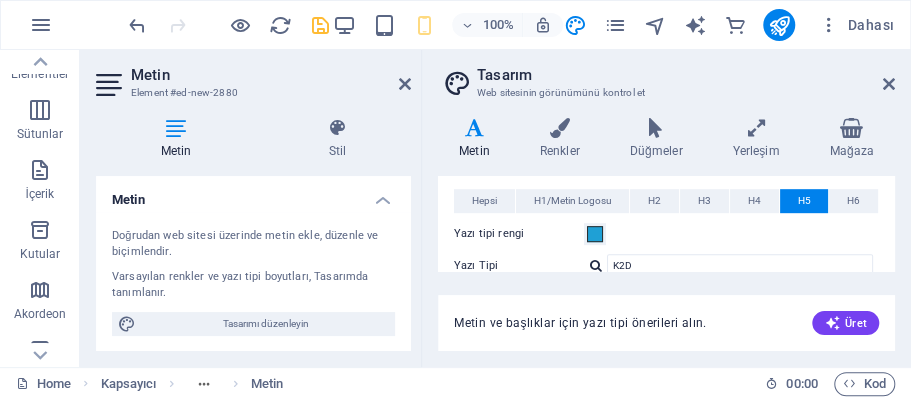 click on "Tasarım" at bounding box center (686, 75) 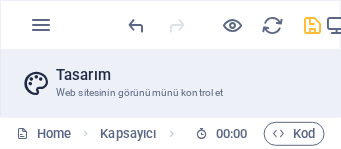 scroll, scrollTop: 80, scrollLeft: 0, axis: vertical 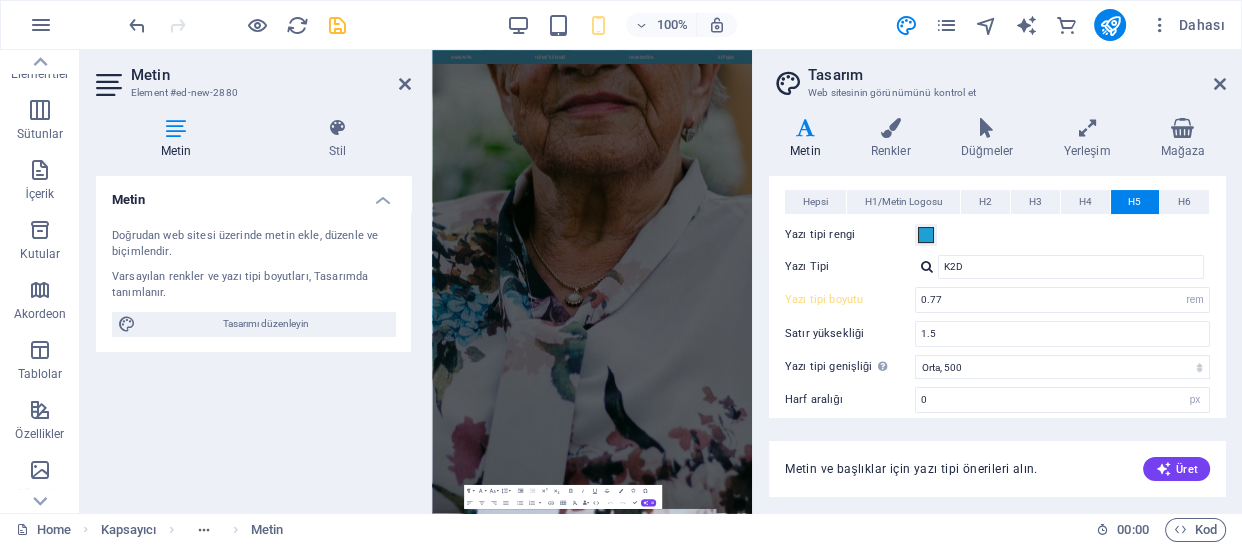 type on "2" 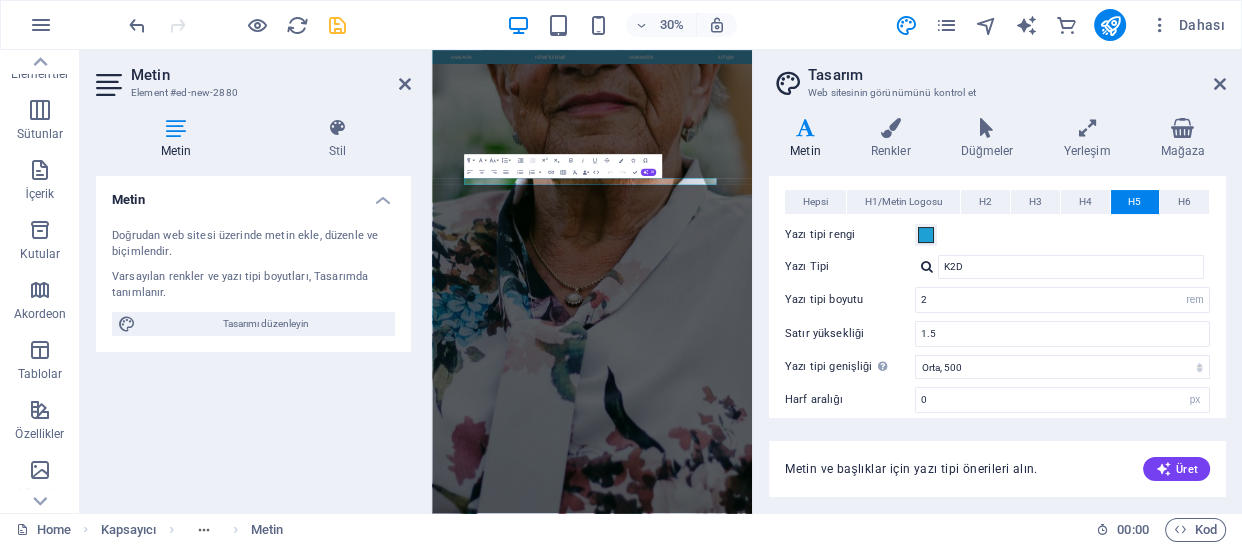drag, startPoint x: 742, startPoint y: 50, endPoint x: 970, endPoint y: 492, distance: 497.34094 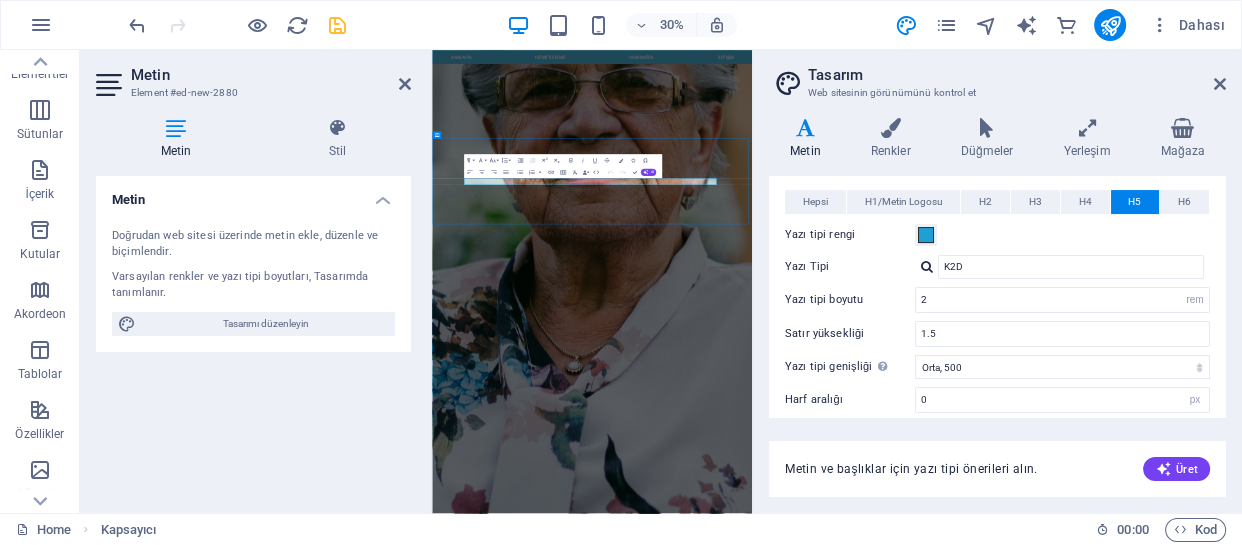 scroll, scrollTop: 3101, scrollLeft: 0, axis: vertical 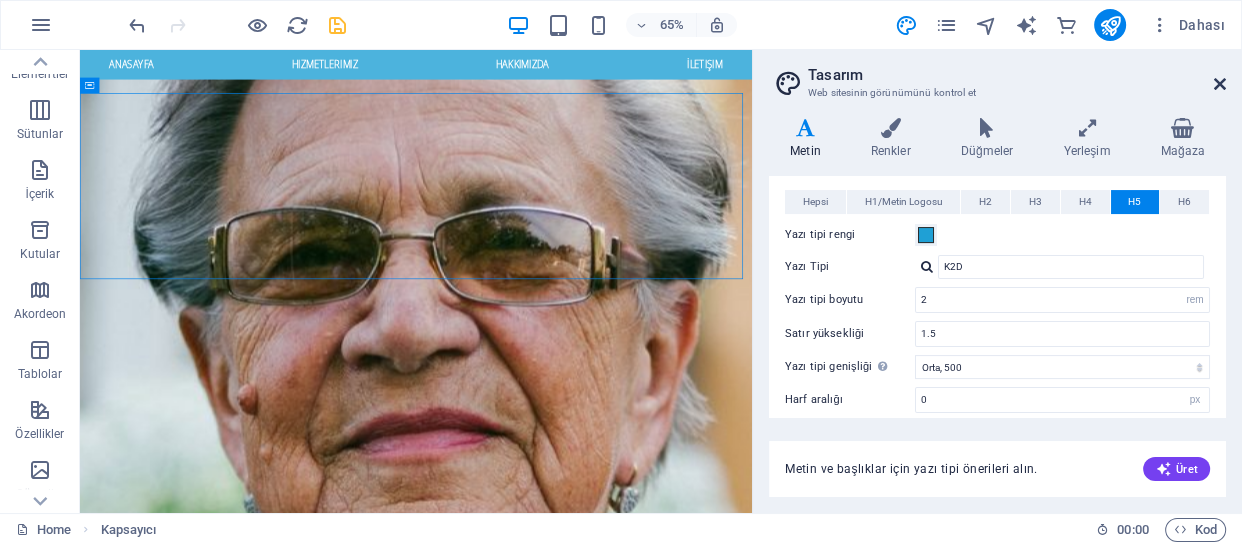 click at bounding box center [1220, 84] 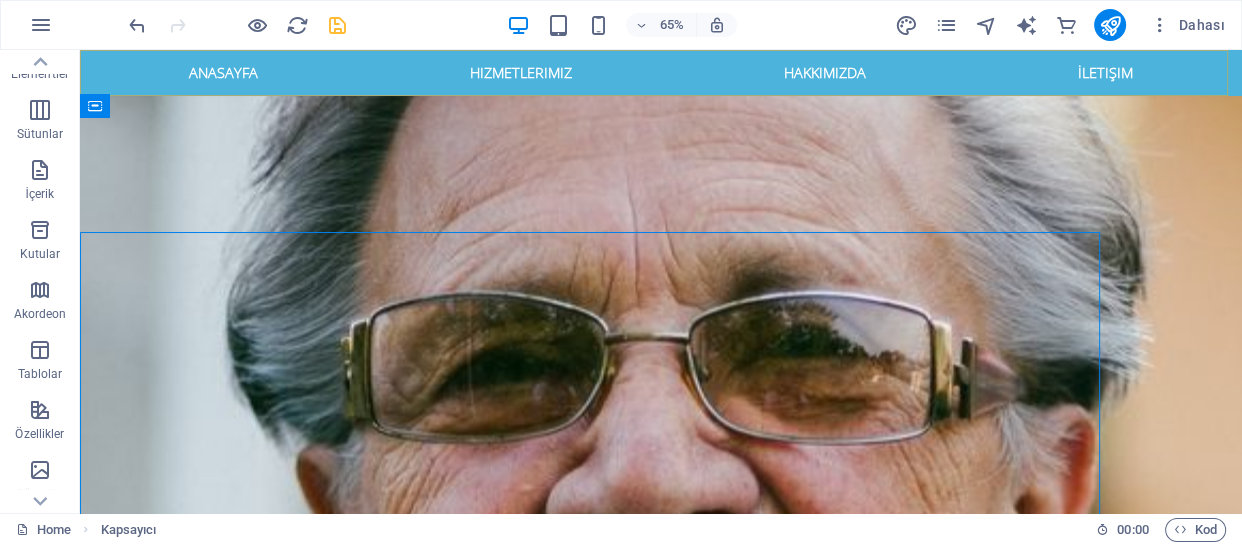 scroll, scrollTop: 2987, scrollLeft: 0, axis: vertical 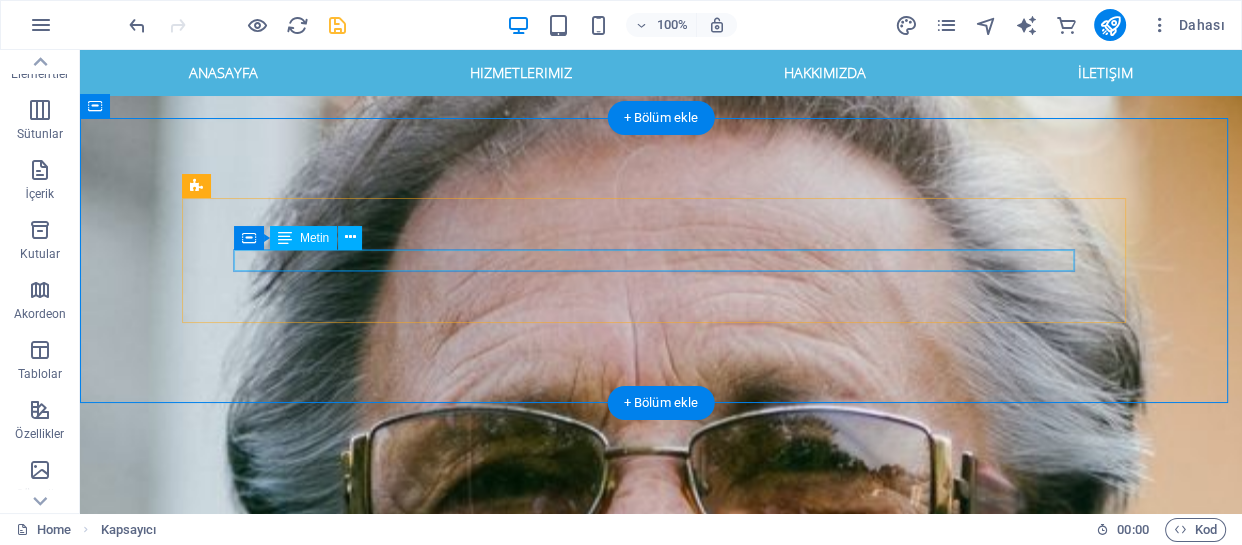click on "HASSAS KARTLARA HASSAS DOKUNUŞLAR!" at bounding box center [661, 7708] 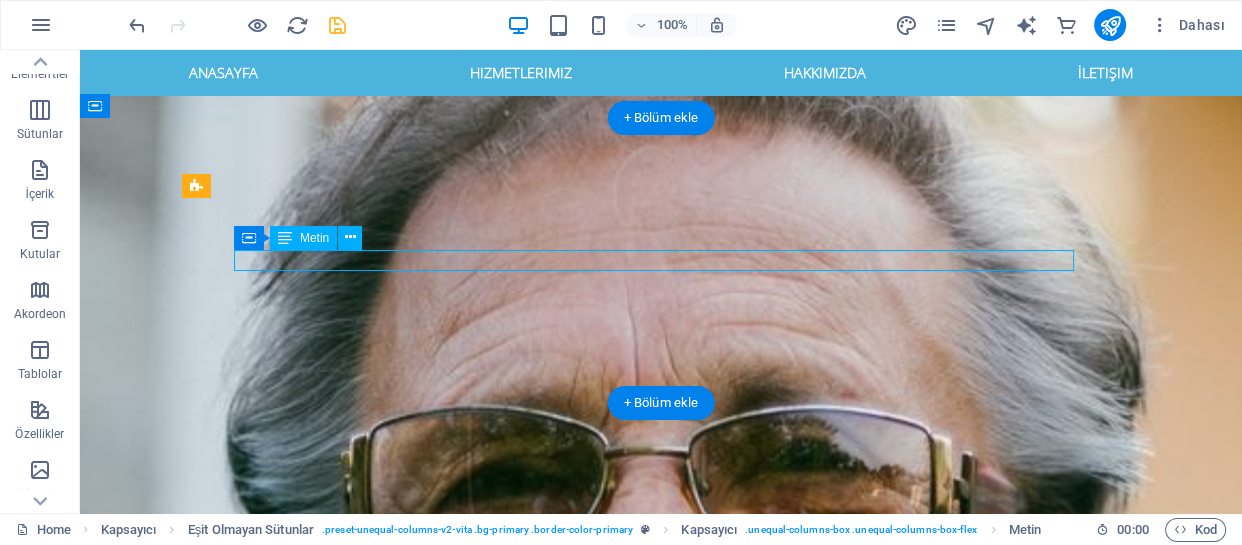 click on "HASSAS KARTLARA HASSAS DOKUNUŞLAR!" at bounding box center [661, 7708] 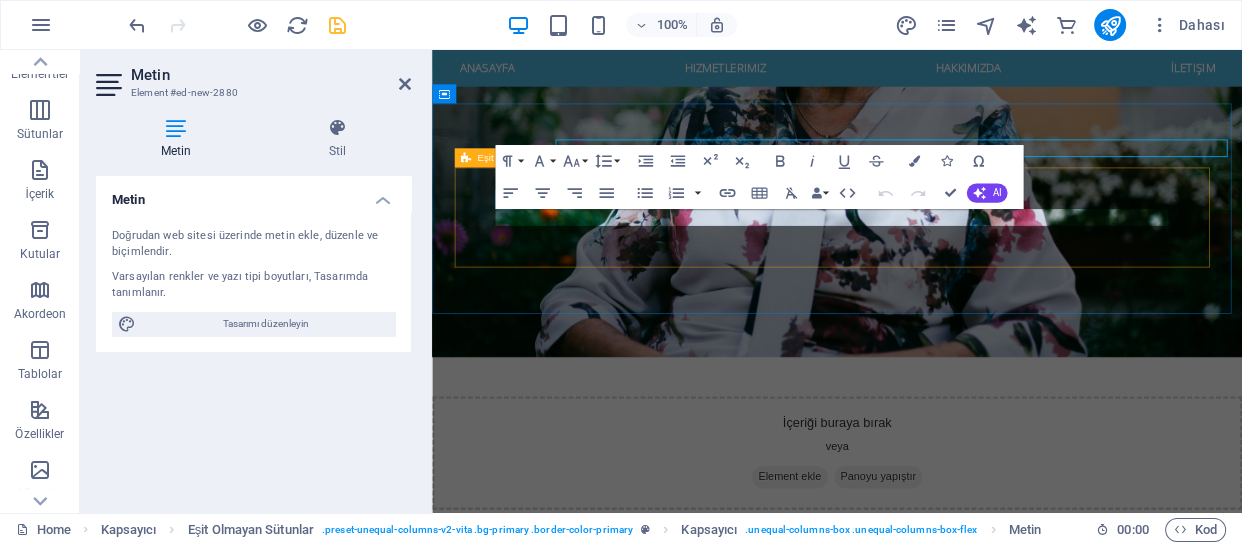 scroll, scrollTop: 3074, scrollLeft: 0, axis: vertical 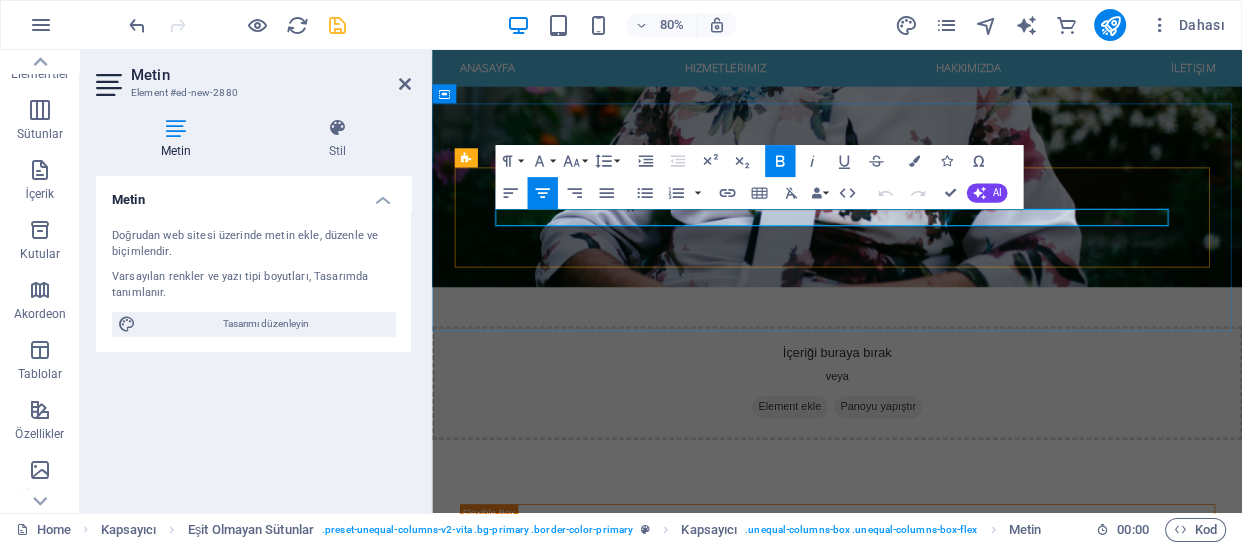 drag, startPoint x: 1086, startPoint y: 254, endPoint x: 742, endPoint y: 253, distance: 344.00146 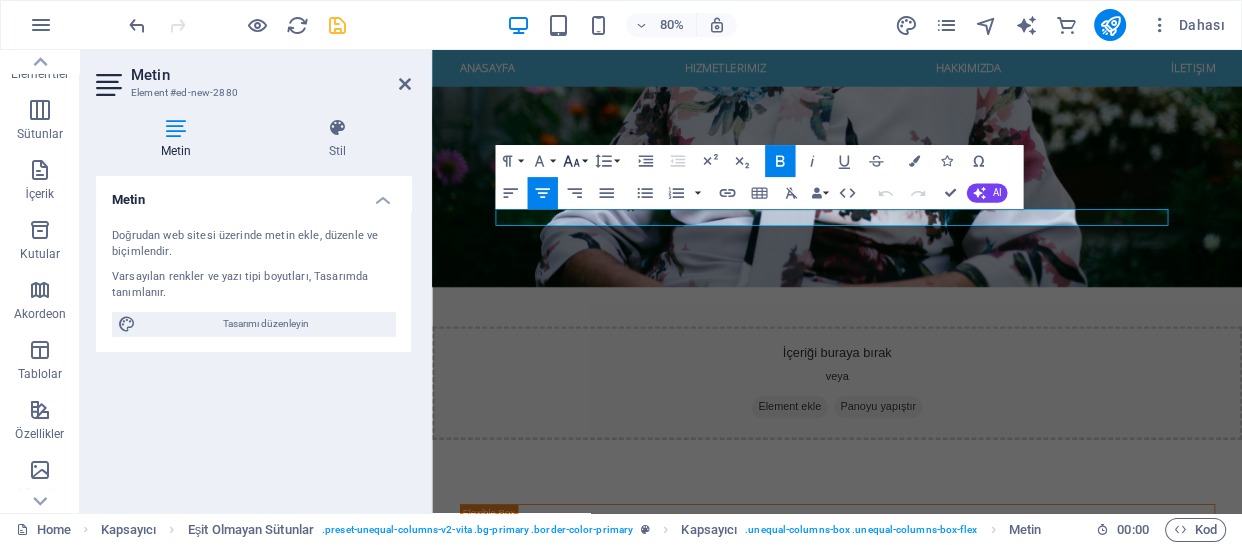 click 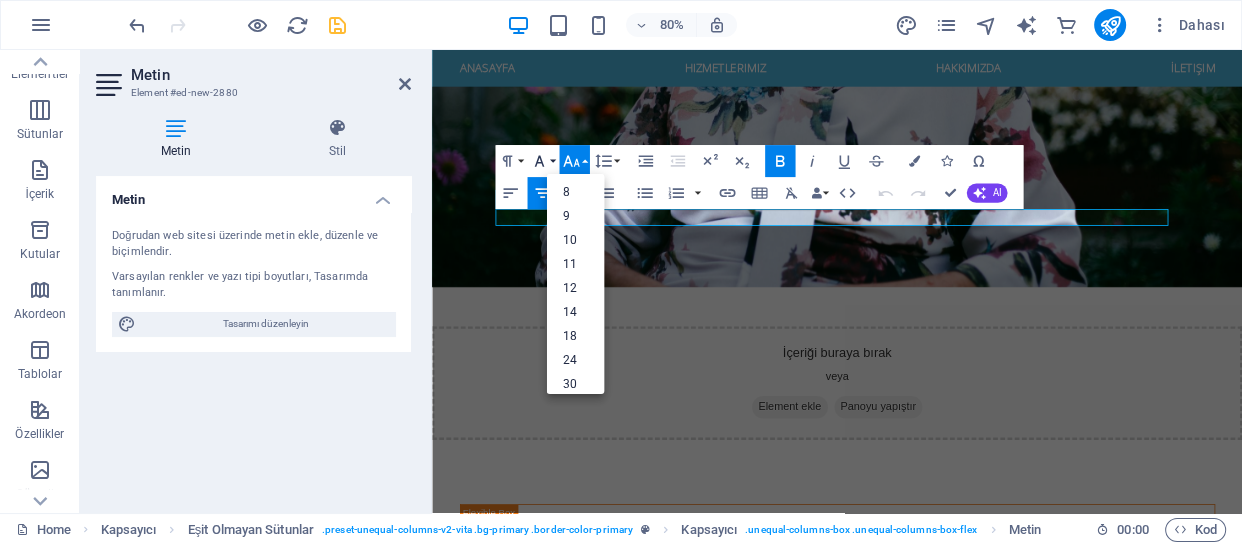 click on "Font Family" at bounding box center [542, 161] 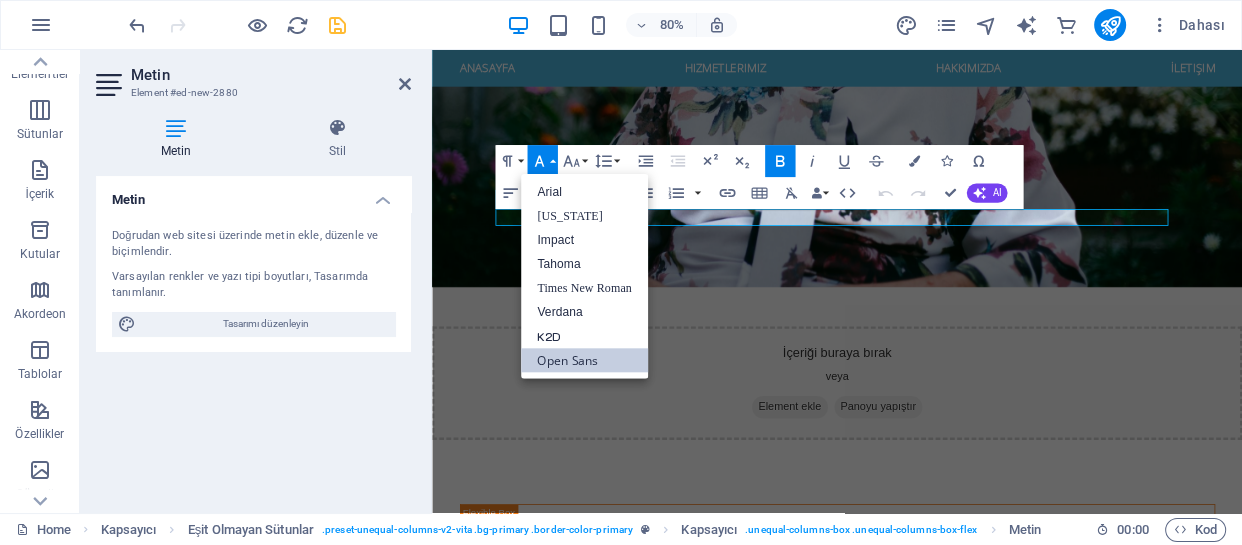 scroll, scrollTop: 0, scrollLeft: 0, axis: both 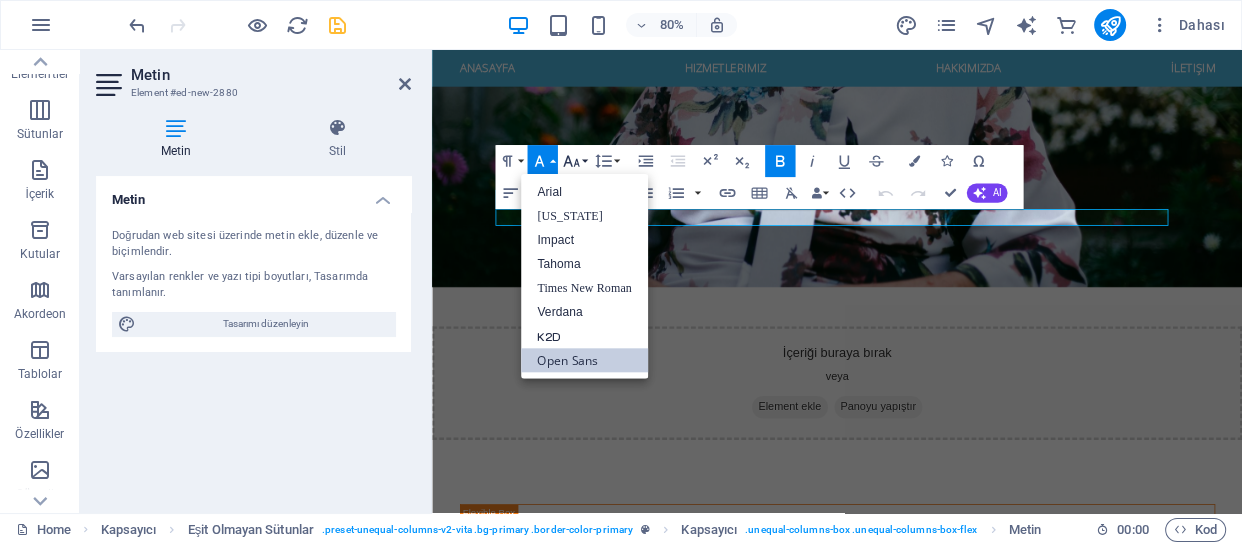 click 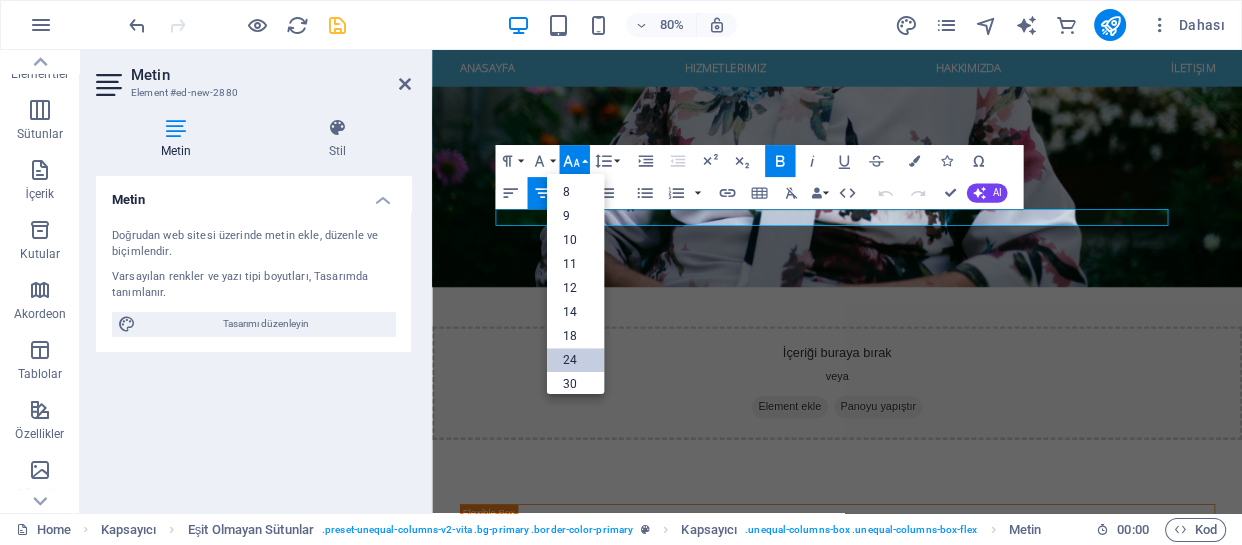 click on "24" at bounding box center (576, 360) 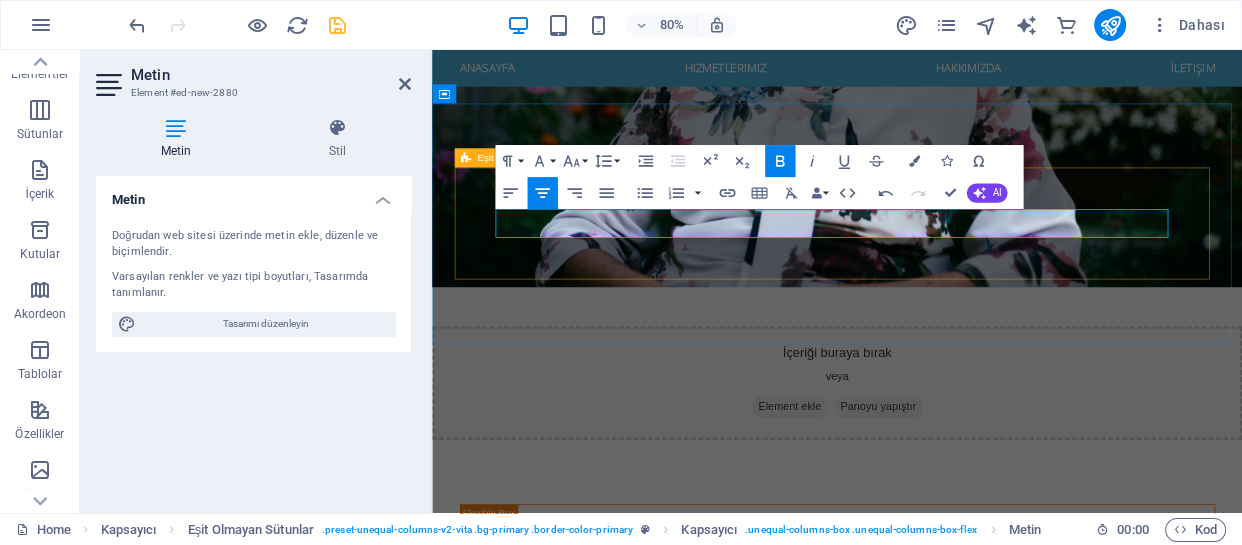 click on "HASSAS KARTLARA HASSAS DOKUNUŞLAR!" at bounding box center [939, 3927] 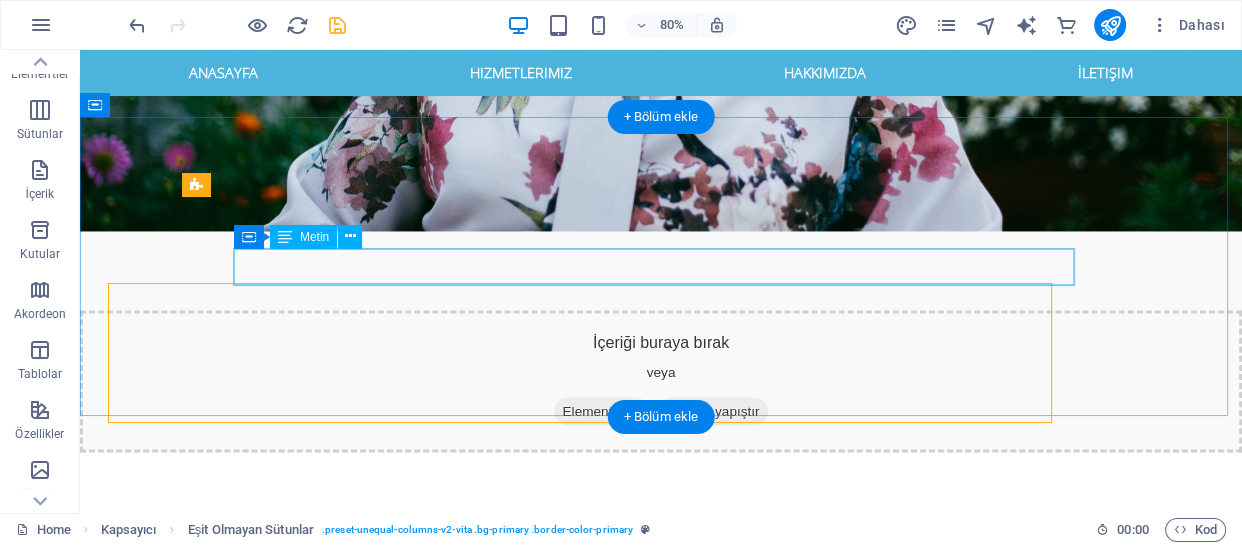 scroll, scrollTop: 2988, scrollLeft: 0, axis: vertical 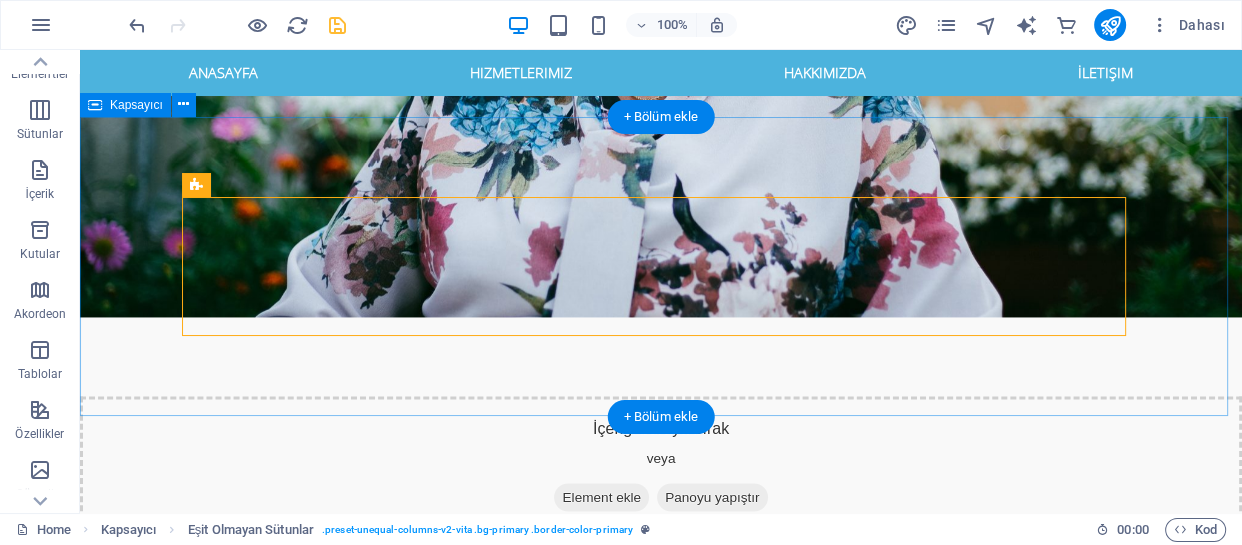 click on "HASSAS KARTLARA HASSAS DOKUNUŞLAR!" at bounding box center (661, 3927) 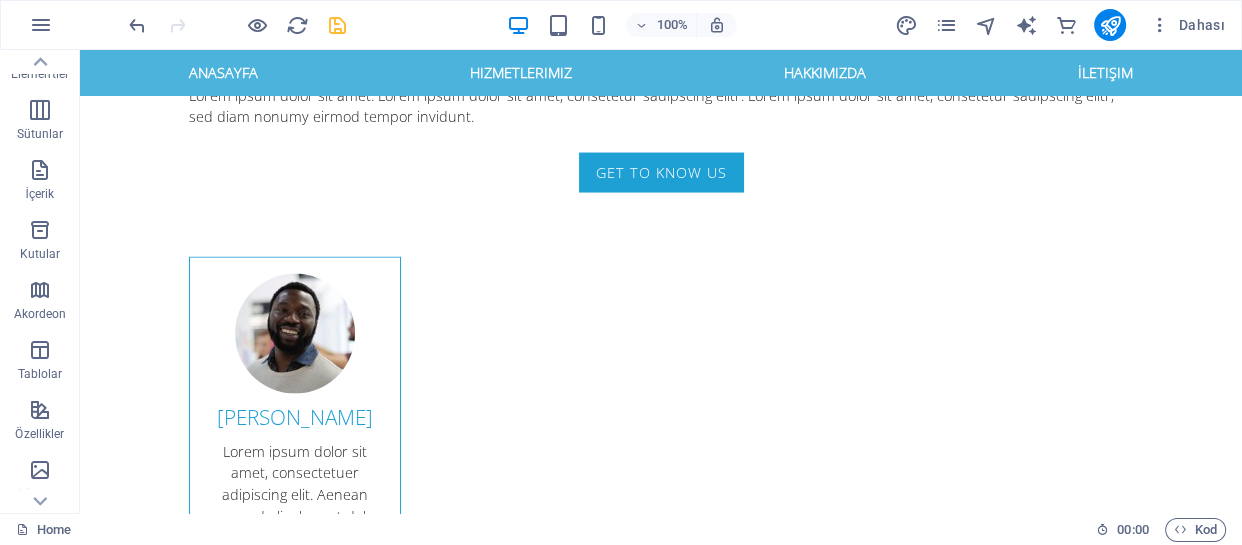 scroll, scrollTop: 3853, scrollLeft: 0, axis: vertical 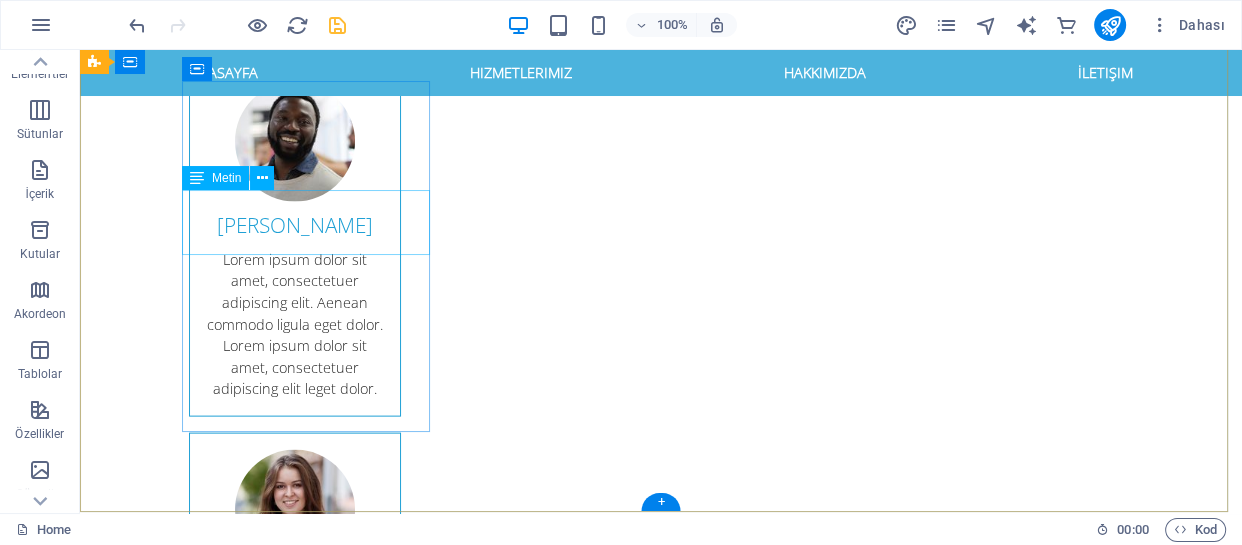 click on "Find us here: Atatürk Cad. [PERSON_NAME].  [GEOGRAPHIC_DATA], MD   20889" at bounding box center [568, 4085] 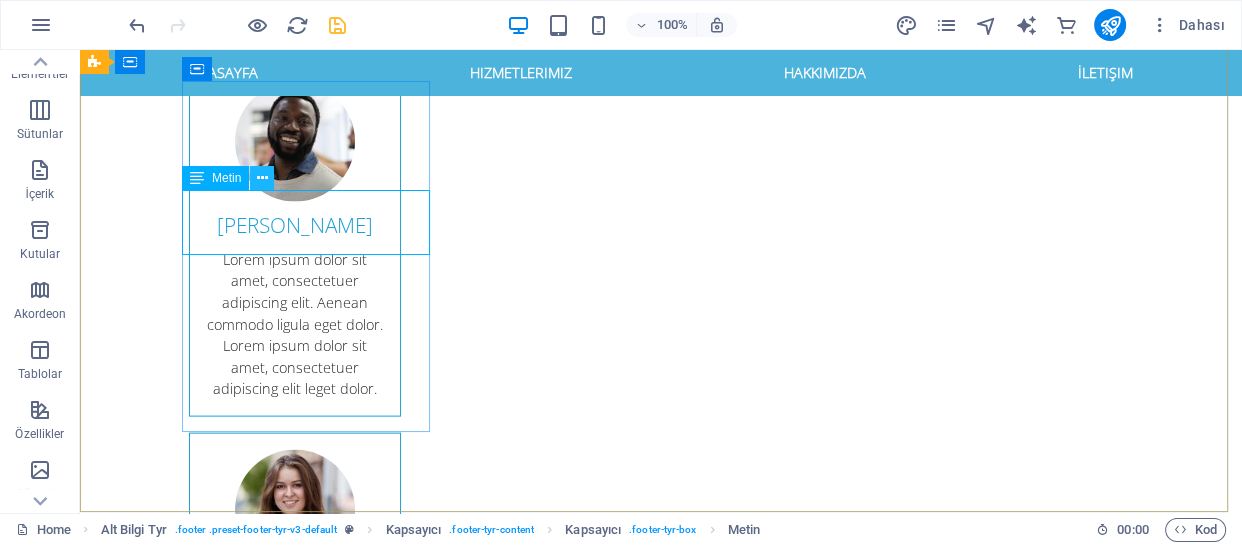 click at bounding box center [262, 178] 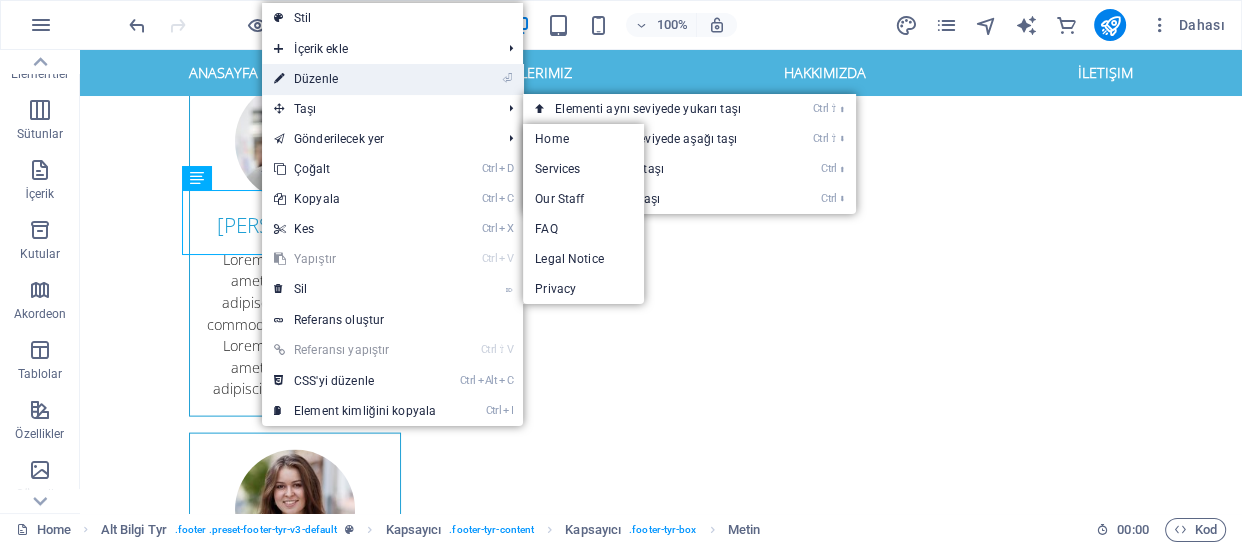 click on "⏎  Düzenle" at bounding box center [355, 79] 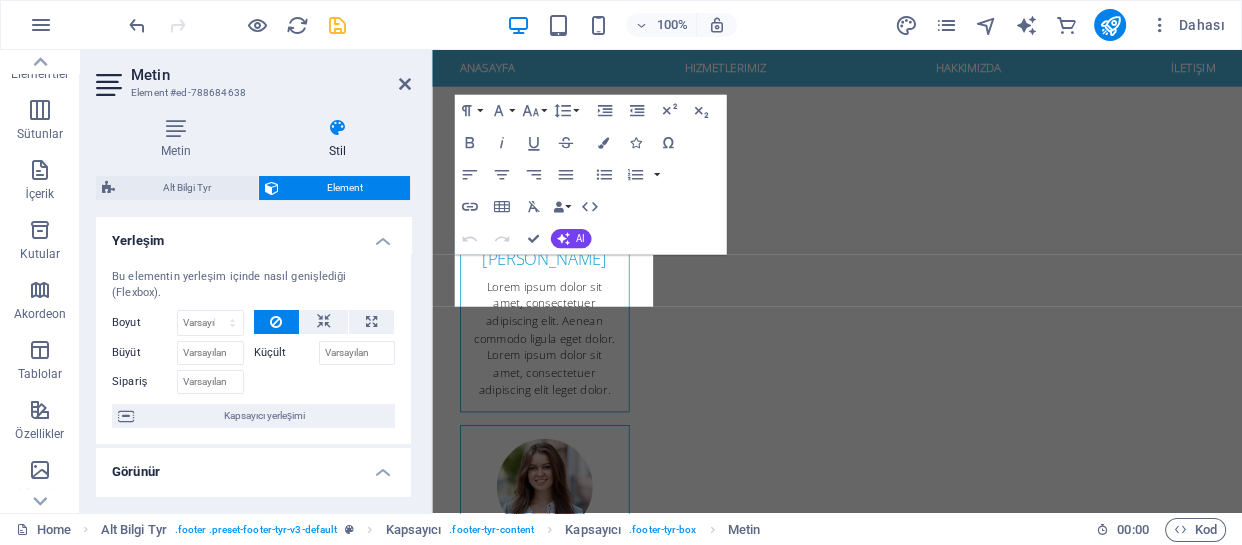 scroll, scrollTop: 3824, scrollLeft: 0, axis: vertical 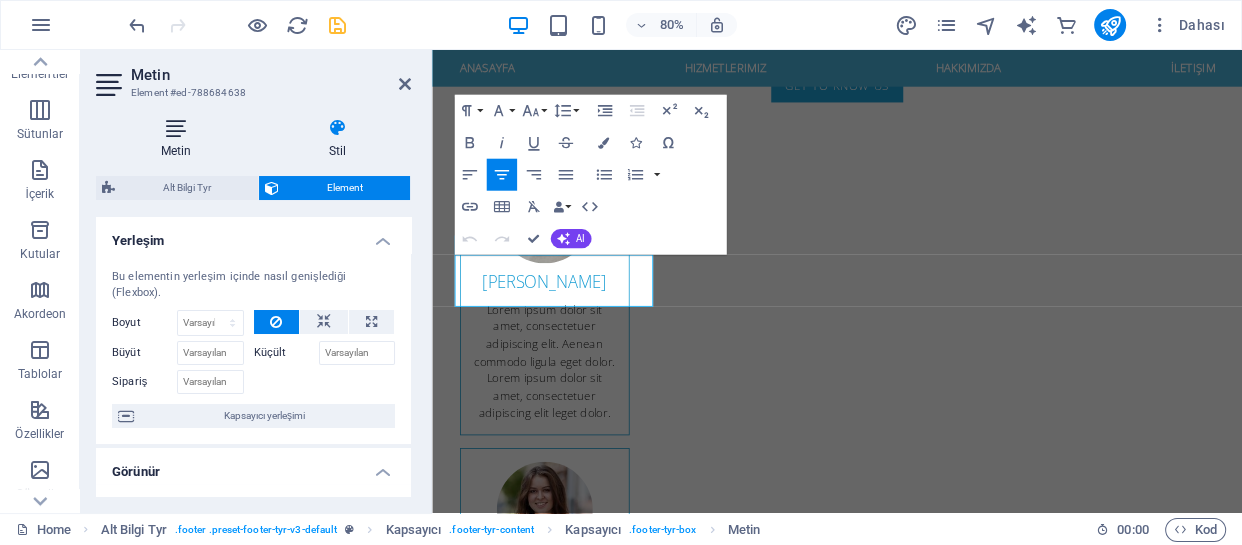 click at bounding box center [176, 128] 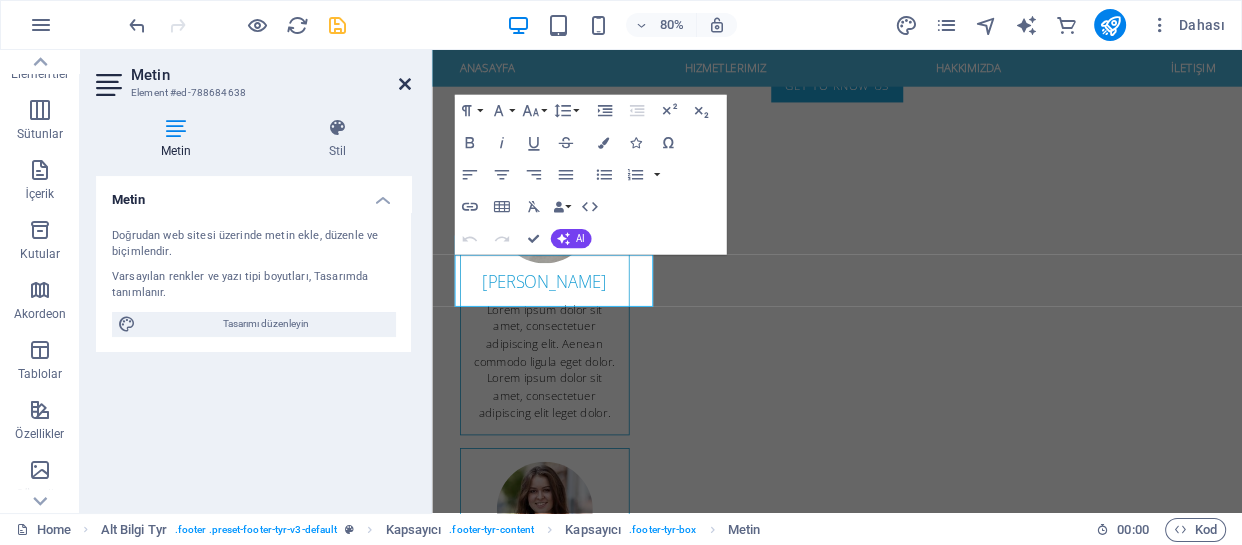 click at bounding box center (405, 84) 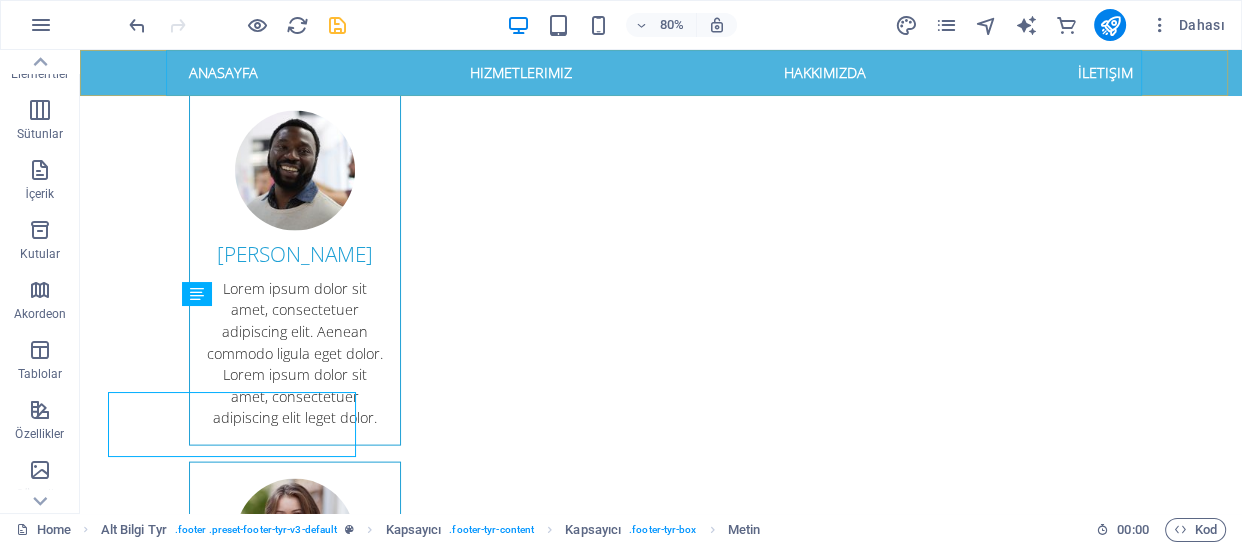 scroll, scrollTop: 3738, scrollLeft: 0, axis: vertical 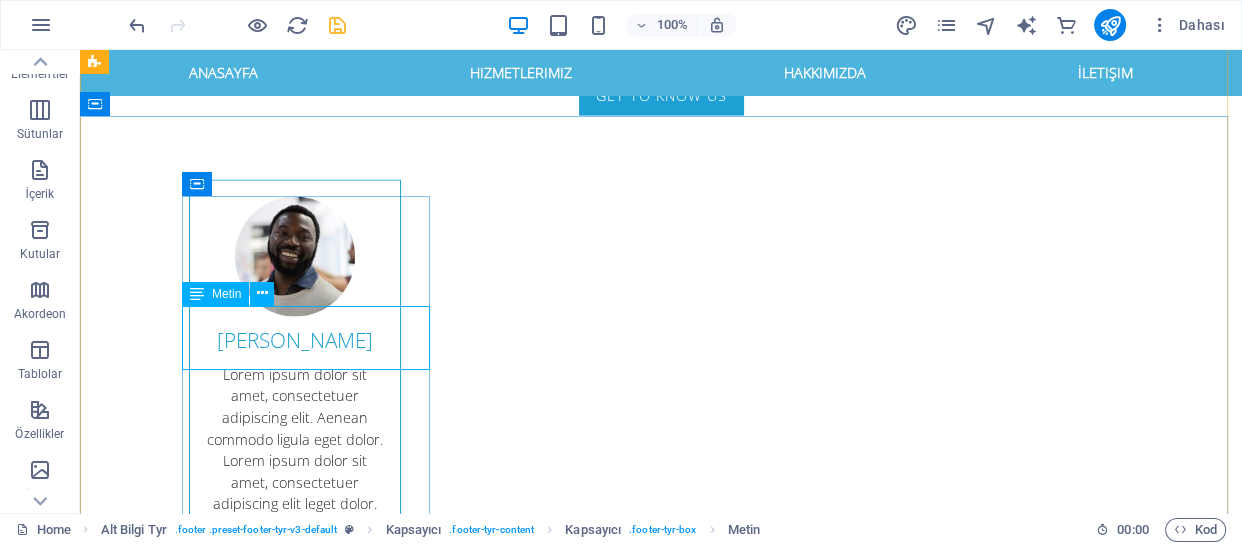 click on "Find us here: Atatürk Cad. [PERSON_NAME].  [GEOGRAPHIC_DATA], MD   20889" at bounding box center (568, 4200) 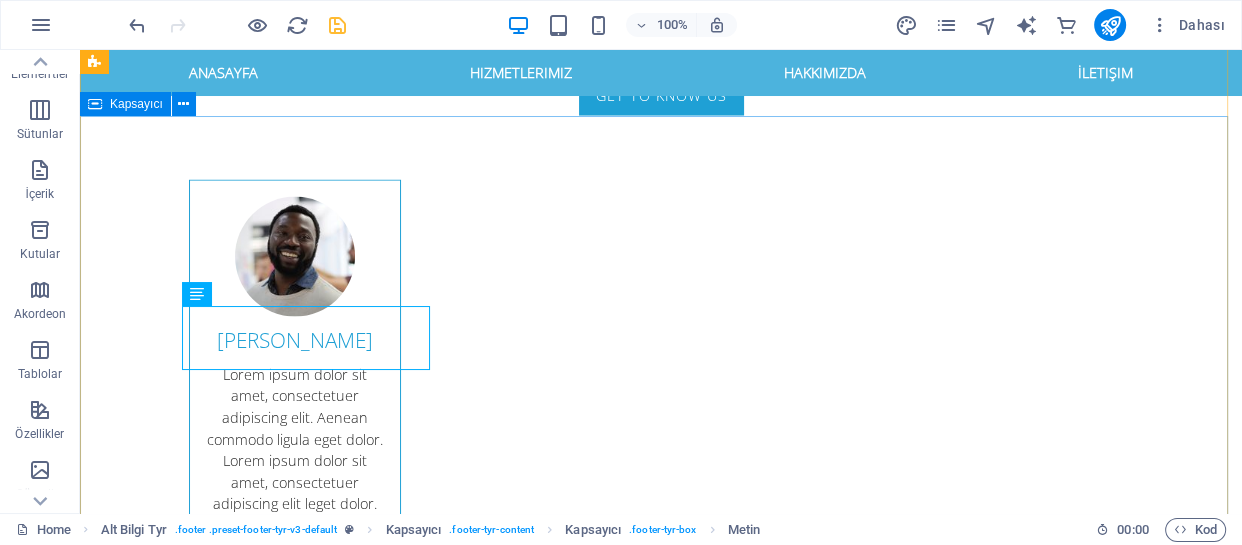 click on "Address Find us here: [GEOGRAPHIC_DATA]. [PERSON_NAME].  [GEOGRAPHIC_DATA], [GEOGRAPHIC_DATA] Get in touch   I have read and understand the privacy policy. Unreadable? Regenerate Submit Contact Phone:  [PHONE_NUMBER] E-Mail:  [EMAIL_ADDRESS] Legal Notice  |  Privacy" at bounding box center [661, 4423] 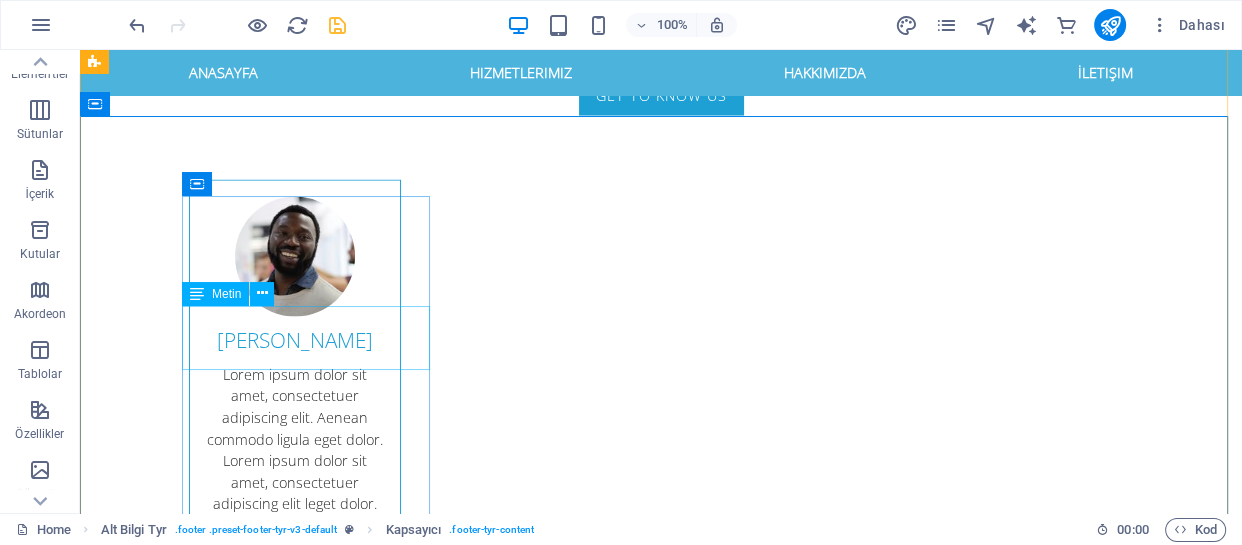 click on "Find us here: Atatürk Cad. [PERSON_NAME].  [GEOGRAPHIC_DATA], MD   20889" at bounding box center [568, 4200] 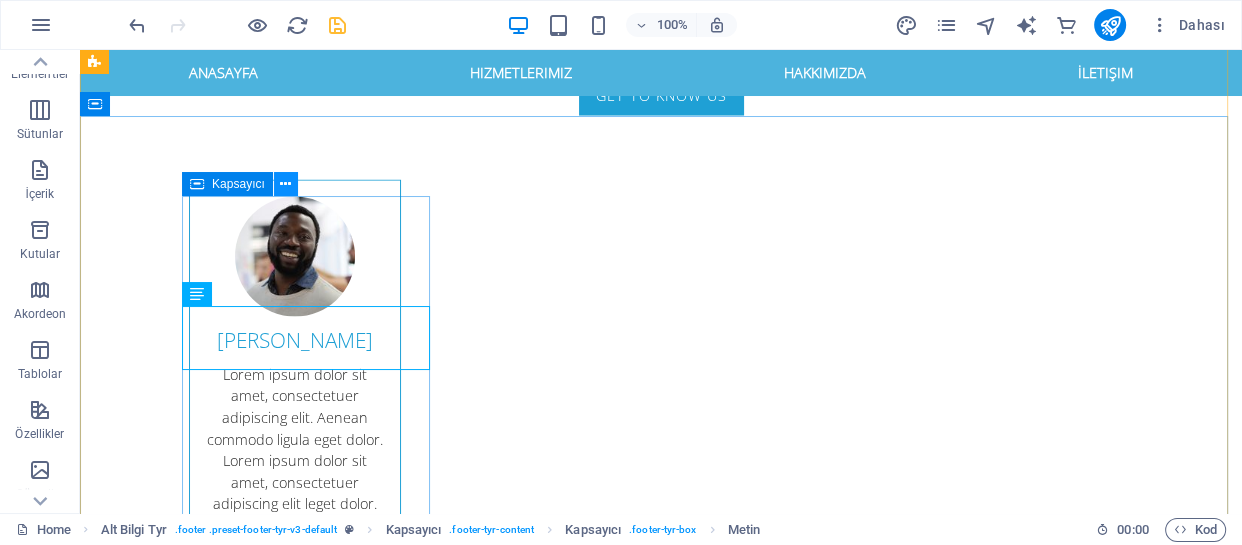 click at bounding box center [285, 184] 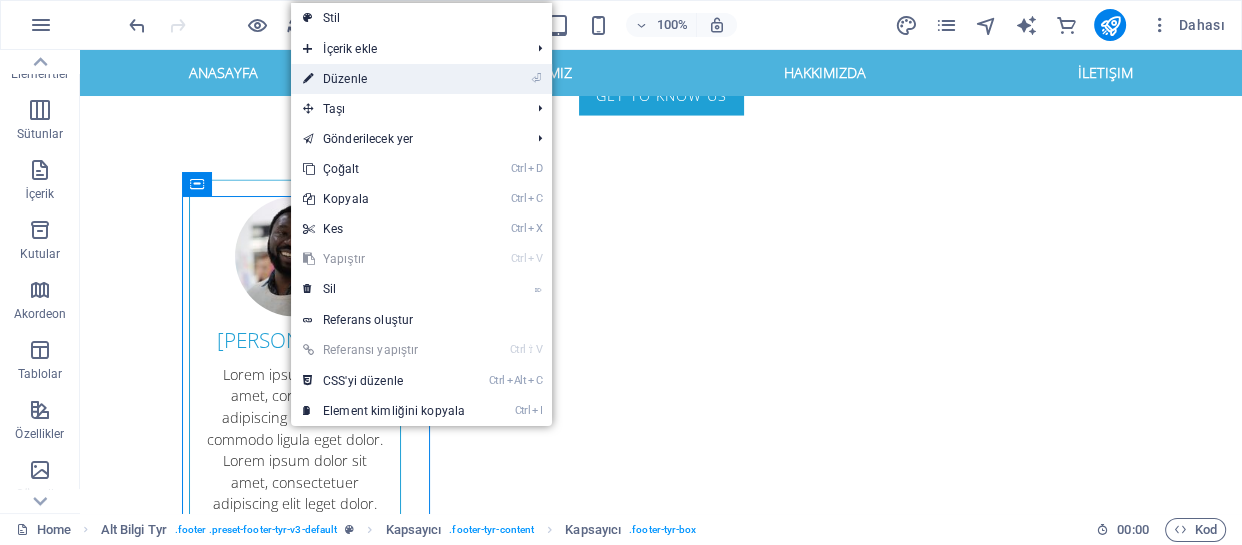 click on "⏎  Düzenle" at bounding box center [384, 79] 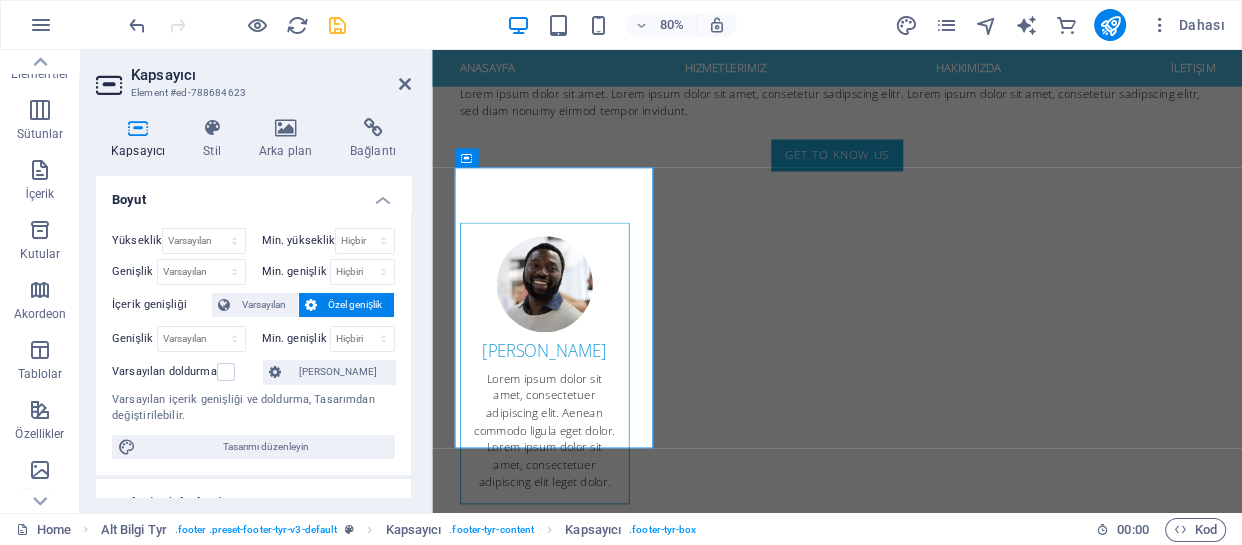 scroll, scrollTop: 3824, scrollLeft: 0, axis: vertical 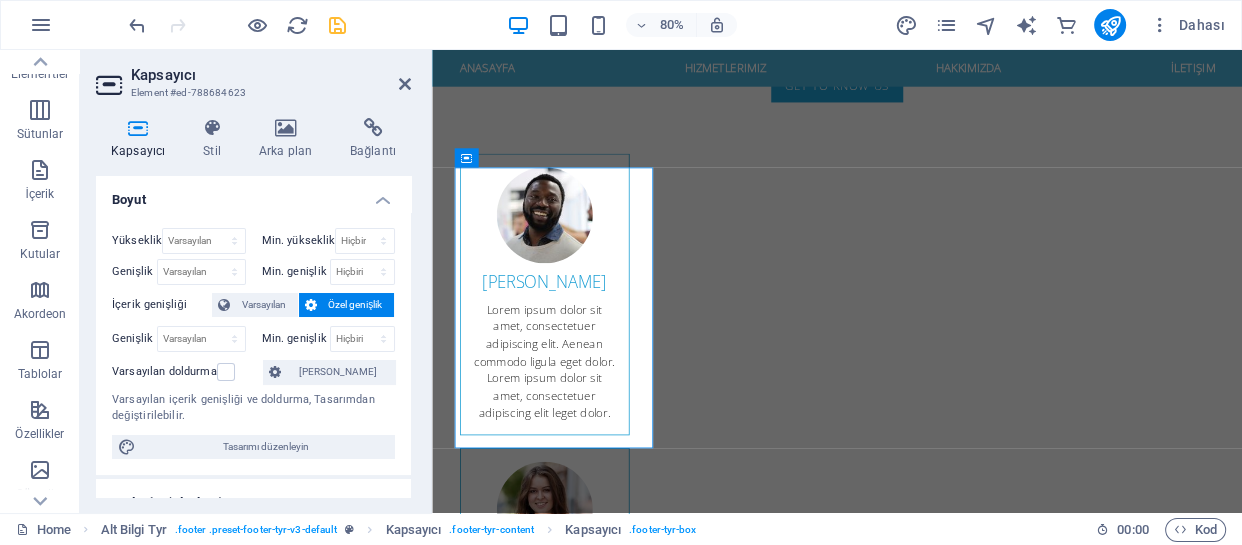 drag, startPoint x: 410, startPoint y: 218, endPoint x: 419, endPoint y: 255, distance: 38.078865 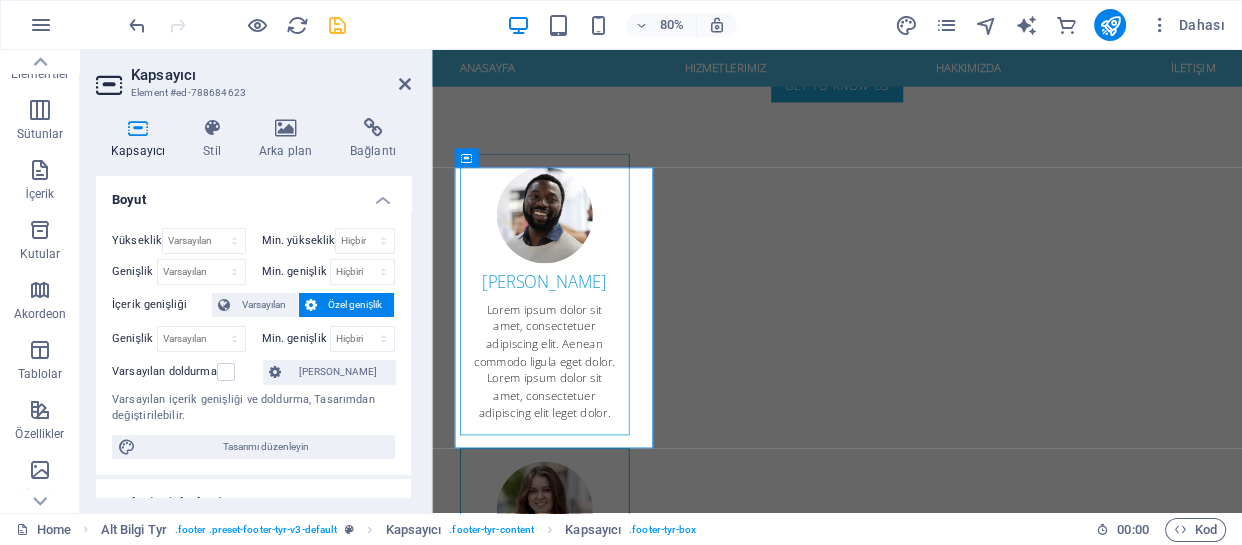 click on "Kapsayıcı Stil Arka plan Bağlantı Boyut Yükseklik Varsayılan px rem % vh vw Min. yükseklik Hiçbiri px rem % vh vw Genişlik Varsayılan px rem % em vh vw Min. genişlik Hiçbiri px rem % vh vw İçerik genişliği Varsayılan Özel genişlik Genişlik Varsayılan px rem % em vh vw Min. genişlik Hiçbiri px rem % vh vw Varsayılan doldurma Özel aralık Varsayılan içerik genişliği ve doldurma, Tasarımdan değiştirilebilir. Tasarımı düzenleyin Yerleşim (Flexbox) Hizalama Esnek yönü belirler. Varsayılan Ana eksen Elementlerin bu kapsayıcının içindeki ana eksen boyunca nasıl davranması gerektiğini belirle (içeriği doğrula). Varsayılan Yan eksen Kapsayıcının içindeki elementin dikey yönünü kontrol et (öğeleri hizala). Varsayılan Sığdırma Varsayılan Açık Kapalı Doldur Birkaç satır boyunca y ekseni üzerindeki elementlerin mesafelerini ve yönünü kontrol eder (içeriği hizala). Varsayılan Accessibility Role Hiçbiri Alert Alt Bigi Article Timer" at bounding box center (253, 307) 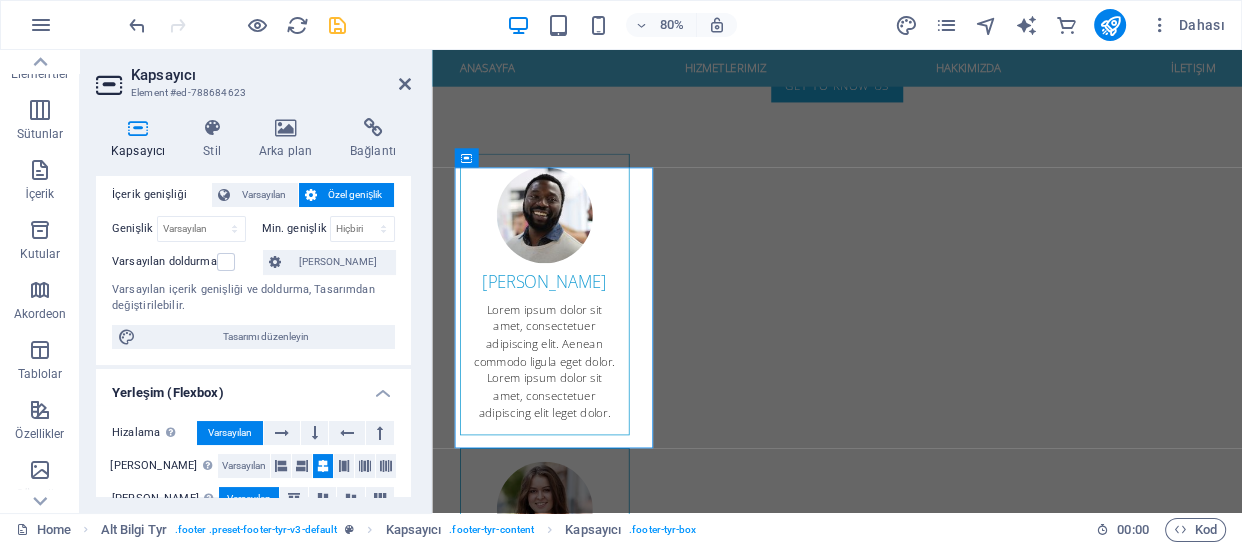 scroll, scrollTop: 0, scrollLeft: 0, axis: both 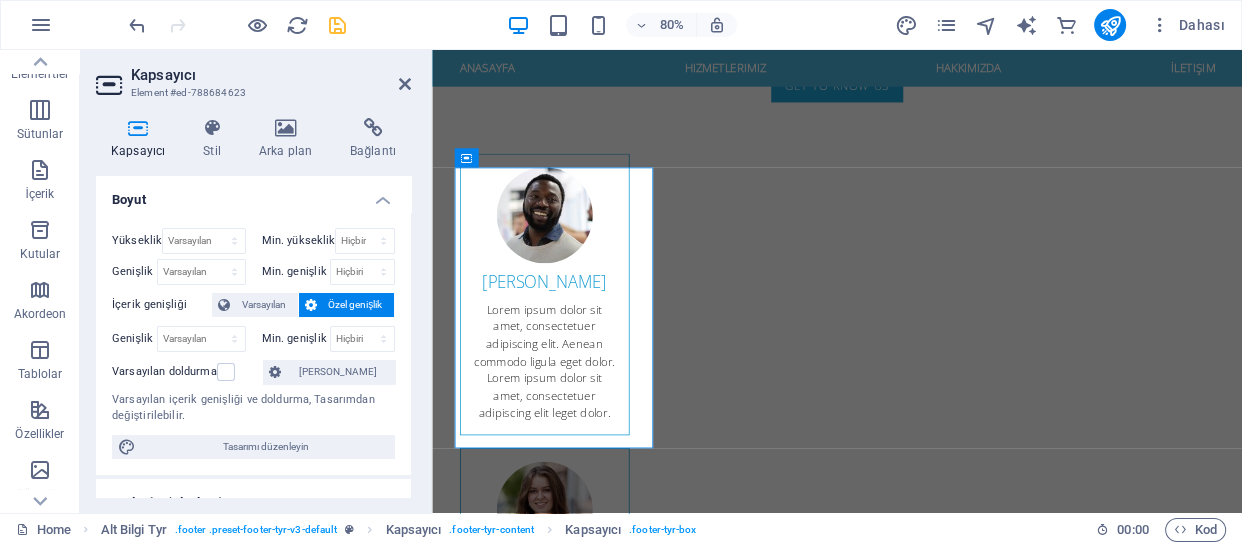 click on "Kapsayıcı" at bounding box center (142, 139) 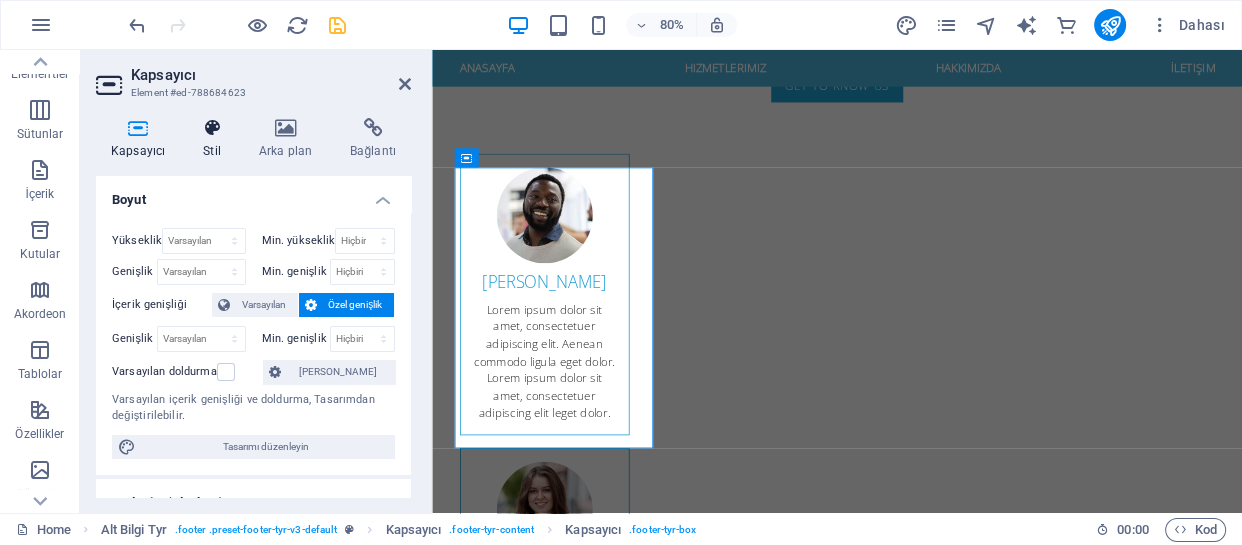 click on "Stil" at bounding box center [216, 139] 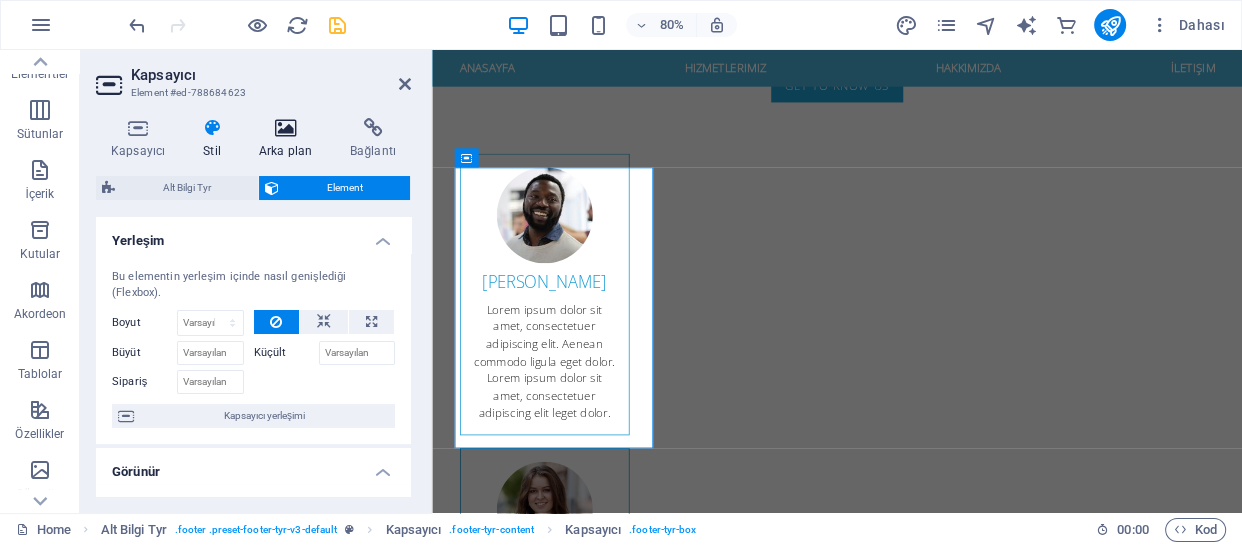 click at bounding box center (285, 128) 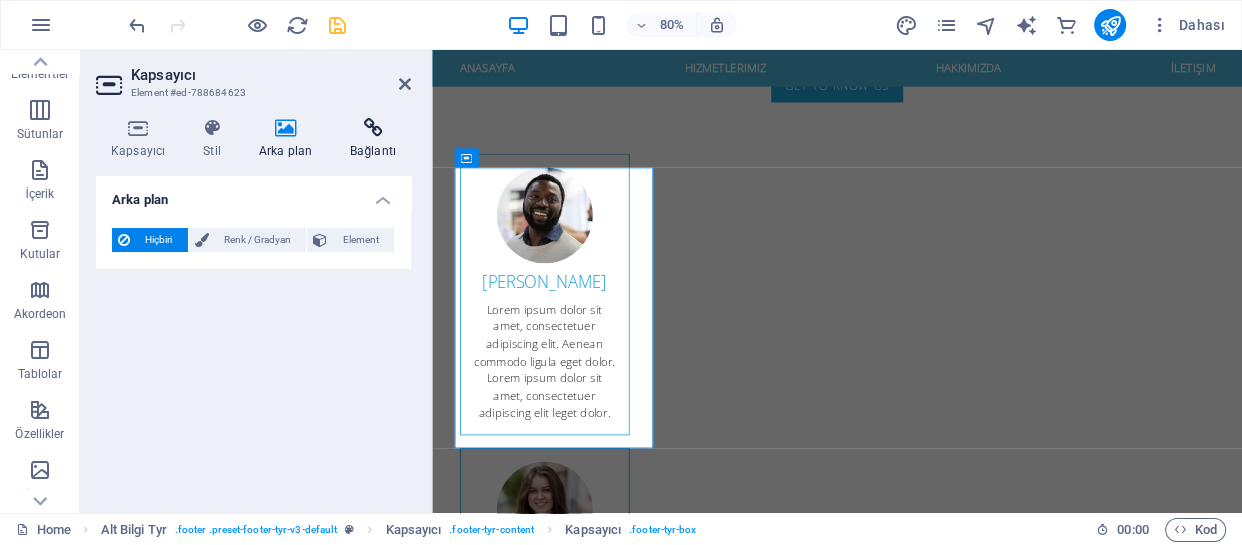 click at bounding box center (373, 128) 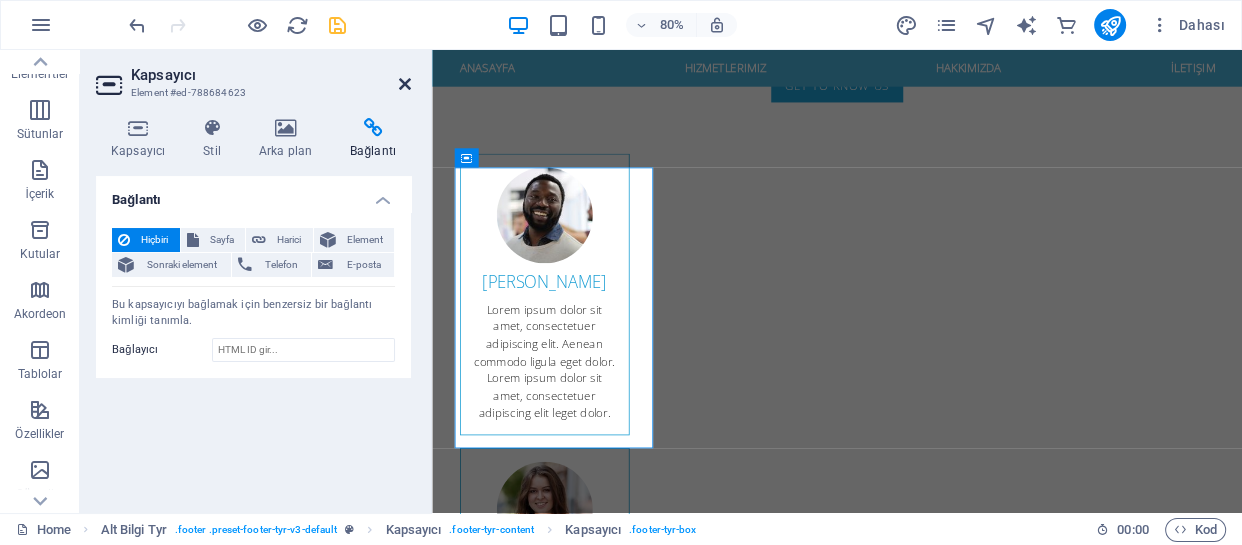 click at bounding box center [405, 84] 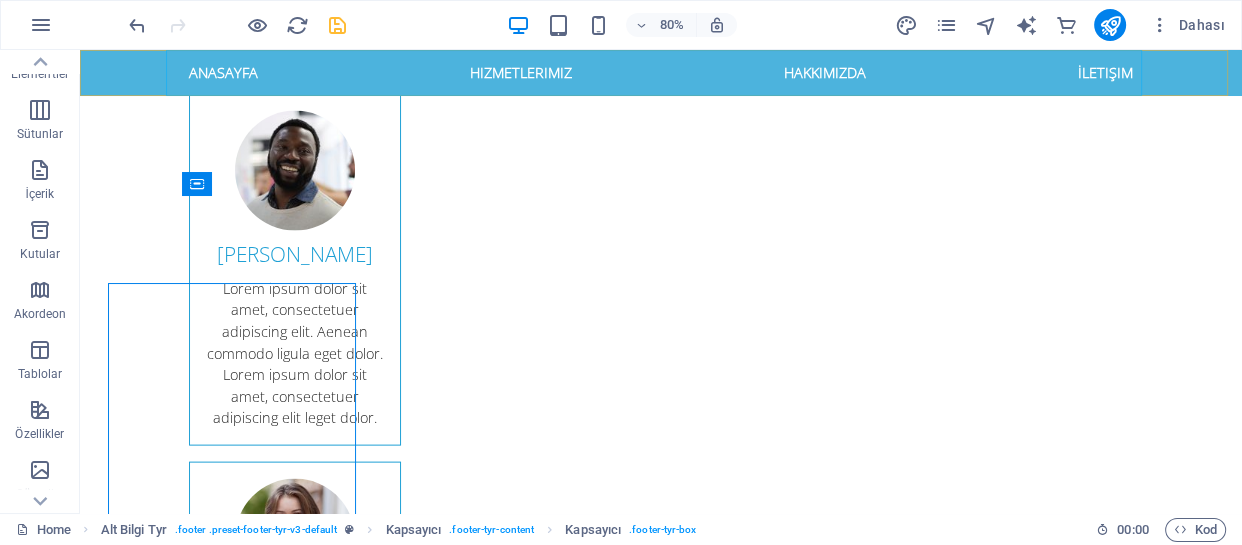 scroll, scrollTop: 3738, scrollLeft: 0, axis: vertical 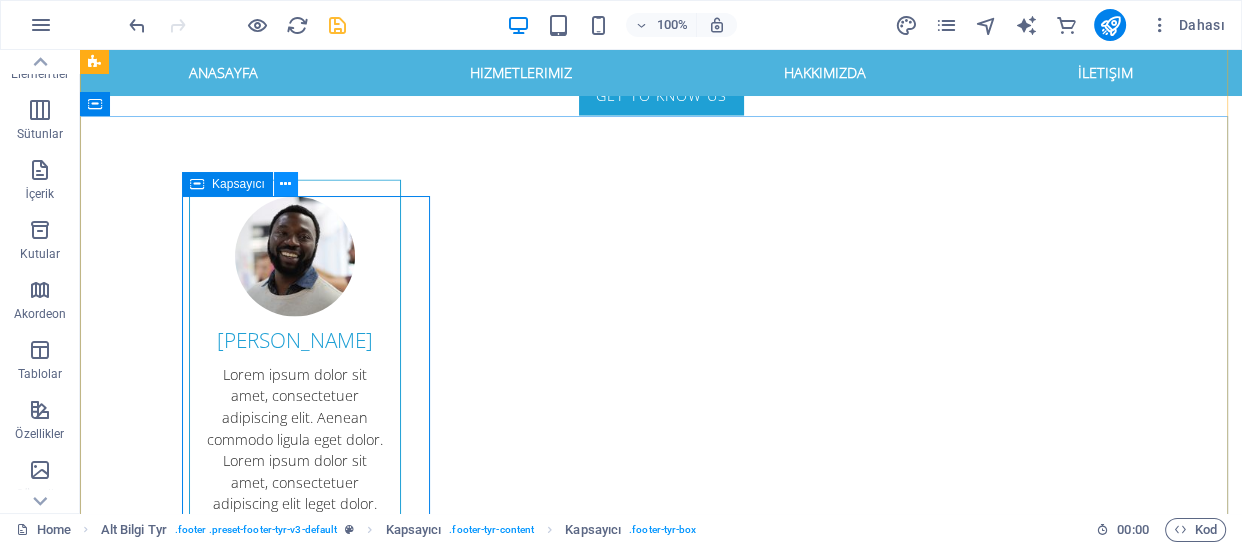 click at bounding box center [285, 184] 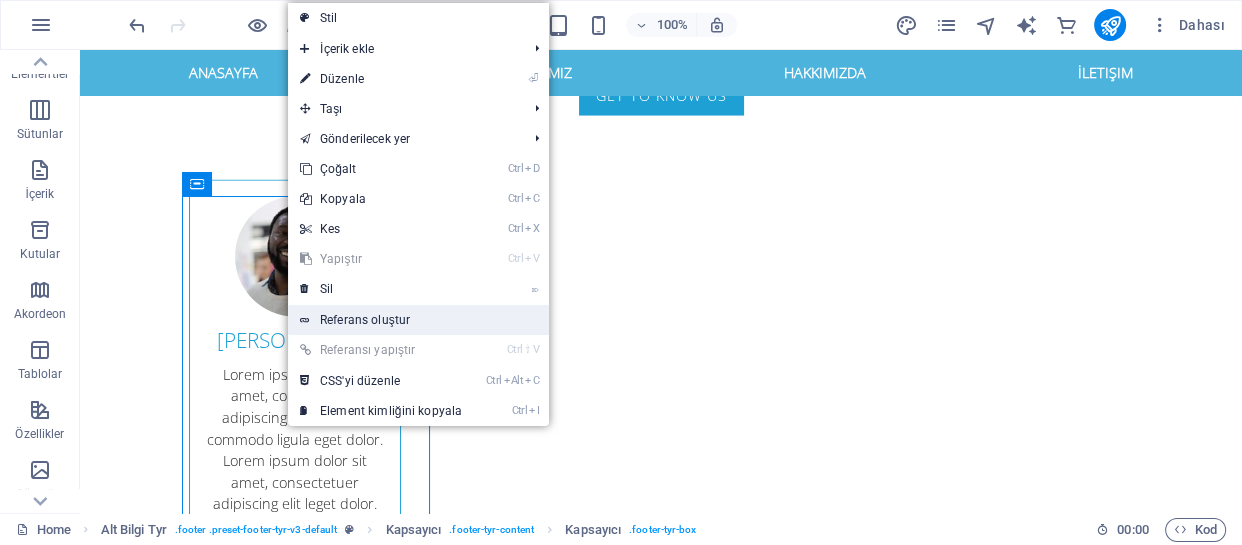 click on "Referans oluştur" at bounding box center [418, 320] 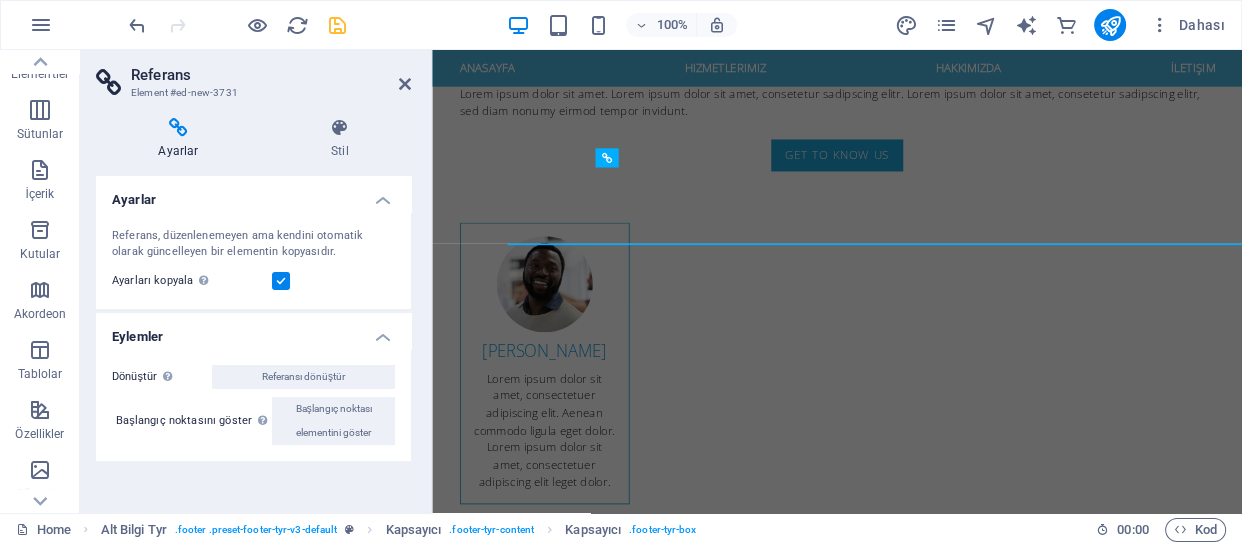 scroll, scrollTop: 3824, scrollLeft: 0, axis: vertical 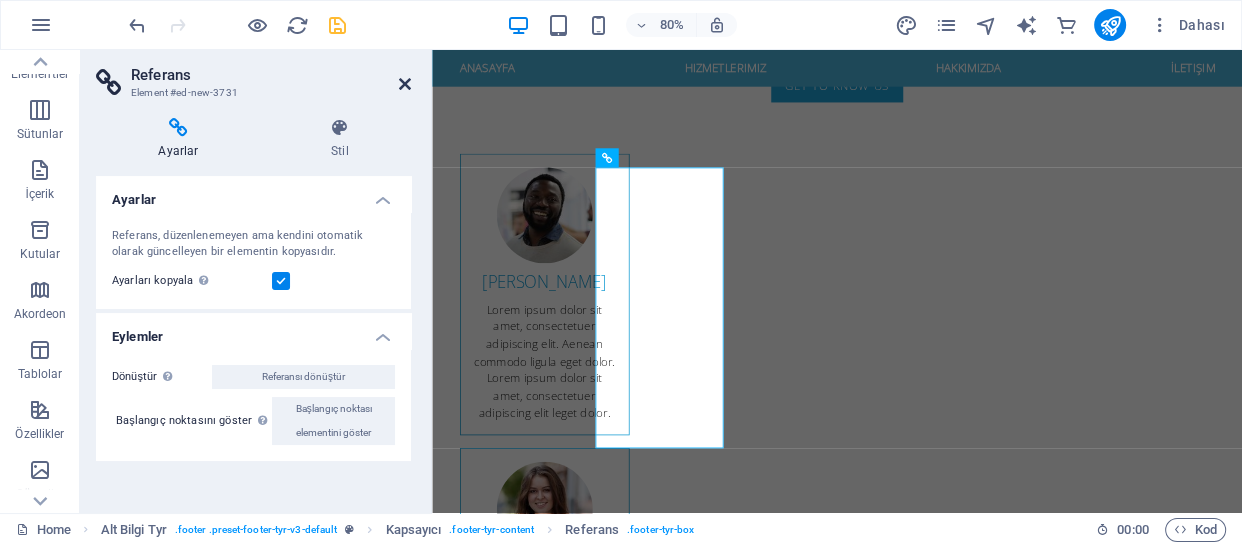 click at bounding box center (405, 84) 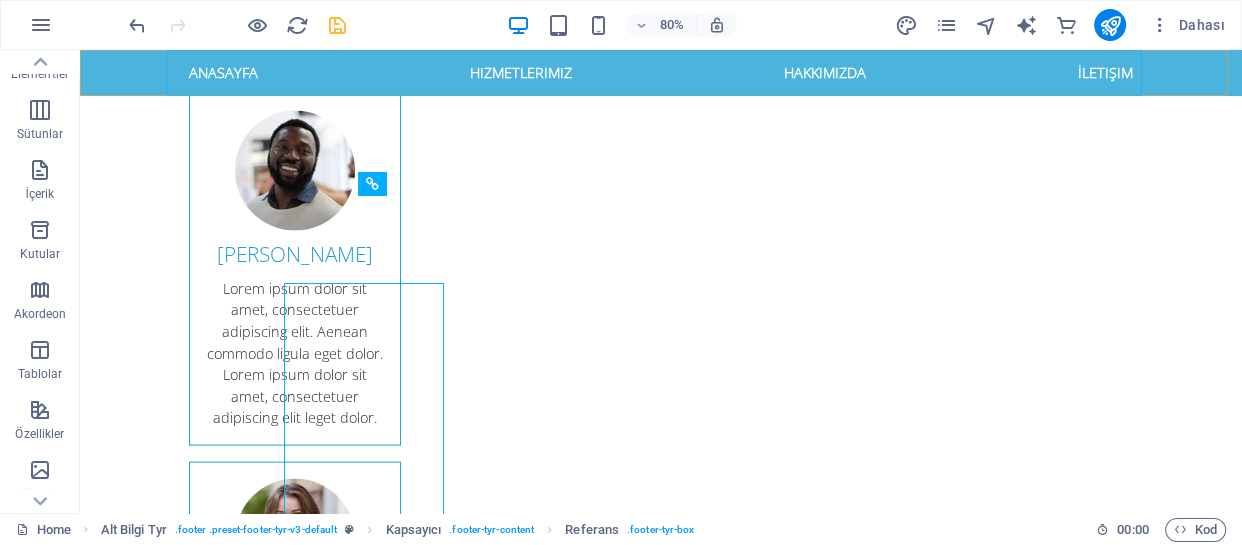 scroll, scrollTop: 3738, scrollLeft: 0, axis: vertical 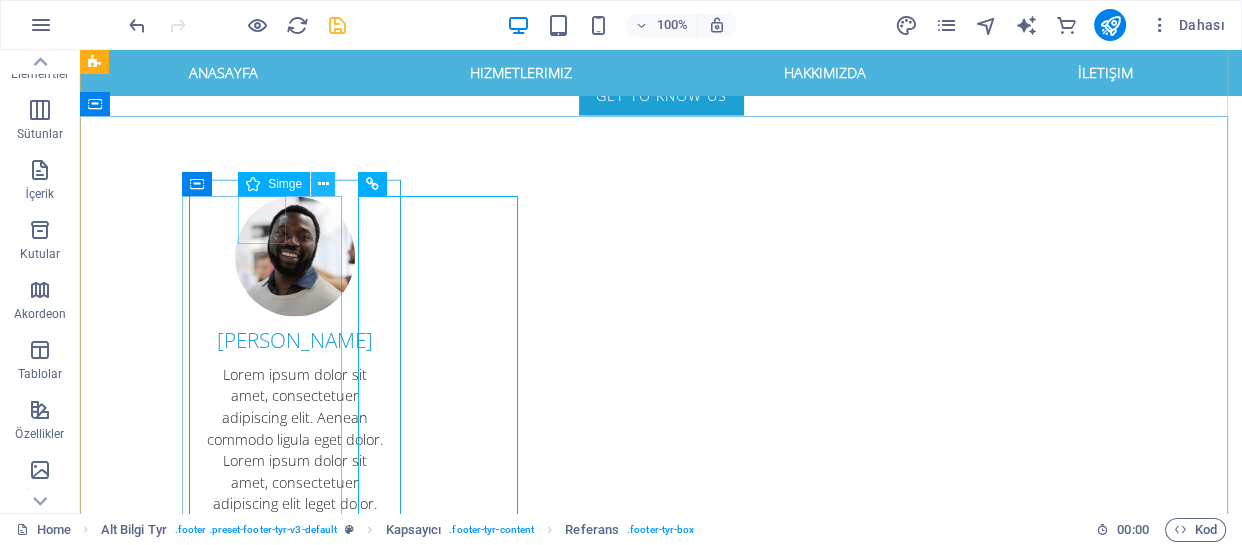 click at bounding box center (323, 184) 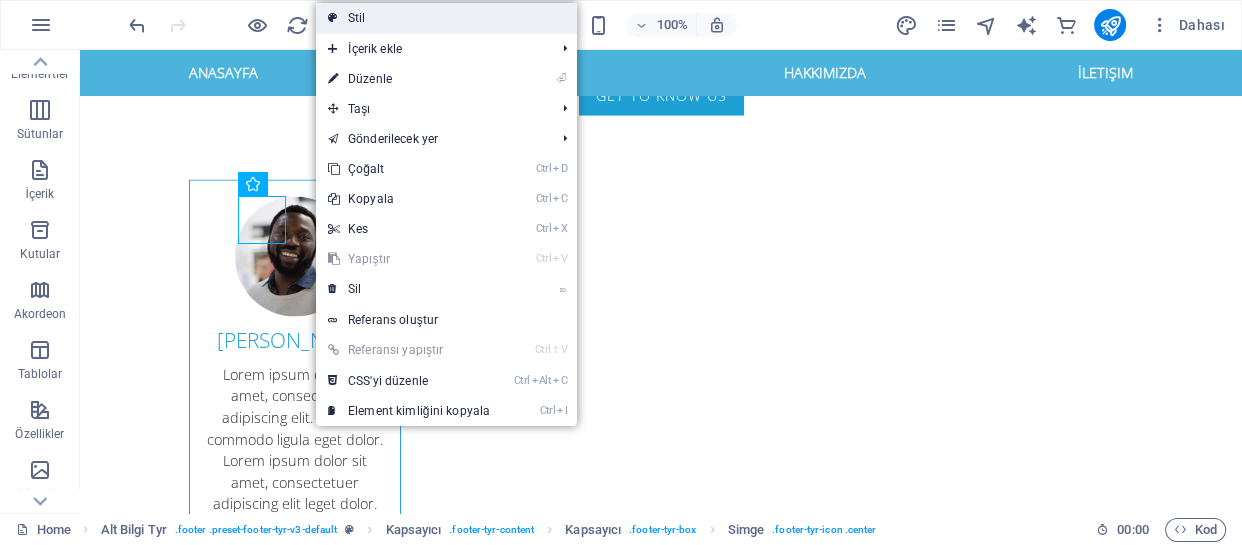 click on "Stil" at bounding box center [446, 18] 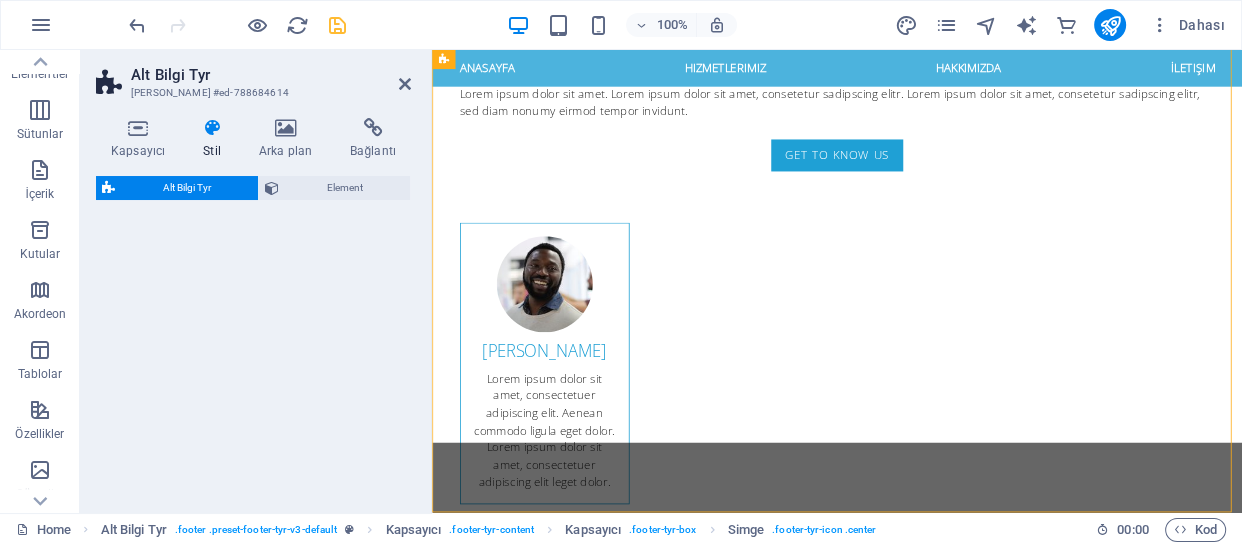 click on "Alt Bilgi Tyr" at bounding box center [271, 75] 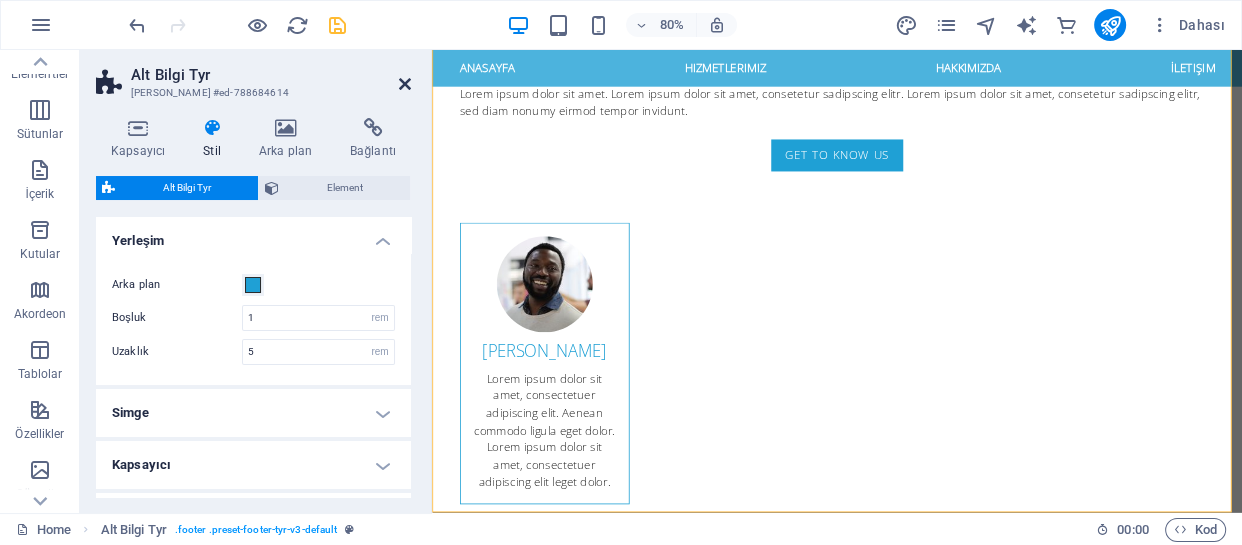 scroll, scrollTop: 3824, scrollLeft: 0, axis: vertical 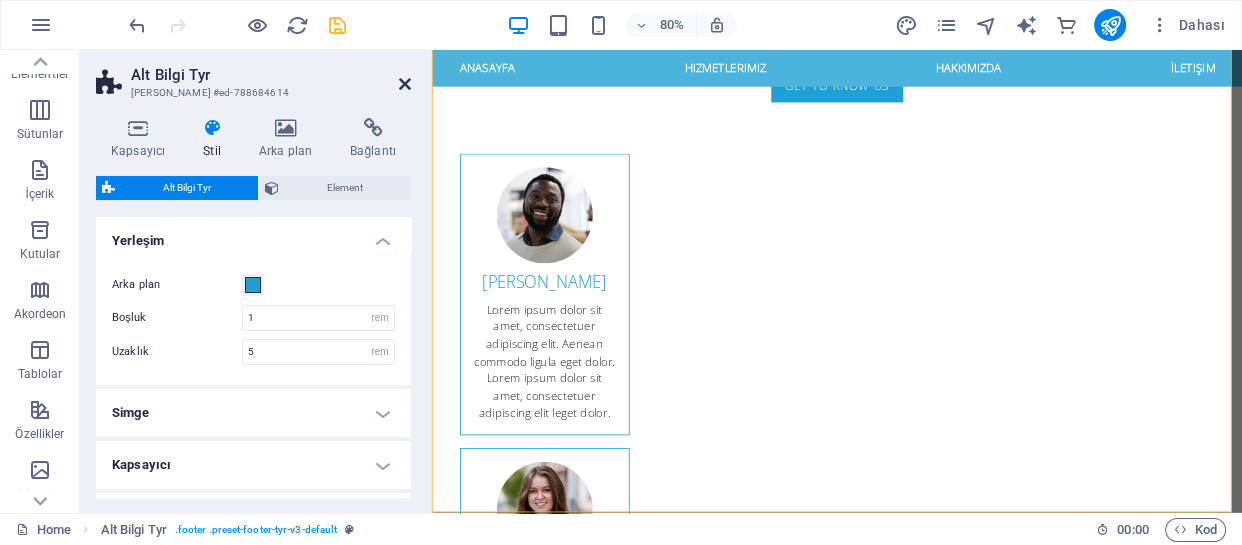click at bounding box center (405, 84) 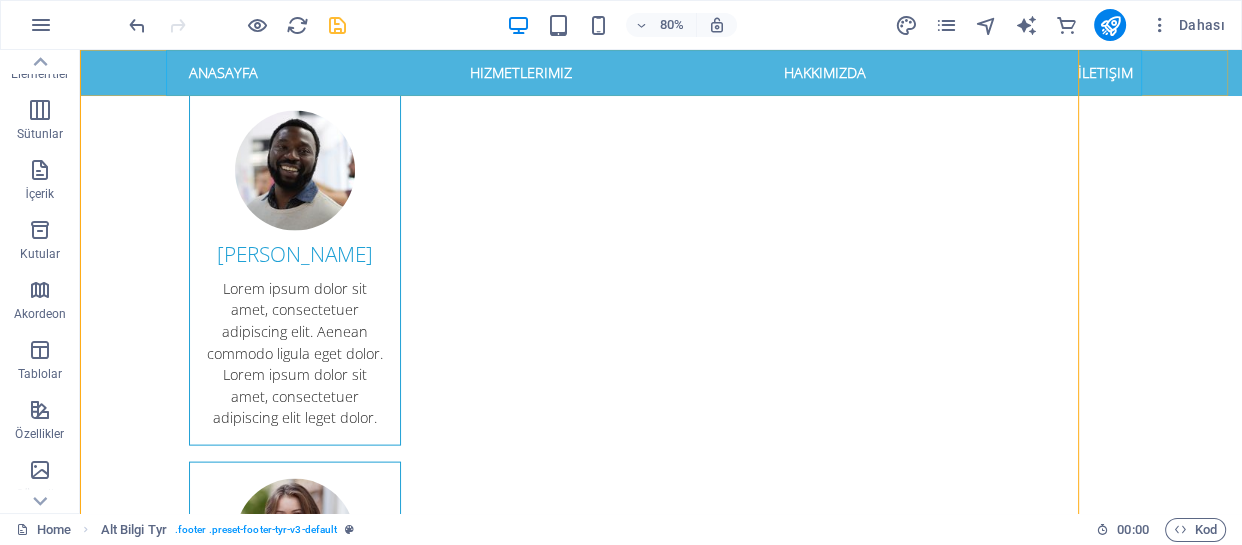 scroll, scrollTop: 3738, scrollLeft: 0, axis: vertical 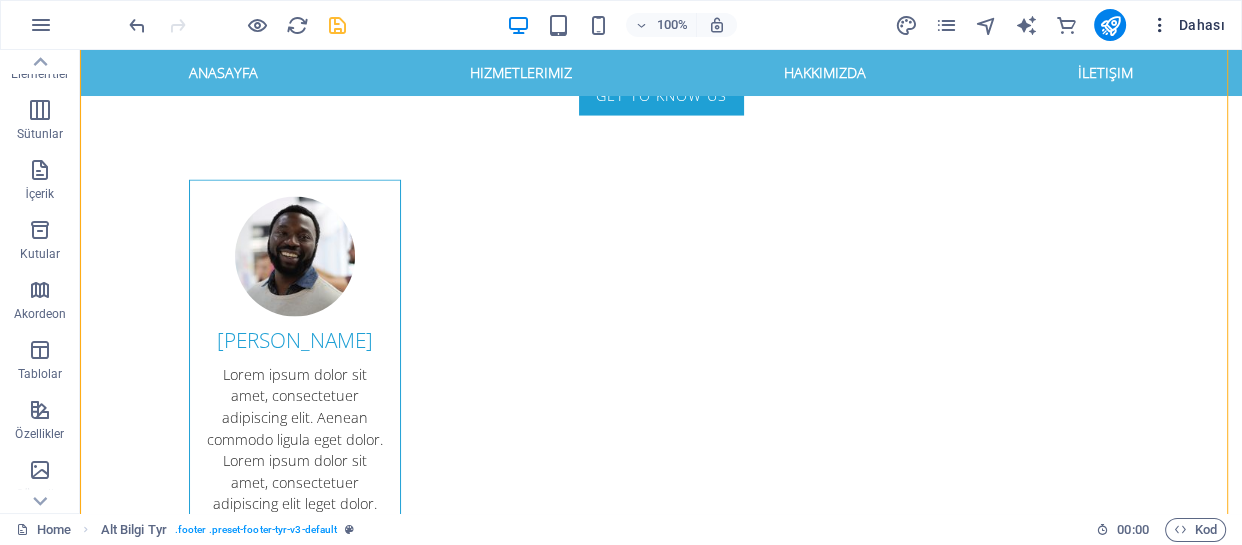 click on "Dahası" at bounding box center [1187, 25] 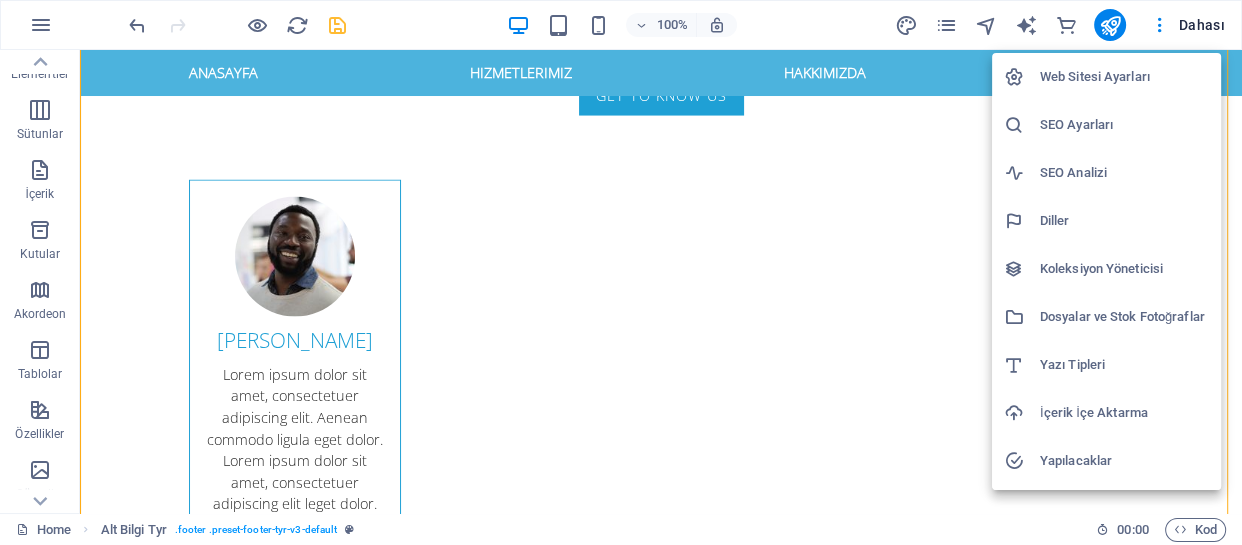 click at bounding box center [621, 272] 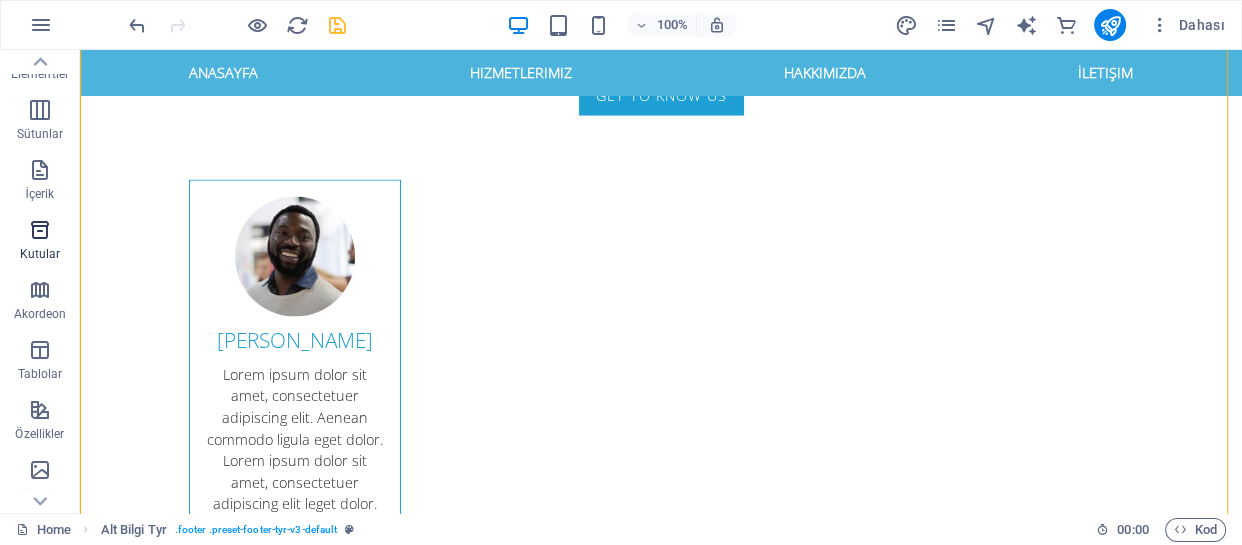 click at bounding box center [40, 230] 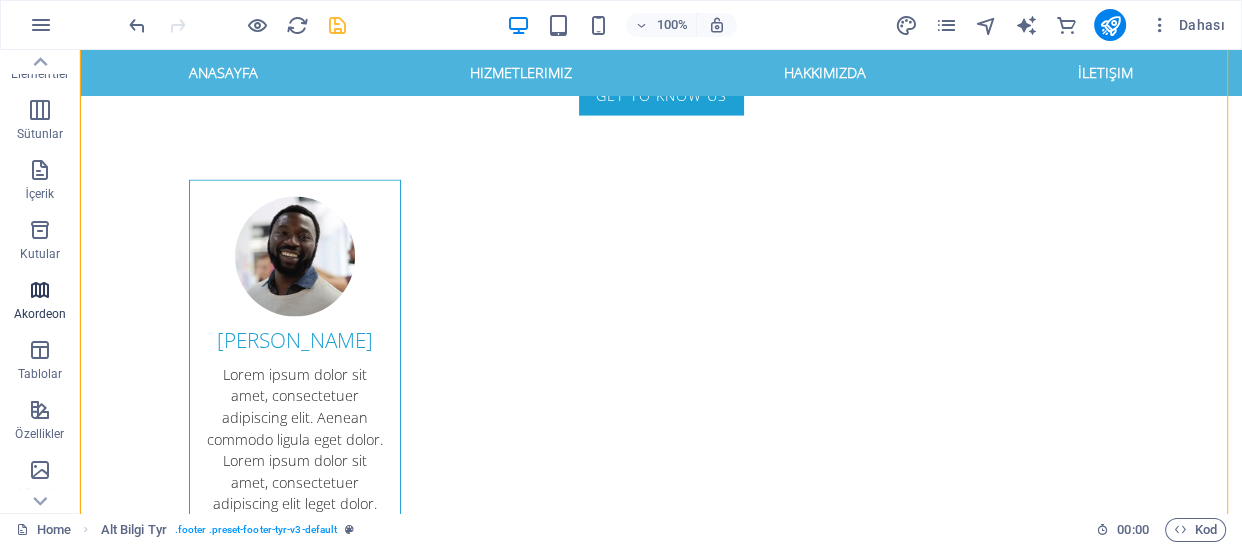 click on "Kutular" at bounding box center (40, 254) 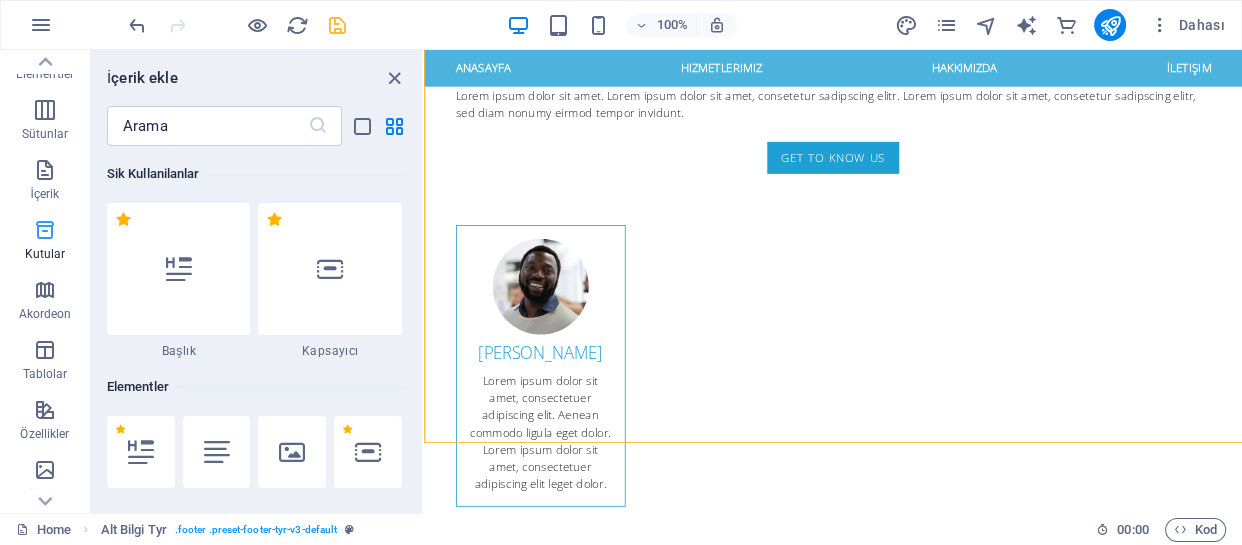 scroll, scrollTop: 3824, scrollLeft: 0, axis: vertical 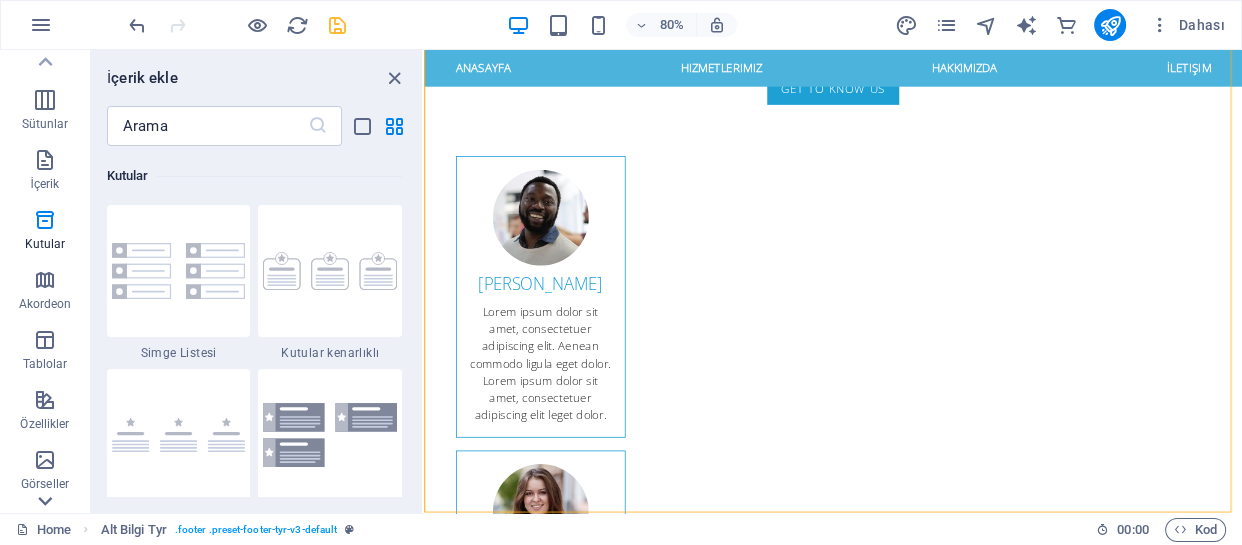 click 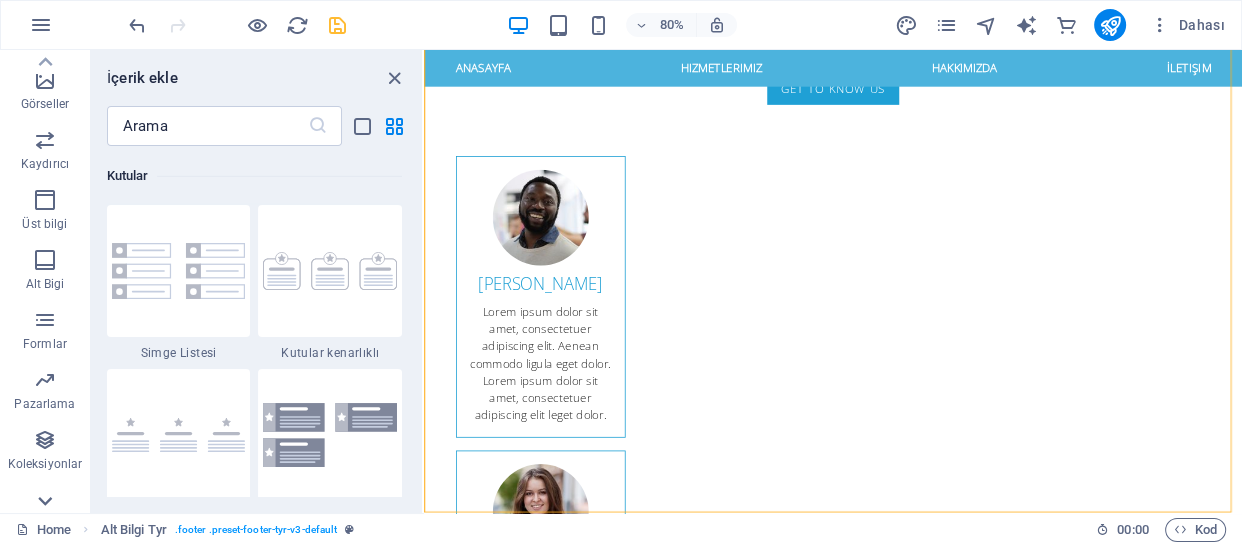 scroll, scrollTop: 497, scrollLeft: 0, axis: vertical 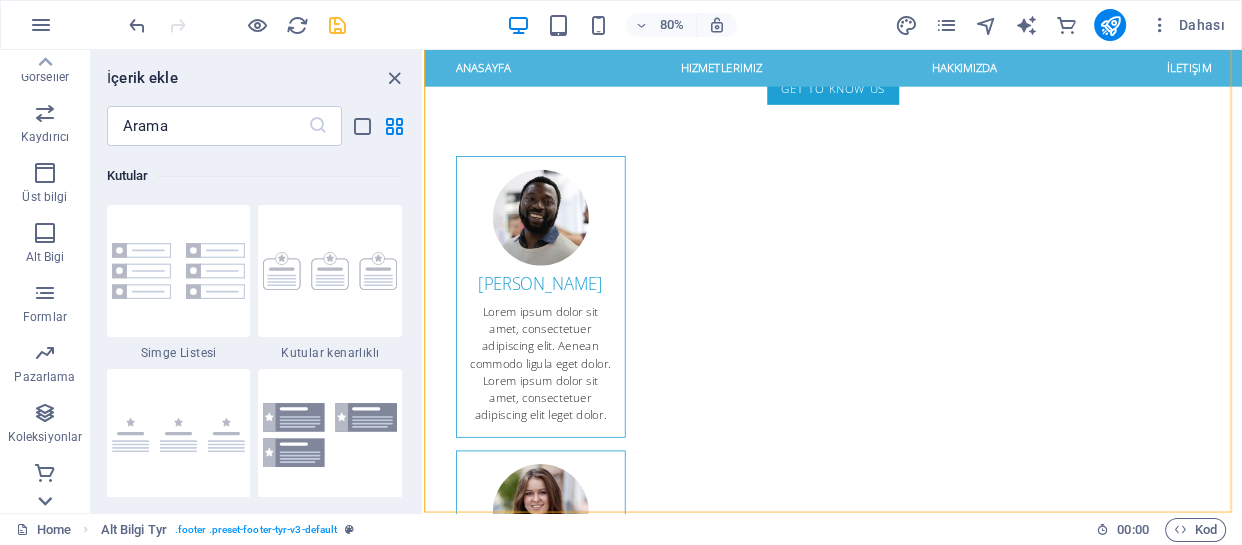 click on "Sik Kullanilanlar Elementler Sütunlar İçerik Kutular Akordeon Tablolar Özellikler Görseller Kaydırıcı Üst bilgi Alt Bigi Formlar Pazarlama Koleksiyonlar Ticaret" at bounding box center (45, 281) 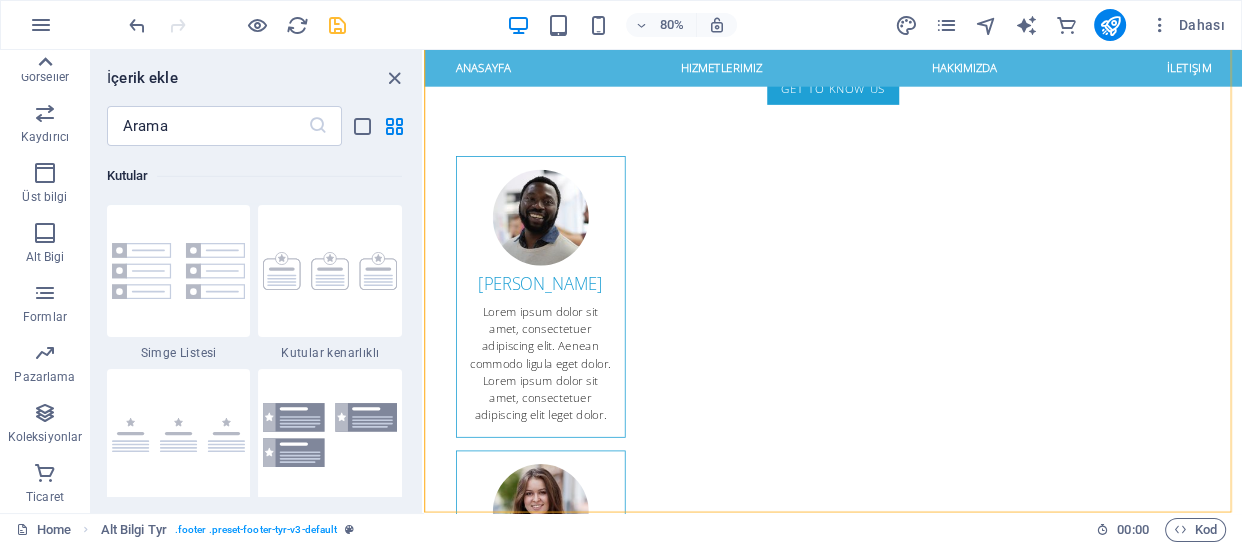 click 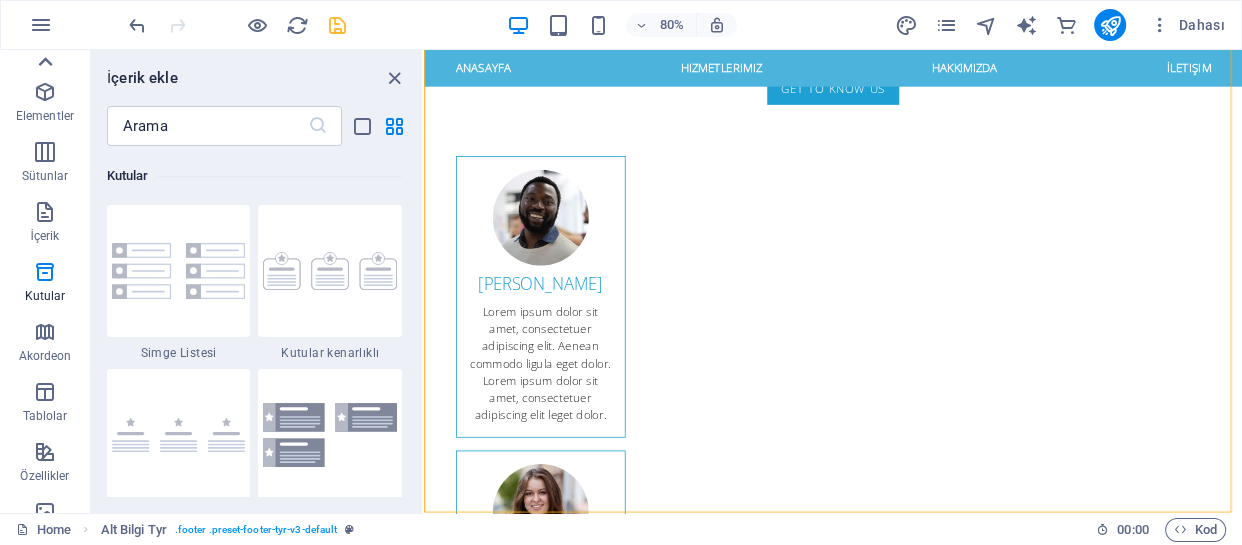 scroll, scrollTop: 34, scrollLeft: 0, axis: vertical 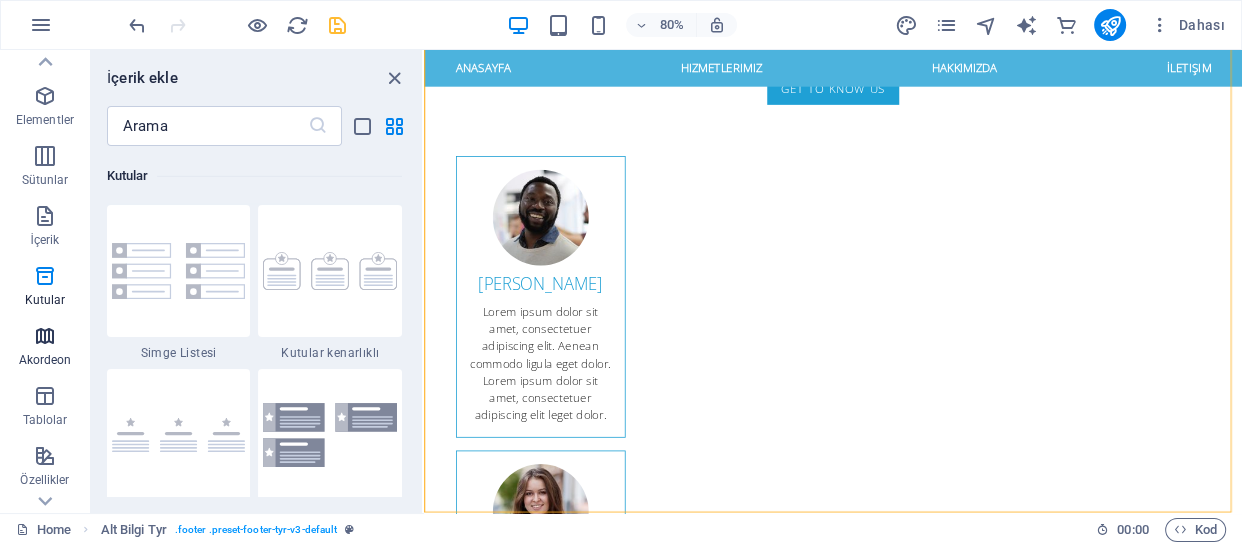 click on "Akordeon" at bounding box center (45, 360) 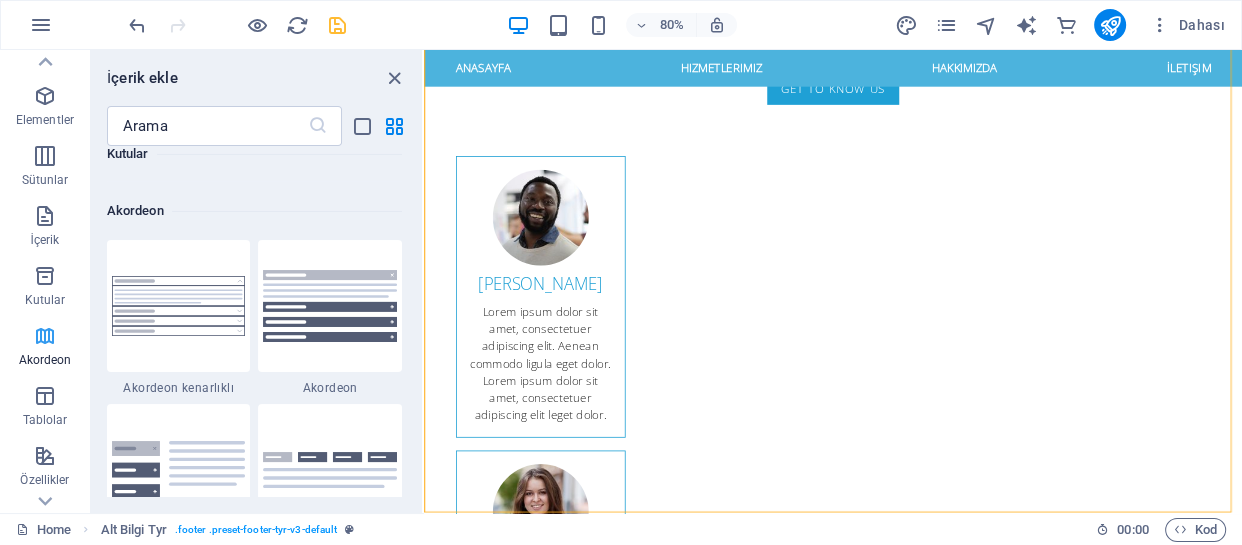 scroll, scrollTop: 6220, scrollLeft: 0, axis: vertical 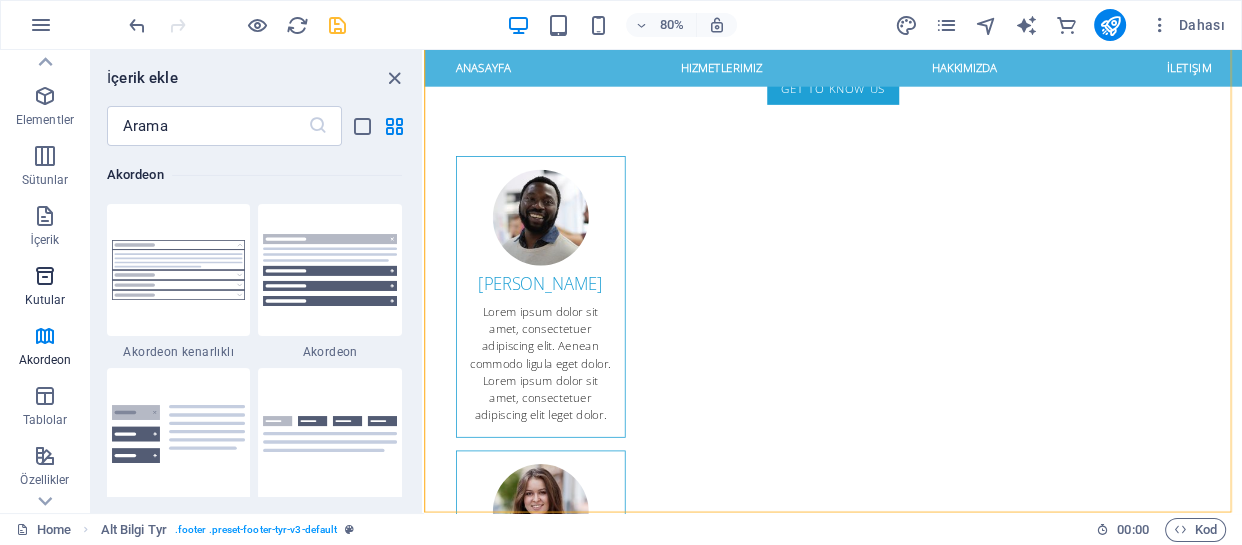click at bounding box center [45, 276] 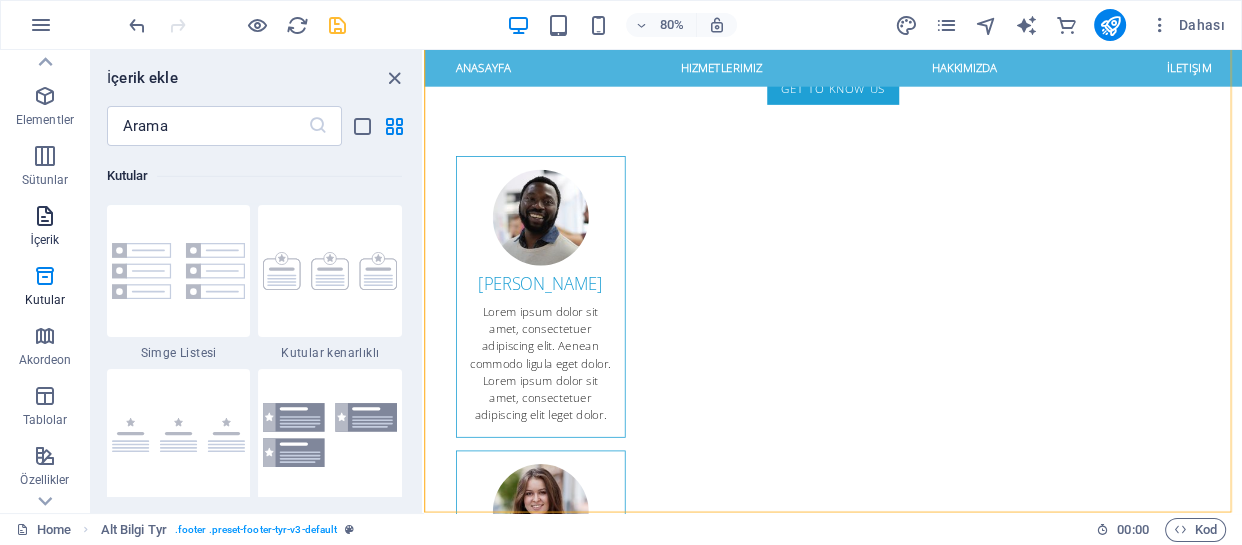 click at bounding box center (45, 216) 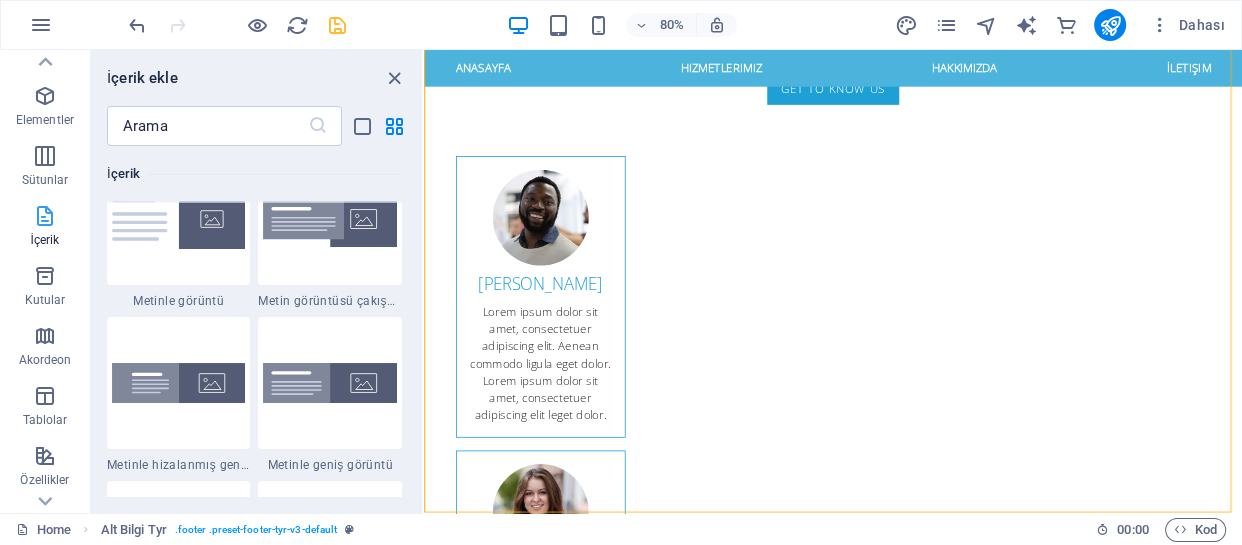scroll, scrollTop: 3498, scrollLeft: 0, axis: vertical 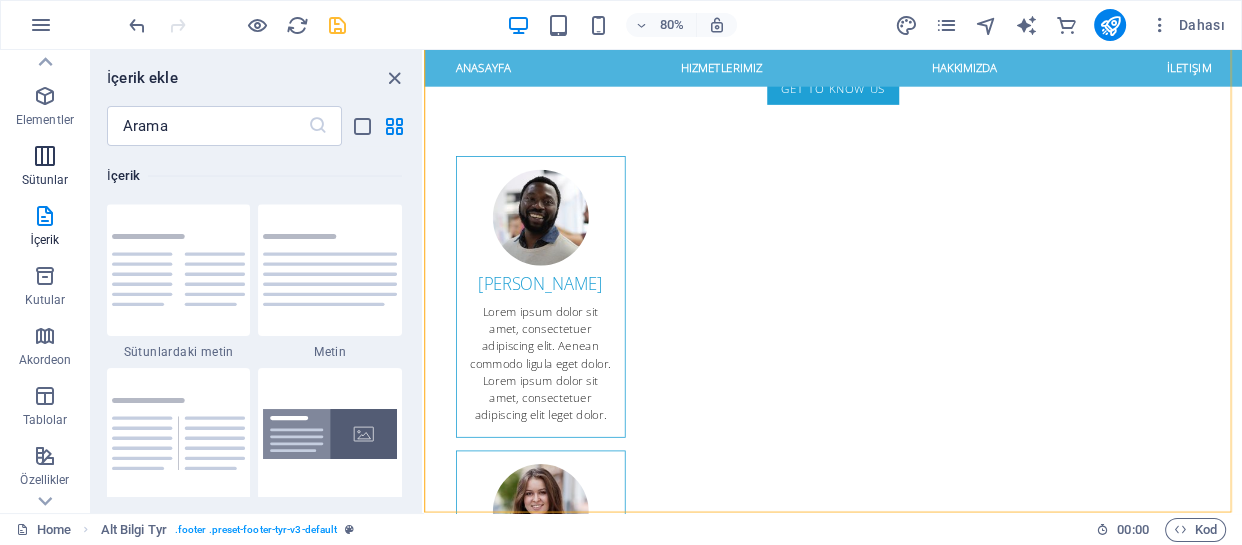 click on "Sütunlar" at bounding box center [45, 180] 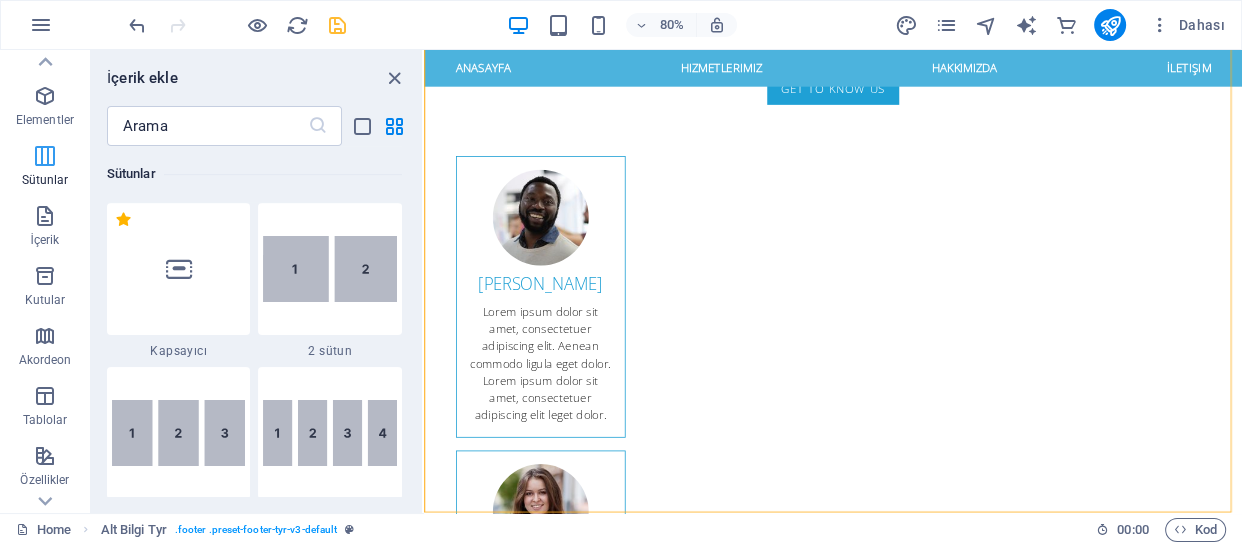 scroll, scrollTop: 990, scrollLeft: 0, axis: vertical 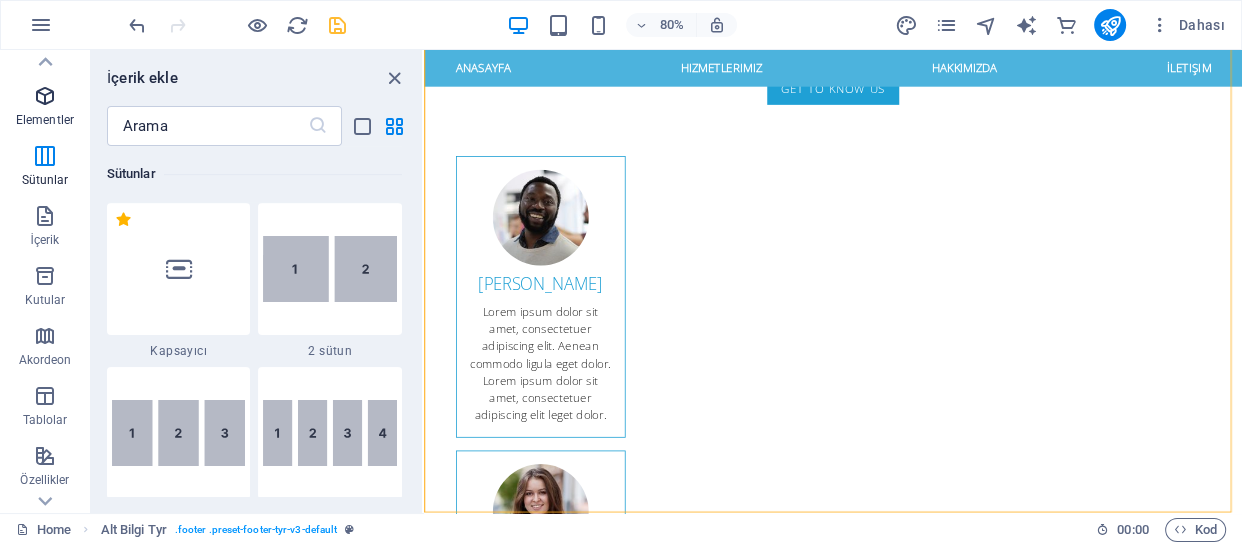 click on "Elementler" at bounding box center [45, 120] 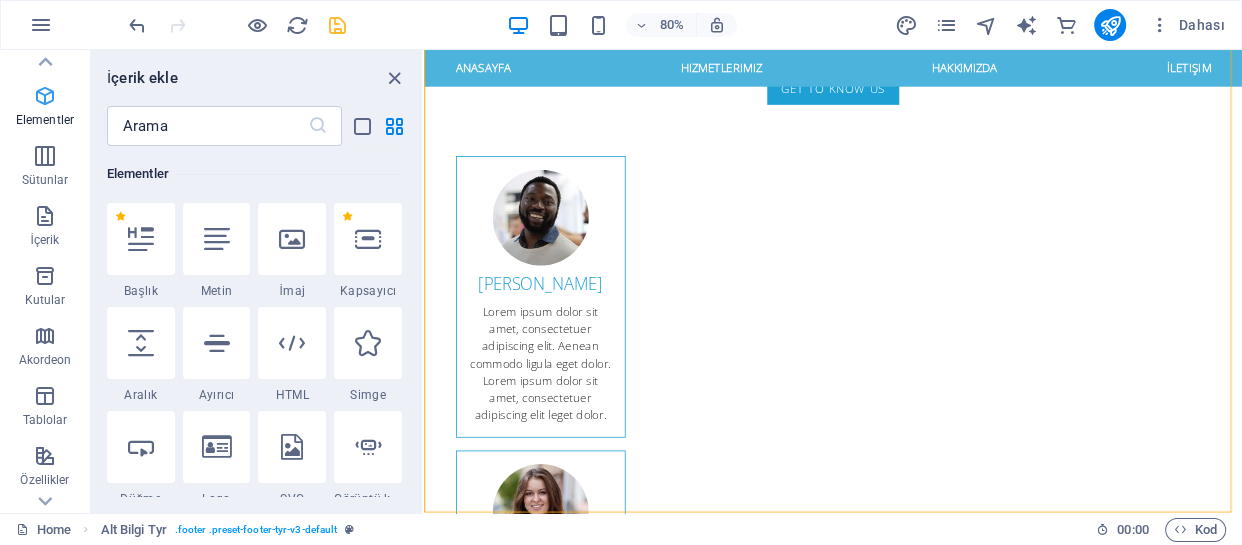 scroll, scrollTop: 212, scrollLeft: 0, axis: vertical 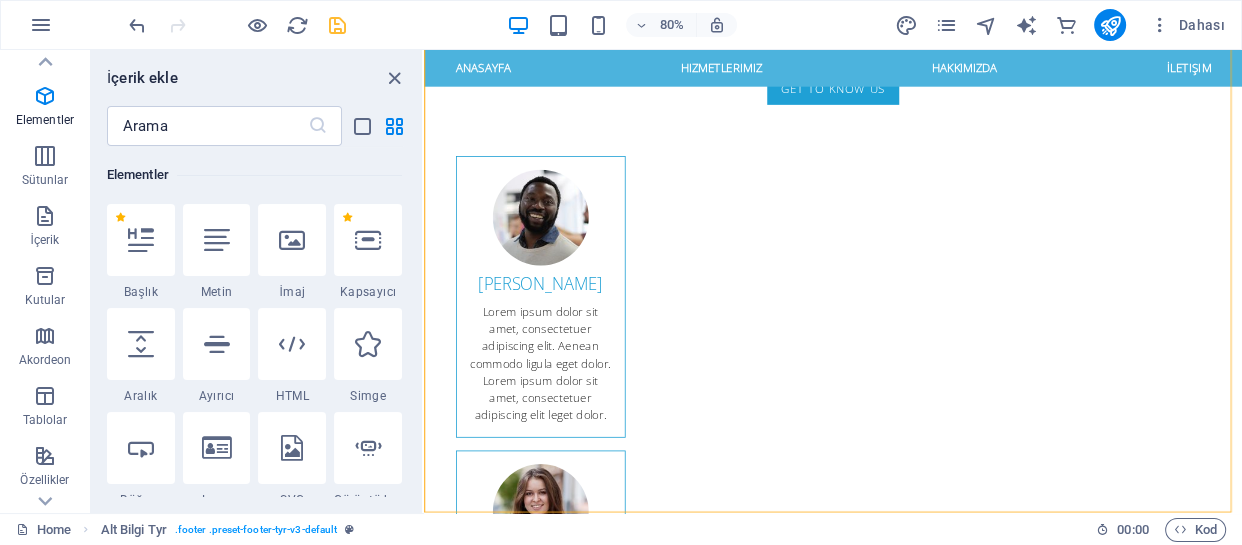 click at bounding box center [368, 240] 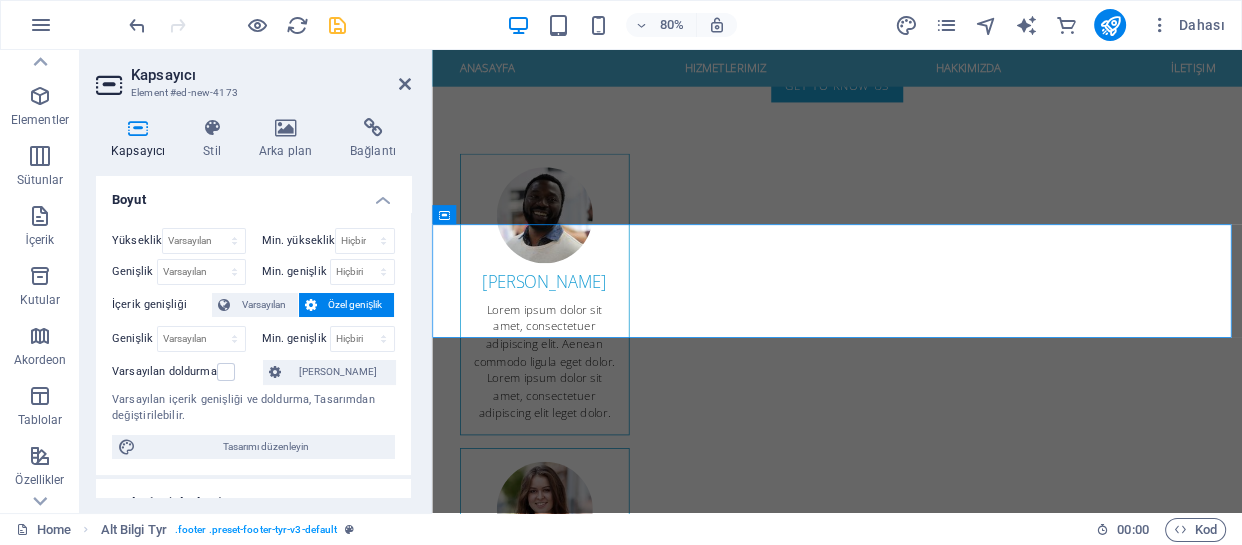 scroll, scrollTop: 26, scrollLeft: 0, axis: vertical 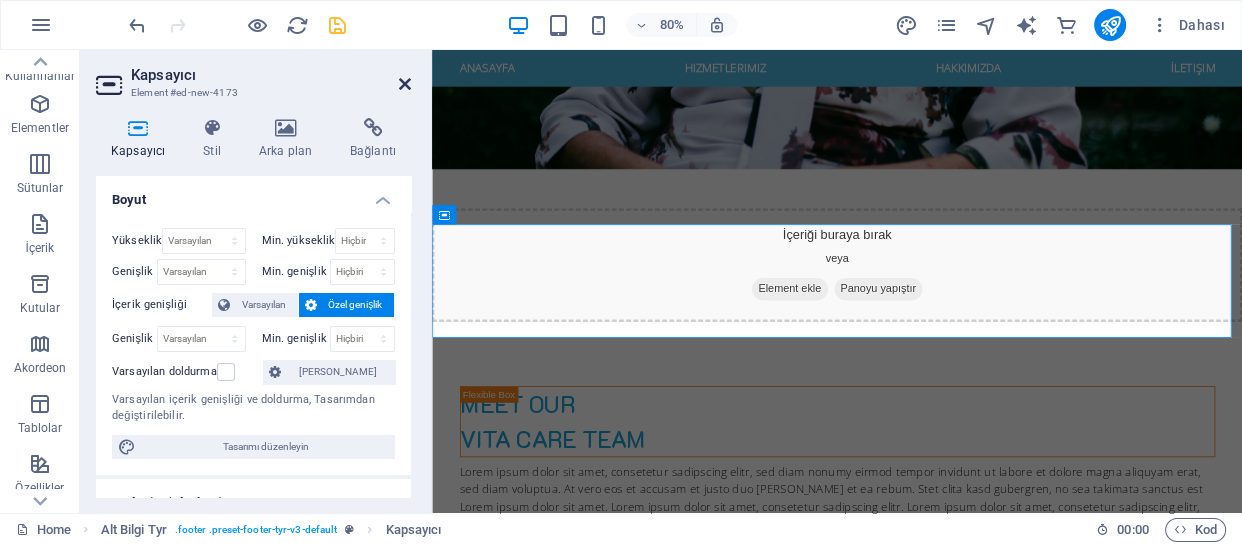 click at bounding box center (405, 84) 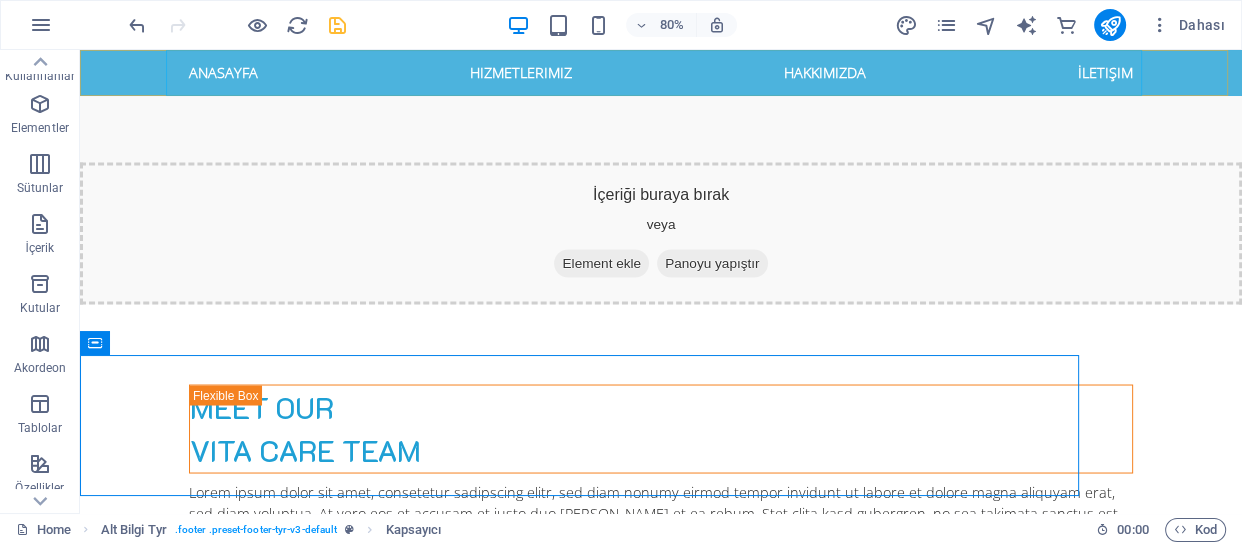 scroll, scrollTop: 3136, scrollLeft: 0, axis: vertical 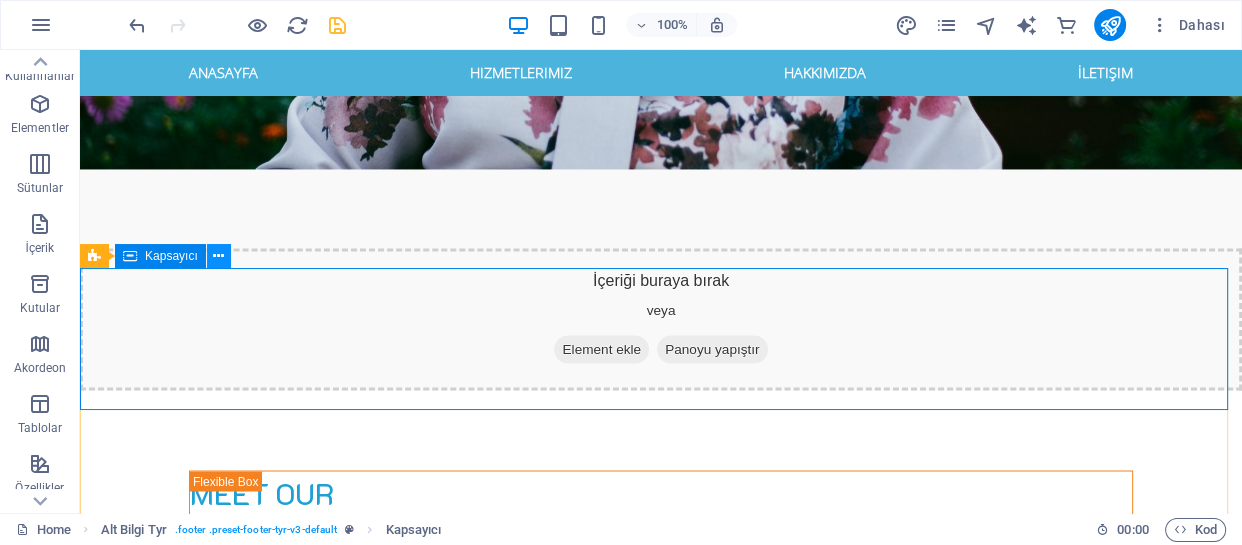 click at bounding box center [219, 256] 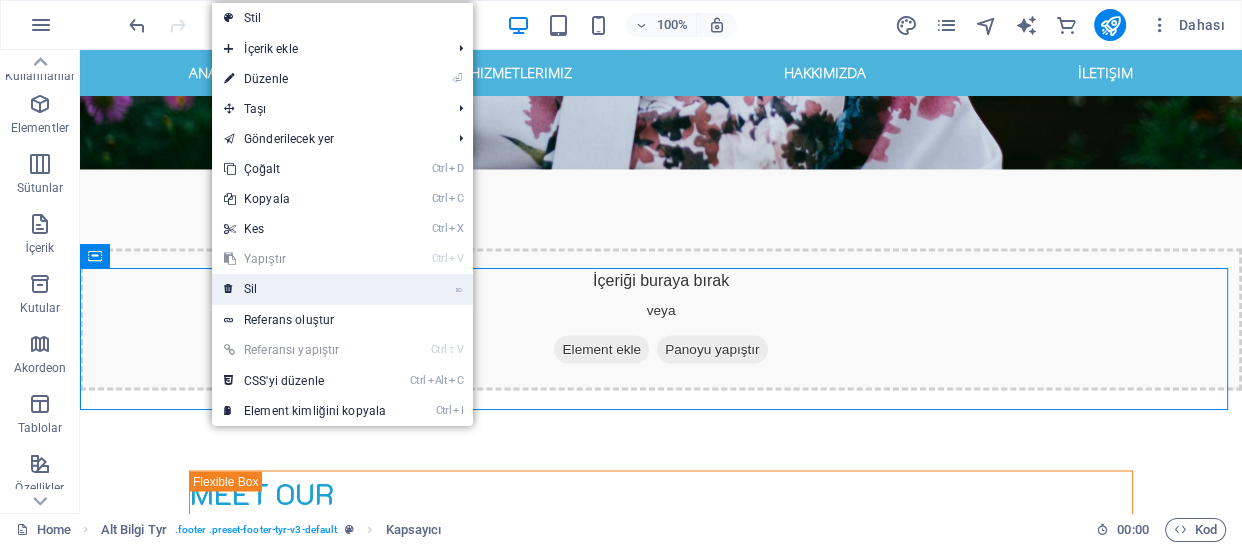 click on "⌦  Sil" at bounding box center [305, 289] 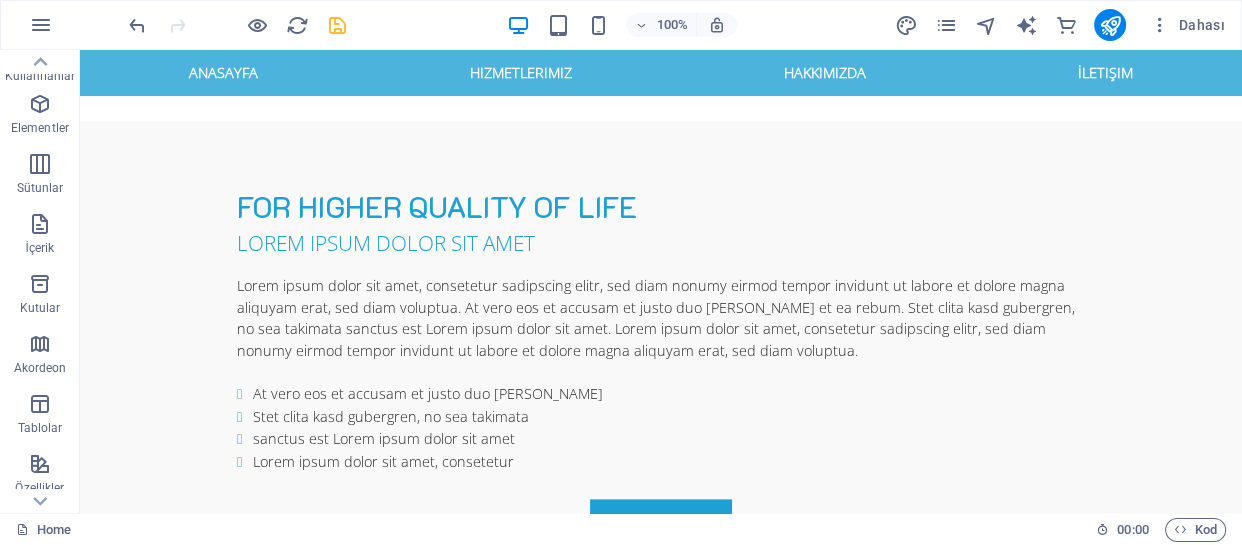 scroll, scrollTop: 2450, scrollLeft: 0, axis: vertical 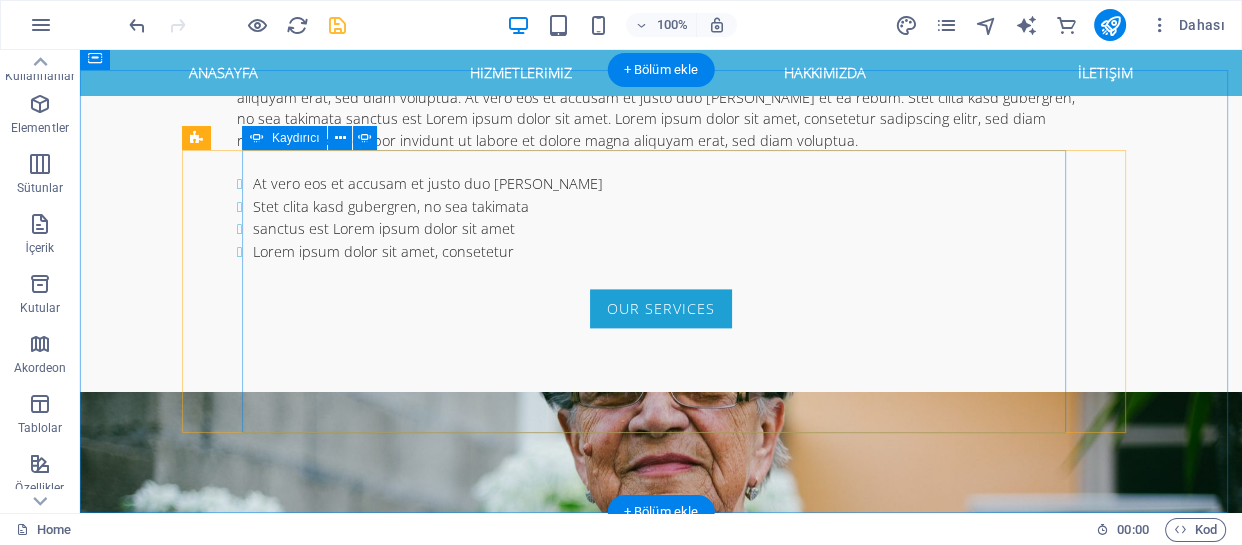 click at bounding box center (661, 3870) 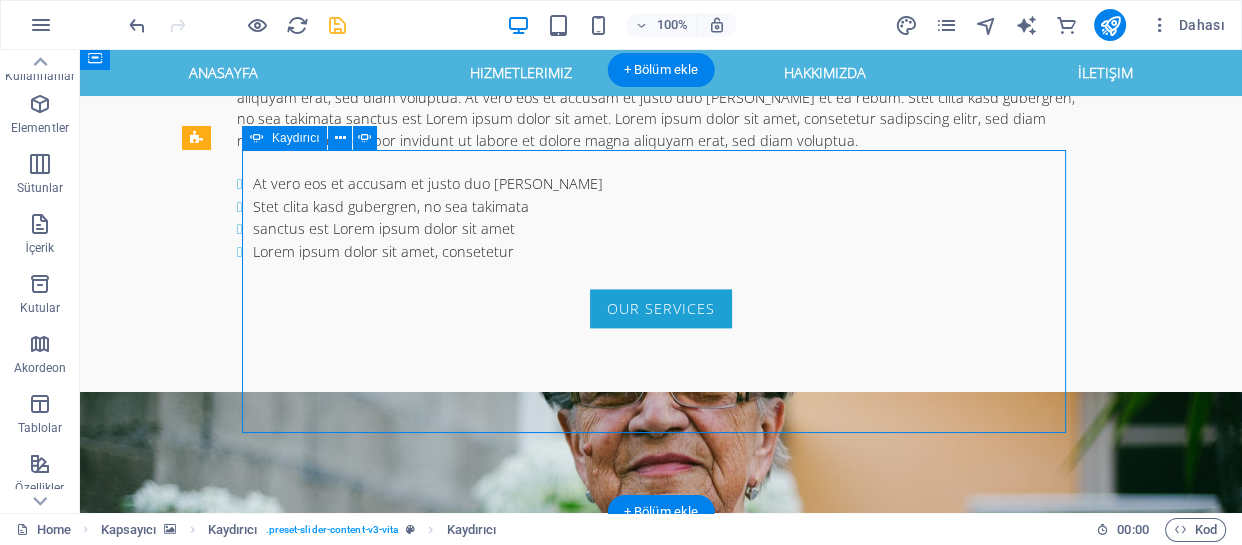 click at bounding box center [661, 3870] 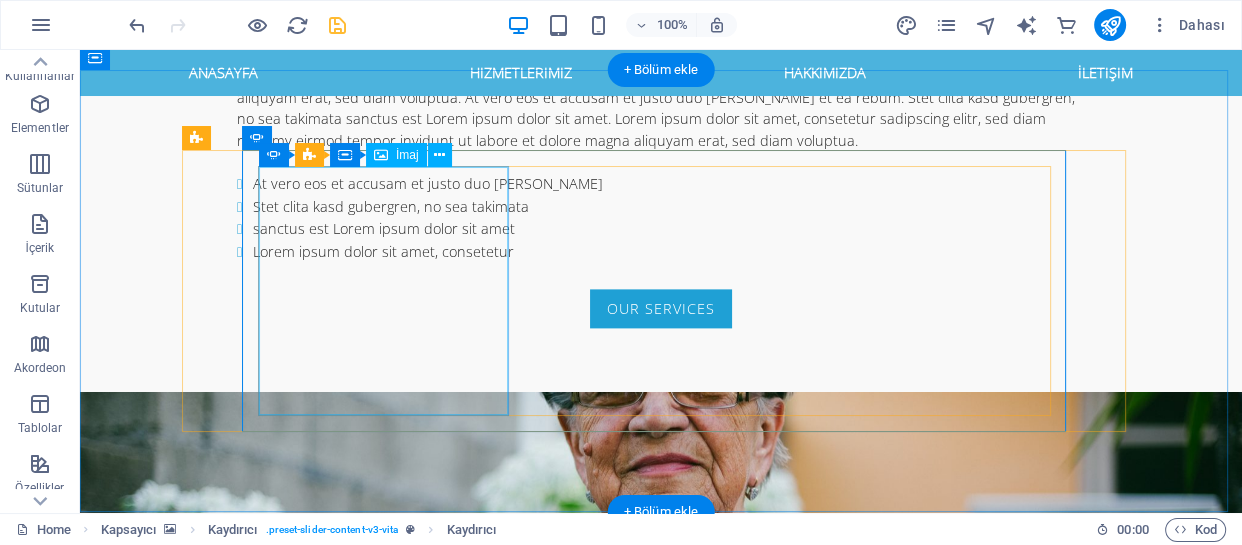 click at bounding box center (-1005, 5936) 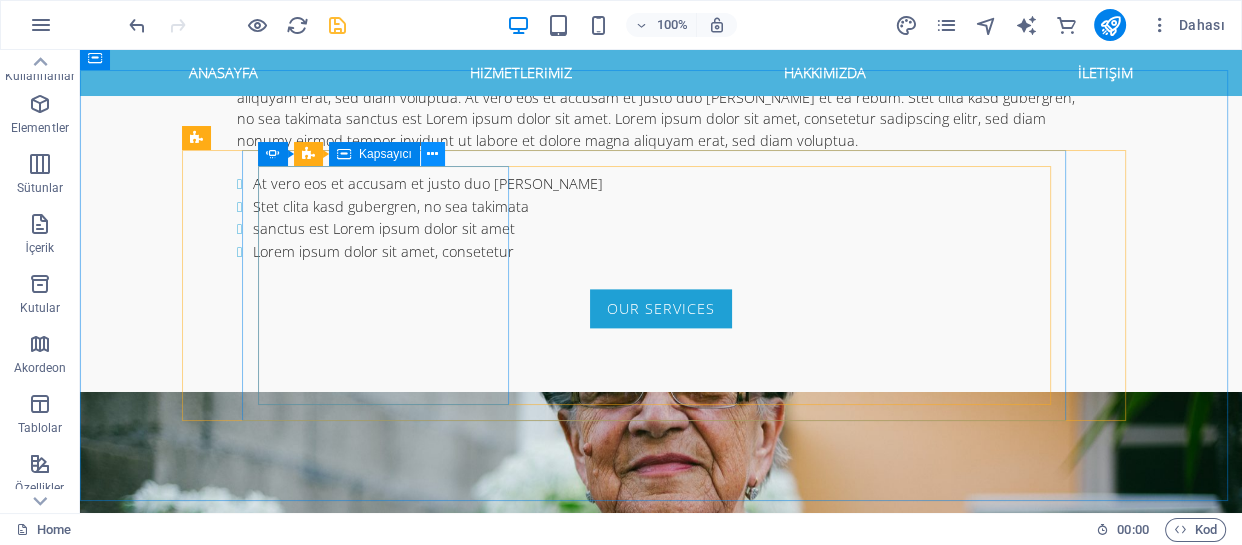 click at bounding box center (432, 154) 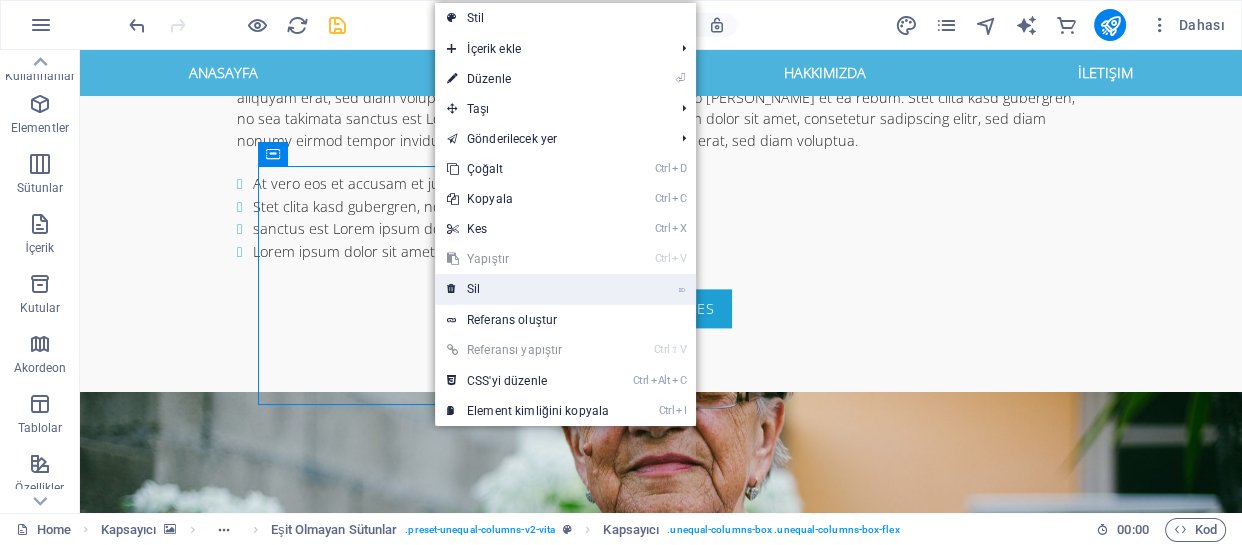 click on "⌦  Sil" at bounding box center (528, 289) 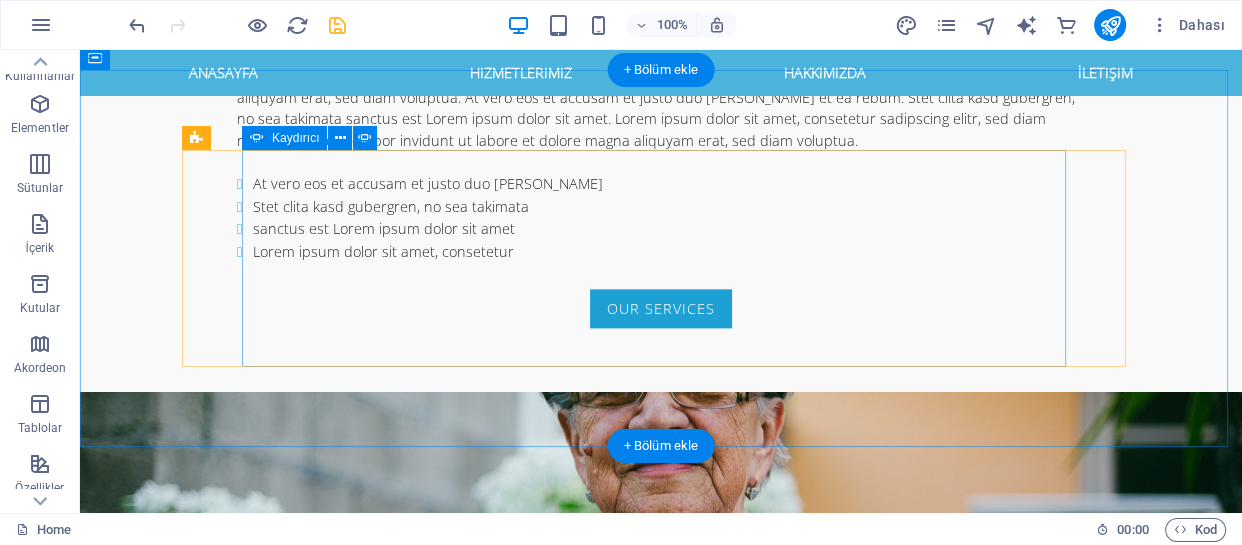 click at bounding box center [661, 3481] 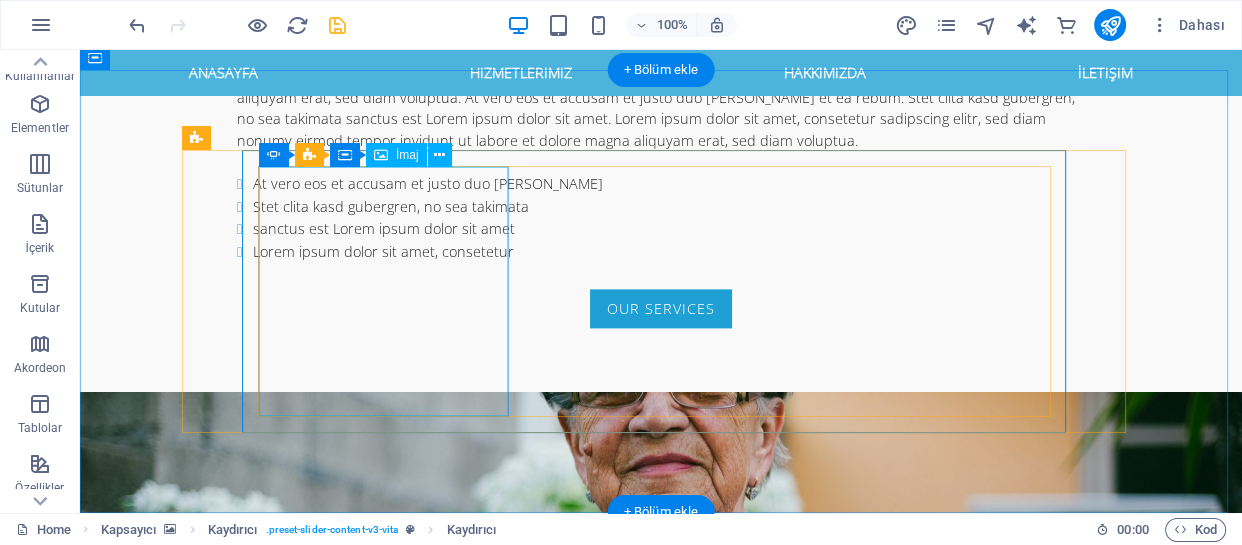 click at bounding box center (-180, 4884) 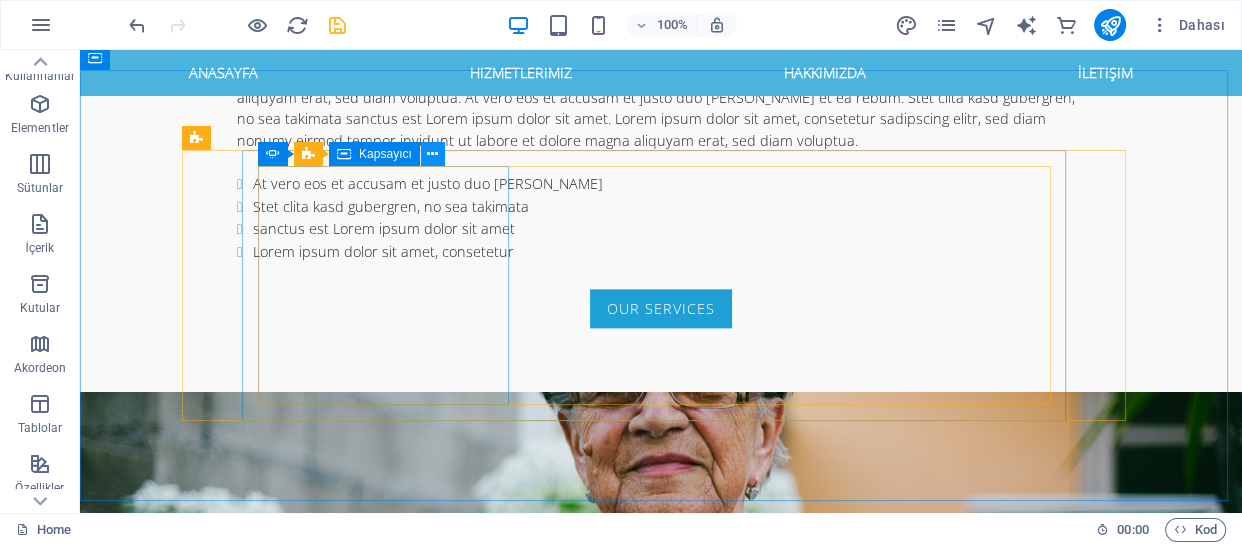 click at bounding box center [433, 154] 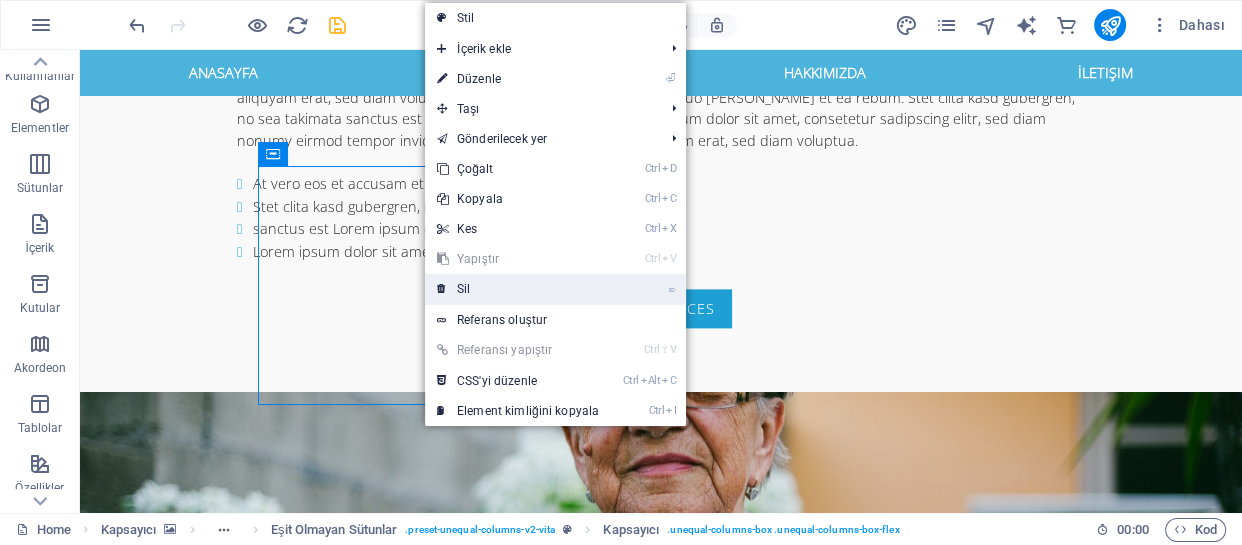 drag, startPoint x: 447, startPoint y: 283, endPoint x: 330, endPoint y: 232, distance: 127.632286 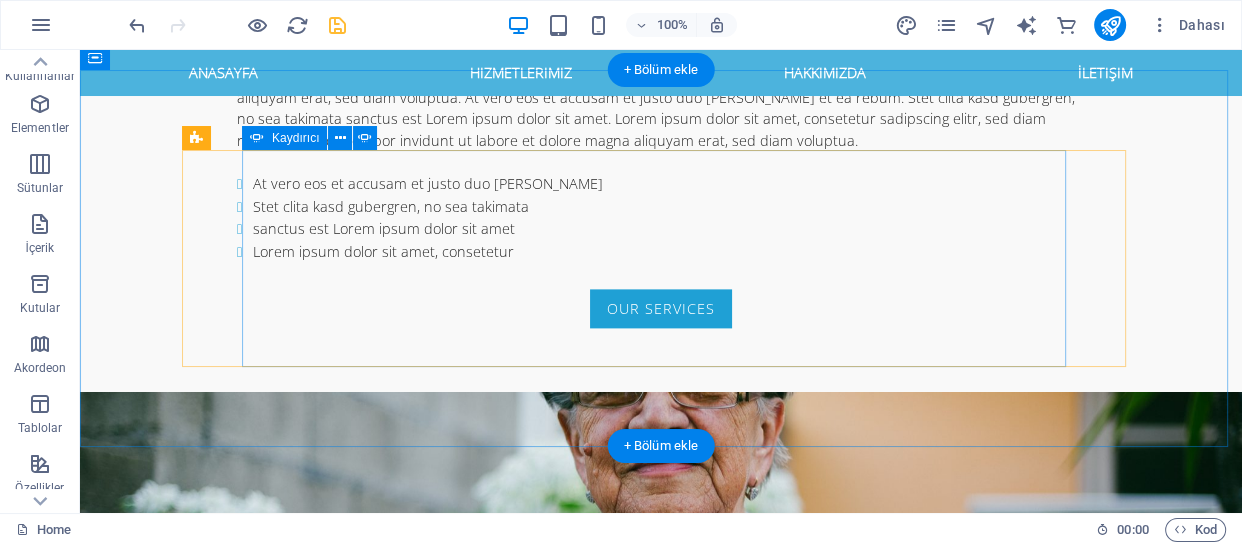 click at bounding box center [661, 3481] 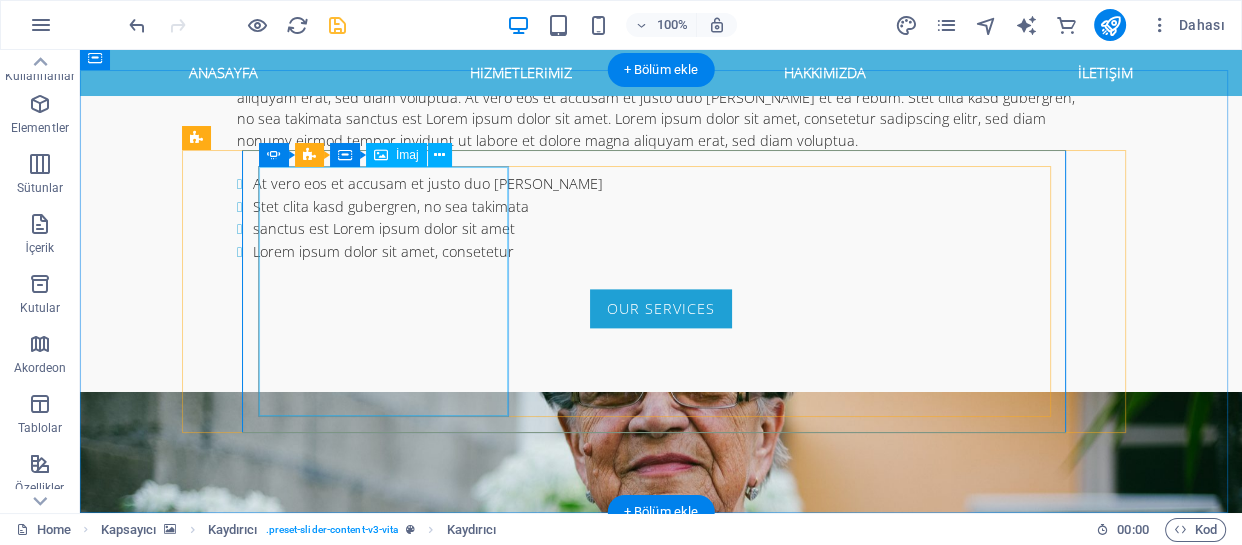 click at bounding box center (-1830, 5324) 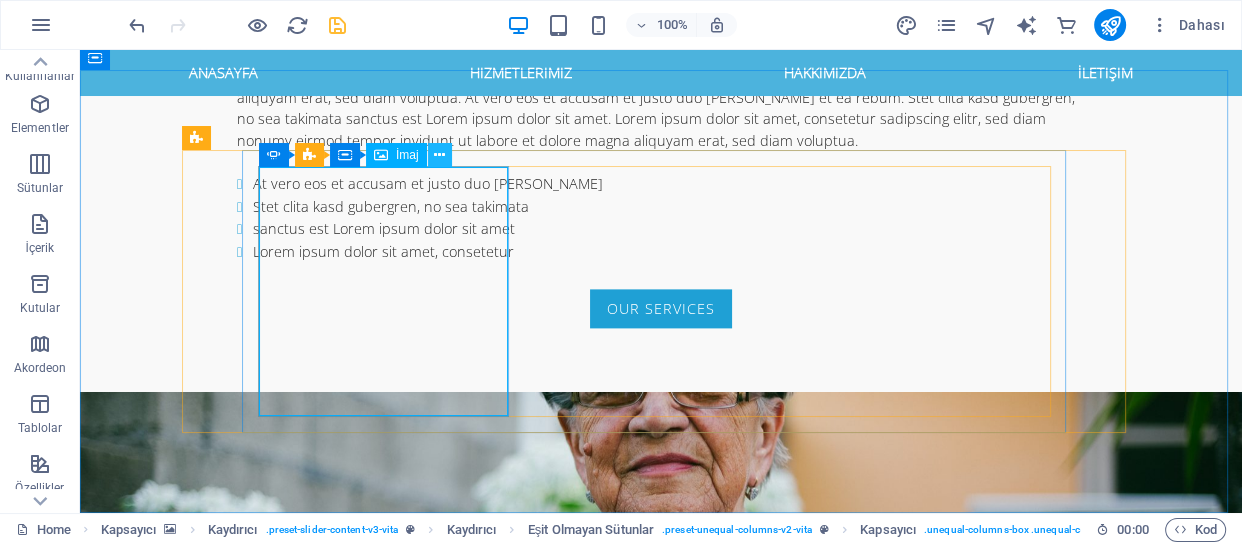 click at bounding box center [440, 155] 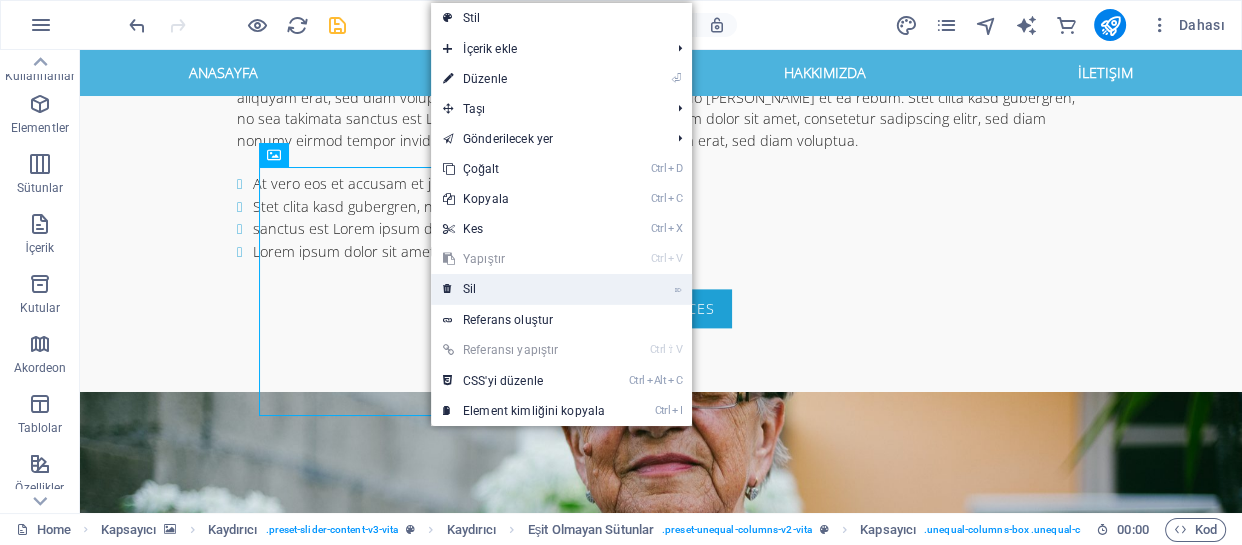 click on "⌦  Sil" at bounding box center (524, 289) 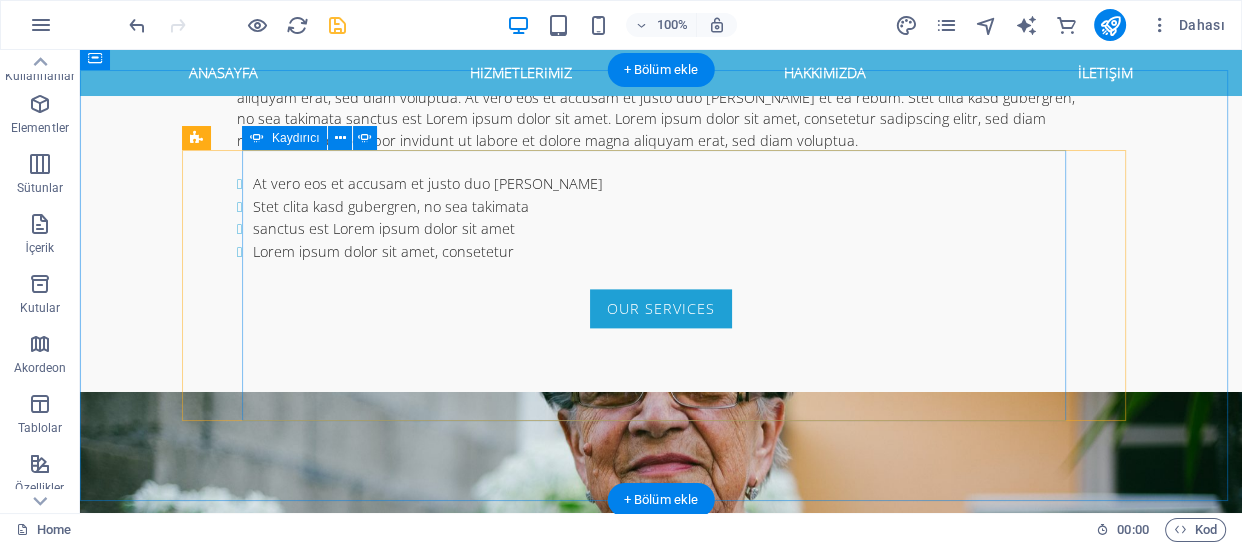 click on "İçeriği buraya bırak veya  Element ekle  Panoyu yapıştır Lorem ipsum dolor sit amet, consetetur sadipscing elitr, sed diam nonumy eirmod tempor invidunt ut labore et dolore magna aliquyam erat, sed diam voluptua. At vero eos et accusam et justo duo [PERSON_NAME] et ea rebum. Stet clita kasd gubergren, no sea takimata sanctus est Lorem ipsum dolor sit amet. Lorem ipsum dolor sit amet. [PERSON_NAME] [PERSON_NAME] ipsum dolor sit amet, consetetur sadipscing elitr, sed diam nonumy eirmod tempor invidunt ut labore et dolore magna aliquyam erat, sed diam voluptua. At vero eos et accusam et justo duo [PERSON_NAME] et ea rebum. Stet clita kasd gubergren, no sea takimata sanctus est Lorem ipsum dolor sit amet. Lorem ipsum dolor sit amet. [PERSON_NAME] [PERSON_NAME] İçeriği buraya bırak veya  Element ekle  Panoyu yapıştır [PERSON_NAME] [PERSON_NAME]" at bounding box center (661, 3690) 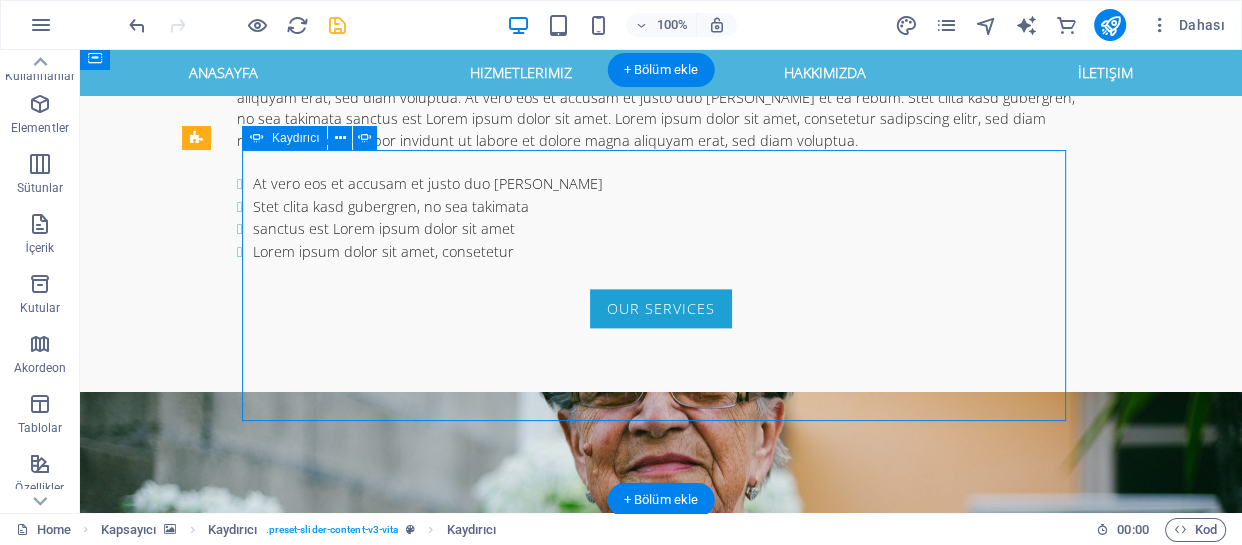 click on "İçeriği buraya bırak veya  Element ekle  Panoyu yapıştır Lorem ipsum dolor sit amet, consetetur sadipscing elitr, sed diam nonumy eirmod tempor invidunt ut labore et dolore magna aliquyam erat, sed diam voluptua. At vero eos et accusam et justo duo [PERSON_NAME] et ea rebum. Stet clita kasd gubergren, no sea takimata sanctus est Lorem ipsum dolor sit amet. Lorem ipsum dolor sit amet. [PERSON_NAME] [PERSON_NAME] ipsum dolor sit amet, consetetur sadipscing elitr, sed diam nonumy eirmod tempor invidunt ut labore et dolore magna aliquyam erat, sed diam voluptua. At vero eos et accusam et justo duo [PERSON_NAME] et ea rebum. Stet clita kasd gubergren, no sea takimata sanctus est Lorem ipsum dolor sit amet. Lorem ipsum dolor sit amet. [PERSON_NAME] [PERSON_NAME] İçeriği buraya bırak veya  Element ekle  Panoyu yapıştır [PERSON_NAME] [PERSON_NAME]" at bounding box center [661, 3690] 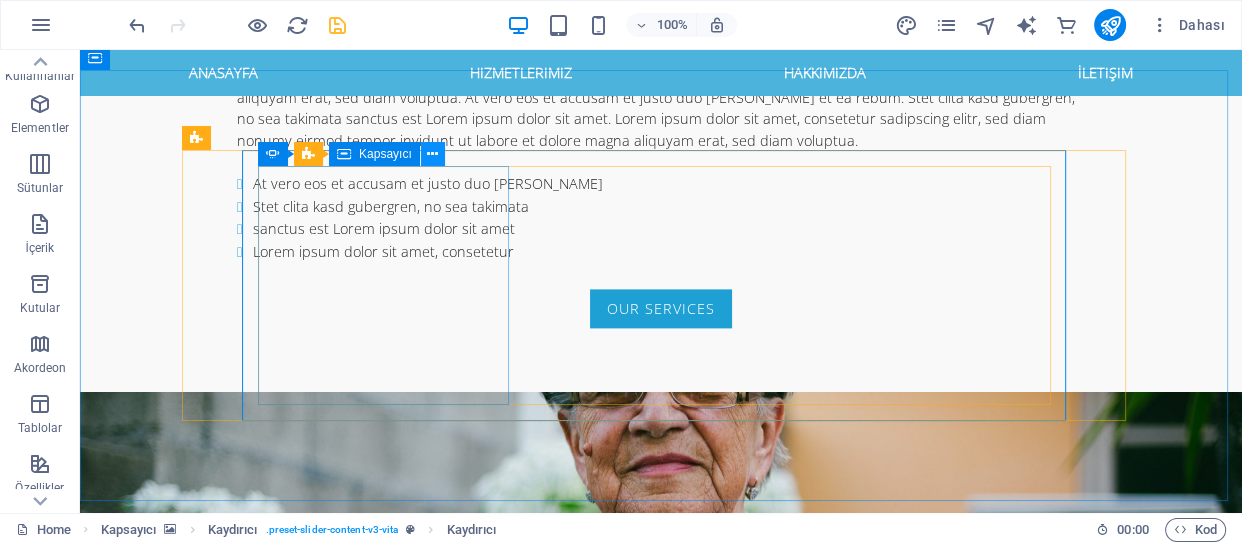 click at bounding box center [432, 154] 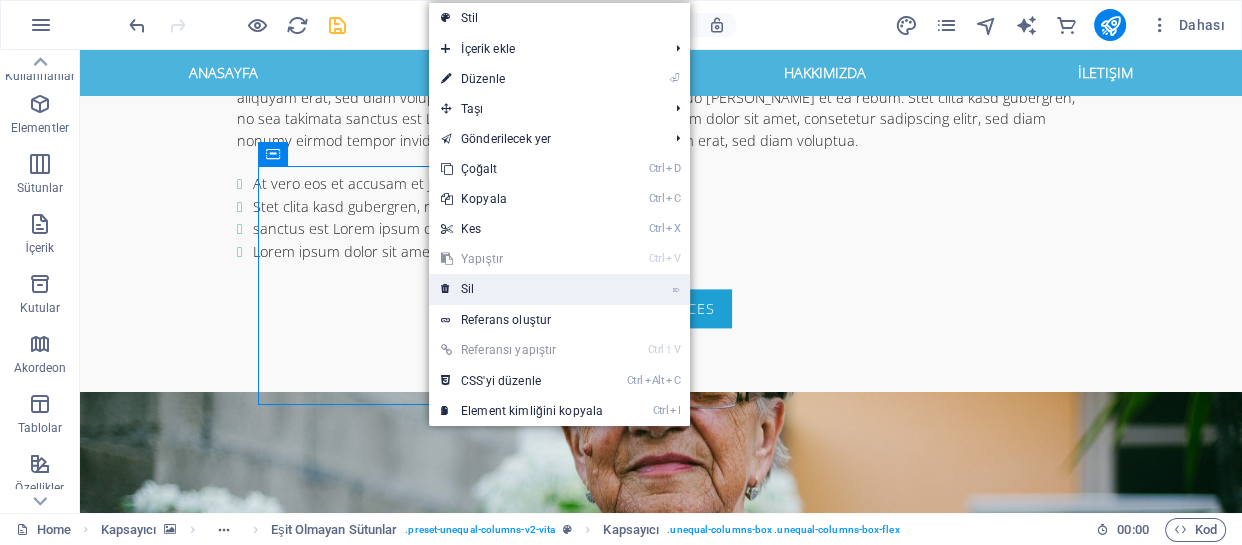 click on "⌦  Sil" at bounding box center [522, 289] 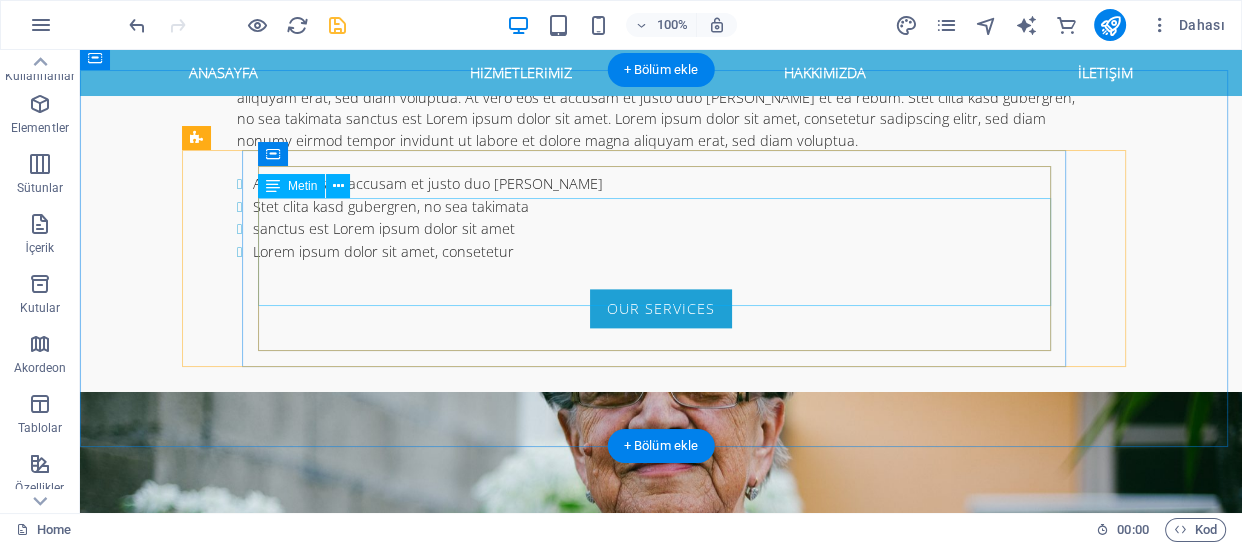 click on "Lorem ipsum dolor sit amet, consetetur sadipscing elitr, sed diam nonumy eirmod tempor invidunt ut labore et dolore magna aliquyam erat, sed diam voluptua. At vero eos et accusam et justo duo [PERSON_NAME] et ea rebum. Stet clita kasd gubergren, no sea takimata sanctus est Lorem ipsum dolor sit amet. Lorem ipsum dolor sit amet." at bounding box center [-1830, 4268] 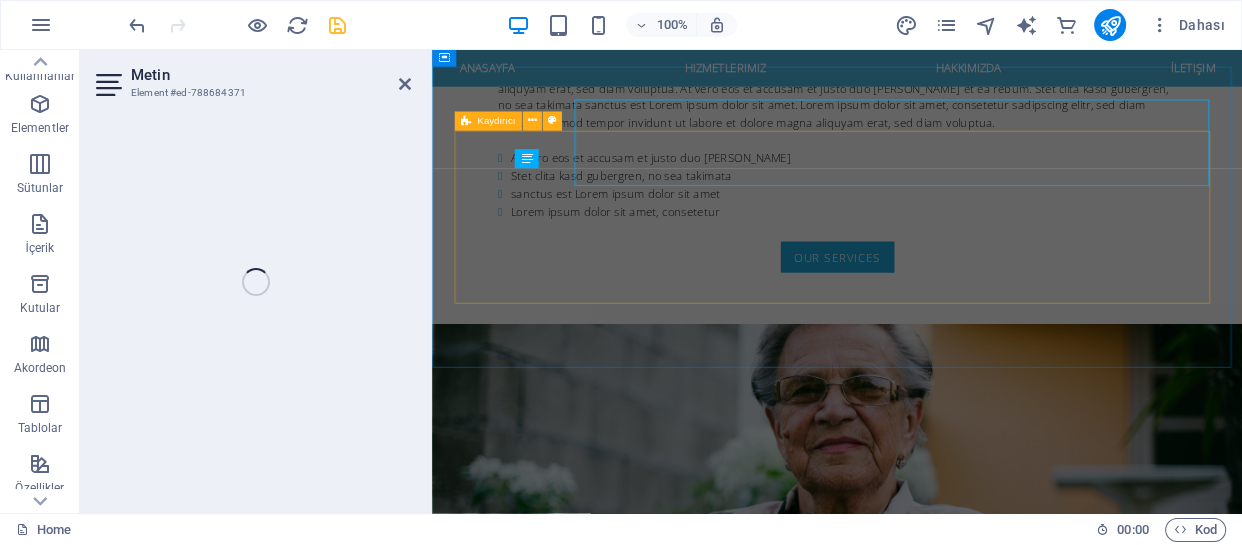 click on "Lorem ipsum dolor sit amet, consetetur sadipscing elitr, sed diam nonumy eirmod tempor invidunt ut labore et dolore magna aliquyam erat, sed diam voluptua. At vero eos et accusam et justo duo [PERSON_NAME] et ea rebum. Stet clita kasd gubergren, no sea takimata sanctus est Lorem ipsum dolor sit amet. Lorem ipsum dolor sit amet." at bounding box center [-1563, 4353] 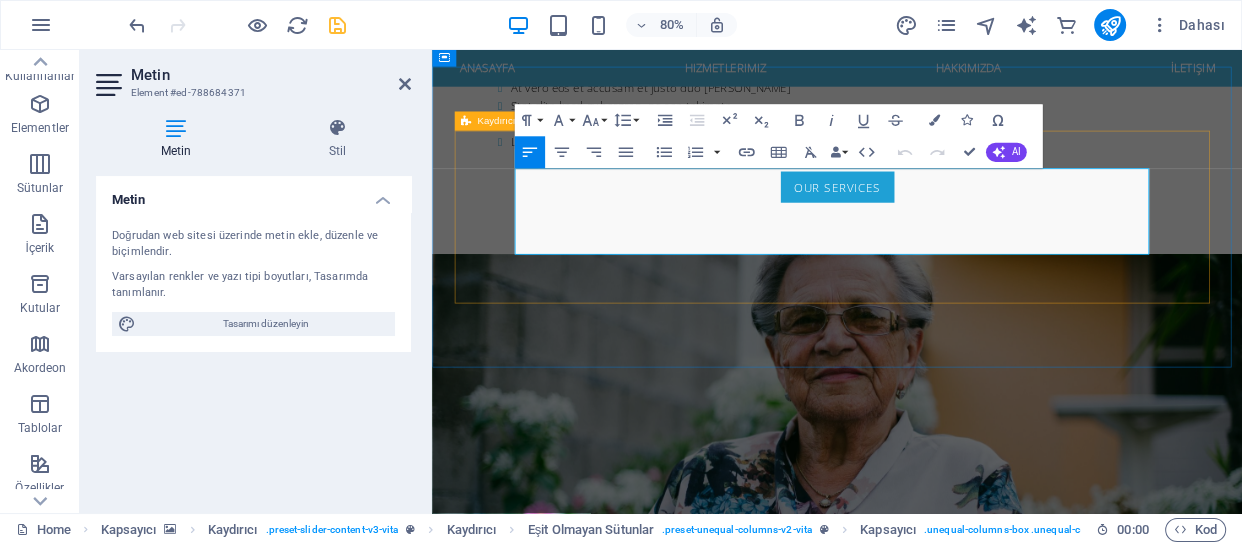 drag, startPoint x: 669, startPoint y: 235, endPoint x: 512, endPoint y: 196, distance: 161.77144 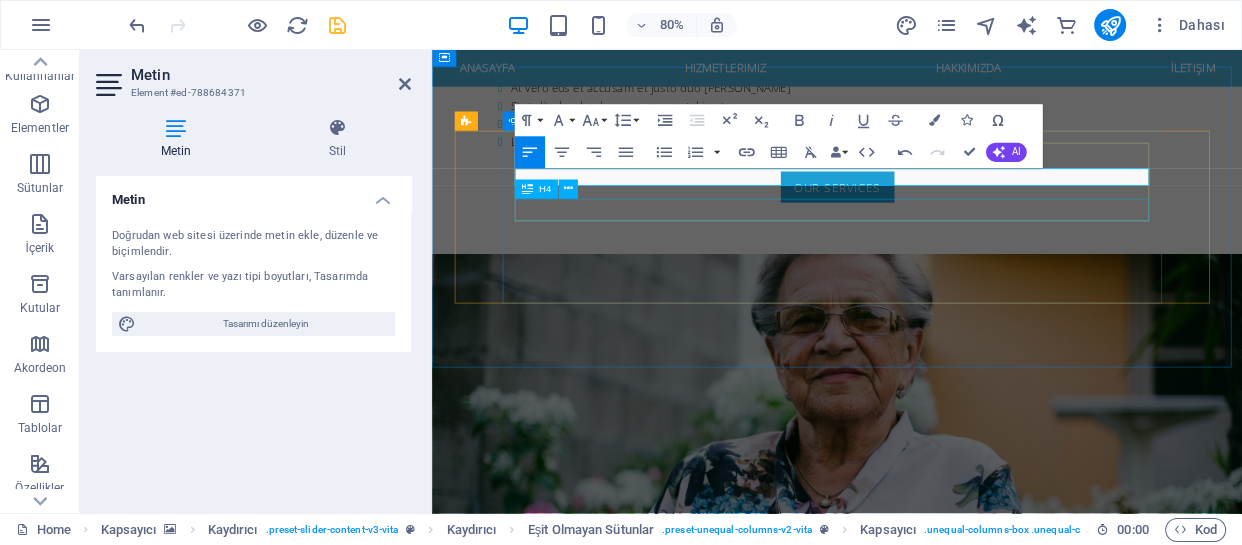 click on "[PERSON_NAME]" at bounding box center (-1552, 4265) 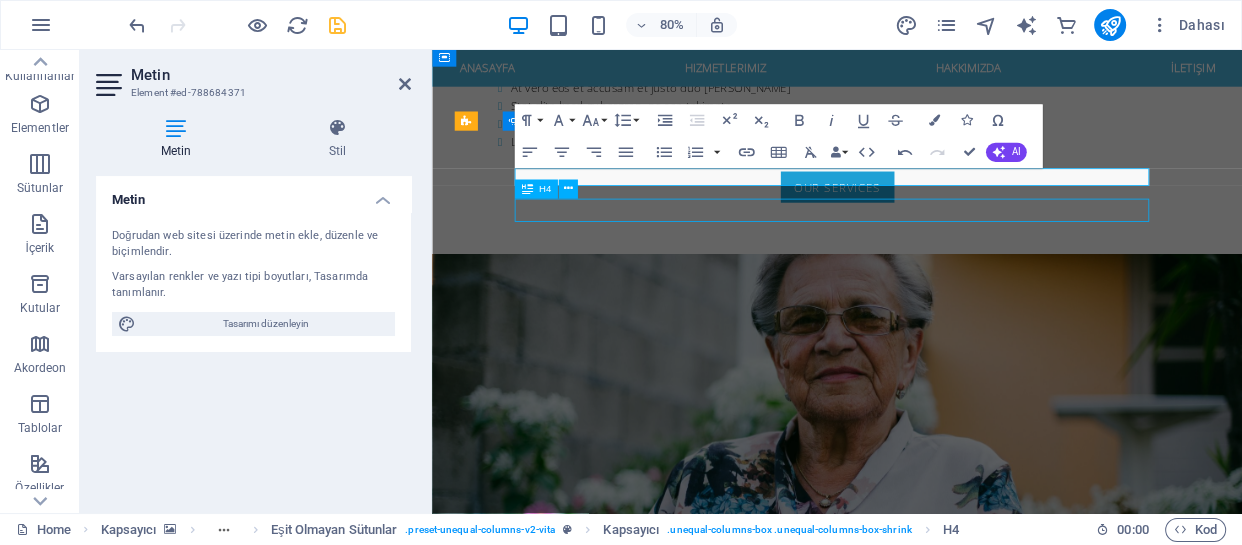click on "" Sakarya’nın en güler yüzlü esnafı, hiç şüphe etmeden, gönül rahatlığı ile işinizi teslim edebilirsiniz. "" at bounding box center (-1552, 4224) 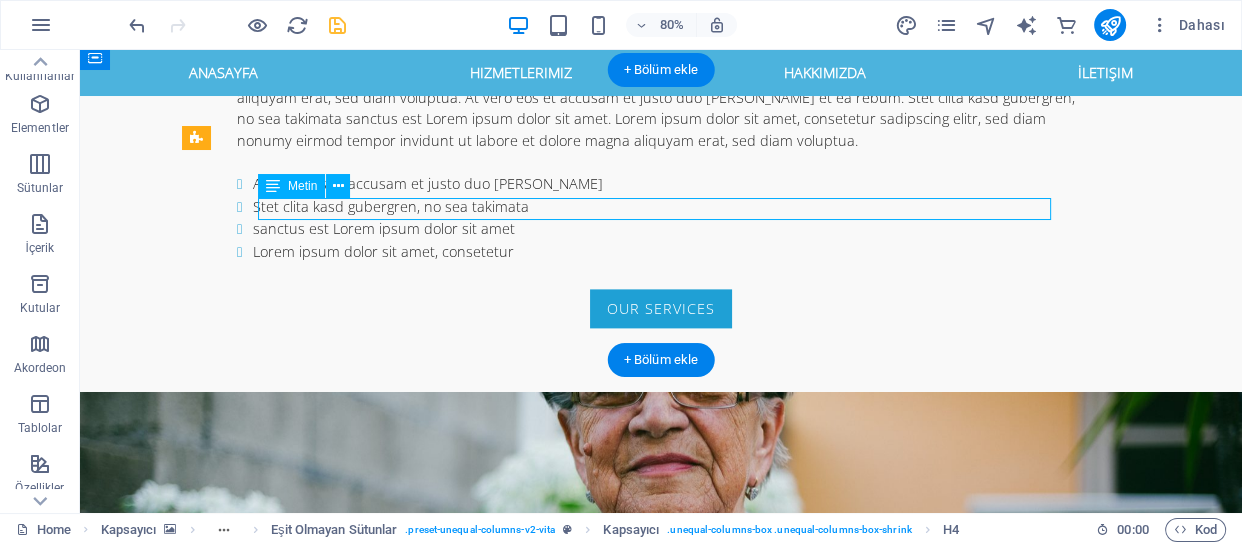 click on "" Sakarya’nın en güler yüzlü esnafı, hiç şüphe etmeden, gönül rahatlığı ile işinizi teslim edebilirsiniz. "" at bounding box center (-1830, 4053) 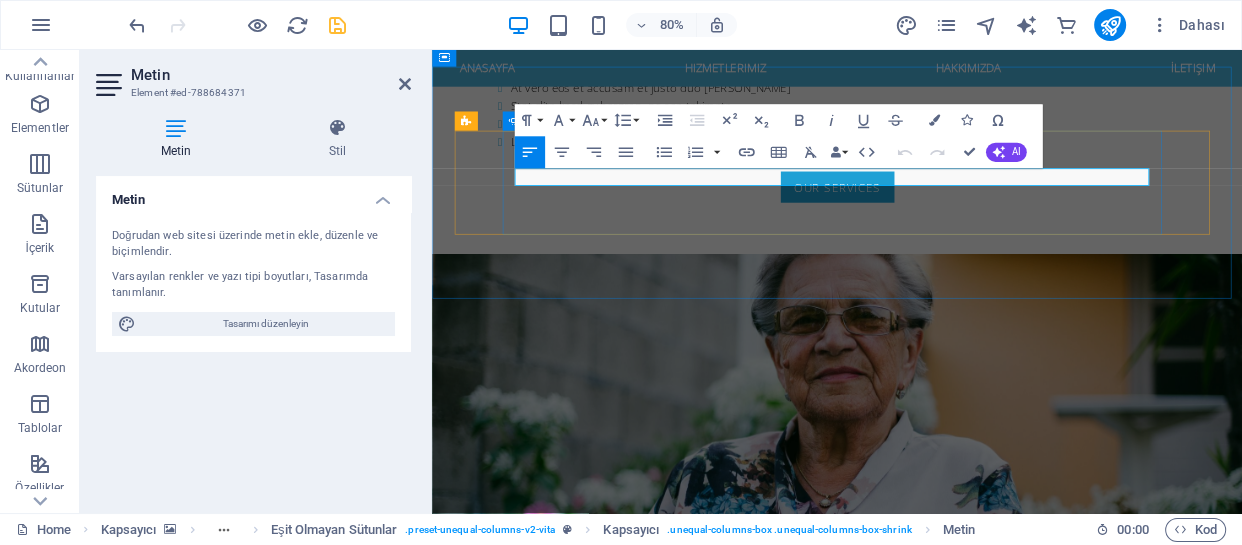 click on "[PERSON_NAME]" at bounding box center [-1552, 4006] 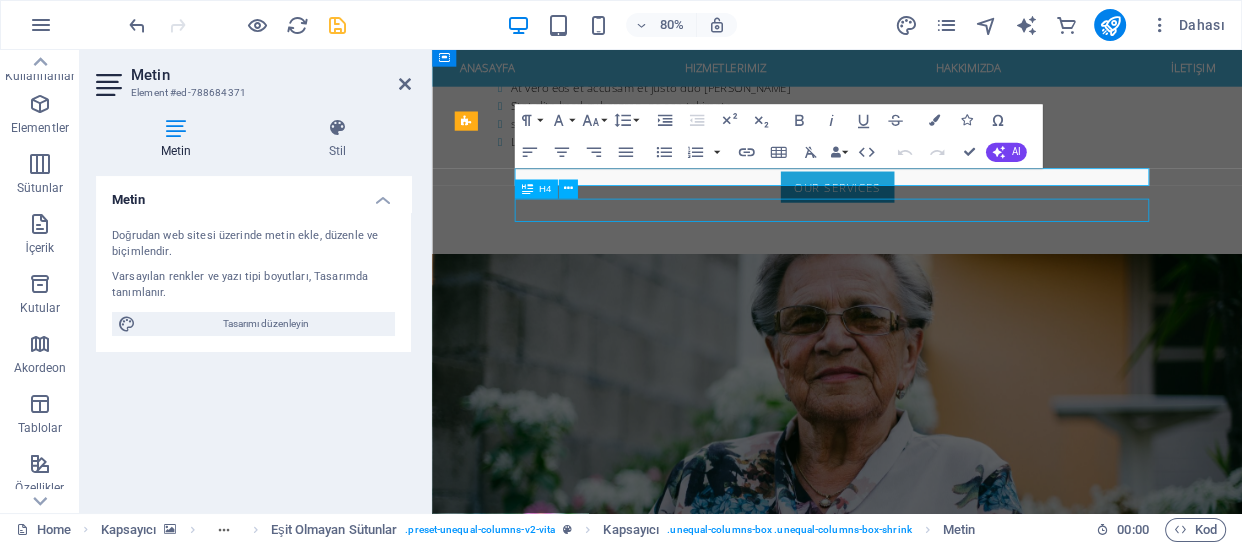 click on "[PERSON_NAME]" at bounding box center (-1552, 4006) 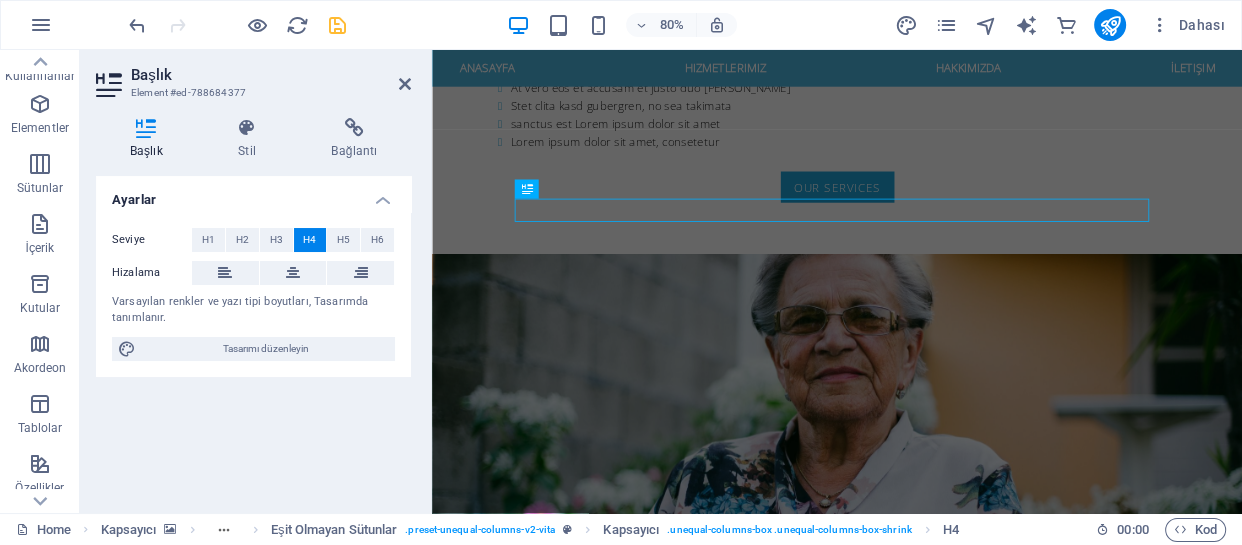 scroll, scrollTop: 10, scrollLeft: 0, axis: vertical 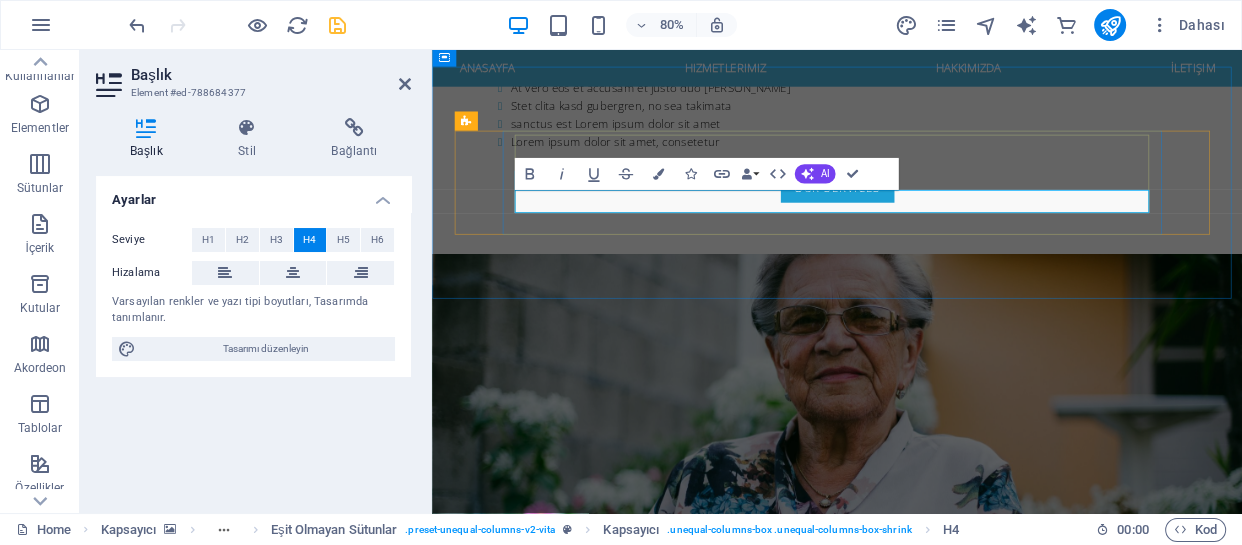 type 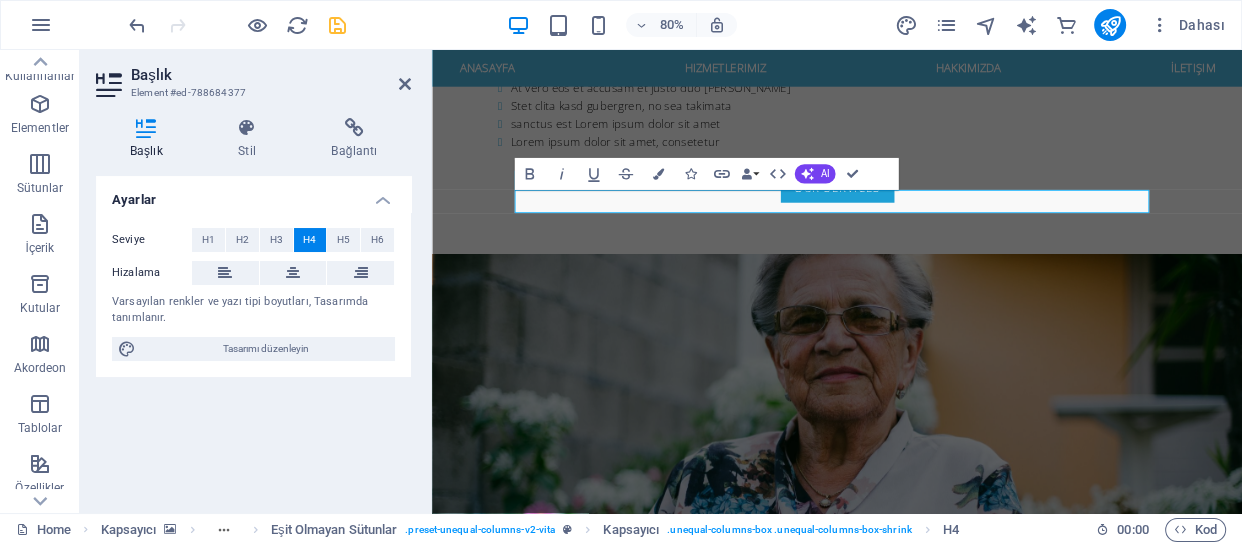 click at bounding box center [938, 3149] 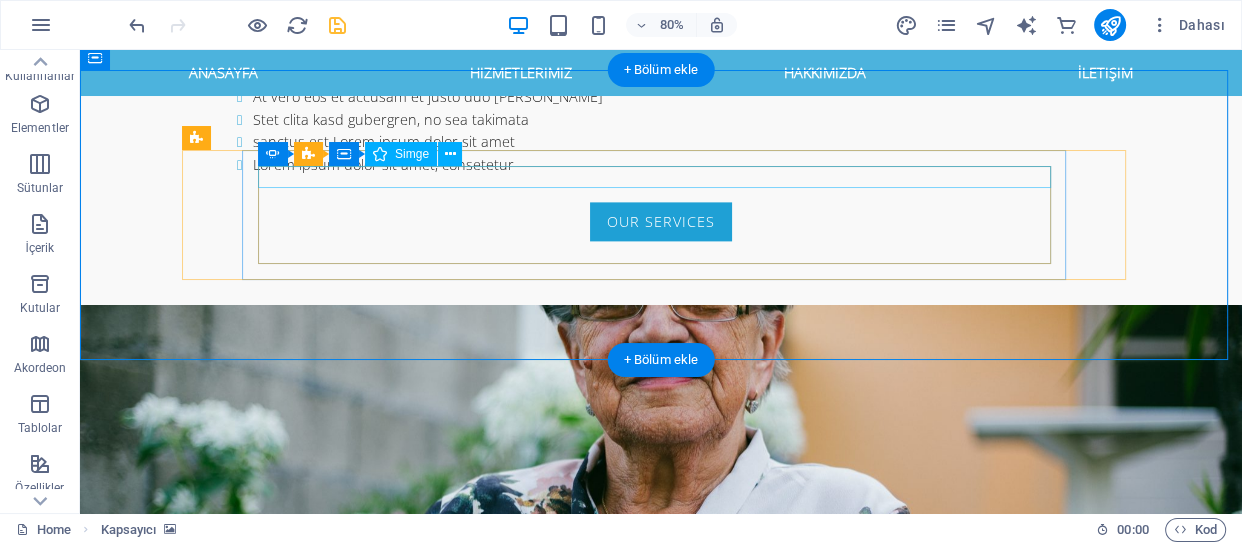 scroll, scrollTop: 2450, scrollLeft: 0, axis: vertical 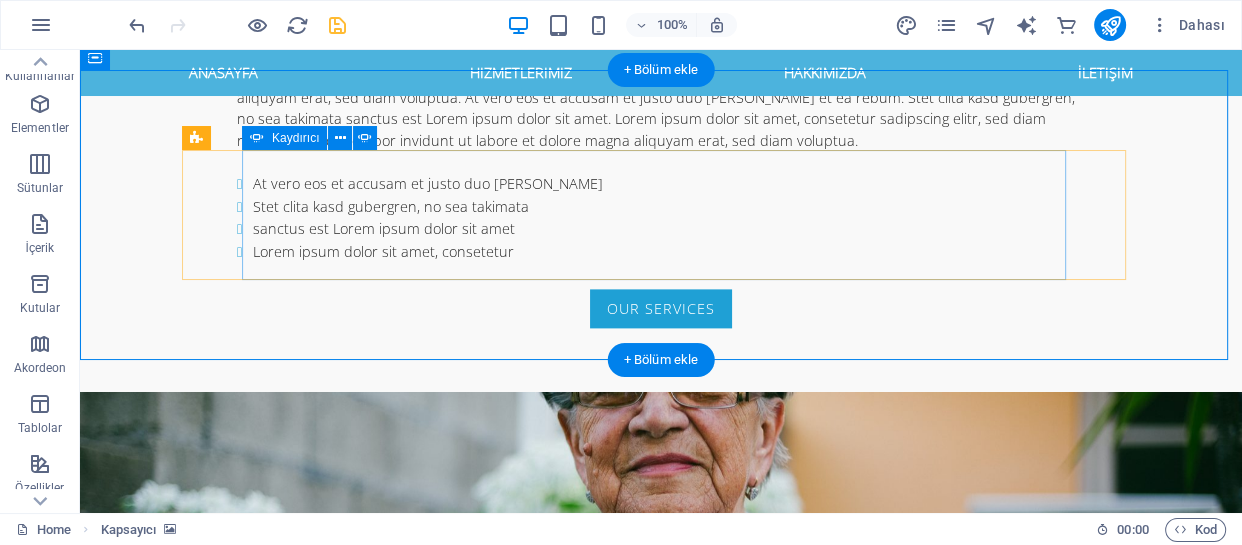 click at bounding box center (661, 3565) 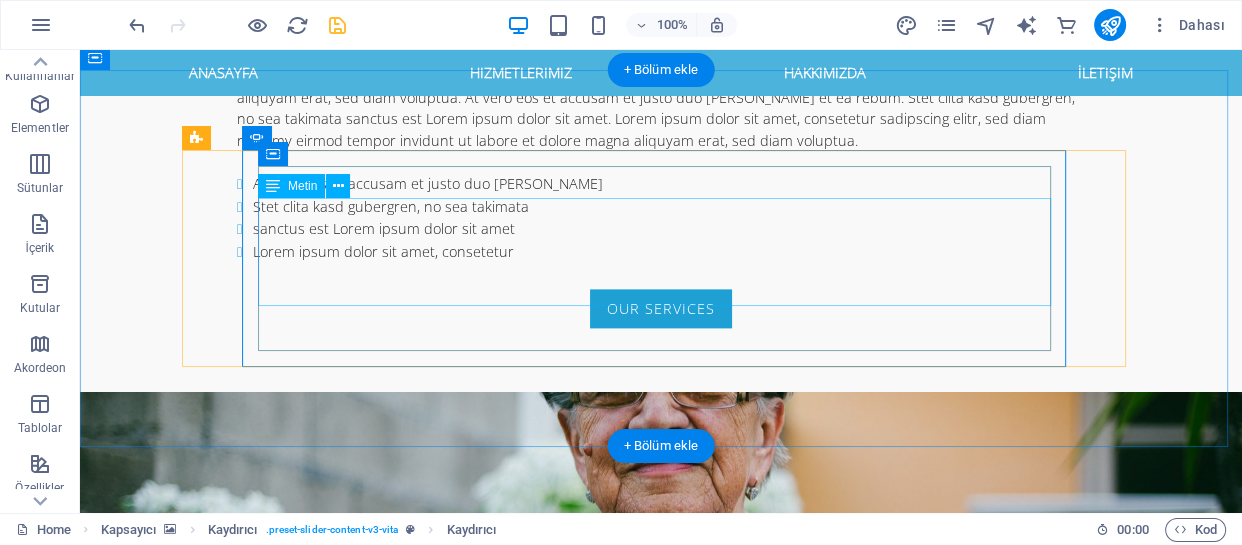 click on "Lorem ipsum dolor sit amet, consetetur sadipscing elitr, sed diam nonumy eirmod tempor invidunt ut labore et dolore magna aliquyam erat, sed diam voluptua. At vero eos et accusam et justo duo [PERSON_NAME] et ea rebum. Stet clita kasd gubergren, no sea takimata sanctus est Lorem ipsum dolor sit amet. Lorem ipsum dolor sit amet." at bounding box center (-180, 3655) 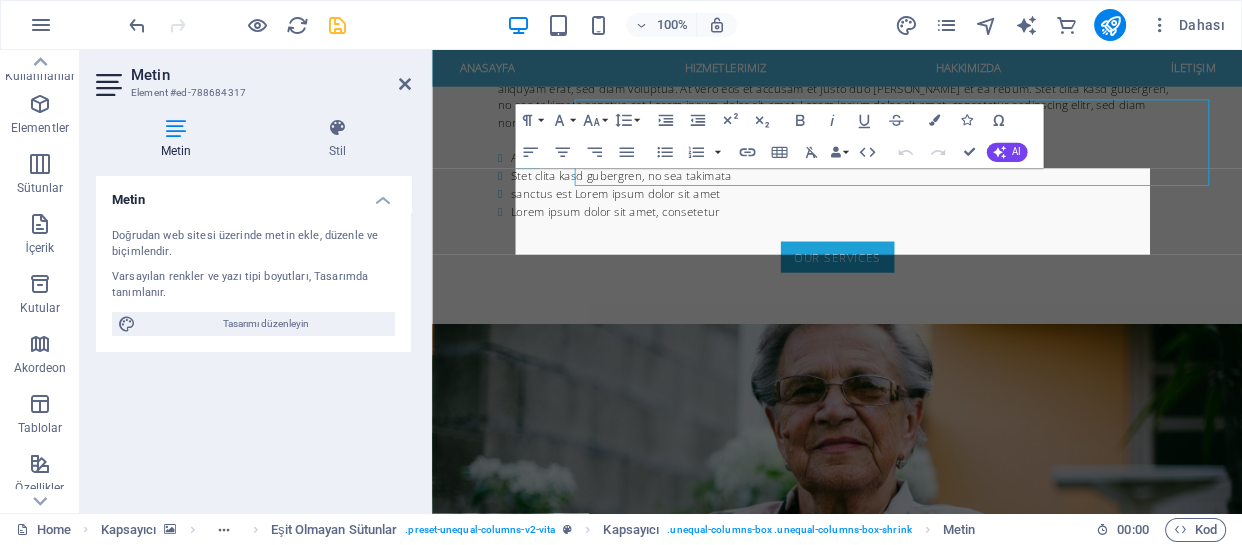 click on "Lorem ipsum dolor sit amet, consetetur sadipscing elitr, sed diam nonumy eirmod tempor invidunt ut labore et dolore magna aliquyam erat, sed diam voluptua. At vero eos et accusam et justo duo [PERSON_NAME] et ea rebum. Stet clita kasd gubergren, no sea takimata sanctus est Lorem ipsum dolor sit amet. Lorem ipsum dolor sit amet." at bounding box center [87, 3826] 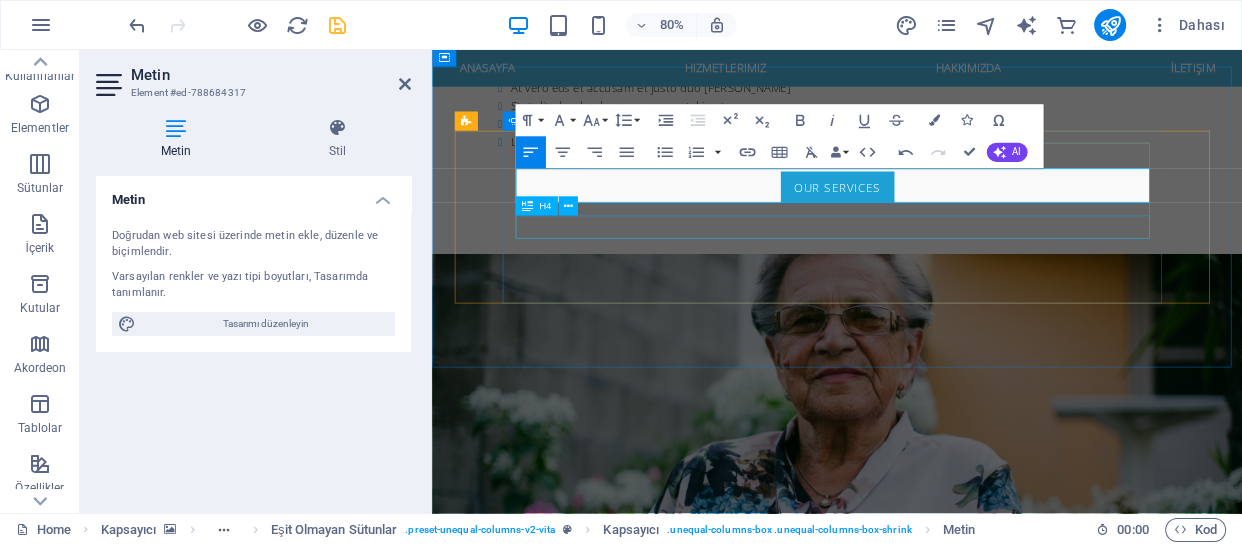 click on "[PERSON_NAME]" at bounding box center [98, 3759] 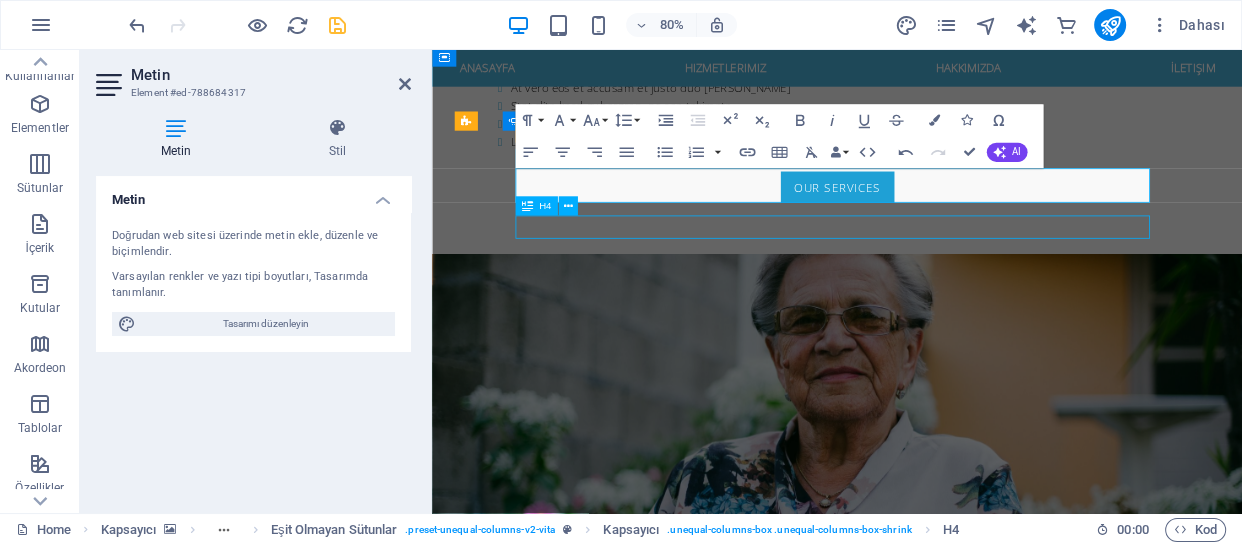 click on "" [PERSON_NAME] ile açıldığı günden itibaren otomasyon ürünleri konusunda elektronik destek almaktayım. İşinin ehli , başarılı sonuçlar sunan bir arkadaş. Vermiş olduğu hizmetlerden dolayı kendisine teşekkür ediyorum. ”" at bounding box center (98, 3707) 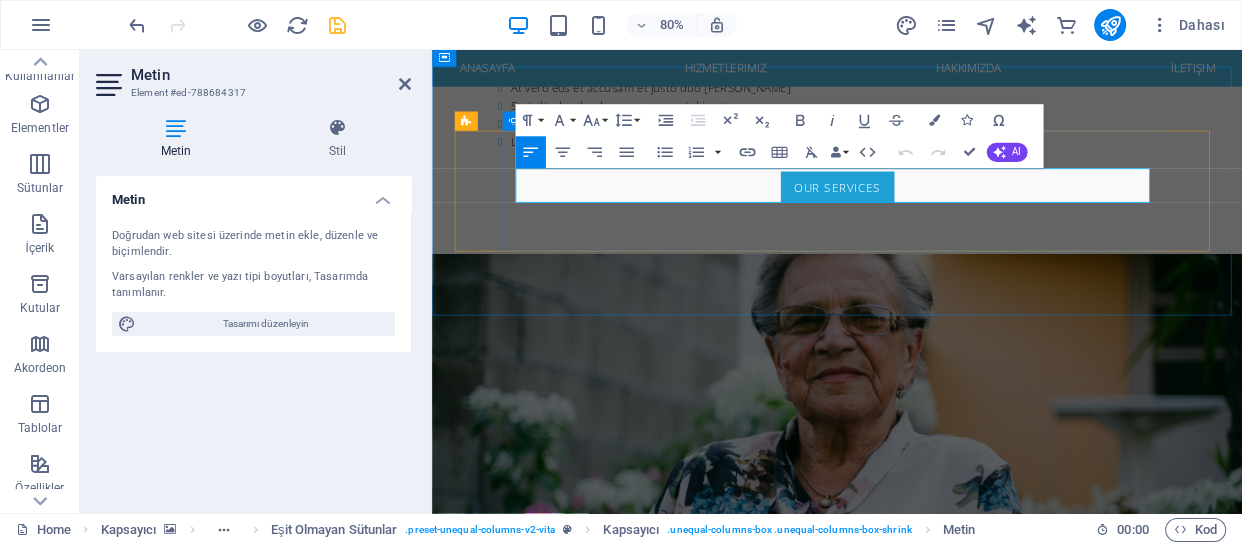 click on "[PERSON_NAME]" at bounding box center [98, 3609] 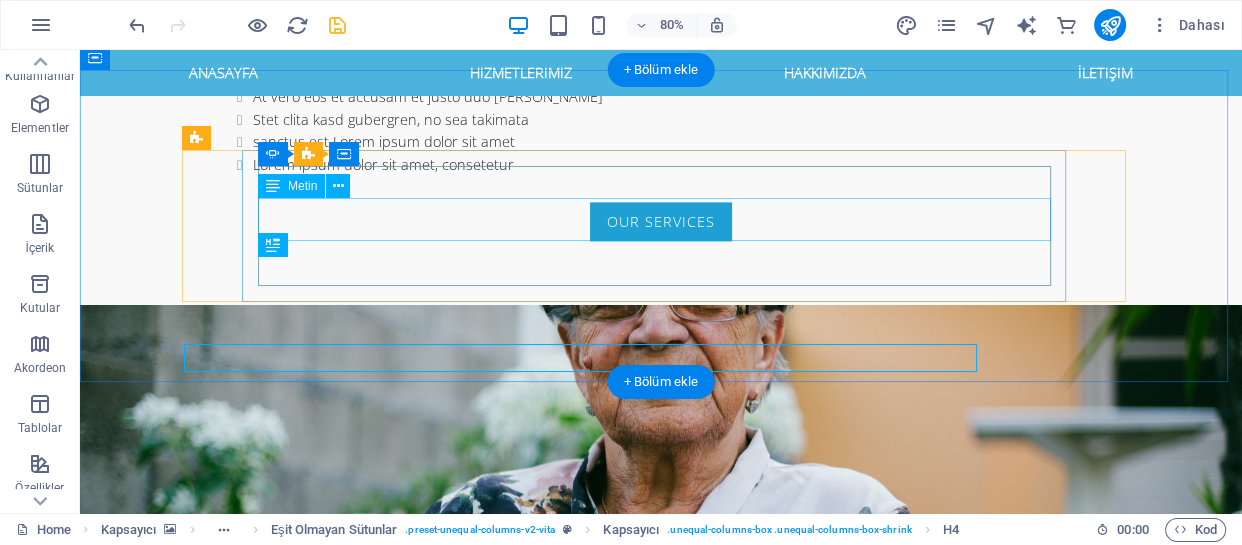 scroll, scrollTop: 2450, scrollLeft: 0, axis: vertical 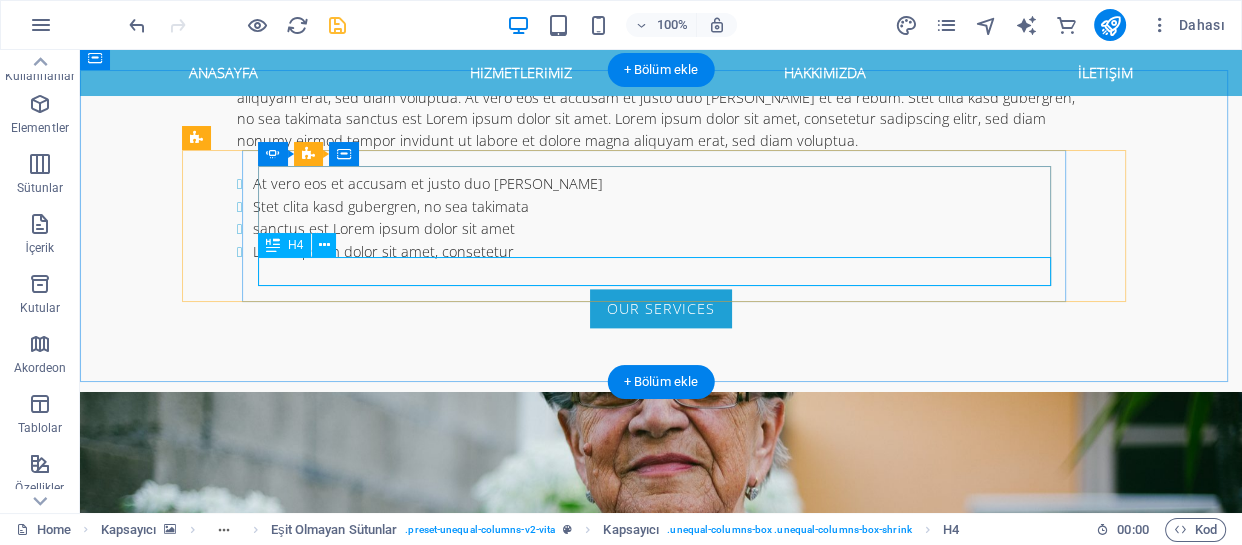 click on "[PERSON_NAME]" at bounding box center [-180, 3696] 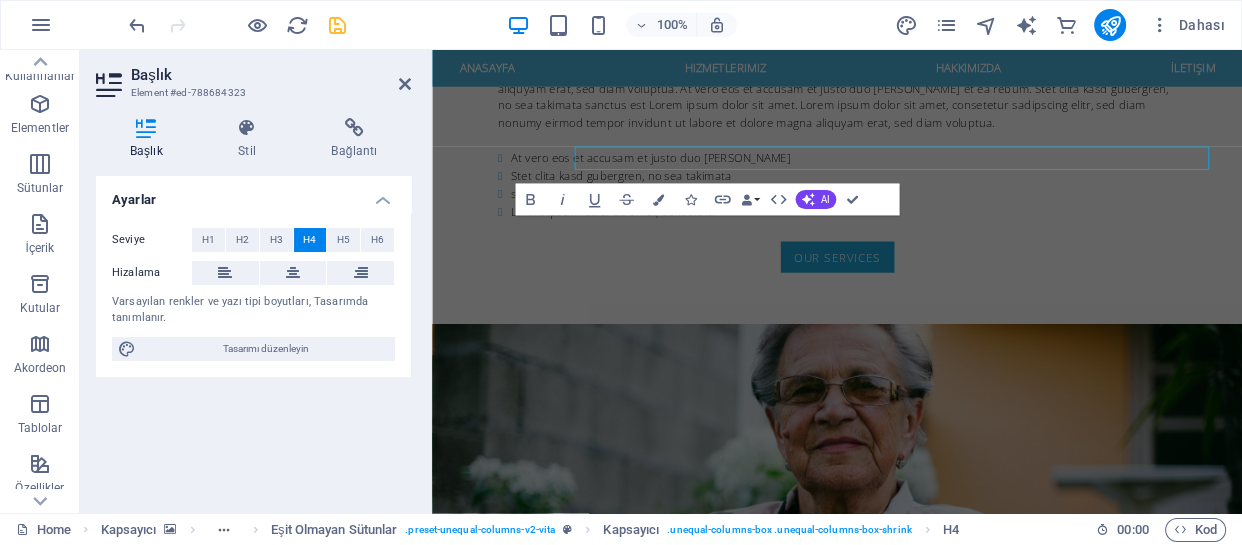 scroll, scrollTop: 2537, scrollLeft: 0, axis: vertical 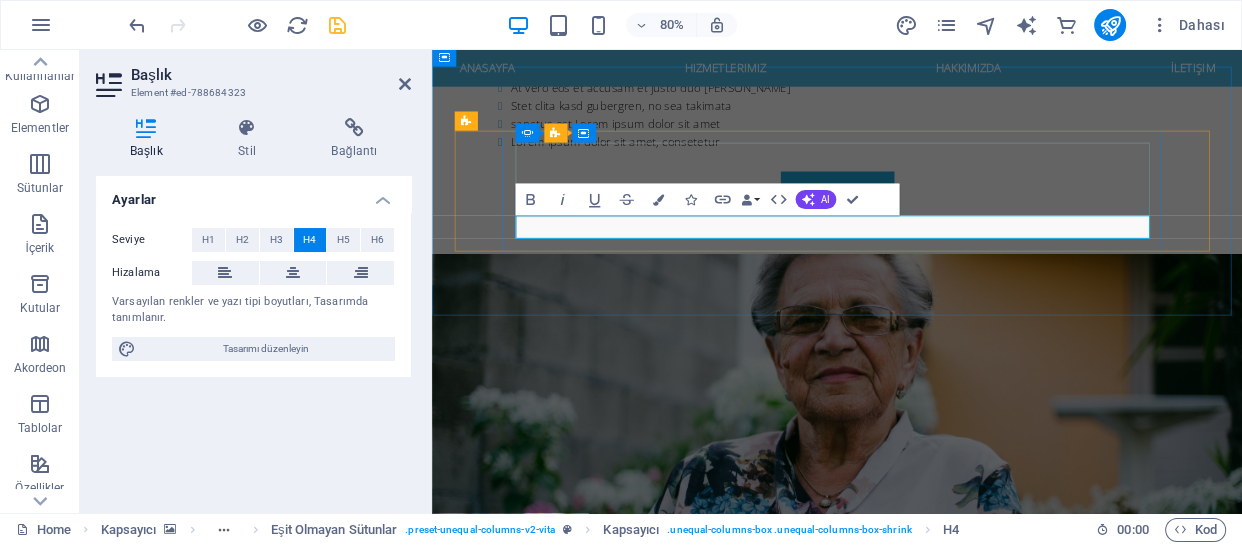 click on "[PERSON_NAME]" at bounding box center (98, 3695) 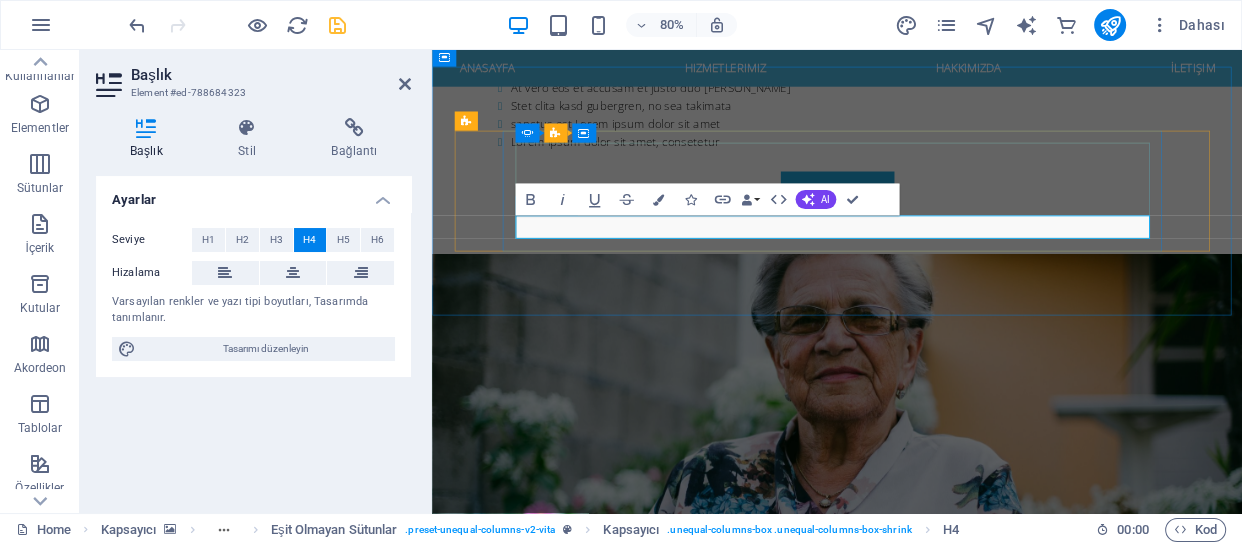 type 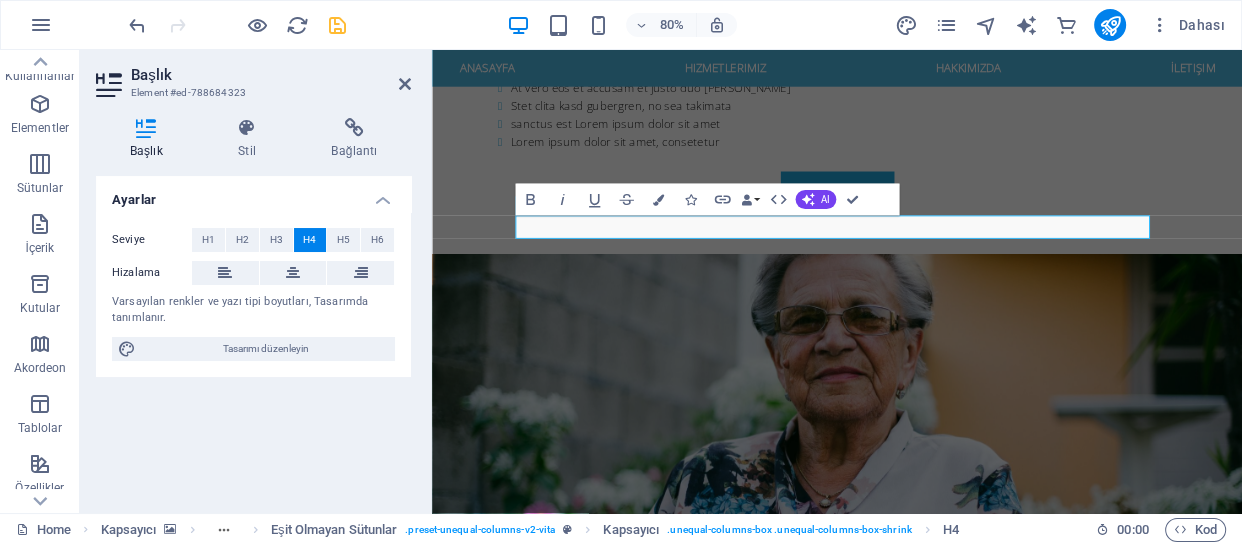 click at bounding box center [938, 3160] 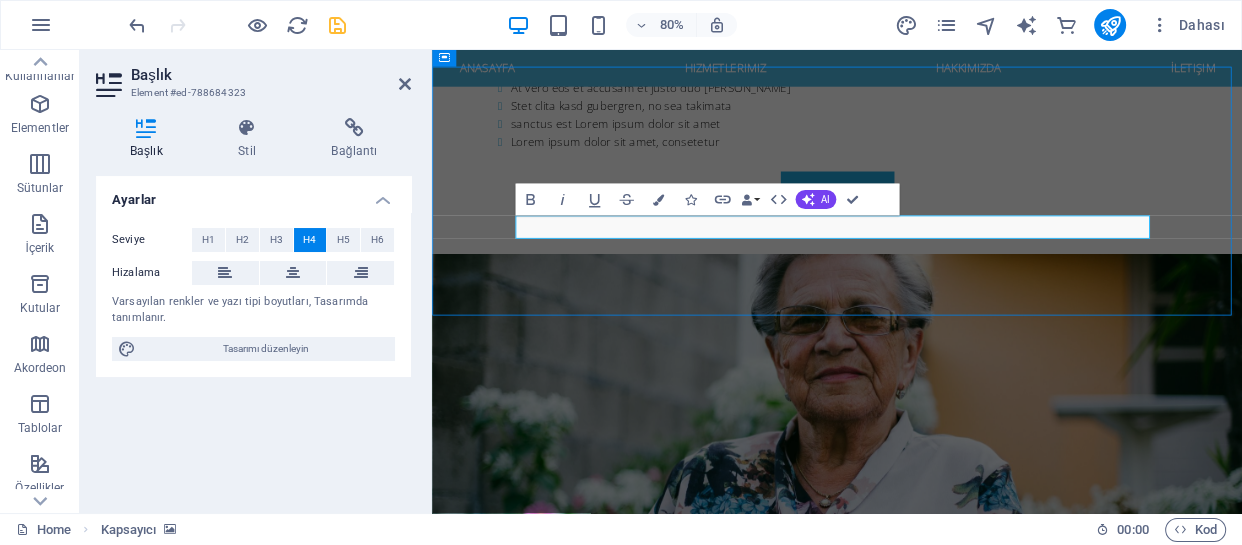 scroll, scrollTop: 2450, scrollLeft: 0, axis: vertical 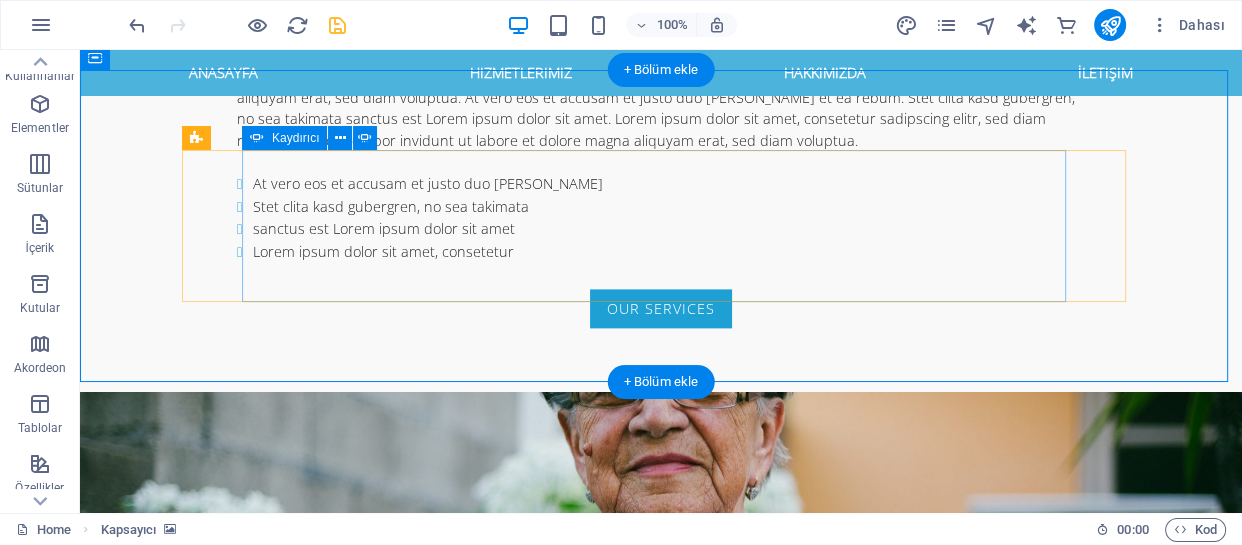 click at bounding box center [661, 3609] 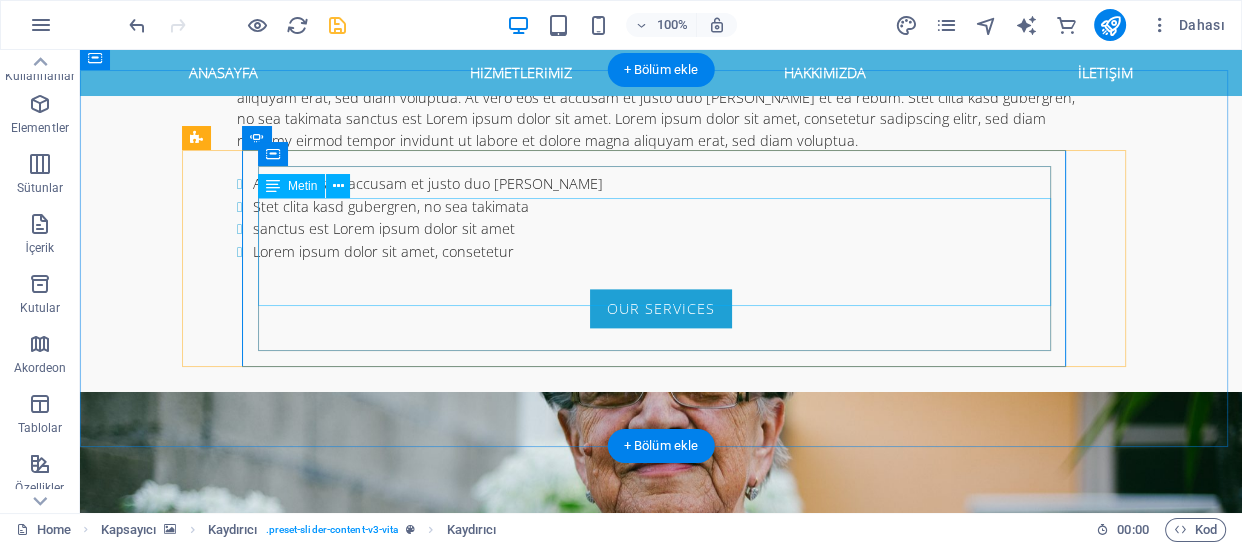 click on "Lorem ipsum dolor sit amet, consetetur sadipscing elitr, sed diam nonumy eirmod tempor invidunt ut labore et dolore magna aliquyam erat, sed diam voluptua. At vero eos et accusam et justo duo [PERSON_NAME] et ea rebum. Stet clita kasd gubergren, no sea takimata sanctus est Lorem ipsum dolor sit amet. Lorem ipsum dolor sit amet." at bounding box center [-1005, 3833] 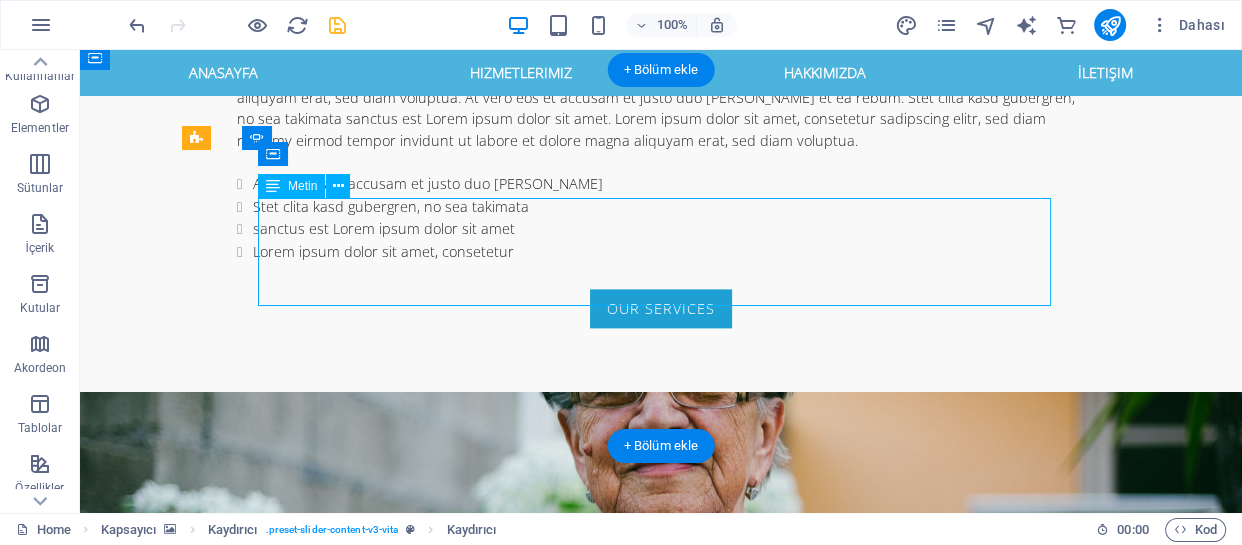 click on "Lorem ipsum dolor sit amet, consetetur sadipscing elitr, sed diam nonumy eirmod tempor invidunt ut labore et dolore magna aliquyam erat, sed diam voluptua. At vero eos et accusam et justo duo [PERSON_NAME] et ea rebum. Stet clita kasd gubergren, no sea takimata sanctus est Lorem ipsum dolor sit amet. Lorem ipsum dolor sit amet." at bounding box center [-1005, 3833] 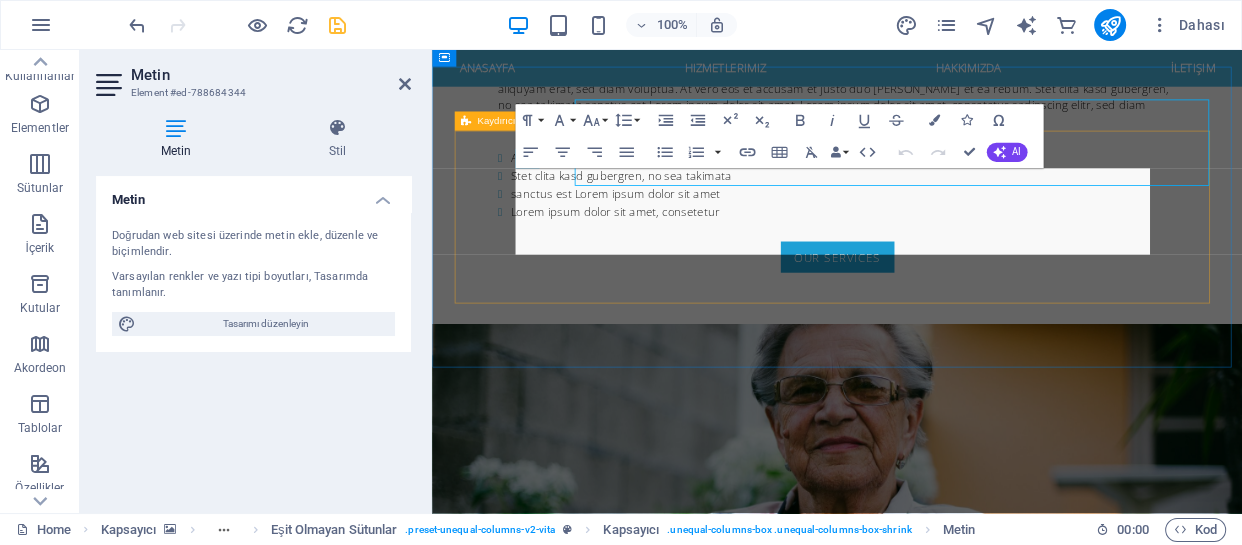 click on "Lorem ipsum dolor sit amet, consetetur sadipscing elitr, sed diam nonumy eirmod tempor invidunt ut labore et dolore magna aliquyam erat, sed diam voluptua. At vero eos et accusam et justo duo [PERSON_NAME] et ea rebum. Stet clita kasd gubergren, no sea takimata sanctus est Lorem ipsum dolor sit amet. Lorem ipsum dolor sit amet." at bounding box center (-738, 3982) 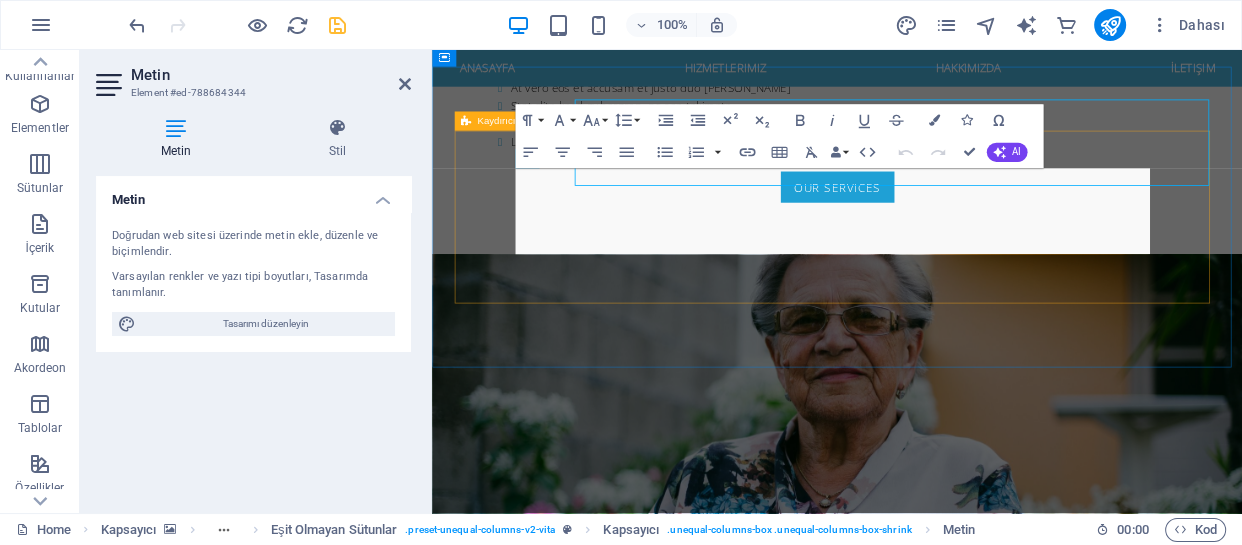click on "Lorem ipsum dolor sit amet, consetetur sadipscing elitr, sed diam nonumy eirmod tempor invidunt ut labore et dolore magna aliquyam erat, sed diam voluptua. At vero eos et accusam et justo duo [PERSON_NAME] et ea rebum. Stet clita kasd gubergren, no sea takimata sanctus est Lorem ipsum dolor sit amet. Lorem ipsum dolor sit amet." at bounding box center [-727, 3896] 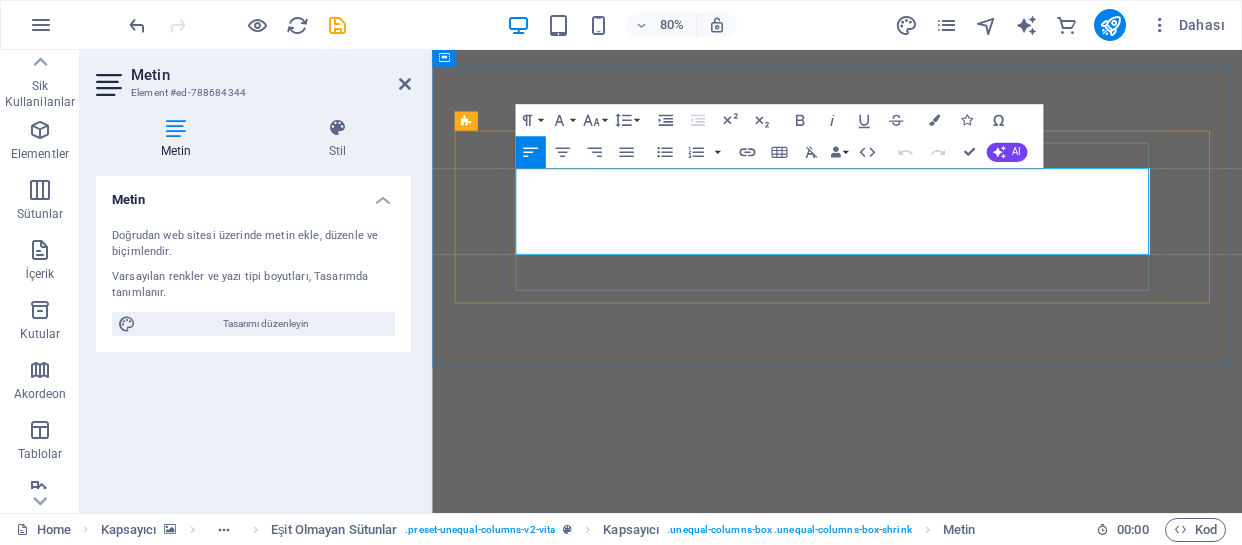 scroll, scrollTop: 0, scrollLeft: 0, axis: both 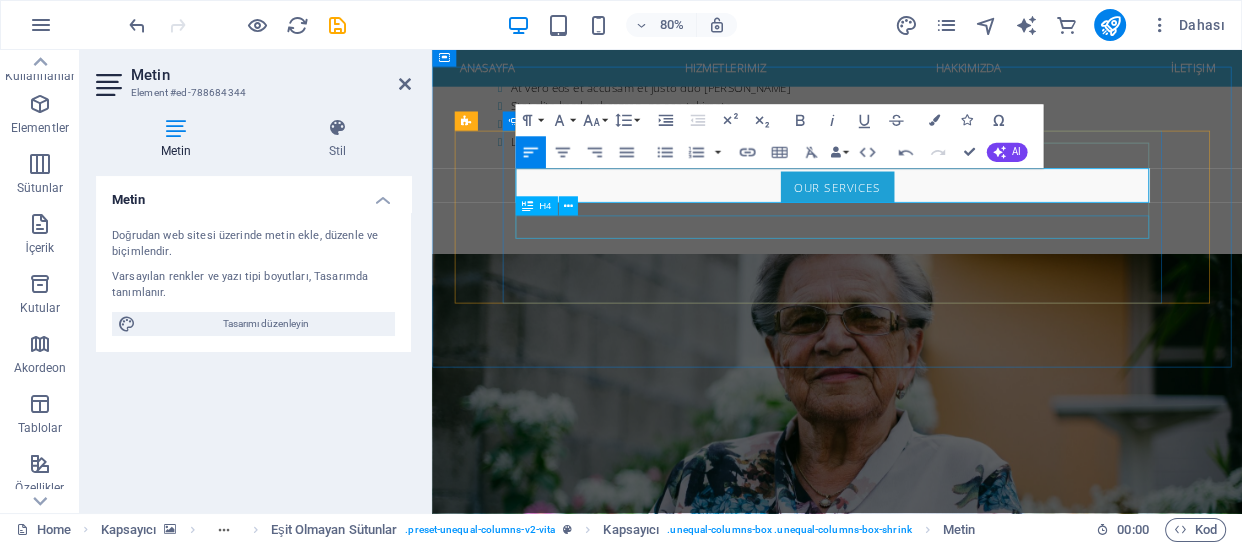 click on "[PERSON_NAME]" at bounding box center (-727, 3915) 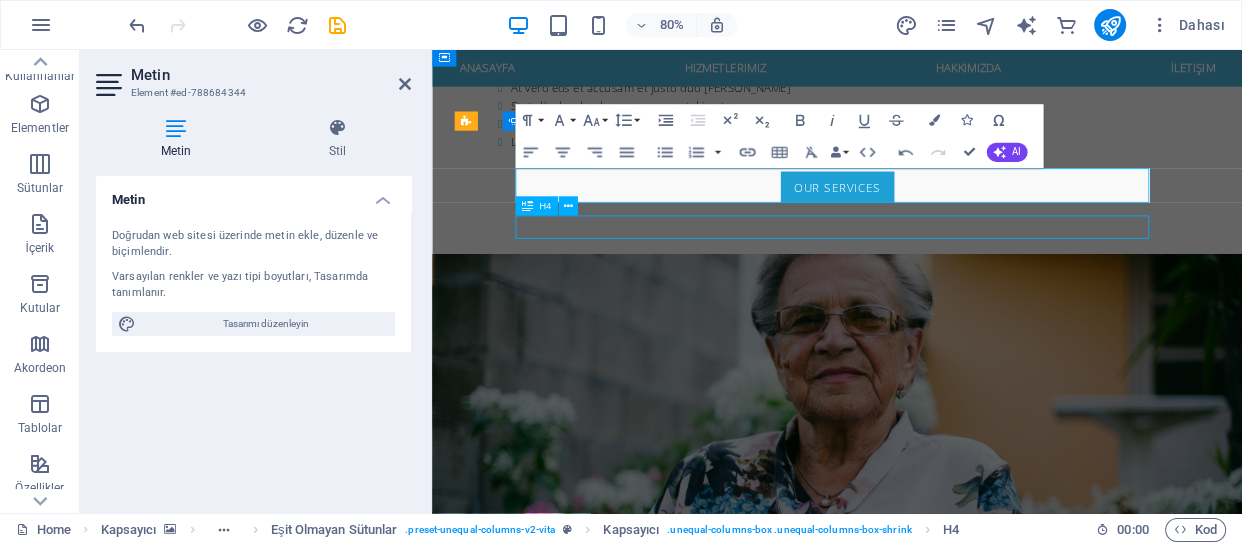 scroll, scrollTop: 2537, scrollLeft: 0, axis: vertical 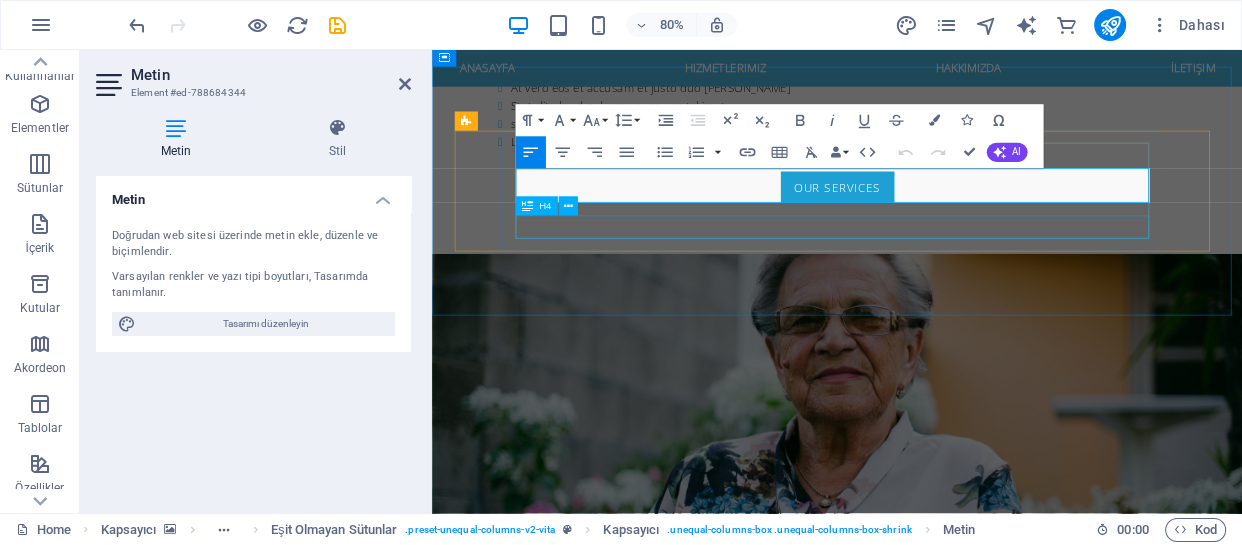 click on "[PERSON_NAME]" at bounding box center [-727, 3765] 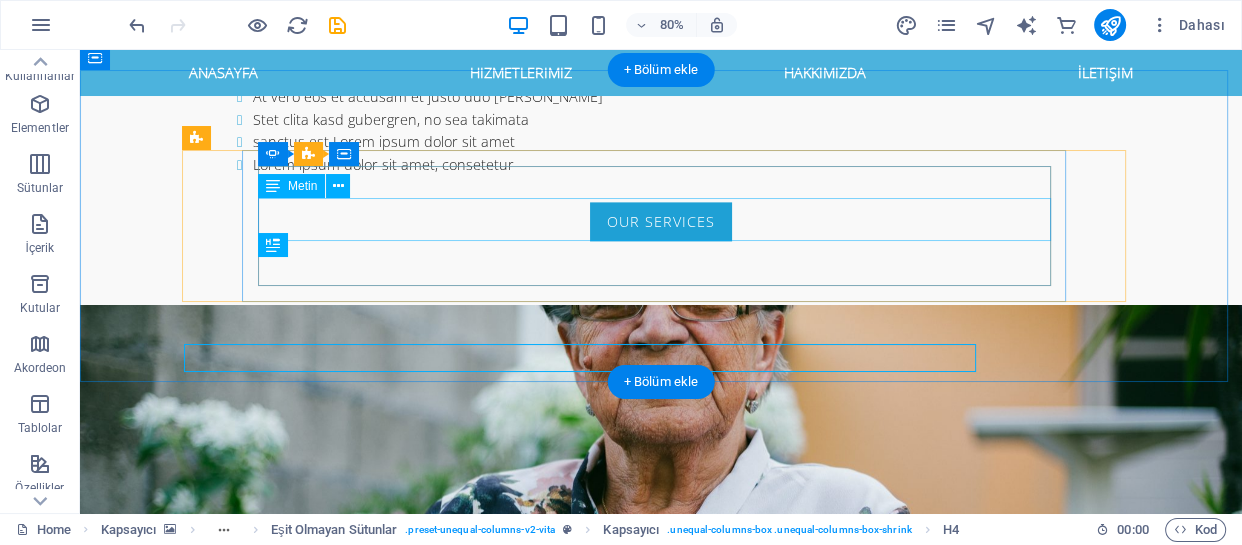 scroll, scrollTop: 2450, scrollLeft: 0, axis: vertical 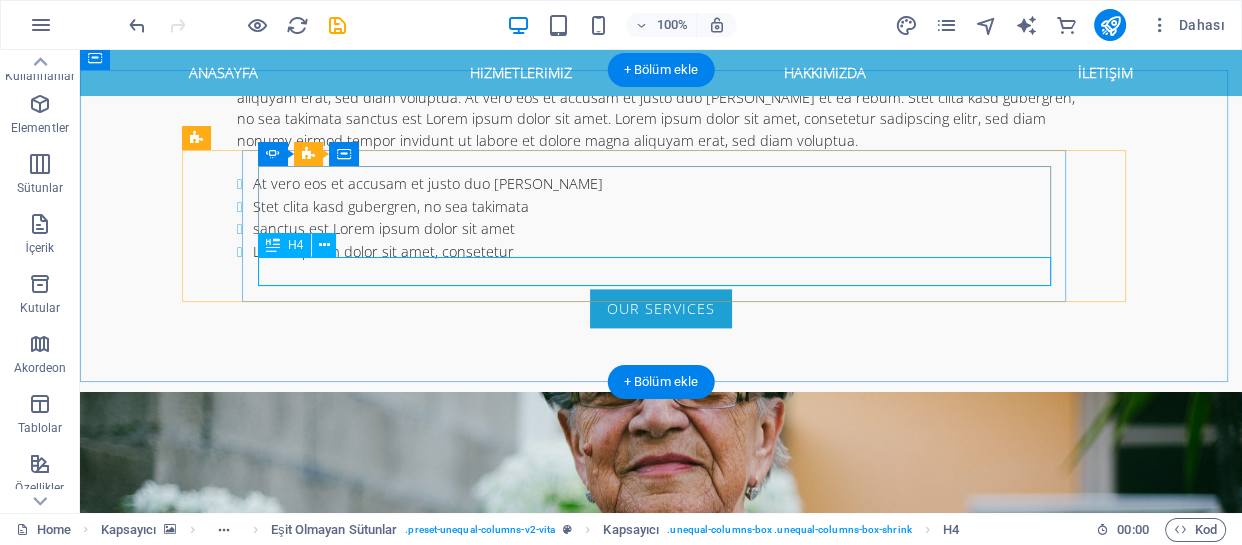 click on "[PERSON_NAME]" at bounding box center [-1005, 3852] 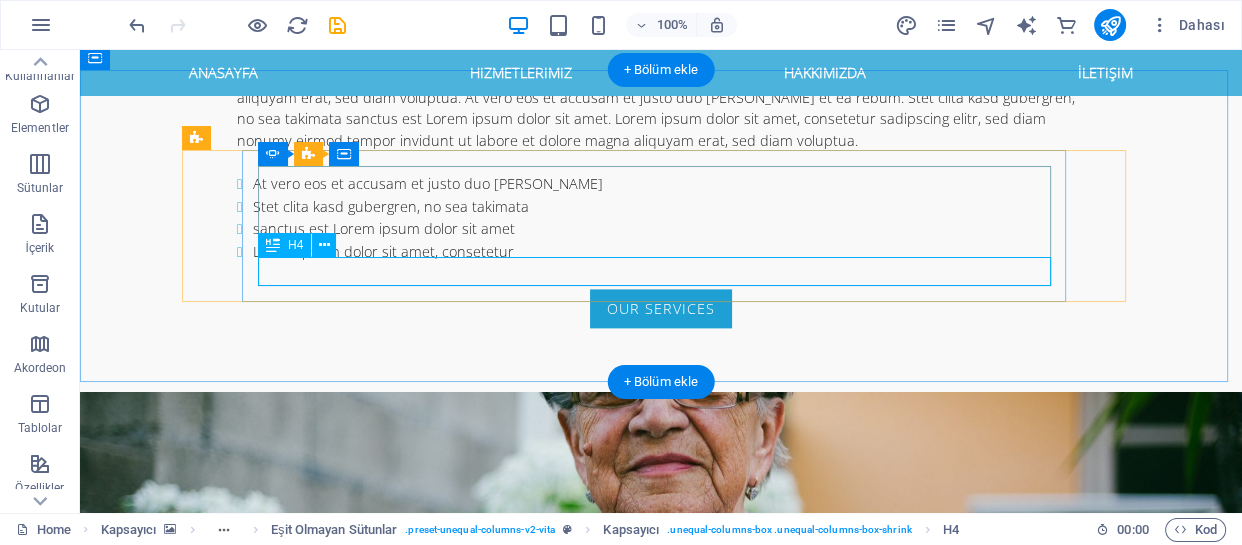 click on "[PERSON_NAME]" at bounding box center [-1005, 3852] 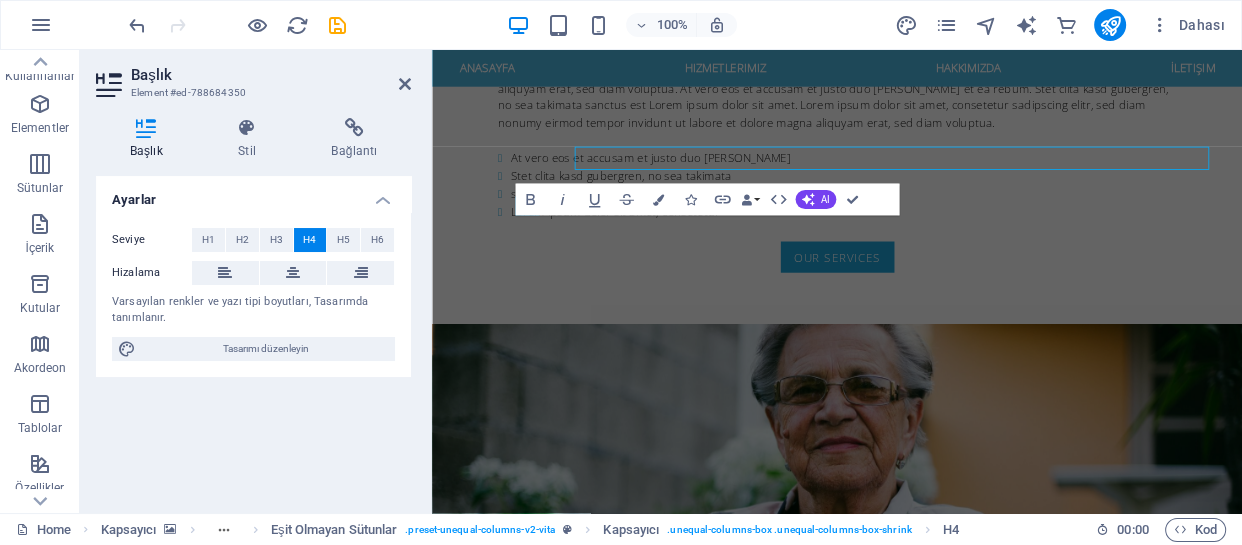 click on "[PERSON_NAME]" at bounding box center [-1030, 3937] 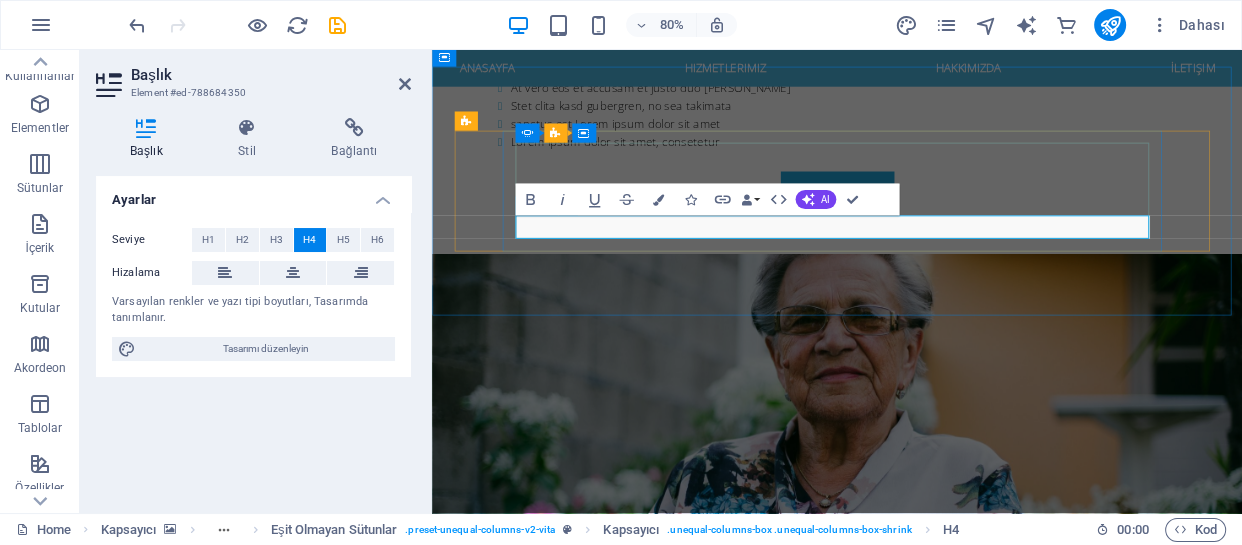 click on "[PERSON_NAME]" at bounding box center (-727, 3851) 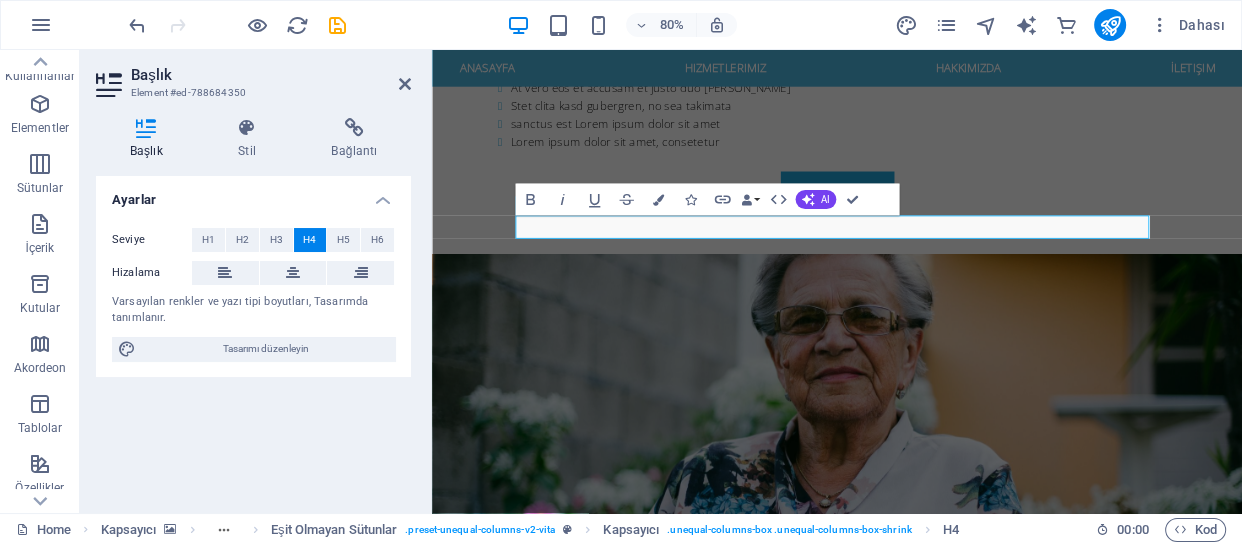type 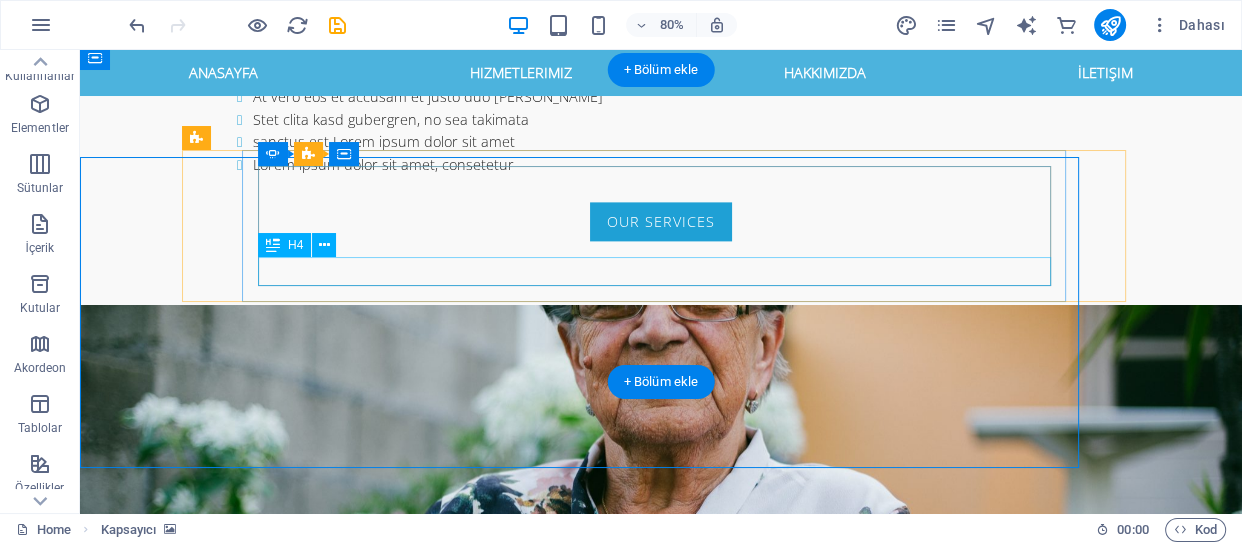 scroll, scrollTop: 2450, scrollLeft: 0, axis: vertical 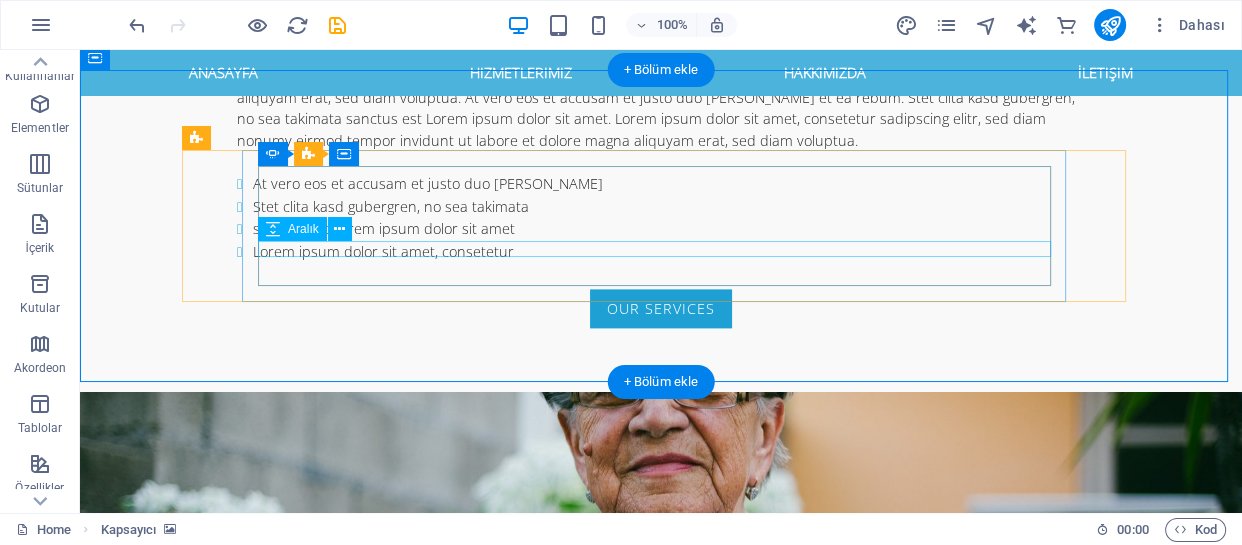 click on "adem güney" at bounding box center (-1005, 3852) 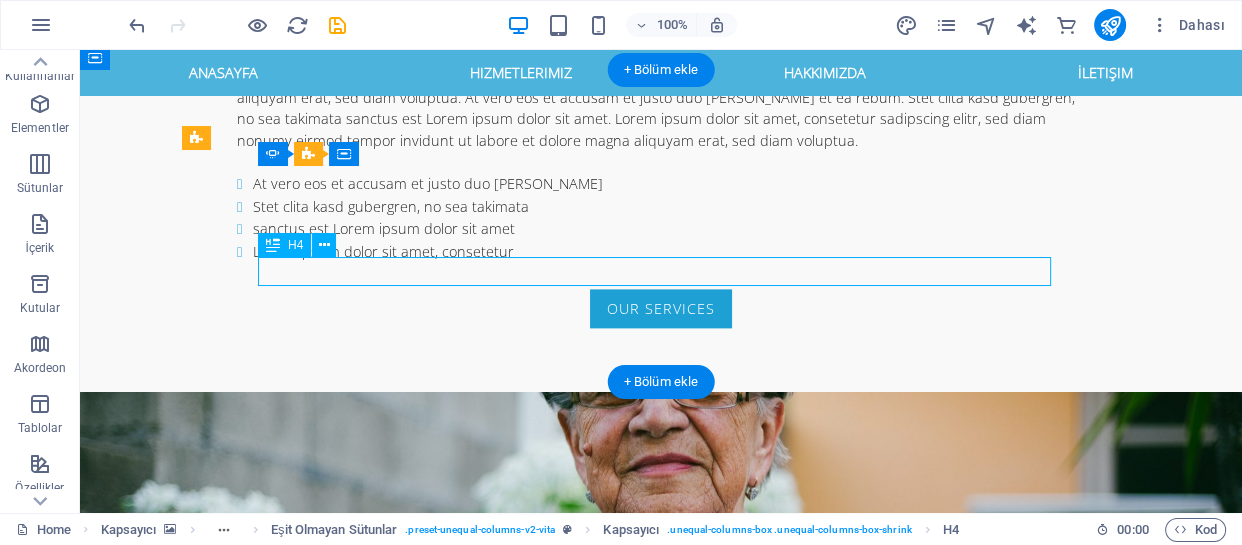 click on "adem güney" at bounding box center (-1005, 3852) 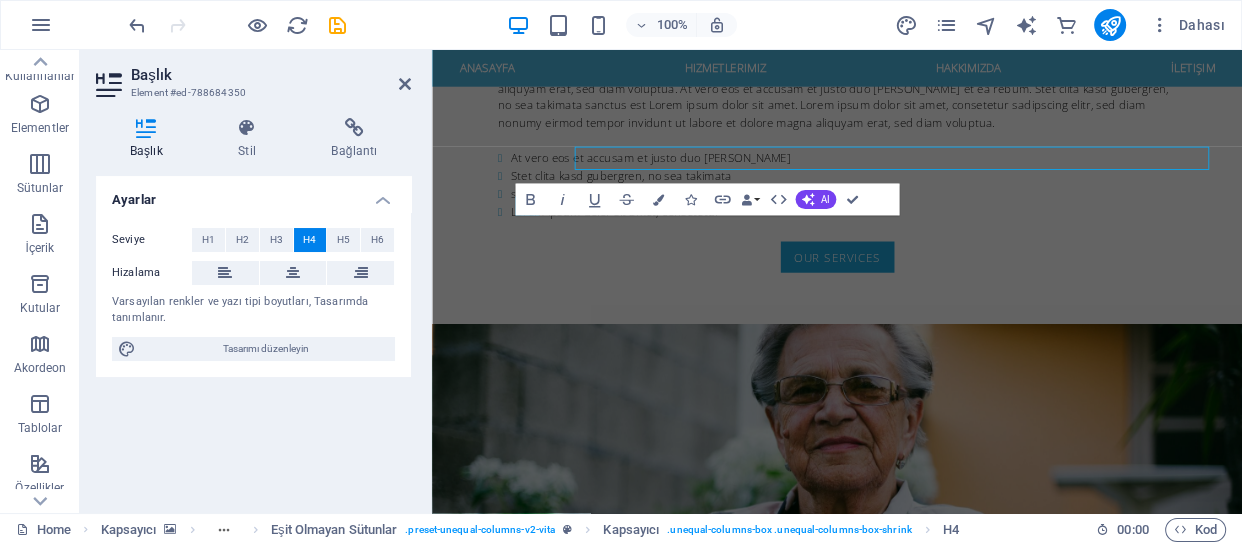 scroll, scrollTop: 2537, scrollLeft: 0, axis: vertical 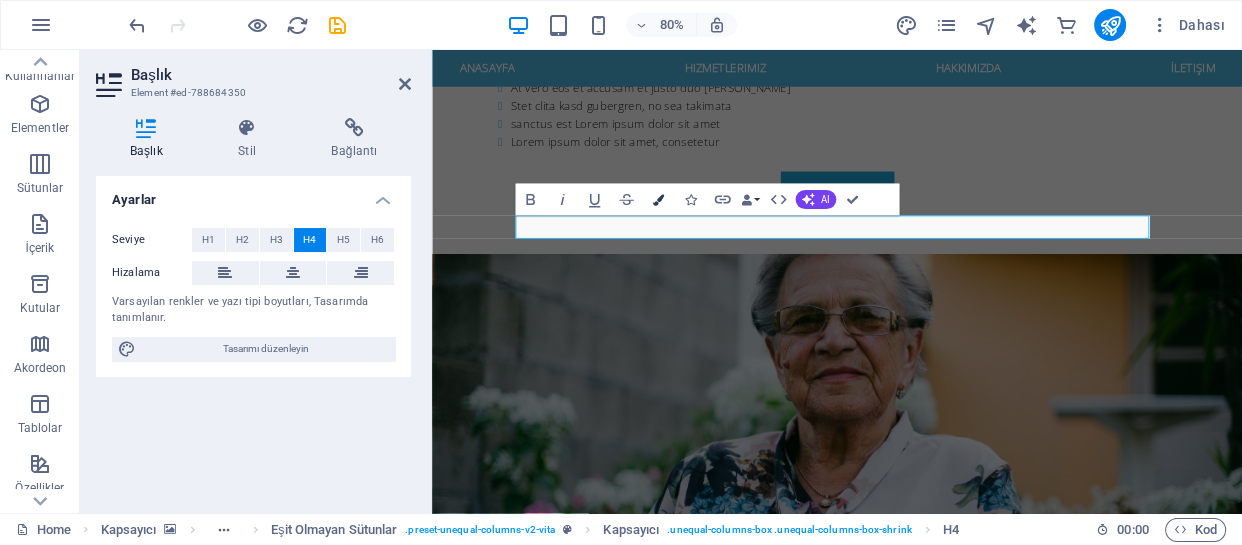 click on "Colors" at bounding box center [658, 200] 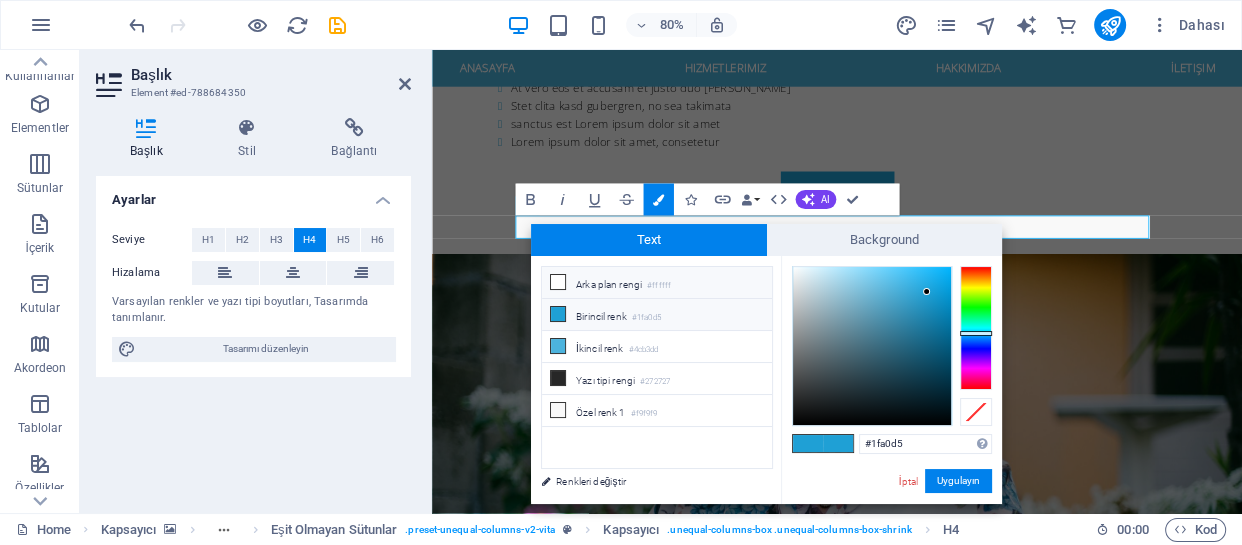 click on "Arka plan rengi
#ffffff" at bounding box center [657, 283] 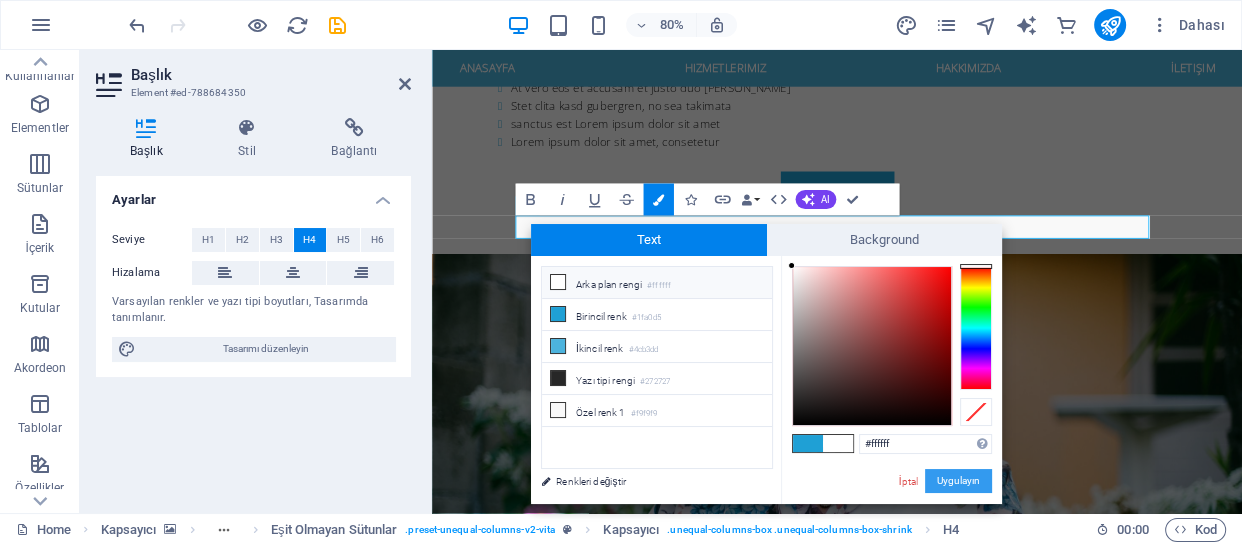 click on "Uygulayın" at bounding box center (958, 481) 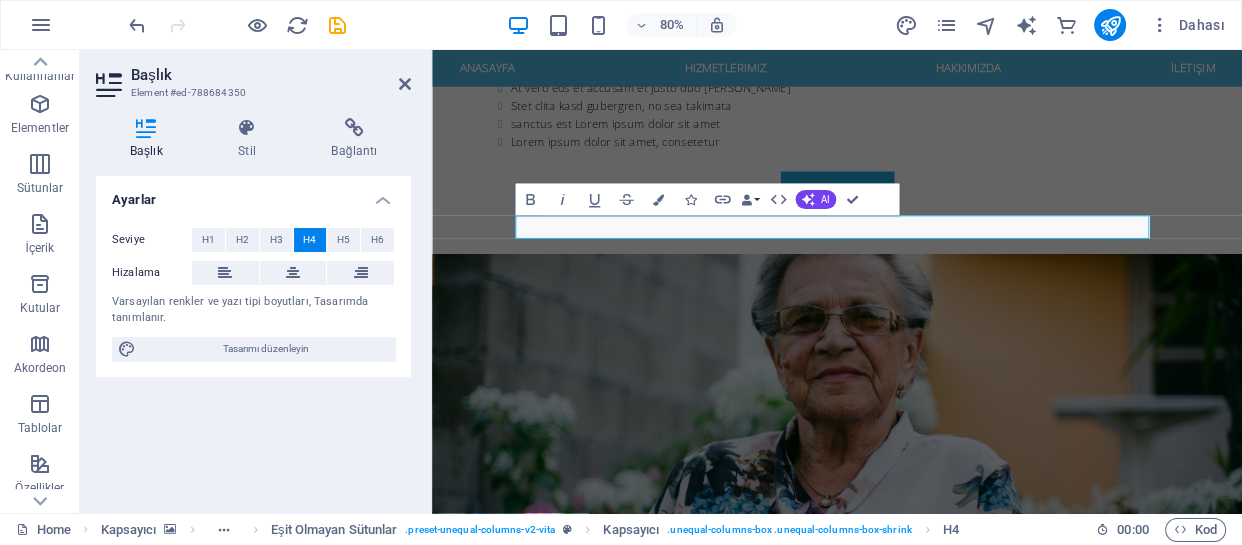 click at bounding box center [938, 3160] 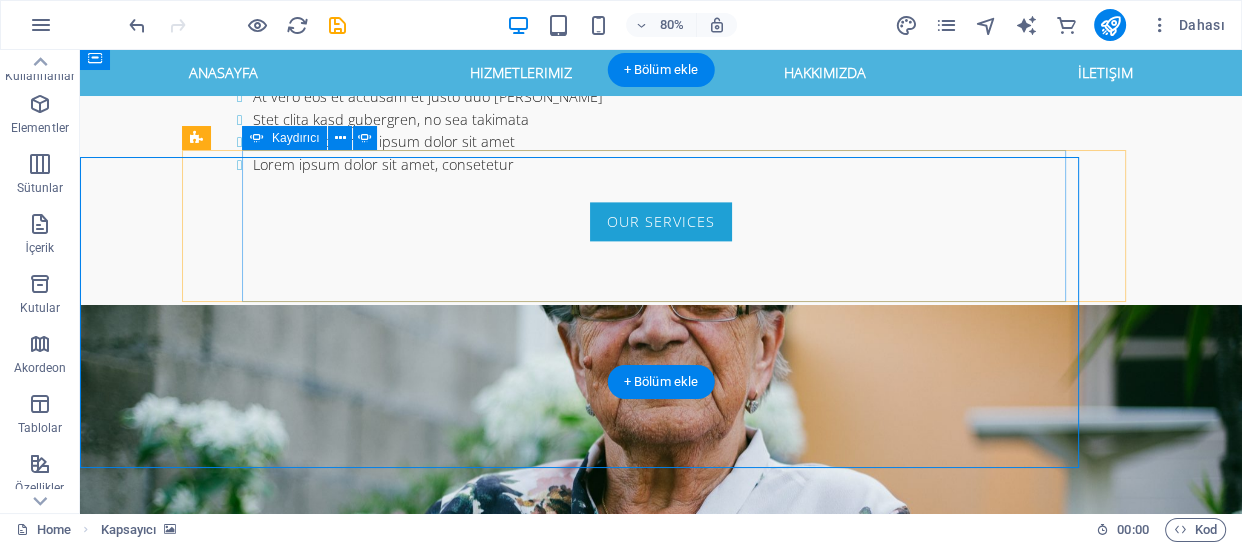 scroll, scrollTop: 2450, scrollLeft: 0, axis: vertical 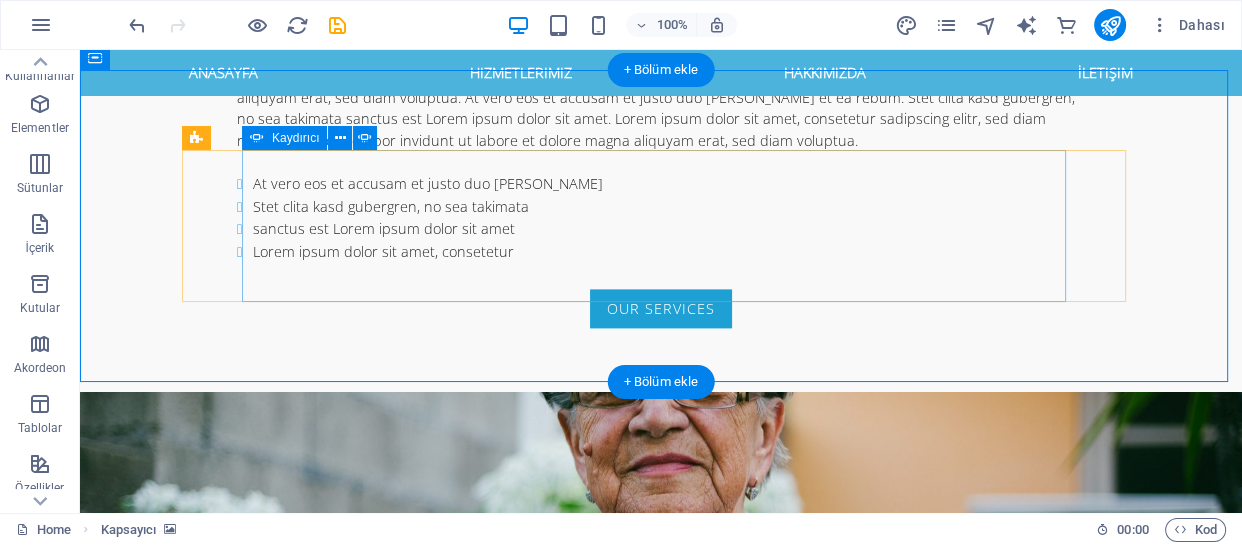 click at bounding box center (661, 3417) 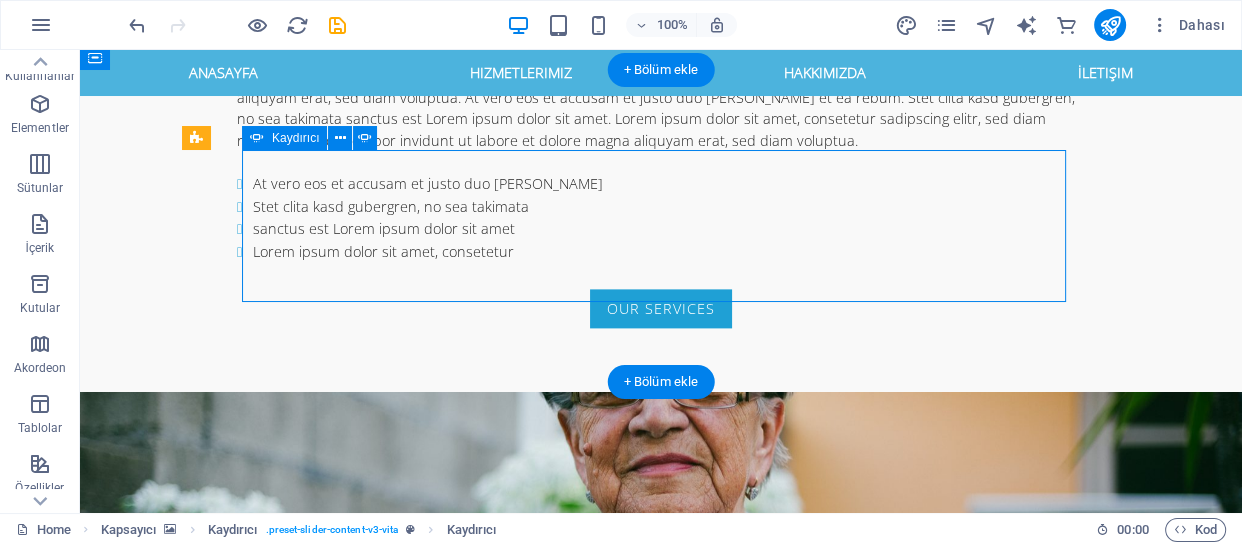 click at bounding box center [661, 3417] 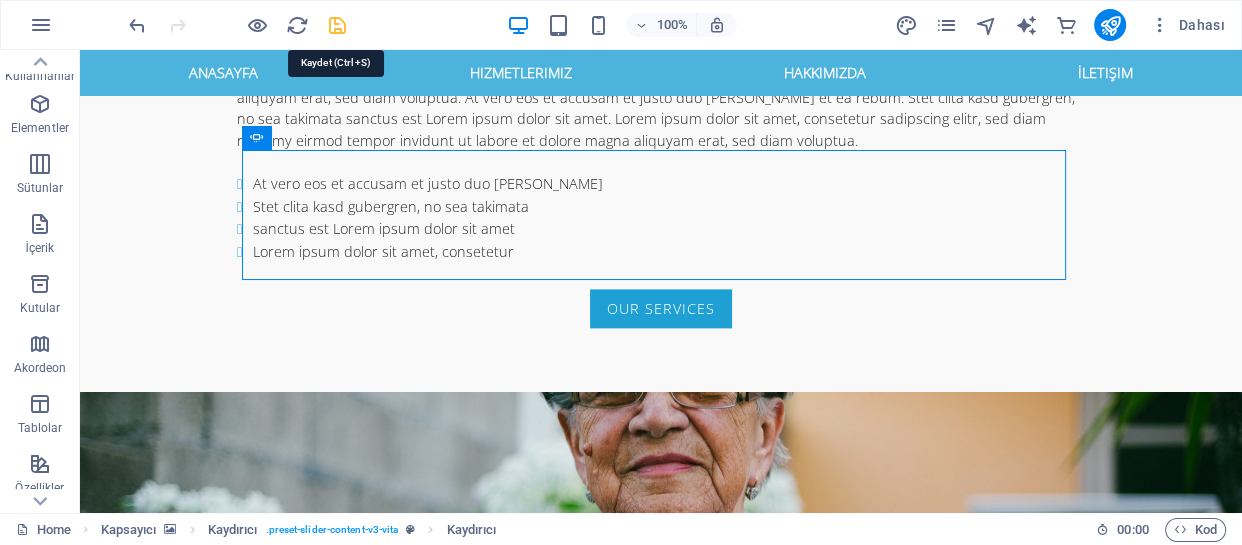 click at bounding box center (337, 25) 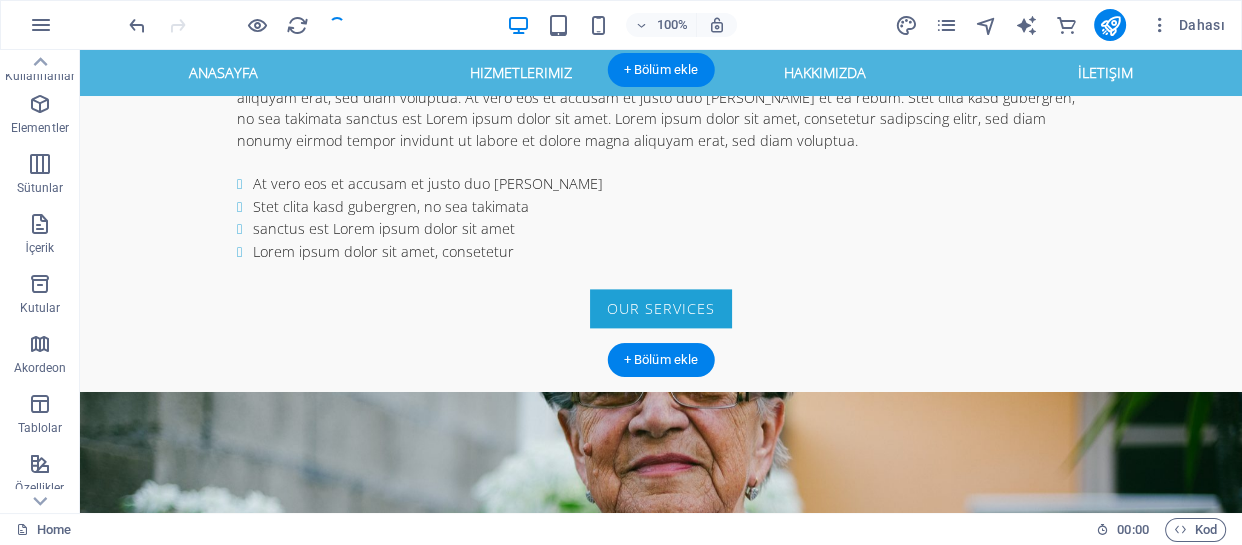 click at bounding box center (661, 3150) 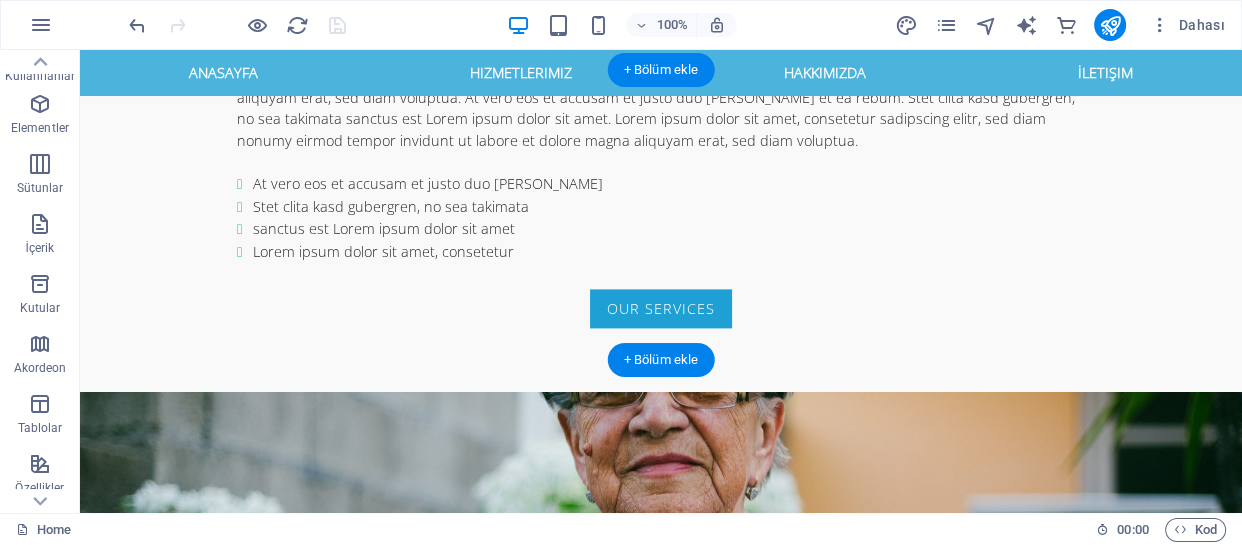 click at bounding box center (661, 3150) 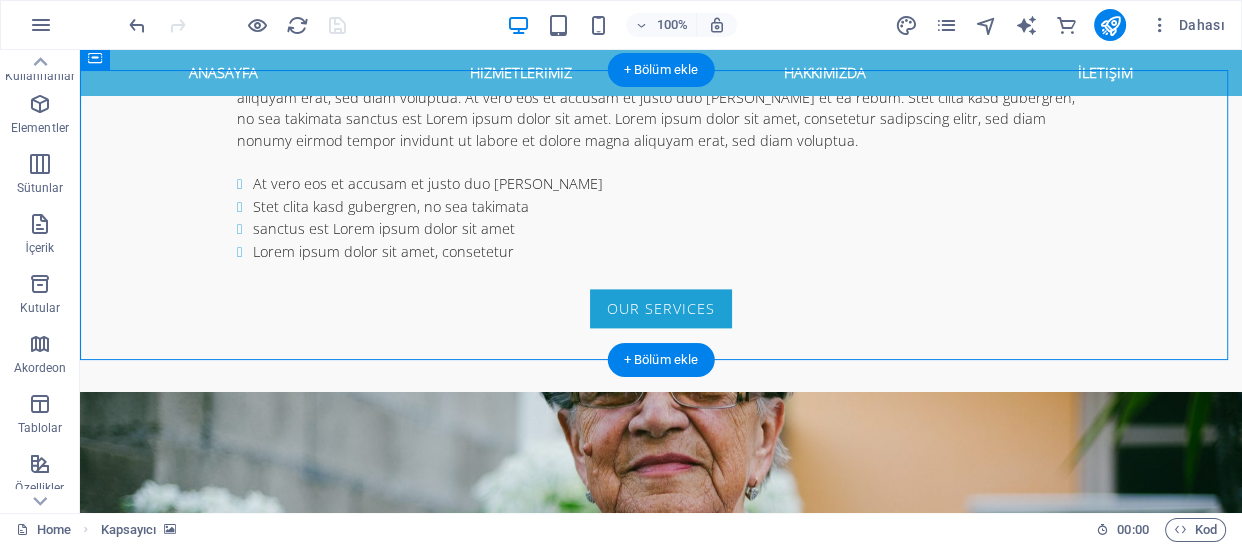 drag, startPoint x: 90, startPoint y: 79, endPoint x: 109, endPoint y: 185, distance: 107.68937 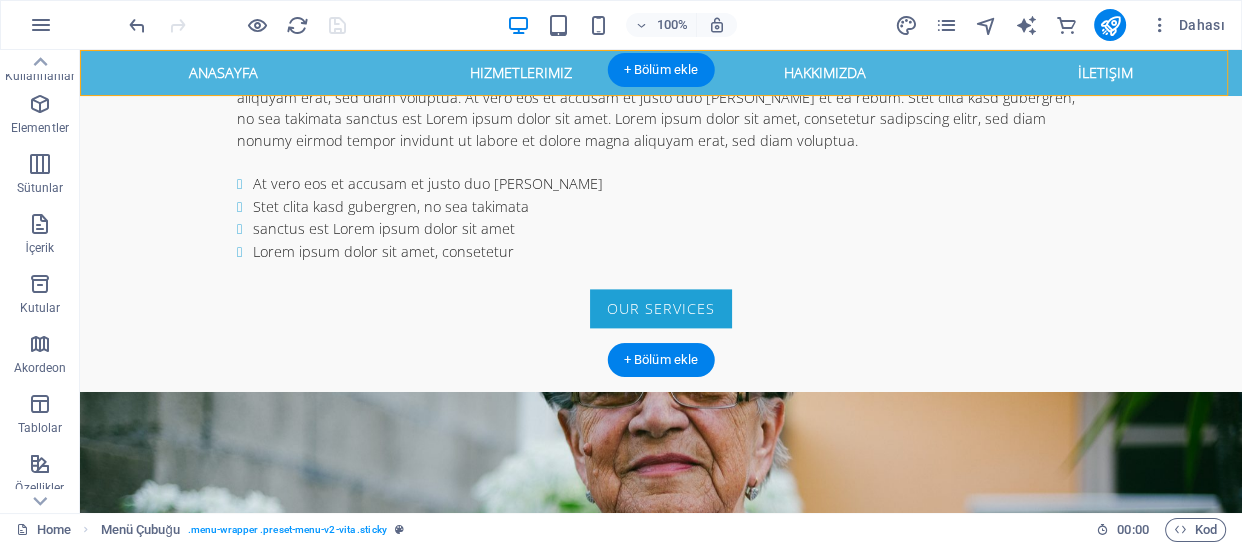 click at bounding box center [661, 3150] 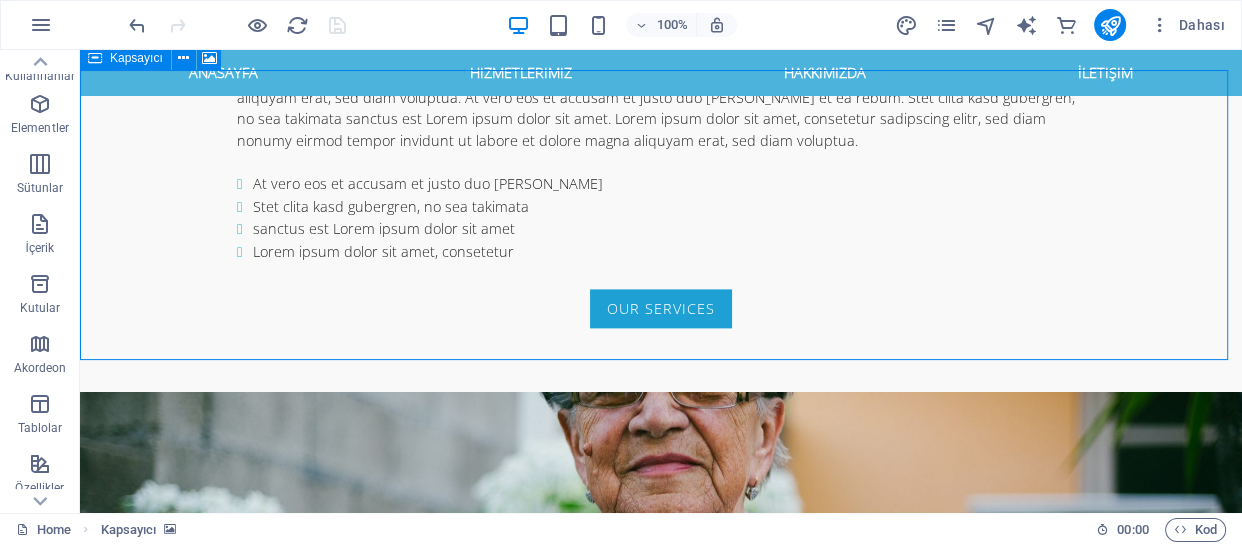 click at bounding box center (95, 58) 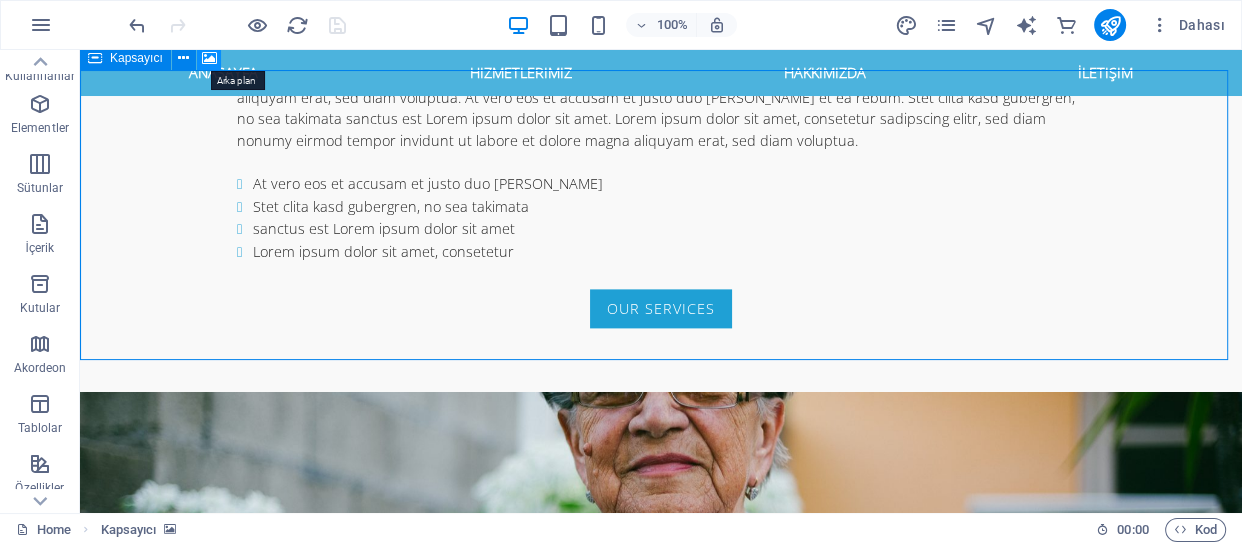 click at bounding box center [209, 58] 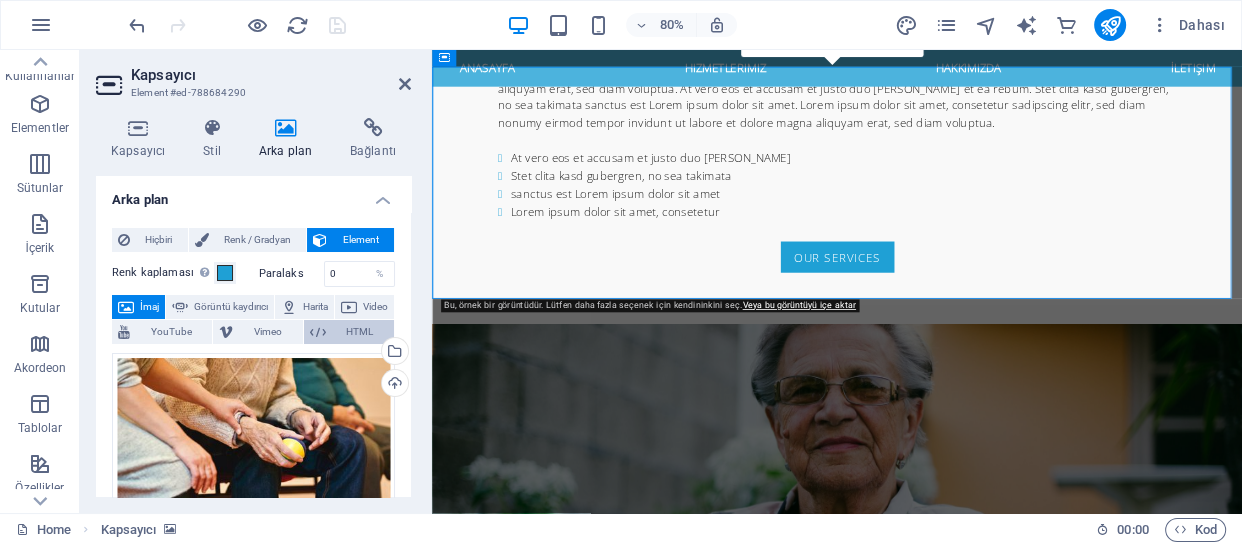 scroll, scrollTop: 2537, scrollLeft: 0, axis: vertical 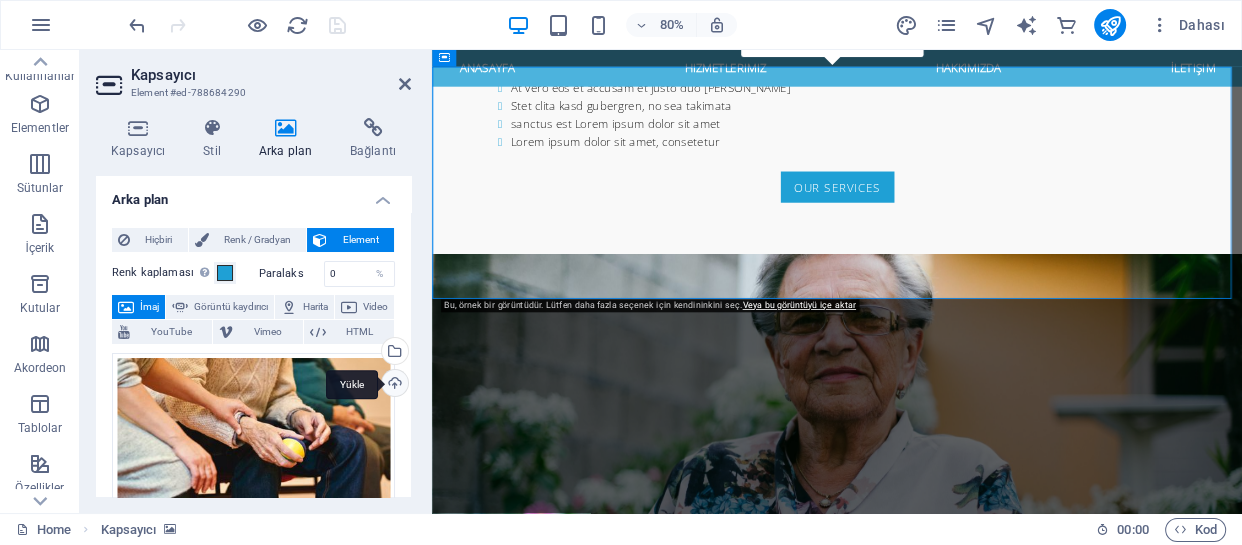 click on "Yükle" at bounding box center (393, 385) 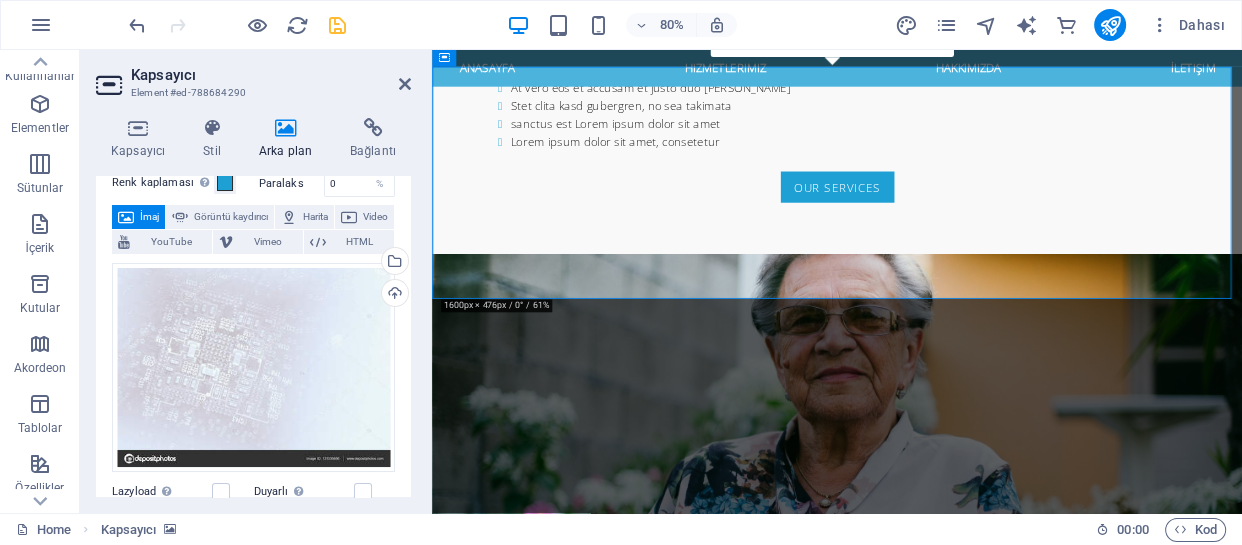scroll, scrollTop: 0, scrollLeft: 0, axis: both 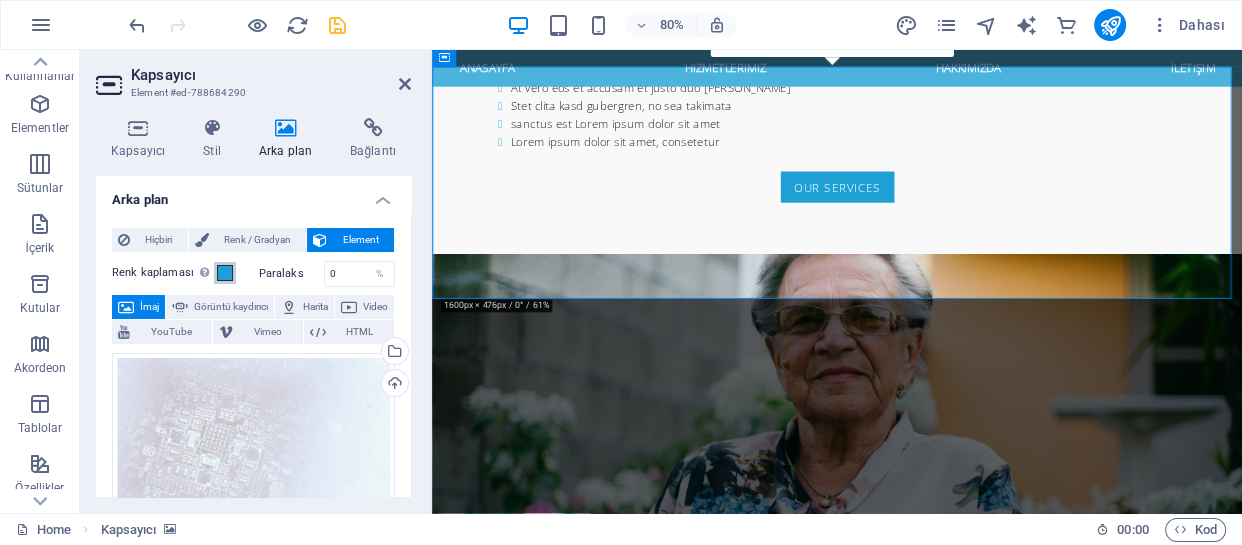 click at bounding box center (225, 273) 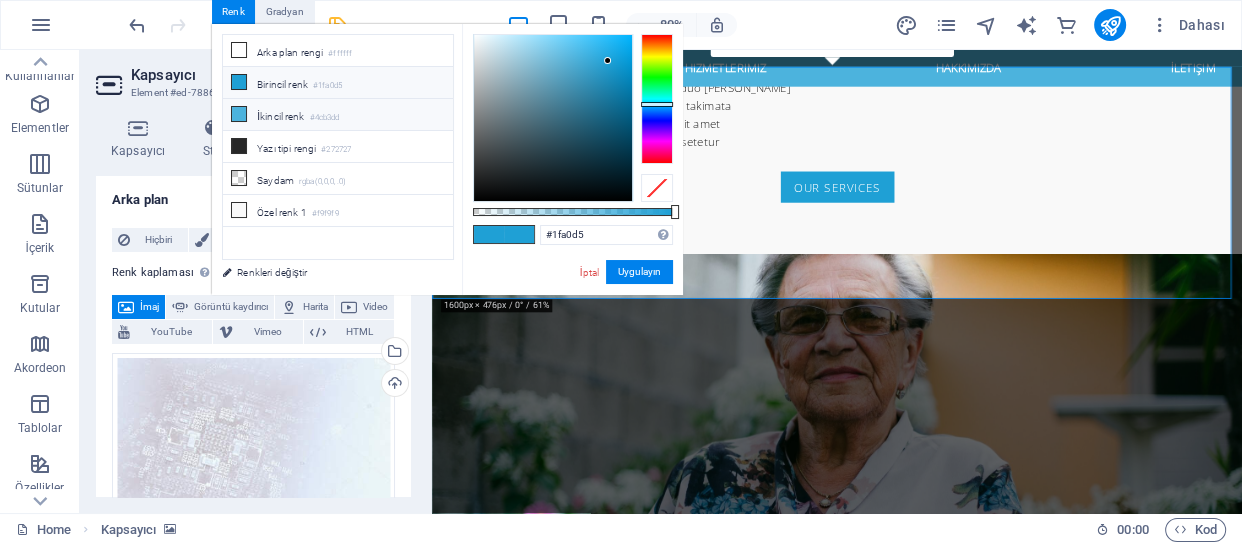 click on "İkincil renk
#4cb3dd" at bounding box center (338, 115) 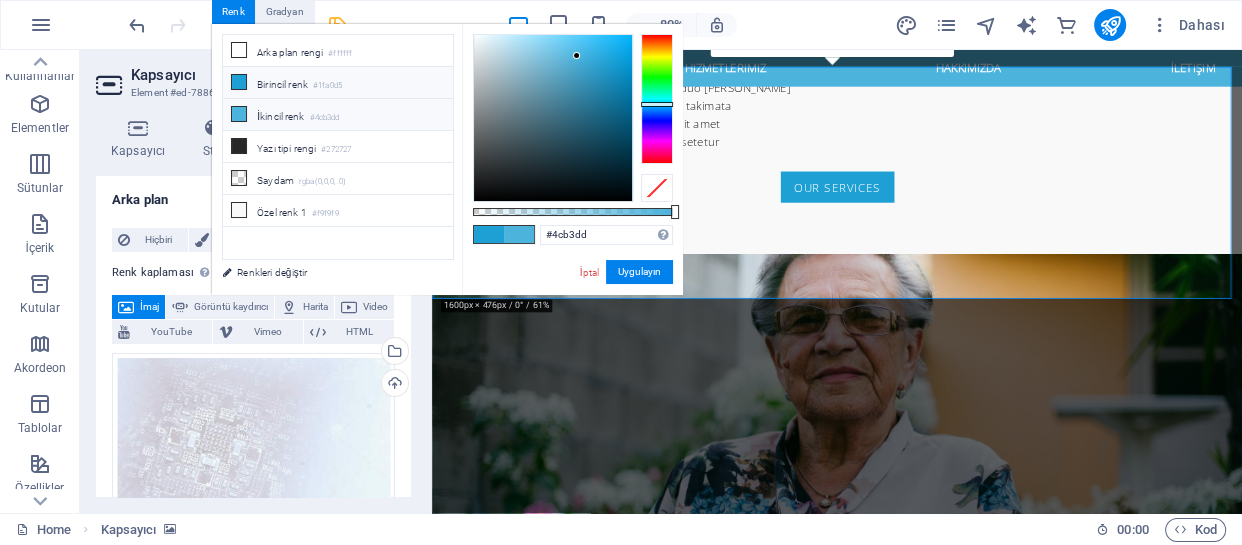 click on "Birincil renk
#1fa0d5" at bounding box center [338, 83] 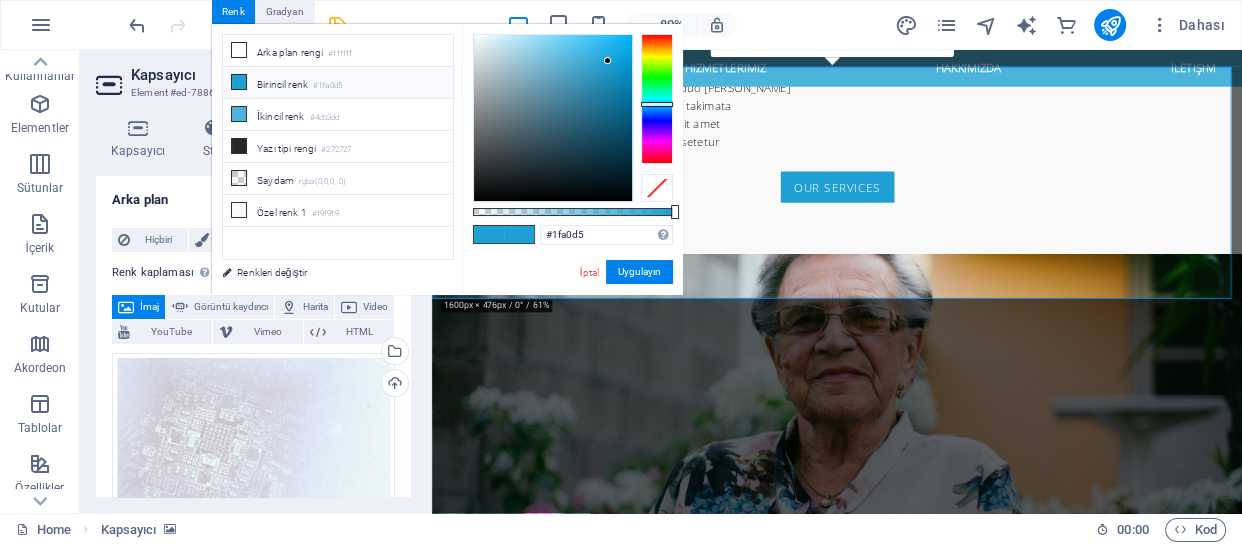 click on "Birincil renk
#1fa0d5" at bounding box center [338, 83] 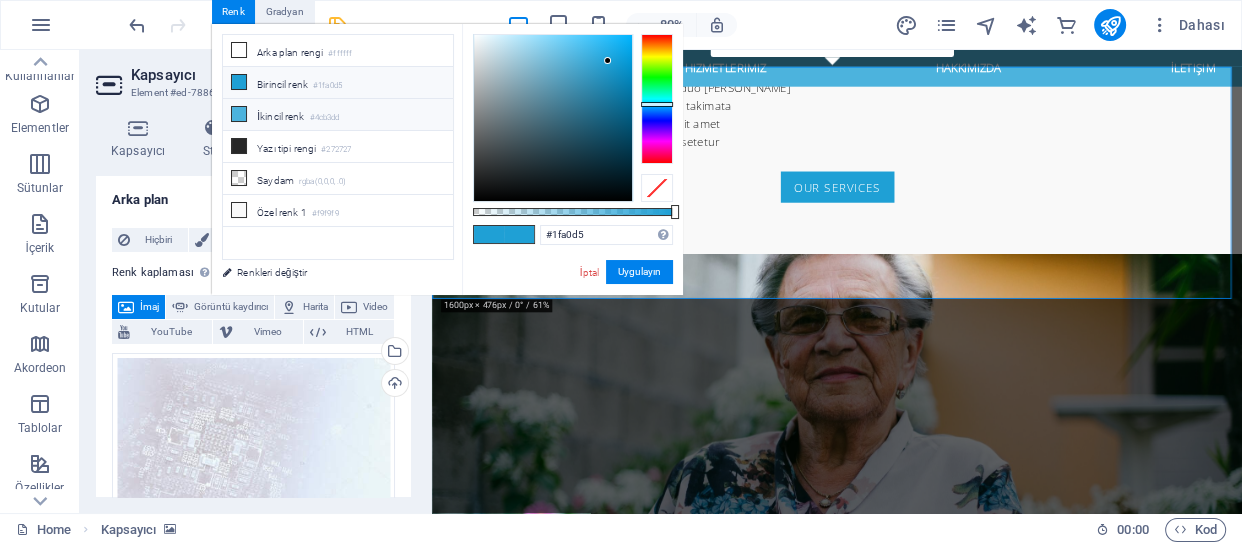 click on "İkincil renk
#4cb3dd" at bounding box center [338, 115] 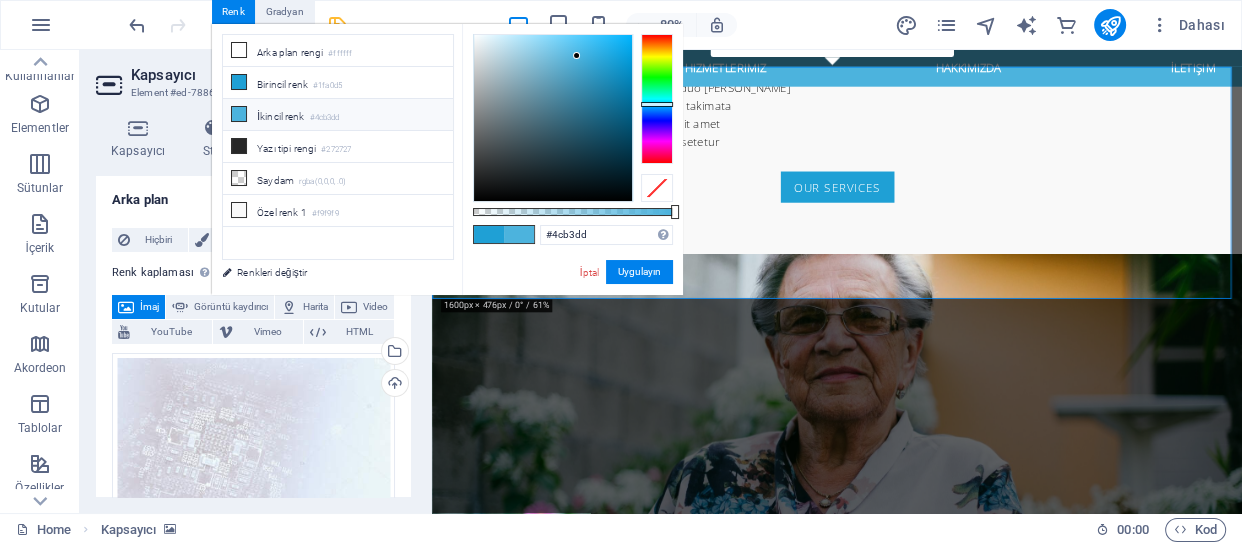 click at bounding box center [429, 281] 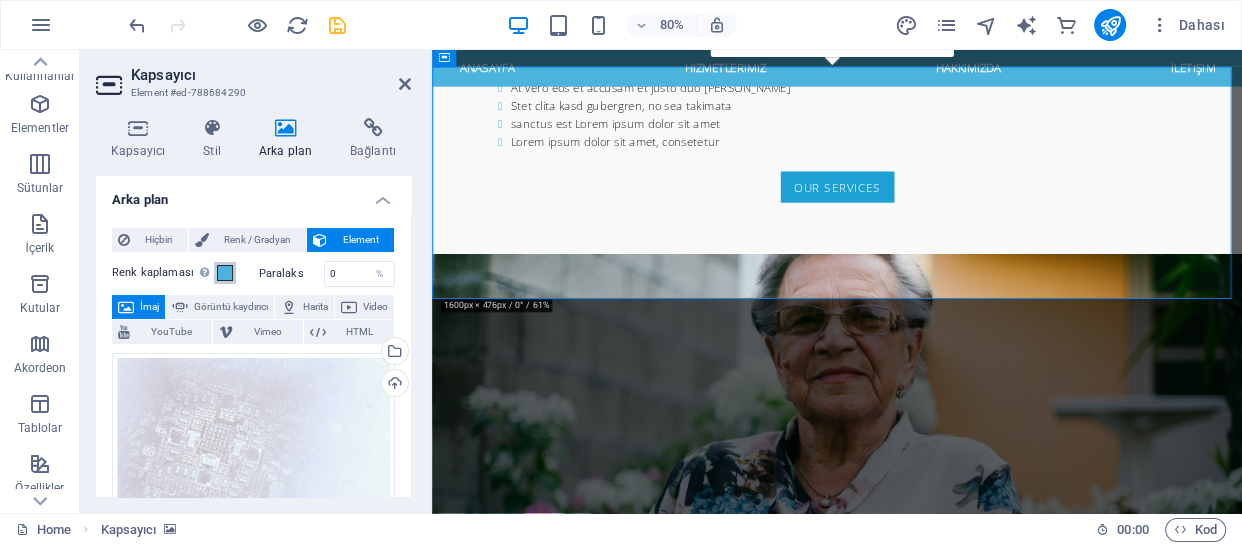 click at bounding box center [225, 273] 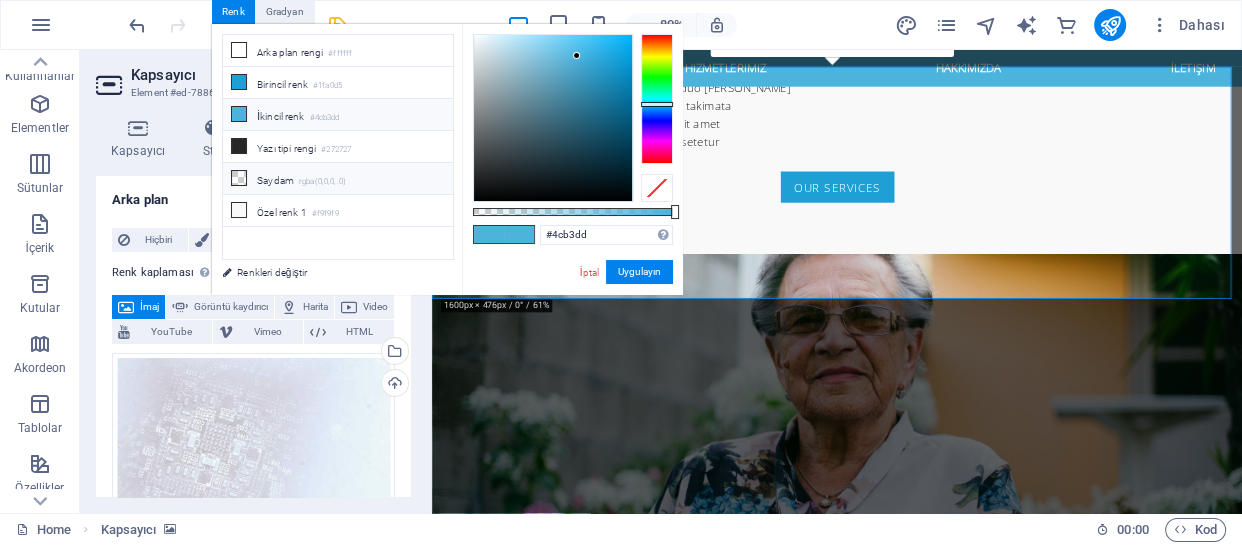click on "Saydam
rgba(0,0,0,.0)" at bounding box center (338, 179) 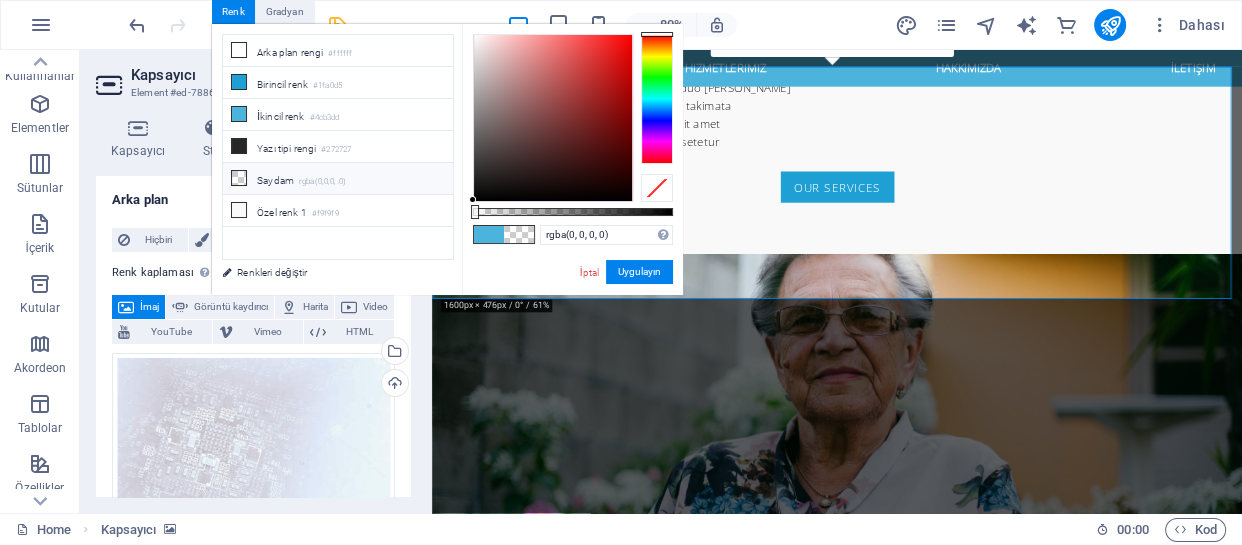 click on "Hiçbiri Renk / Gradyan Element Arka planı tam genişliğe genişlet Renk kaplaması Renklendireceğin arka planın üzerine bir kaplama yerleştirir Paralaks 0 % İmaj Görüntü kaydırıcı Harita Video YouTube Vimeo HTML Dosyaları buraya sürükleyin, dosyaları seçmek için tıklayın veya Dosyalardan ya da ücretsiz stok fotoğraf ve videolarımızdan dosyalar seçin Dosya yöneticisinden, stok fotoğraflardan dosyalar seçin veya dosya(lar) yükleyin Yükle Lazyload Sayfa yüklendikten sonra görüntülerin yüklenmesi, sayfa hızını artırır. Duyarlı Retina görüntüsünü ve akıllı telefon için optimize edilmiş boyutları otomatik olarak yükle. Optimize Görseller, sayfa hızını iyileştirmek için sıkıştırılmıştır. Boyut Varsayılan Kapak İçerir Orijinal Tekrarla Varsayılan Konum Yön Özel X uzaklığı 50 px rem % vh vw Y uzaklığı 50 px rem % vh vw Alternatif metin Görüntü açıklaması Paragraph Format Normal Heading 1 Heading 2 Heading 3 Heading 4 Heading 5 Code 8" at bounding box center (253, 587) 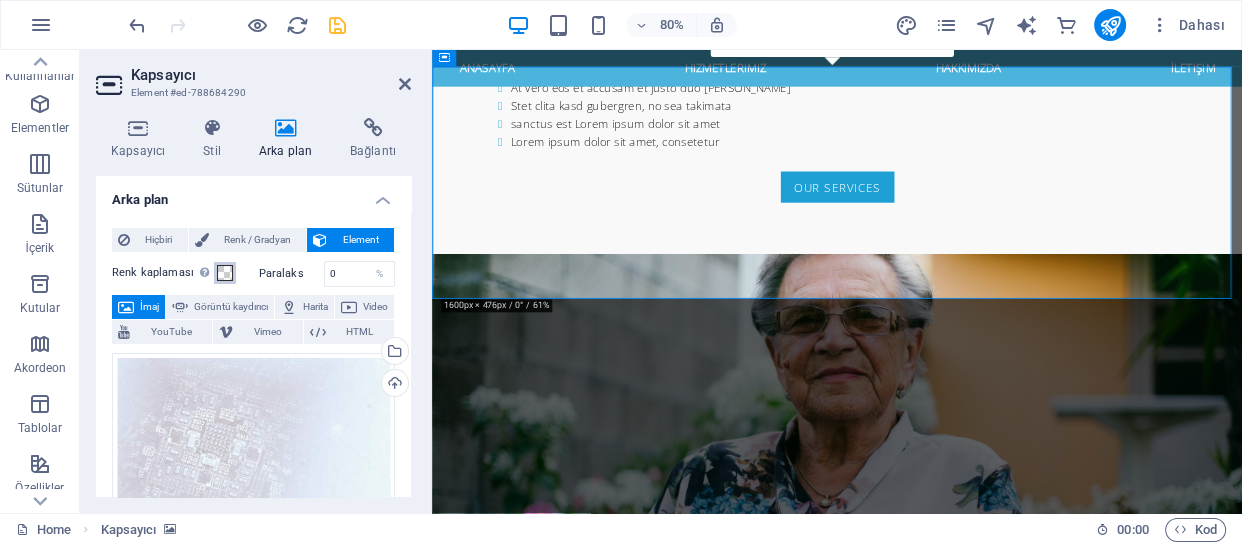 click at bounding box center (225, 273) 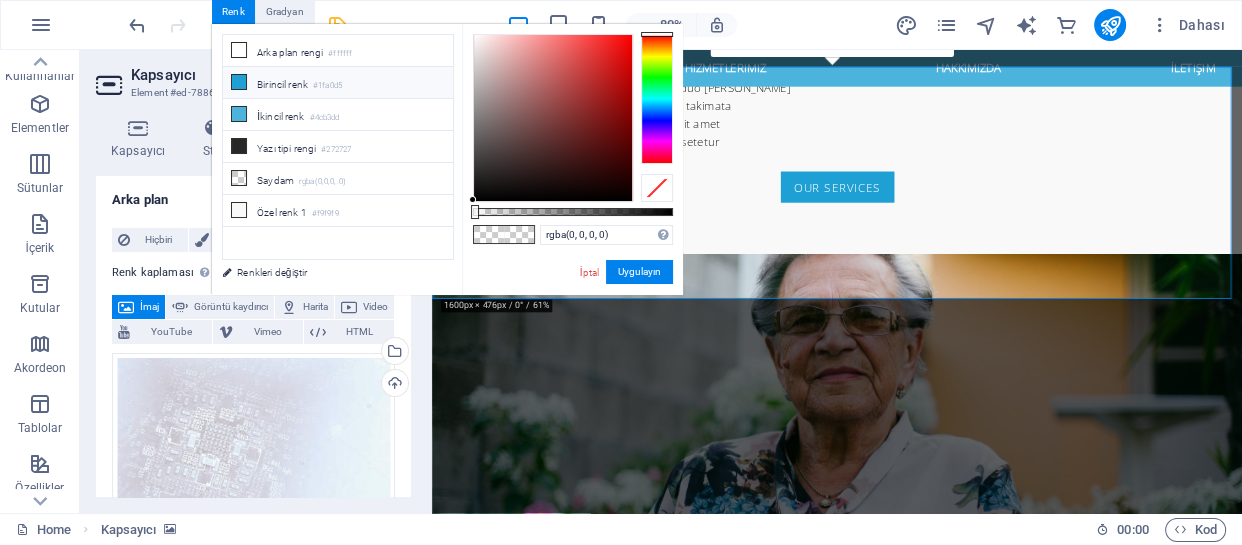 click on "Birincil renk
#1fa0d5" at bounding box center [338, 83] 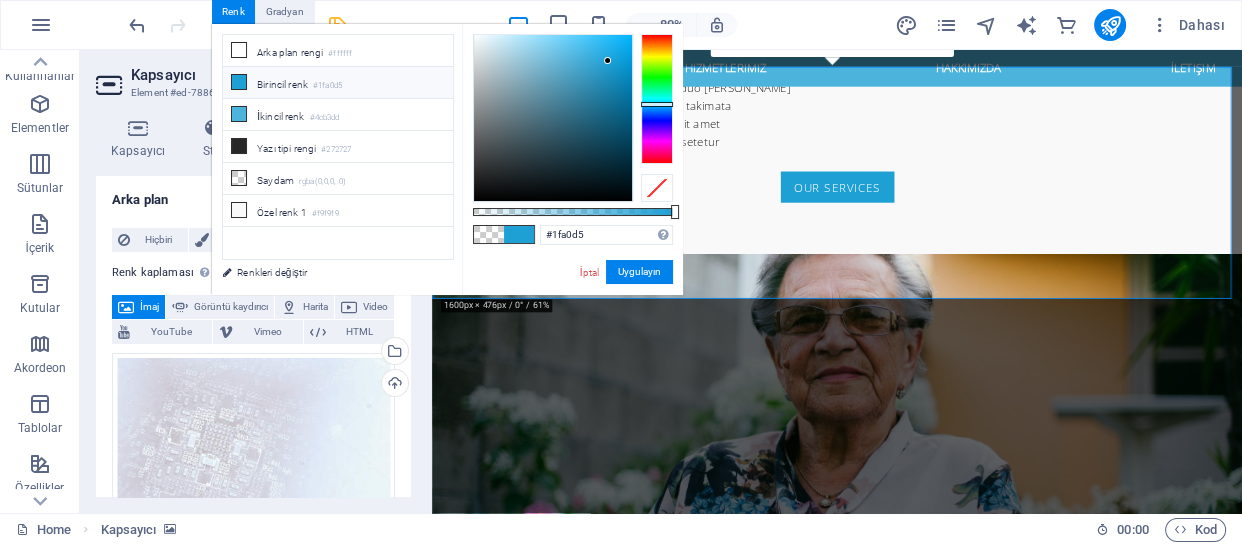 click on "Hiçbiri Renk / Gradyan Element Arka planı tam genişliğe genişlet Renk kaplaması Renklendireceğin arka planın üzerine bir kaplama yerleştirir Paralaks 0 % İmaj Görüntü kaydırıcı Harita Video YouTube Vimeo HTML Dosyaları buraya sürükleyin, dosyaları seçmek için tıklayın veya Dosyalardan ya da ücretsiz stok fotoğraf ve videolarımızdan dosyalar seçin Dosya yöneticisinden, stok fotoğraflardan dosyalar seçin veya dosya(lar) yükleyin Yükle Lazyload Sayfa yüklendikten sonra görüntülerin yüklenmesi, sayfa hızını artırır. Duyarlı Retina görüntüsünü ve akıllı telefon için optimize edilmiş boyutları otomatik olarak yükle. Optimize Görseller, sayfa hızını iyileştirmek için sıkıştırılmıştır. Boyut Varsayılan Kapak İçerir Orijinal Tekrarla Varsayılan Konum Yön Özel X uzaklığı 50 px rem % vh vw Y uzaklığı 50 px rem % vh vw Alternatif metin Görüntü açıklaması Paragraph Format Normal Heading 1 Heading 2 Heading 3 Heading 4 Heading 5 Code 8" at bounding box center [253, 587] 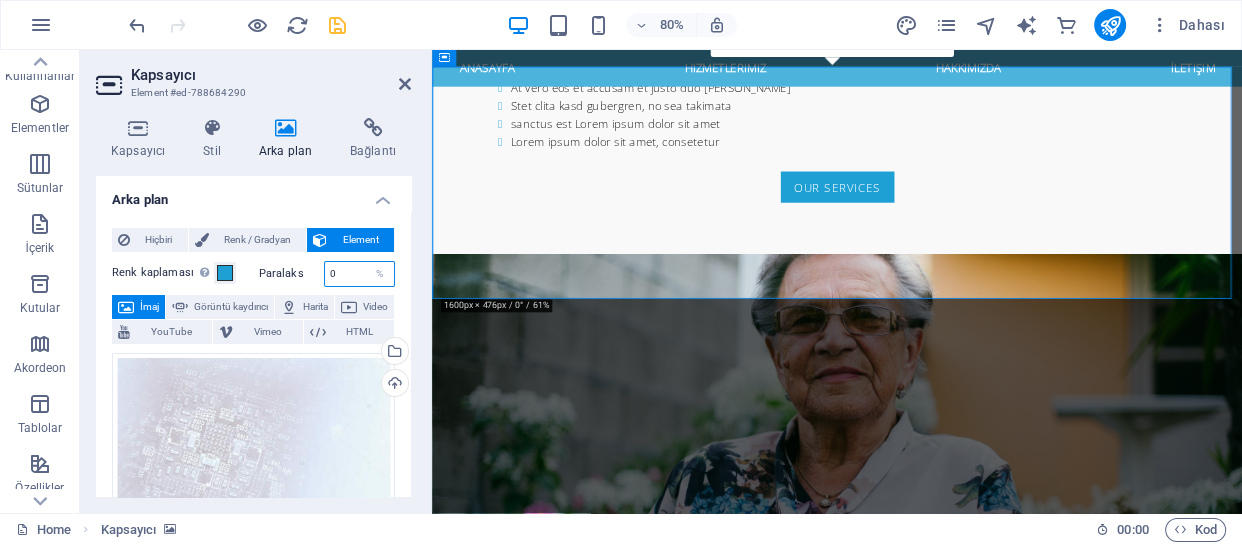 click on "0" at bounding box center [360, 274] 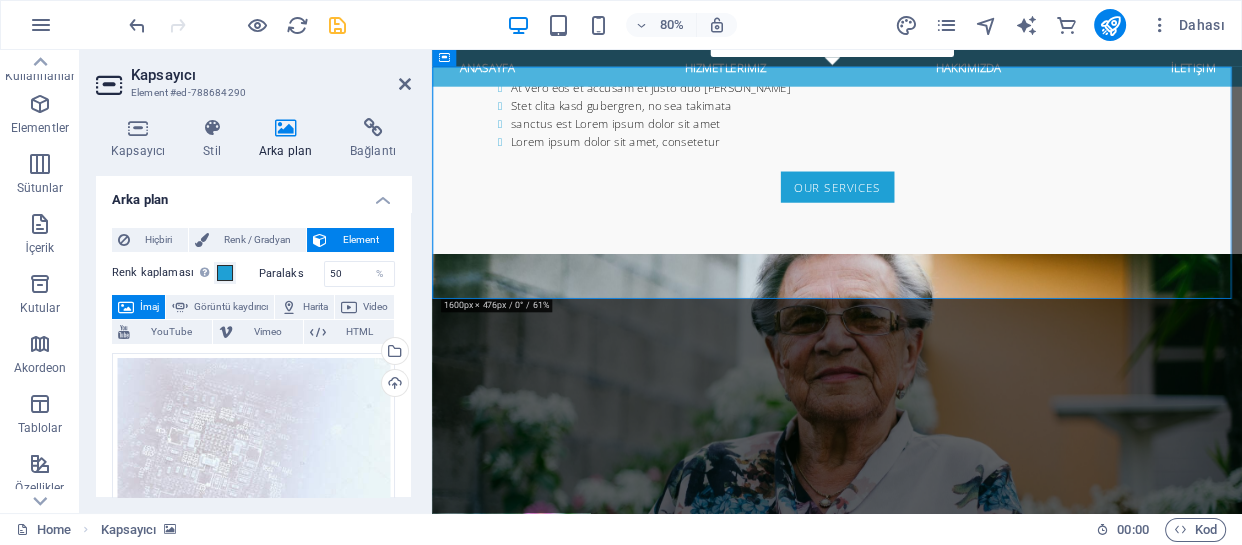 click on "Hiçbiri Renk / Gradyan Element Arka planı tam genişliğe genişlet Renk kaplaması Renklendireceğin arka planın üzerine bir kaplama yerleştirir Paralaks 50 % İmaj Görüntü kaydırıcı Harita Video YouTube Vimeo HTML Dosyaları buraya sürükleyin, dosyaları seçmek için tıklayın veya Dosyalardan ya da ücretsiz stok fotoğraf ve videolarımızdan dosyalar seçin Dosya yöneticisinden, stok fotoğraflardan dosyalar seçin veya dosya(lar) yükleyin Yükle Lazyload Sayfa yüklendikten sonra görüntülerin yüklenmesi, sayfa hızını artırır. Duyarlı Retina görüntüsünü ve akıllı telefon için optimize edilmiş boyutları otomatik olarak yükle. Optimize Görseller, sayfa hızını iyileştirmek için sıkıştırılmıştır. Boyut Varsayılan Kapak İçerir Orijinal Tekrarla Varsayılan Konum Yön Özel X uzaklığı 50 px rem % vh vw Y uzaklığı 50 px rem % vh vw Alternatif metin Görüntü açıklaması Paragraph Format Normal Heading 1 Heading 2 Heading 3 Heading 4 Heading 5 Code" at bounding box center [253, 587] 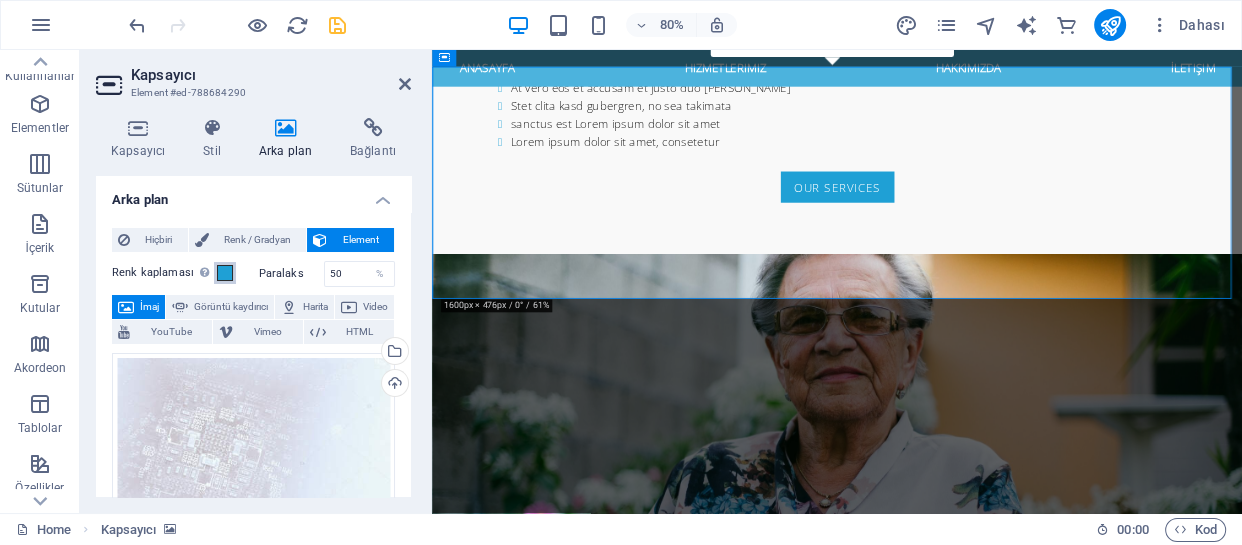 click at bounding box center (225, 273) 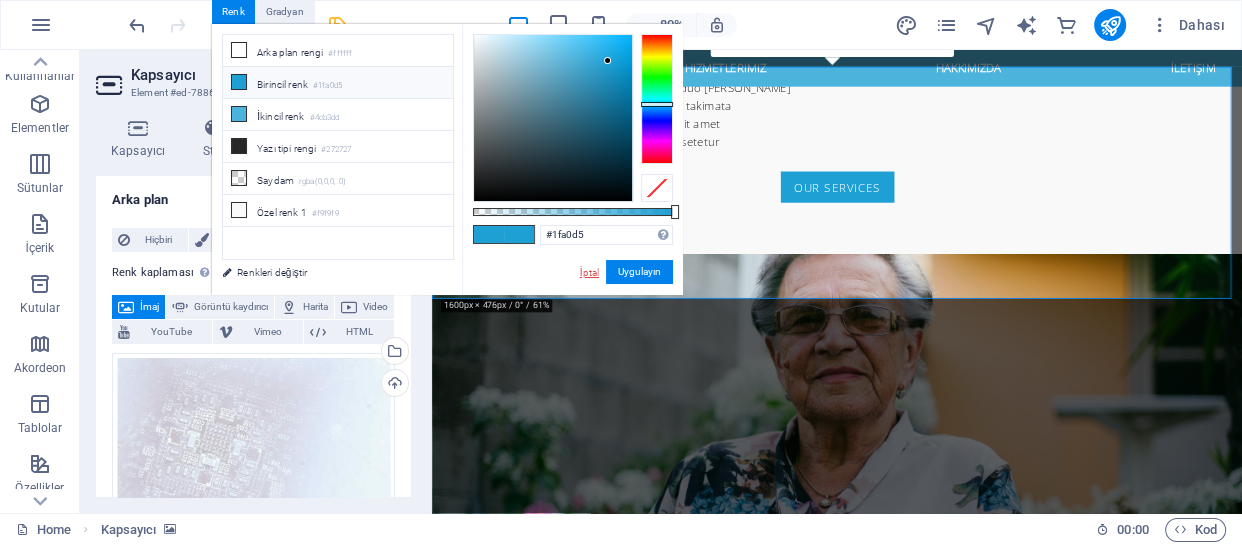 click on "İptal" at bounding box center (589, 272) 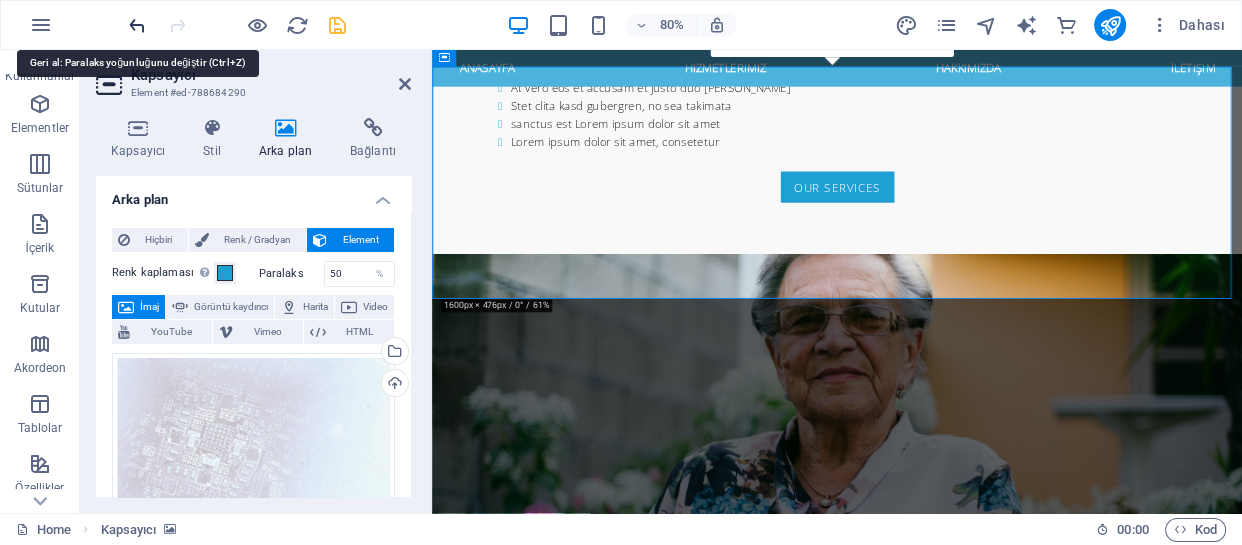 click at bounding box center [137, 25] 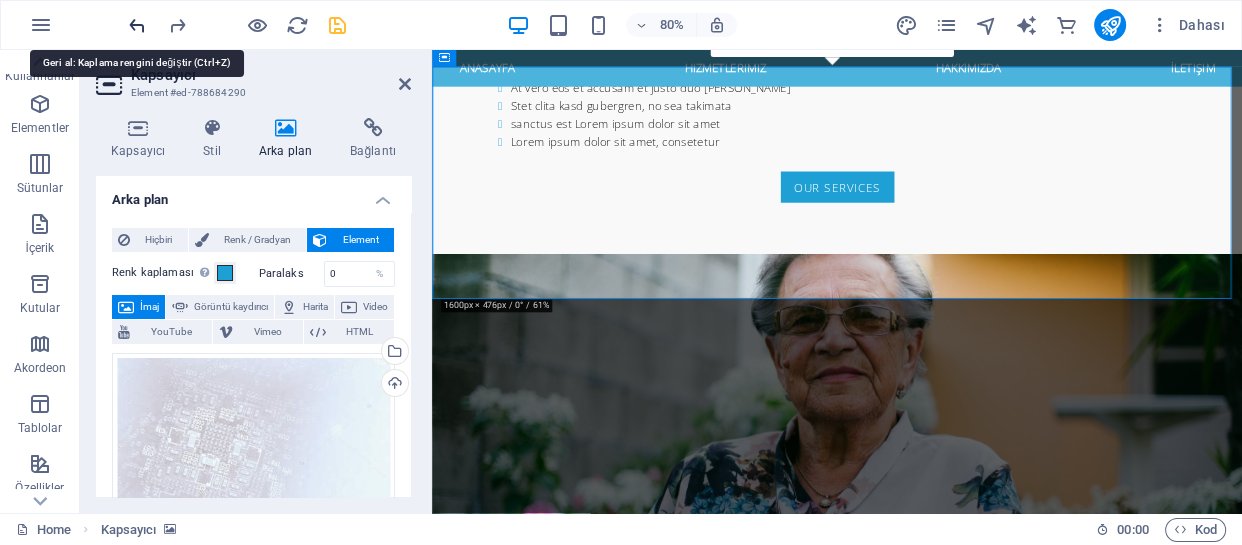 click at bounding box center [137, 25] 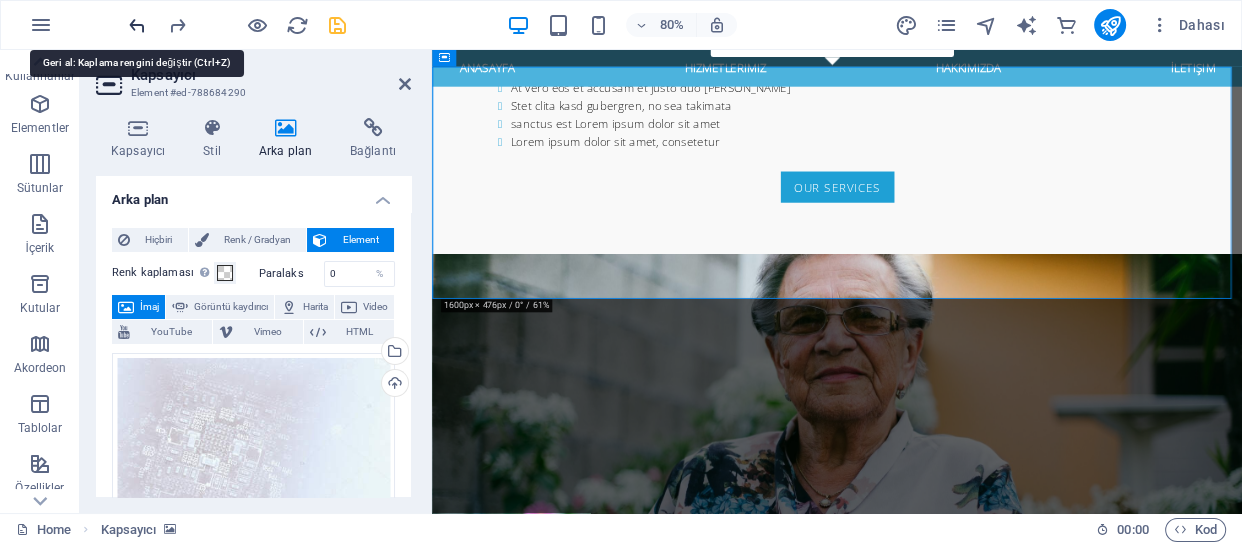 click at bounding box center (137, 25) 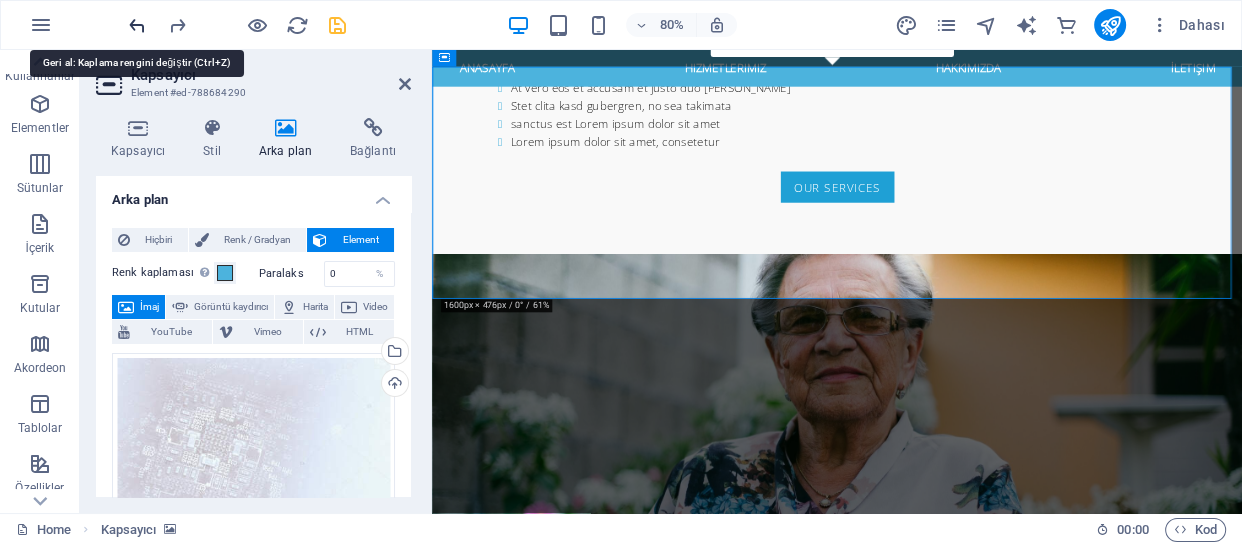click at bounding box center [137, 25] 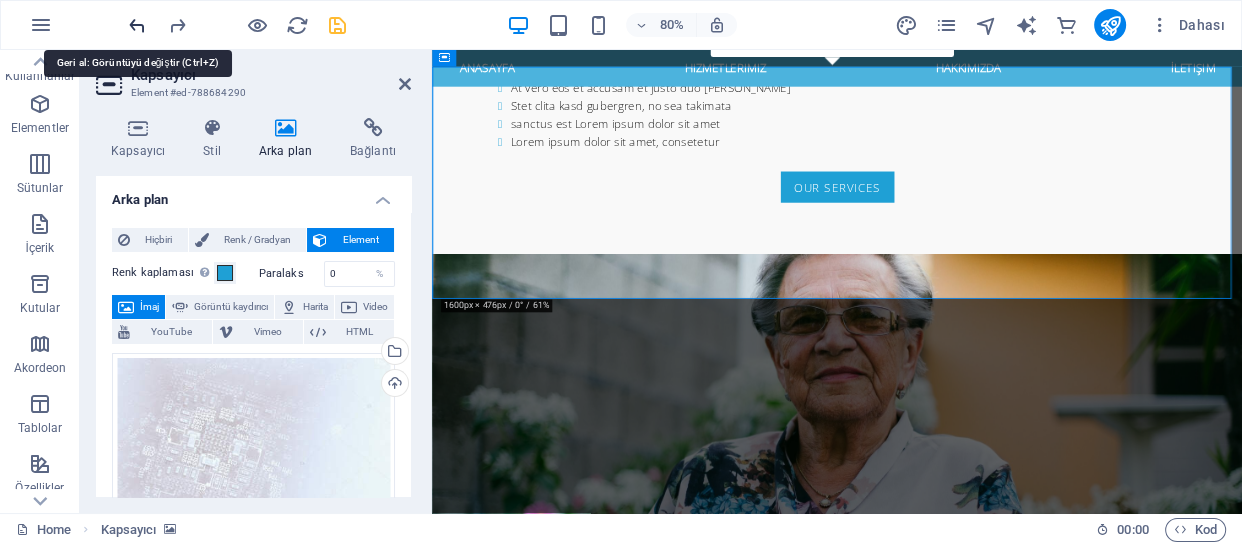 click at bounding box center [137, 25] 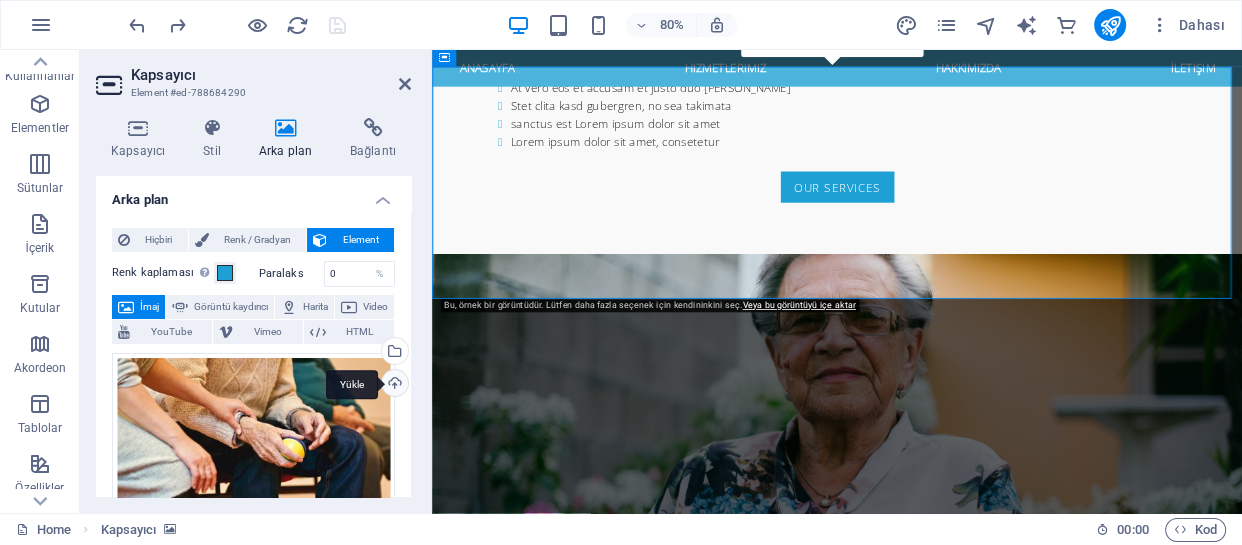 click on "Yükle" at bounding box center [393, 385] 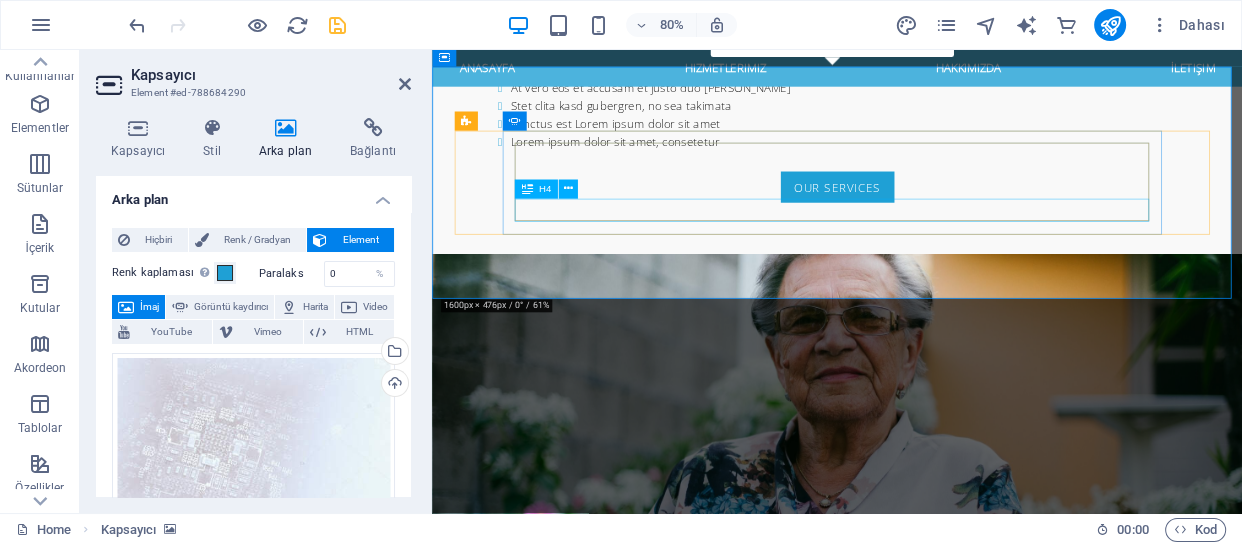 click on "[PERSON_NAME]" at bounding box center [-1552, 3963] 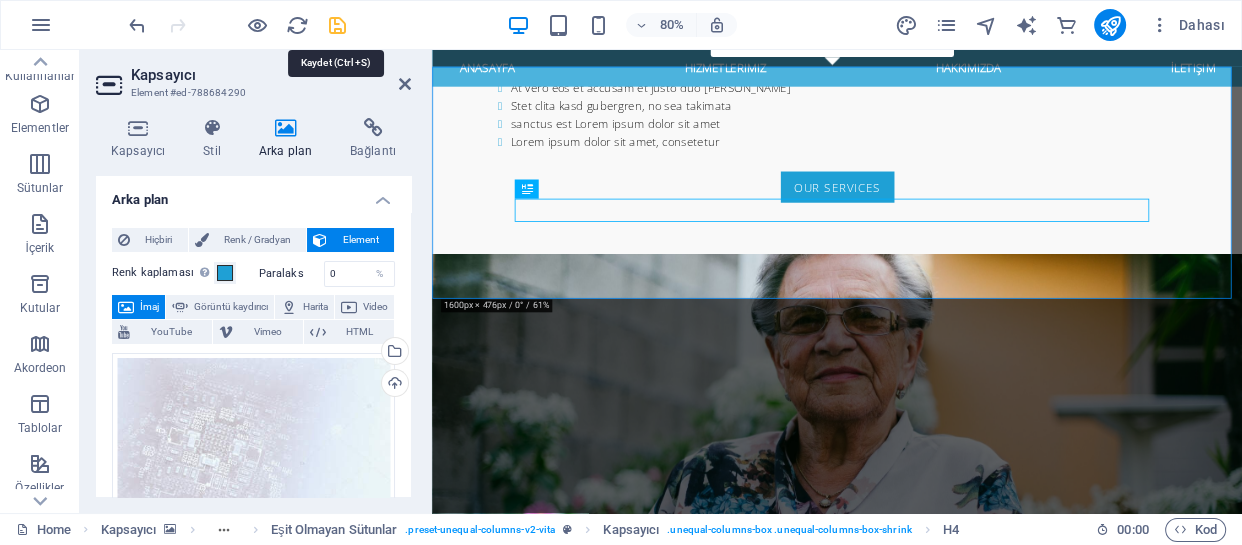 click on "80% Dahası" at bounding box center (679, 25) 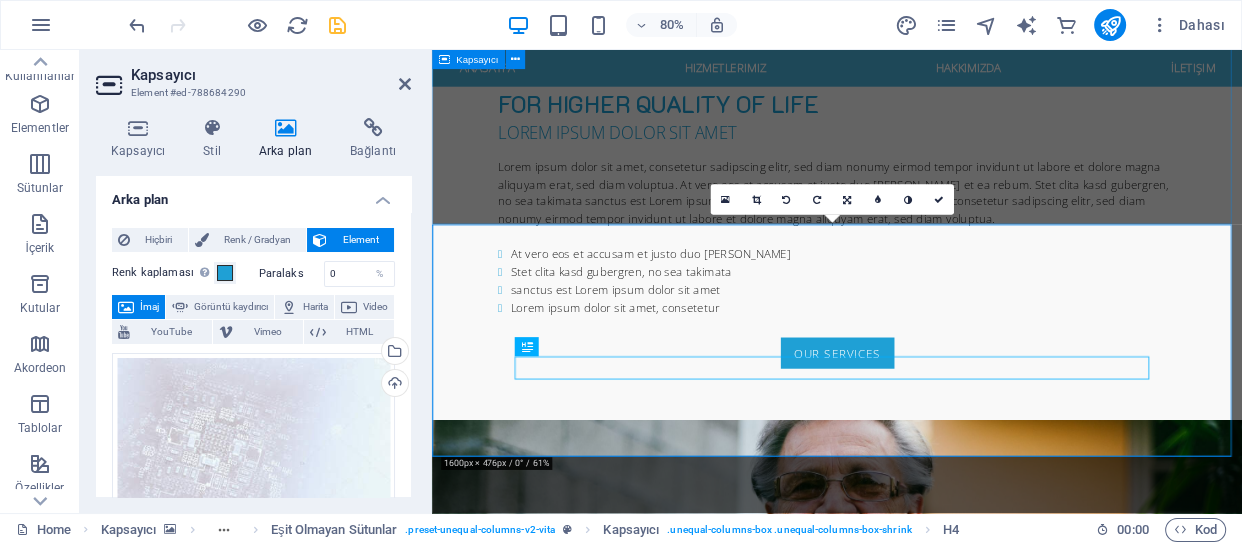scroll, scrollTop: 2355, scrollLeft: 0, axis: vertical 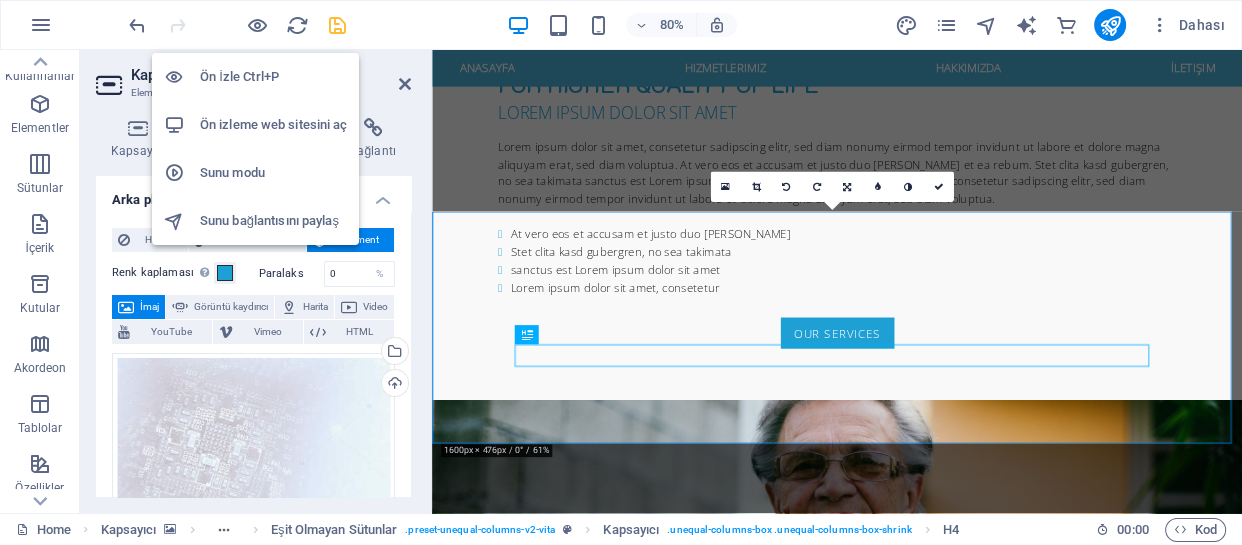 click on "Ön İzle Ctrl+P" at bounding box center (273, 77) 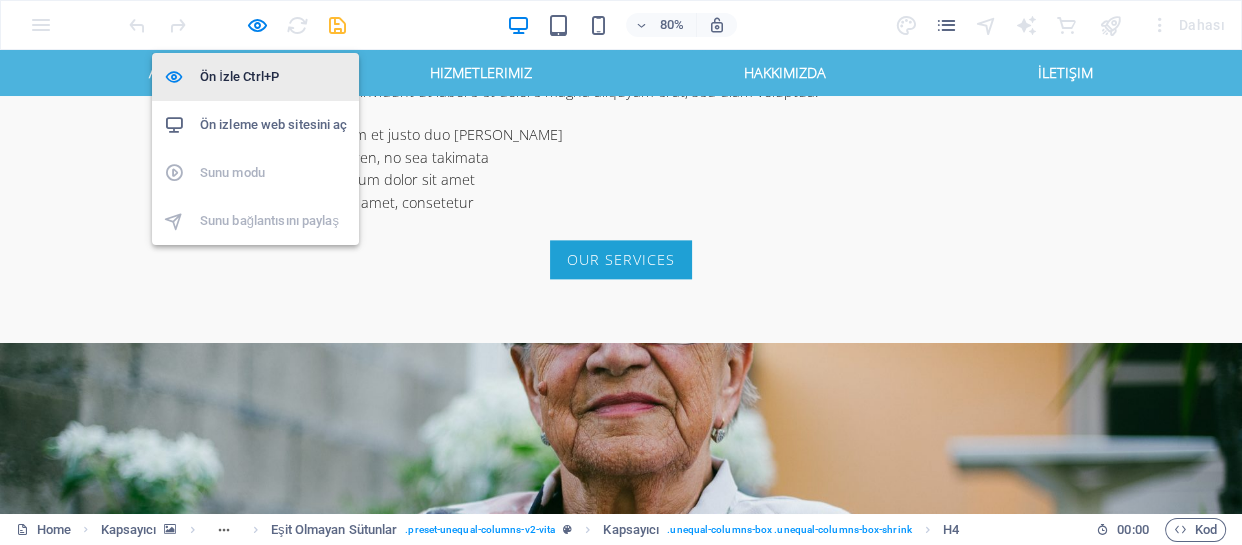 scroll, scrollTop: 2269, scrollLeft: 0, axis: vertical 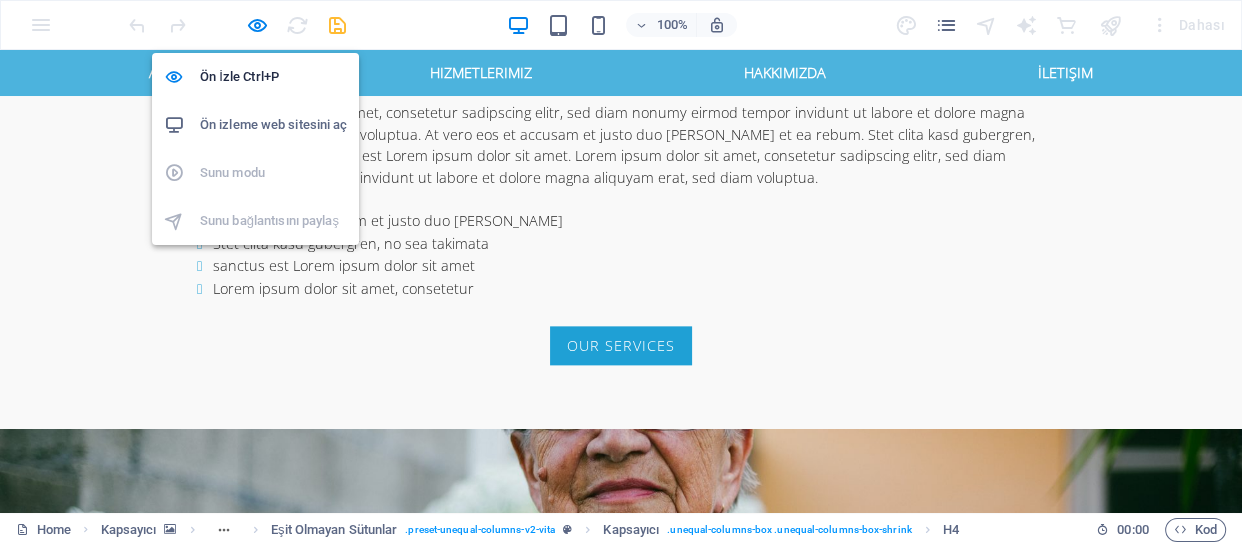 click on "Ön izleme web sitesini aç" at bounding box center [273, 125] 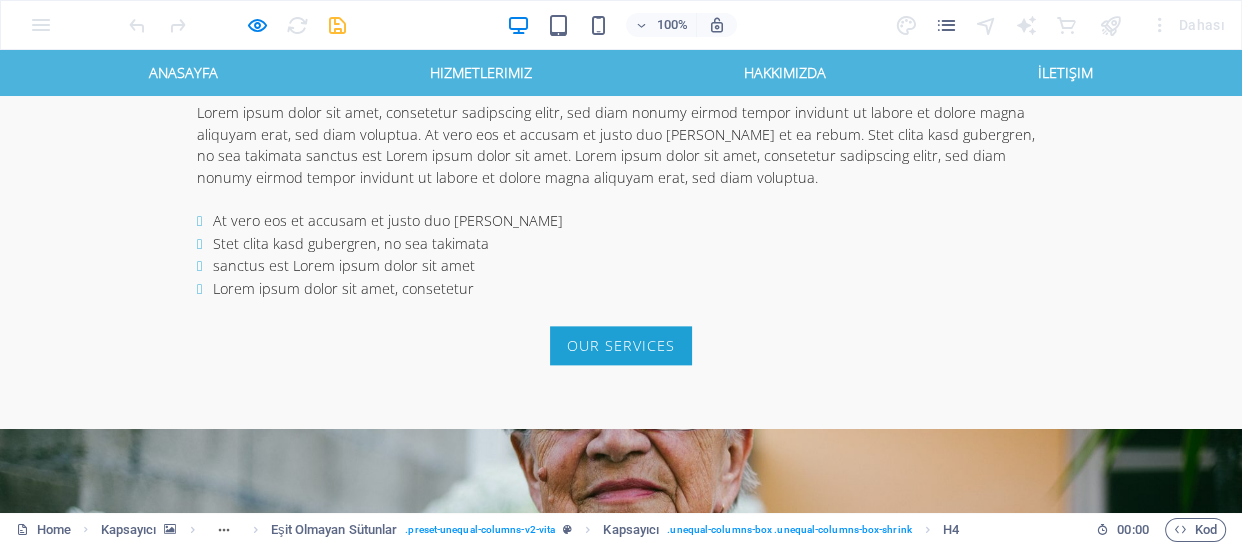 click at bounding box center (621, 3043) 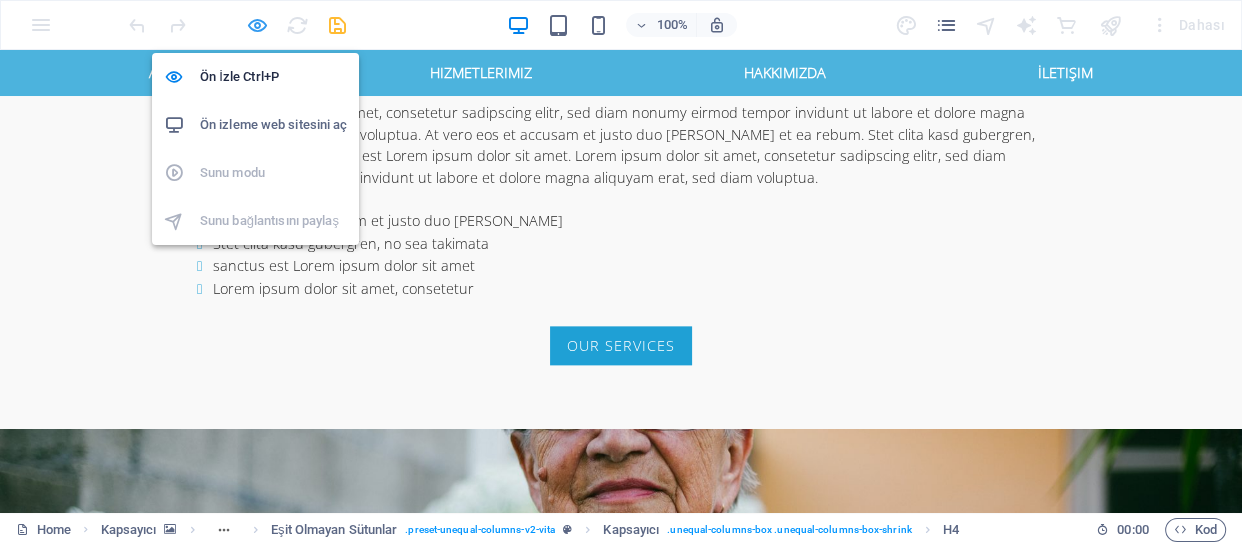 click at bounding box center (257, 25) 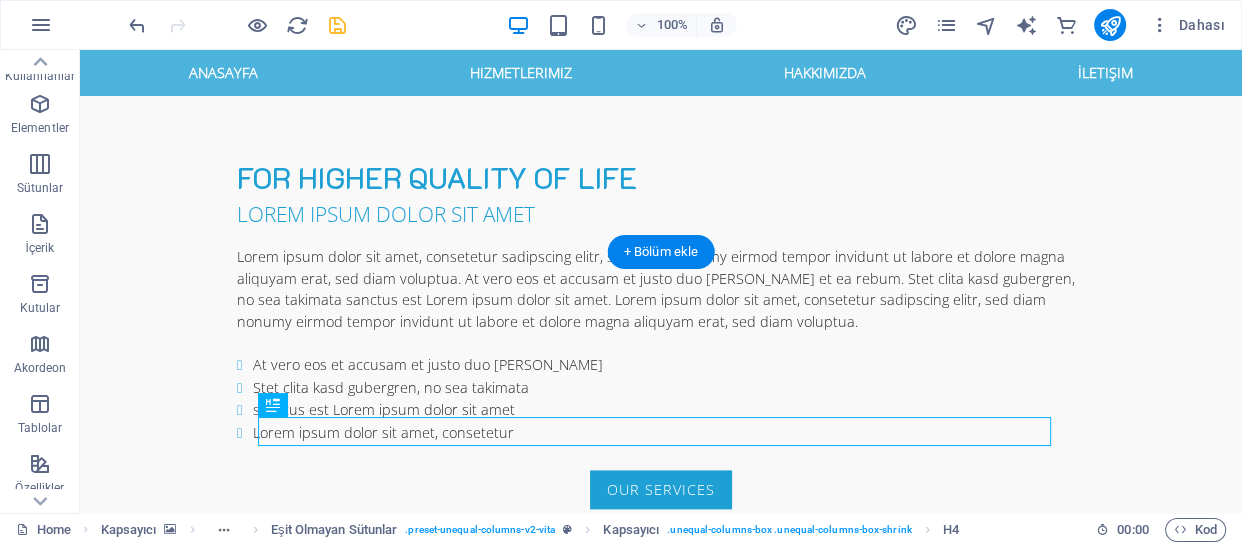 click at bounding box center (661, 3331) 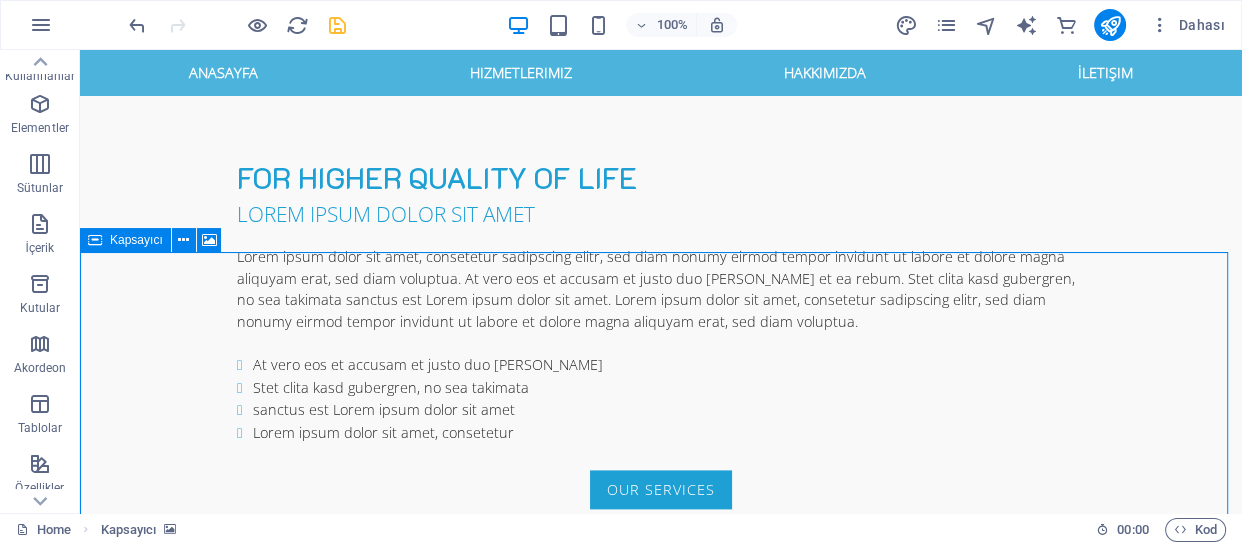 click at bounding box center (95, 240) 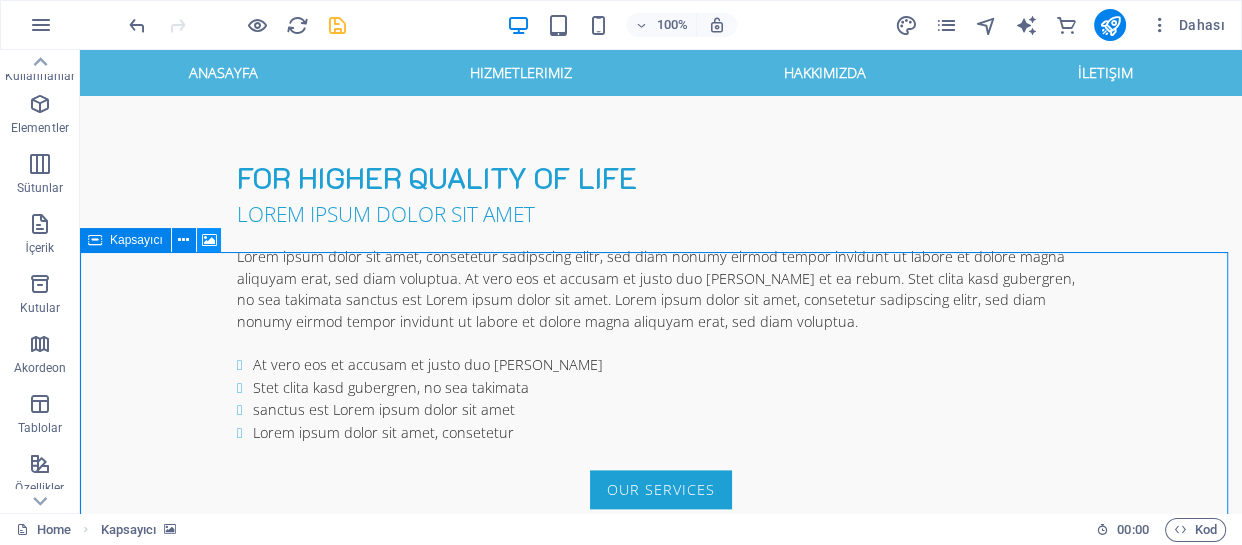click at bounding box center (209, 240) 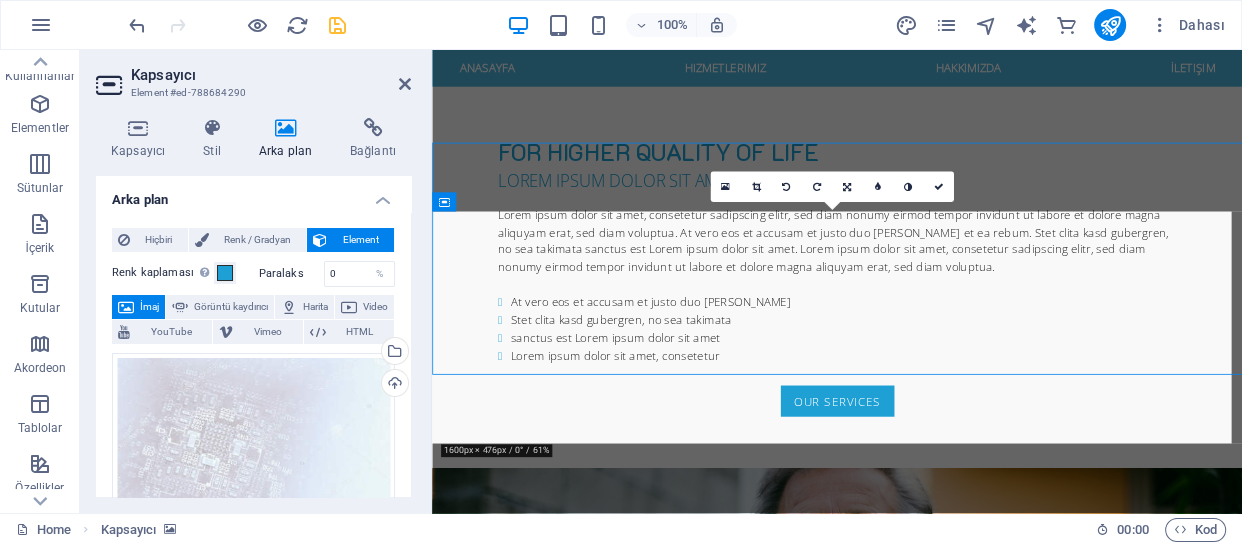 scroll, scrollTop: 2355, scrollLeft: 0, axis: vertical 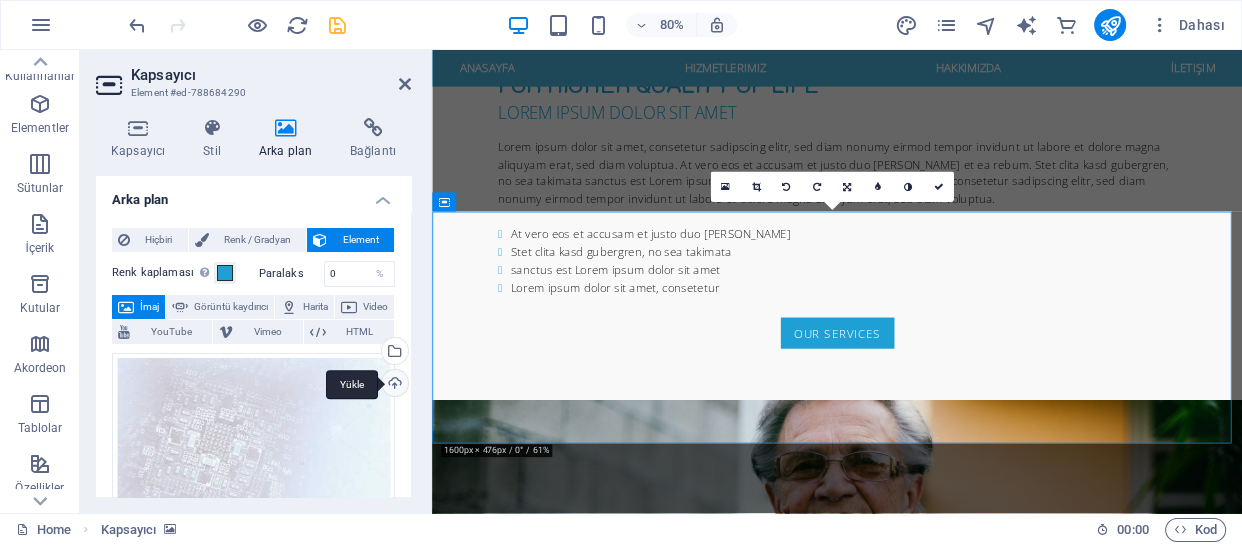 click on "Yükle" at bounding box center (393, 385) 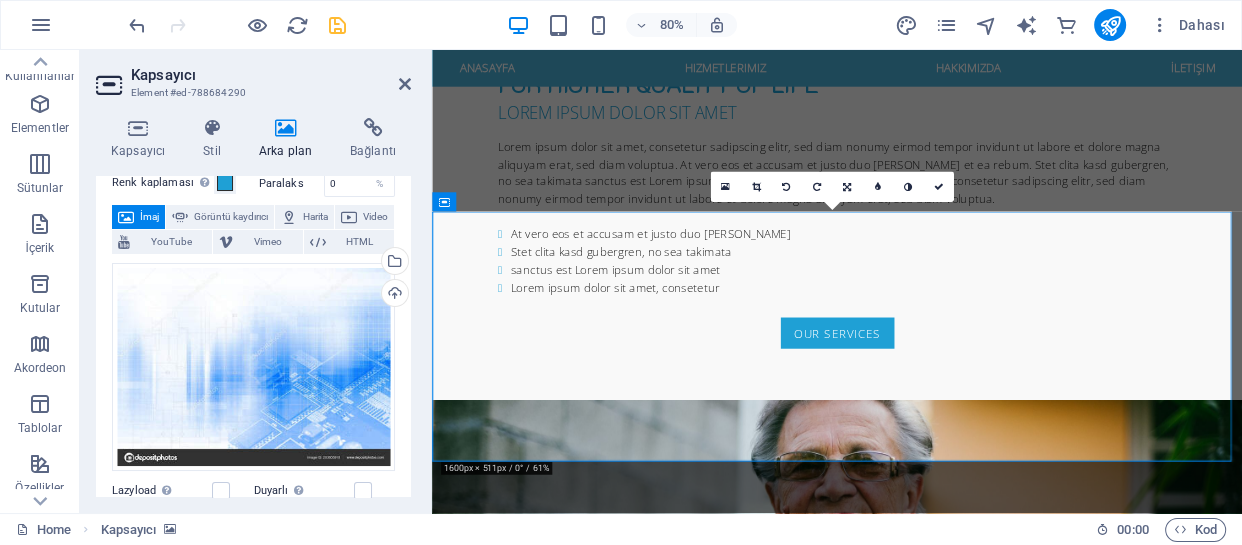 scroll, scrollTop: 200, scrollLeft: 0, axis: vertical 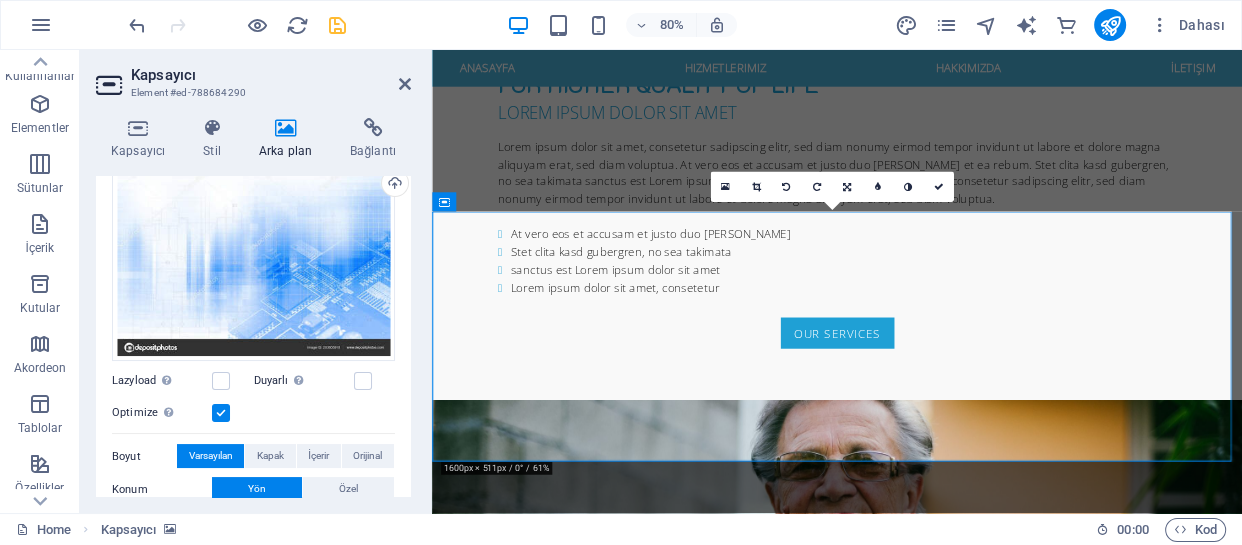 drag, startPoint x: 409, startPoint y: 243, endPoint x: 2, endPoint y: 345, distance: 419.5867 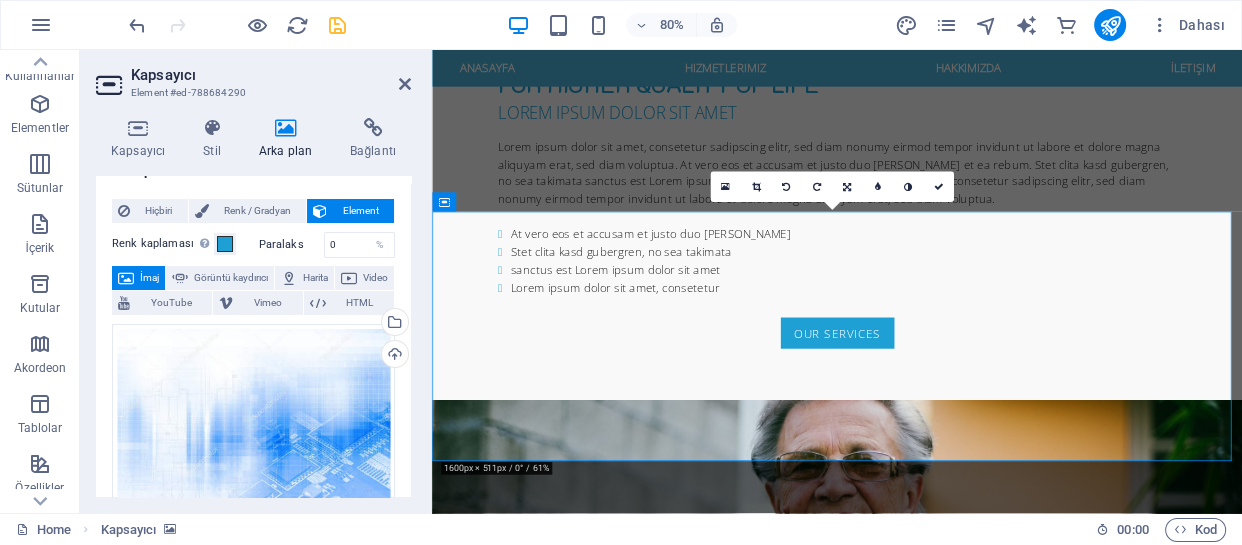 scroll, scrollTop: 0, scrollLeft: 0, axis: both 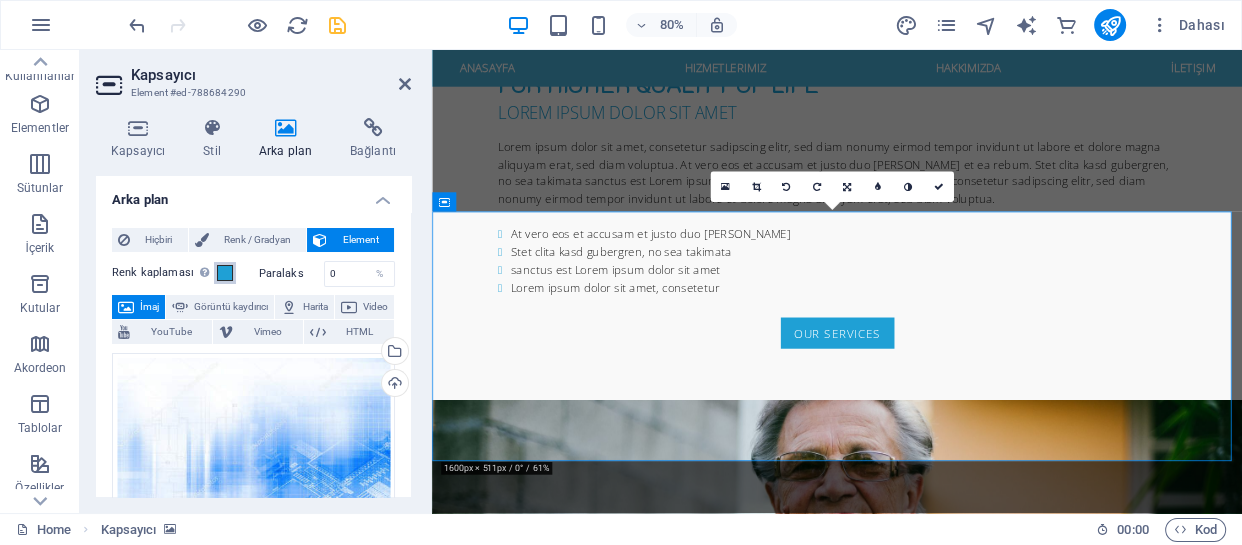 click at bounding box center [225, 273] 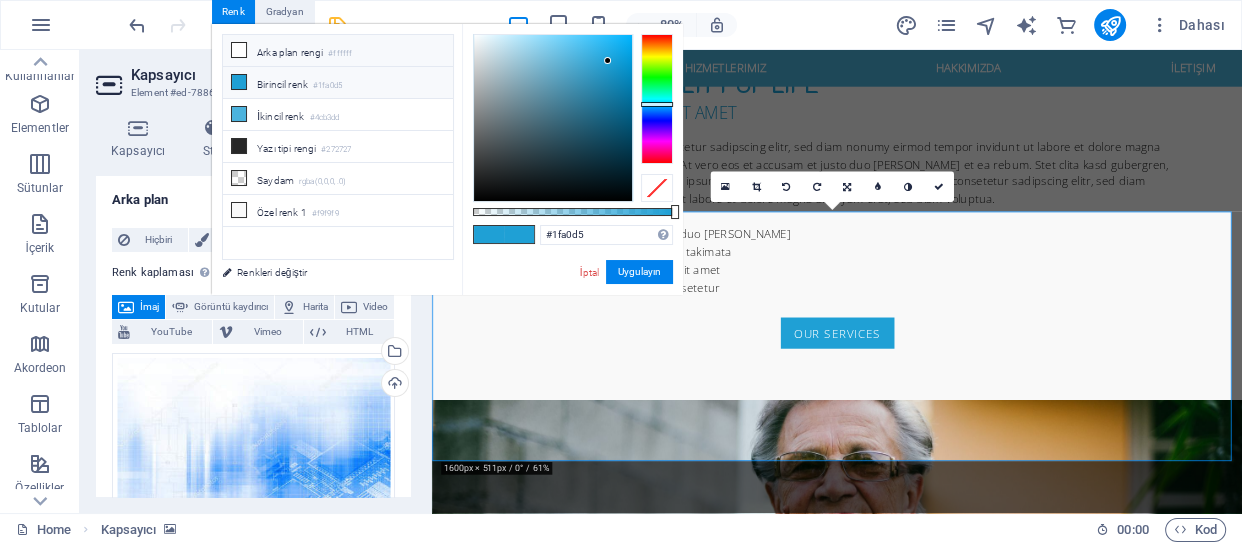 click on "Arka plan rengi
#ffffff" at bounding box center [338, 51] 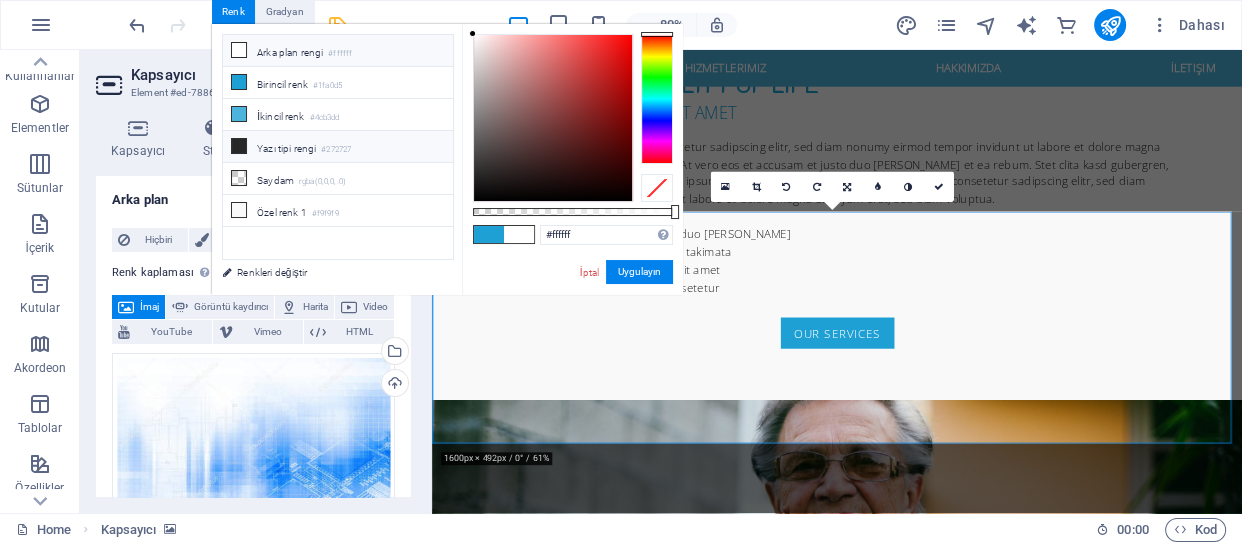 click on "Yazı tipi rengi
#272727" at bounding box center [338, 147] 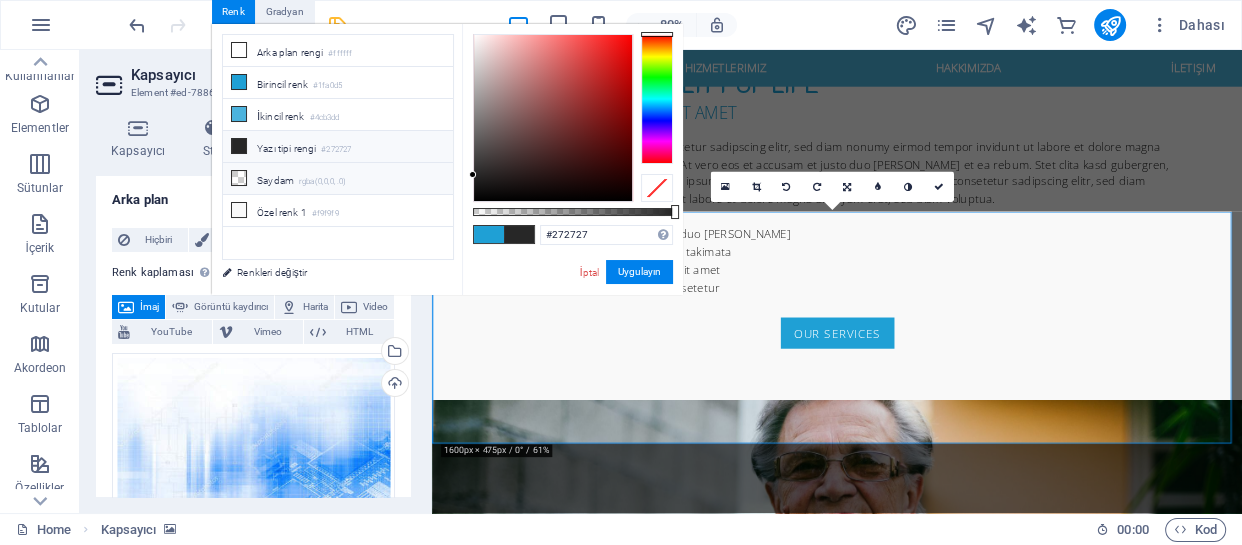 click on "rgba(0,0,0,.0)" at bounding box center (322, 182) 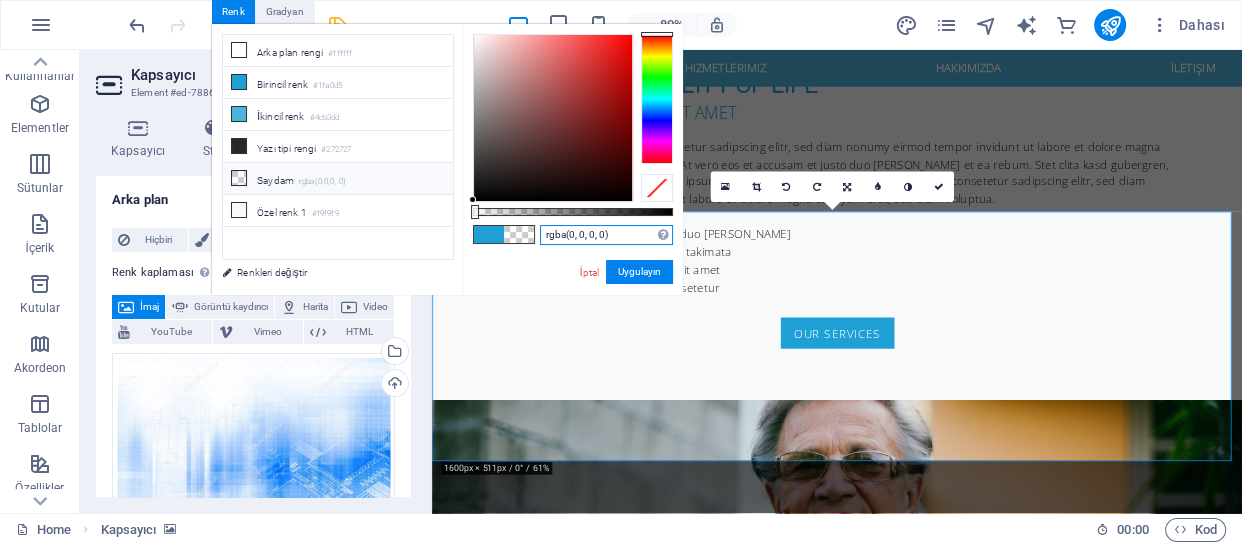 click on "rgba(0, 0, 0, 0)" at bounding box center (606, 235) 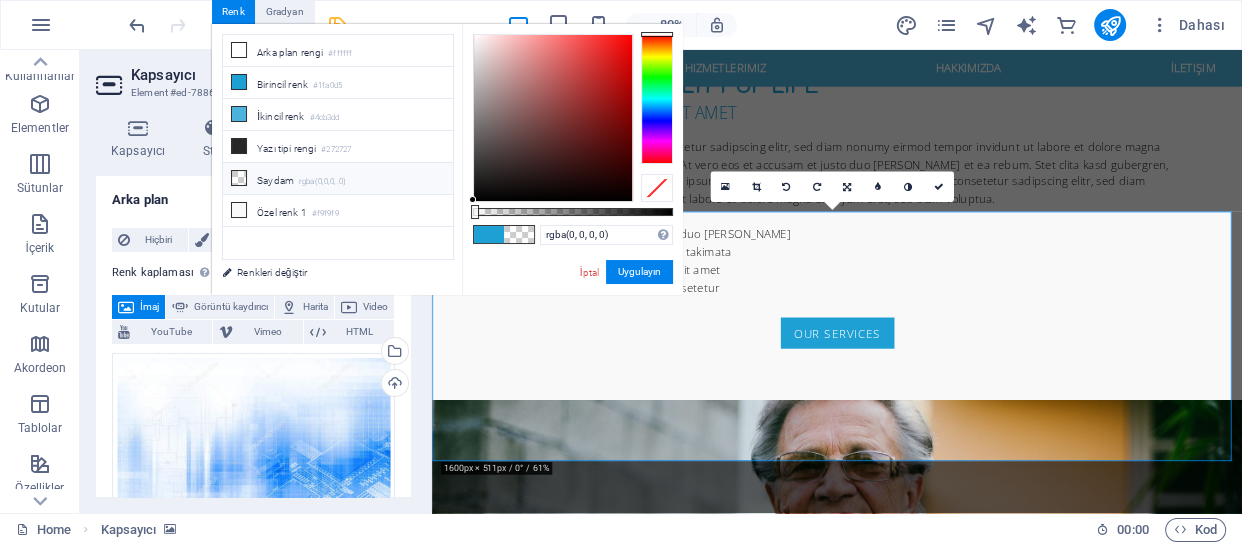 click at bounding box center [489, 234] 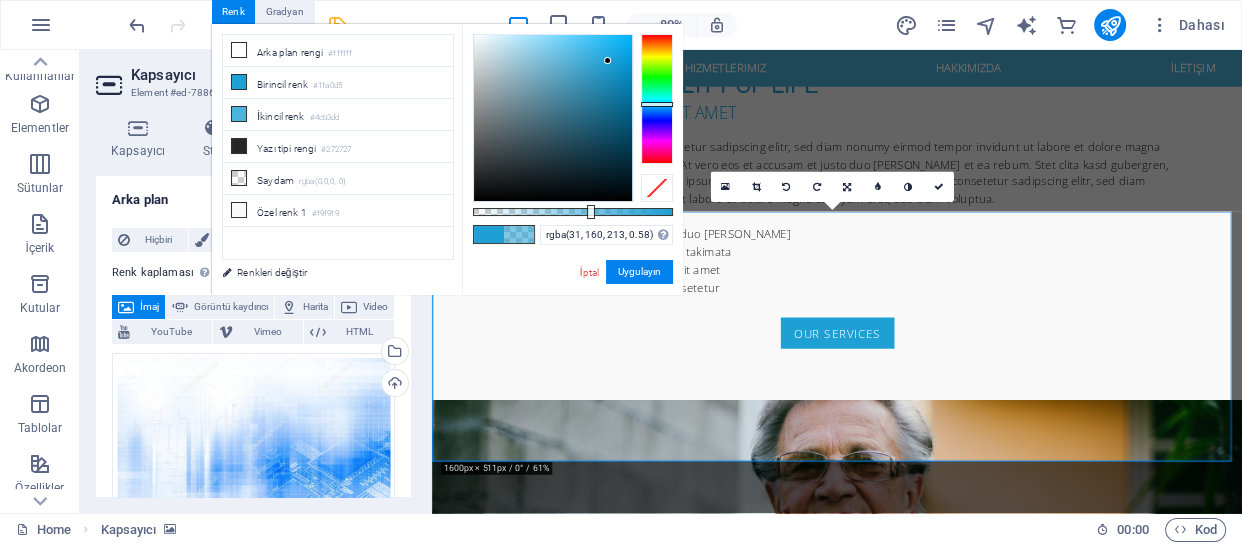 type on "rgba(31, 160, 213, 0.585)" 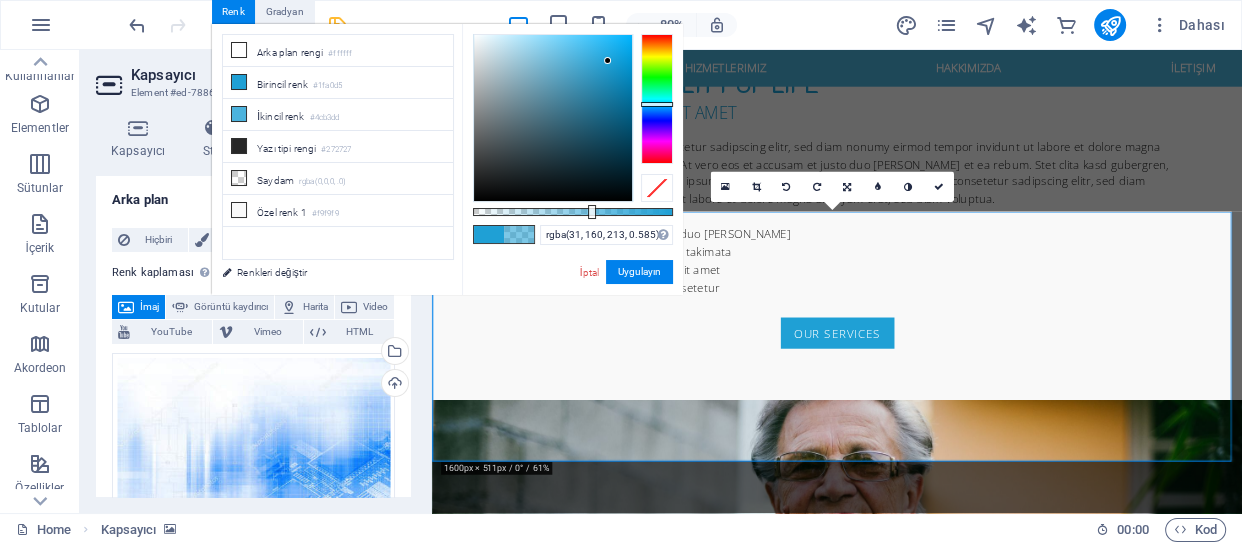 drag, startPoint x: 531, startPoint y: 207, endPoint x: 590, endPoint y: 187, distance: 62.297672 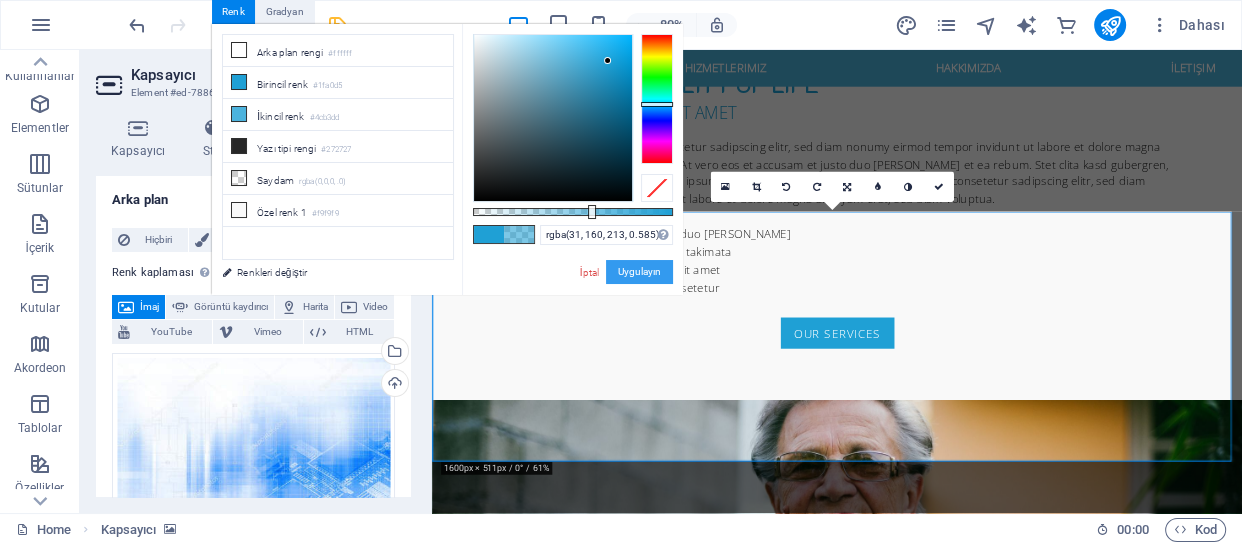 click on "Uygulayın" at bounding box center (639, 272) 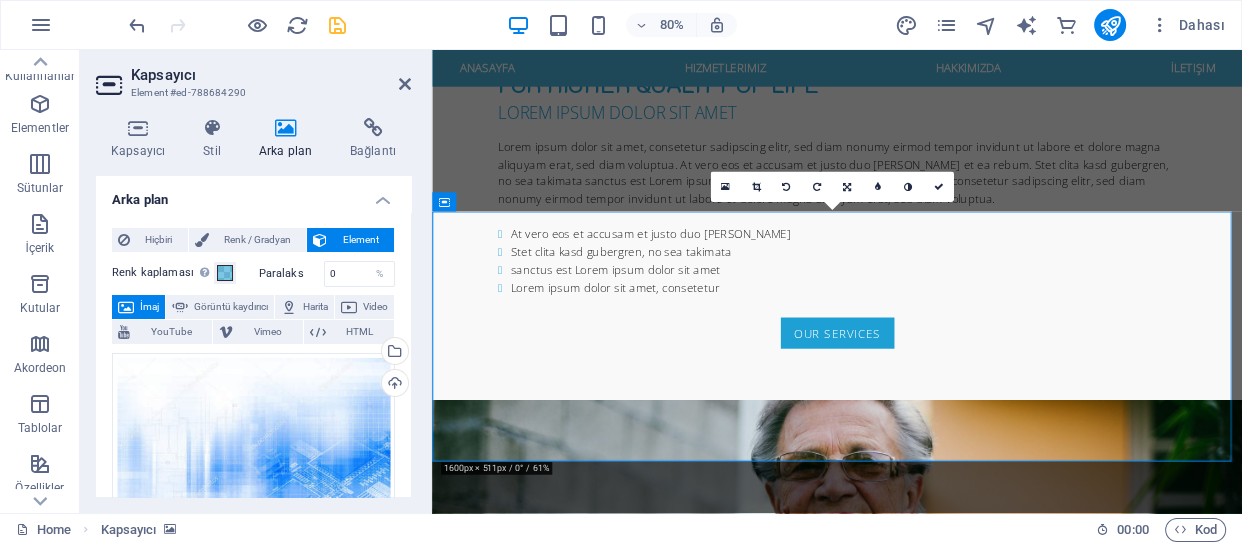 scroll, scrollTop: 1850, scrollLeft: 0, axis: vertical 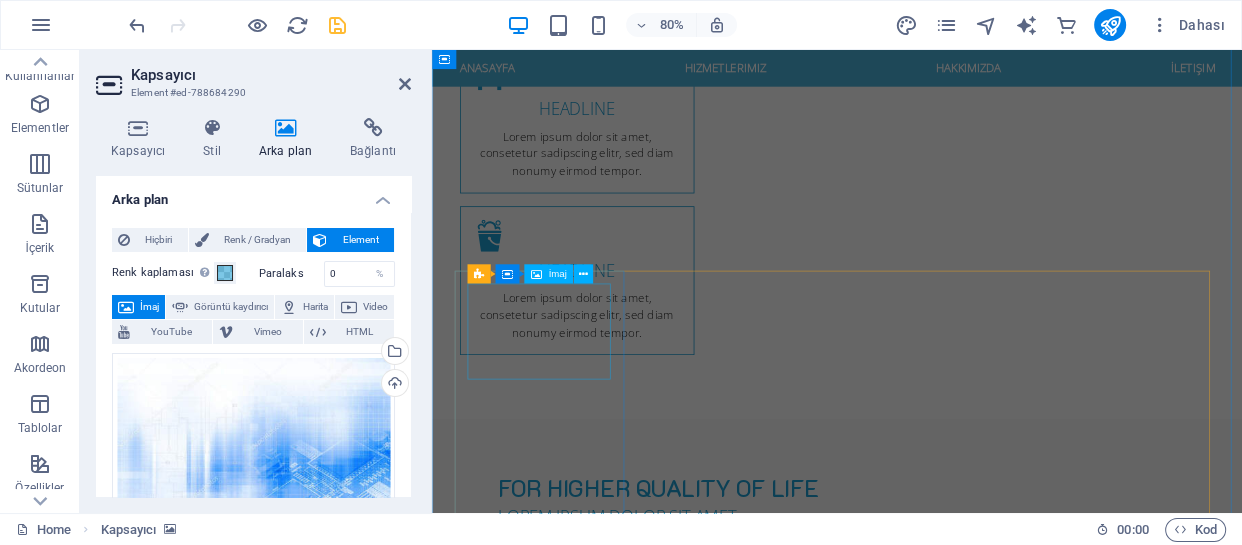 click at bounding box center [573, 2231] 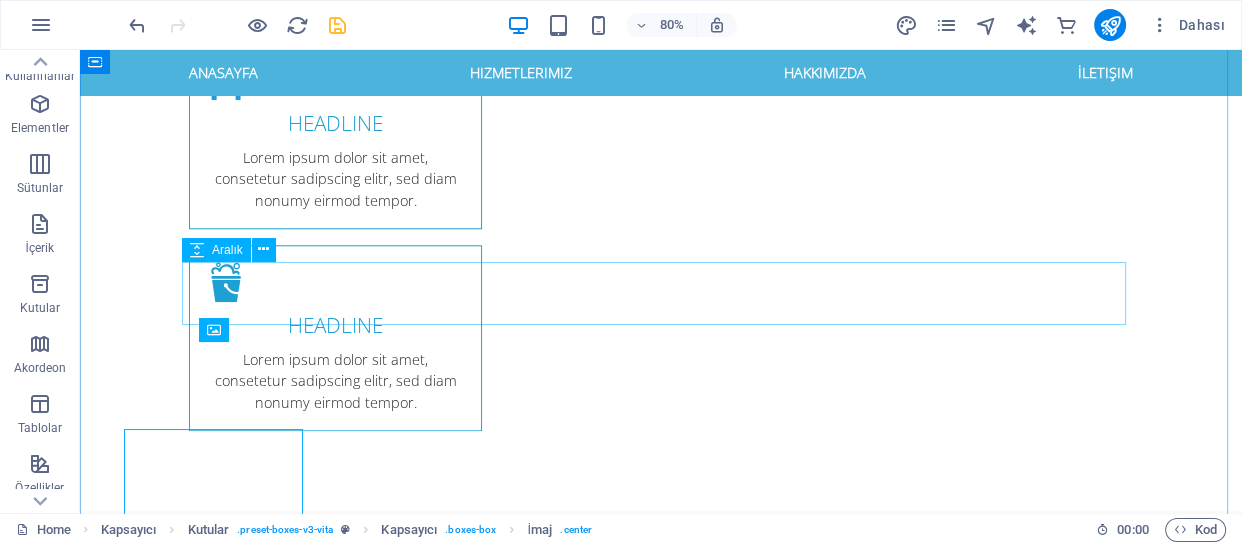 scroll, scrollTop: 1763, scrollLeft: 0, axis: vertical 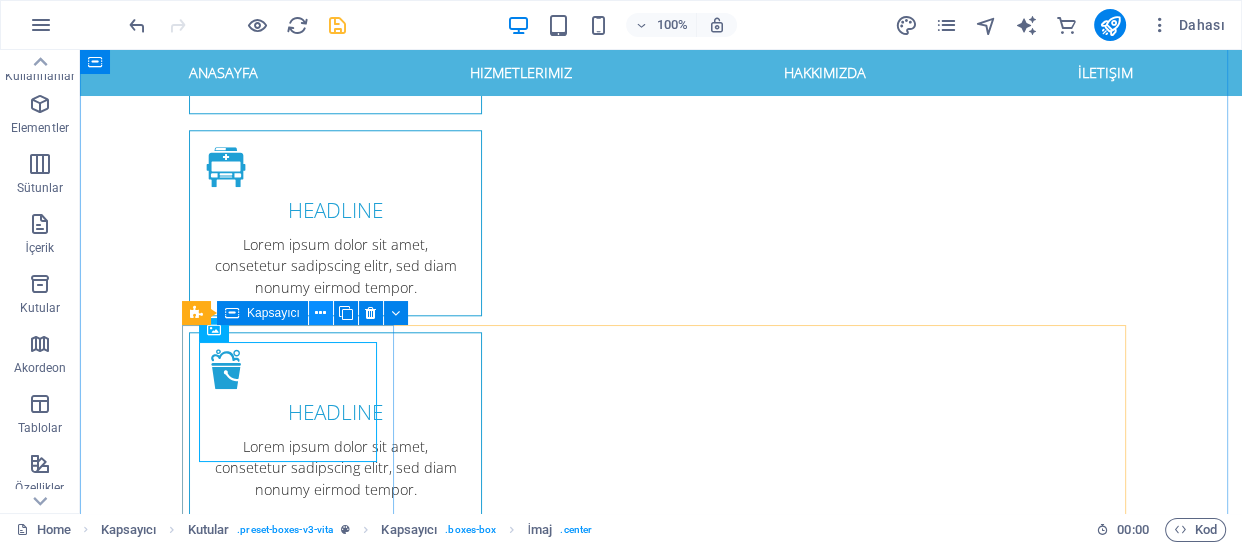 click at bounding box center [320, 313] 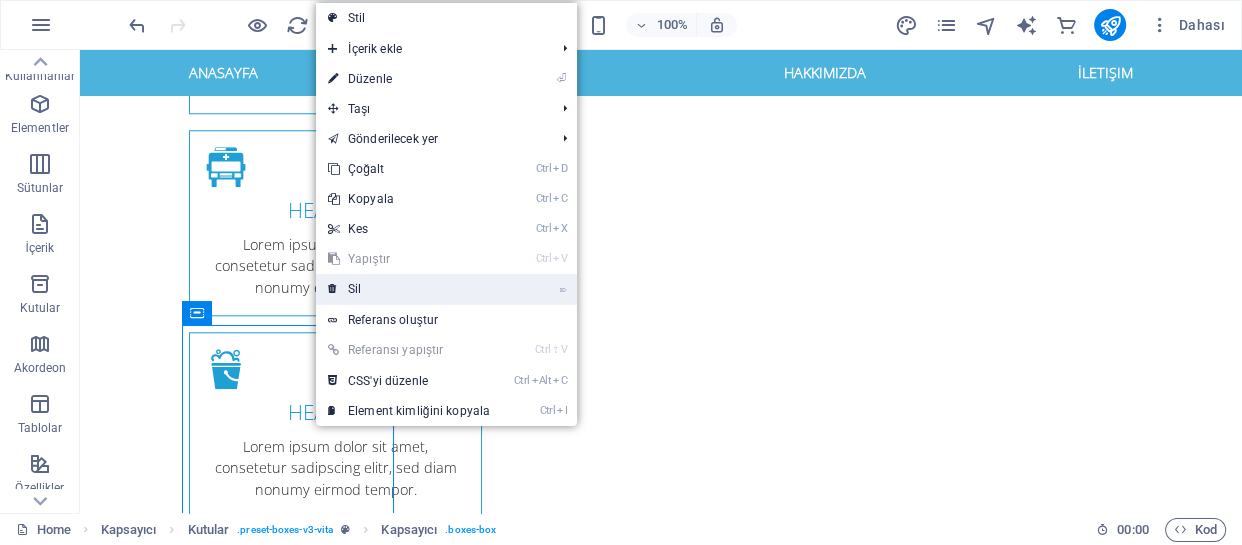 click at bounding box center [333, 289] 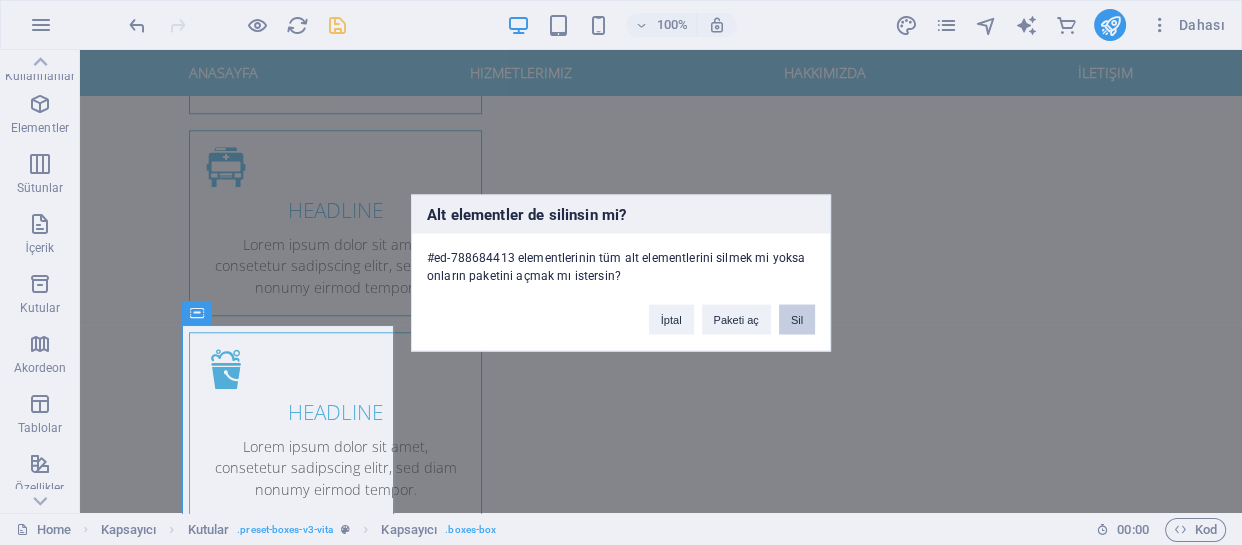 click on "Sil" at bounding box center [797, 319] 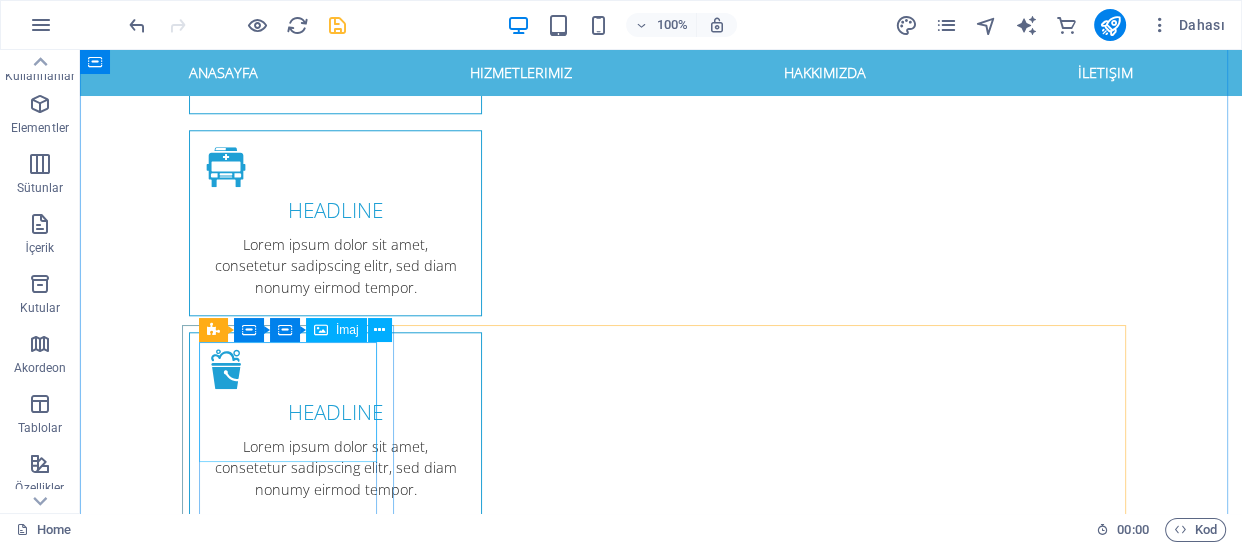 click at bounding box center [295, 2232] 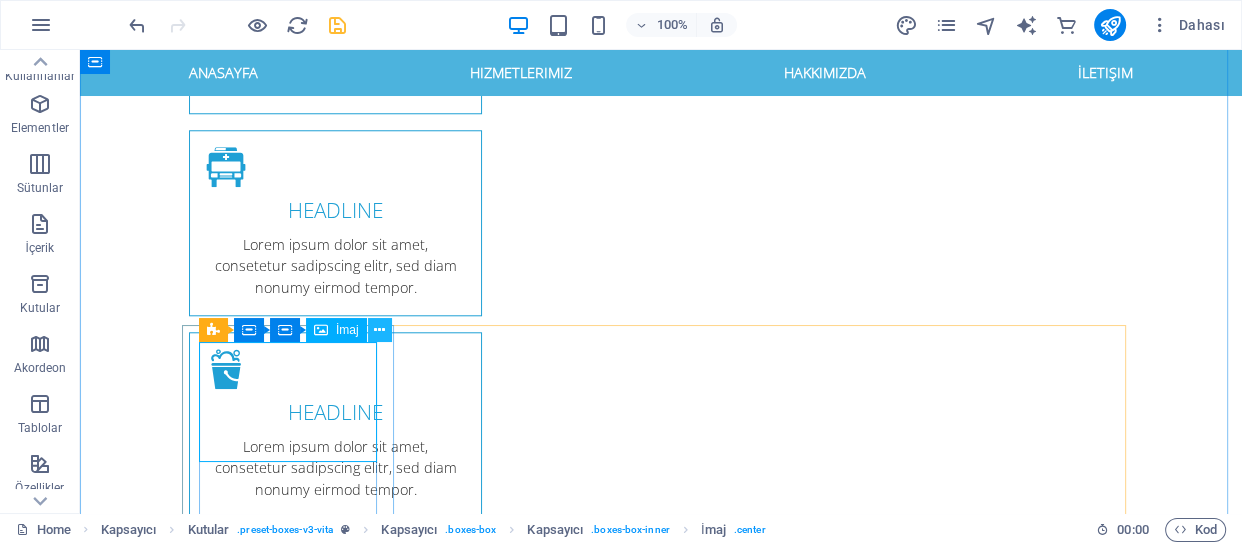 click at bounding box center [379, 330] 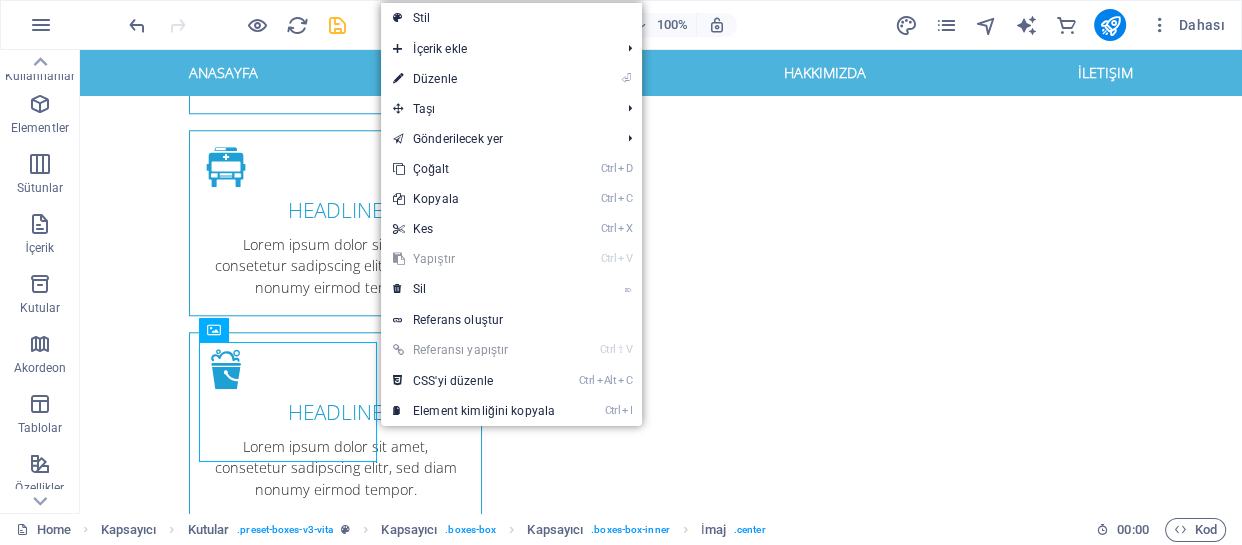 click on "Ctrl V  Yapıştır" at bounding box center [474, 259] 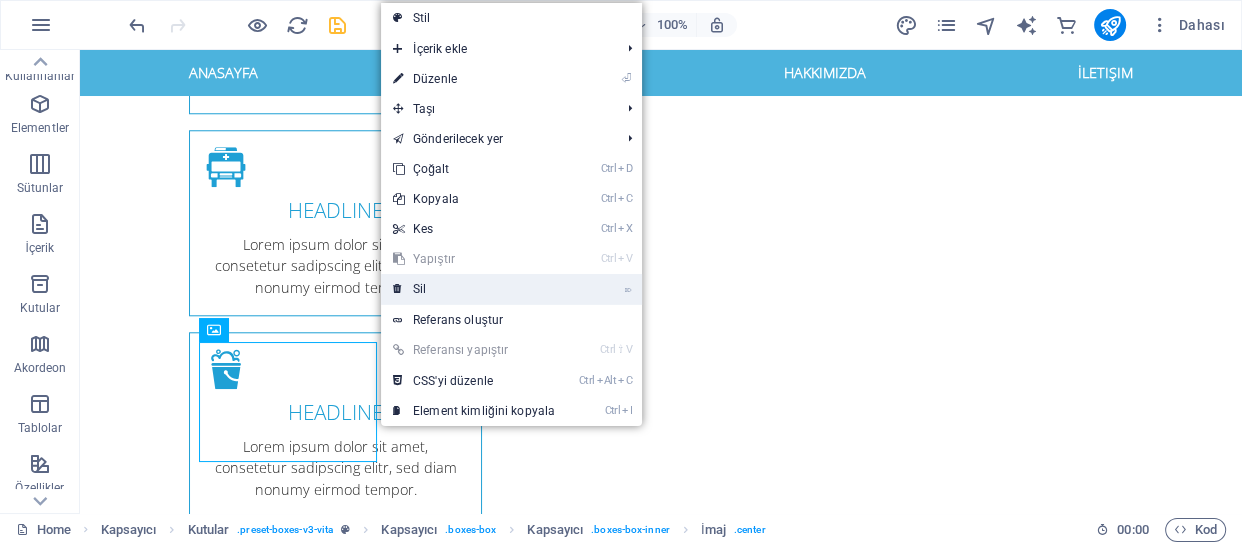 click on "⌦  Sil" at bounding box center (474, 289) 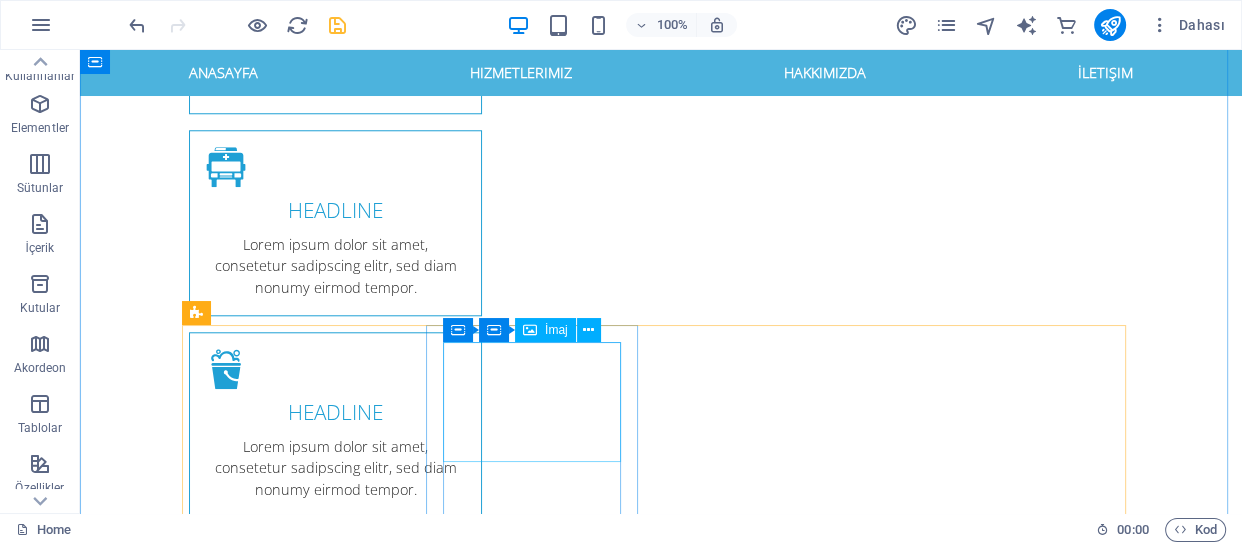 click at bounding box center (295, 2480) 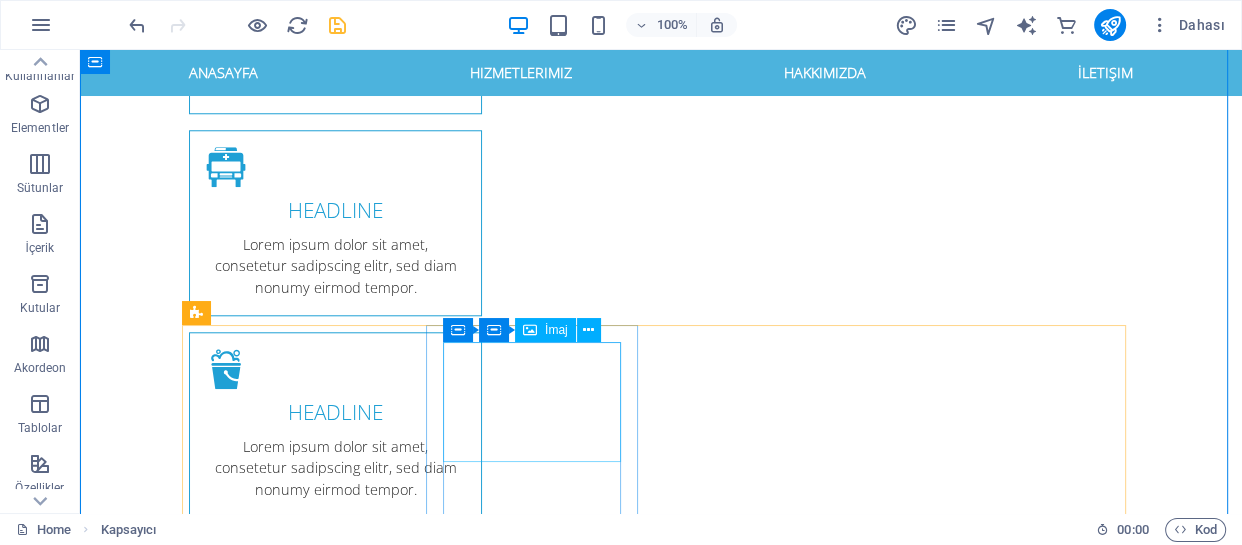 click at bounding box center [295, 2480] 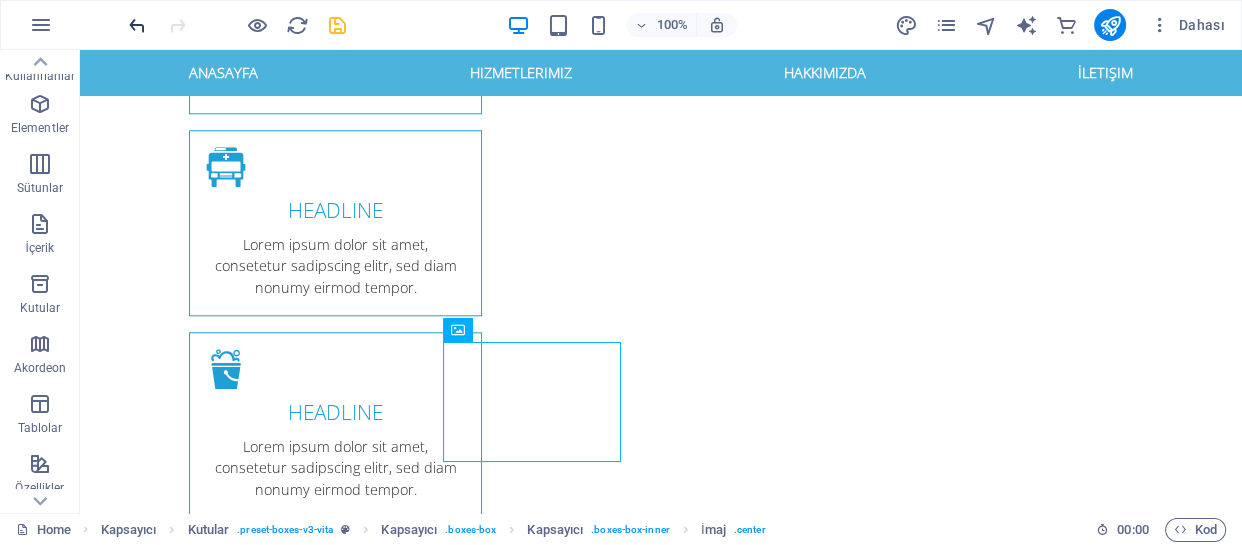 click at bounding box center [137, 25] 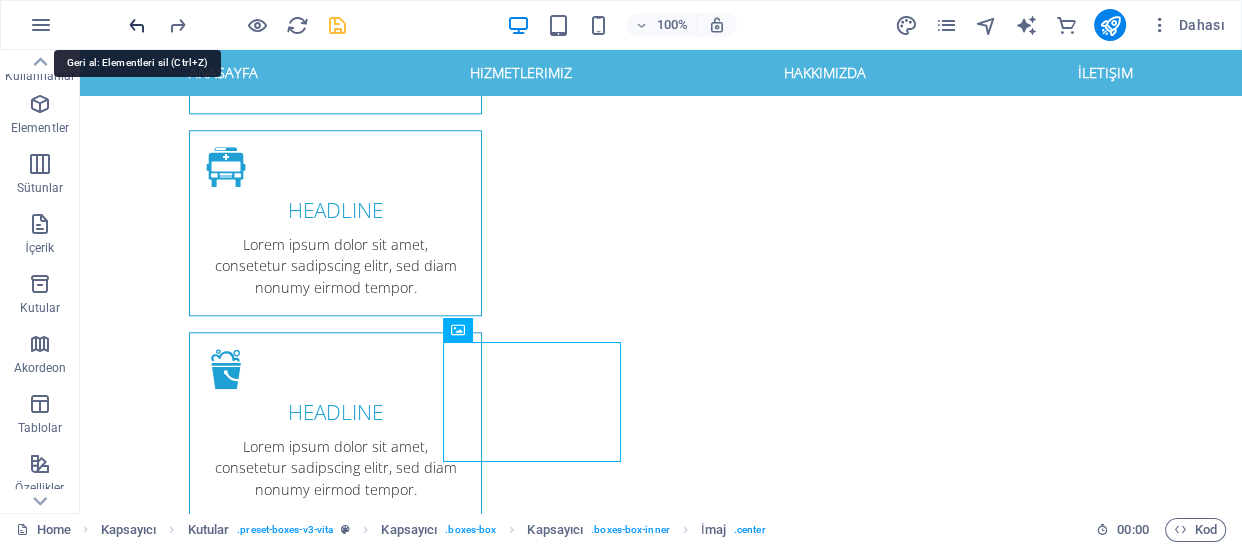 click at bounding box center [137, 25] 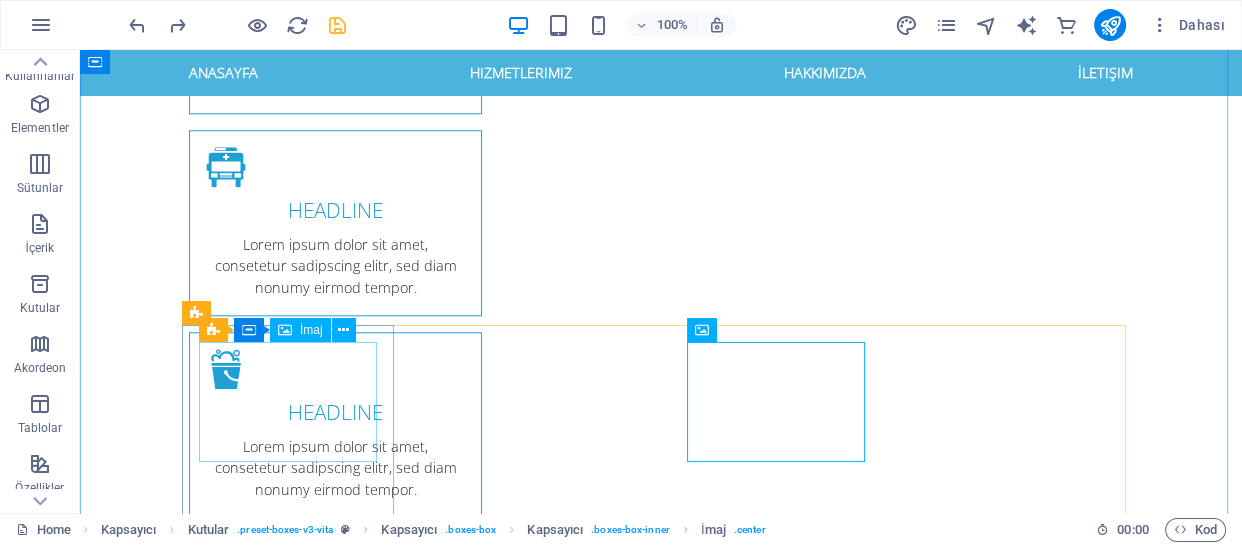click at bounding box center [295, 2232] 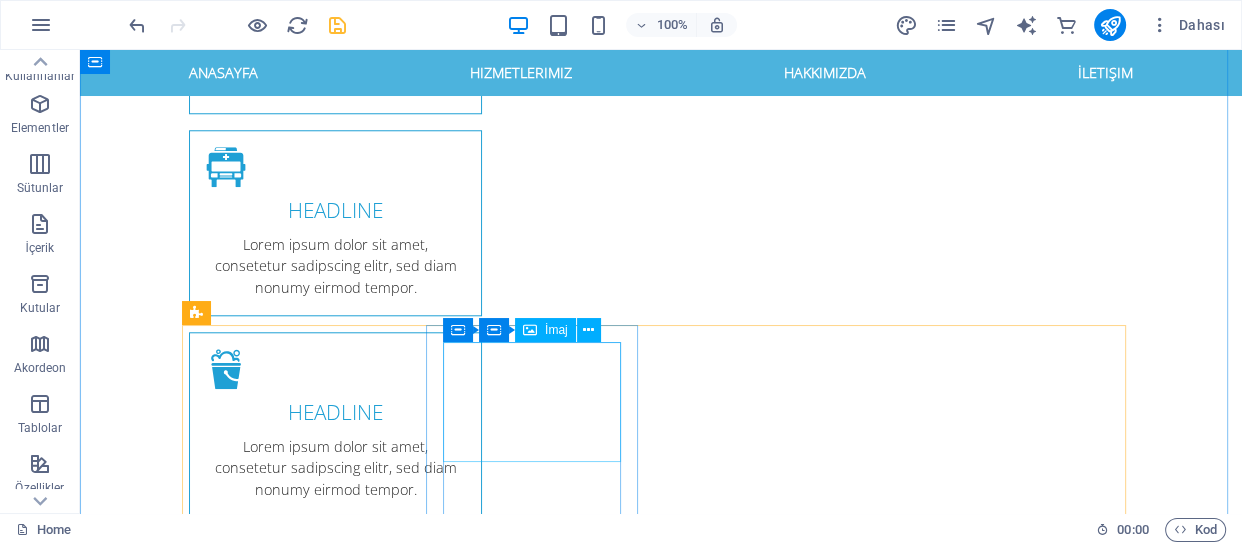 click at bounding box center [295, 2480] 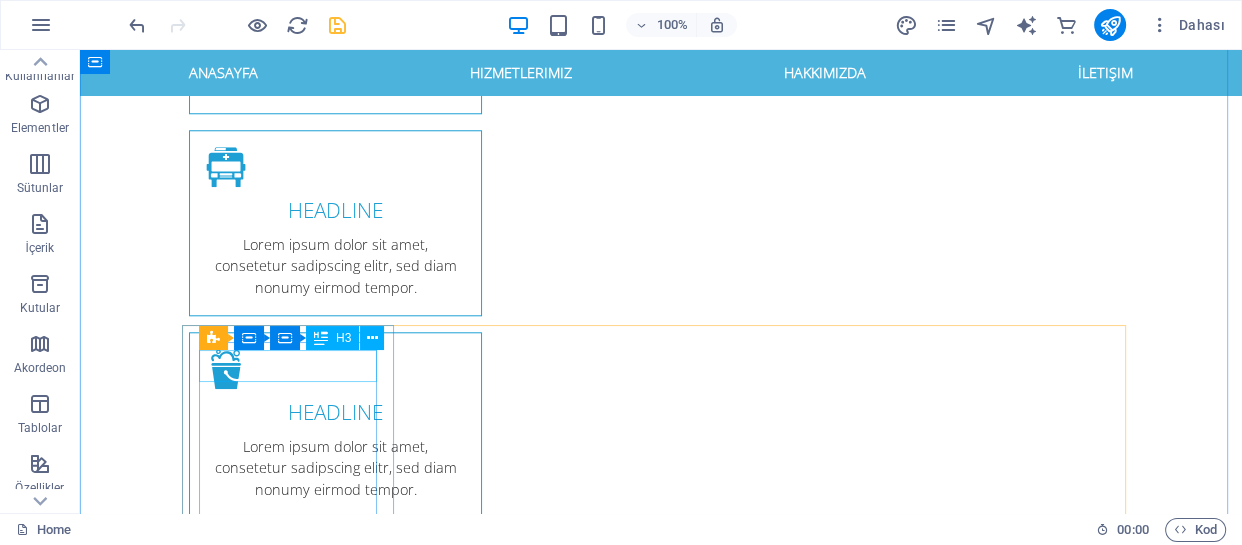 click on "[PERSON_NAME]" at bounding box center [295, 2195] 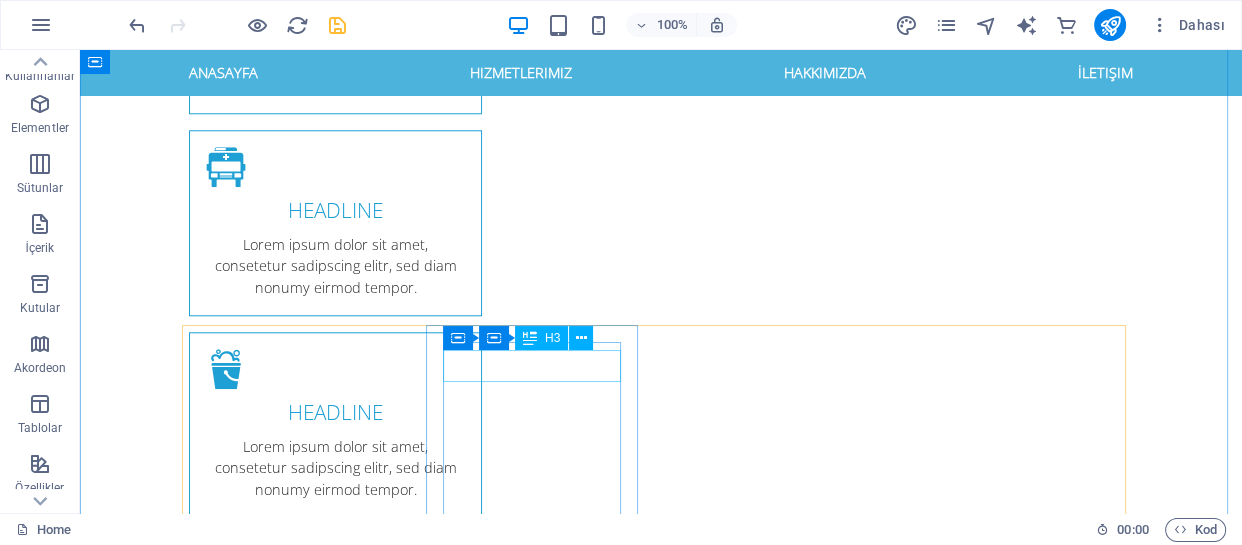 click on "[PERSON_NAME]" at bounding box center (295, 2396) 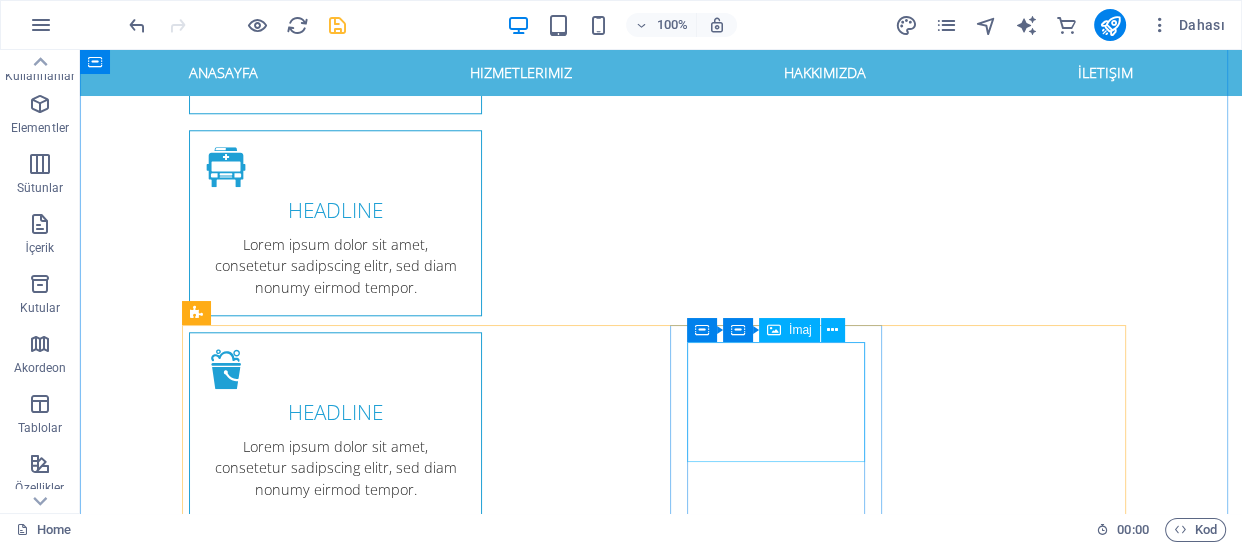 click at bounding box center [295, 2634] 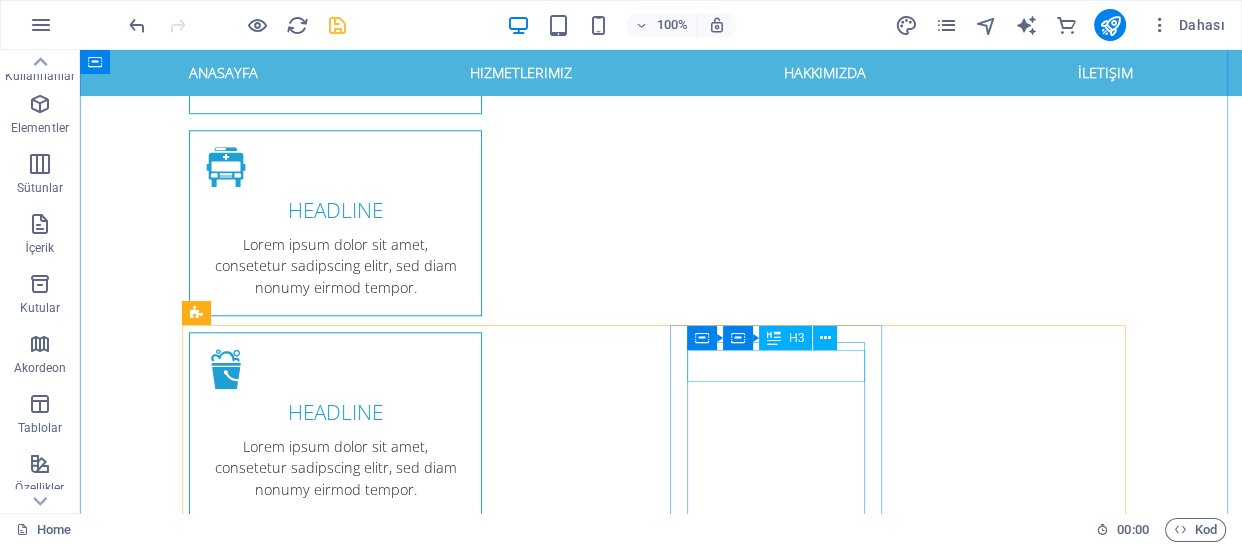 click on "[PERSON_NAME]" at bounding box center (295, 2597) 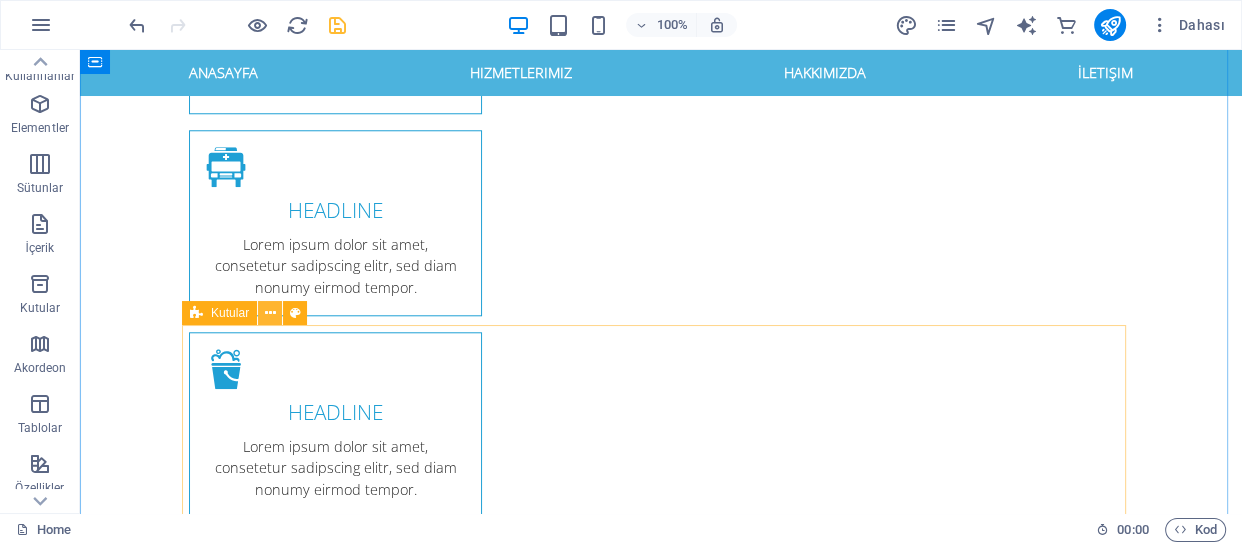 click at bounding box center [270, 313] 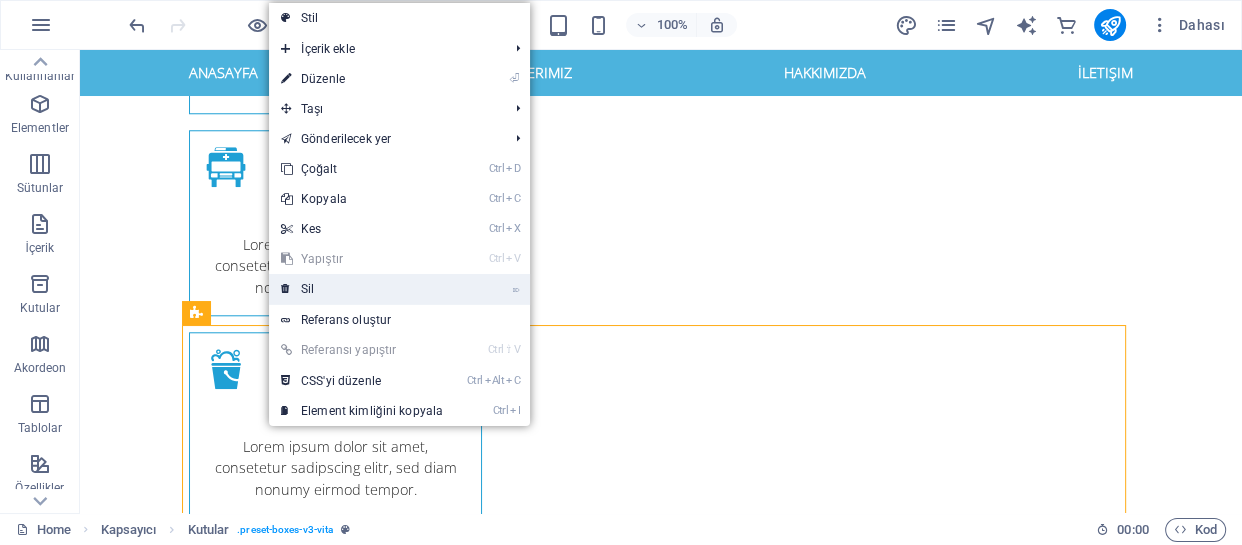 click on "⌦  Sil" at bounding box center [362, 289] 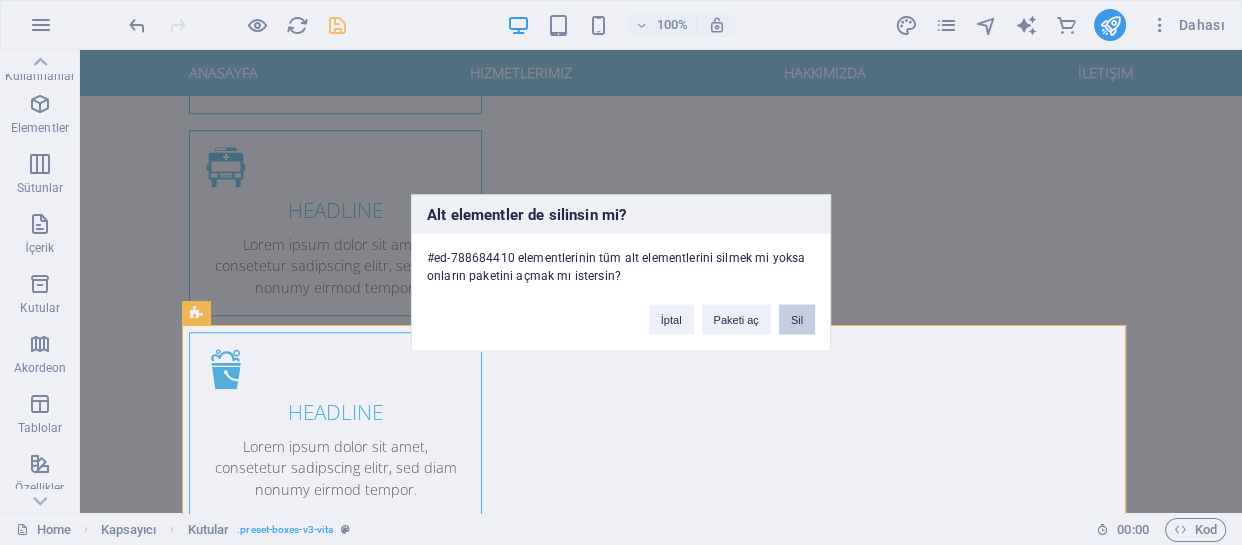 drag, startPoint x: 712, startPoint y: 263, endPoint x: 792, endPoint y: 313, distance: 94.33981 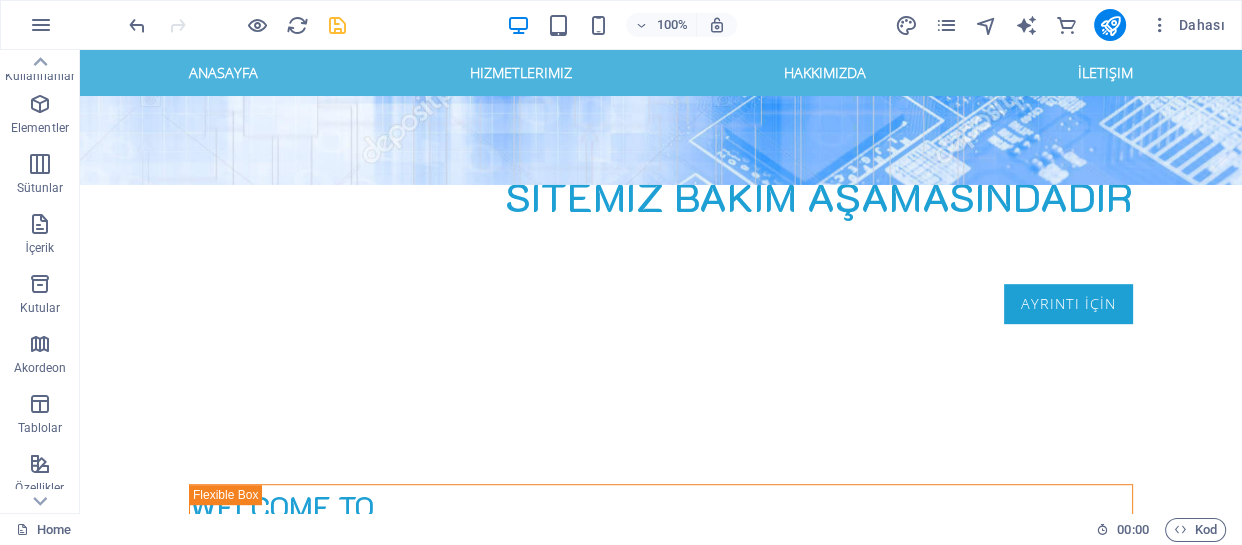 scroll, scrollTop: 1407, scrollLeft: 0, axis: vertical 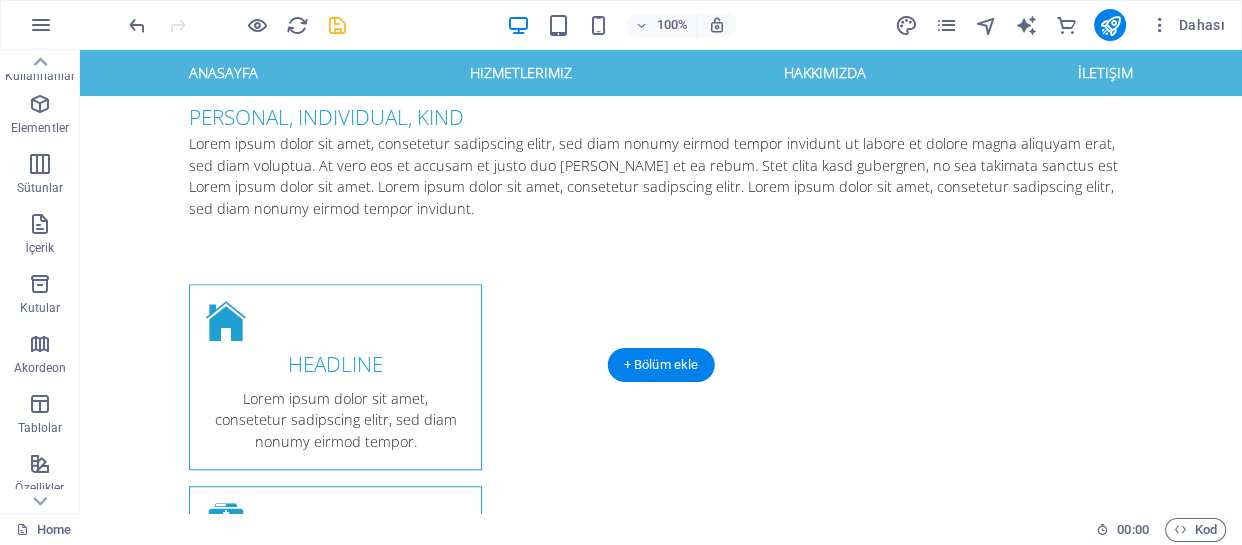 click at bounding box center [661, 1706] 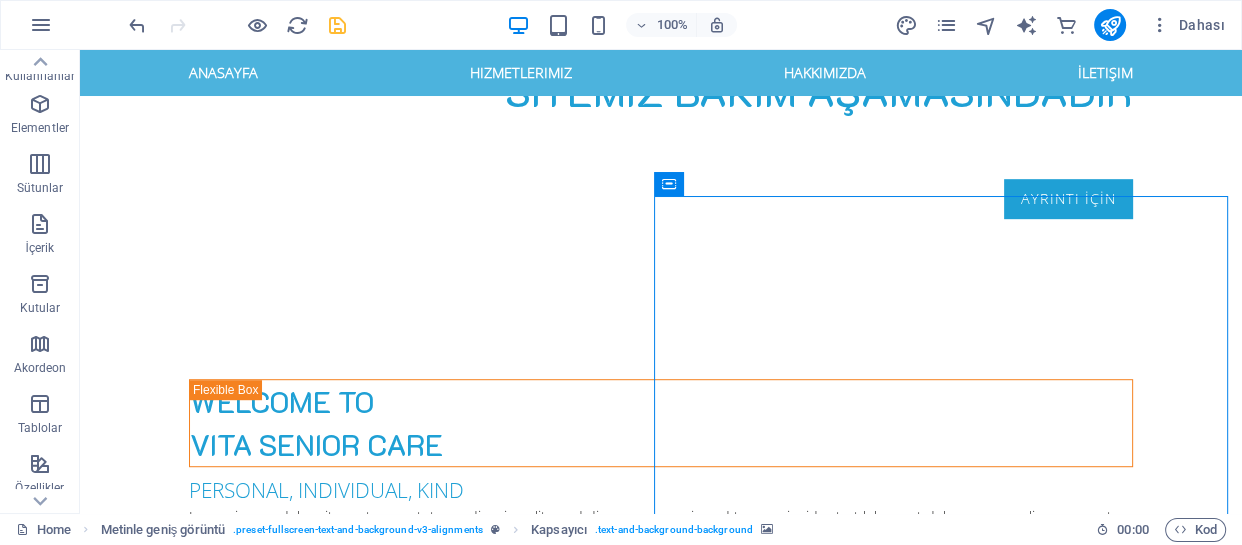 scroll, scrollTop: 970, scrollLeft: 0, axis: vertical 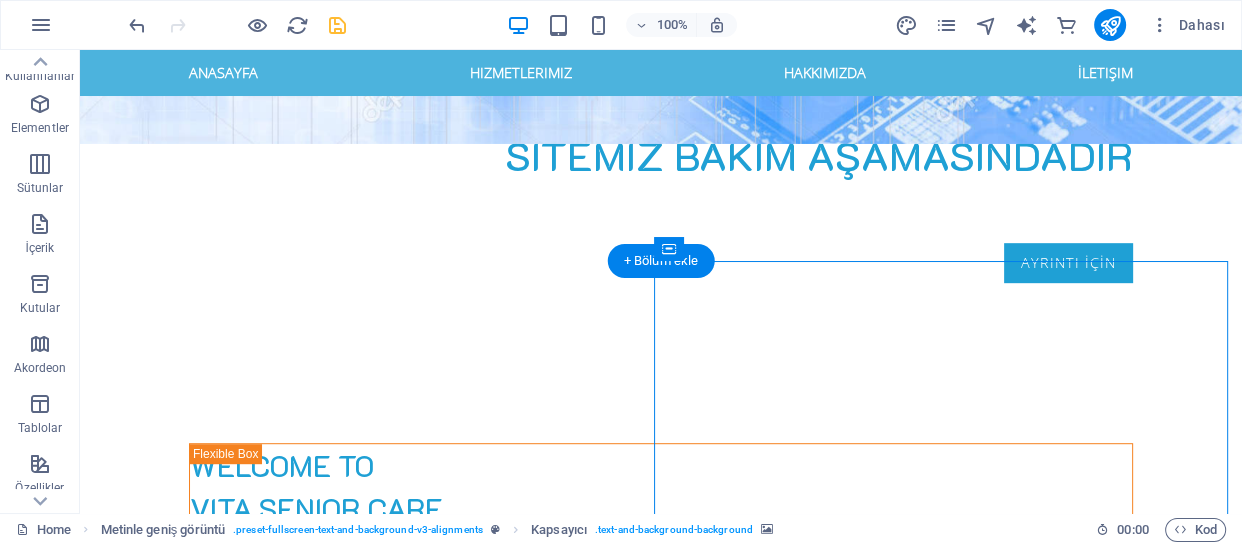 click at bounding box center [661, 2143] 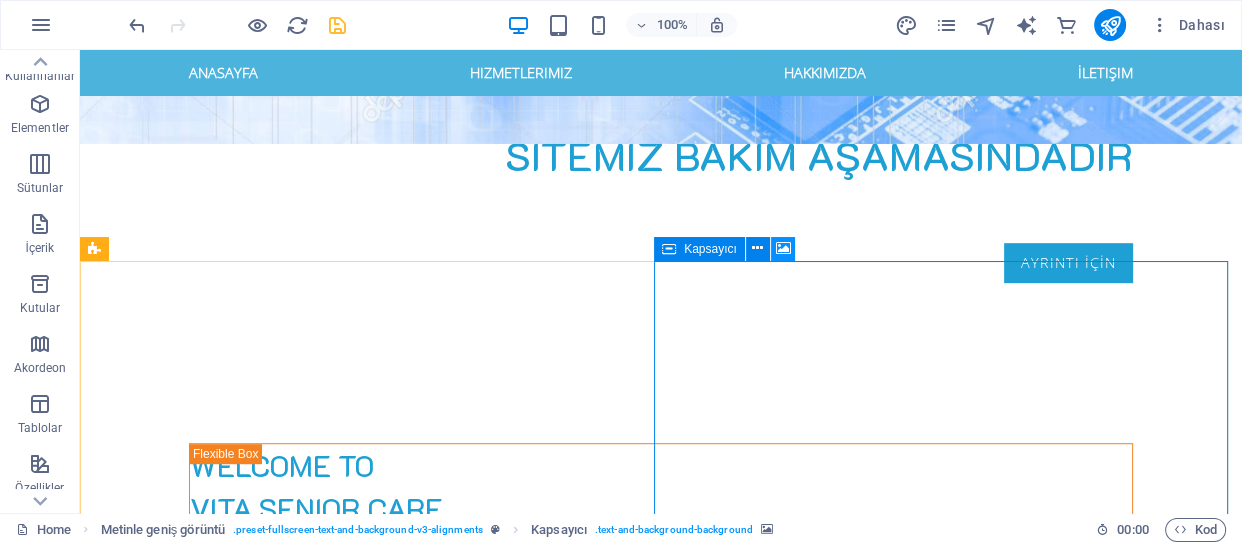 click at bounding box center [783, 248] 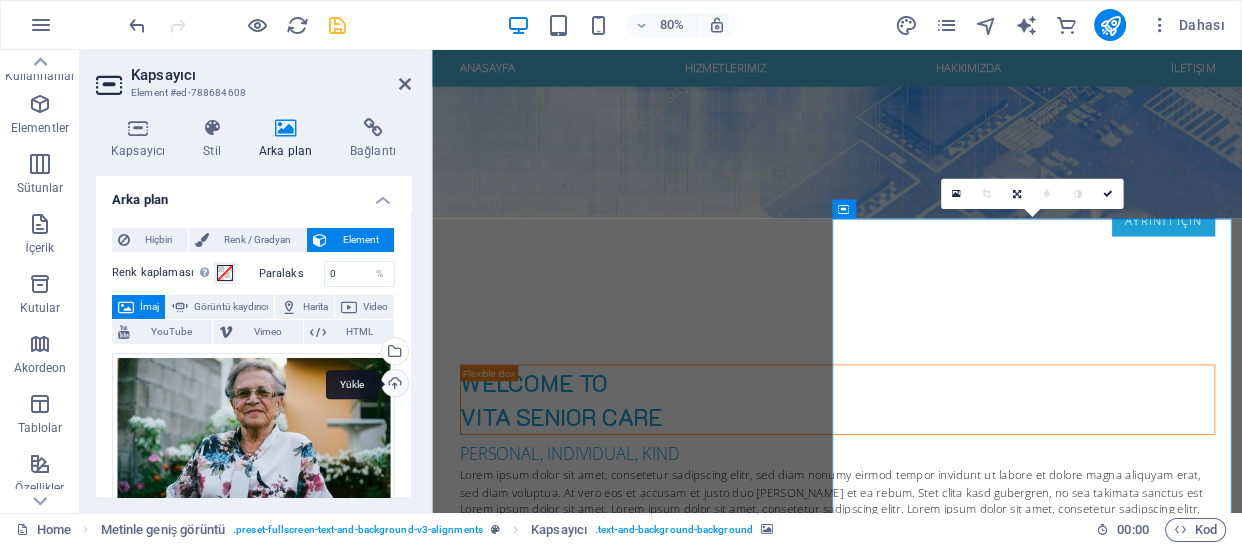 click on "Yükle" at bounding box center (393, 385) 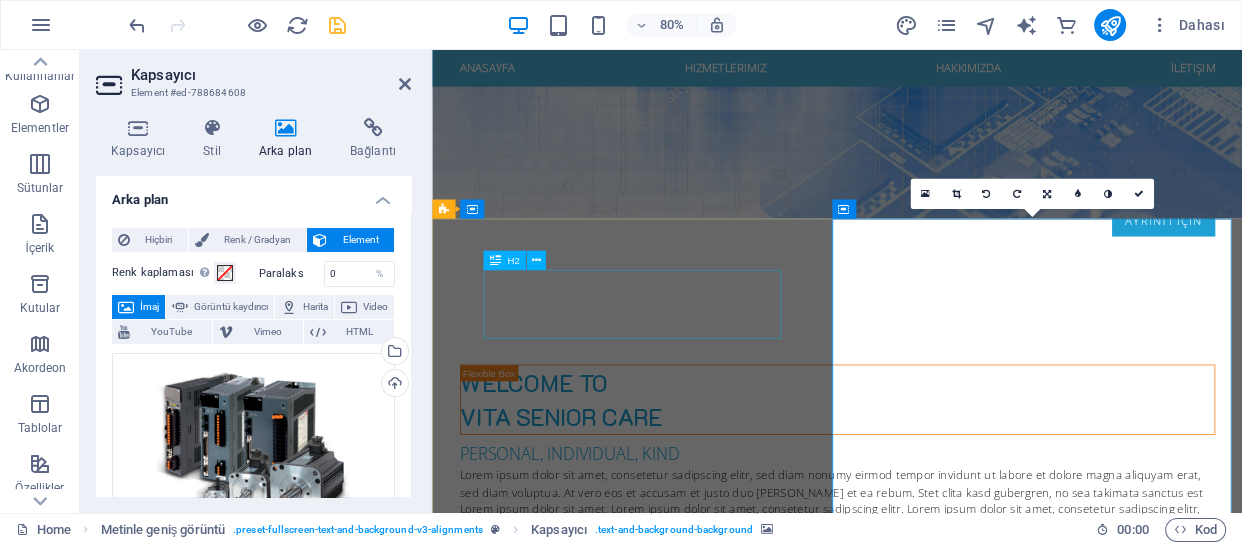 click on "For higher quality of life" at bounding box center (939, 1476) 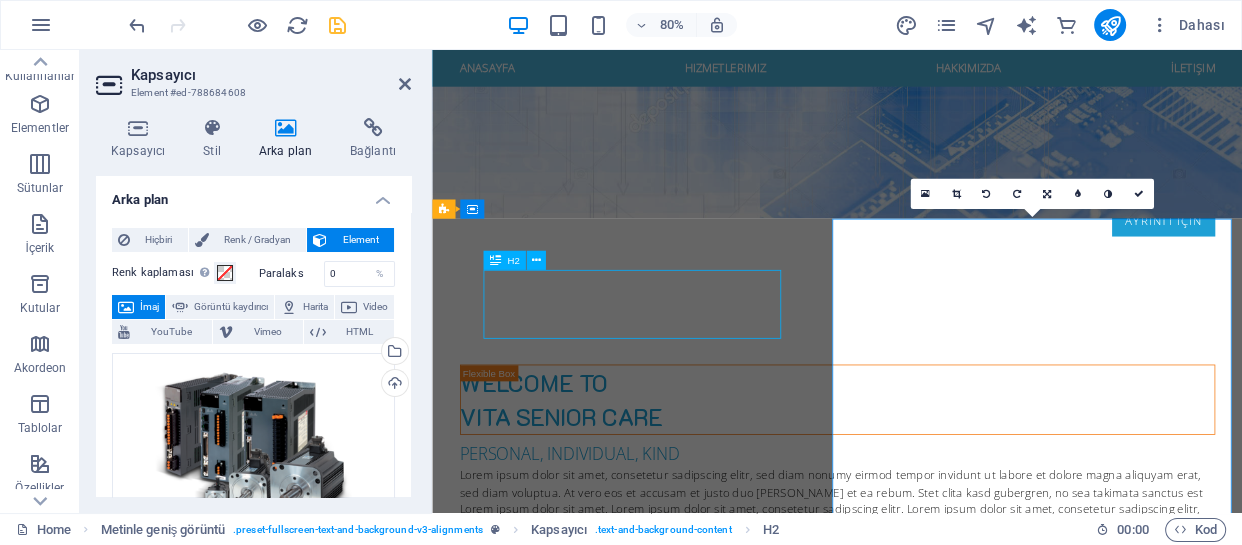 click on "For higher quality of life Lorem ipsum dolor sit amet Lorem ipsum dolor sit amet, consetetur sadipscing elitr, sed diam nonumy eirmod tempor invidunt ut labore et dolore magna aliquyam erat, sed diam voluptua. At vero eos et accusam et justo duo dolores et ea rebum. Stet clita kasd gubergren, no sea takimata sanctus est Lorem ipsum dolor sit amet. Lorem ipsum dolor sit amet, consetetur sadipscing elitr, sed diam nonumy eirmod tempor invidunt ut labore et dolore magna aliquyam erat, sed diam voluptua. At vero eos et accusam et justo duo dolores Stet clita kasd gubergren, no sea takimata  sanctus est Lorem ipsum dolor sit amet Lorem ipsum dolor sit amet, consetetur Our Services" at bounding box center (938, 1631) 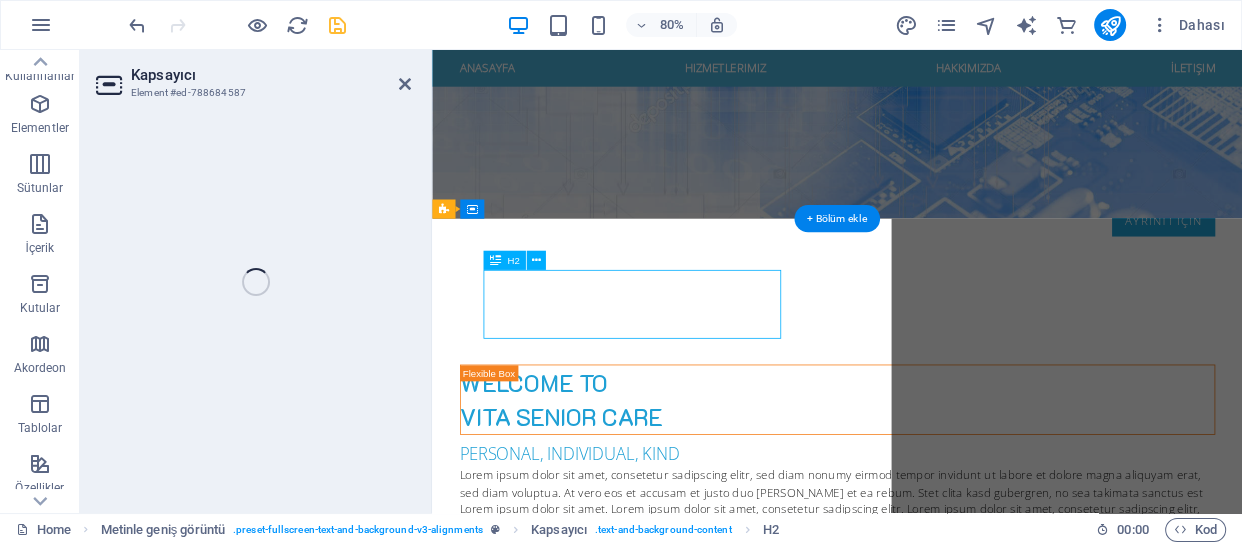 click on "For higher quality of life" at bounding box center (939, 1476) 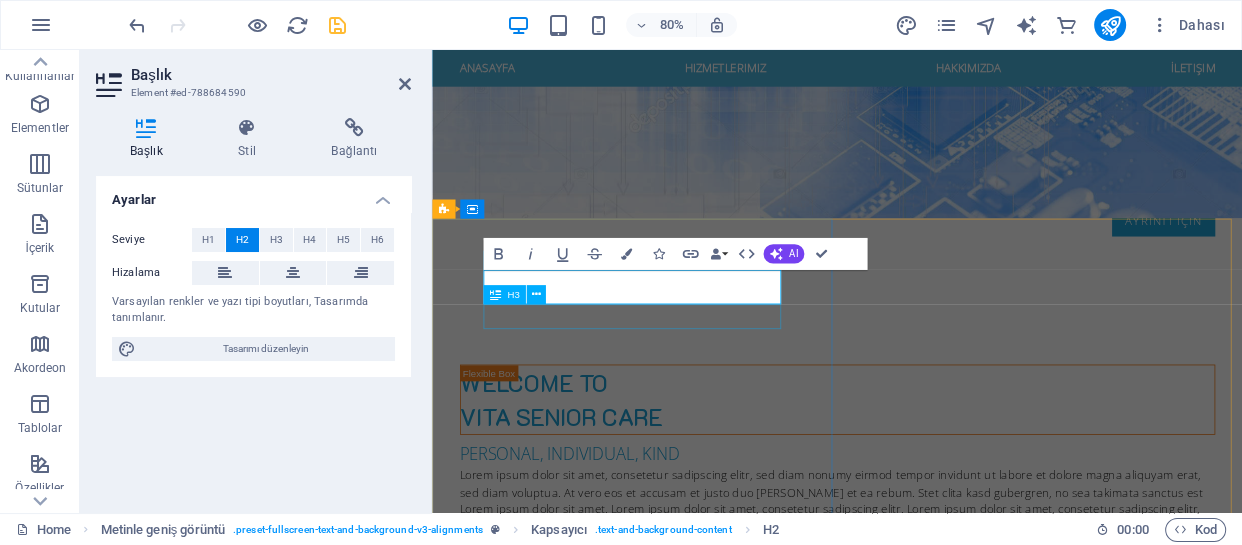 type 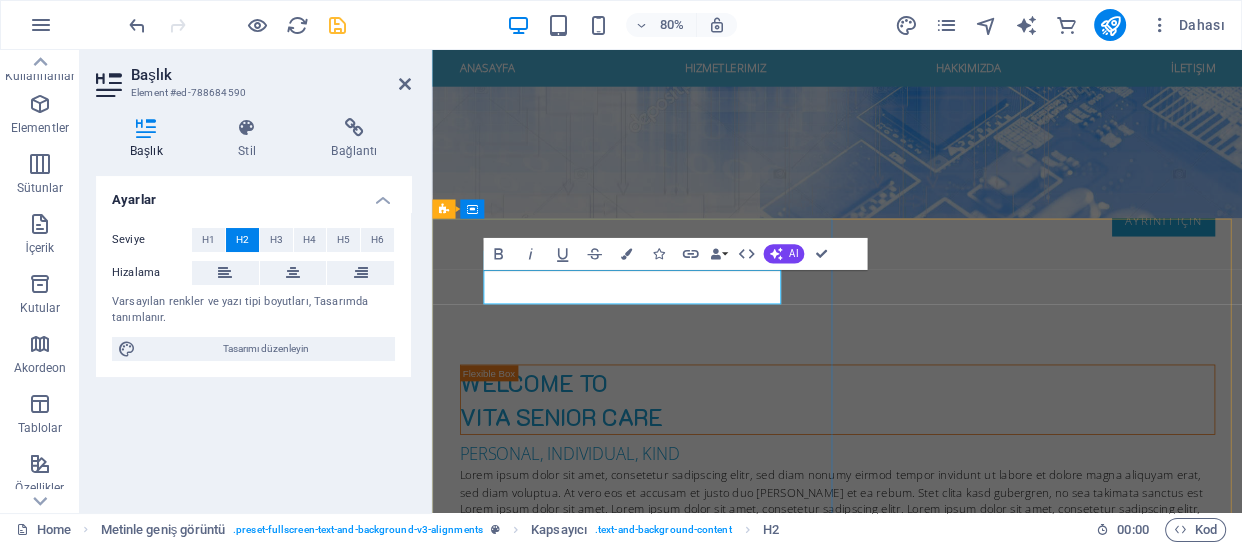 click on "SERVO MOTOR" at bounding box center (939, 1476) 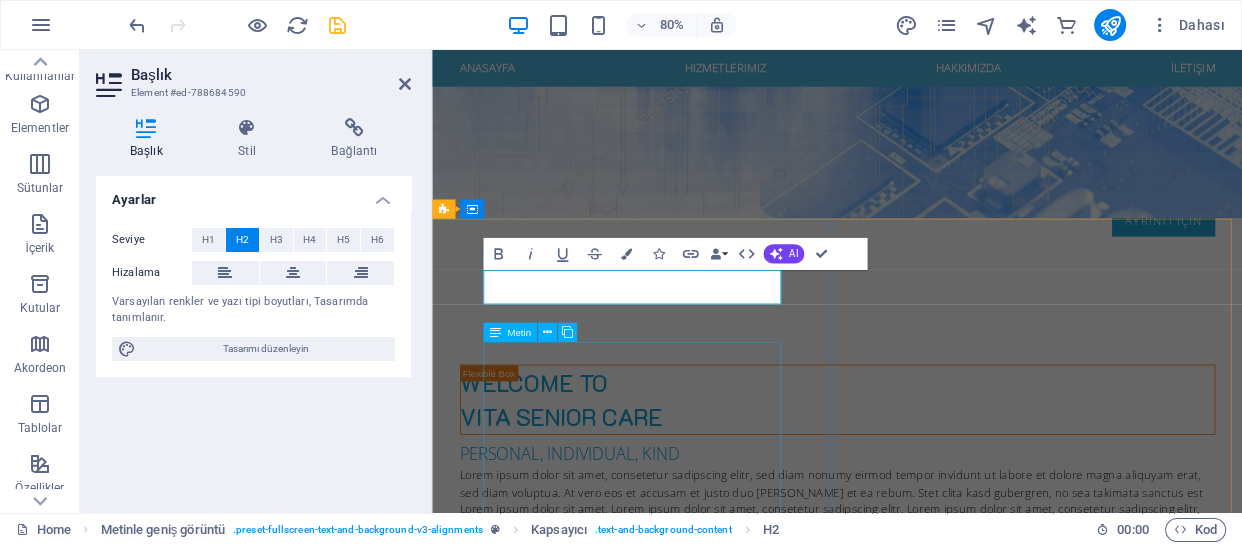 click on "Lorem ipsum dolor sit amet, consetetur sadipscing elitr, sed diam nonumy eirmod tempor invidunt ut labore et dolore magna aliquyam erat, sed diam voluptua. At vero eos et accusam et justo duo dolores et ea rebum. Stet clita kasd gubergren, no sea takimata sanctus est Lorem ipsum dolor sit amet. Lorem ipsum dolor sit amet, consetetur sadipscing elitr, sed diam nonumy eirmod tempor invidunt ut labore et dolore magna aliquyam erat, sed diam voluptua. At vero eos et accusam et justo duo dolores Stet clita kasd gubergren, no sea takimata  sanctus est Lorem ipsum dolor sit amet Lorem ipsum dolor sit amet, consetetur" at bounding box center [939, 1644] 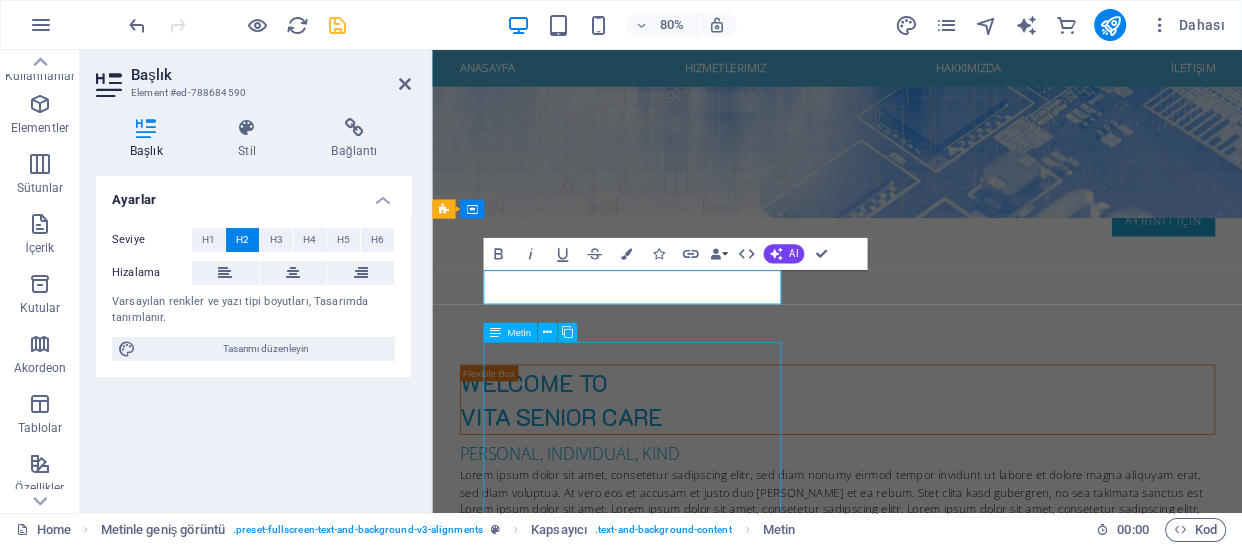 click on "SERVO sürücüler Lorem ipsum dolor sit amet Lorem ipsum dolor sit amet, consetetur sadipscing elitr, sed diam nonumy eirmod tempor invidunt ut labore et dolore magna aliquyam erat, sed diam voluptua. At vero eos et accusam et justo duo dolores et ea rebum. Stet clita kasd gubergren, no sea takimata sanctus est Lorem ipsum dolor sit amet. Lorem ipsum dolor sit amet, consetetur sadipscing elitr, sed diam nonumy eirmod tempor invidunt ut labore et dolore magna aliquyam erat, sed diam voluptua. At vero eos et accusam et justo duo dolores Stet clita kasd gubergren, no sea takimata  sanctus est Lorem ipsum dolor sit amet Lorem ipsum dolor sit amet, consetetur Our Services" at bounding box center [938, 1631] 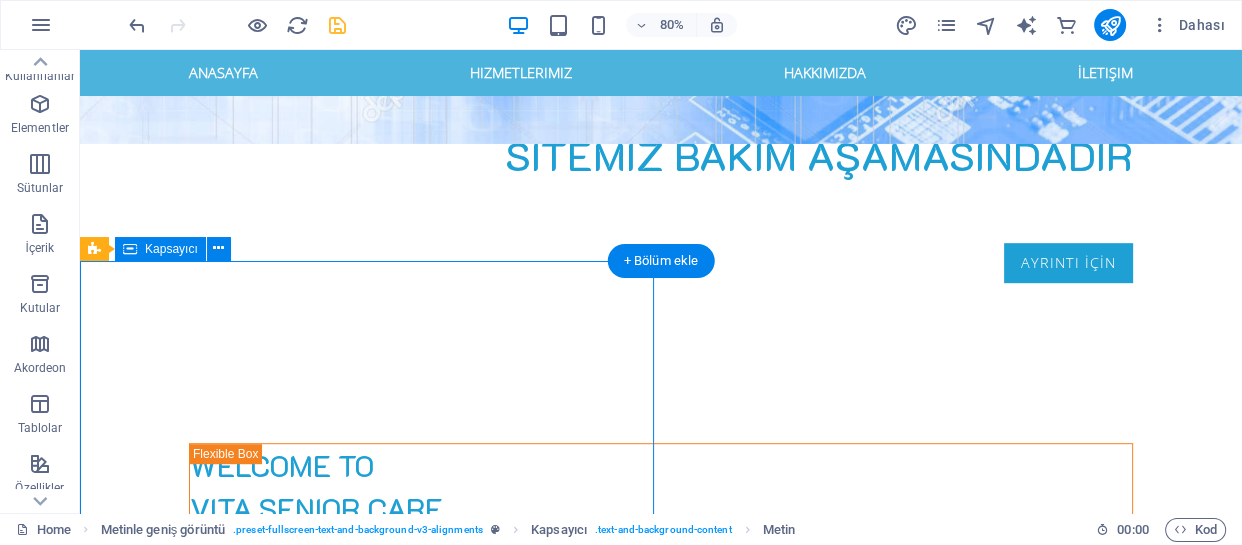 click on "SERVO sürücüler Lorem ipsum dolor sit amet Lorem ipsum dolor sit amet, consetetur sadipscing elitr, sed diam nonumy eirmod tempor invidunt ut labore et dolore magna aliquyam erat, sed diam voluptua. At vero eos et accusam et justo duo dolores et ea rebum. Stet clita kasd gubergren, no sea takimata sanctus est Lorem ipsum dolor sit amet. Lorem ipsum dolor sit amet, consetetur sadipscing elitr, sed diam nonumy eirmod tempor invidunt ut labore et dolore magna aliquyam erat, sed diam voluptua. At vero eos et accusam et justo duo dolores Stet clita kasd gubergren, no sea takimata  sanctus est Lorem ipsum dolor sit amet Lorem ipsum dolor sit amet, consetetur Our Services" at bounding box center [661, 1631] 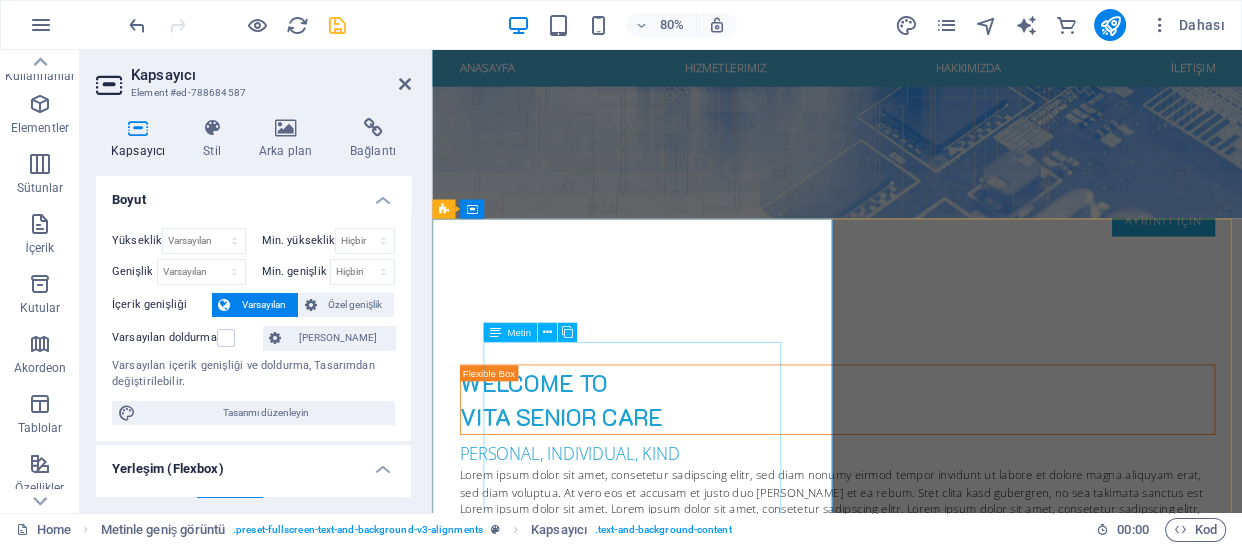click on "Lorem ipsum dolor sit amet, consetetur sadipscing elitr, sed diam nonumy eirmod tempor invidunt ut labore et dolore magna aliquyam erat, sed diam voluptua. At vero eos et accusam et justo duo dolores et ea rebum. Stet clita kasd gubergren, no sea takimata sanctus est Lorem ipsum dolor sit amet. Lorem ipsum dolor sit amet, consetetur sadipscing elitr, sed diam nonumy eirmod tempor invidunt ut labore et dolore magna aliquyam erat, sed diam voluptua. At vero eos et accusam et justo duo dolores Stet clita kasd gubergren, no sea takimata  sanctus est Lorem ipsum dolor sit amet Lorem ipsum dolor sit amet, consetetur" at bounding box center (939, 1644) 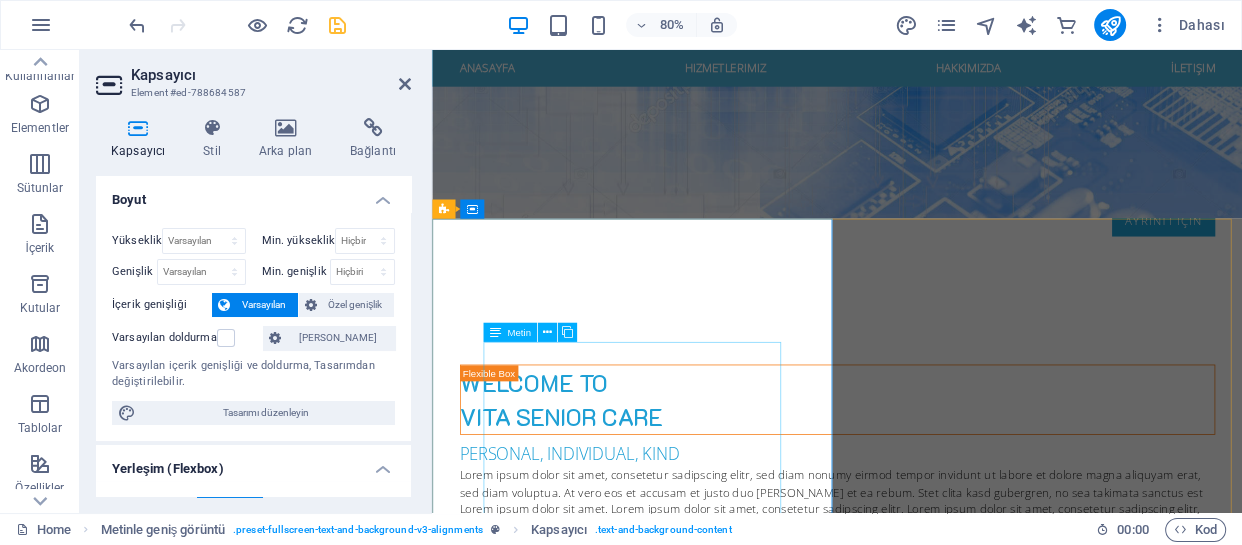 click on "Lorem ipsum dolor sit amet, consetetur sadipscing elitr, sed diam nonumy eirmod tempor invidunt ut labore et dolore magna aliquyam erat, sed diam voluptua. At vero eos et accusam et justo duo dolores et ea rebum. Stet clita kasd gubergren, no sea takimata sanctus est Lorem ipsum dolor sit amet. Lorem ipsum dolor sit amet, consetetur sadipscing elitr, sed diam nonumy eirmod tempor invidunt ut labore et dolore magna aliquyam erat, sed diam voluptua. At vero eos et accusam et justo duo dolores Stet clita kasd gubergren, no sea takimata  sanctus est Lorem ipsum dolor sit amet Lorem ipsum dolor sit amet, consetetur" at bounding box center (939, 1644) 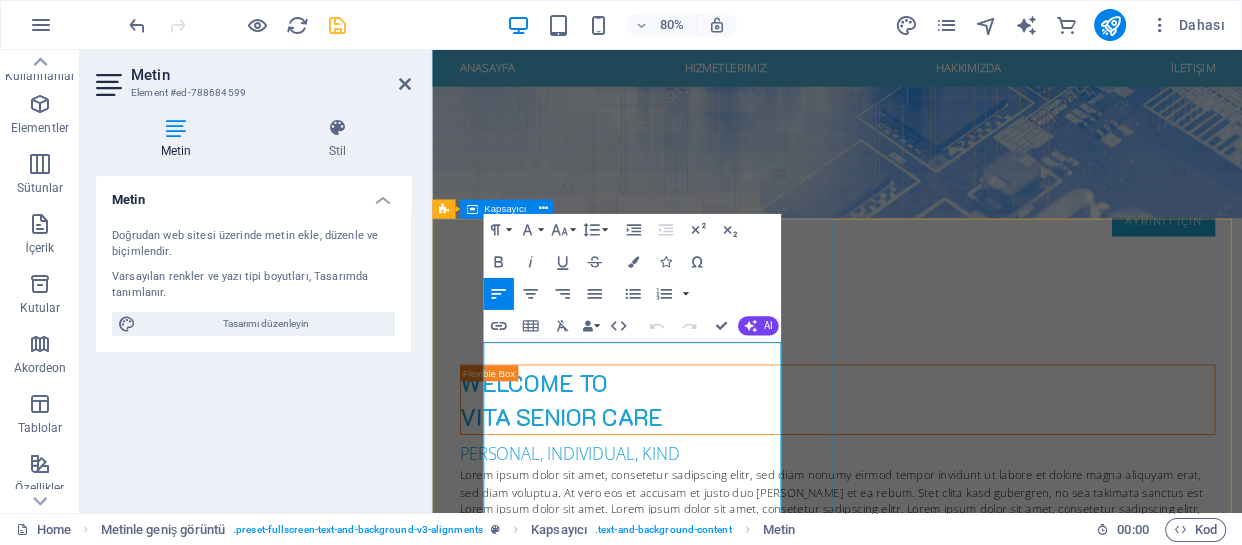 drag, startPoint x: 556, startPoint y: 560, endPoint x: 494, endPoint y: 423, distance: 150.37619 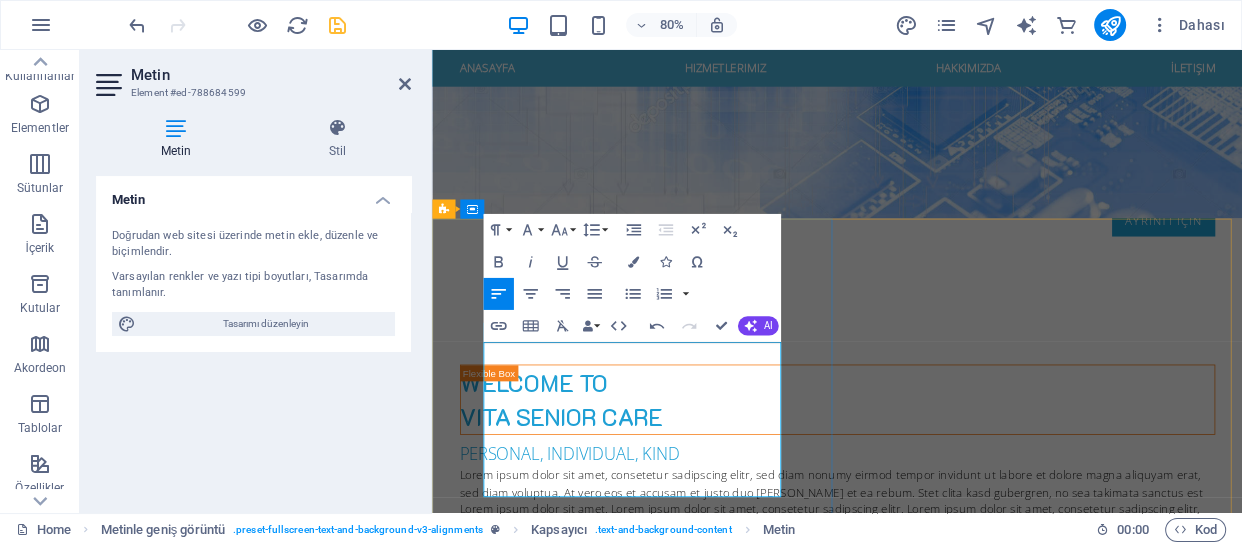 drag, startPoint x: 778, startPoint y: 597, endPoint x: 504, endPoint y: 518, distance: 285.16135 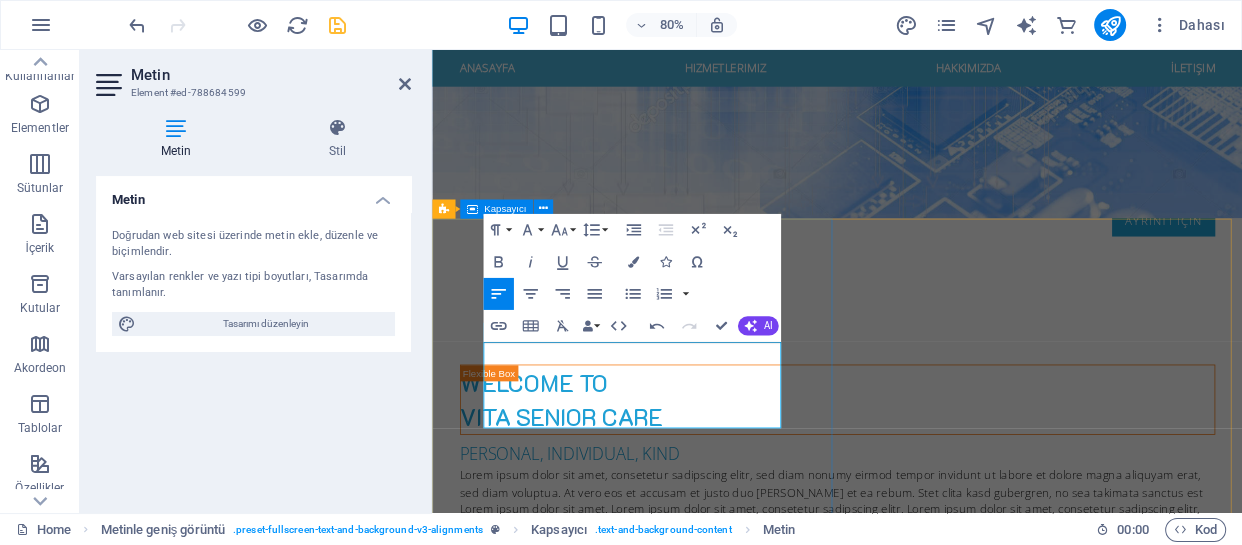 click on "SERVO sürücüler Lorem ipsum dolor sit amet Gelişen endüstriyel teknolojilerde, makinelerinizin kalbini oluşturan  servo sürücüler  ve  endüstriyel kontrol kartları , arıza yaptığında üretim durabilir ve ciddi zaman kayıpları yaşanabilir. İşte bu noktada biz devreye giriyoruz! Our Services" at bounding box center (938, 1565) 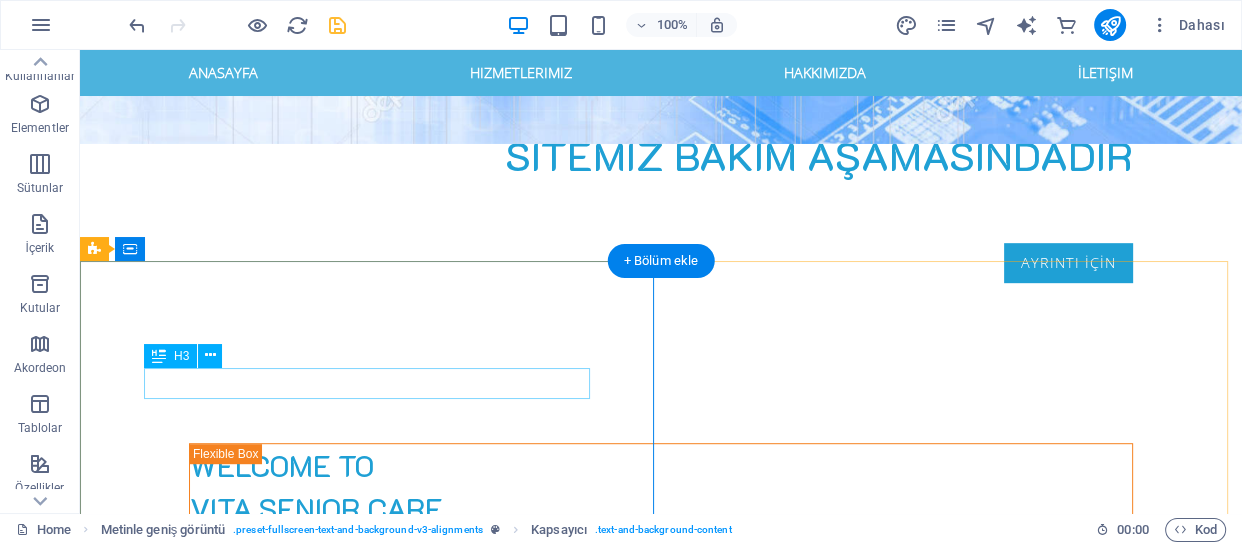 click on "Lorem ipsum dolor sit amet" at bounding box center (661, 1513) 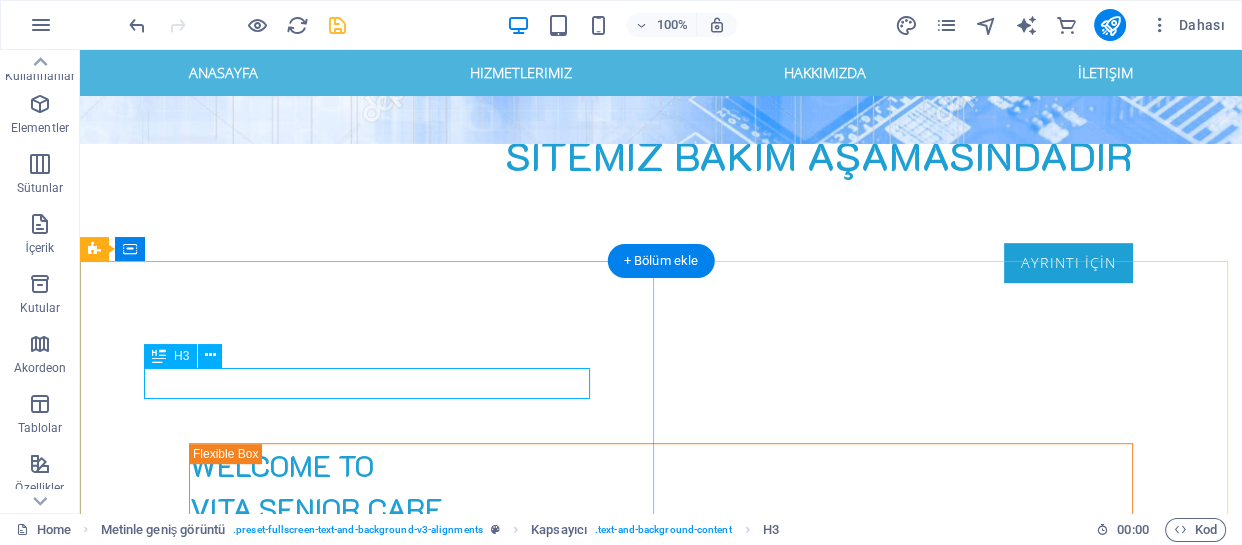 click on "Lorem ipsum dolor sit amet" at bounding box center [661, 1513] 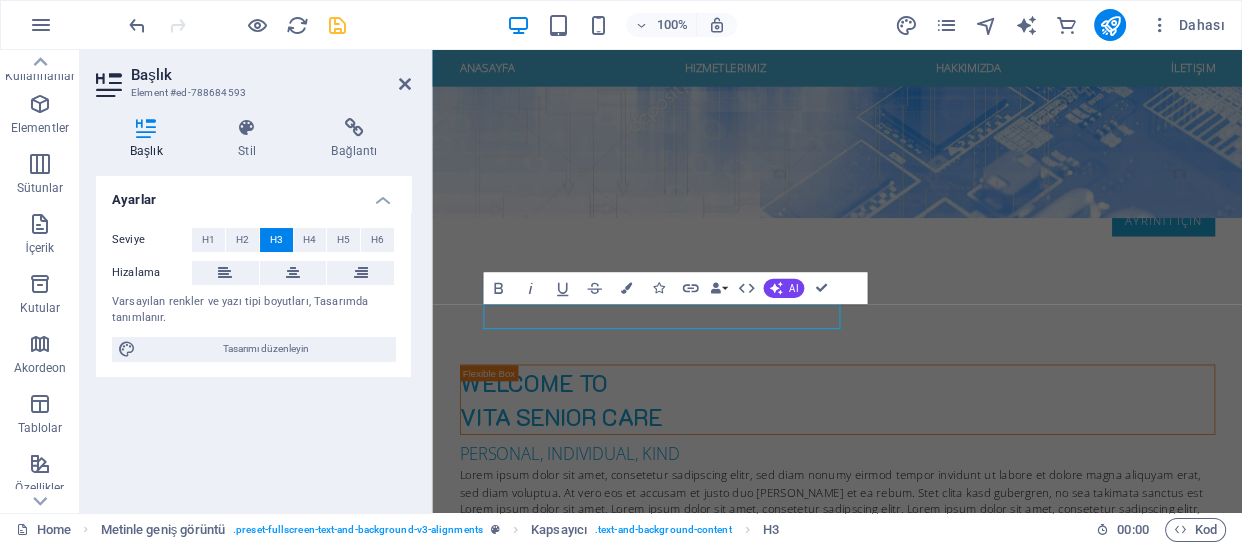 type 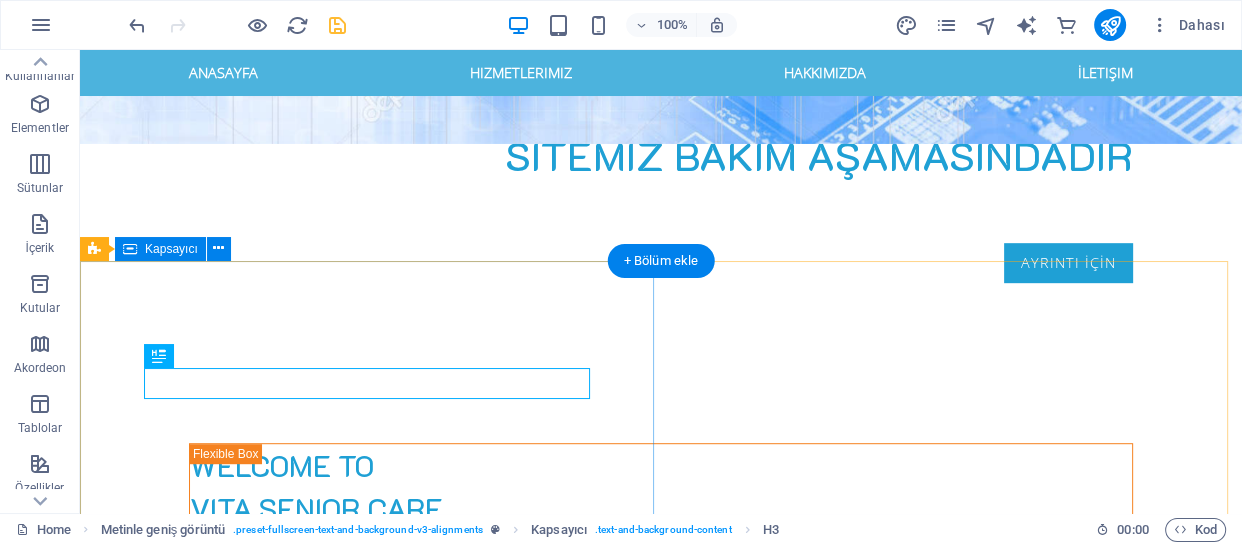 click on "SERVO sürücüler servo sürücü tamiri Gelişen endüstriyel teknolojilerde, makinelerinizin kalbini oluşturan  servo sürücüler  ve  endüstriyel kontrol kartları , arıza yaptığında üretim durabilir ve ciddi zaman kayıpları yaşanabilir. İşte bu noktada biz devreye giriyoruz! Our Services" at bounding box center (661, 1565) 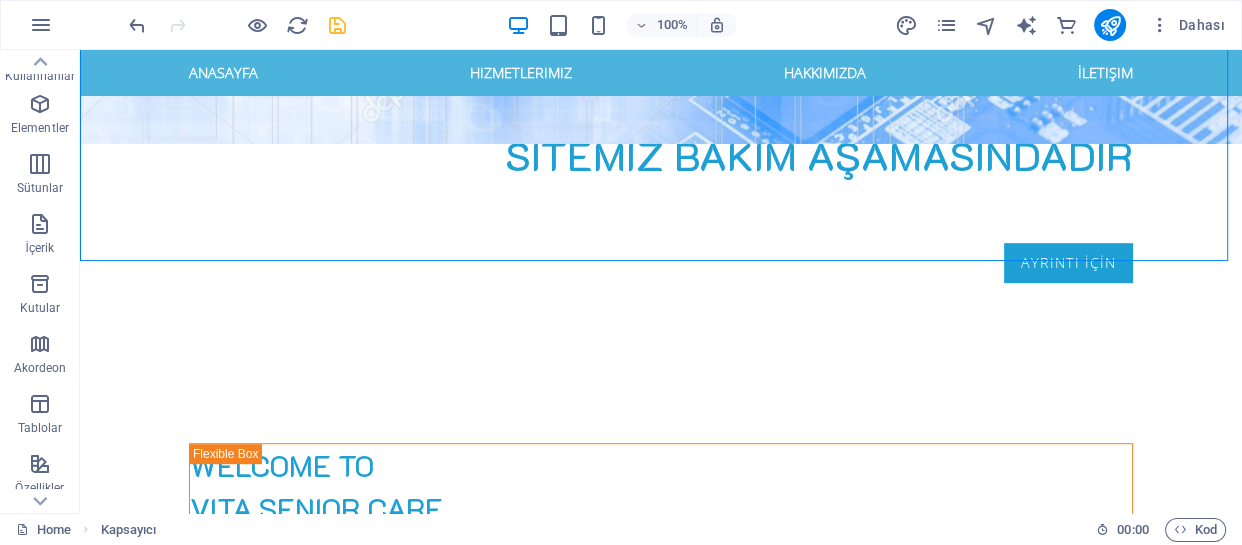 drag, startPoint x: 1223, startPoint y: 192, endPoint x: 1232, endPoint y: 218, distance: 27.513634 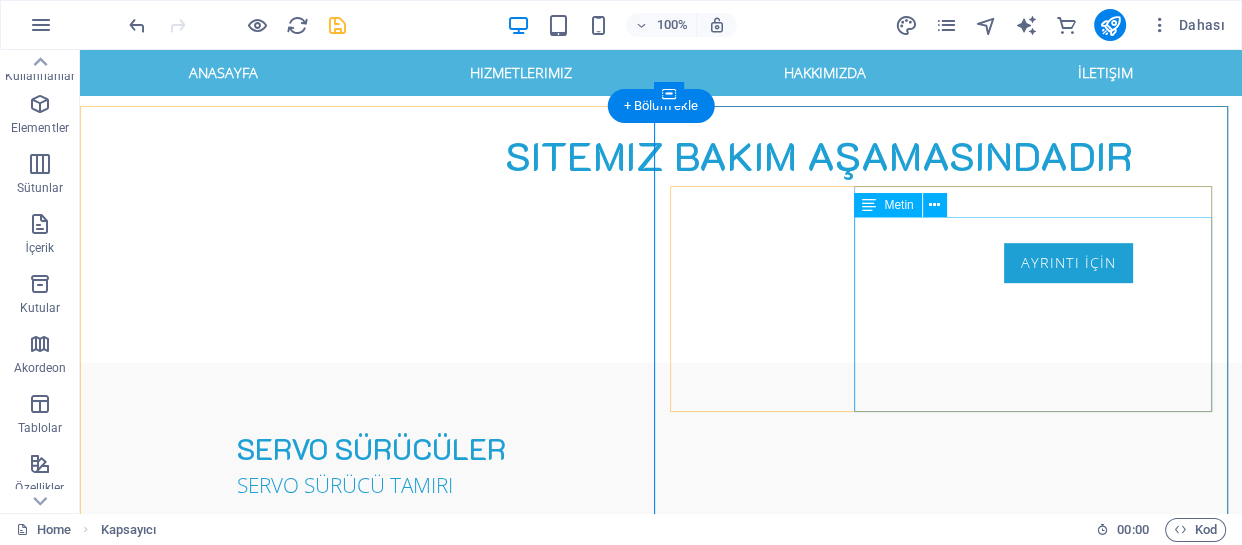 scroll, scrollTop: 575, scrollLeft: 0, axis: vertical 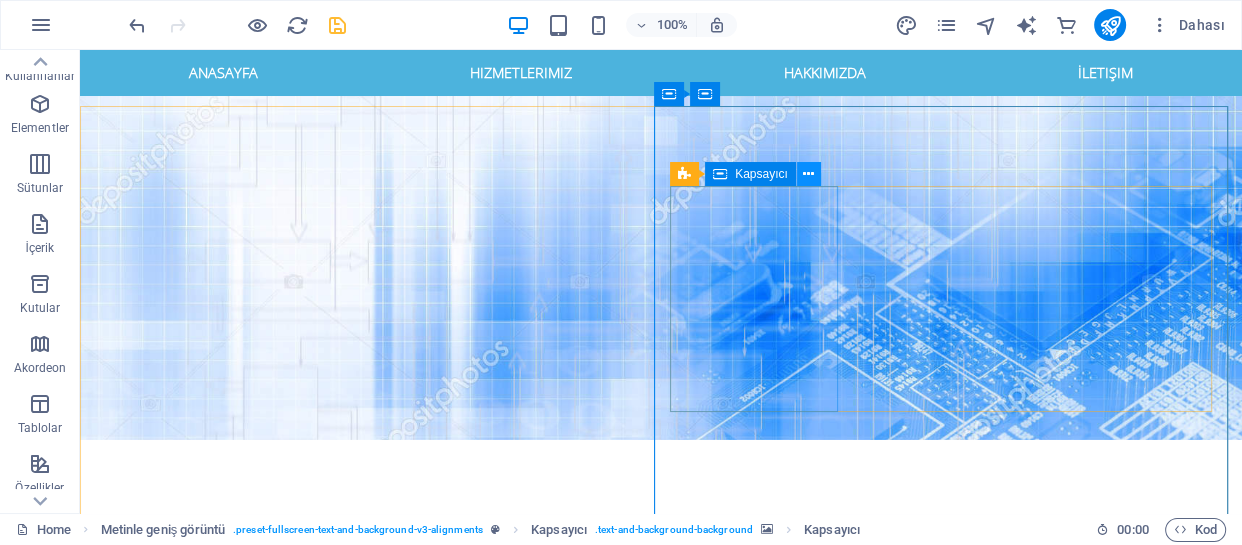 click at bounding box center [808, 174] 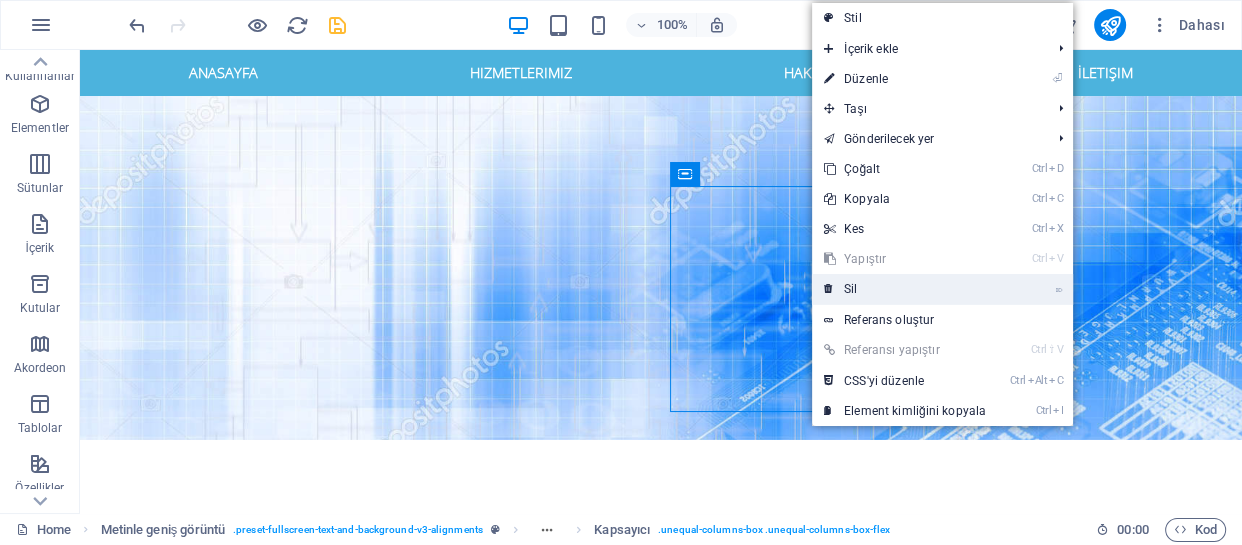 click on "⌦  Sil" at bounding box center [905, 289] 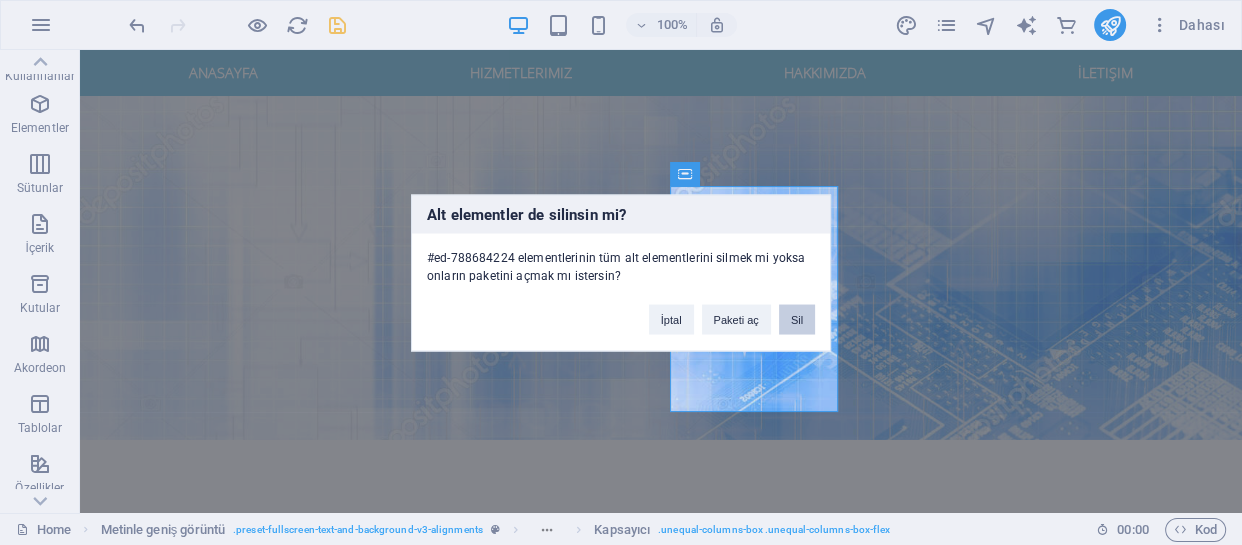 click on "Sil" at bounding box center (797, 319) 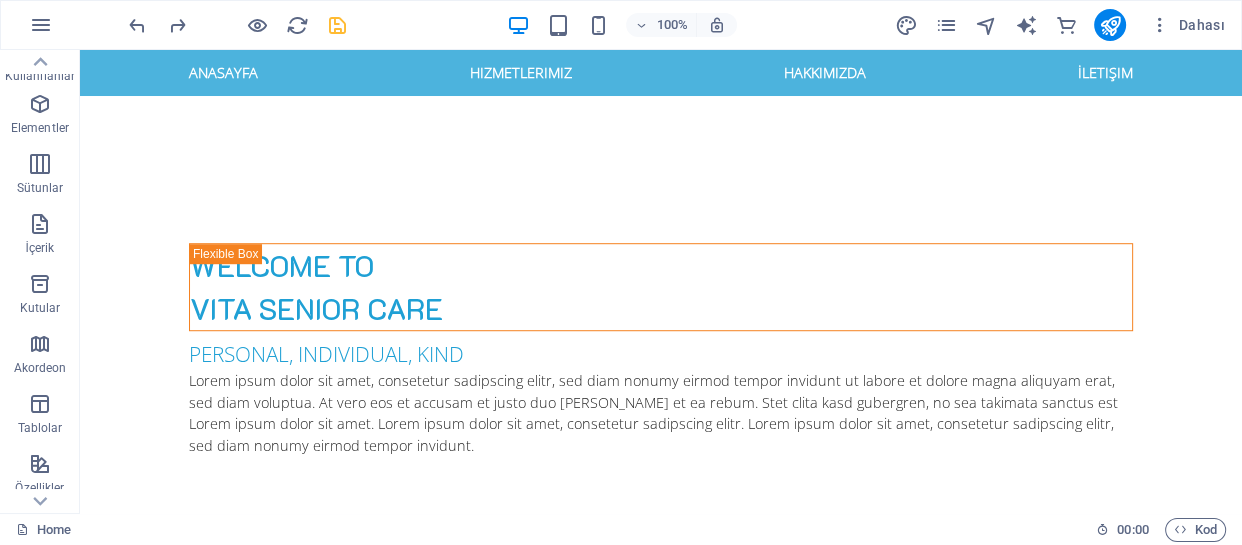 scroll, scrollTop: 1162, scrollLeft: 0, axis: vertical 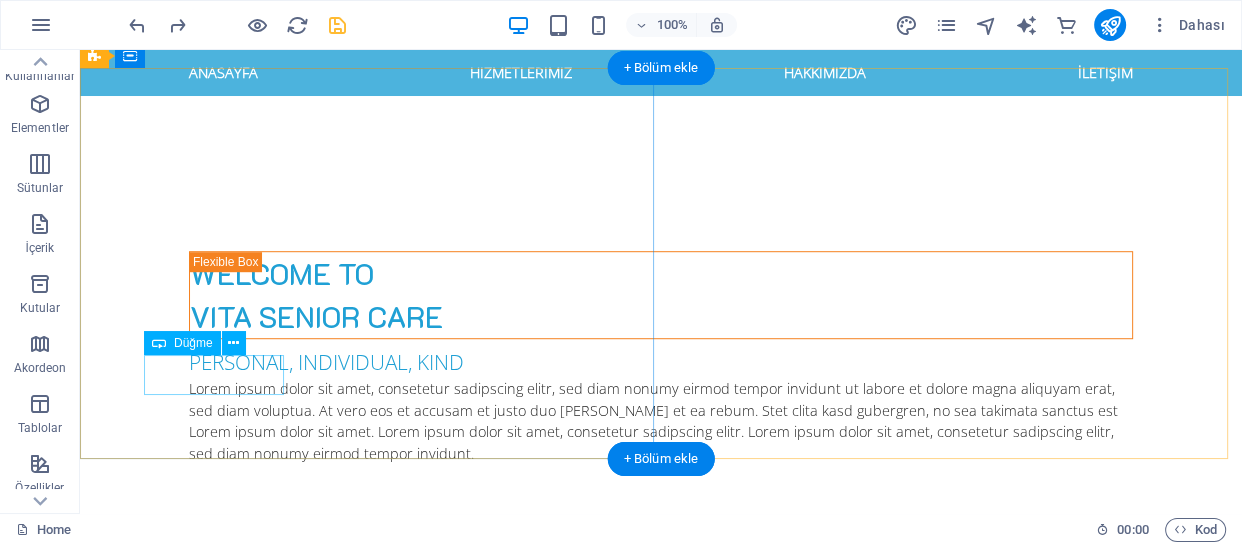 click on "Our Services" at bounding box center (661, 1463) 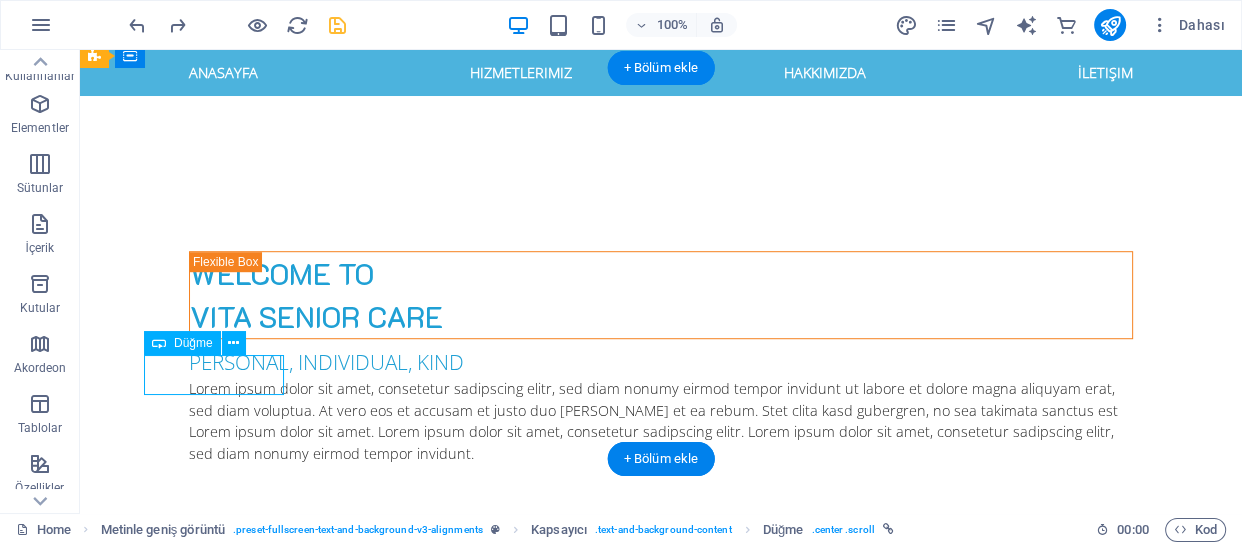 click on "Our Services" at bounding box center [661, 1463] 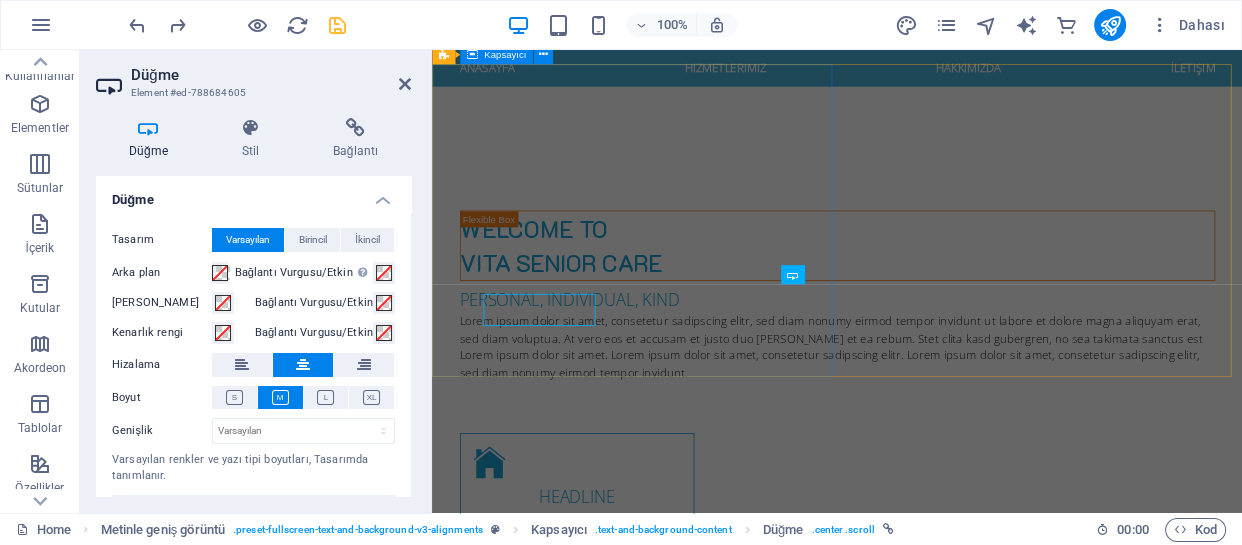 click on "Our Services" at bounding box center (939, 1463) 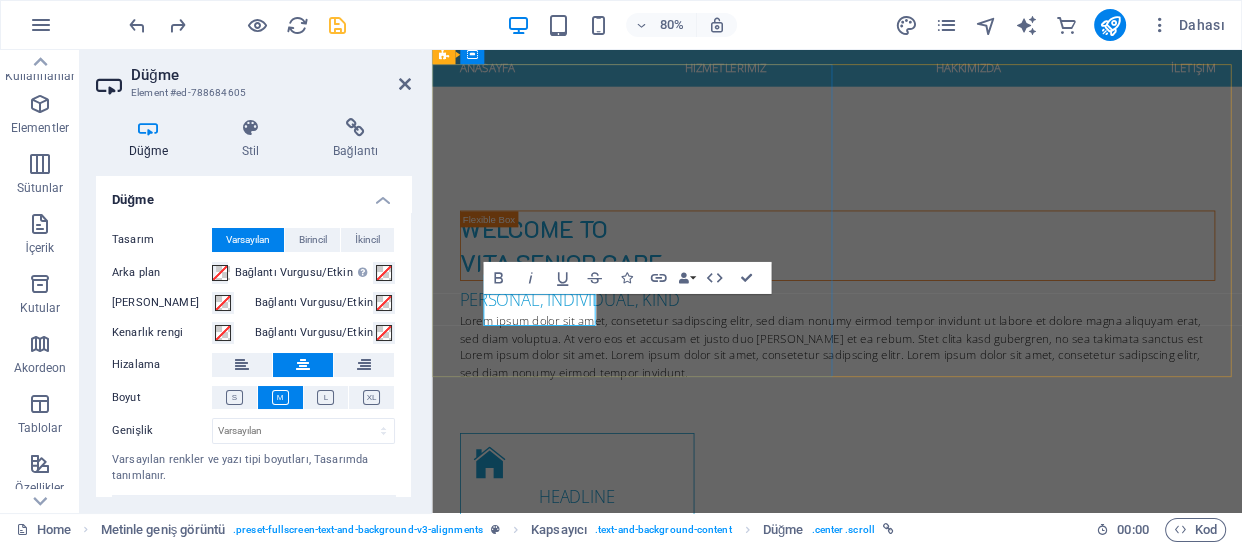 click on "Our Services" at bounding box center [939, 1463] 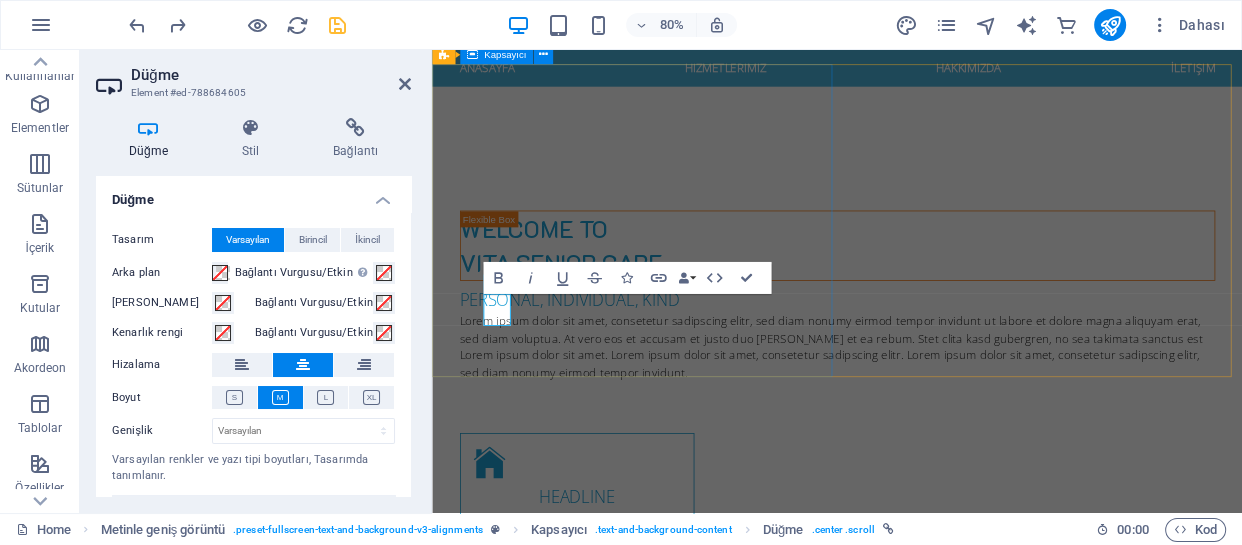 type 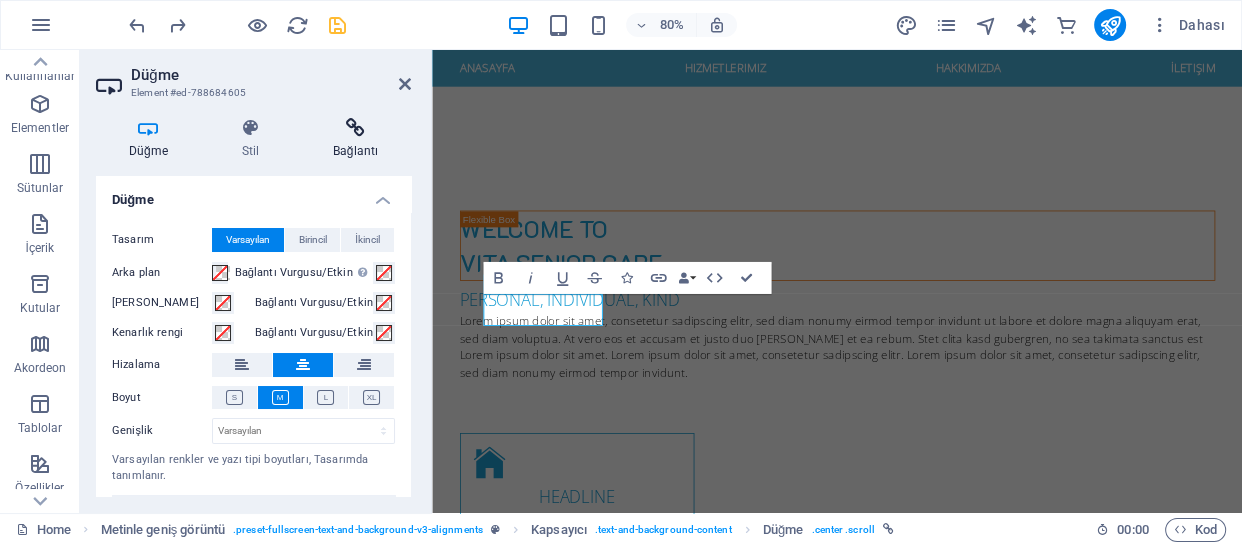 click on "Bağlantı" at bounding box center [355, 139] 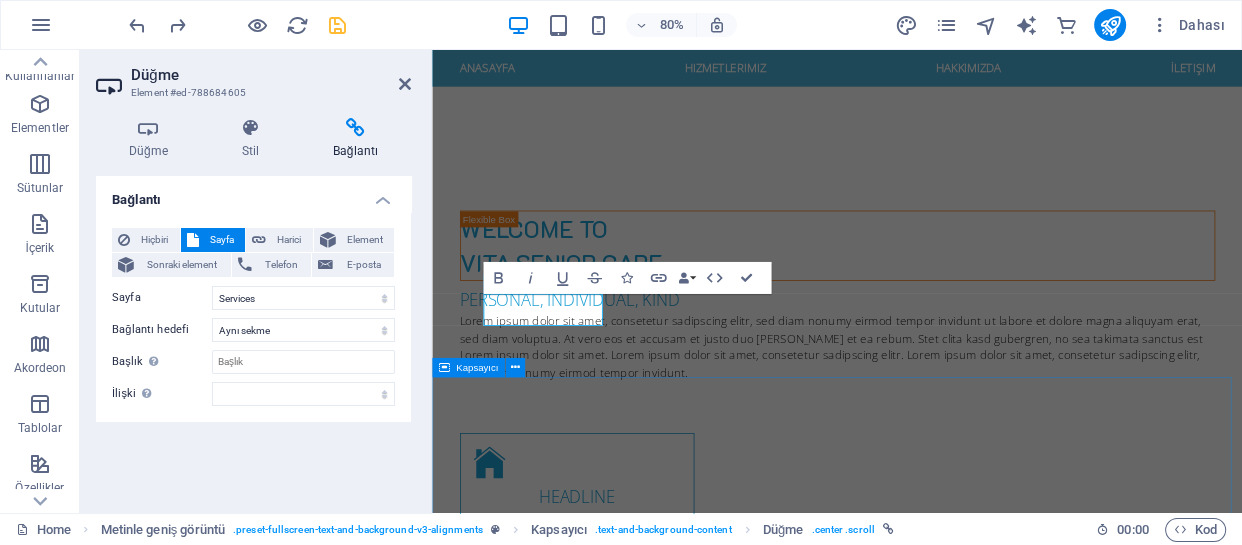 click on "Meet our  vita care team Lorem ipsum dolor sit amet, consetetur sadipscing elitr, sed diam nonumy eirmod tempor invidunt ut labore et dolore magna aliquyam erat, sed diam voluptua. At vero eos et accusam et justo duo dolores et ea rebum. Stet clita kasd gubergren, no sea takimata sanctus est Lorem ipsum dolor sit amet. Lorem ipsum dolor sit amet, consetetur sadipscing elitr. Lorem ipsum dolor sit amet, consetetur sadipscing elitr, sed diam nonumy eirmod tempor invidunt. Get to know us" at bounding box center (938, 2314) 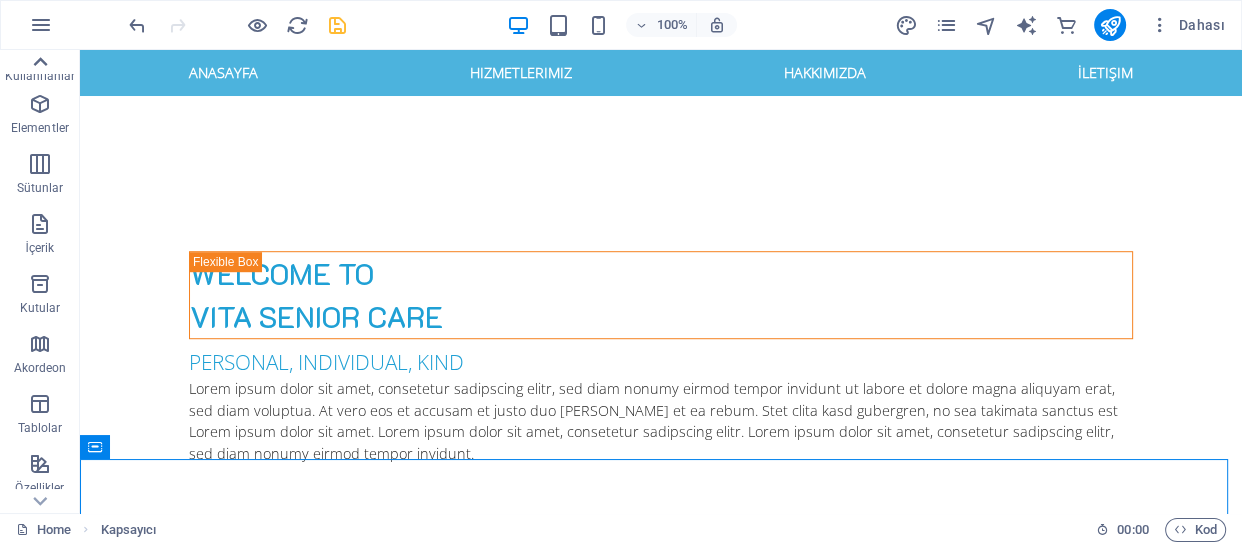 click at bounding box center (40, 62) 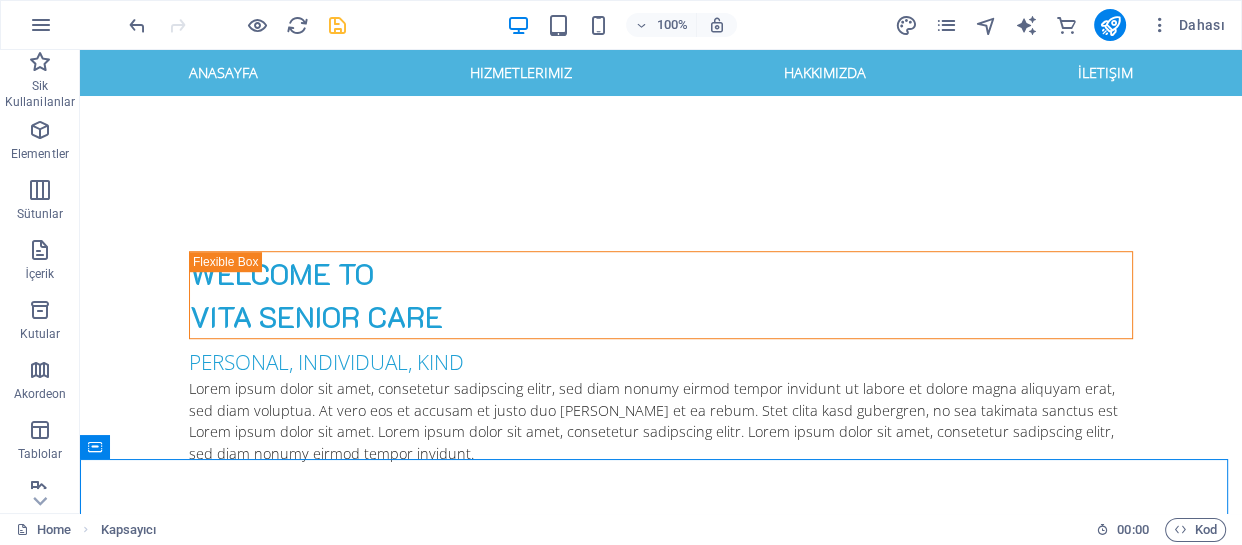 click on "Sik Kullanilanlar" at bounding box center [40, 82] 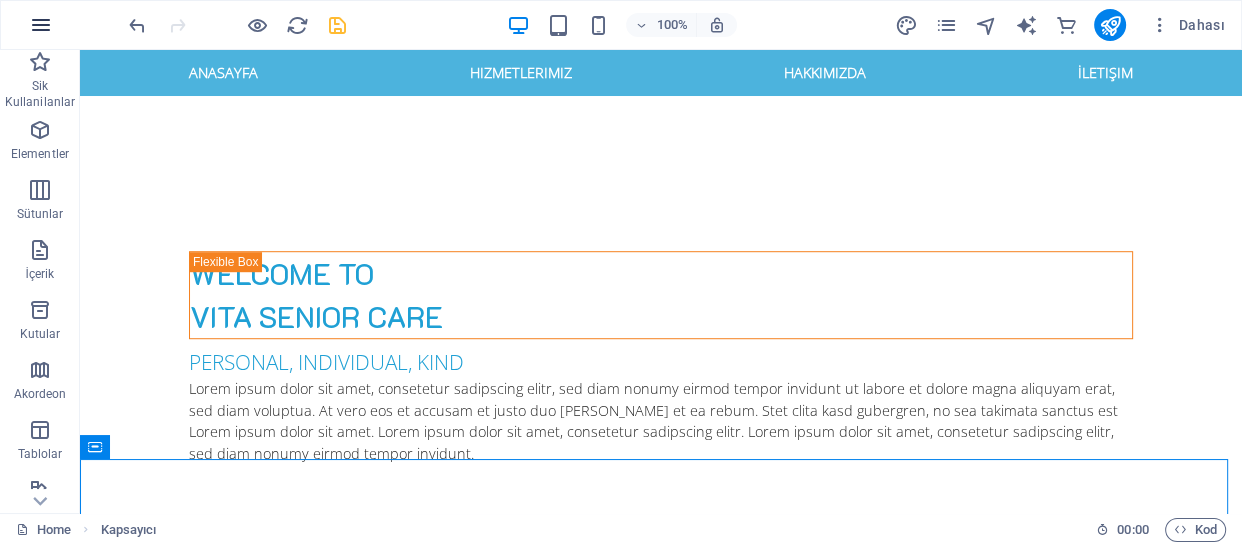 click at bounding box center [41, 25] 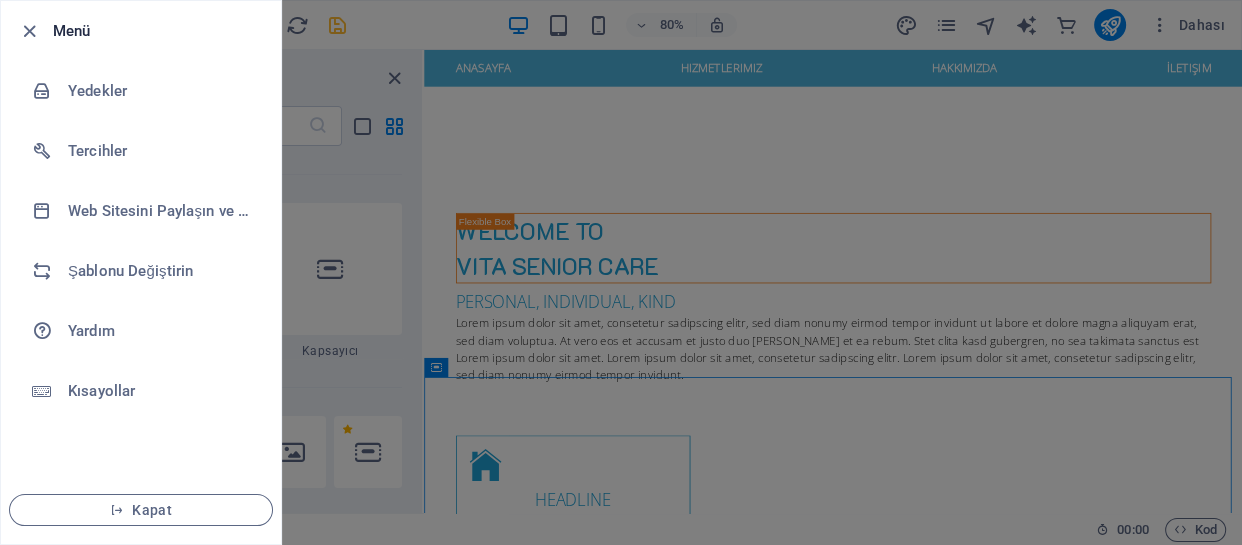 click at bounding box center (621, 272) 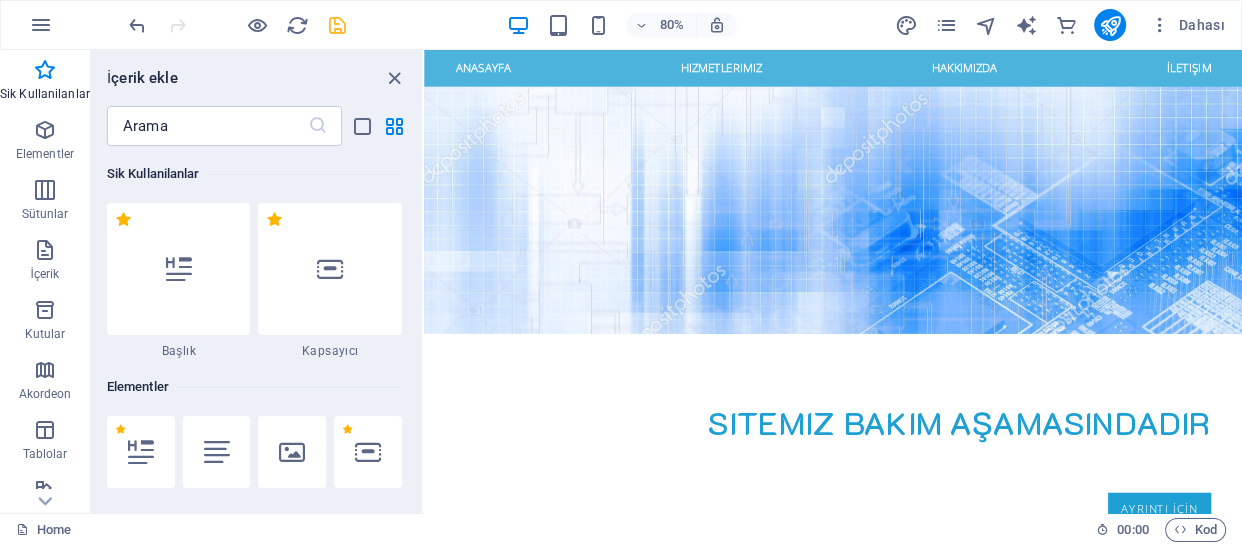 scroll, scrollTop: 0, scrollLeft: 0, axis: both 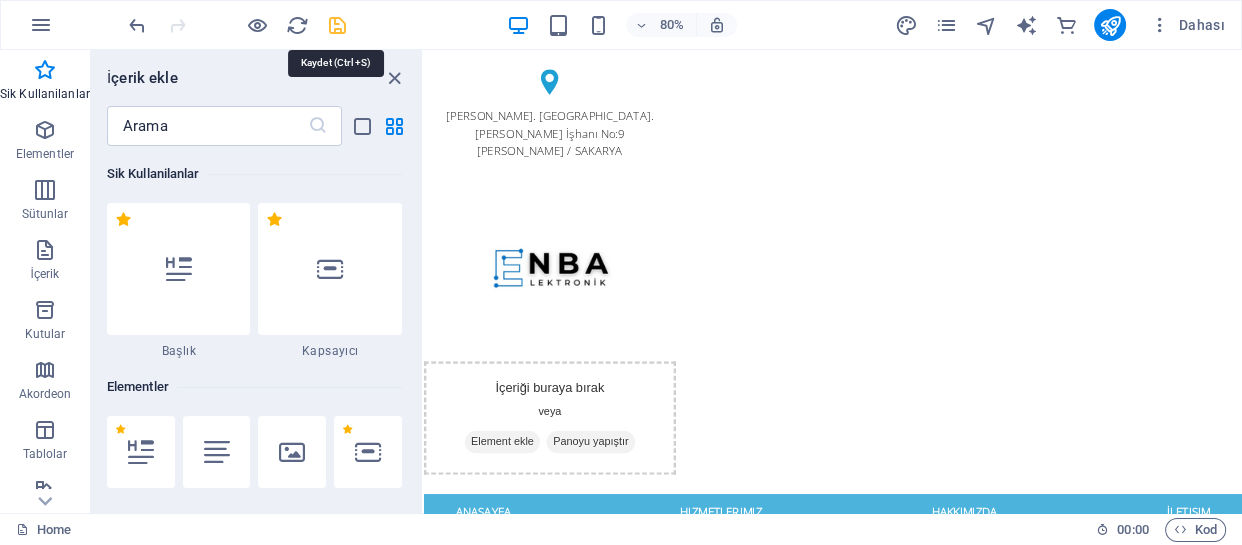 click at bounding box center (337, 25) 